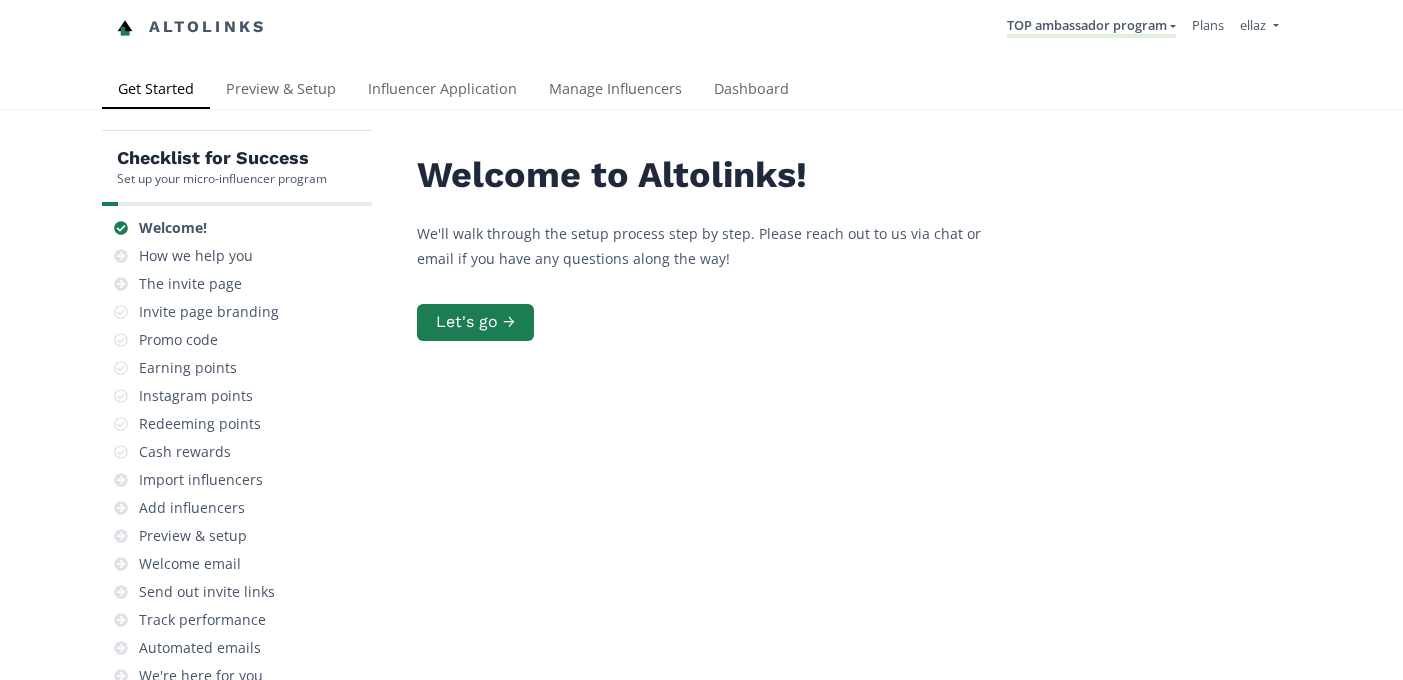 scroll, scrollTop: 0, scrollLeft: 0, axis: both 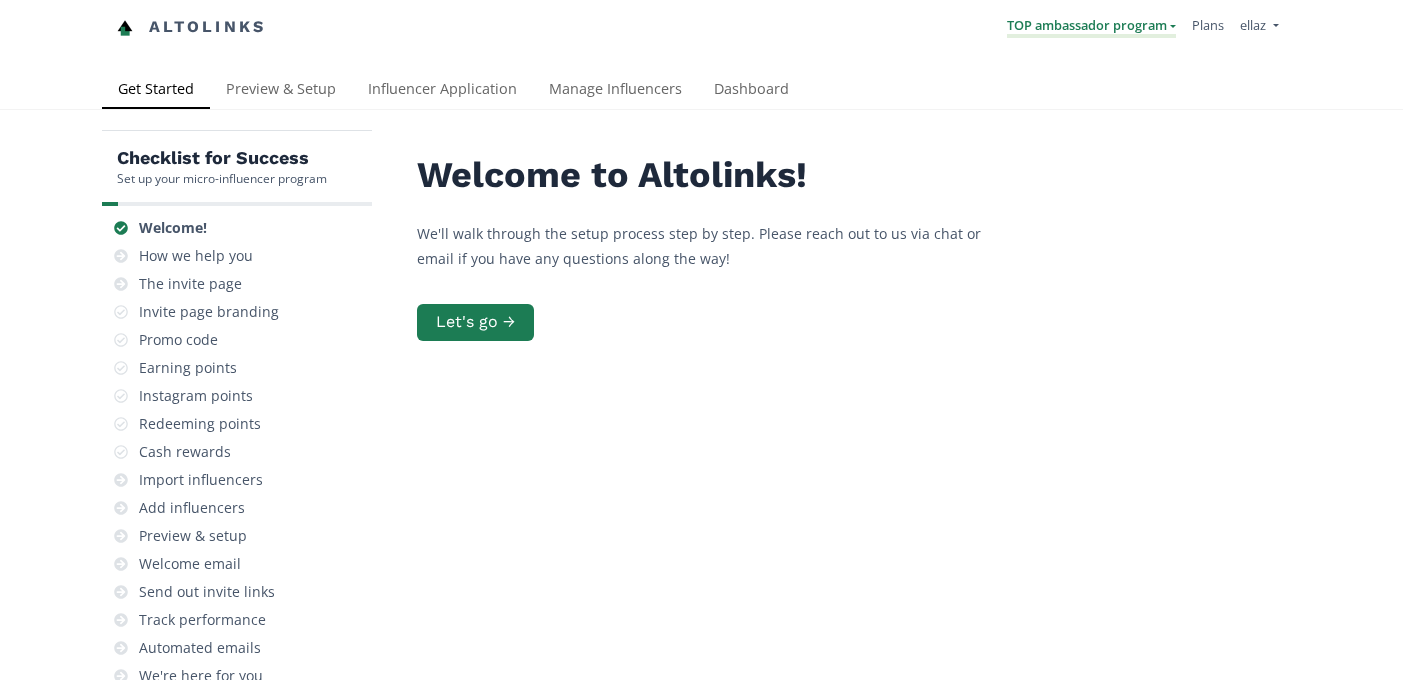 click on "TOP ambassador program" at bounding box center (1091, 27) 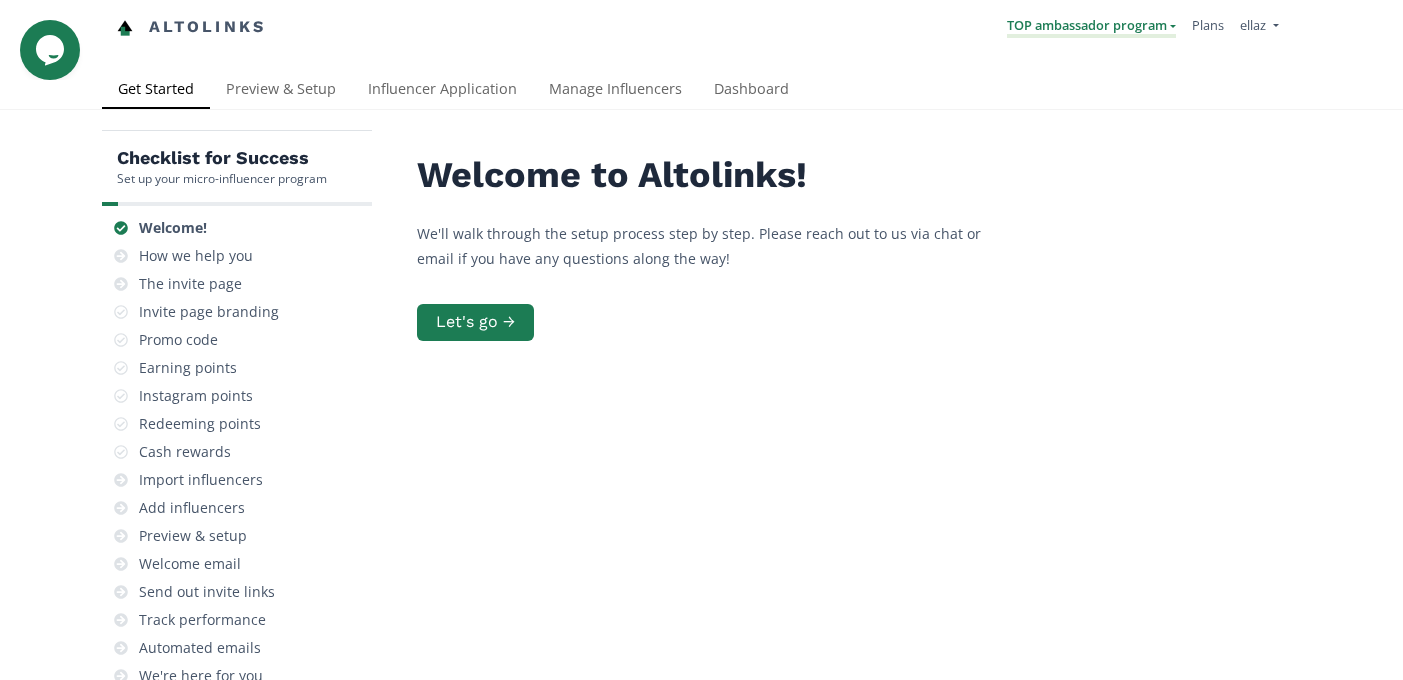 scroll, scrollTop: 0, scrollLeft: 0, axis: both 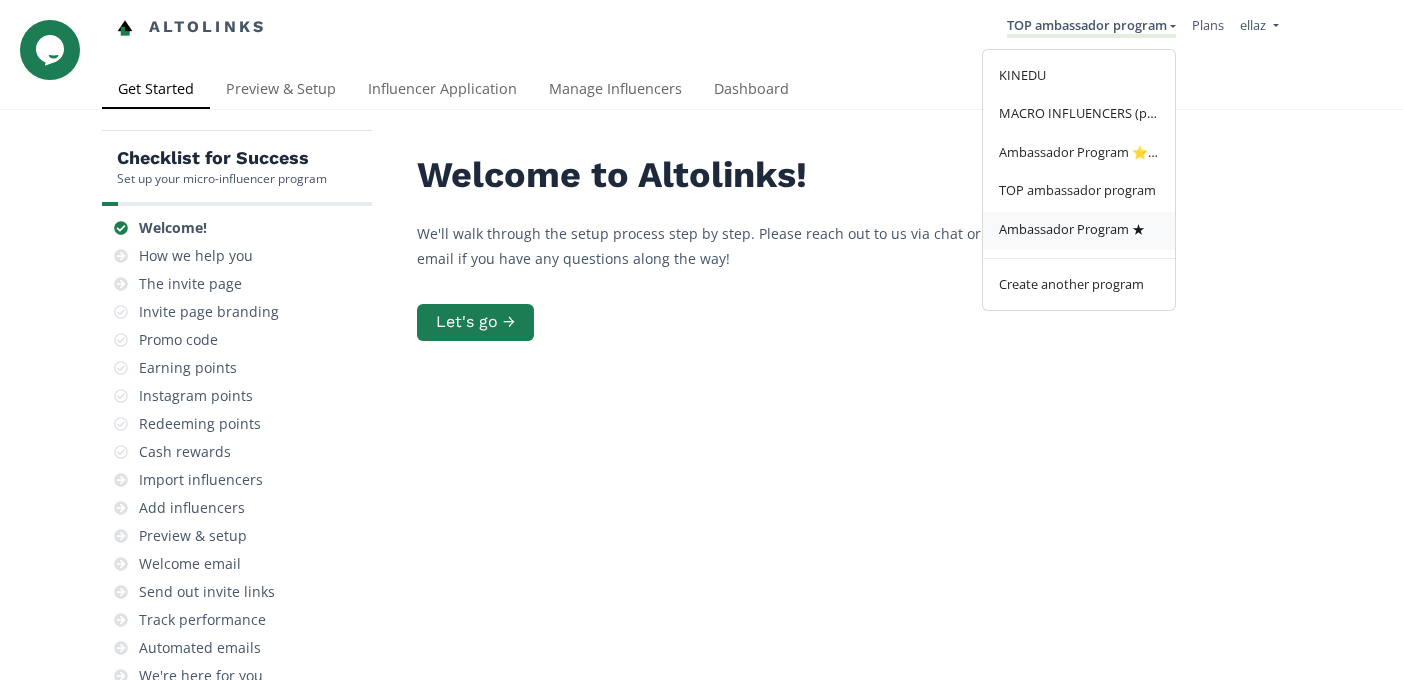 click on "Ambassador Program ★" at bounding box center (1079, 231) 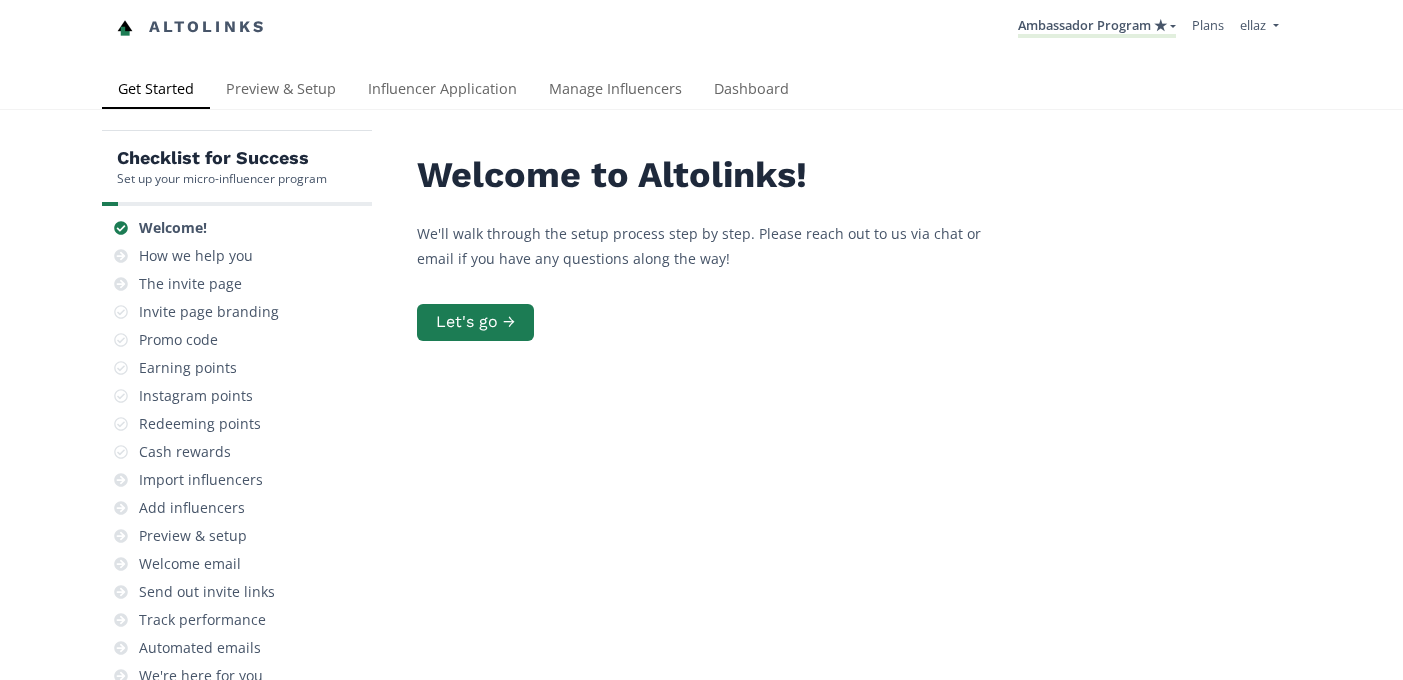 scroll, scrollTop: 0, scrollLeft: 0, axis: both 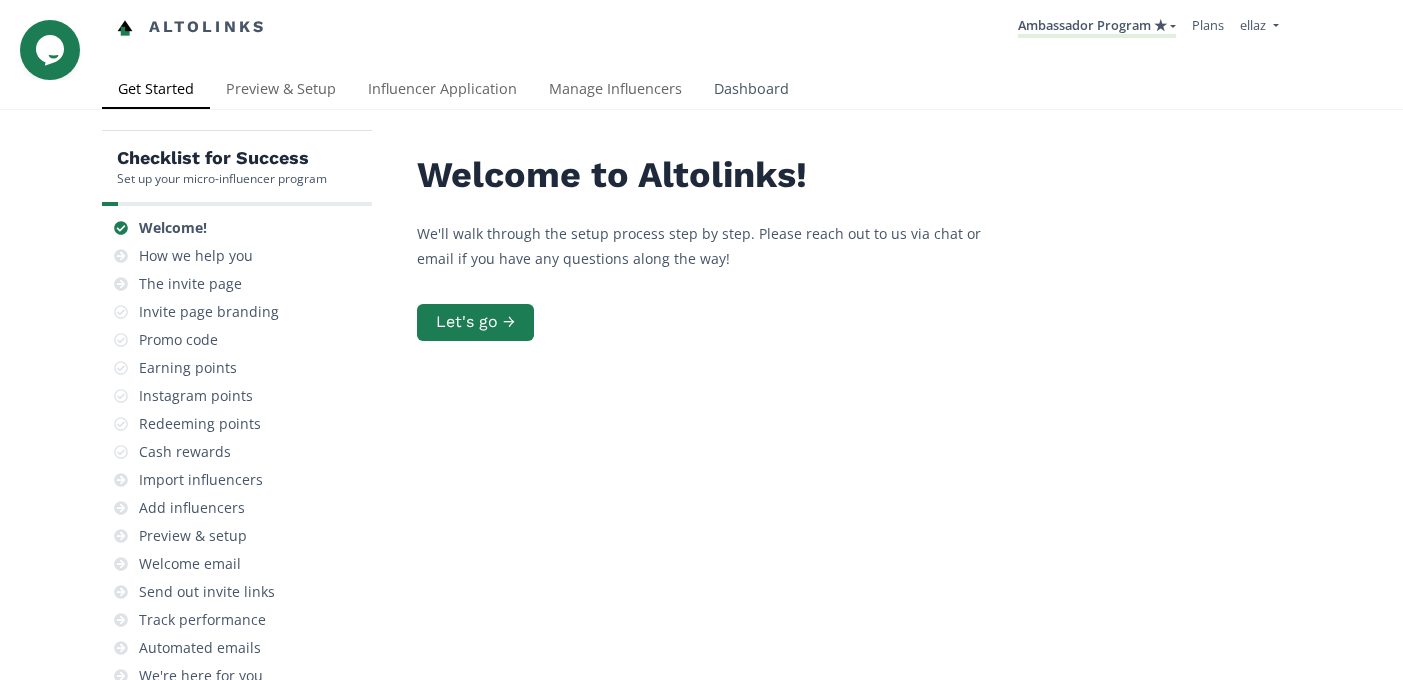 click on "Dashboard" at bounding box center [751, 91] 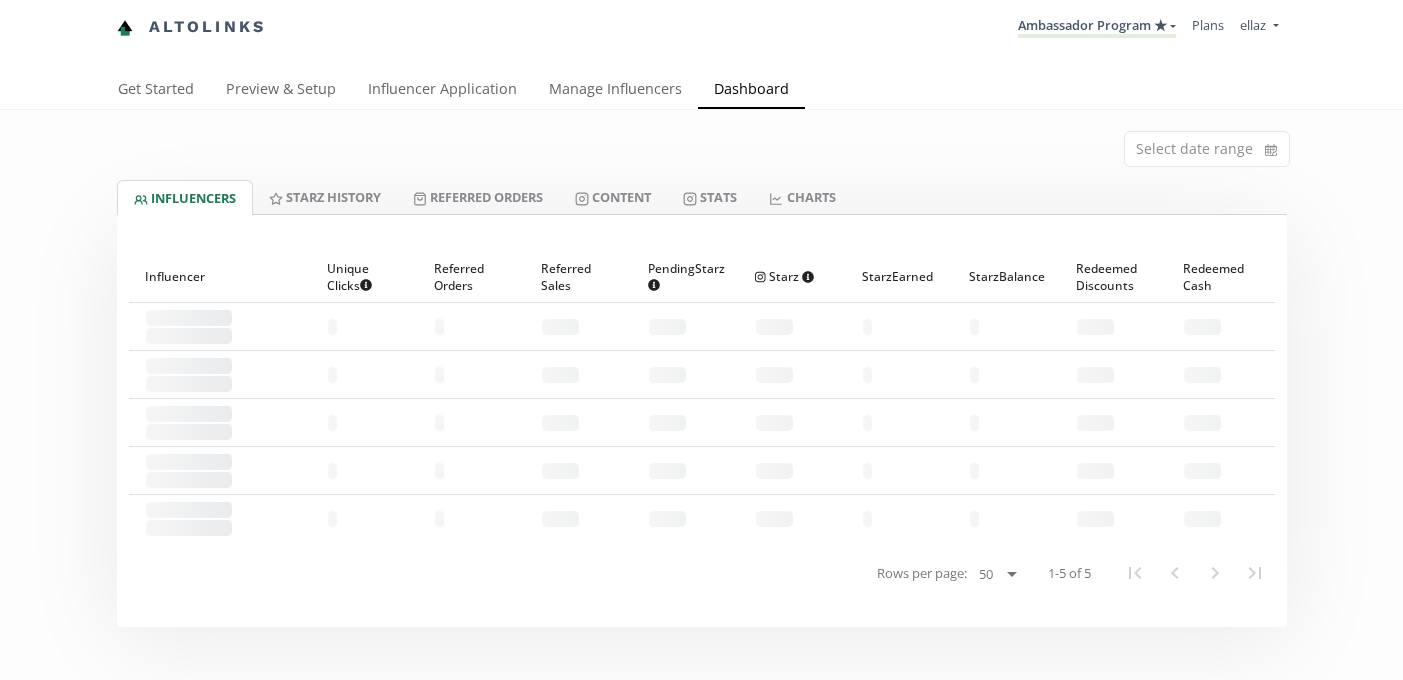 scroll, scrollTop: 0, scrollLeft: 0, axis: both 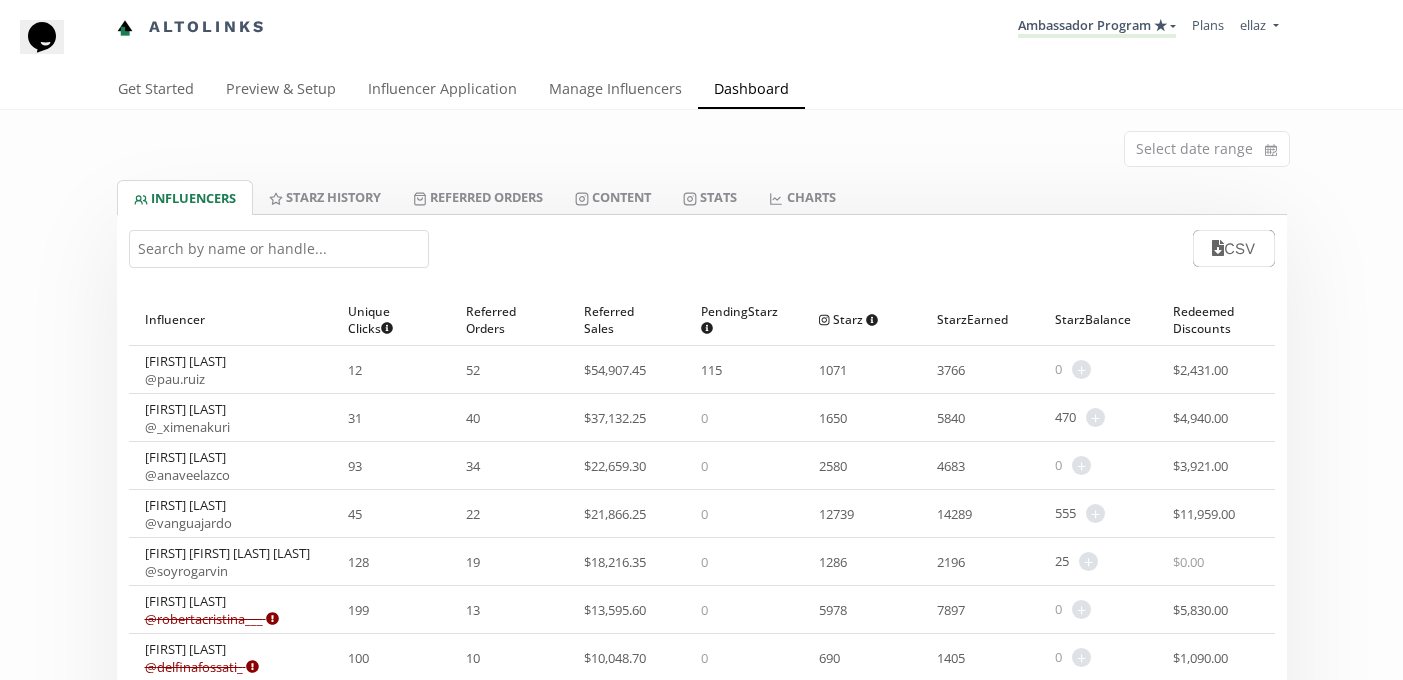 click at bounding box center [279, 249] 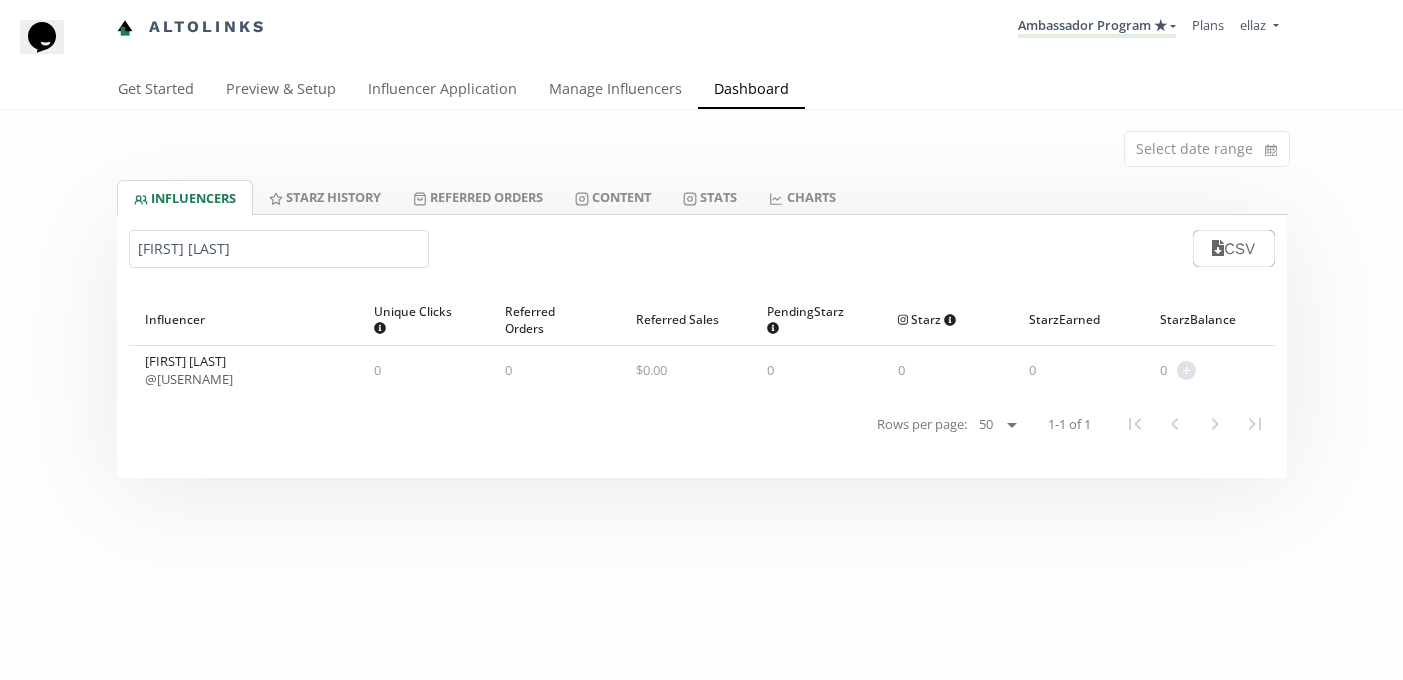 type on "valentina or" 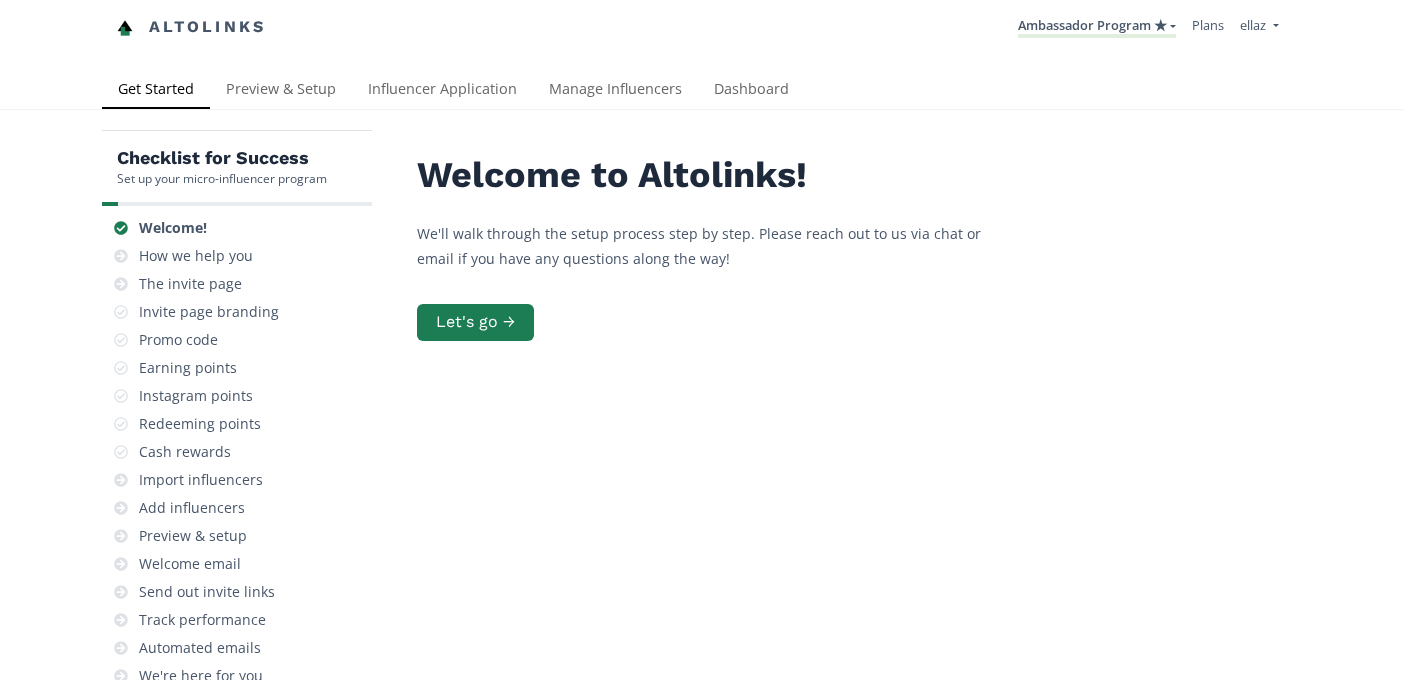 scroll, scrollTop: 0, scrollLeft: 0, axis: both 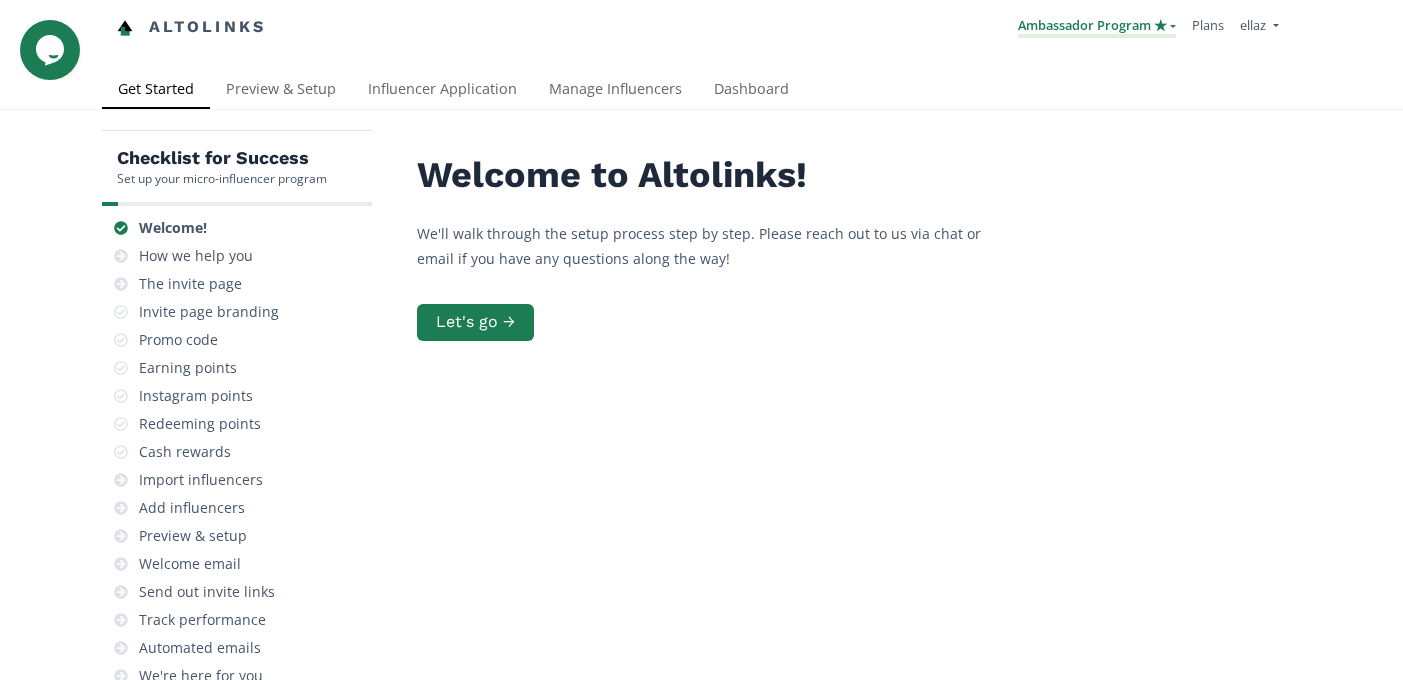 click on "Ambassador Program ★" at bounding box center (1097, 27) 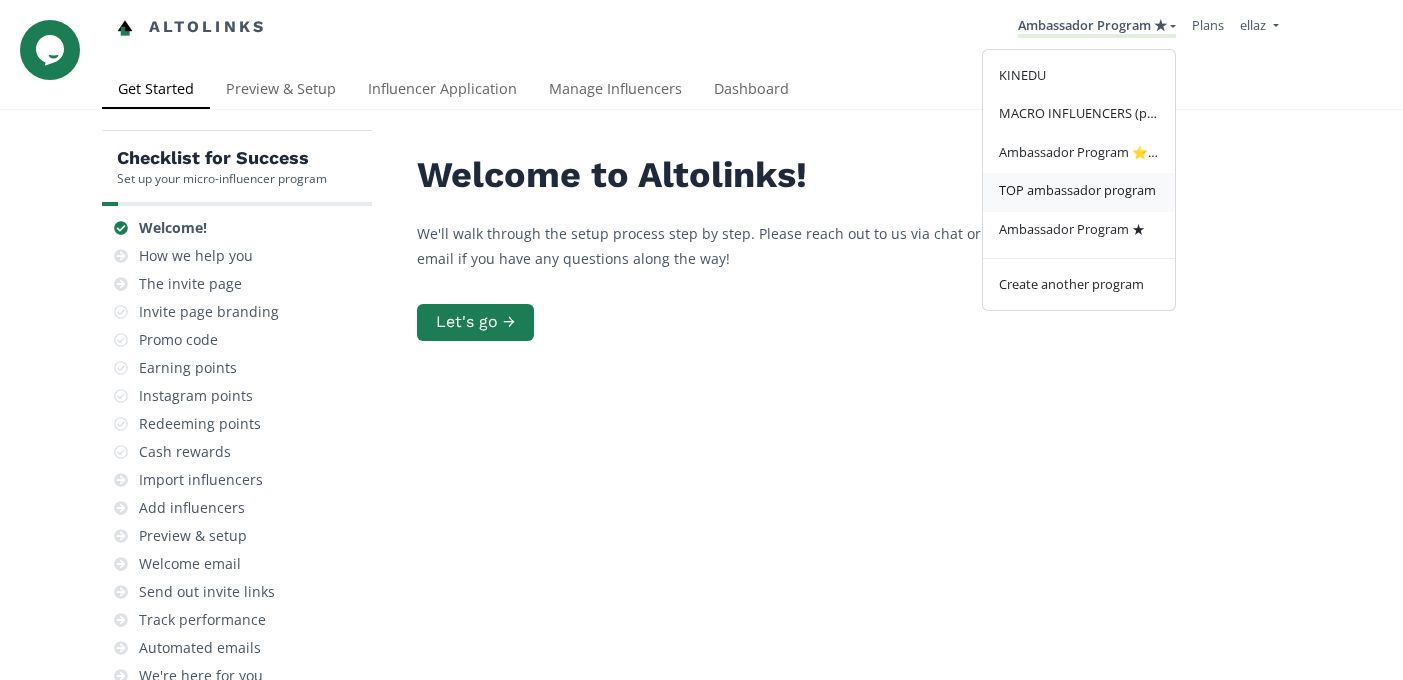 click on "TOP ambassador program" at bounding box center [1079, 192] 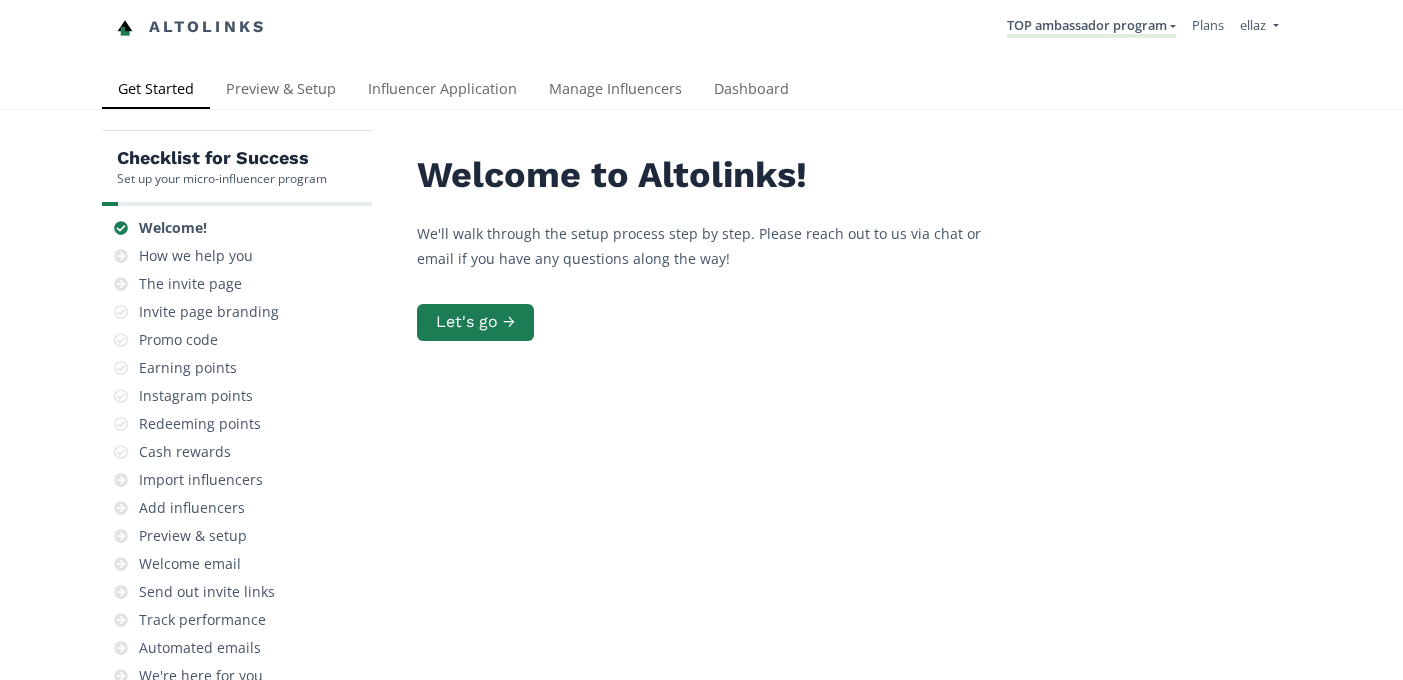 scroll, scrollTop: 0, scrollLeft: 0, axis: both 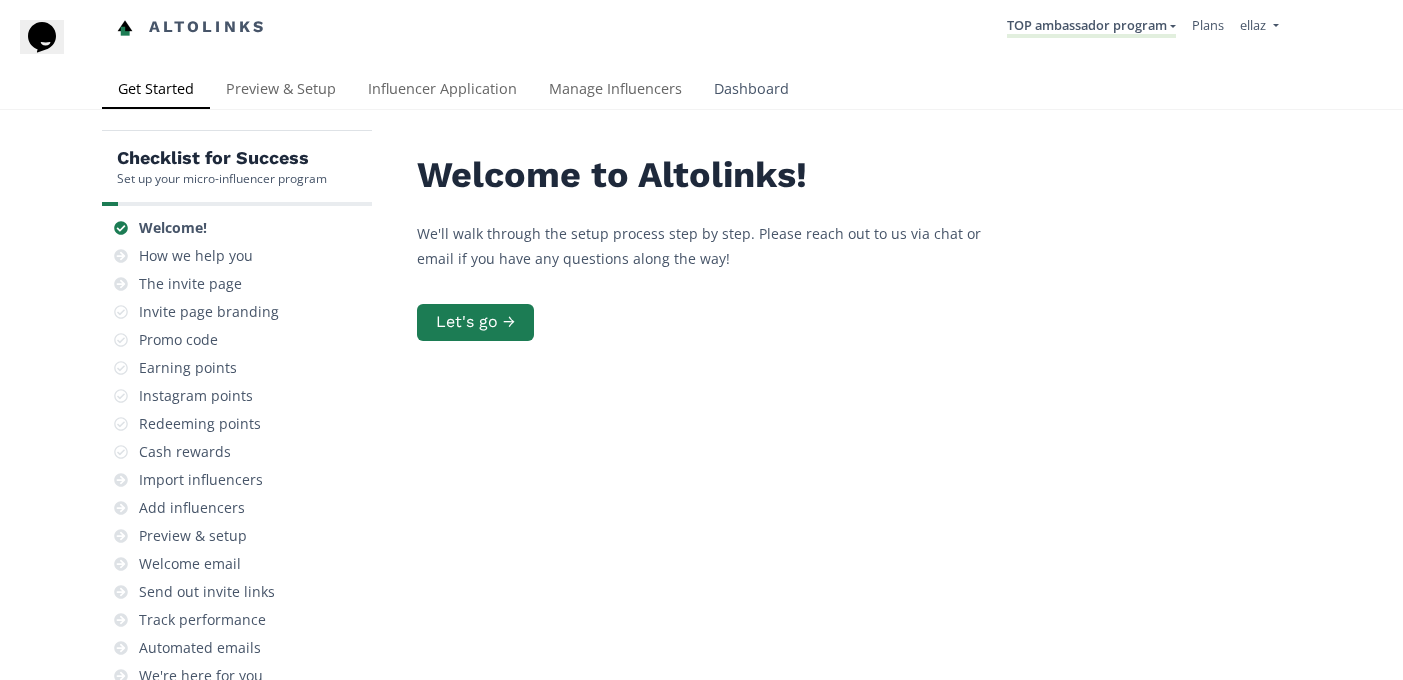 click on "Dashboard" at bounding box center (751, 91) 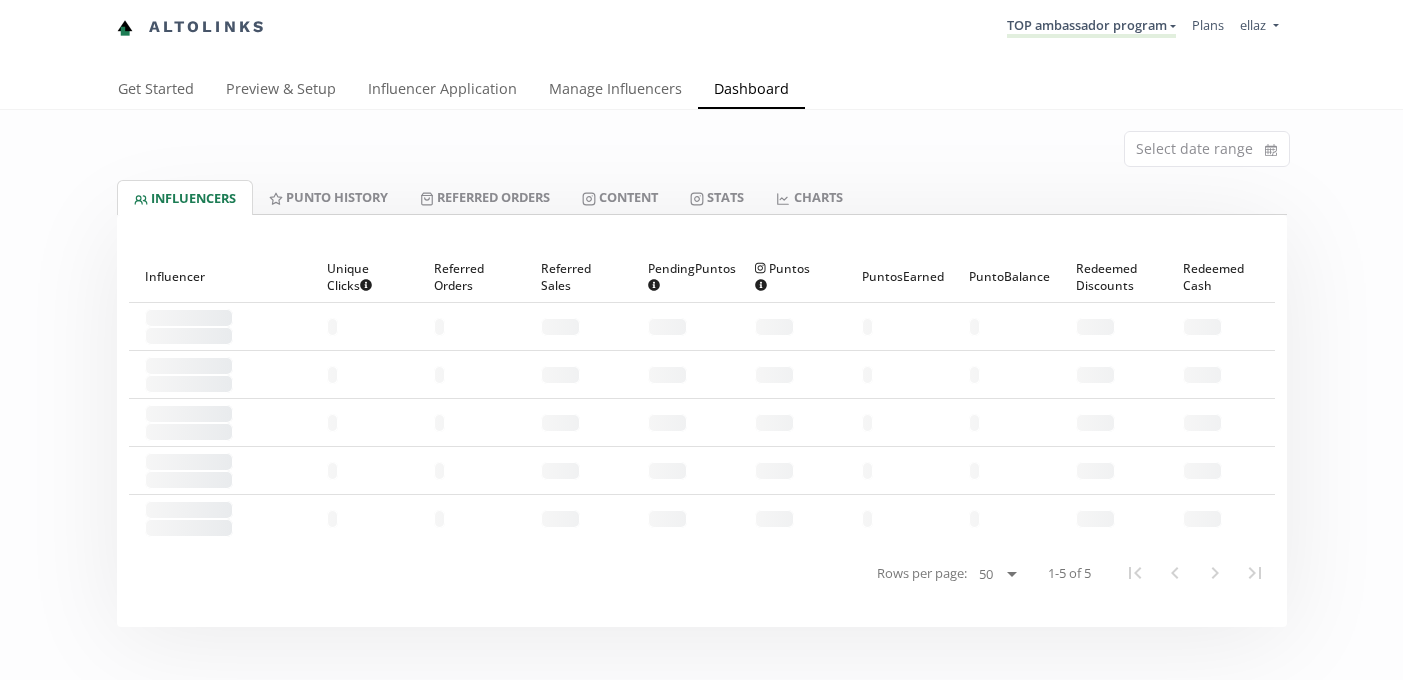 scroll, scrollTop: 0, scrollLeft: 0, axis: both 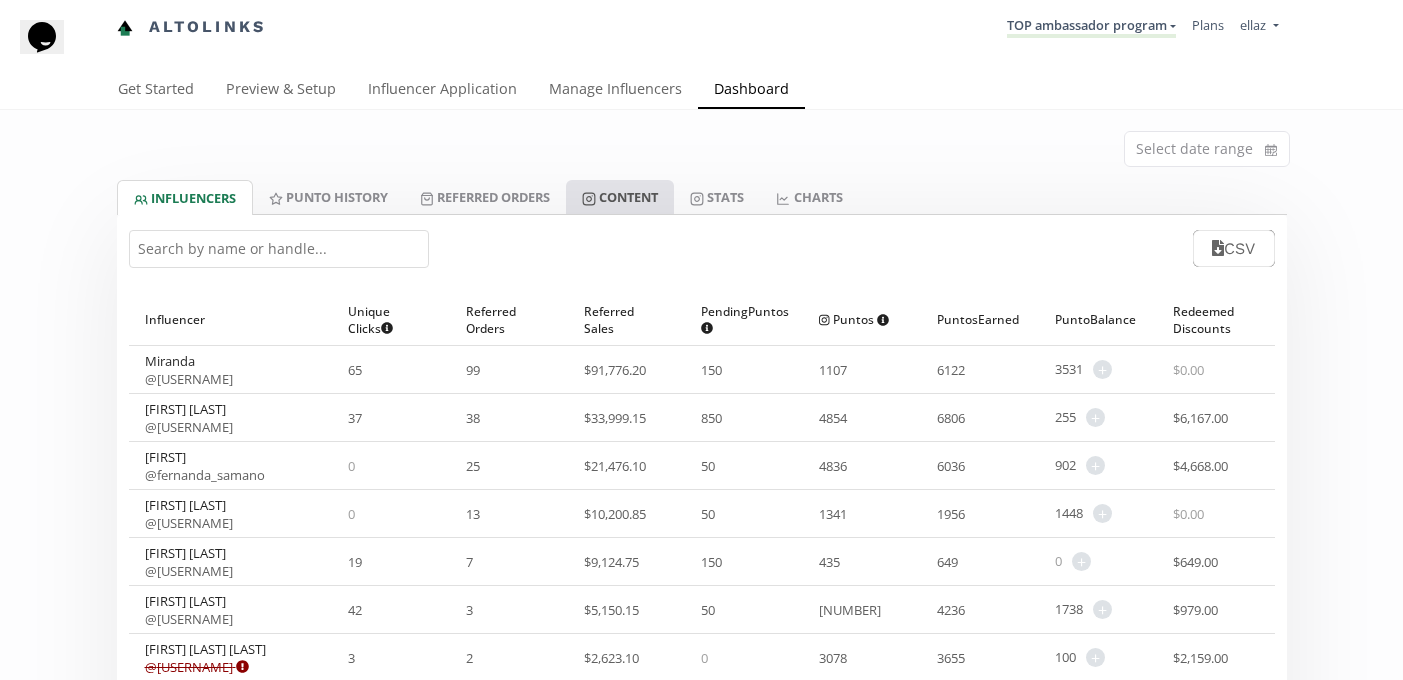 click on "Content" at bounding box center [620, 197] 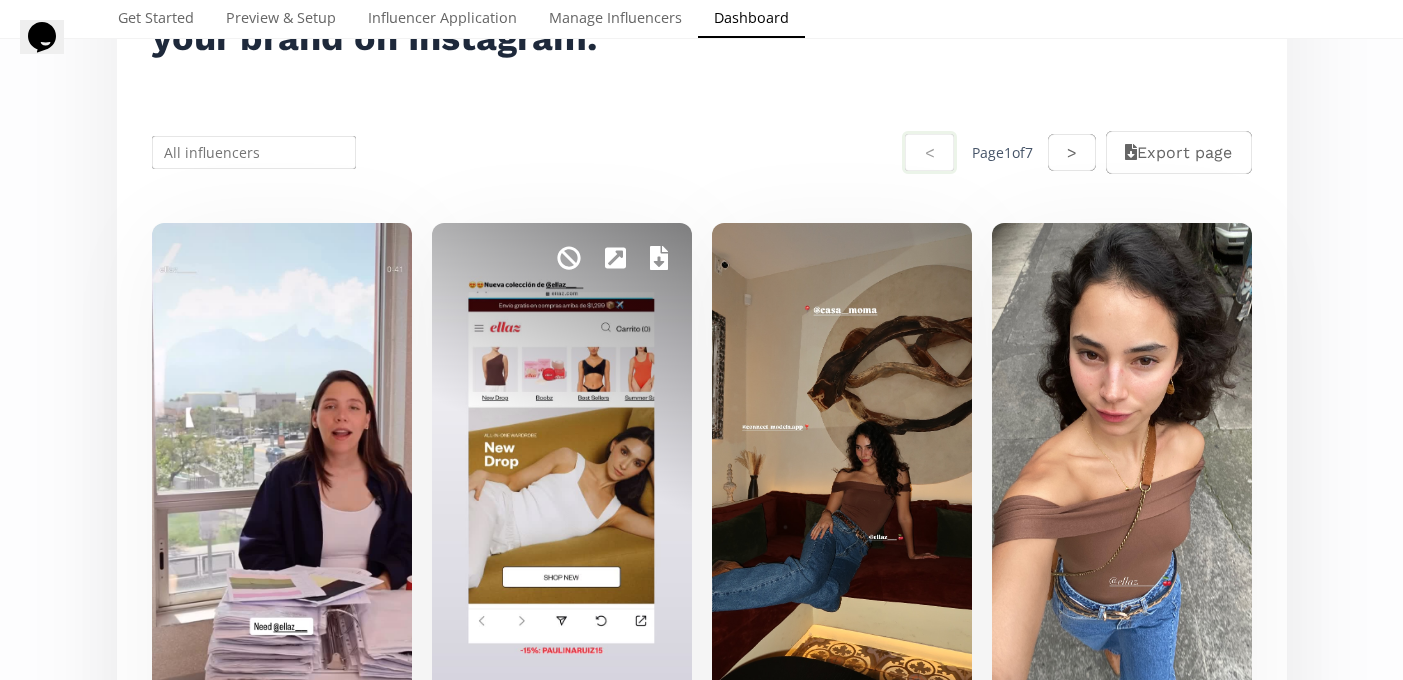 scroll, scrollTop: 0, scrollLeft: 0, axis: both 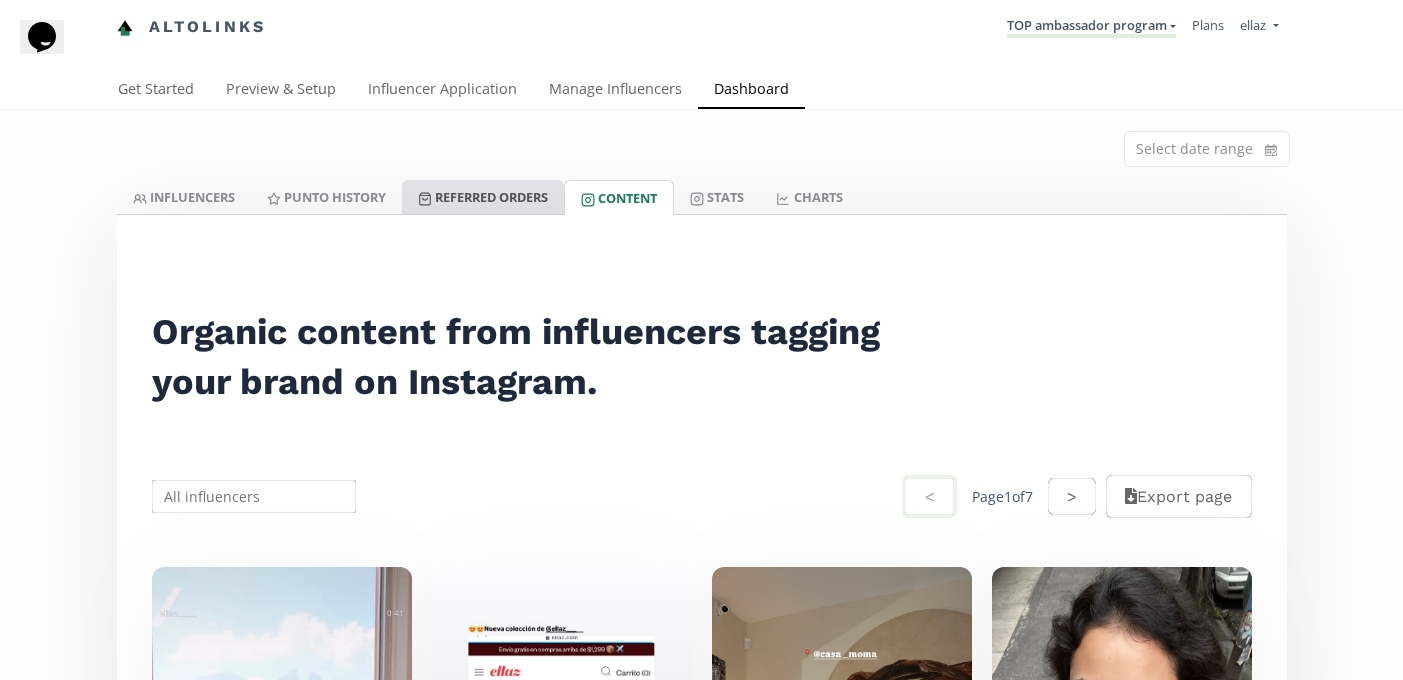 click on "Referred Orders" at bounding box center [483, 197] 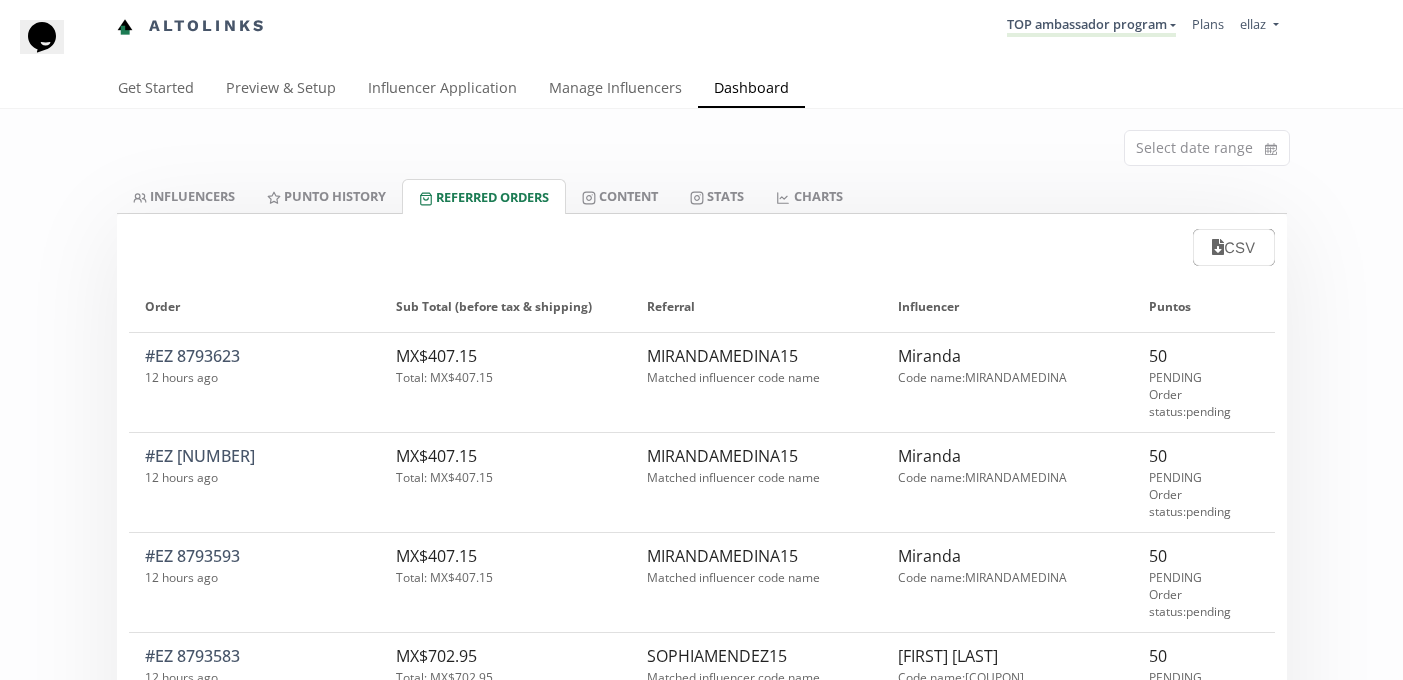 scroll, scrollTop: 0, scrollLeft: 0, axis: both 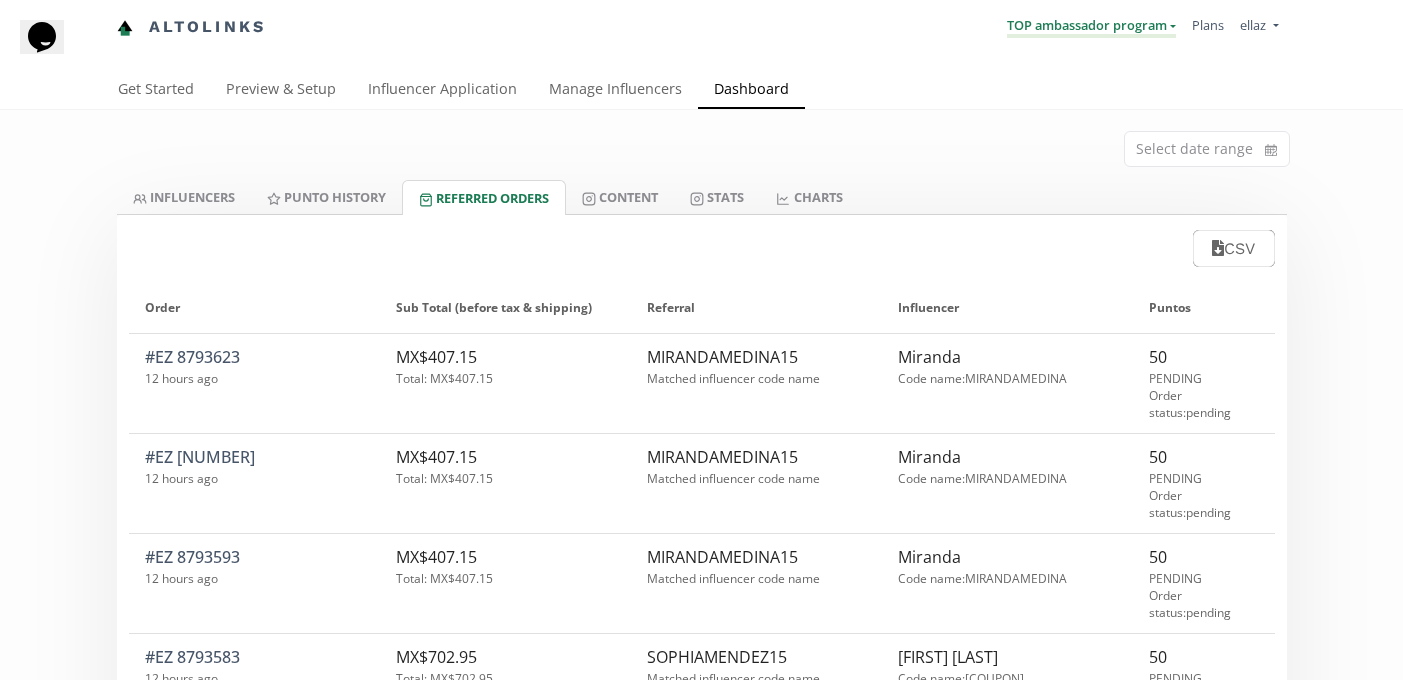 click on "TOP ambassador program" at bounding box center [1091, 27] 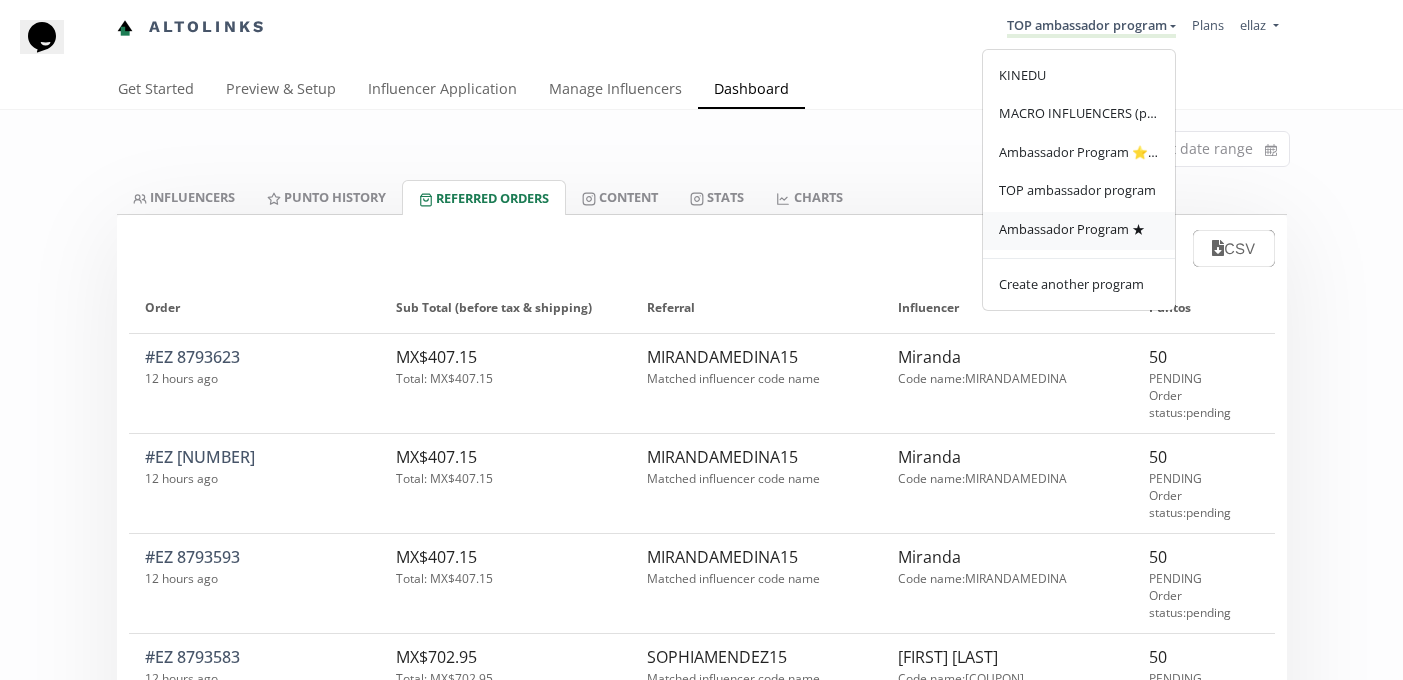 click on "Ambassador Program ★" at bounding box center [1072, 229] 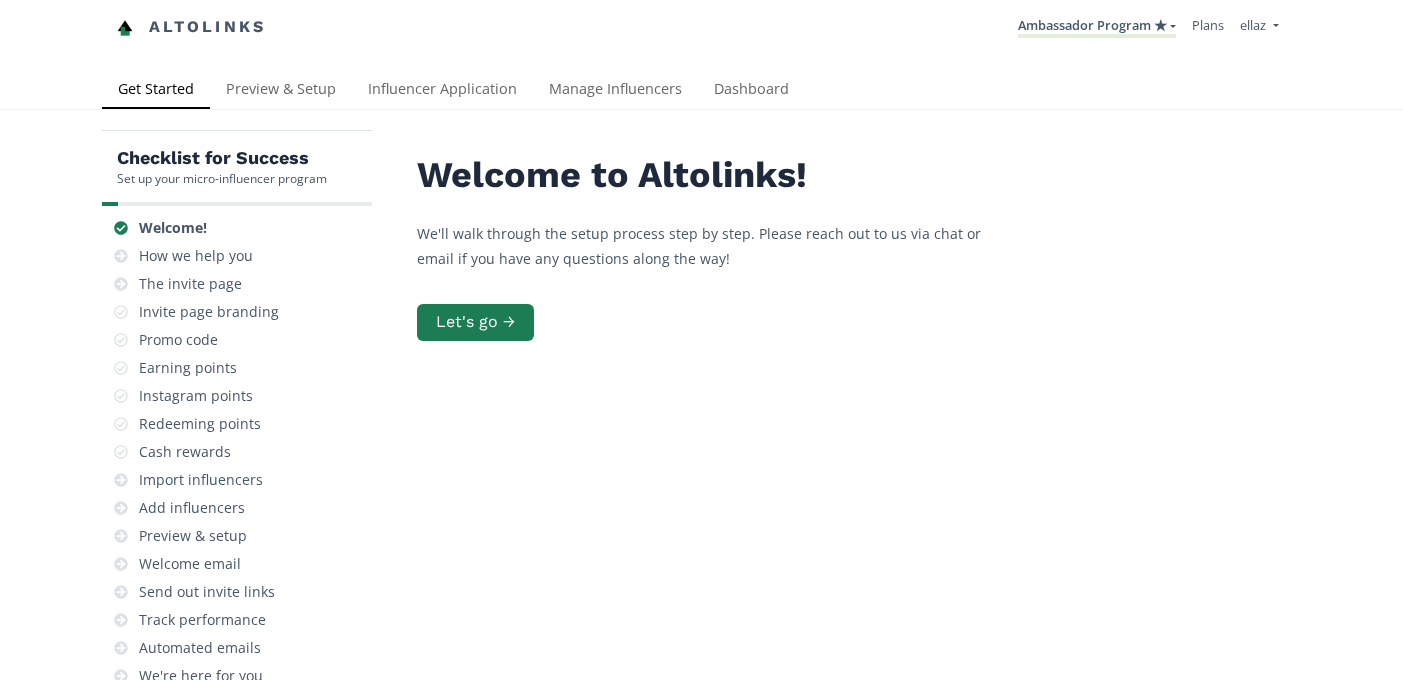 scroll, scrollTop: 0, scrollLeft: 0, axis: both 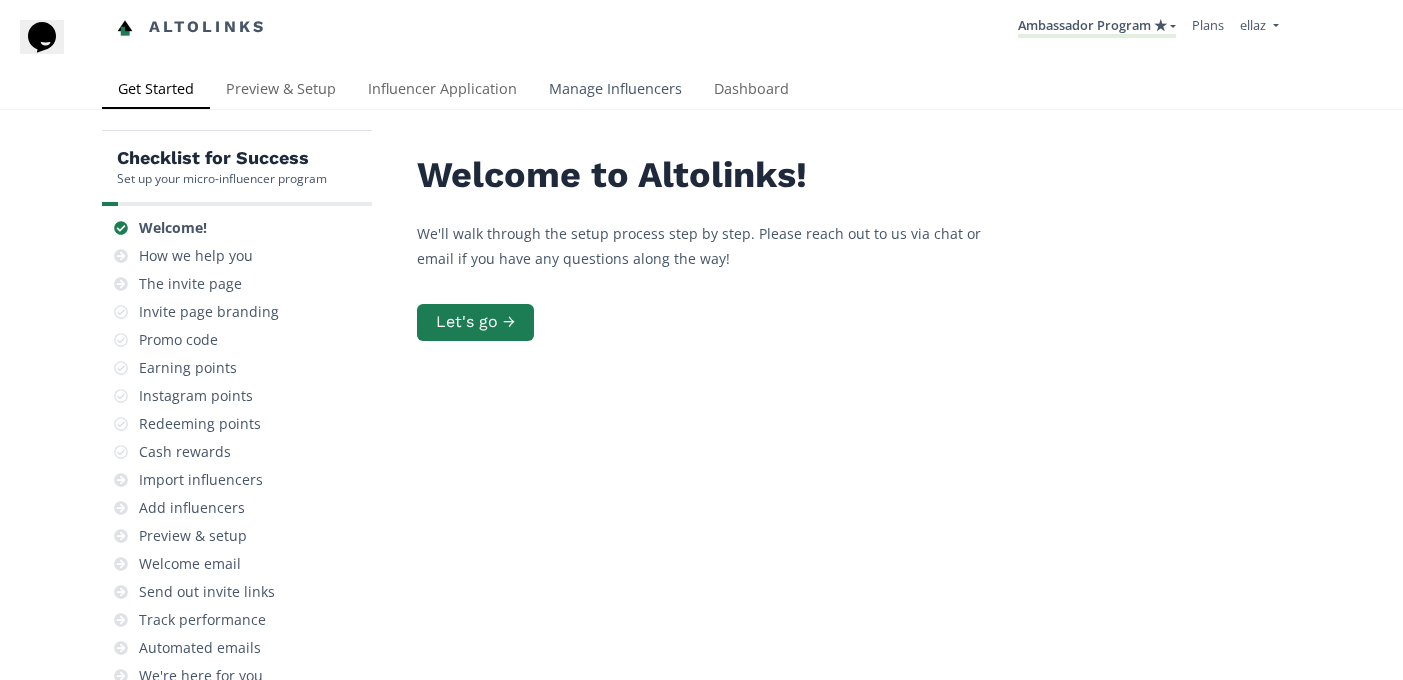 click on "Manage Influencers" at bounding box center (615, 91) 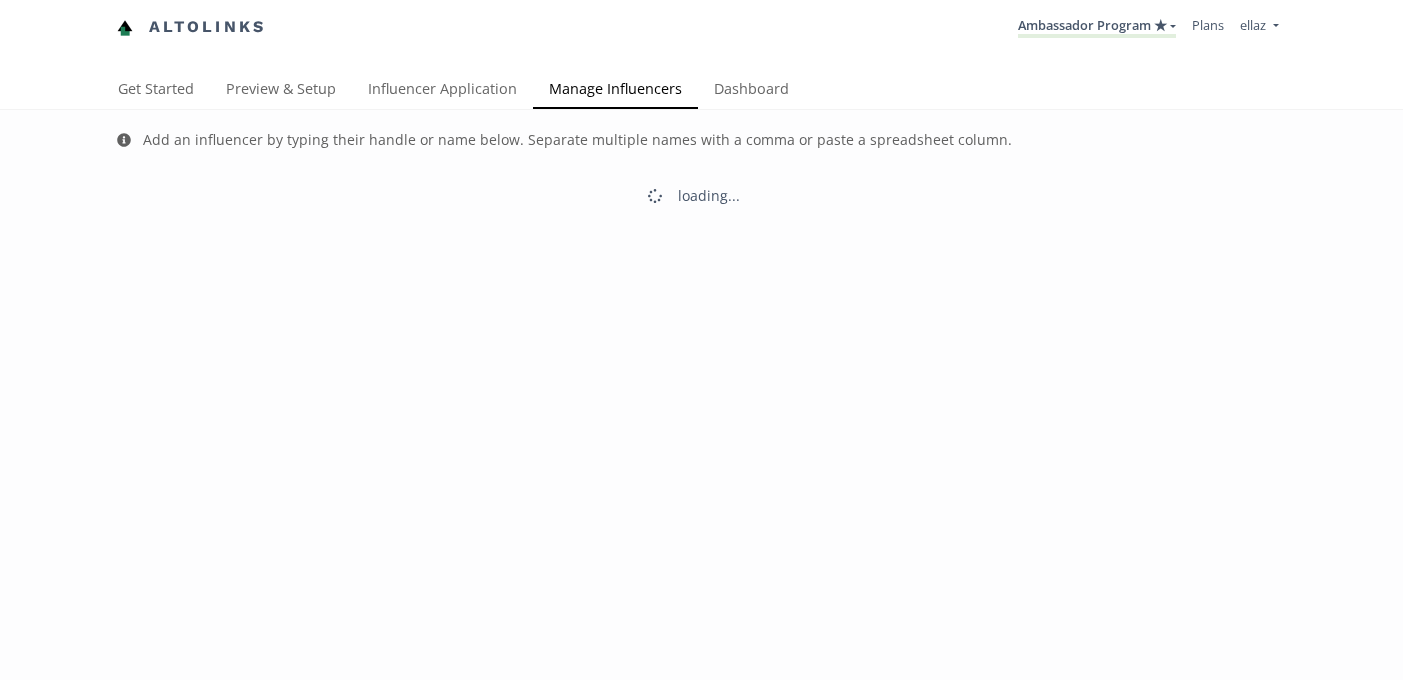 scroll, scrollTop: 0, scrollLeft: 0, axis: both 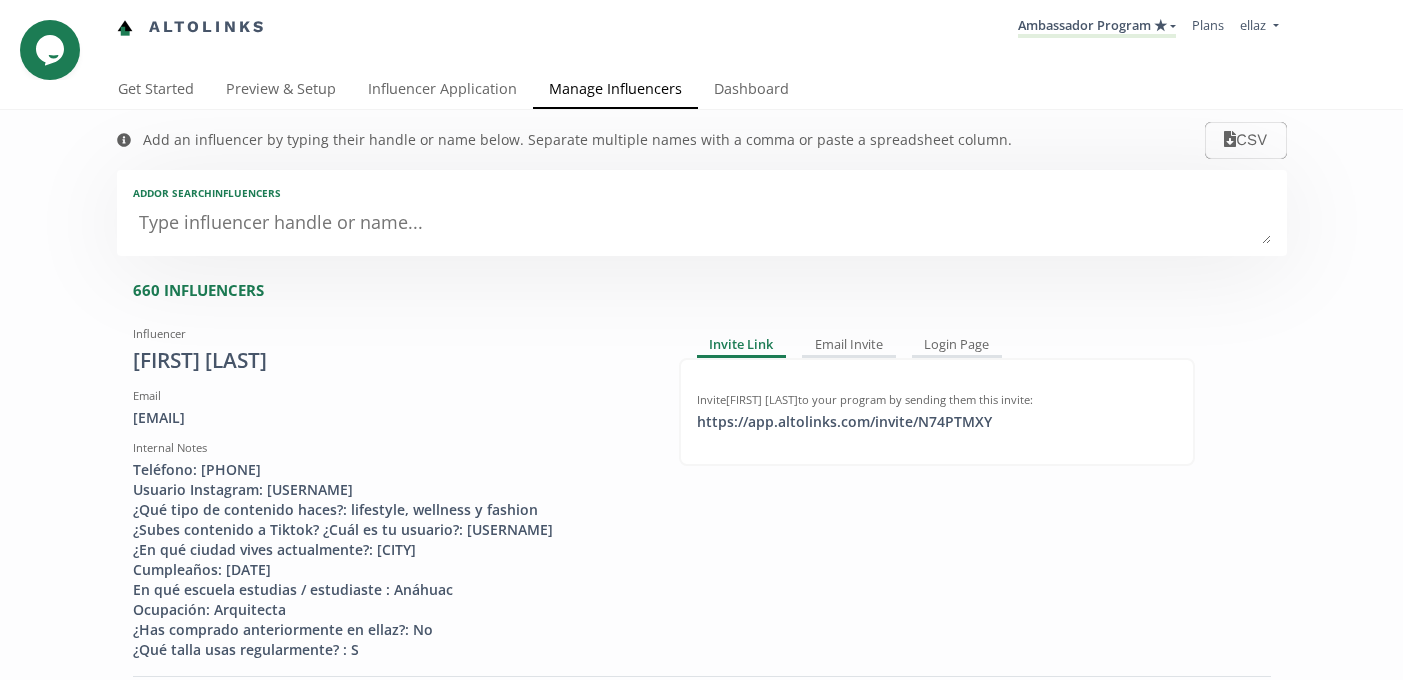 click at bounding box center (702, 224) 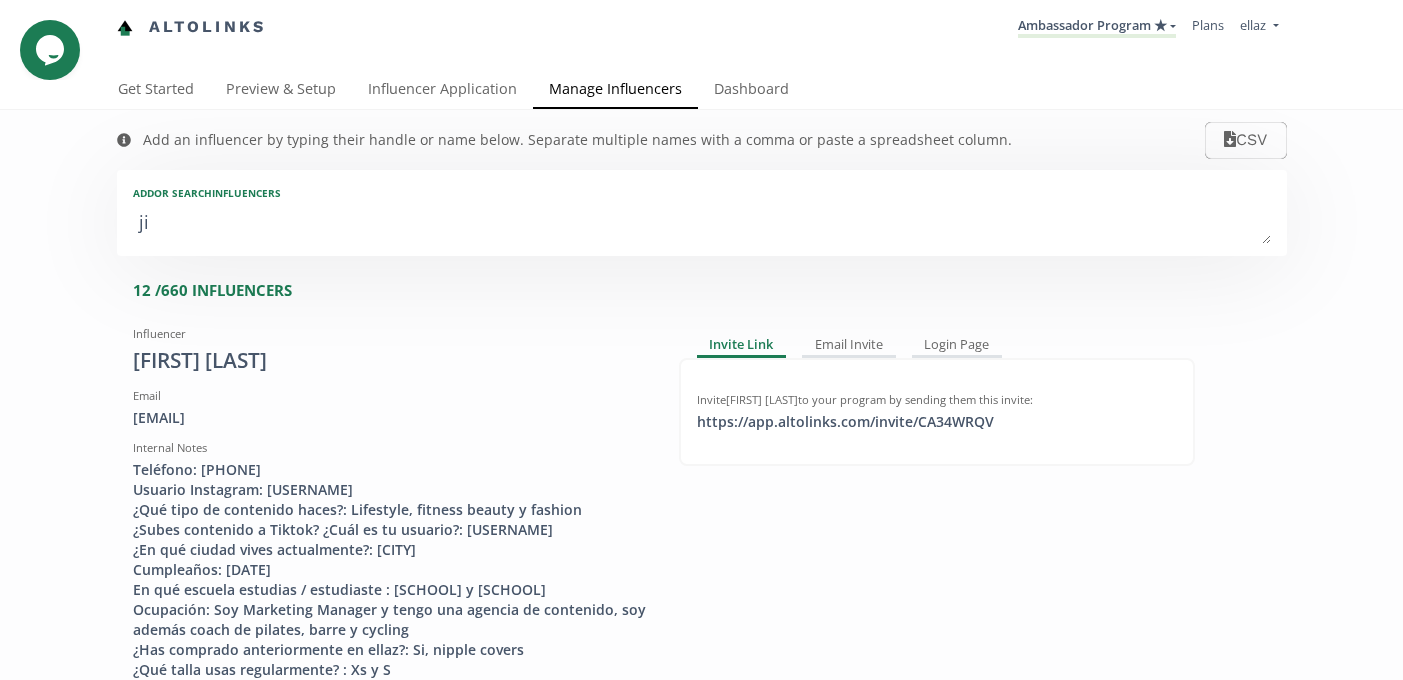type on "jim" 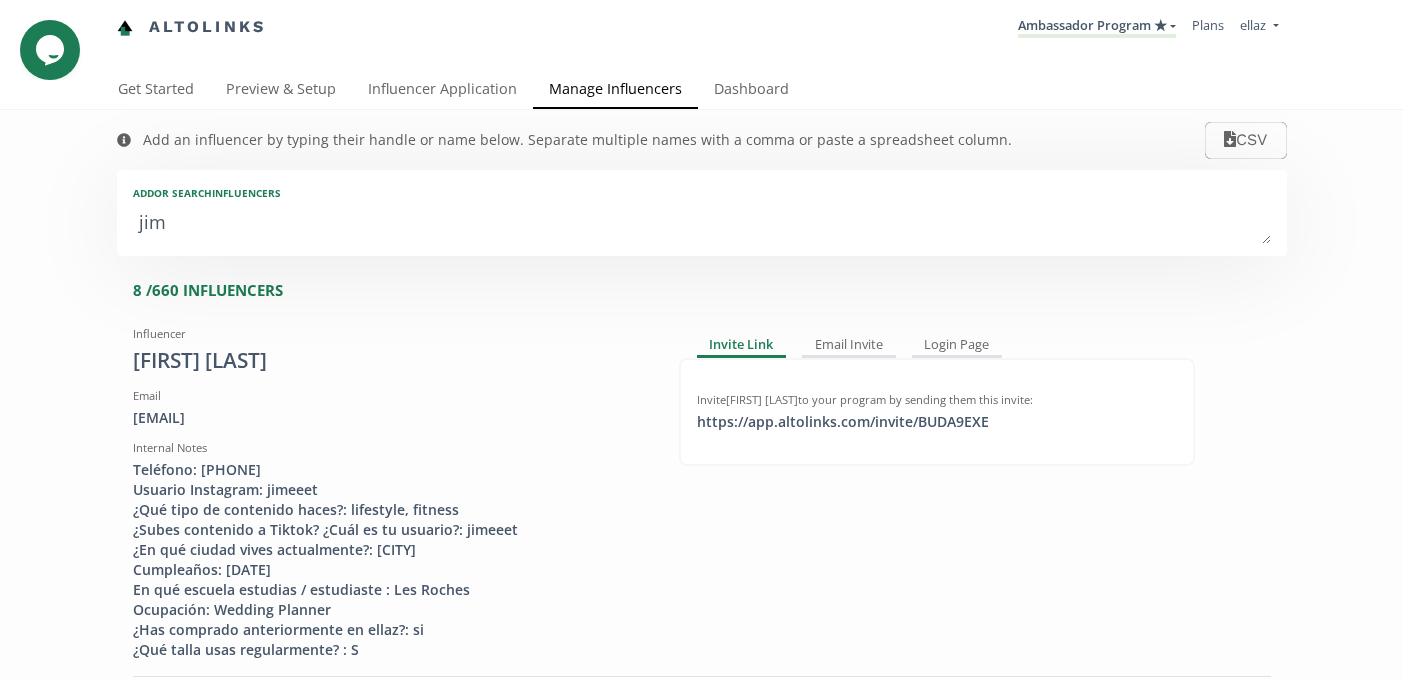 type on "jime" 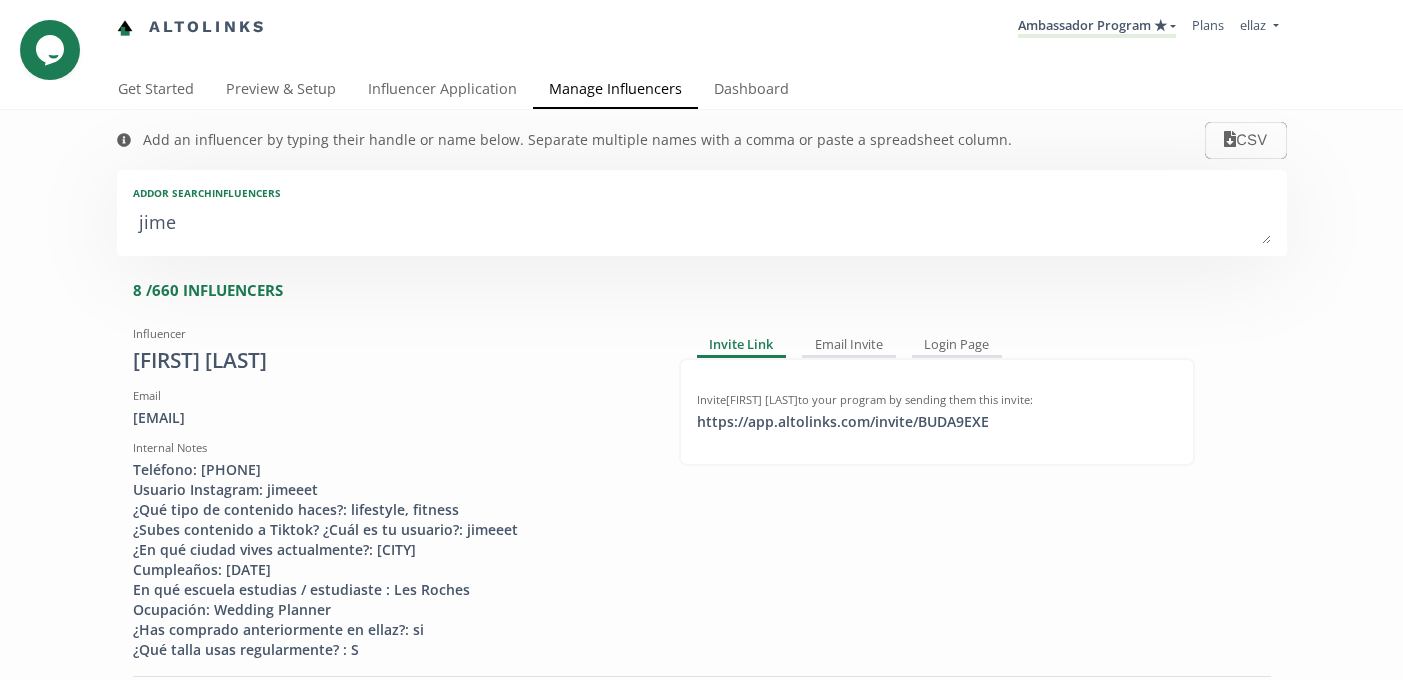 type on "jimen" 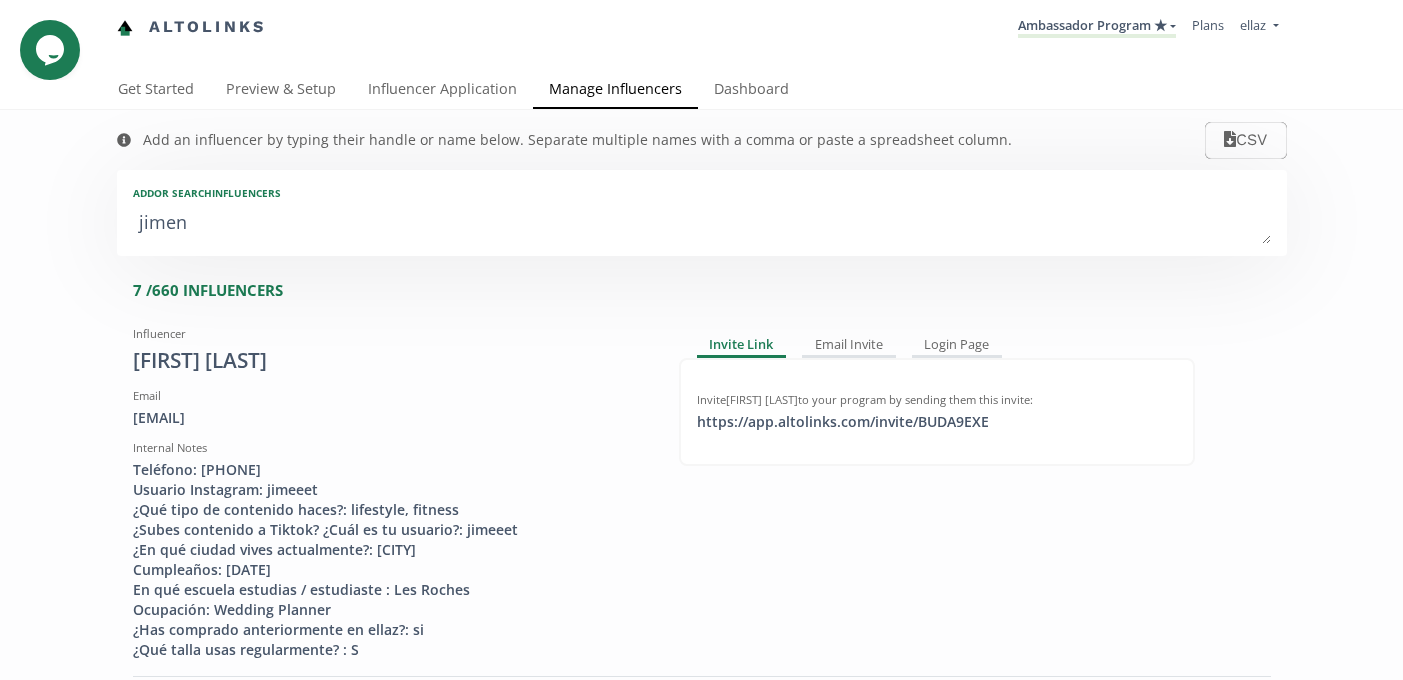 type on "jimena" 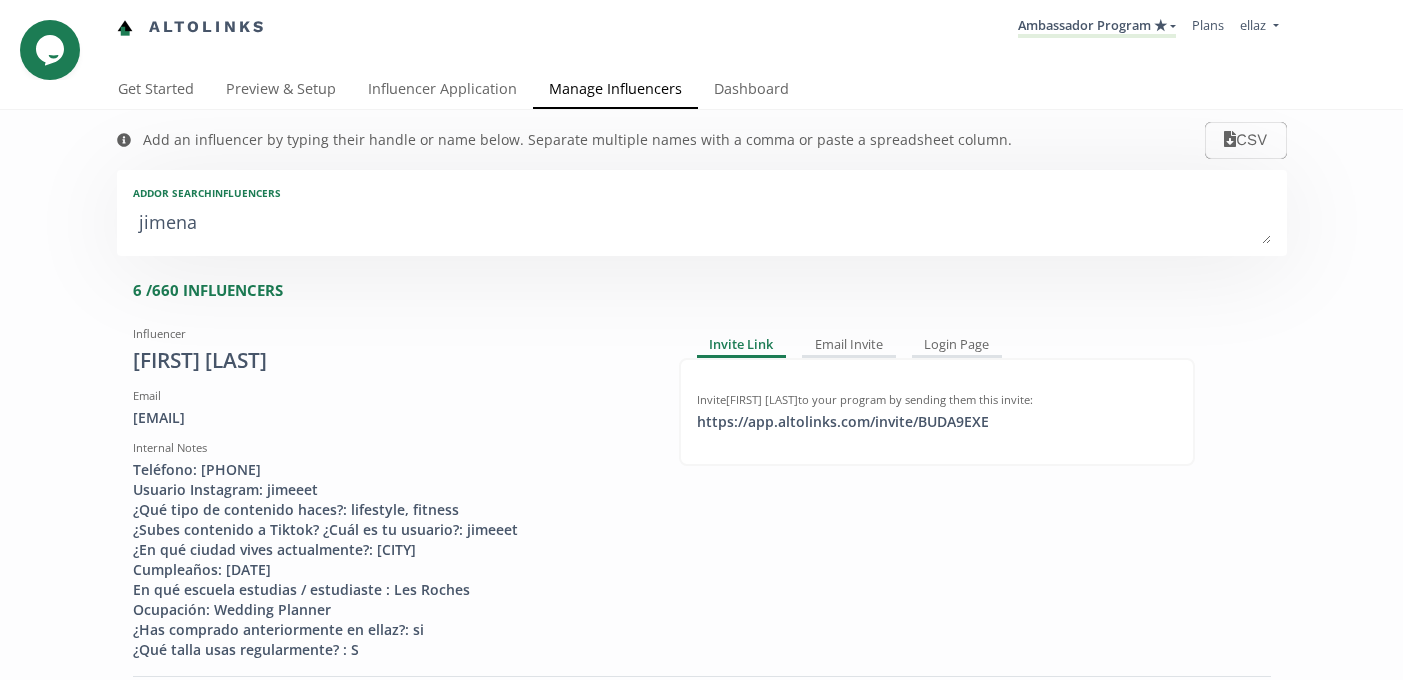 click on "jimena" at bounding box center [702, 224] 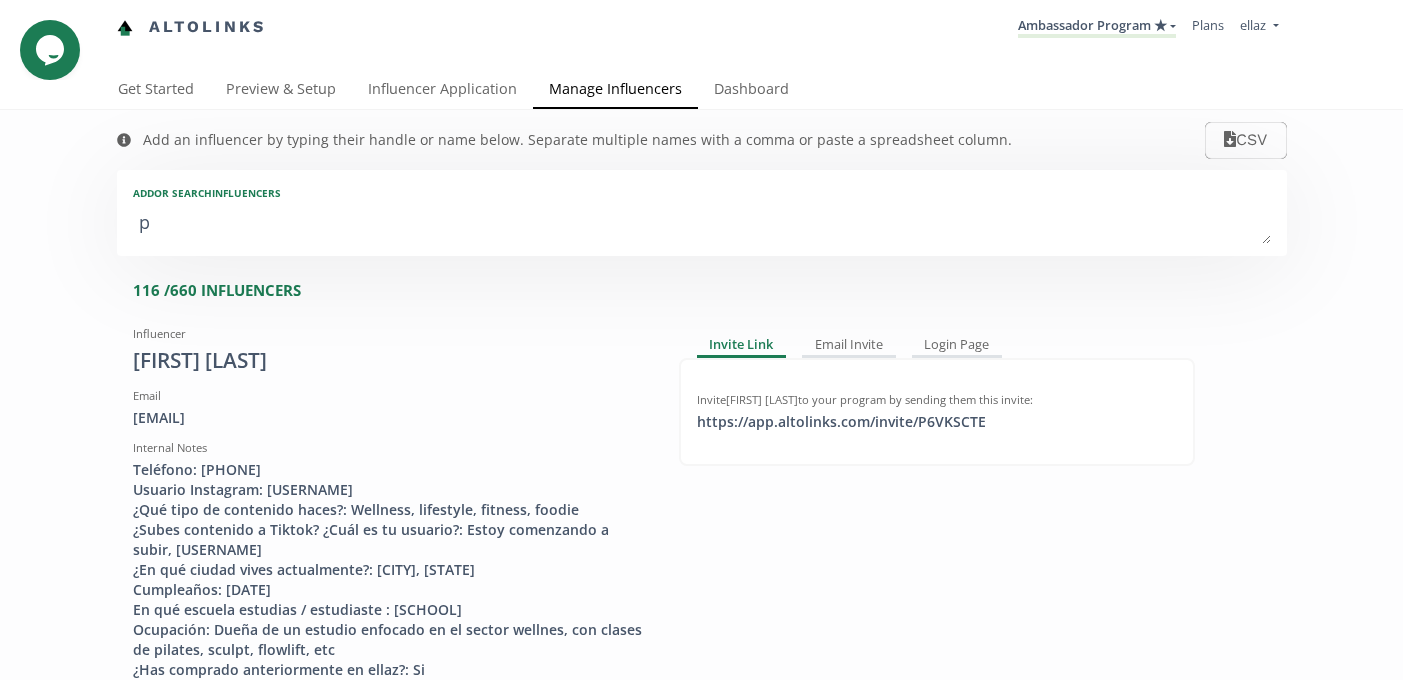 type on "pa" 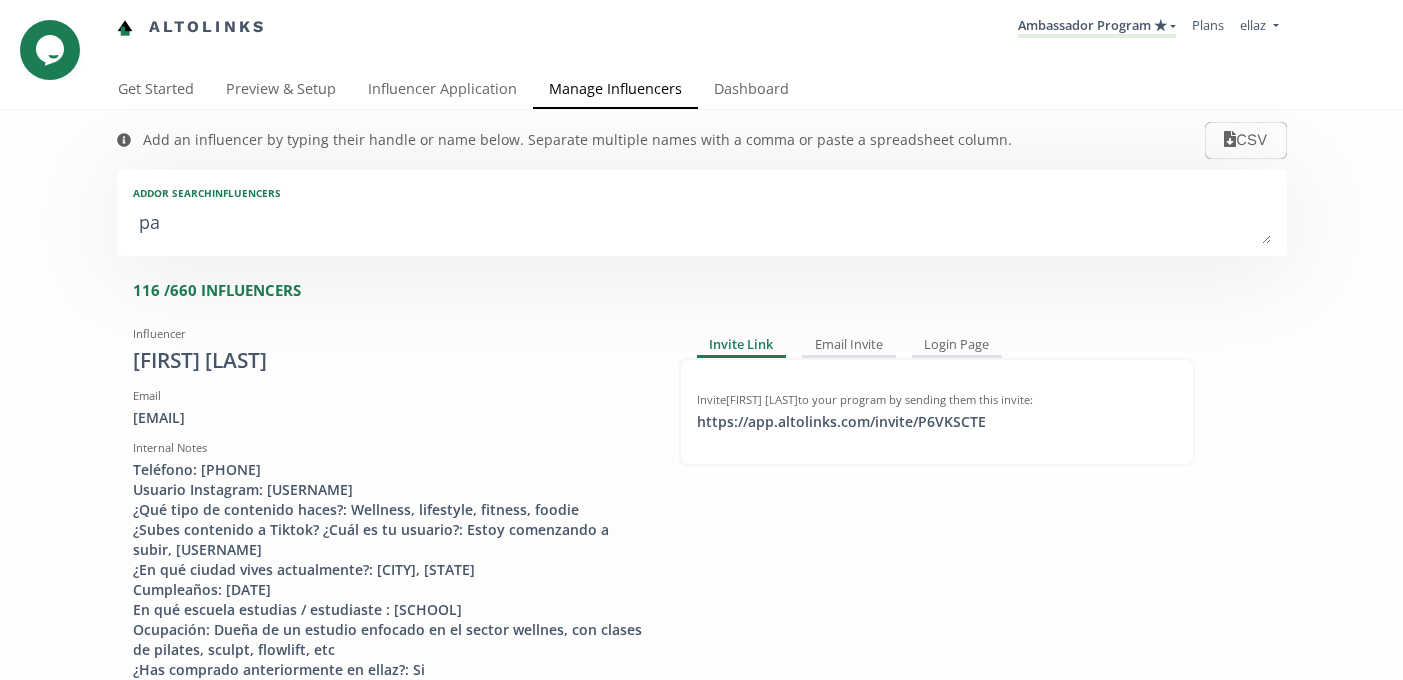 type on "pa" 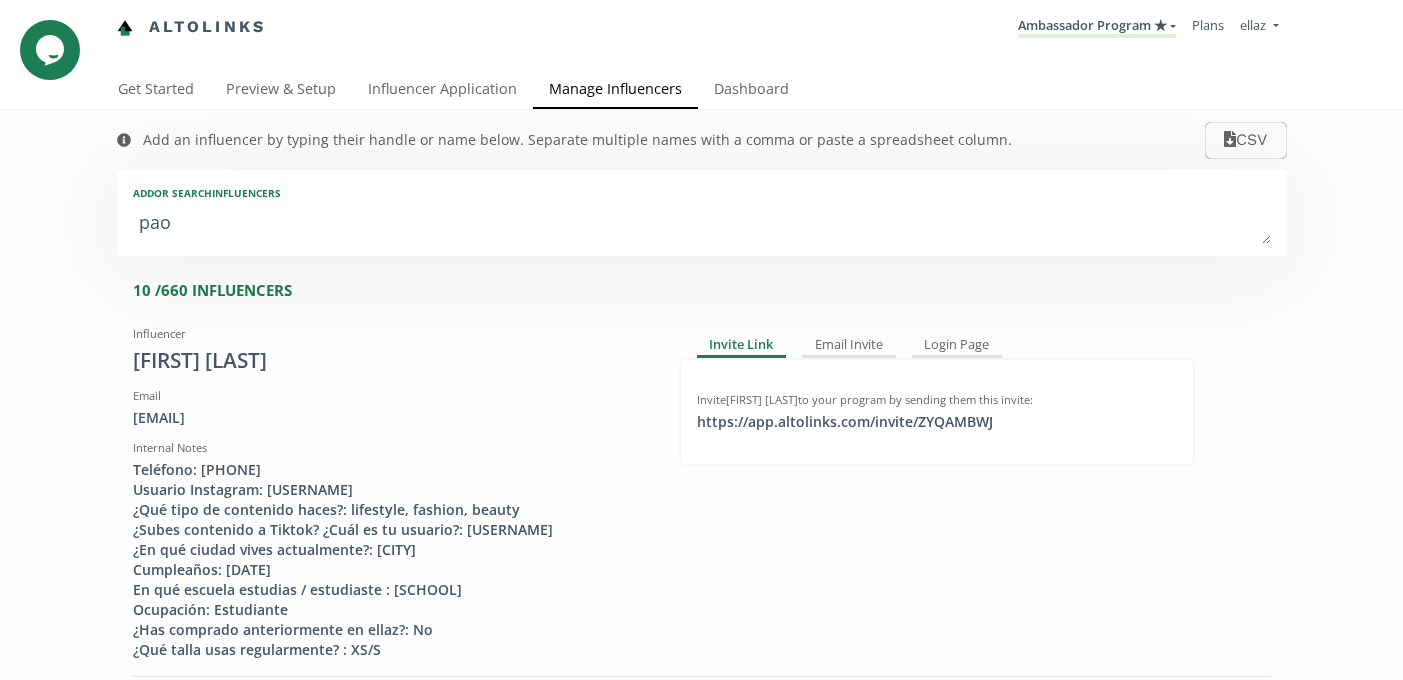type on "paol" 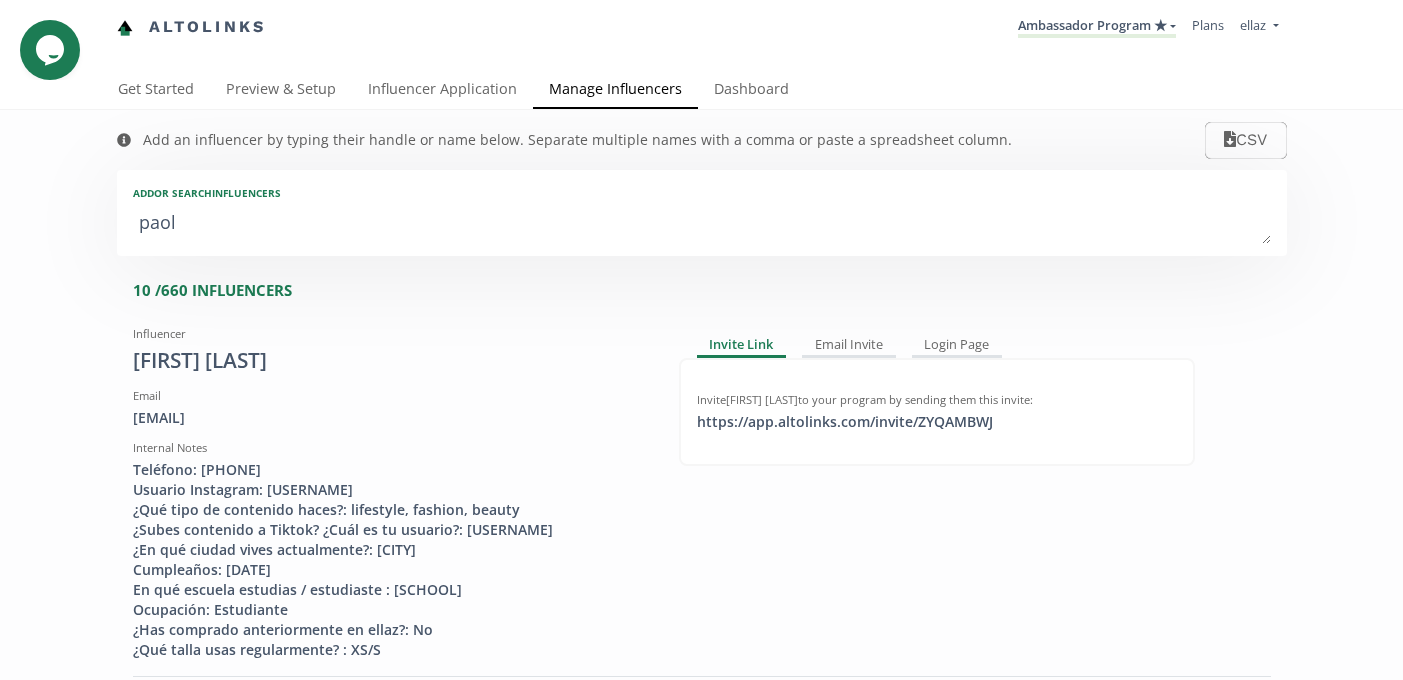 type on "paola" 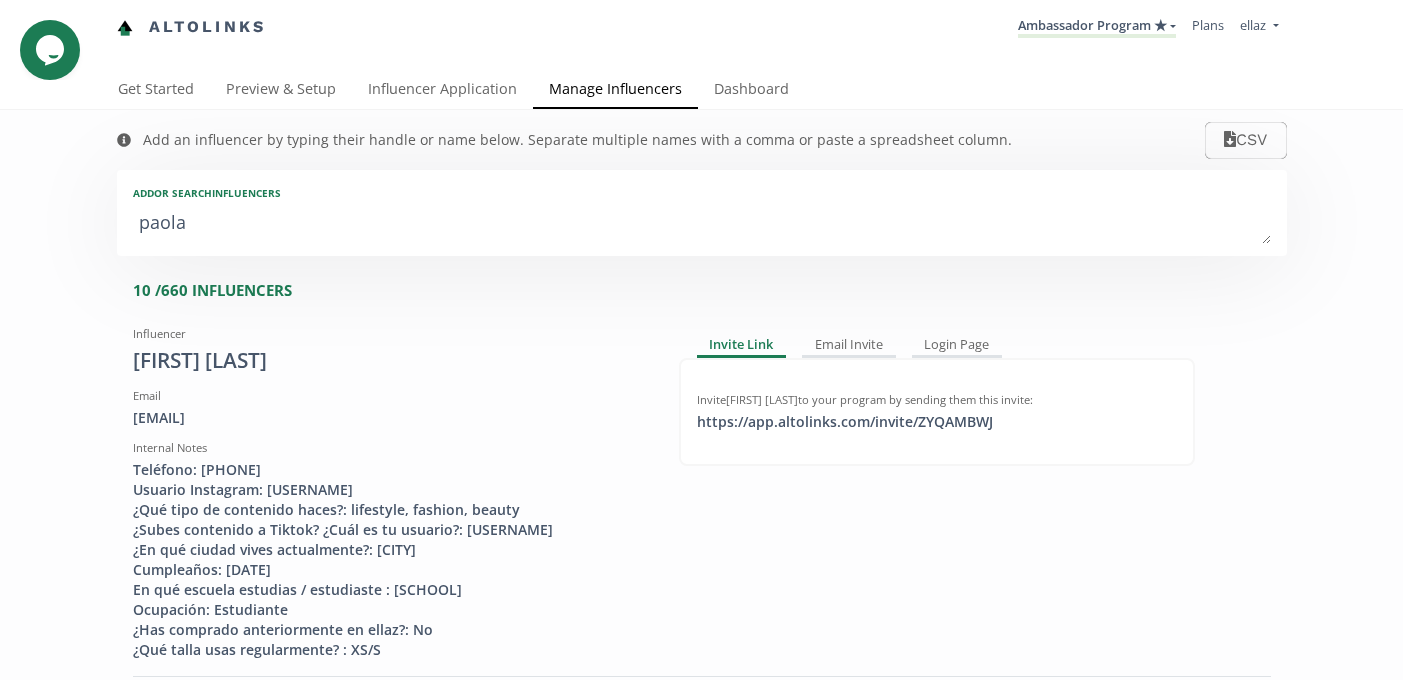 type on "paola p" 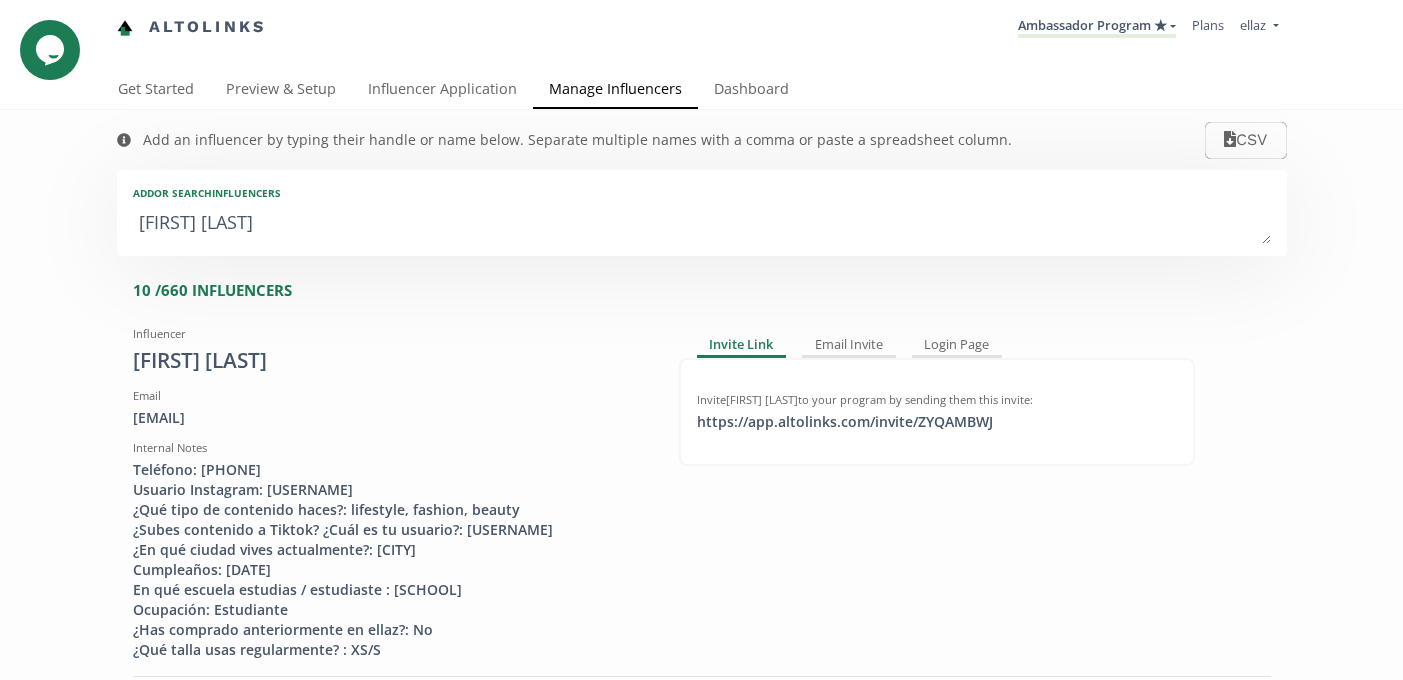 type on "paola pa" 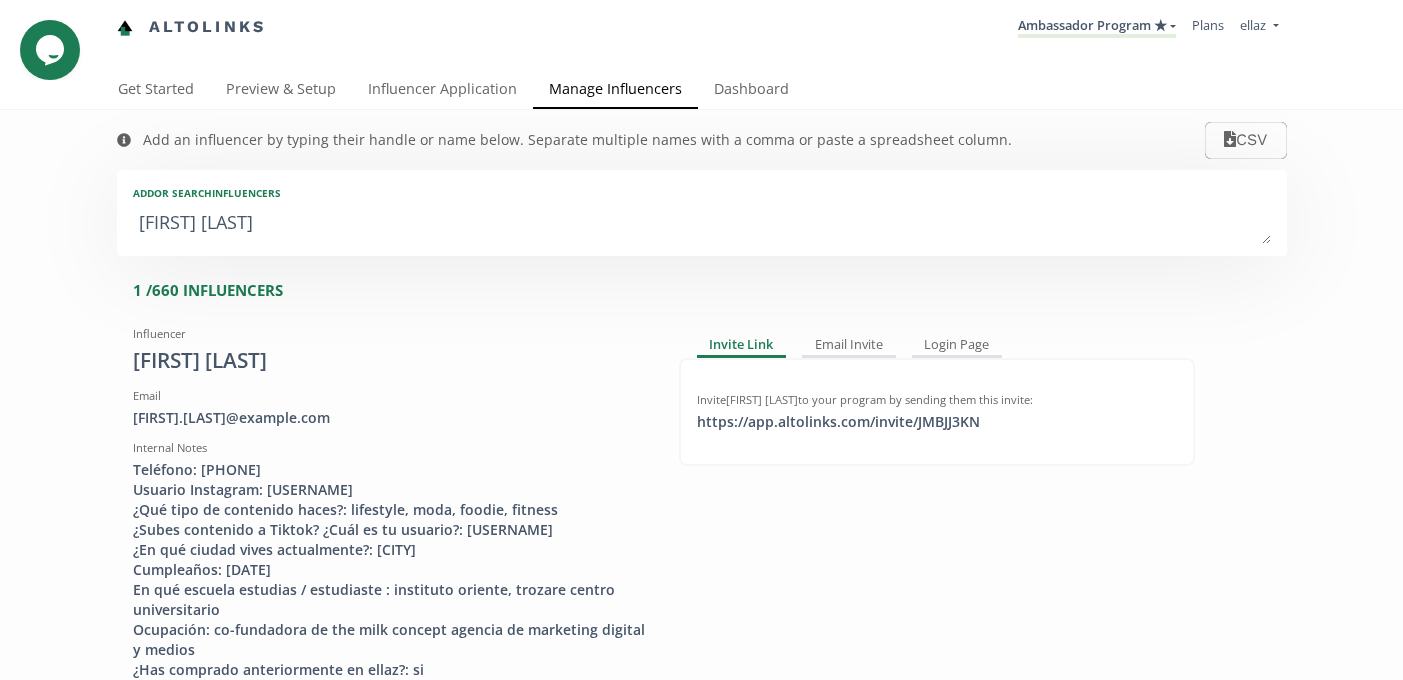 type on "paola pal" 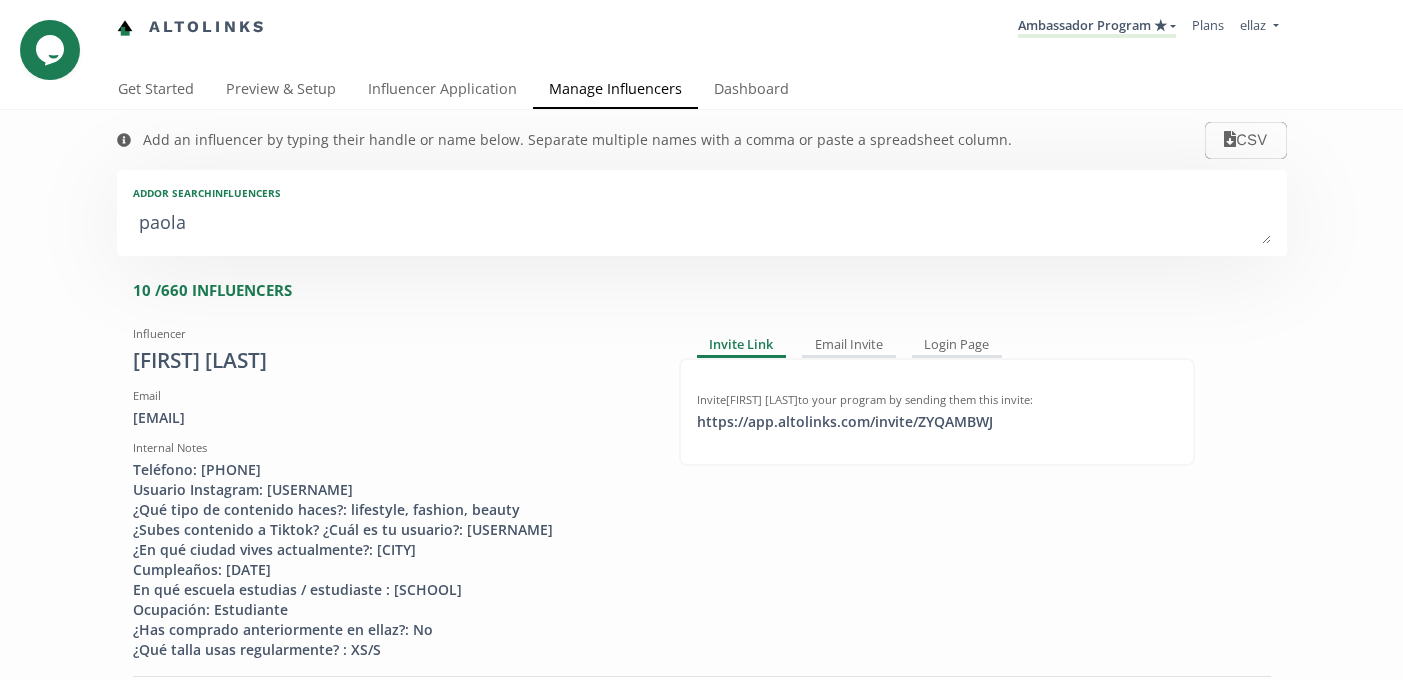type on "paol" 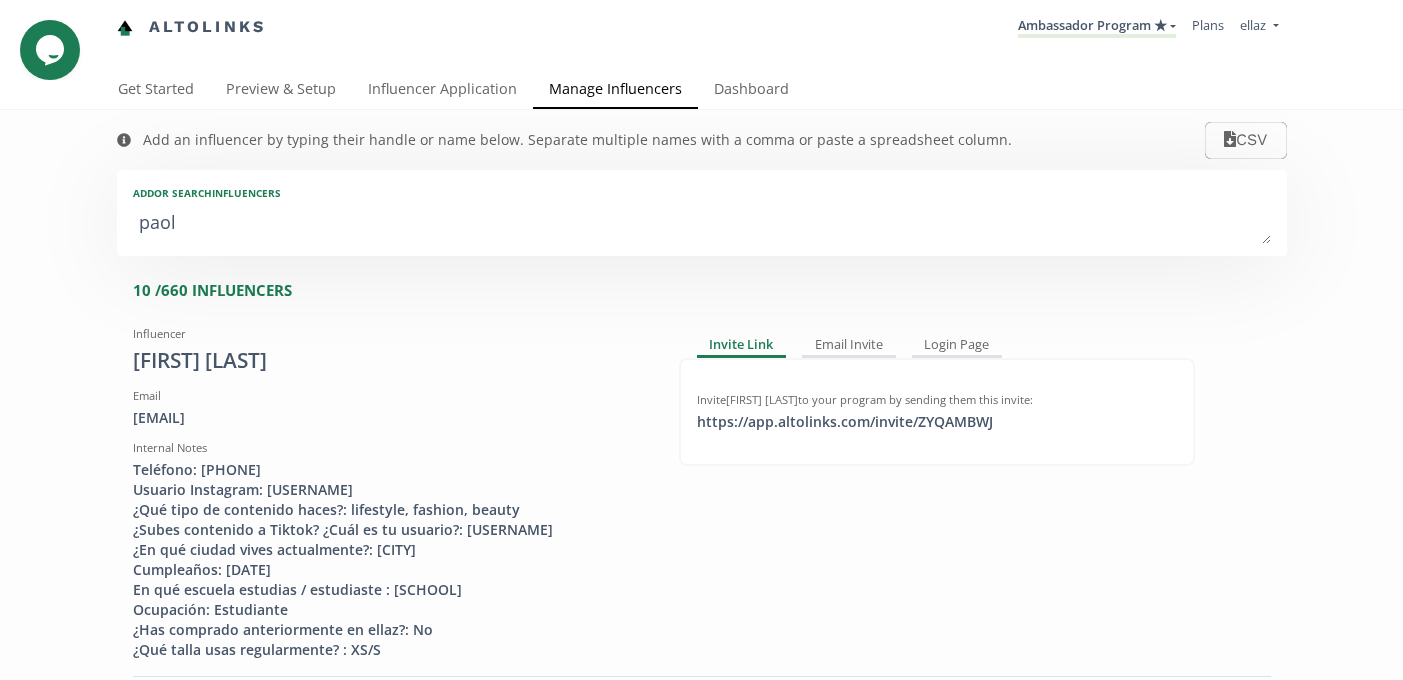 type on "pao" 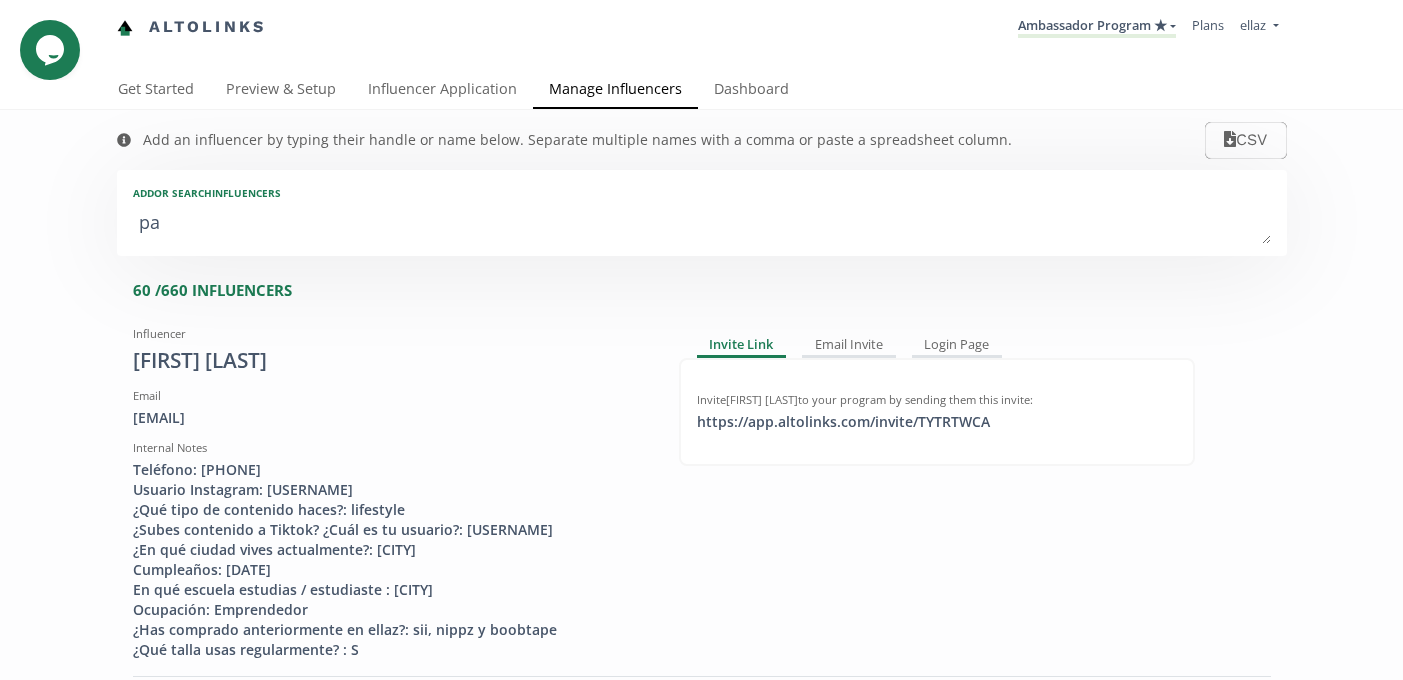 type on "p" 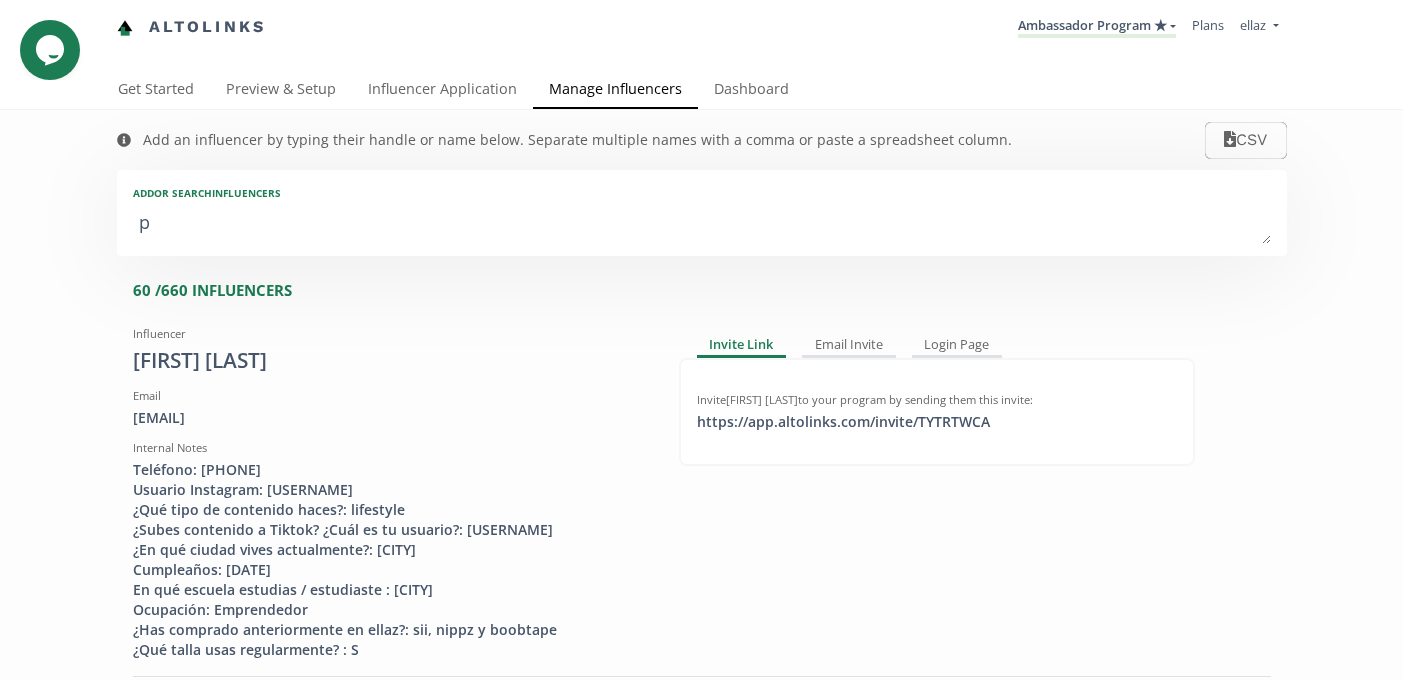 type 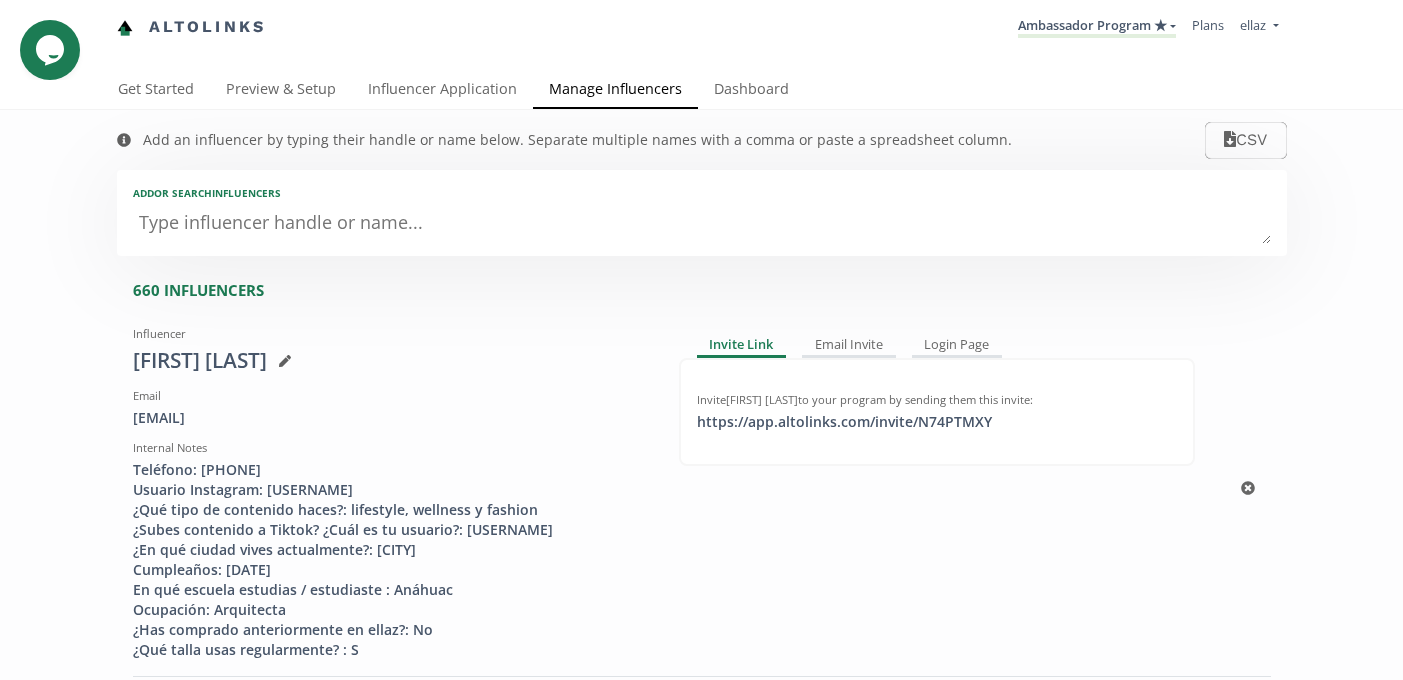 click on "Email" at bounding box center (391, 396) 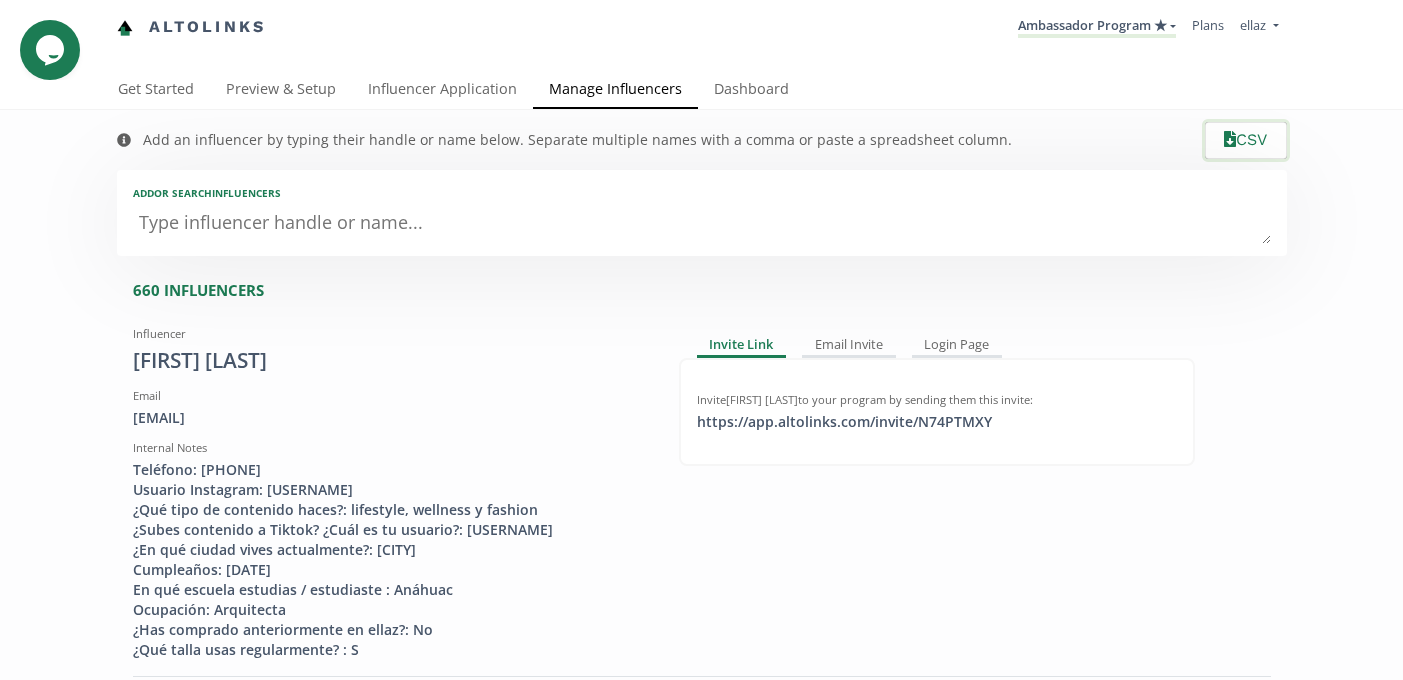 click on "CSV" at bounding box center [1245, 140] 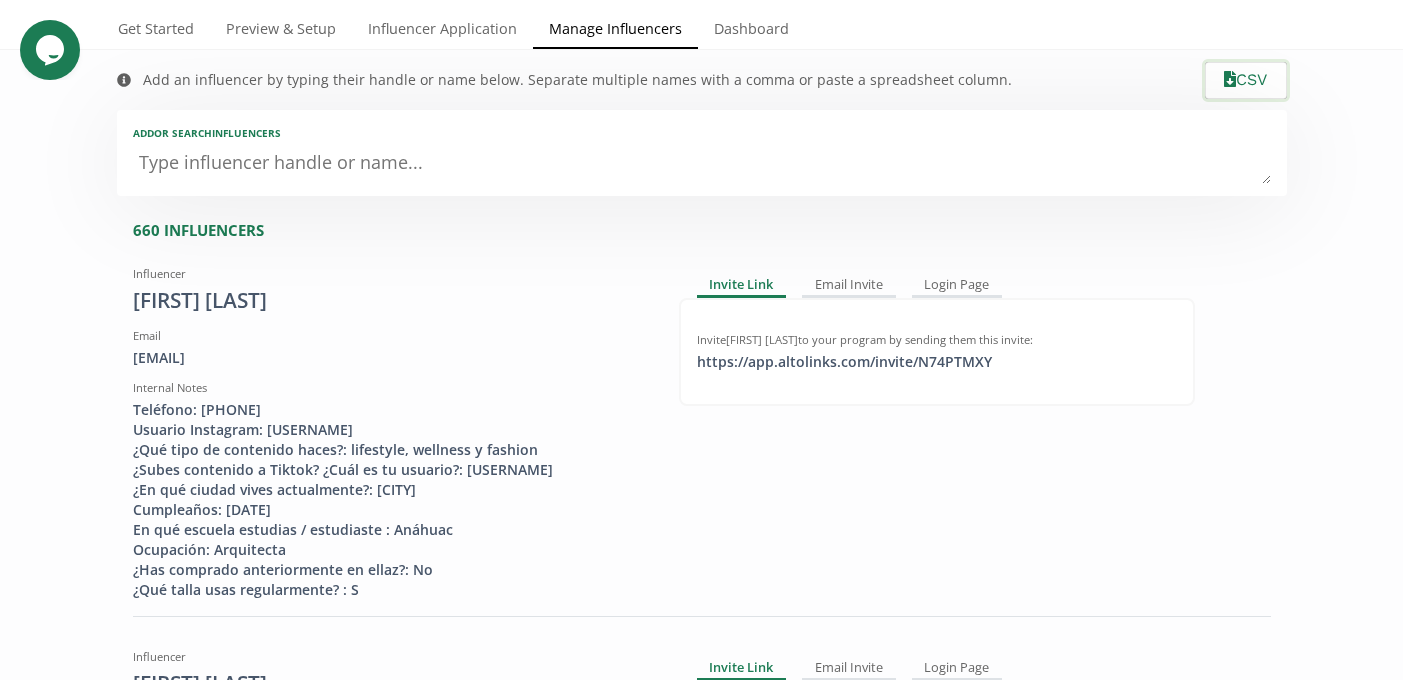 scroll, scrollTop: 0, scrollLeft: 0, axis: both 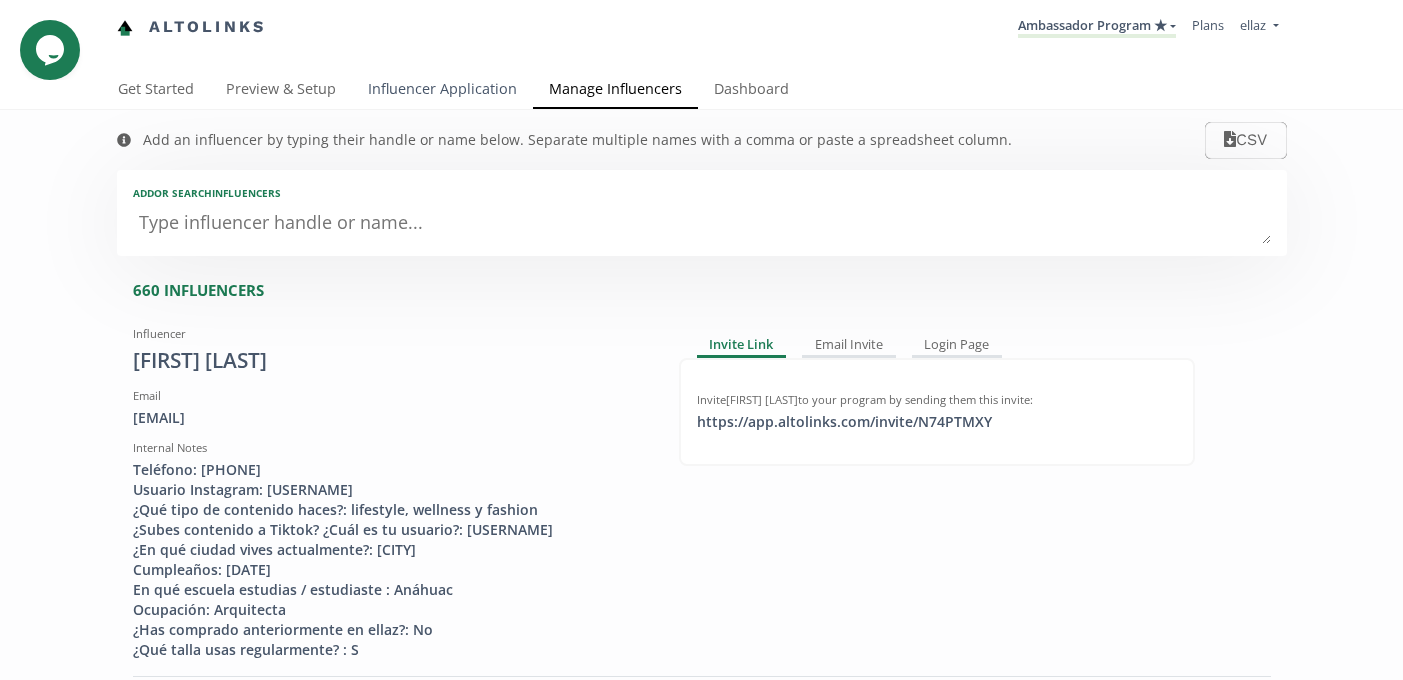 click on "Influencer Application" at bounding box center [442, 91] 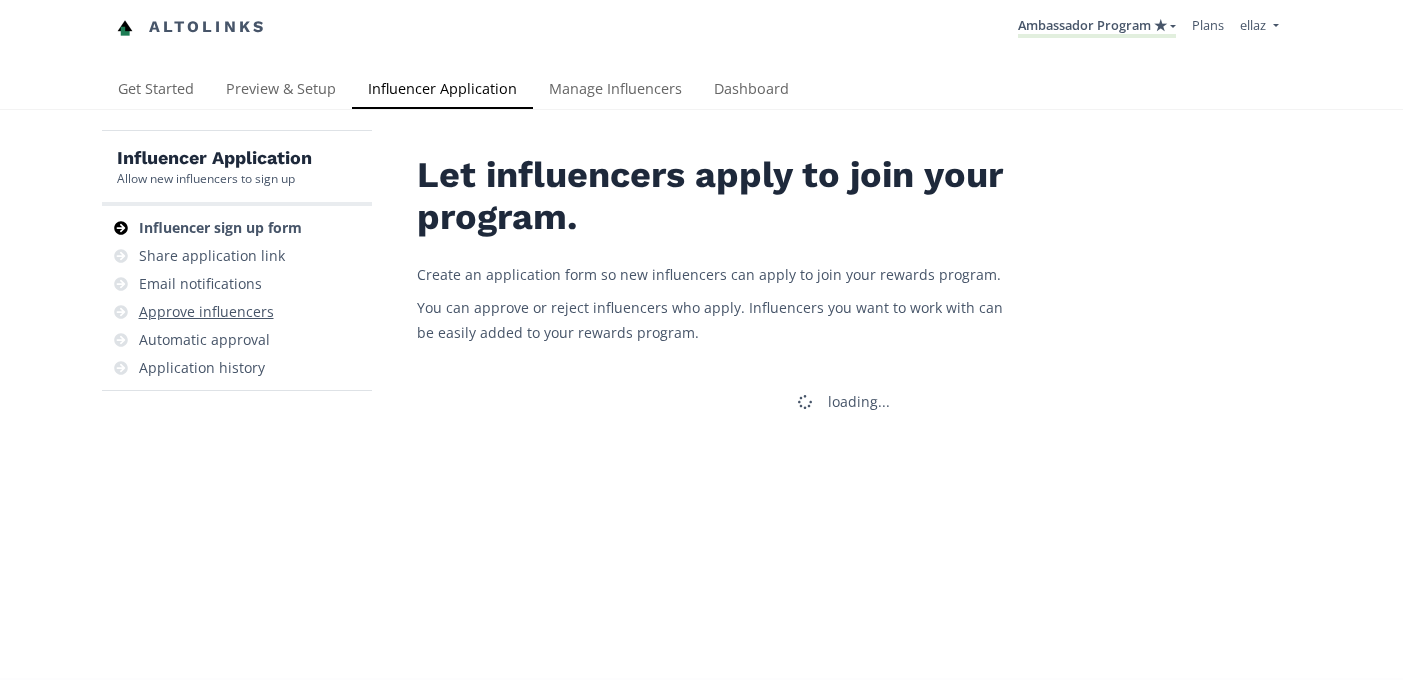 scroll, scrollTop: 0, scrollLeft: 0, axis: both 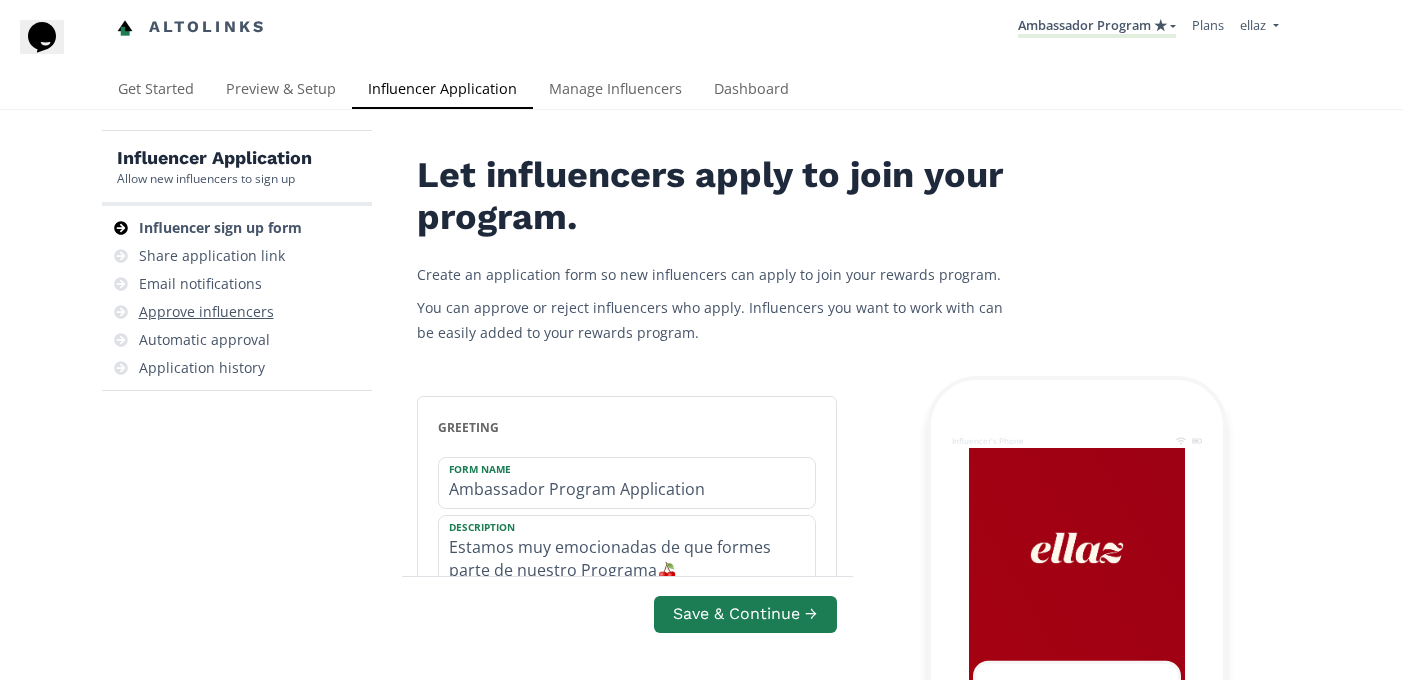 click on "Approve influencers" at bounding box center [206, 312] 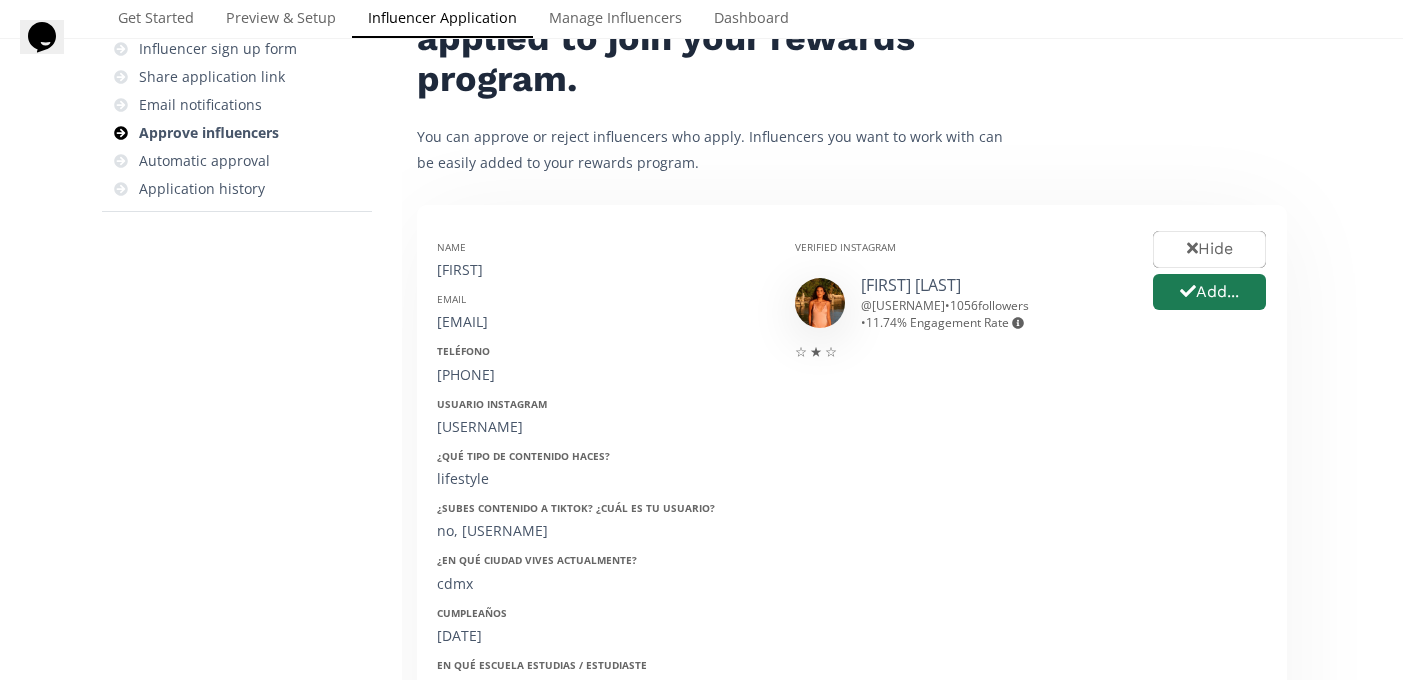 scroll, scrollTop: 0, scrollLeft: 0, axis: both 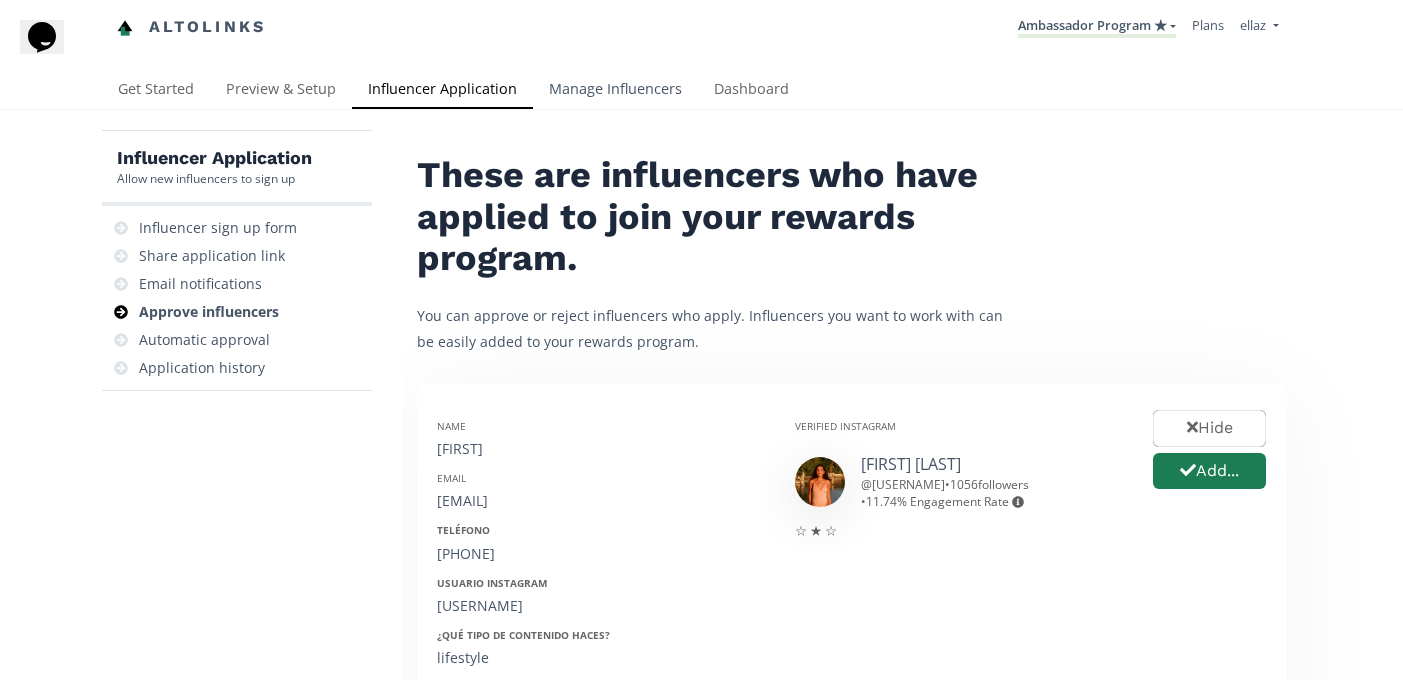 click on "Manage Influencers" at bounding box center (615, 91) 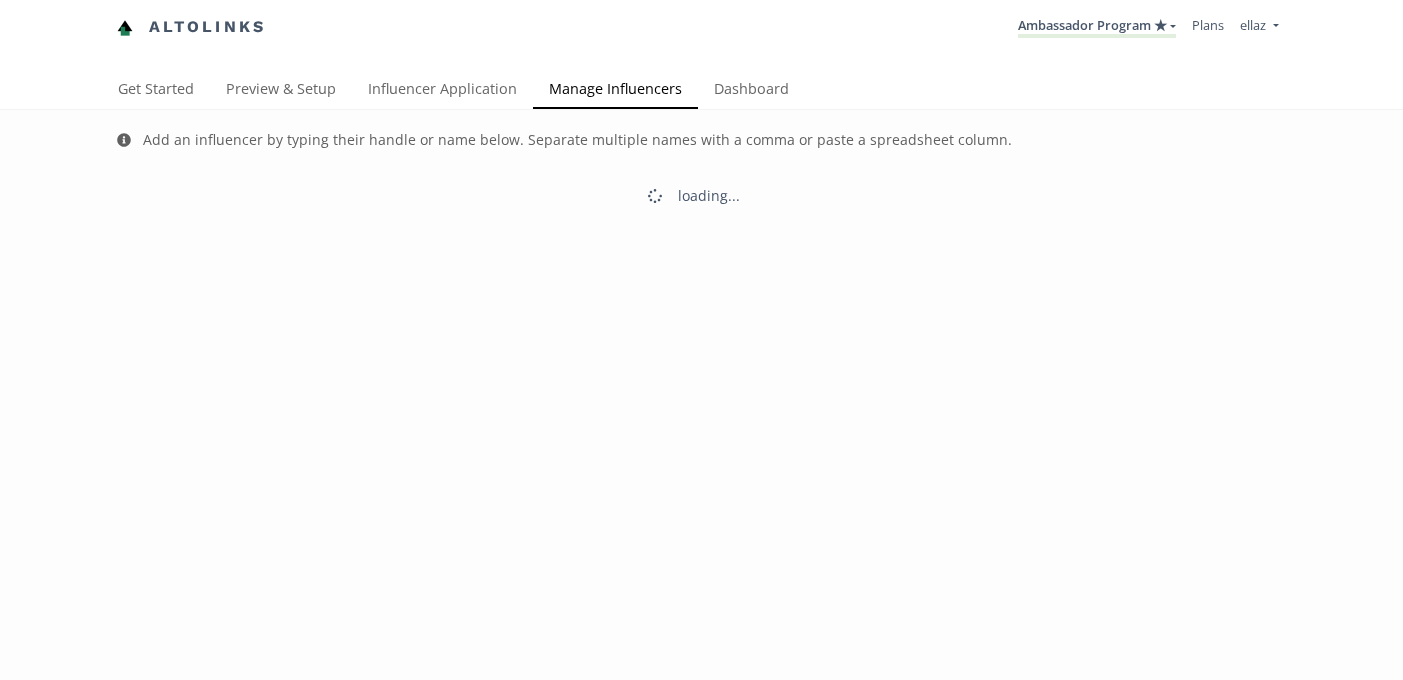 scroll, scrollTop: 0, scrollLeft: 0, axis: both 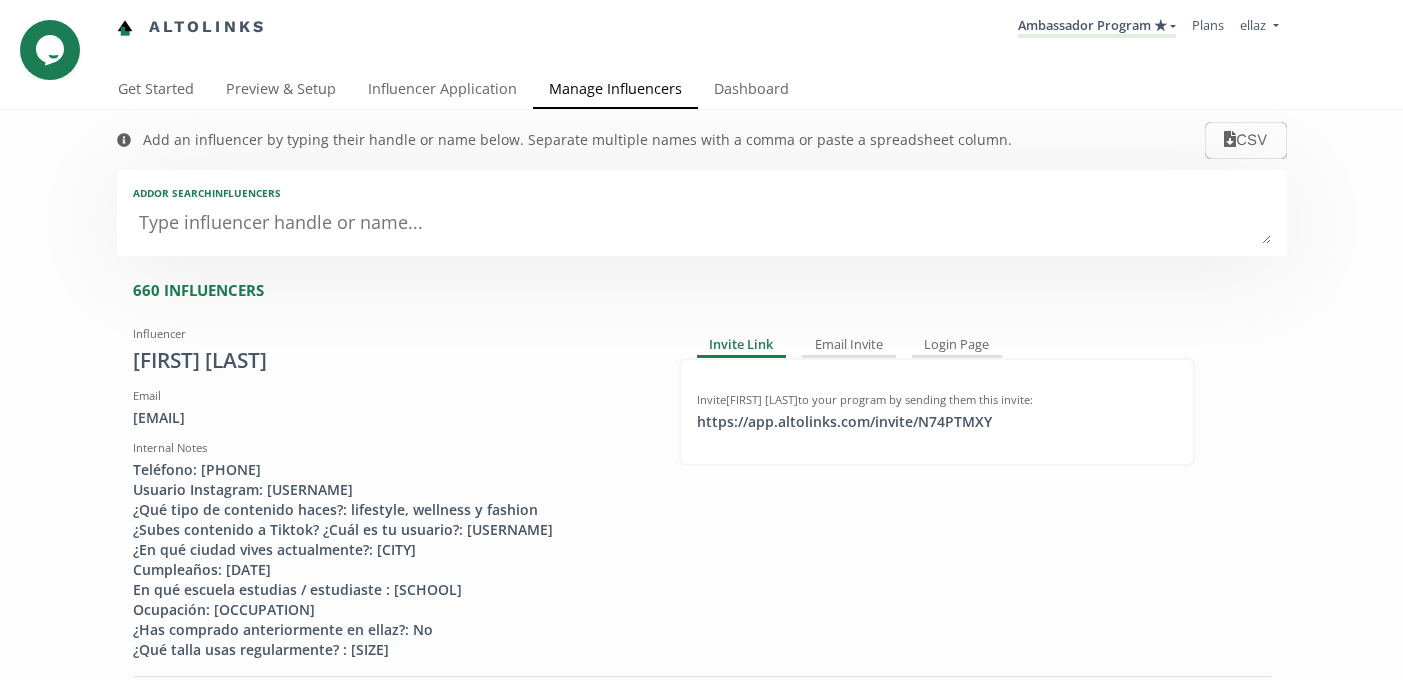 click at bounding box center [702, 224] 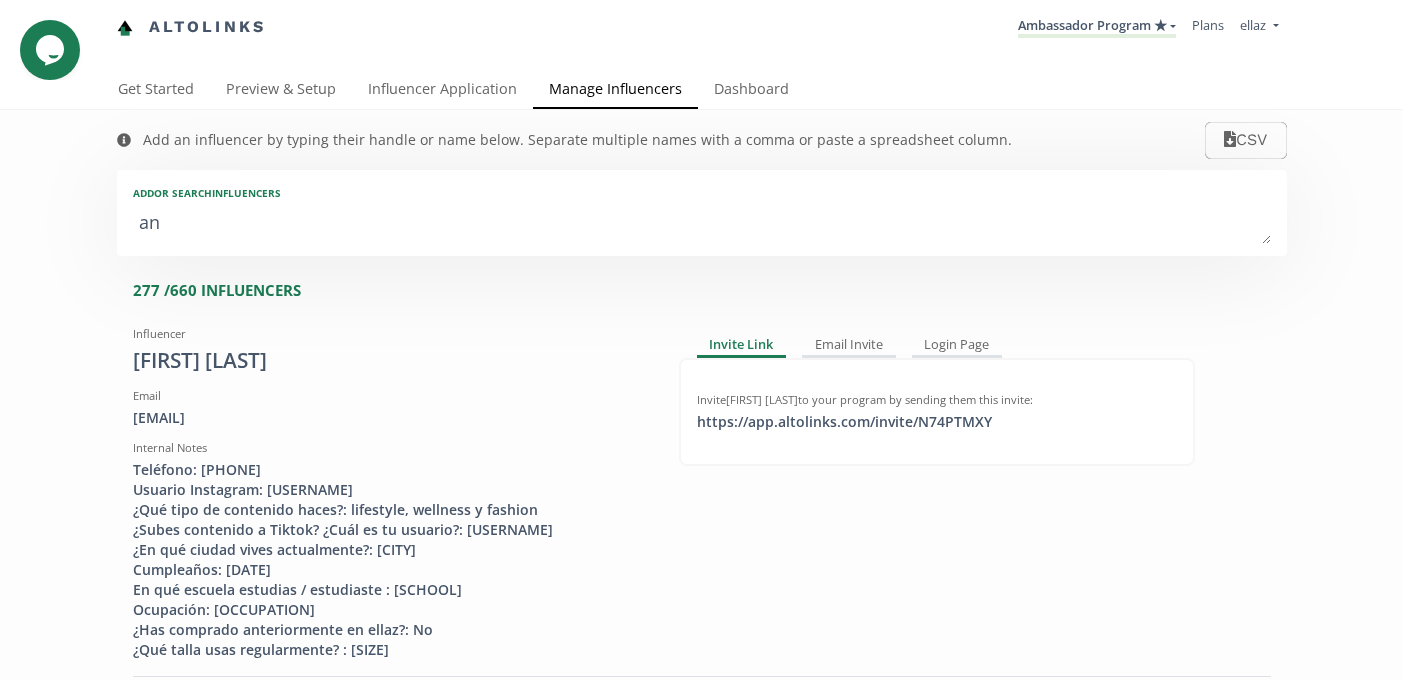 type on "ana" 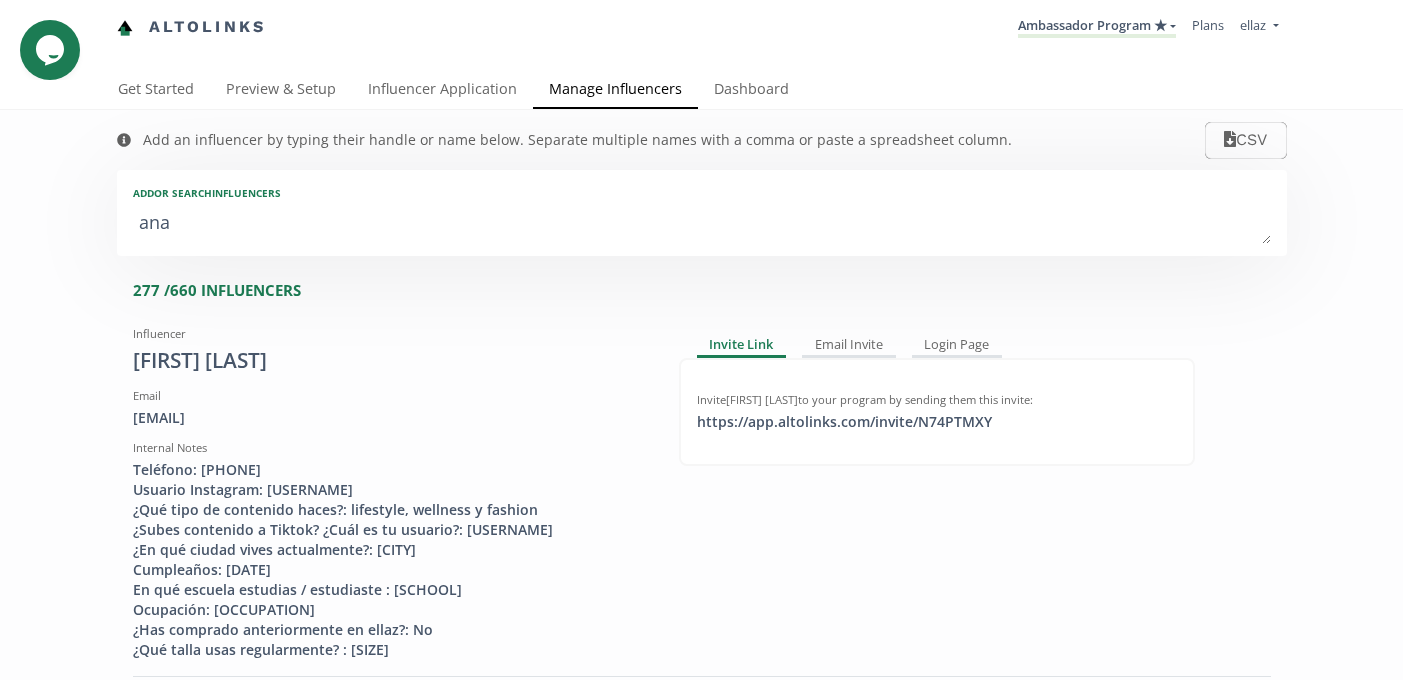 type on "anan" 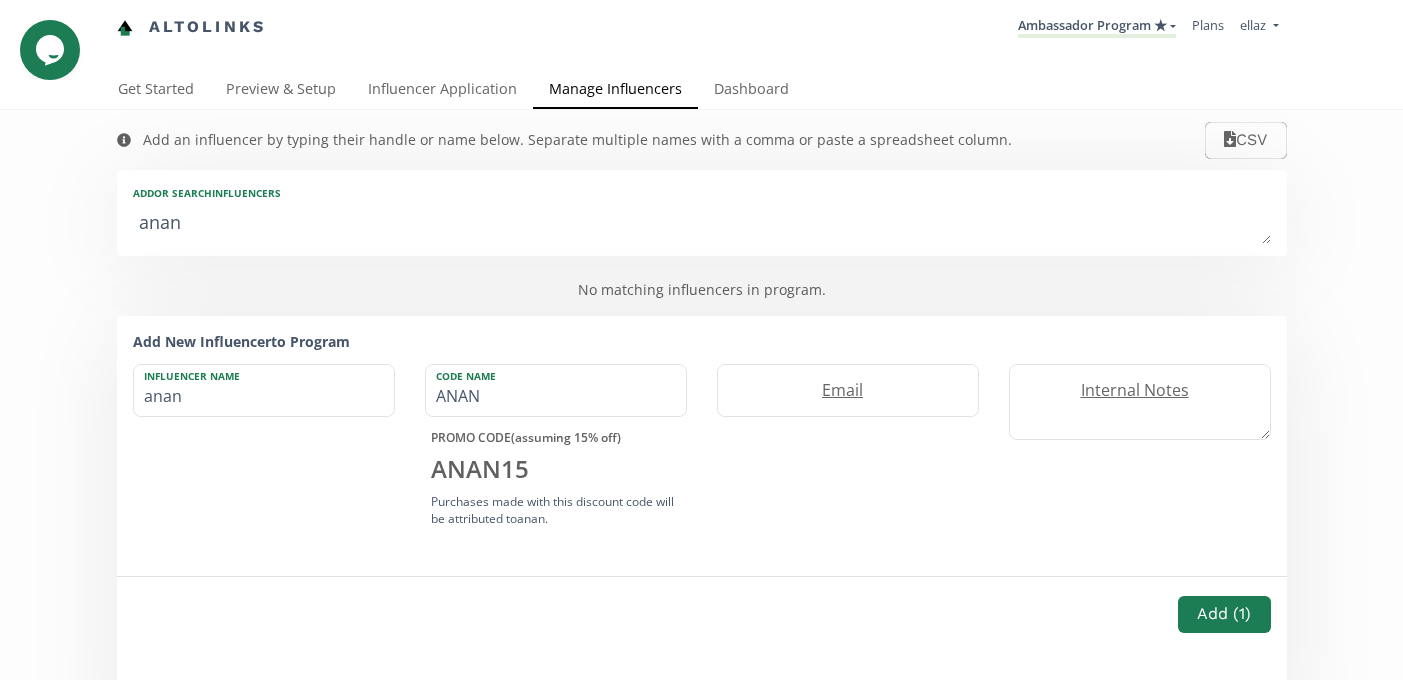 type on "ananl" 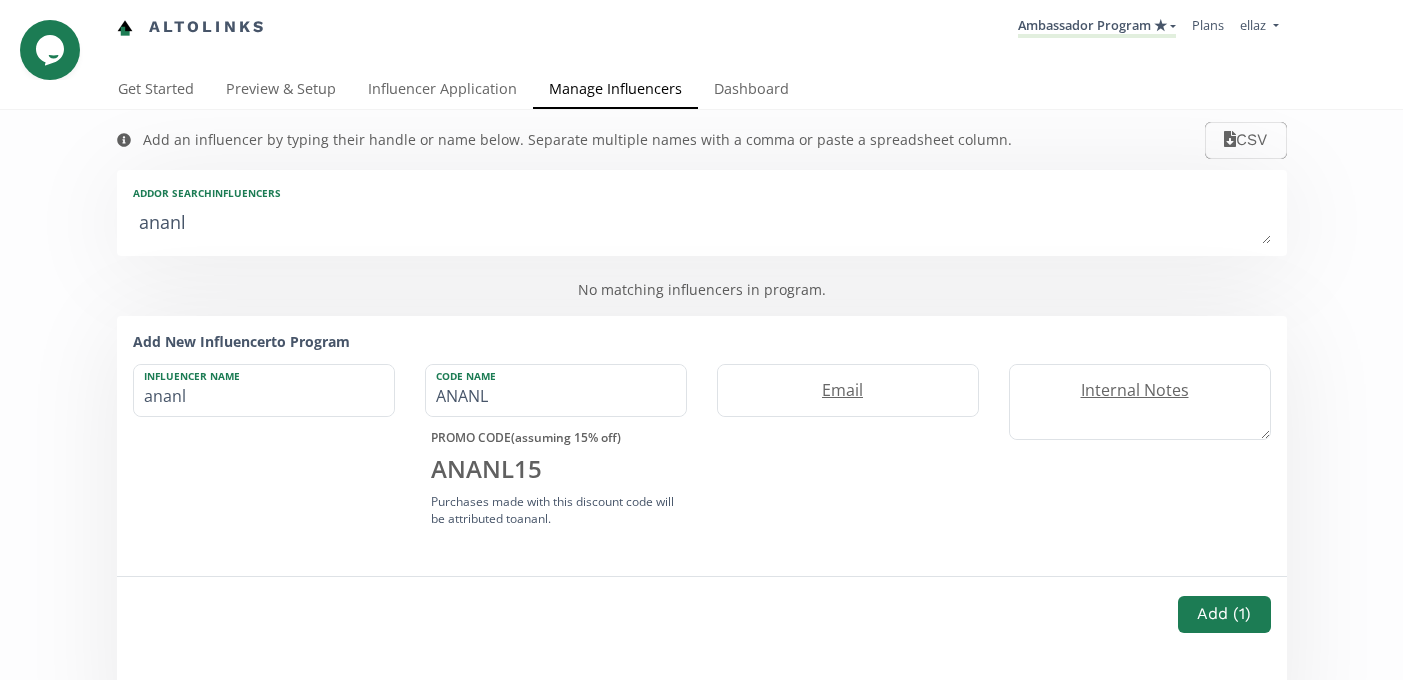 type on "anan" 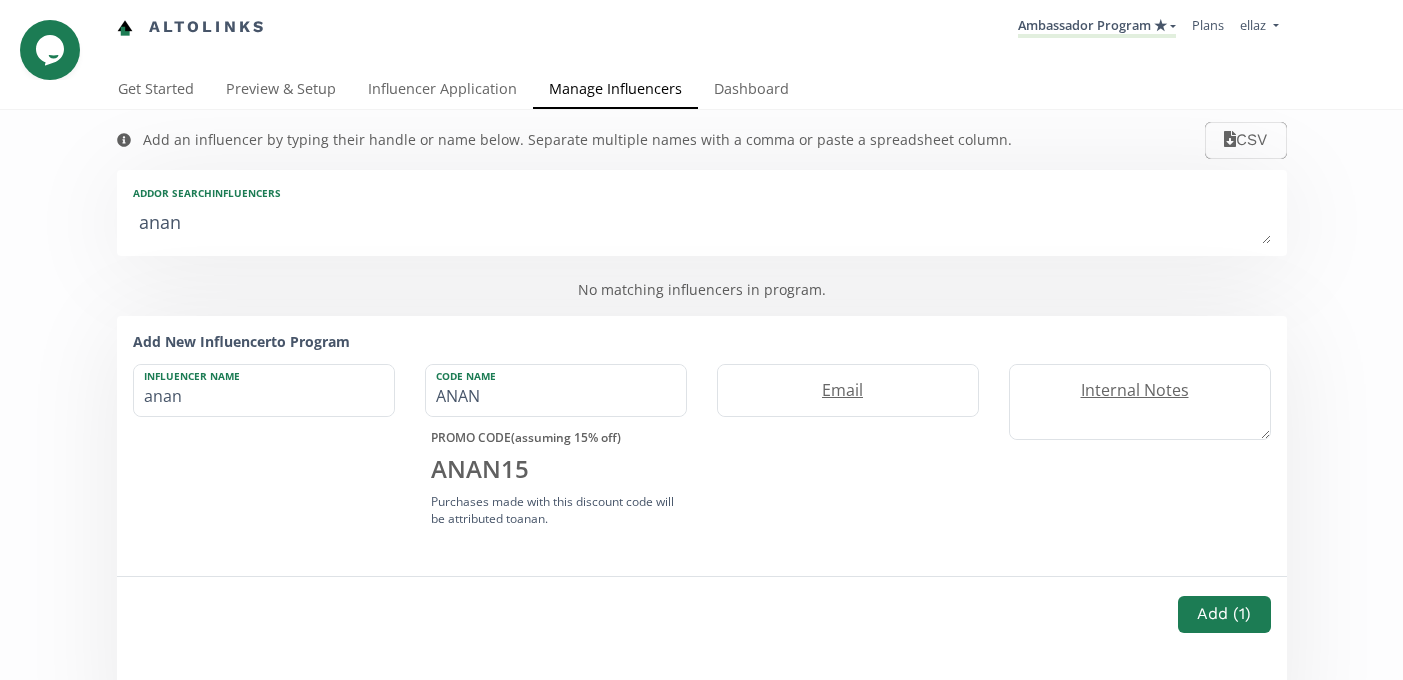 type on "ana" 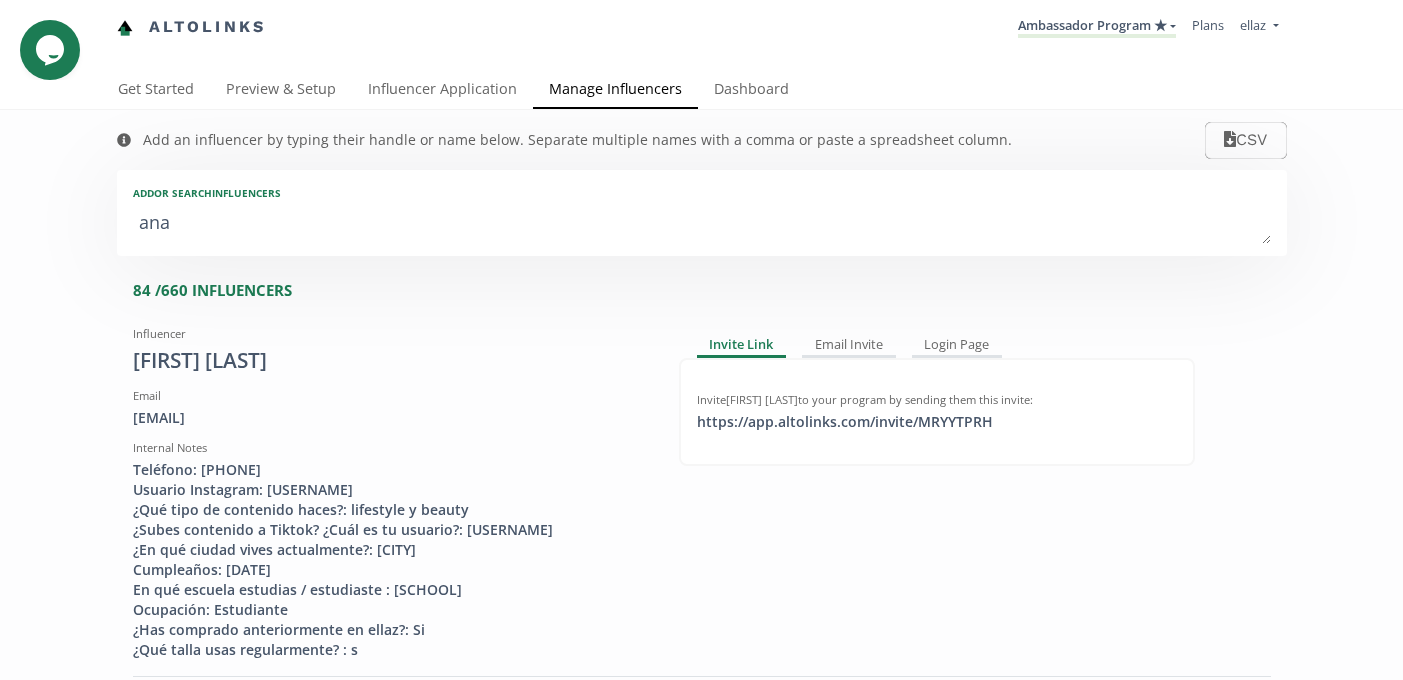 type on "an" 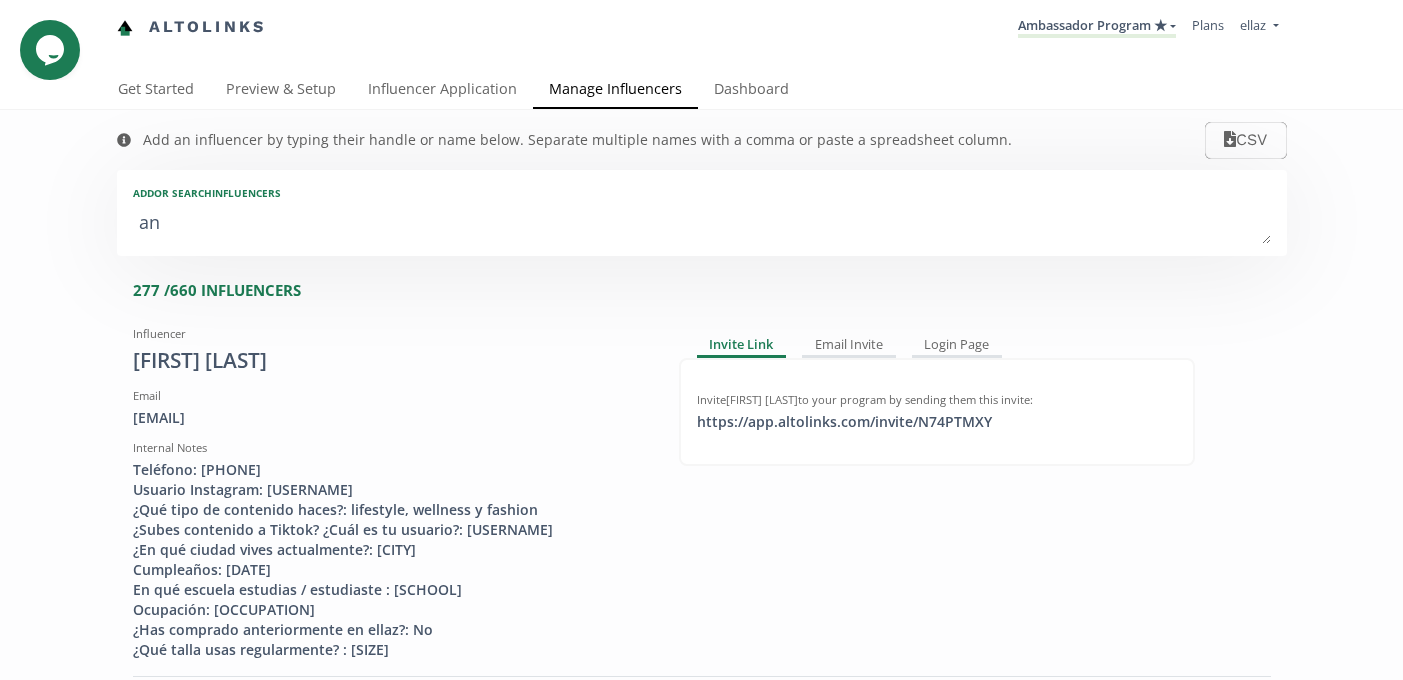 type on "ana" 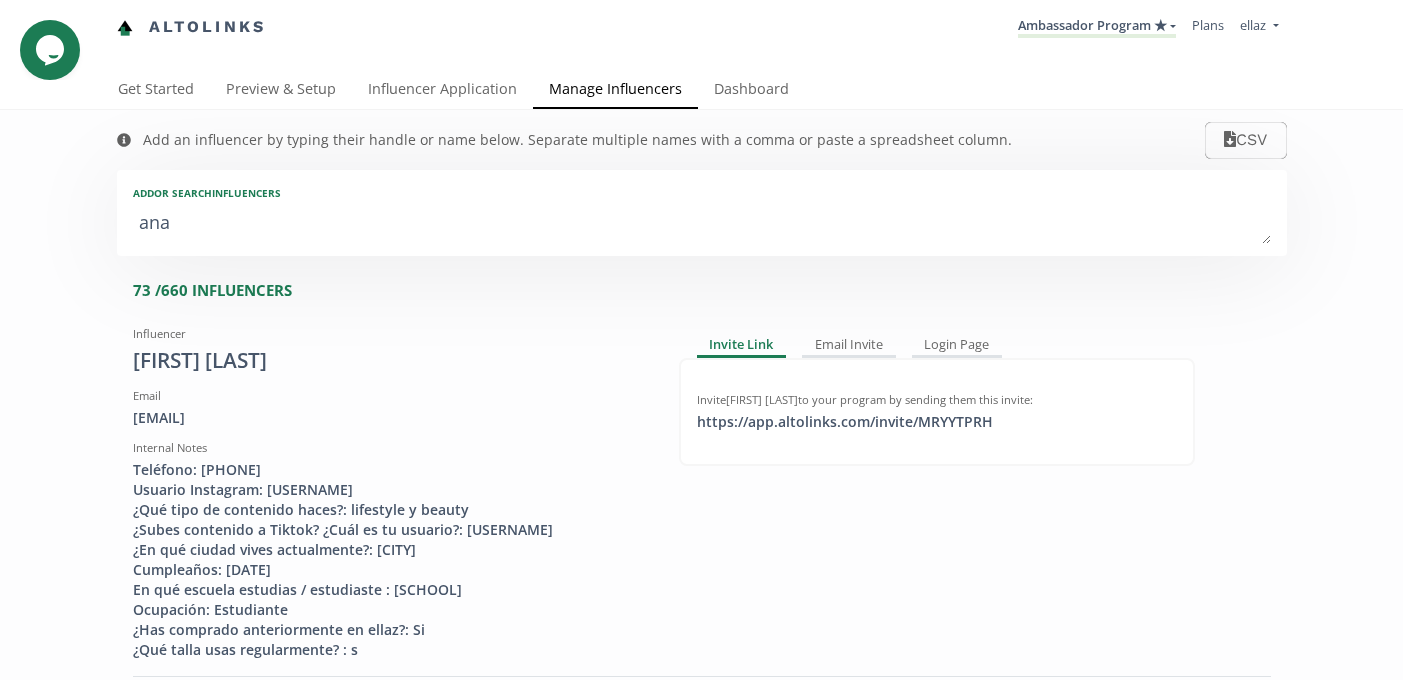 type on "ana l" 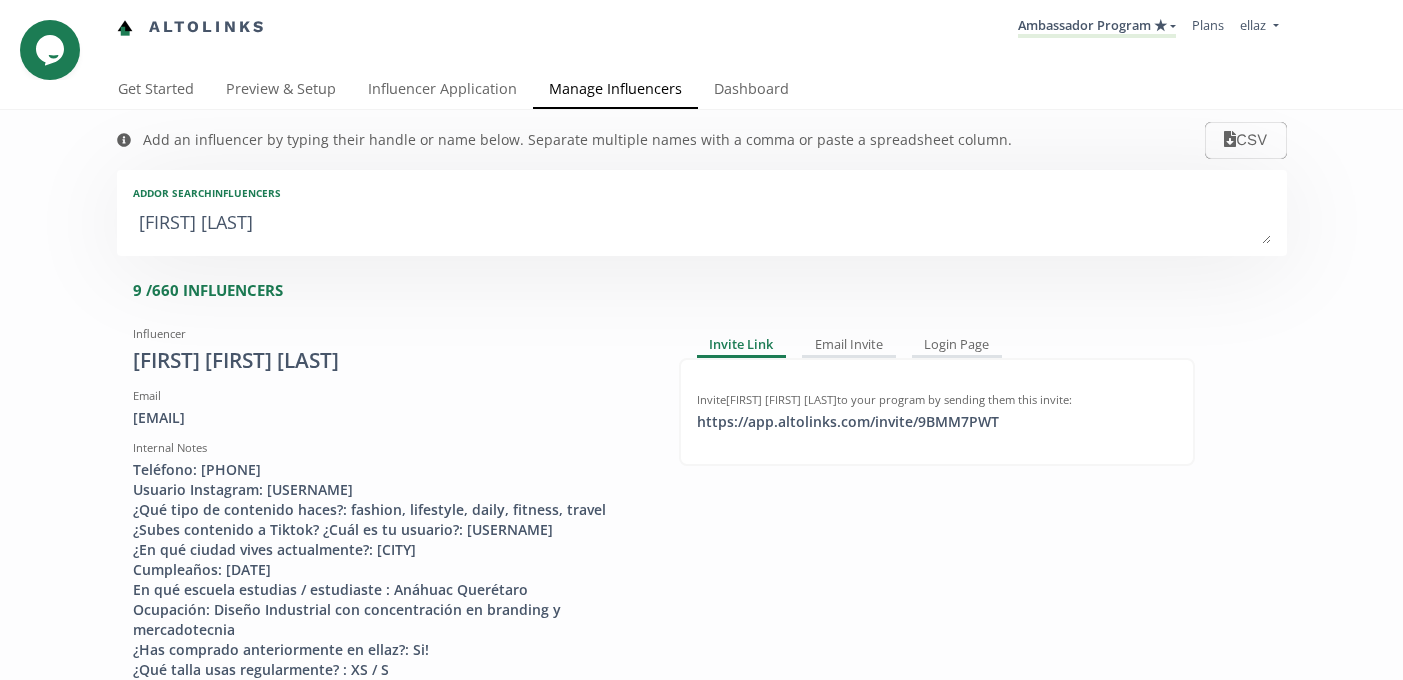 type on "ana lu" 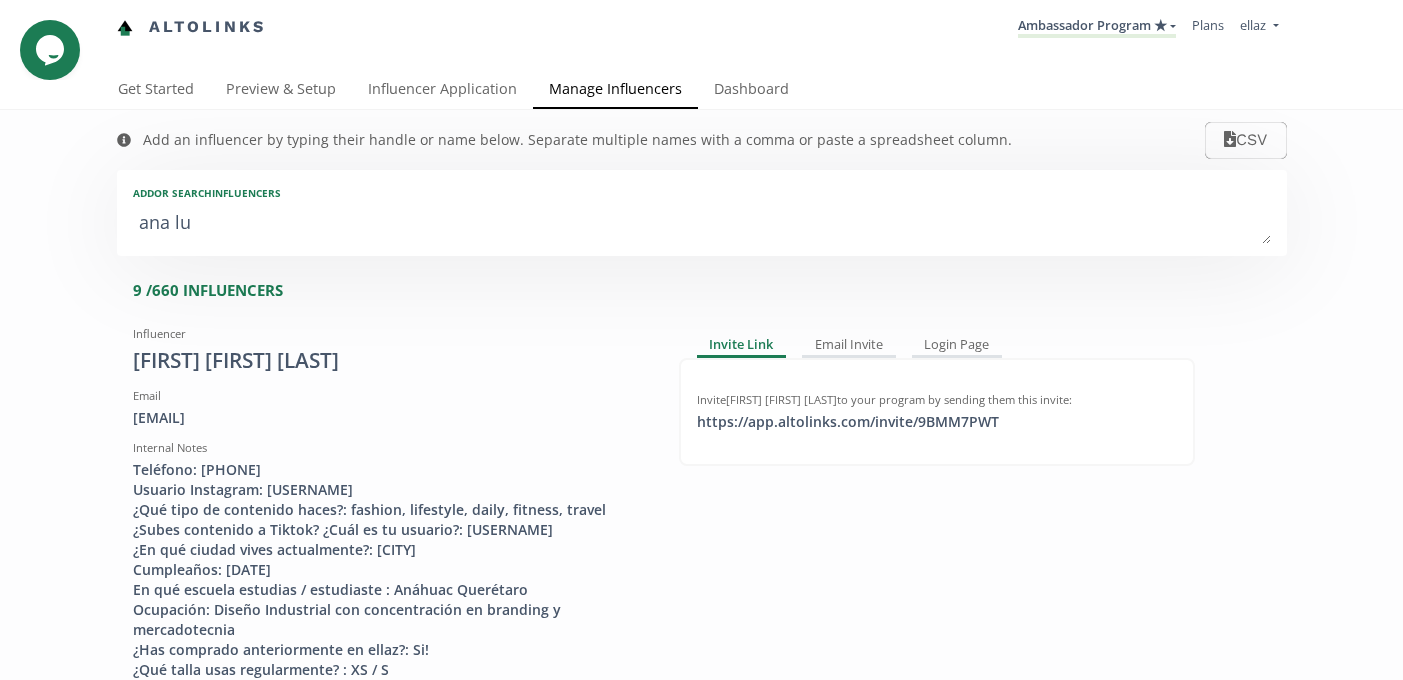 type on "ana luc" 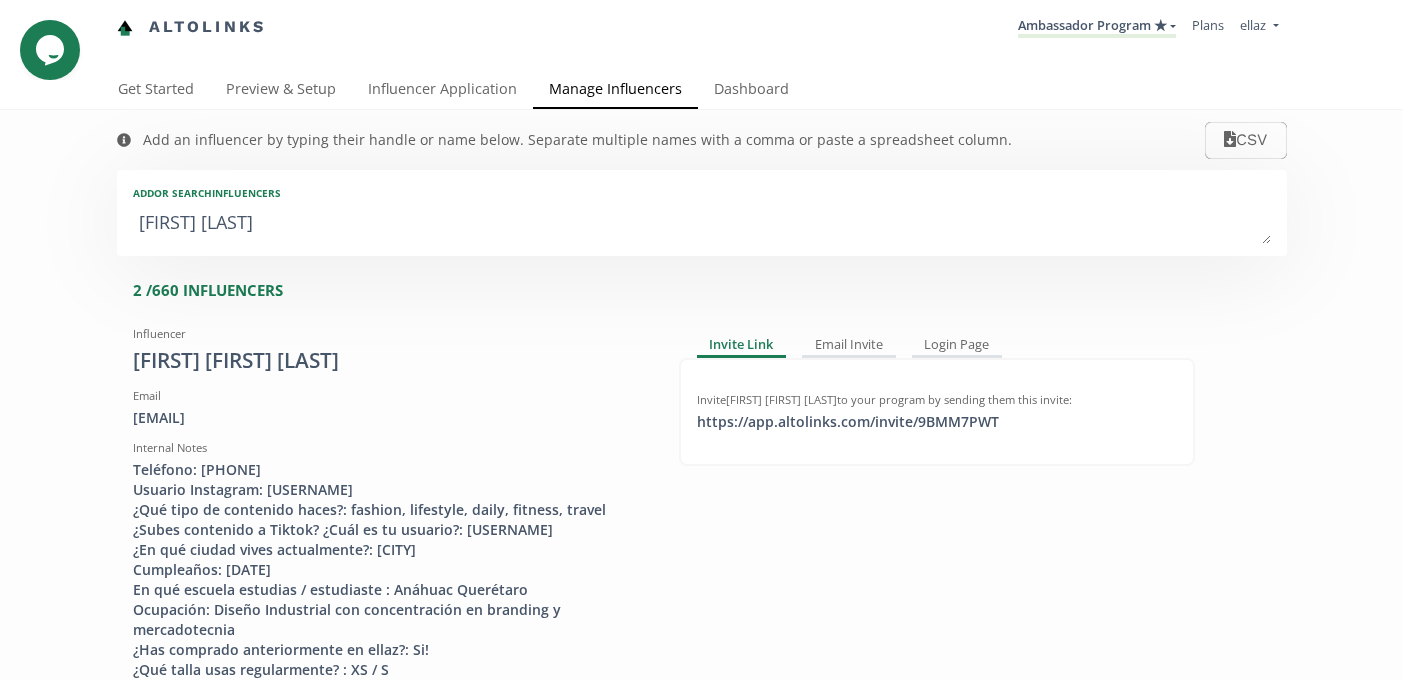type on "ana luci" 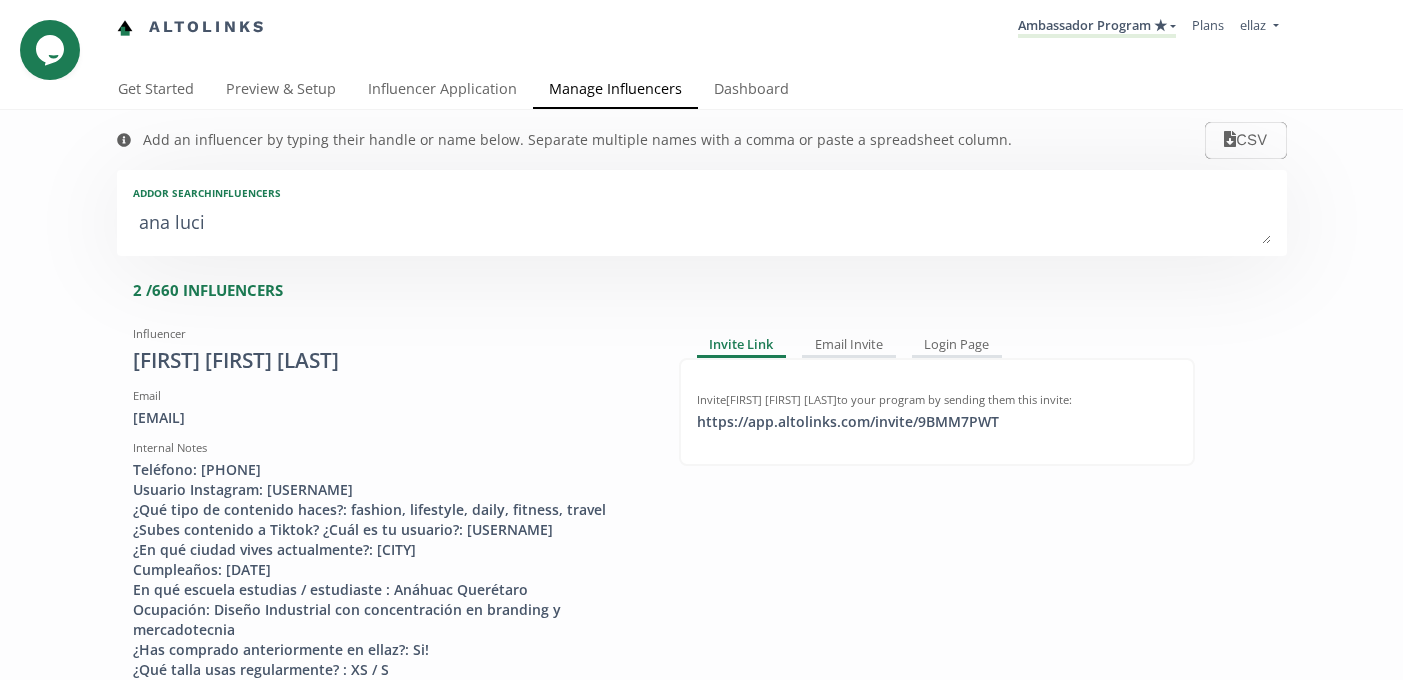 type on "ana lucia" 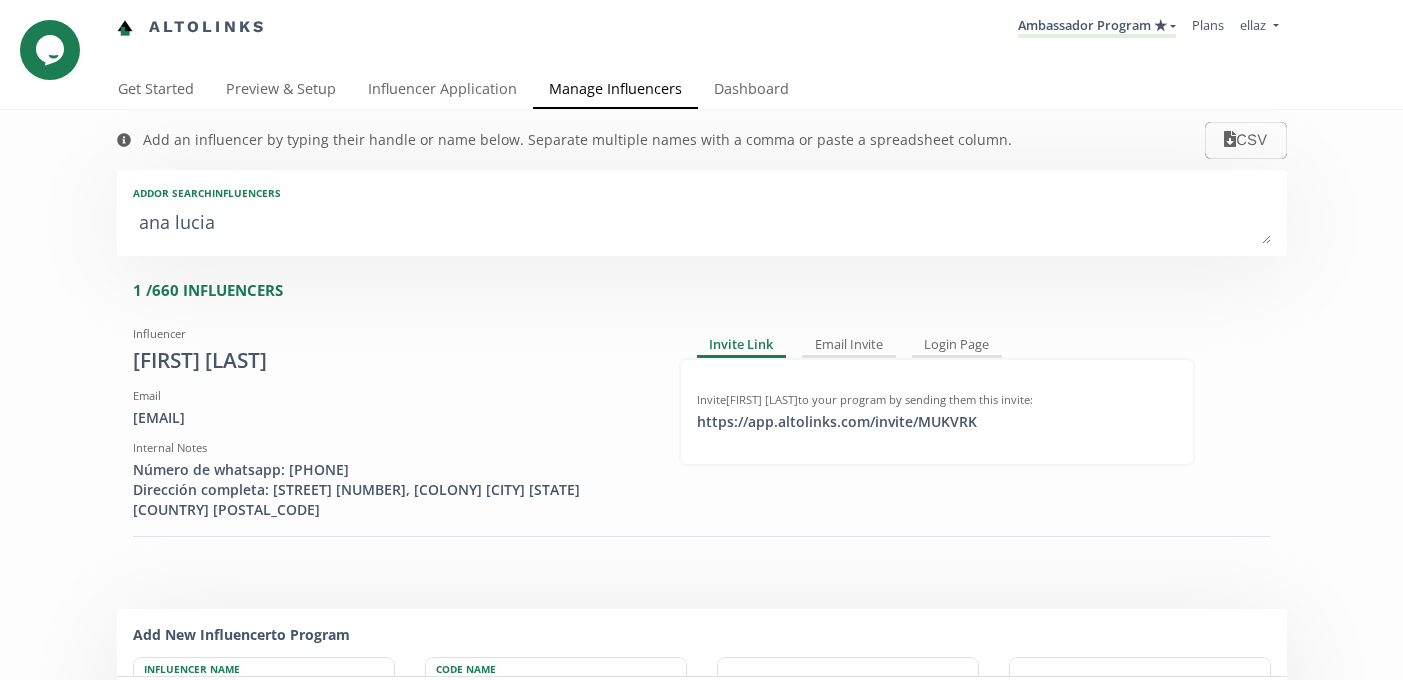 type on "ana luci" 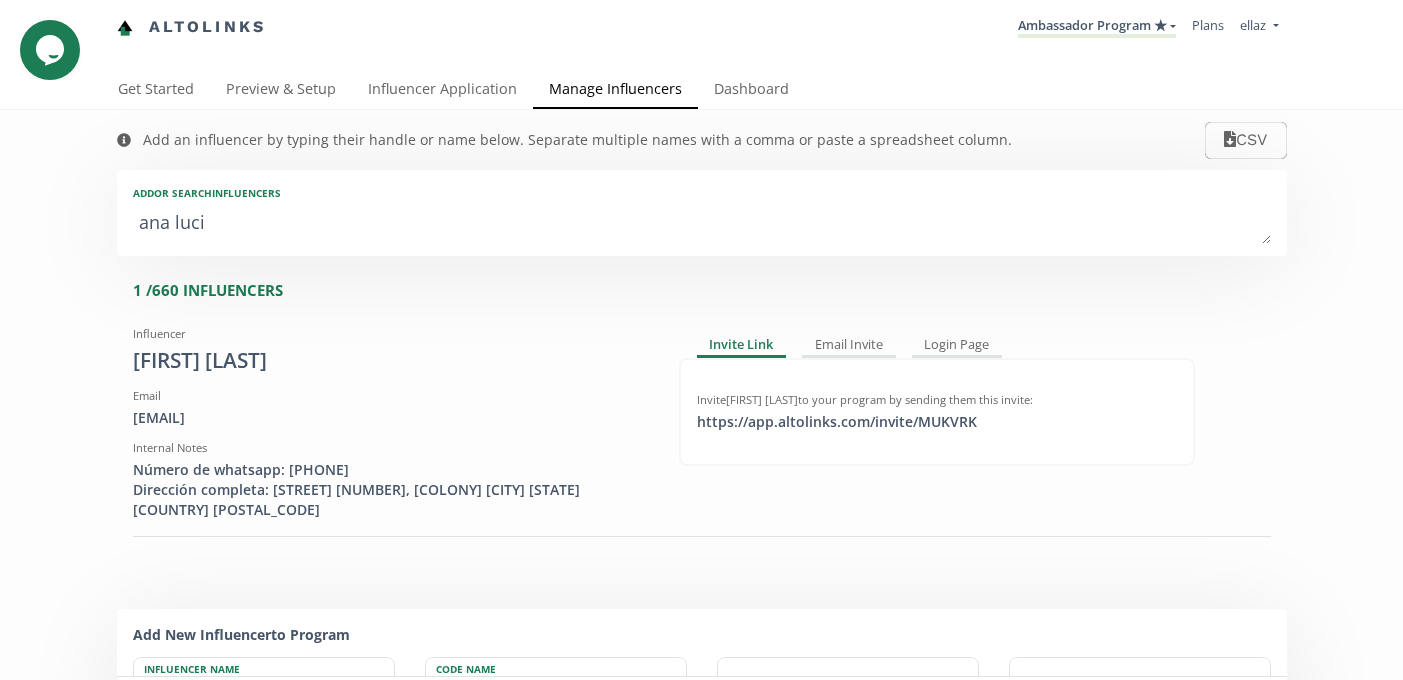 type on "ana luc" 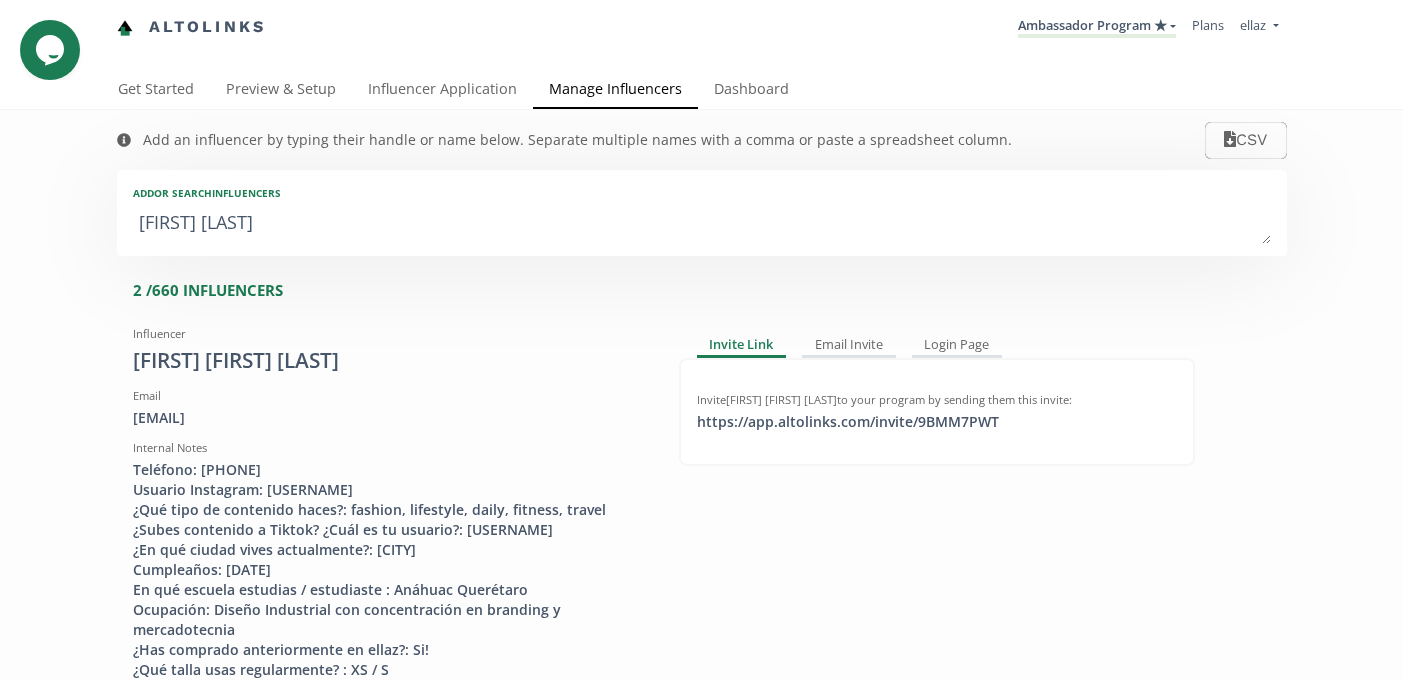 type on "ana lu" 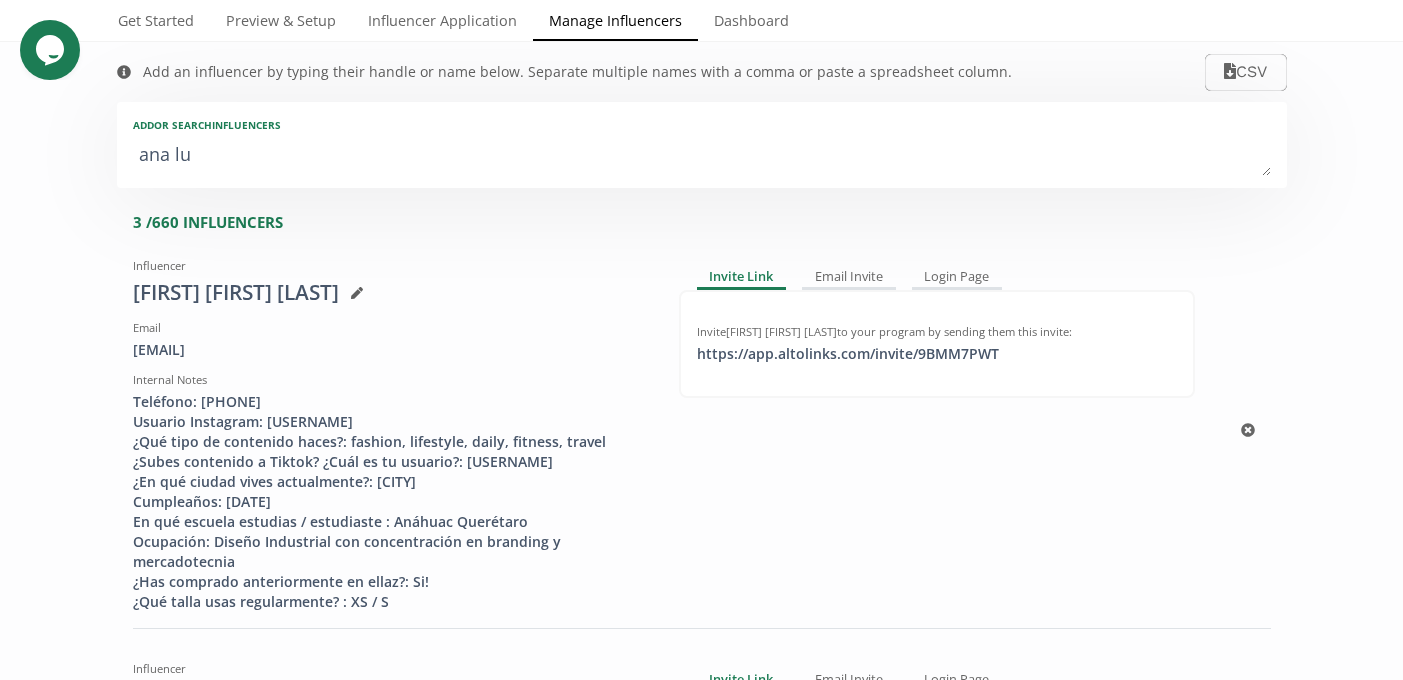 scroll, scrollTop: 90, scrollLeft: 0, axis: vertical 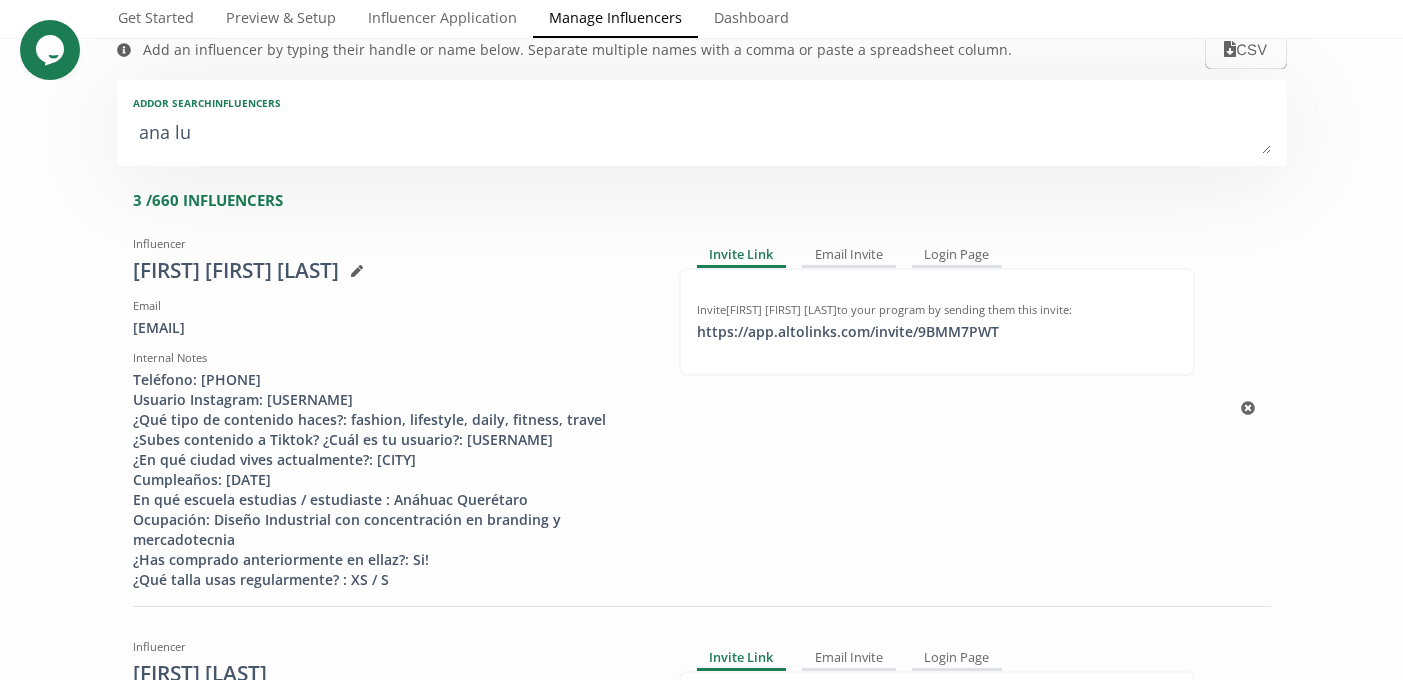 click on "Teléfono: 6671900141
Usuario Instagram: analuciaavv
¿Qué tipo de contenido haces?: fashion, lifestyle, daily, fitness, travel
¿Subes contenido a Tiktok? ¿Cuál es tu usuario?: analuciaavv
¿En qué ciudad vives actualmente?: Querétaro
Cumpleaños: 02/05/2003
En qué escuela estudias / estudiaste : Anáhuac Querétaro
Ocupación: Diseño Industrial con concentración en branding y mercadotecnia
¿Has comprado anteriormente en ellaz?: Si!
¿Qué talla usas regularmente? : XS / S" at bounding box center [391, 480] 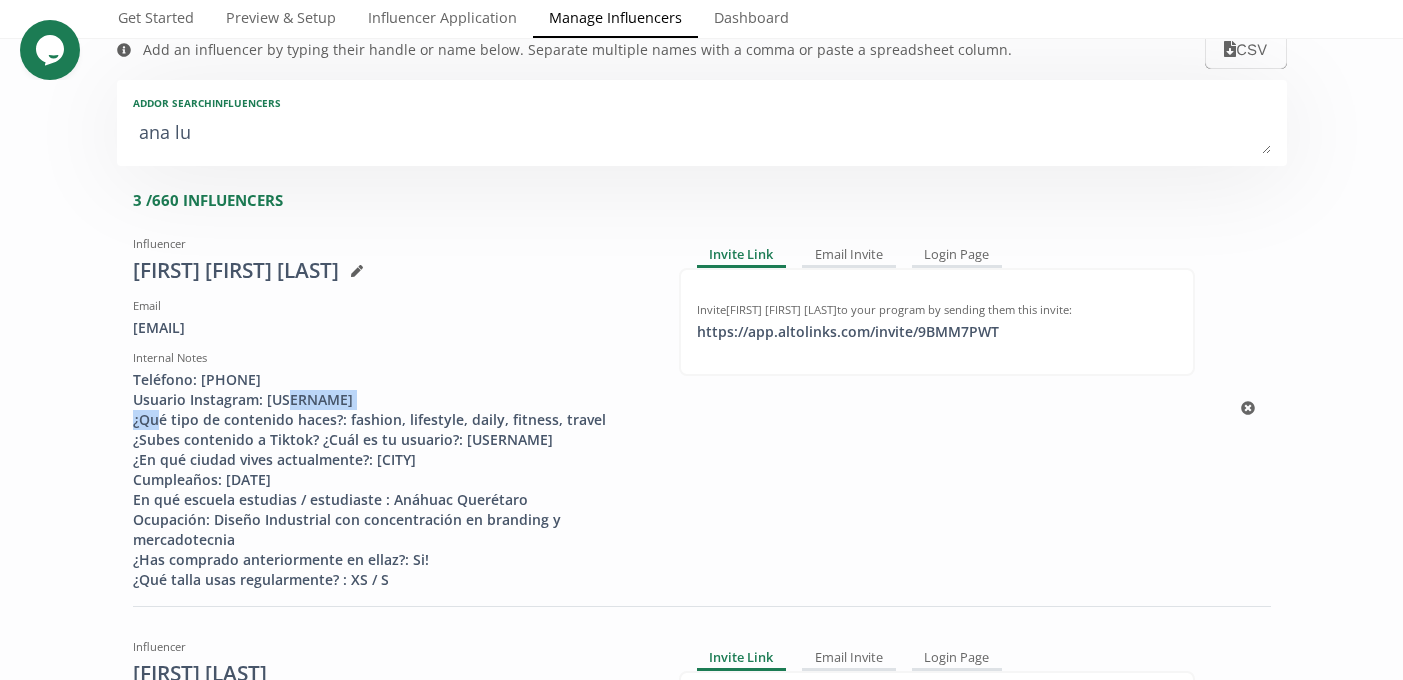 click on "Teléfono: [PHONE]
Usuario Instagram: [USERNAME]
¿Qué tipo de contenido haces?: fashion, lifestyle, daily, fitness, travel
¿Subes contenido a Tiktok? ¿Cuál es tu usuario?: [USERNAME]
¿En qué ciudad vives actualmente?: [CITY]
Cumpleaños: [DATE]
En qué escuela estudias / estudiaste : [SCHOOL]
Ocupación: Diseño Industrial con concentración en branding y mercadotecnia
¿Has comprado anteriormente en ellaz?: Si!
¿Qué talla usas regularmente? : XS / S" at bounding box center [391, 480] 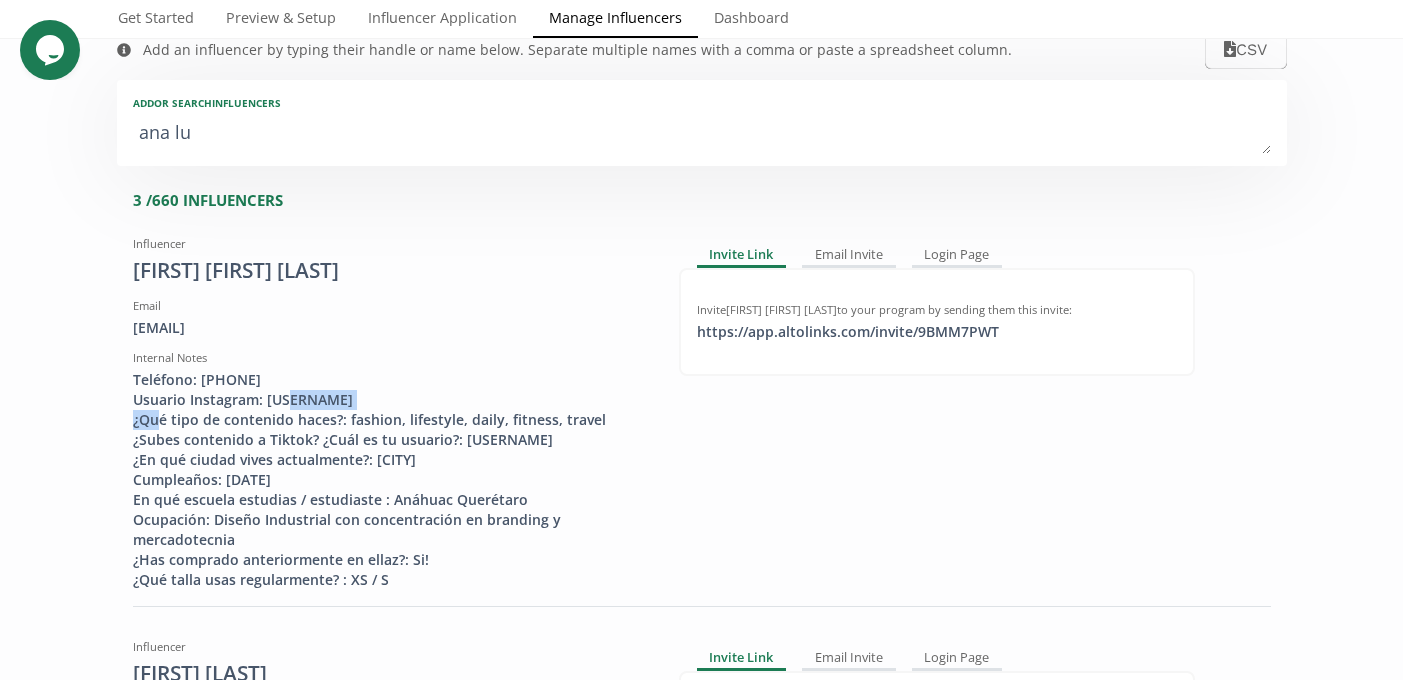 copy on "analuciaavv" 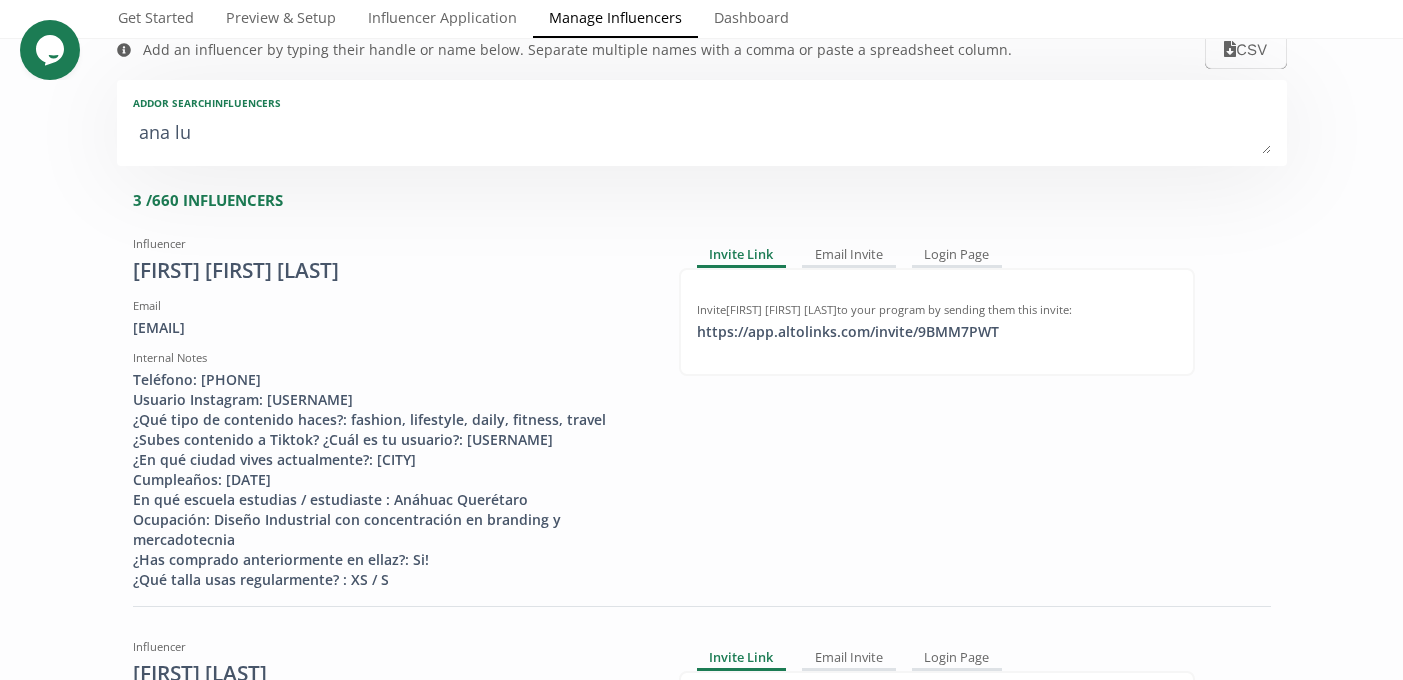 click on "ana lu" at bounding box center [702, 134] 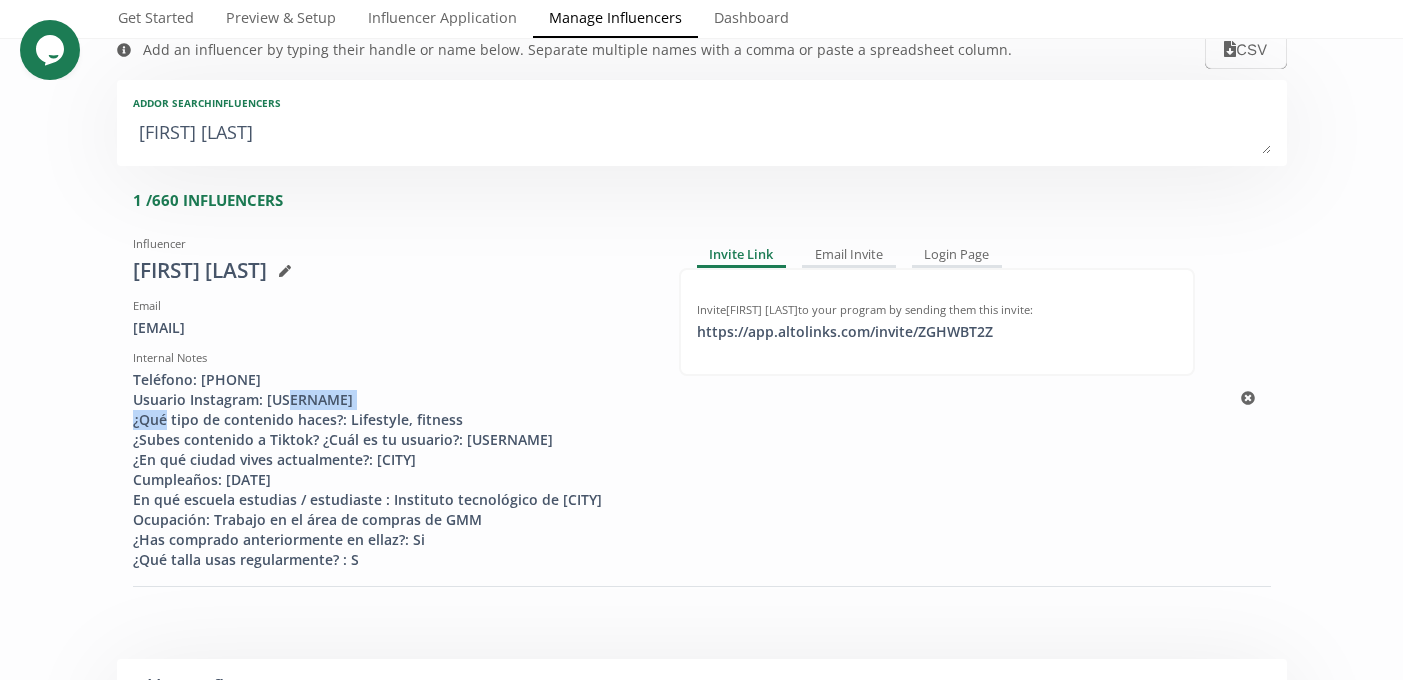 drag, startPoint x: 369, startPoint y: 399, endPoint x: 263, endPoint y: 393, distance: 106.16968 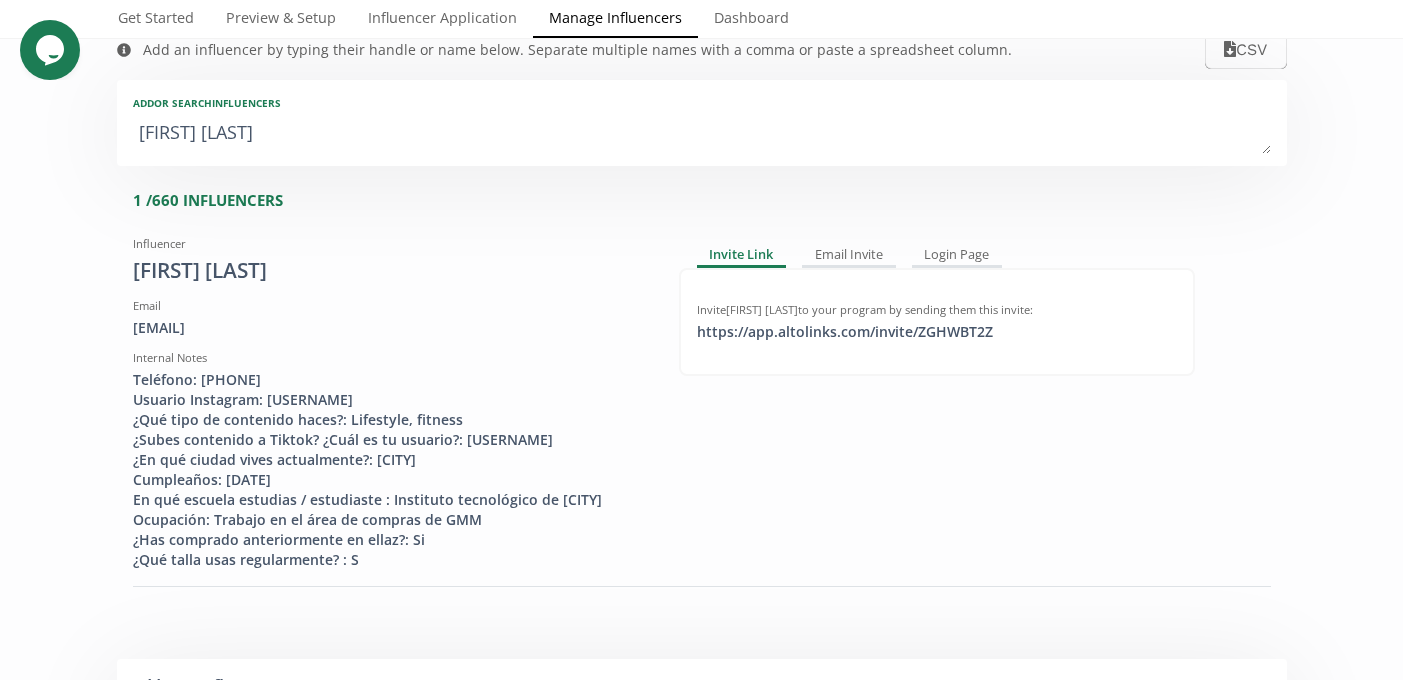 click on "Ina Mariana Othon Galaz" at bounding box center [702, 134] 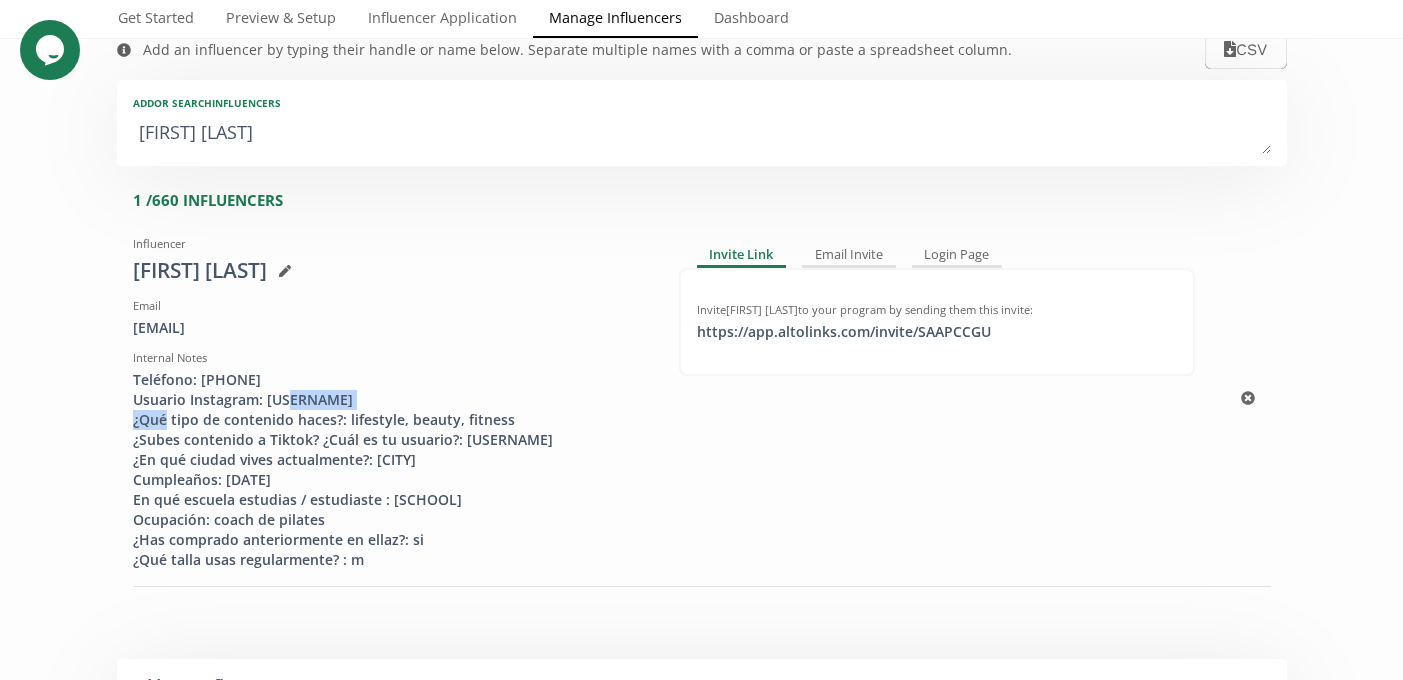 drag, startPoint x: 351, startPoint y: 401, endPoint x: 269, endPoint y: 398, distance: 82.05486 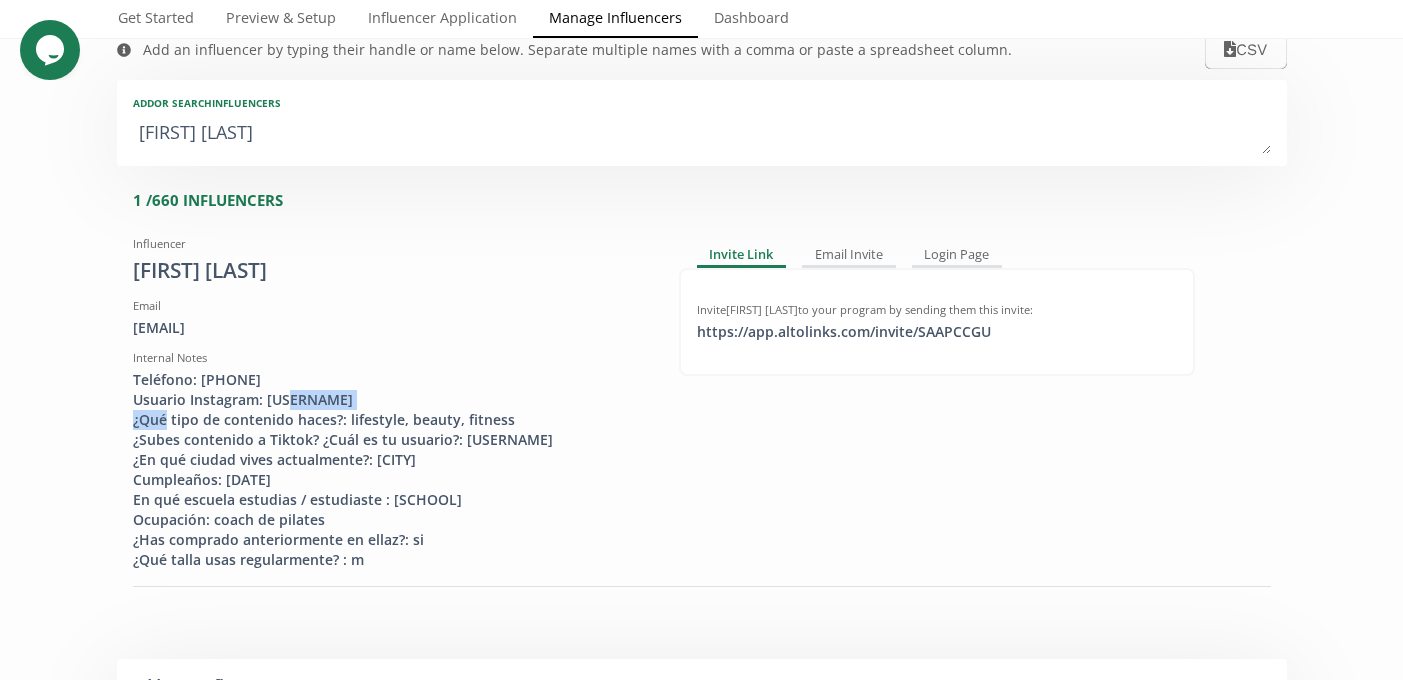 click on "Alexia Lucía" at bounding box center (702, 134) 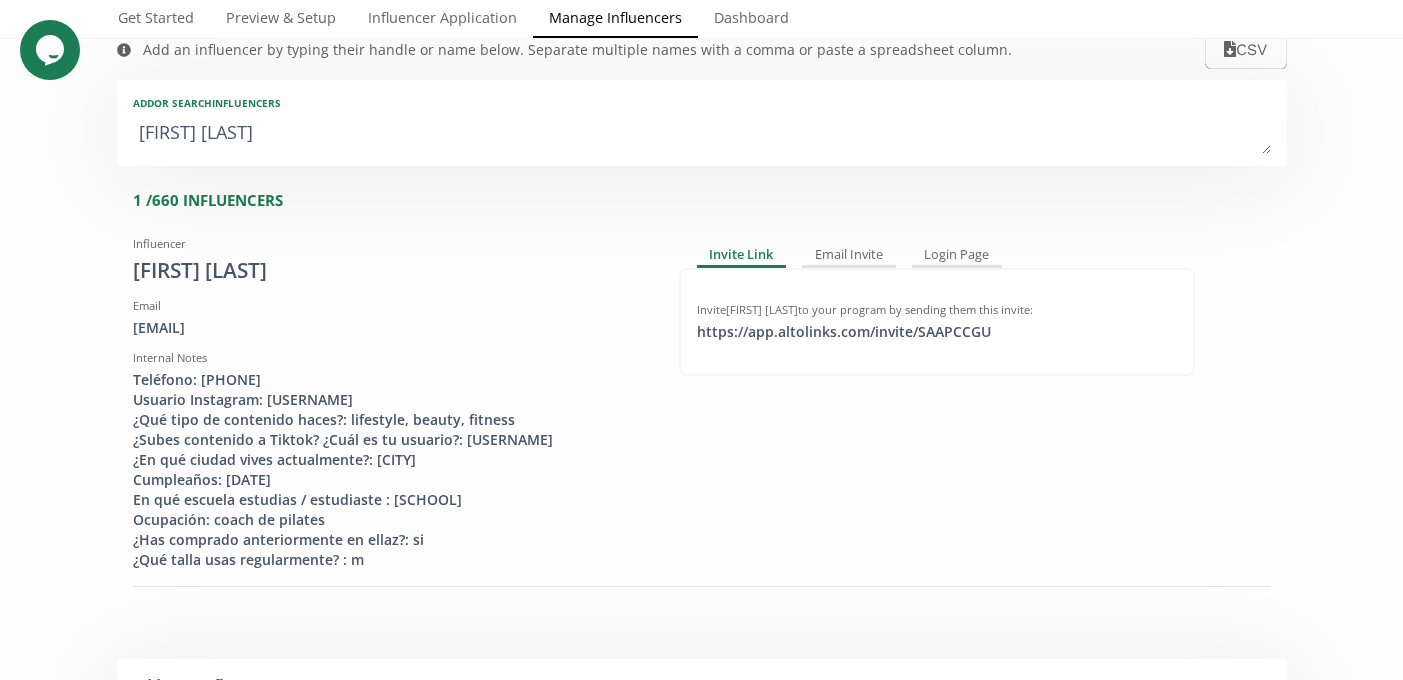 click on "Alexia Lucía" at bounding box center [702, 134] 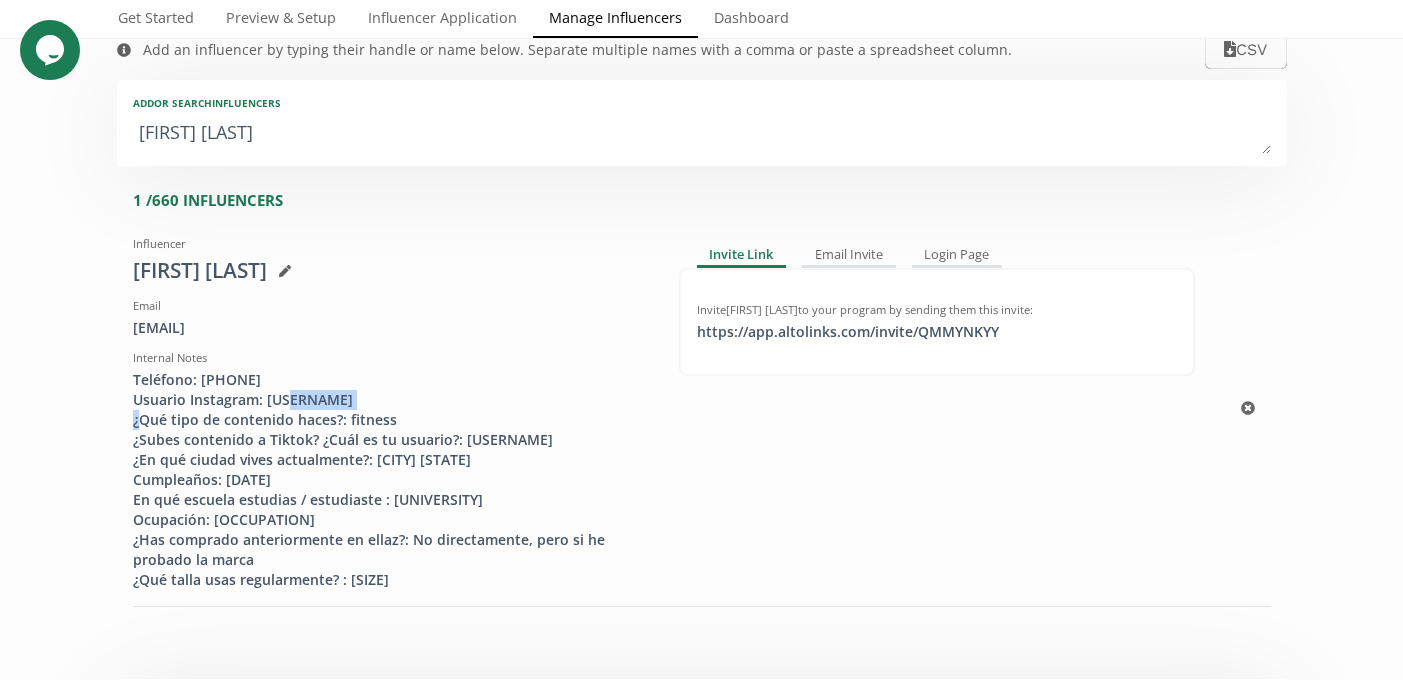 copy on "siaravzla" 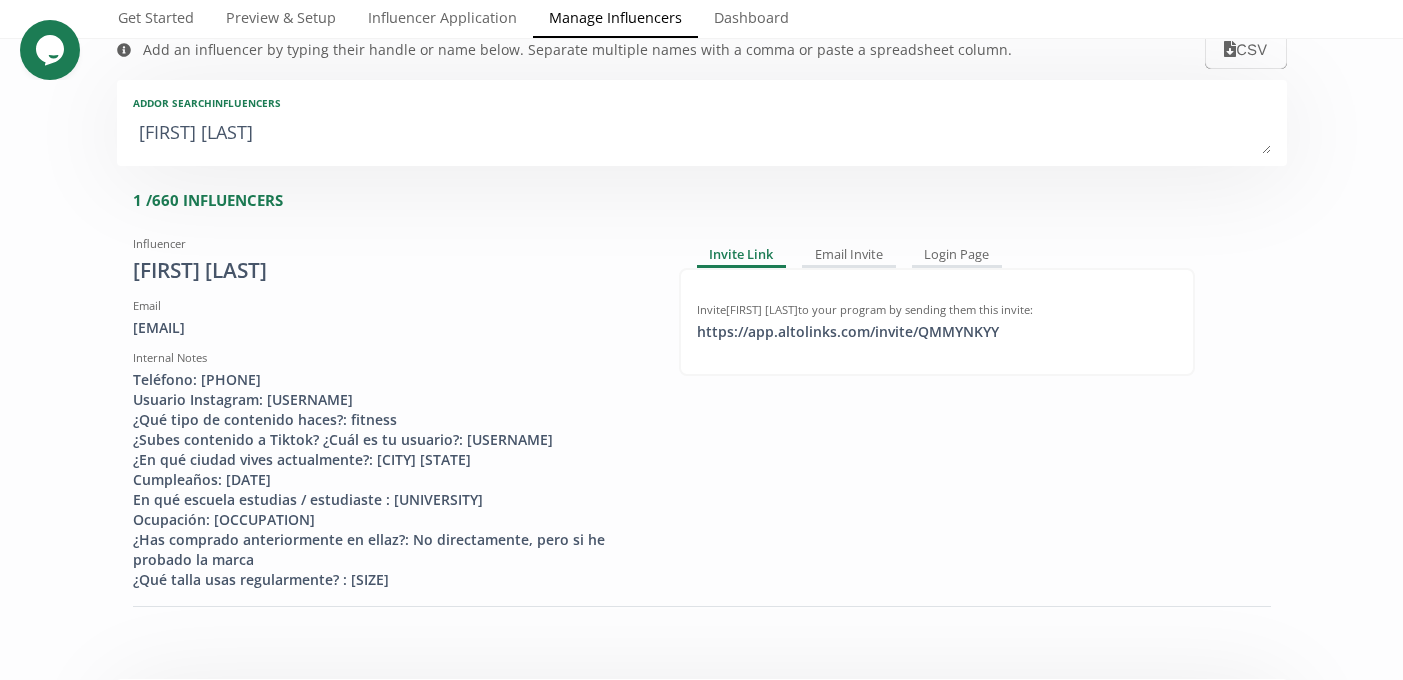 click on "Siara Valenzuela" at bounding box center (702, 134) 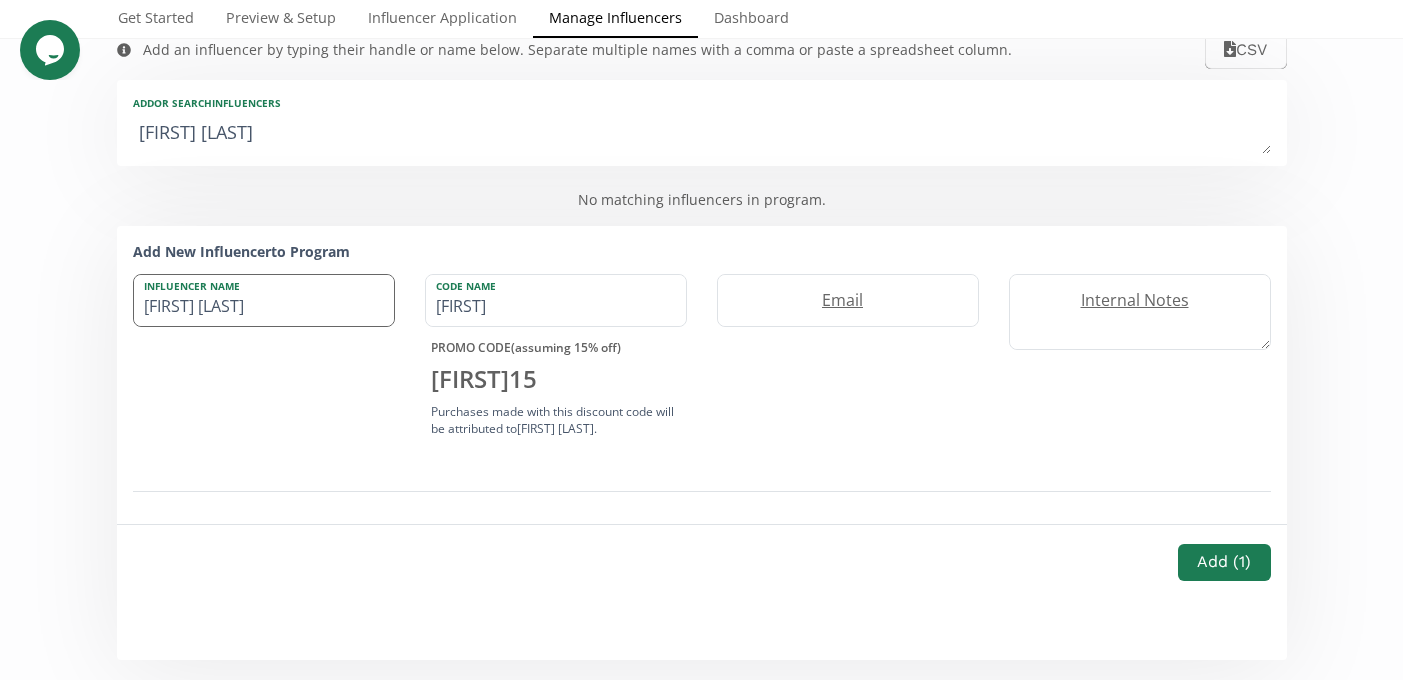 scroll, scrollTop: 0, scrollLeft: 0, axis: both 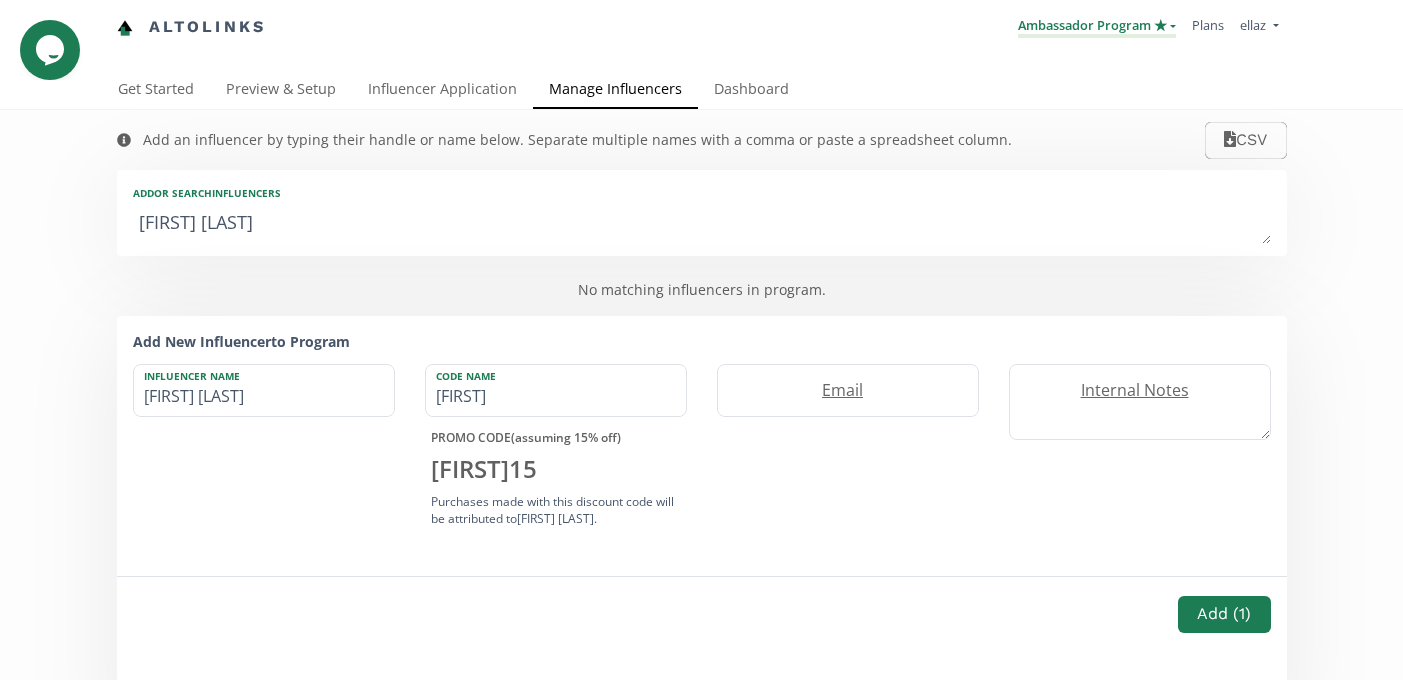 click on "Ambassador Program ★" at bounding box center [1097, 27] 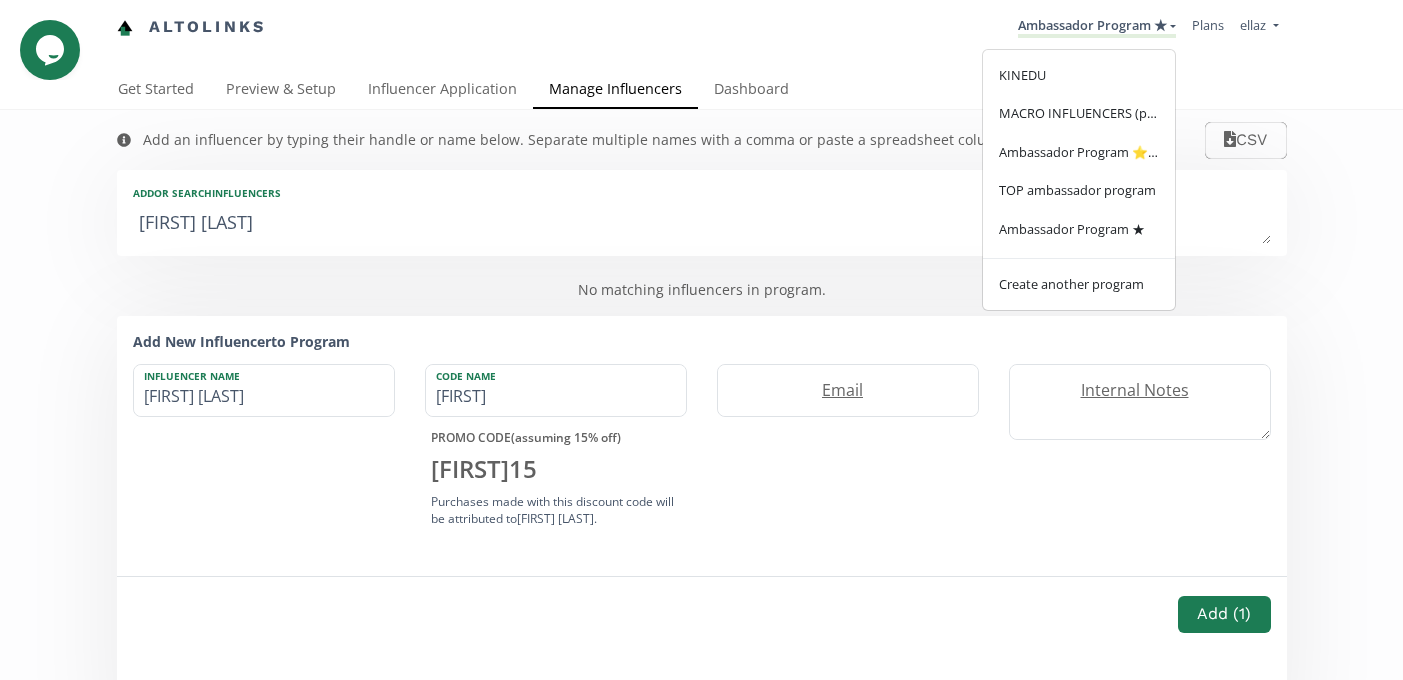 click on "Anabel Cázares" at bounding box center (702, 224) 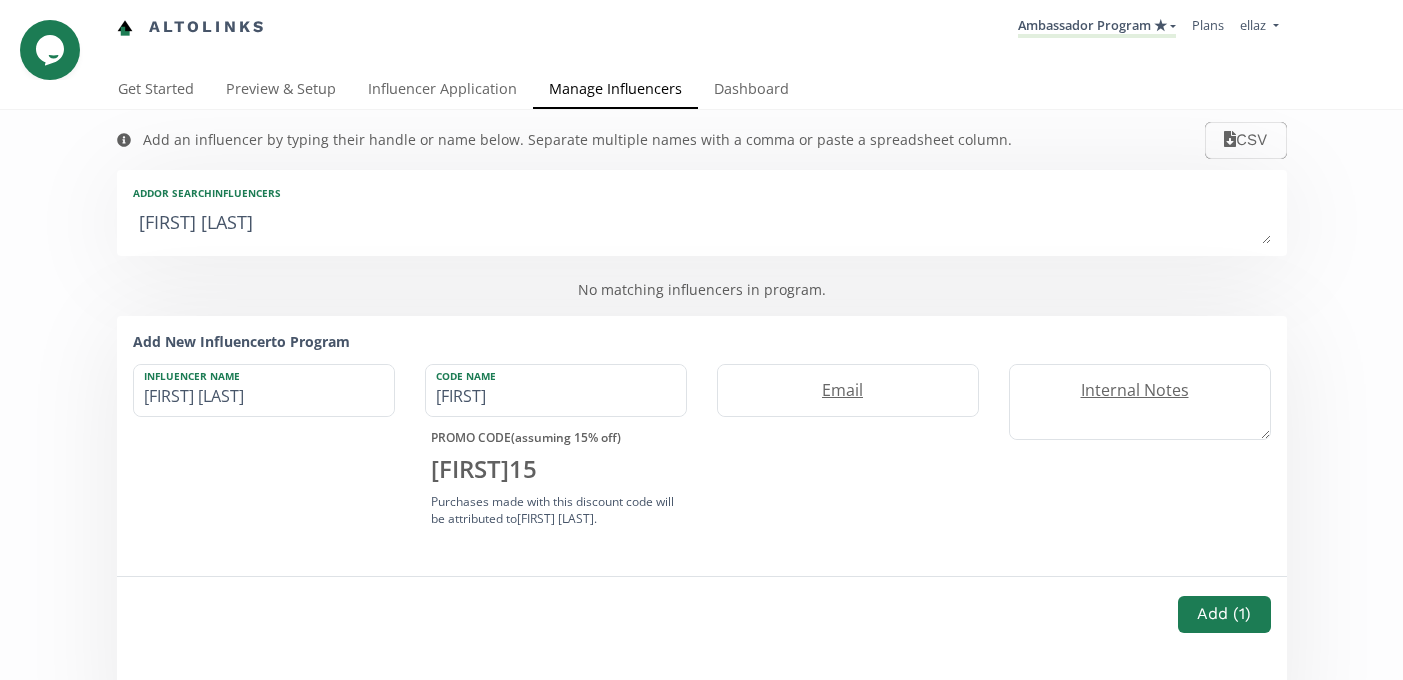 click on "Anabel Cázares" at bounding box center (702, 224) 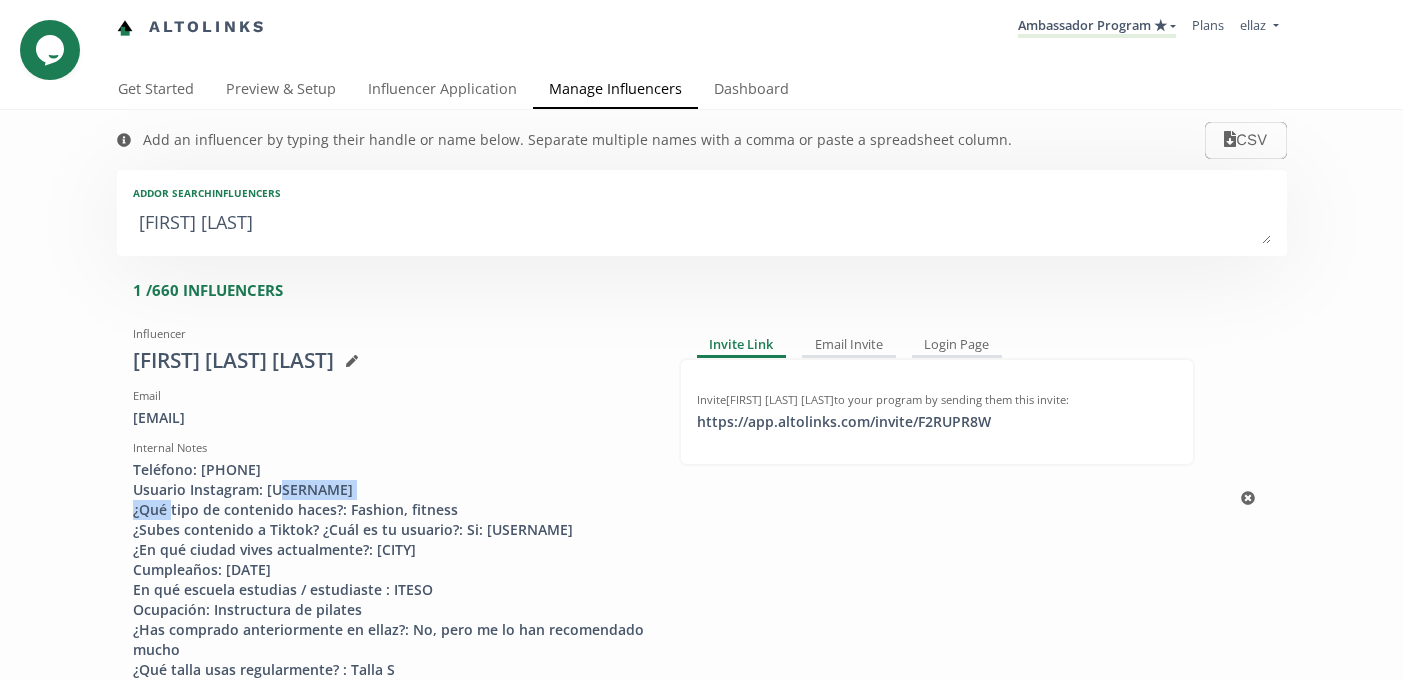 drag, startPoint x: 370, startPoint y: 490, endPoint x: 263, endPoint y: 488, distance: 107.01869 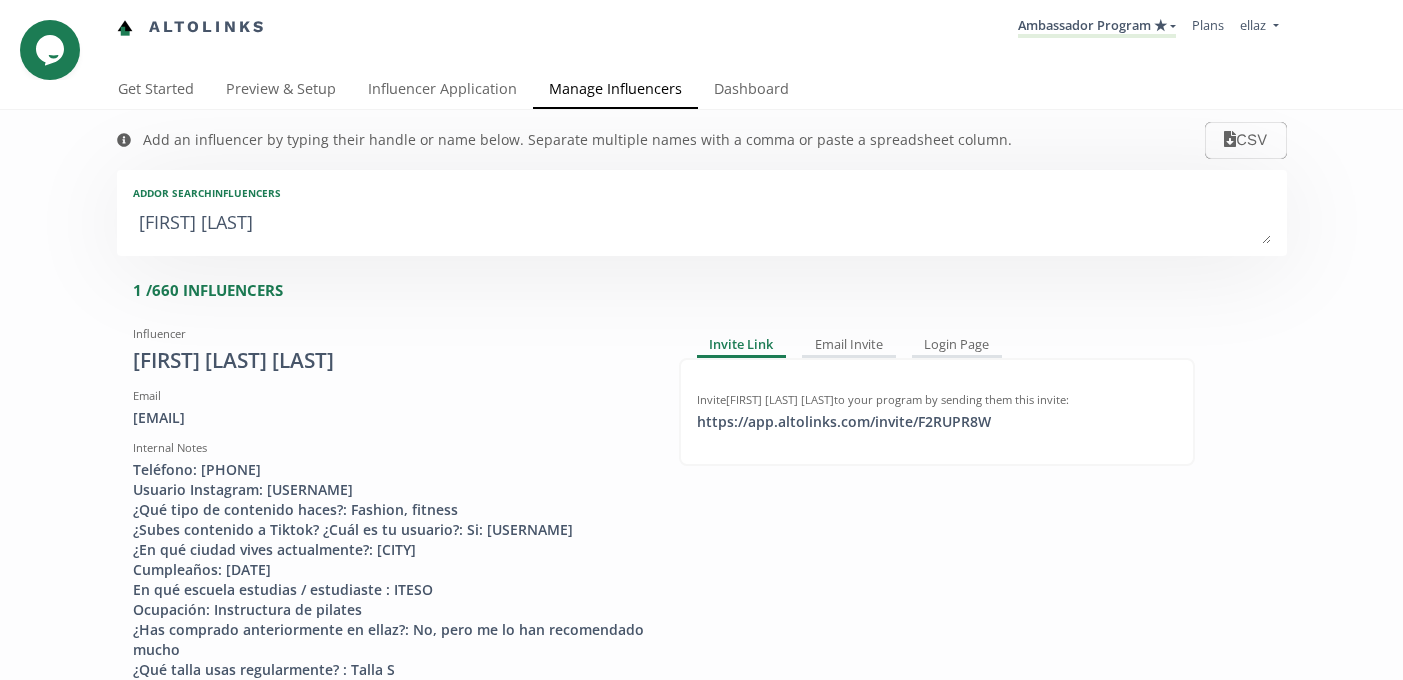 click on "Brenda Elena Lastras" at bounding box center (702, 224) 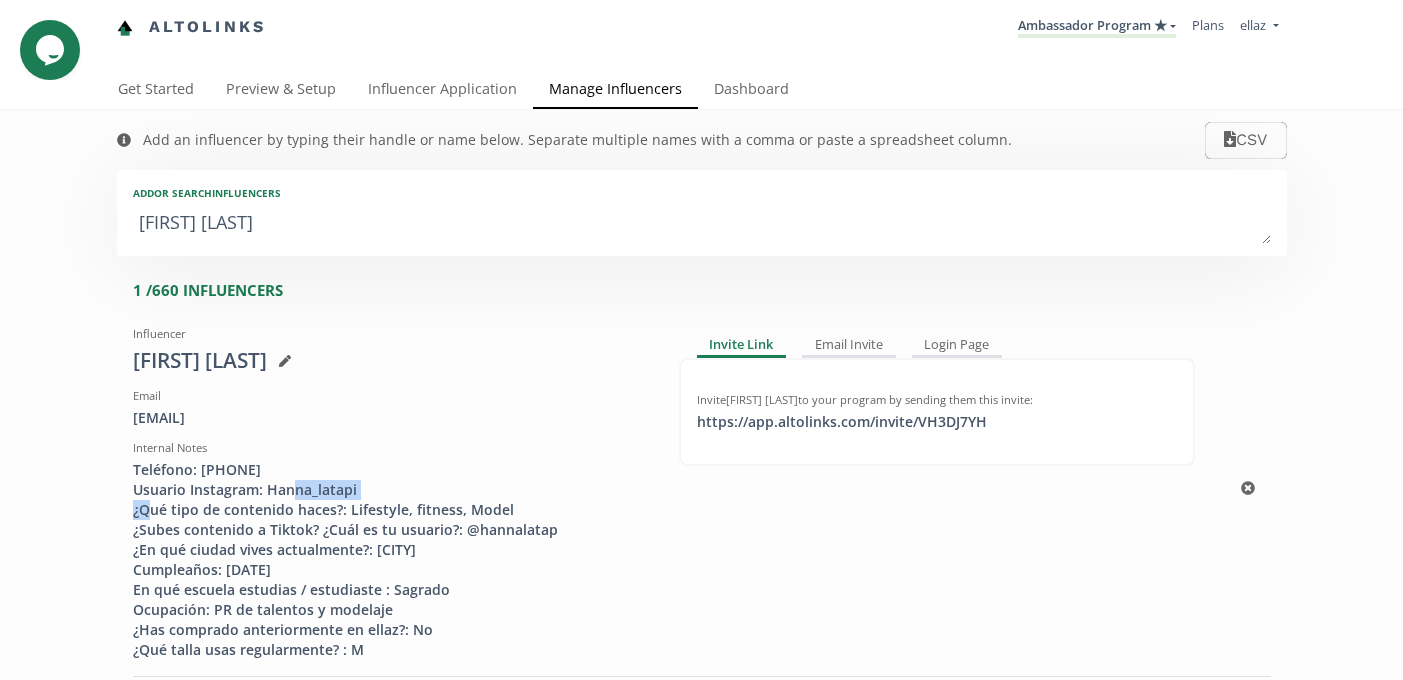 copy on "Hanna_latapi" 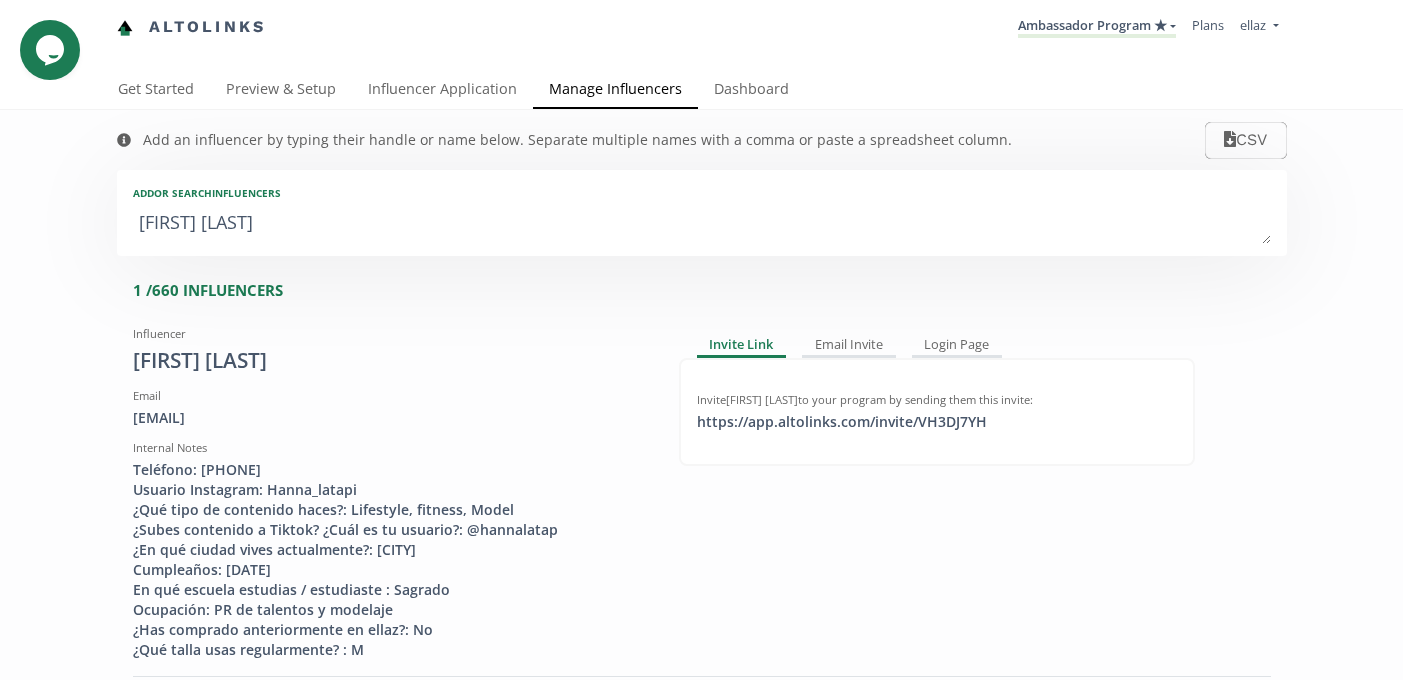 click on "Hanna Latapí Cantú" at bounding box center [702, 224] 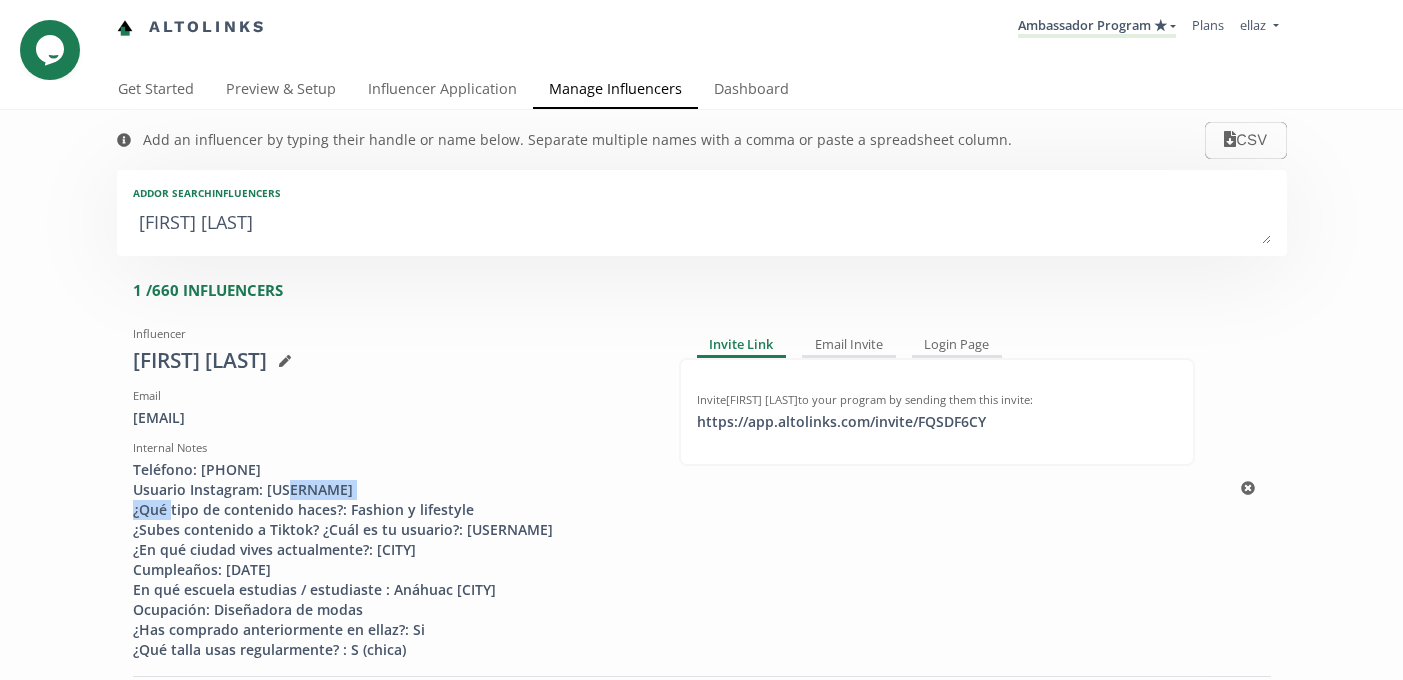 drag, startPoint x: 372, startPoint y: 489, endPoint x: 267, endPoint y: 482, distance: 105.23308 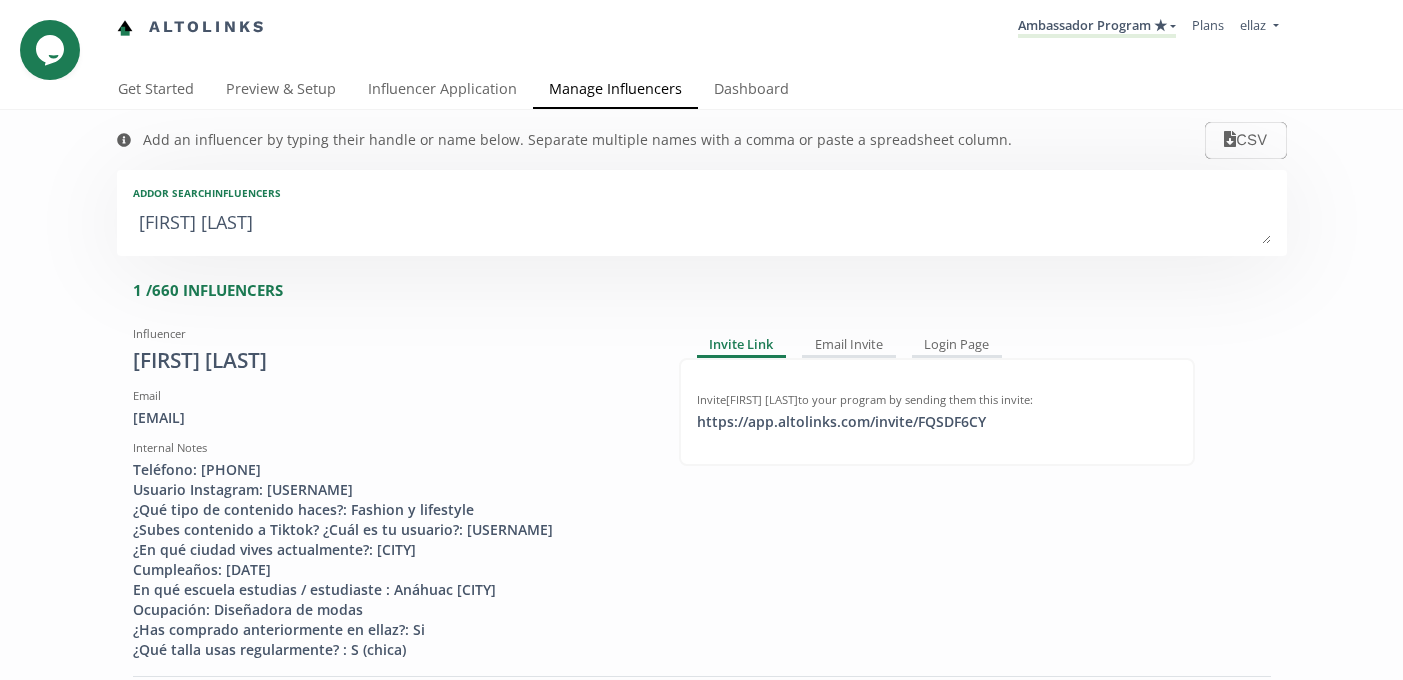click on "Constanza Guerra Manzo" at bounding box center (702, 224) 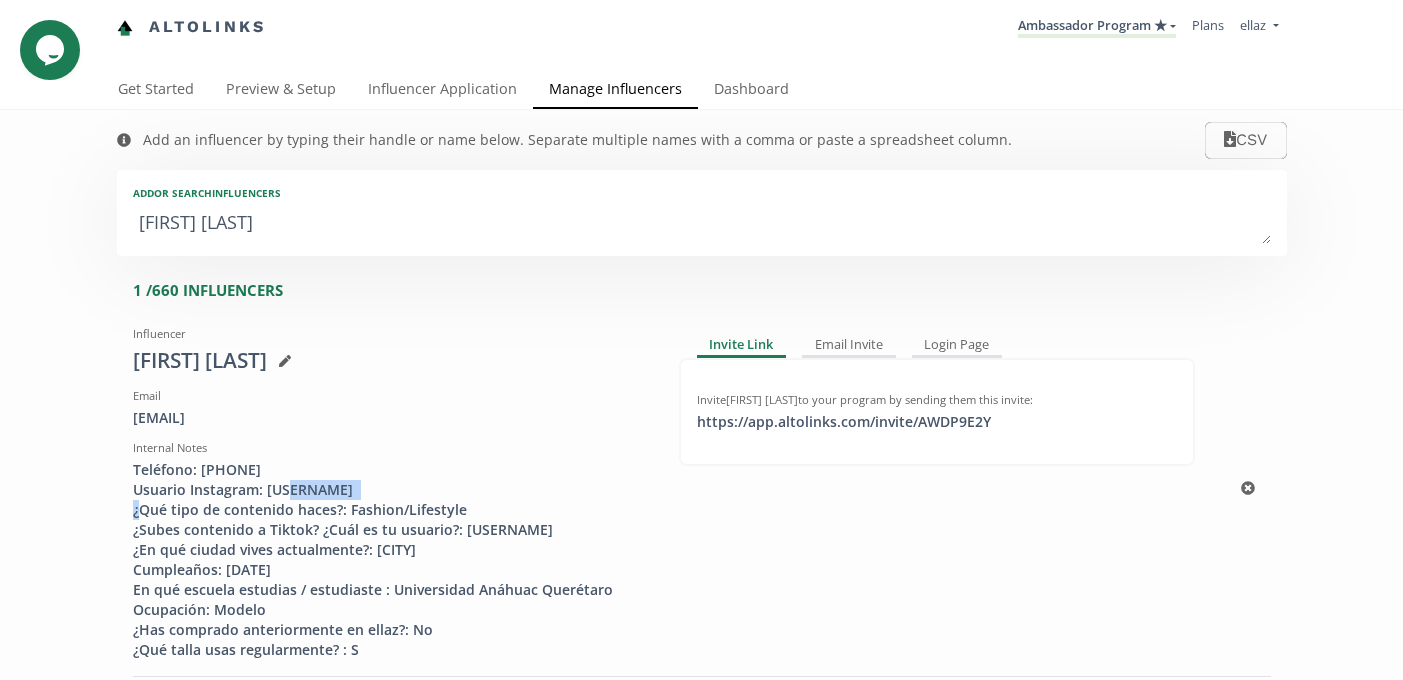 drag, startPoint x: 329, startPoint y: 490, endPoint x: 267, endPoint y: 490, distance: 62 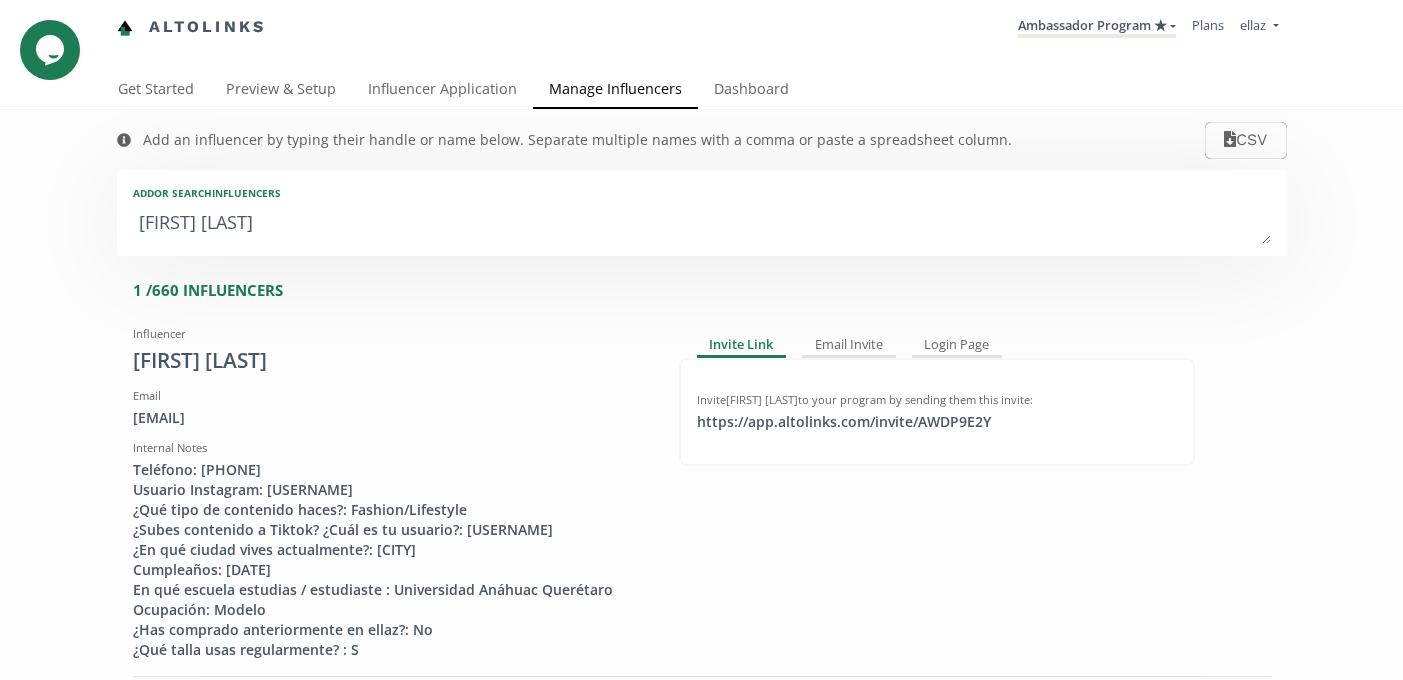 click on "Kerstin Ochsenbauer" at bounding box center (702, 224) 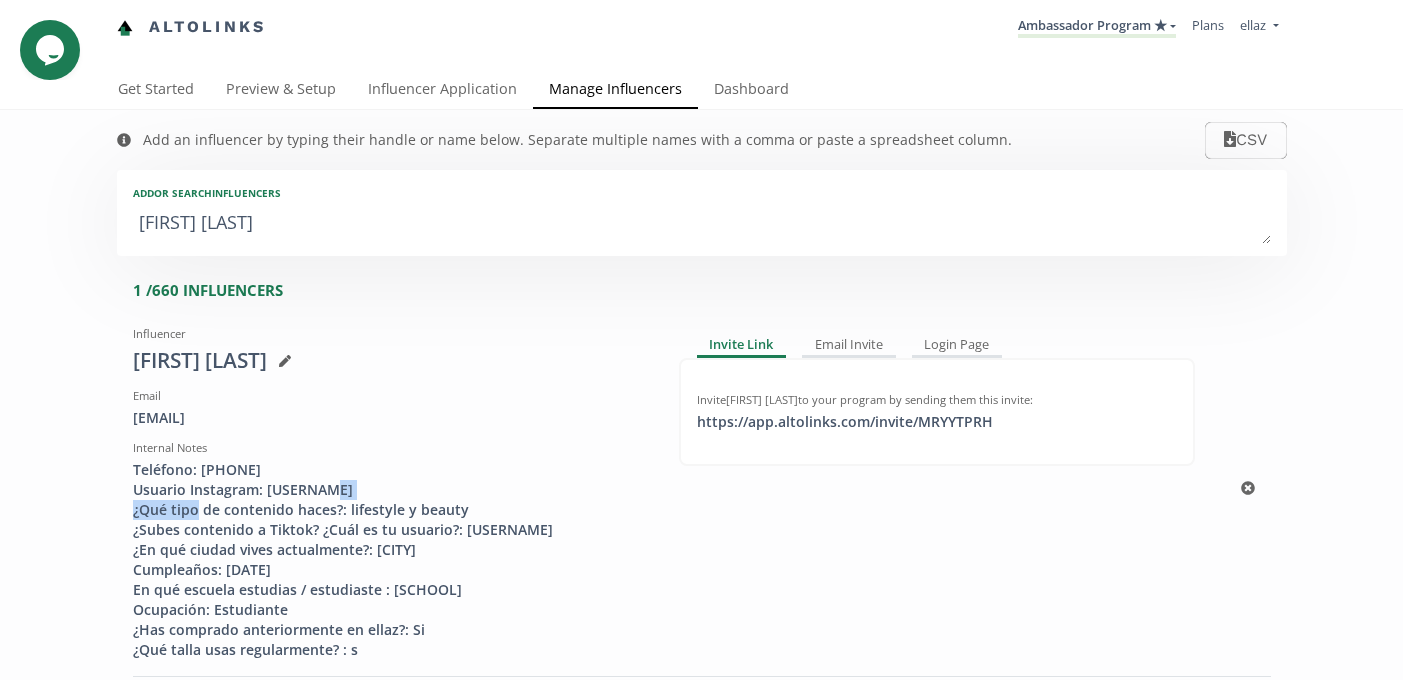 drag, startPoint x: 370, startPoint y: 493, endPoint x: 273, endPoint y: 494, distance: 97.00516 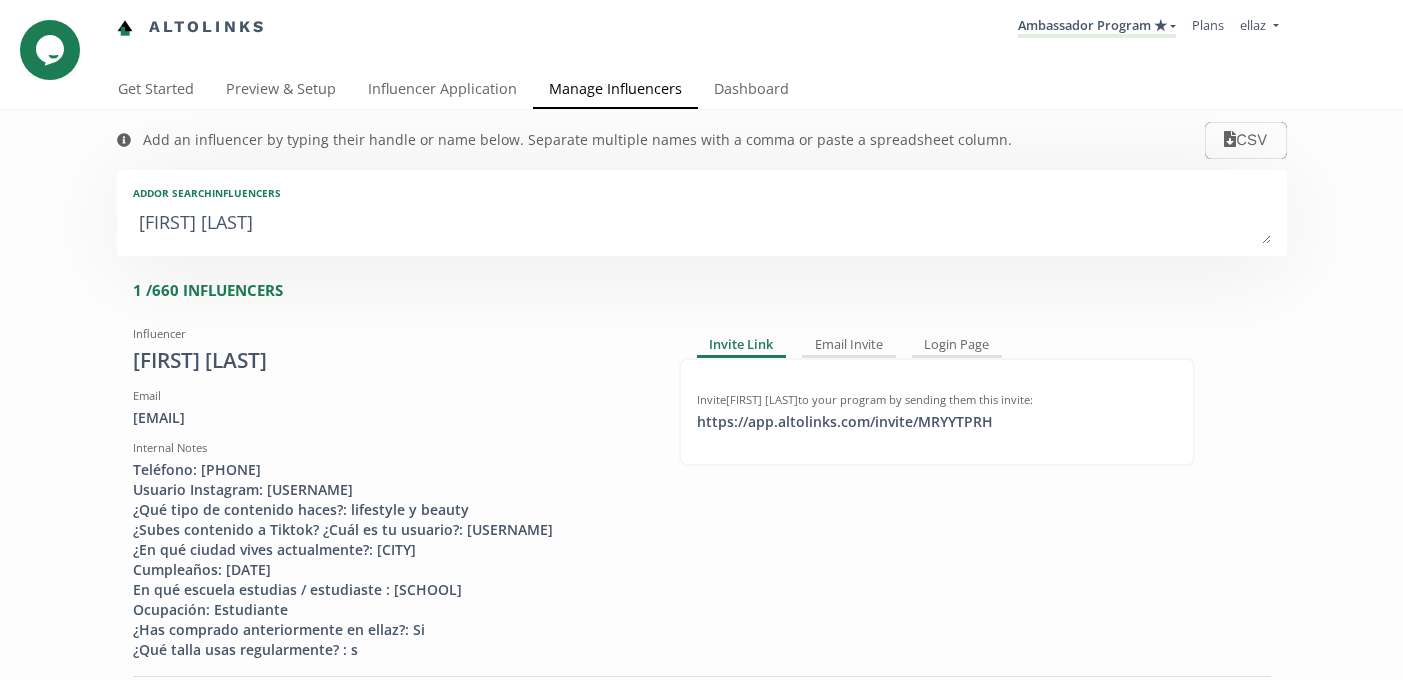 click on "Add  or search  INFLUENCERS   Ana Victoria Sánchez" at bounding box center [702, 213] 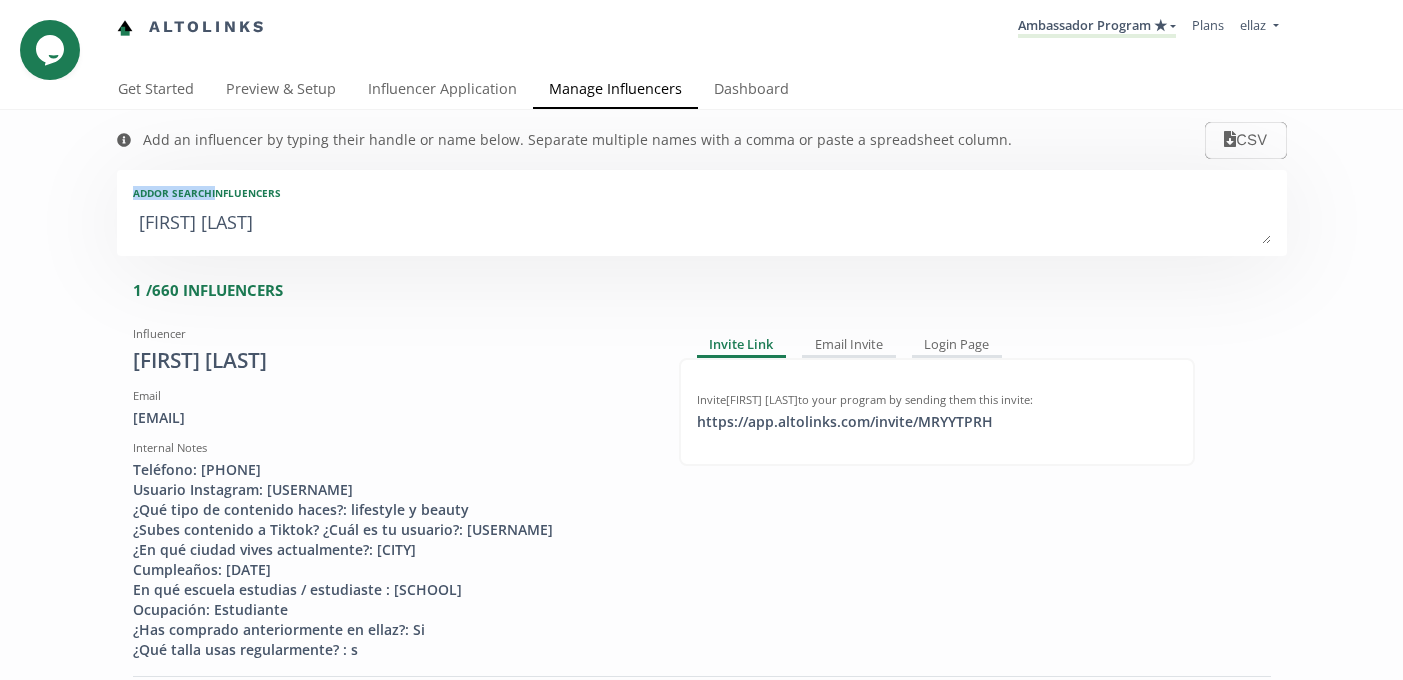 click on "Add  or search  INFLUENCERS   Ana Victoria Sánchez" at bounding box center (702, 213) 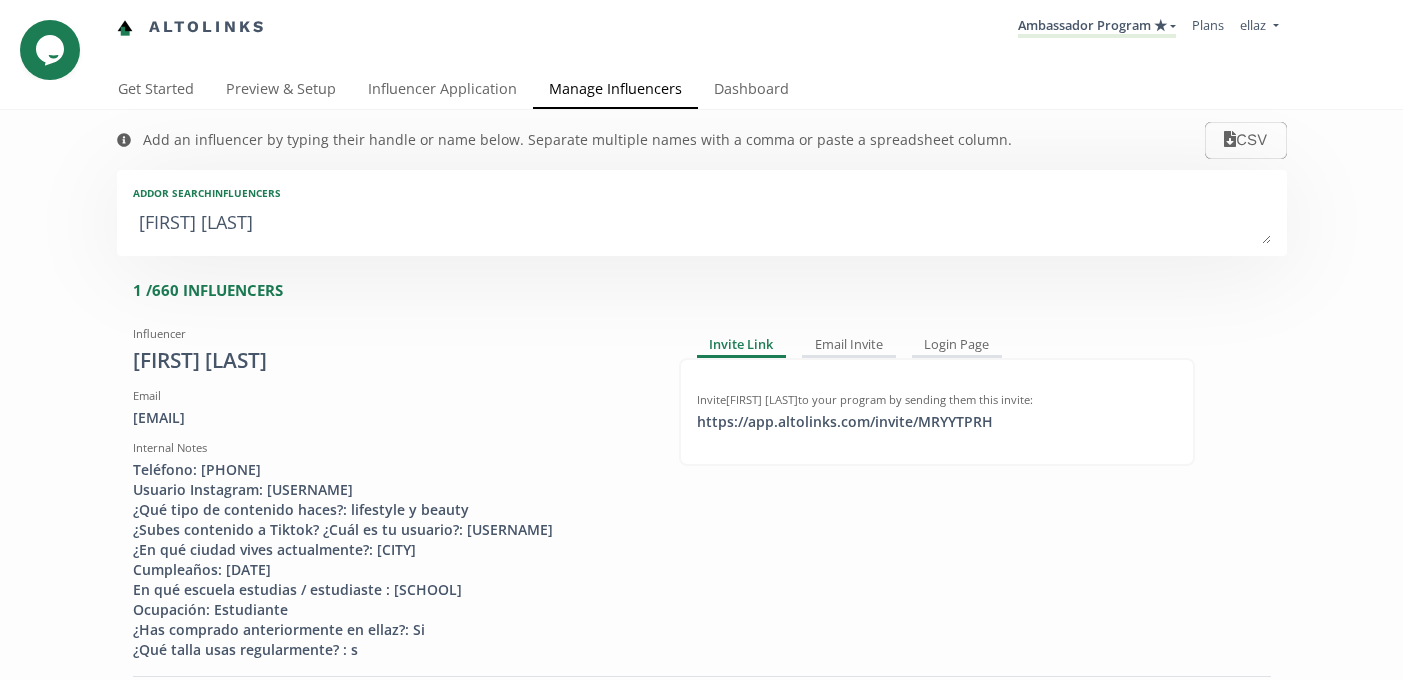 click on "Add  or search  INFLUENCERS   Ana Victoria Sánchez" at bounding box center (702, 213) 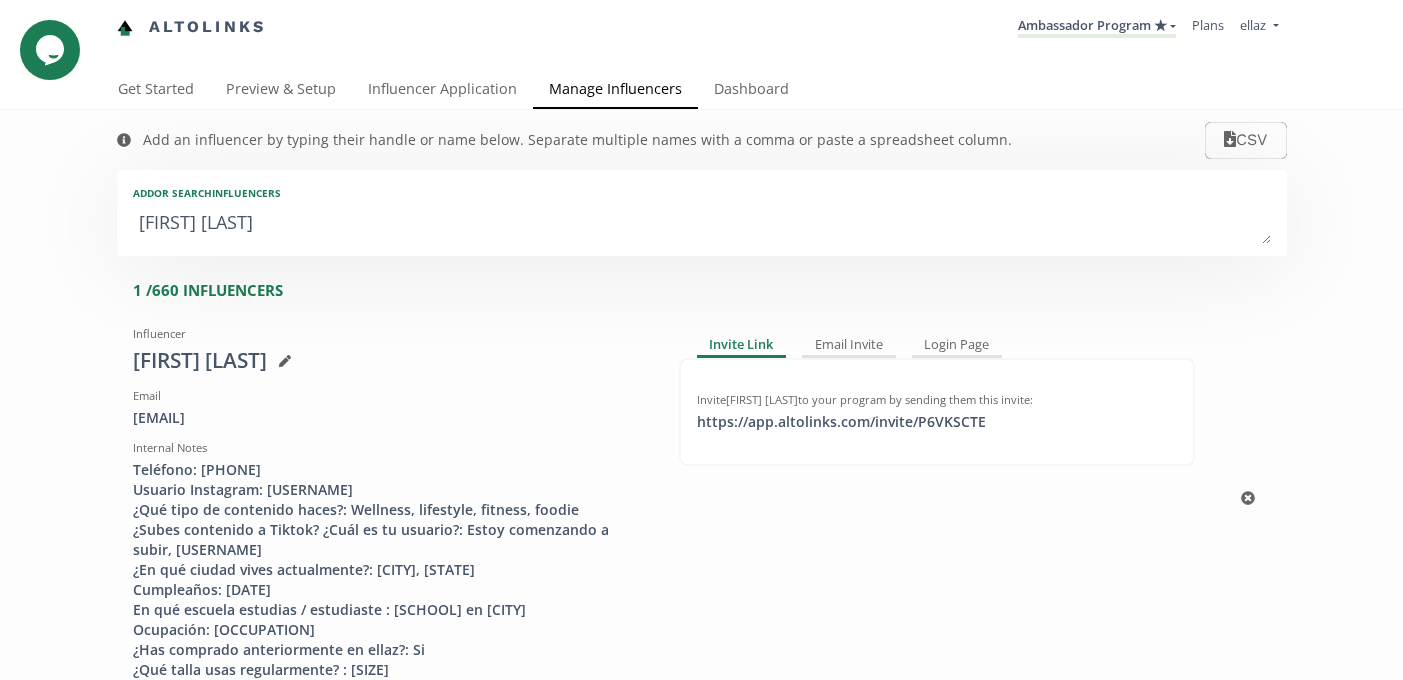 type on "Yoseline López" 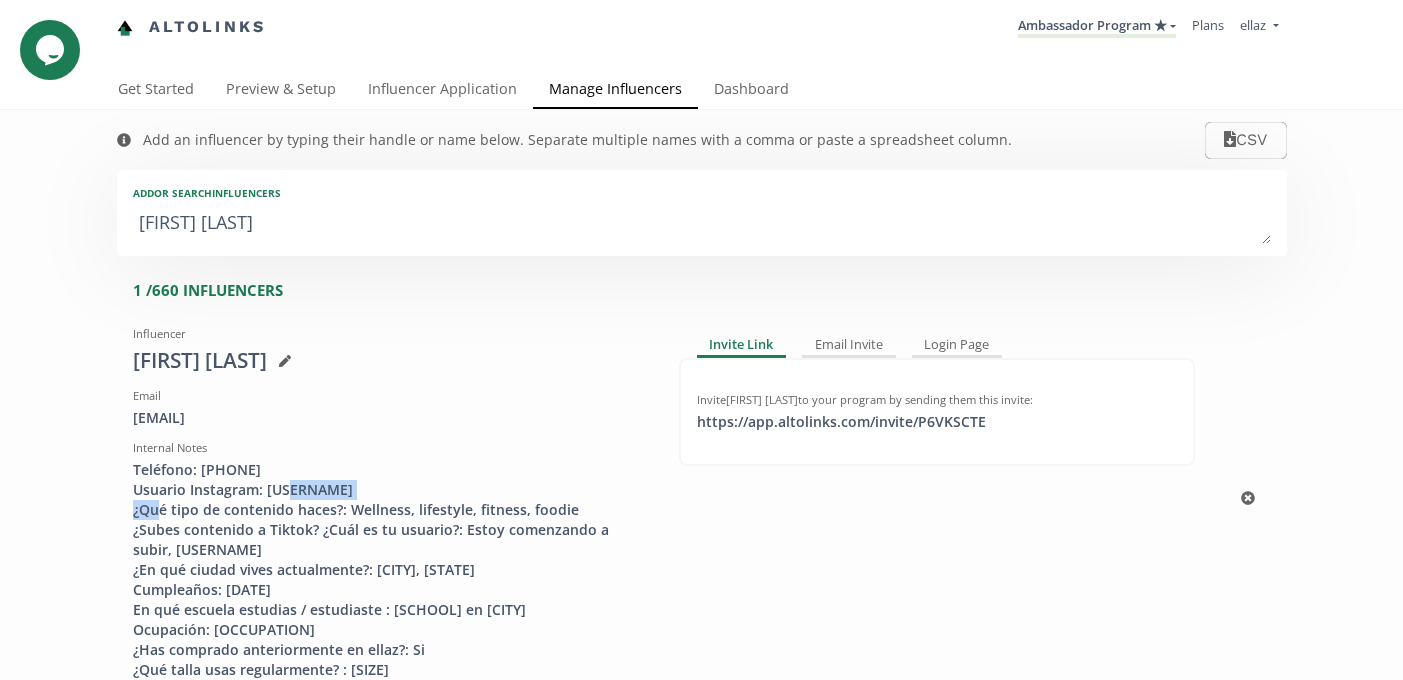 drag, startPoint x: 338, startPoint y: 492, endPoint x: 266, endPoint y: 489, distance: 72.06247 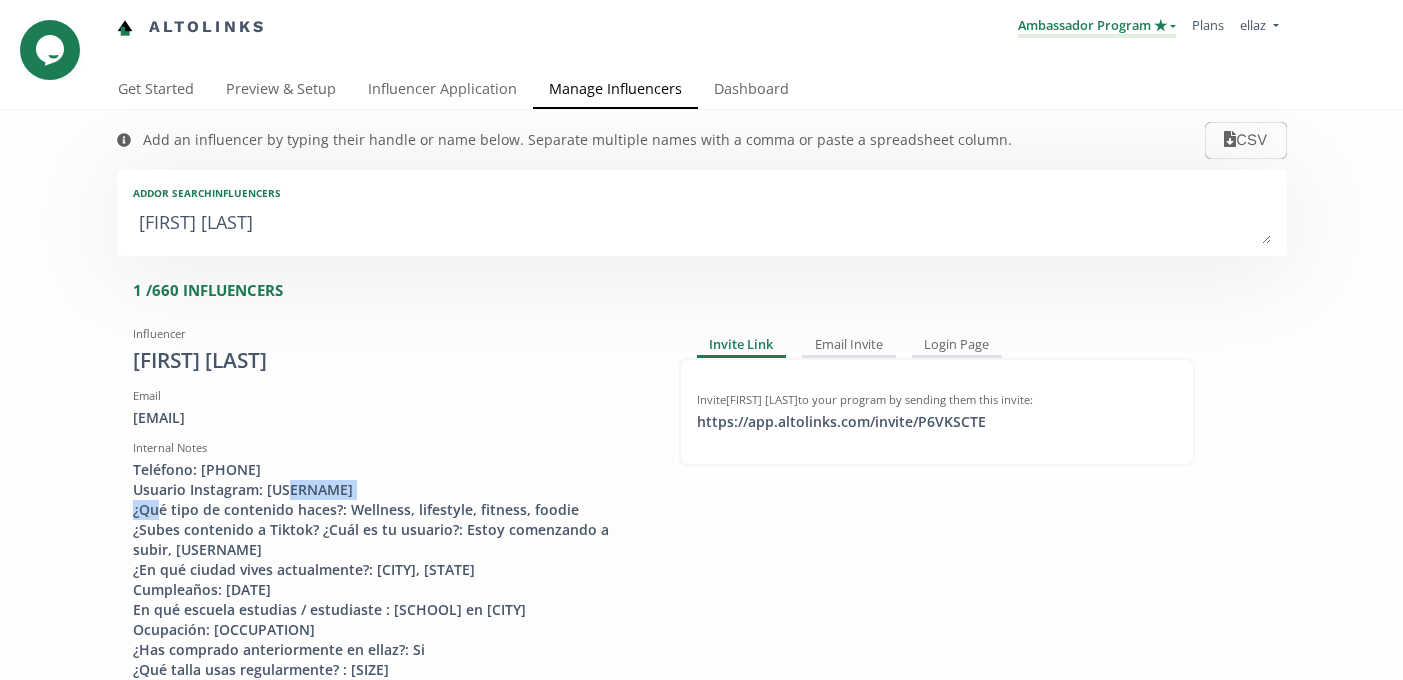 click on "Ambassador Program ★" at bounding box center (1097, 27) 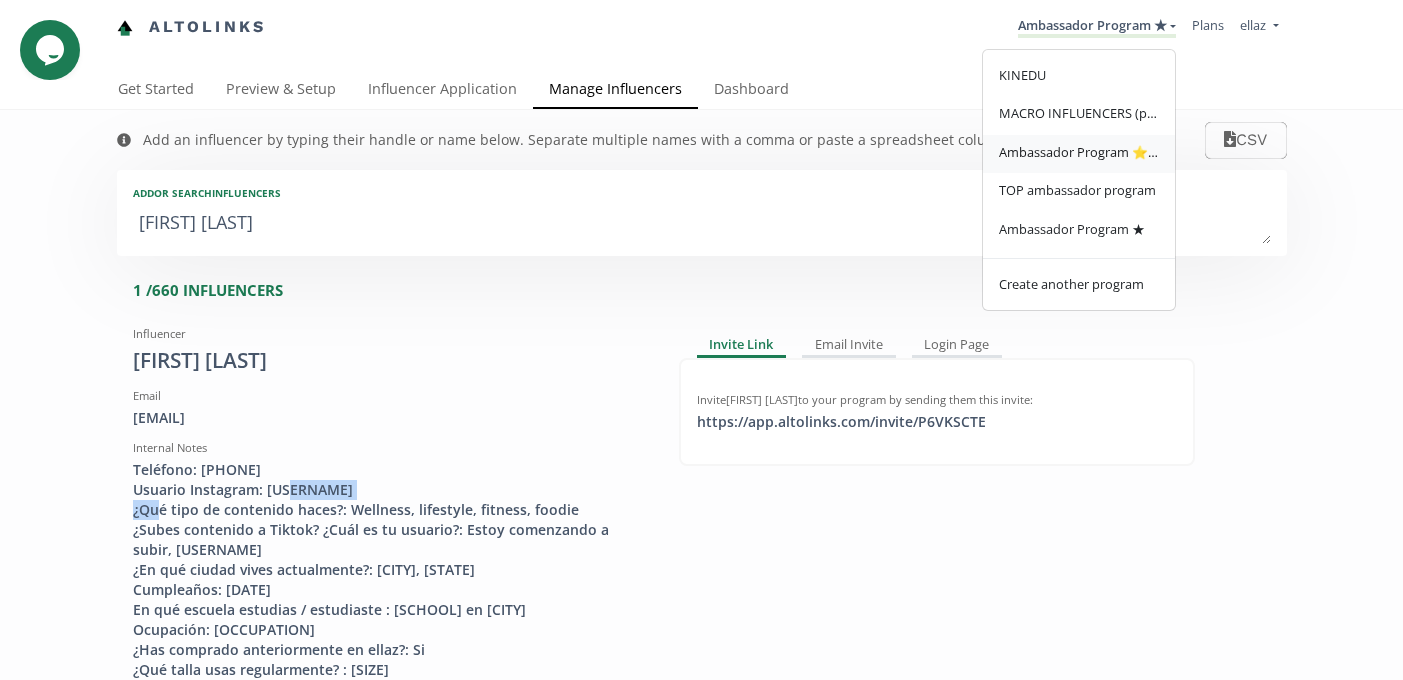click on "Ambassador Program ⭐️⭐️" at bounding box center [1079, 152] 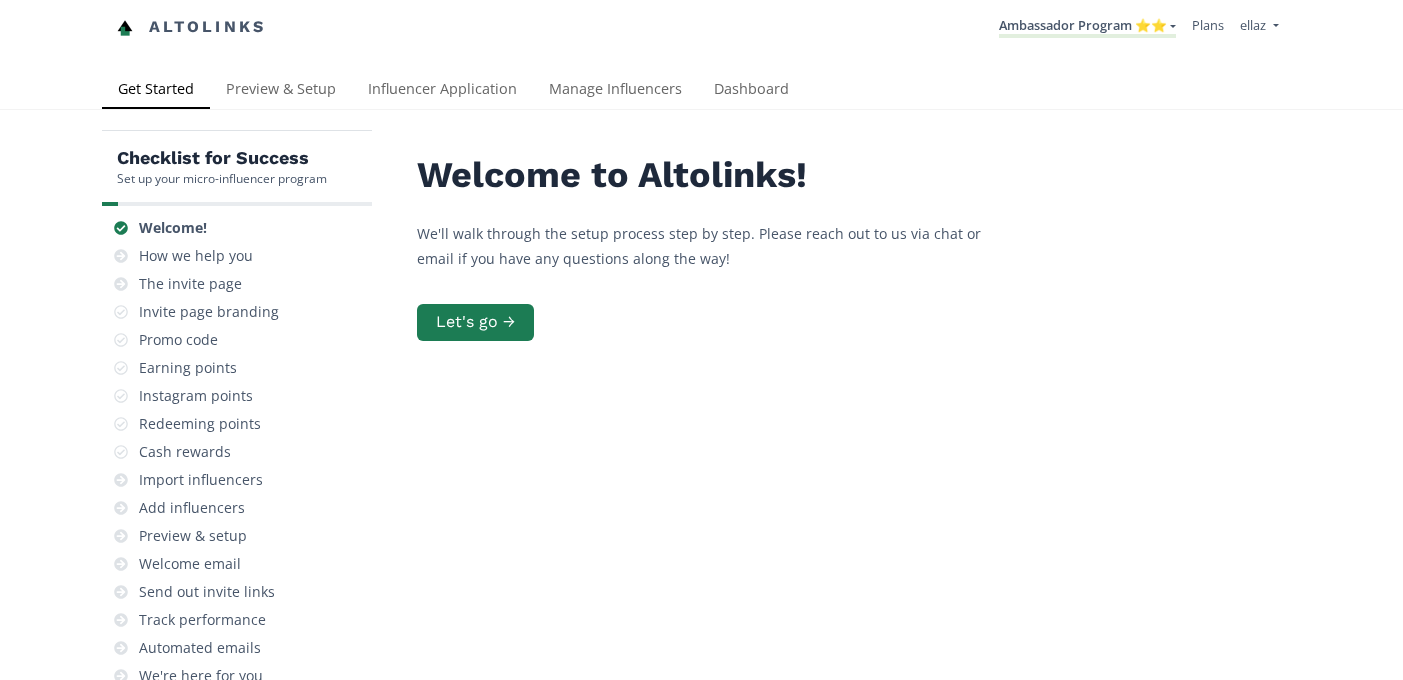 scroll, scrollTop: 0, scrollLeft: 0, axis: both 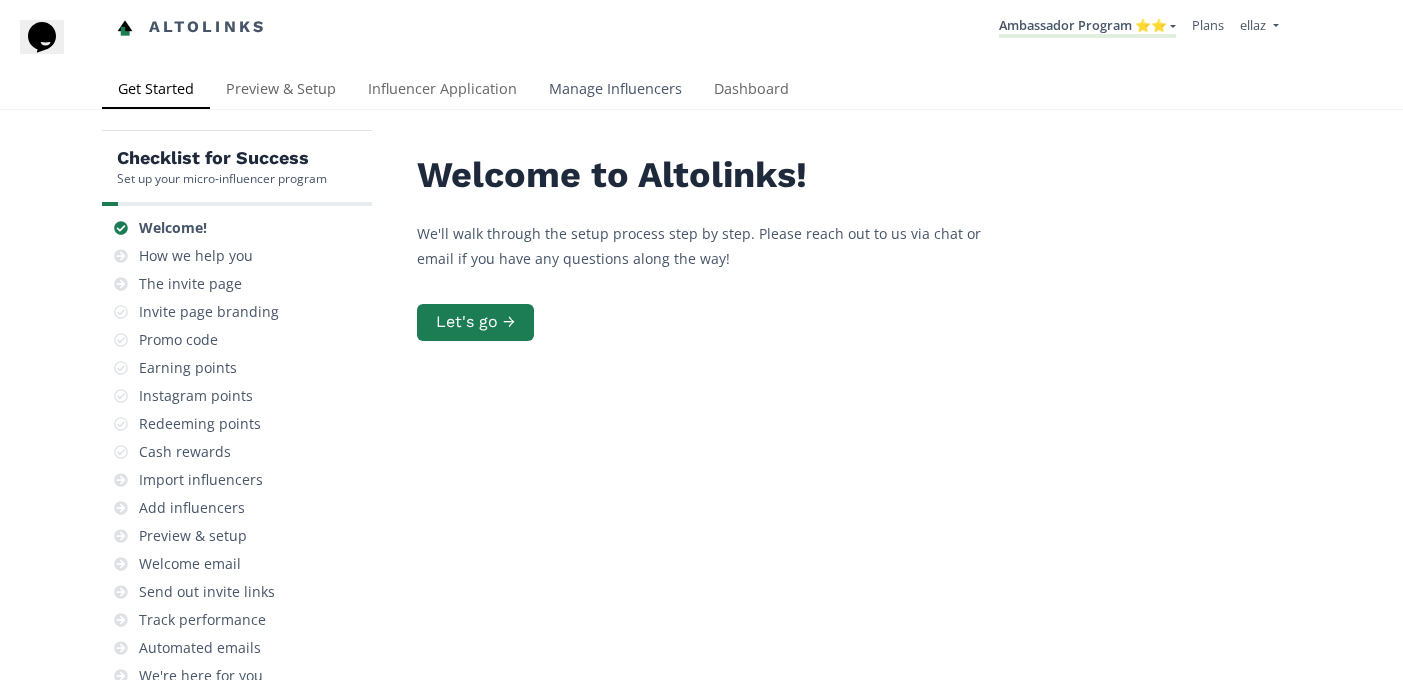 click on "Manage Influencers" at bounding box center [615, 91] 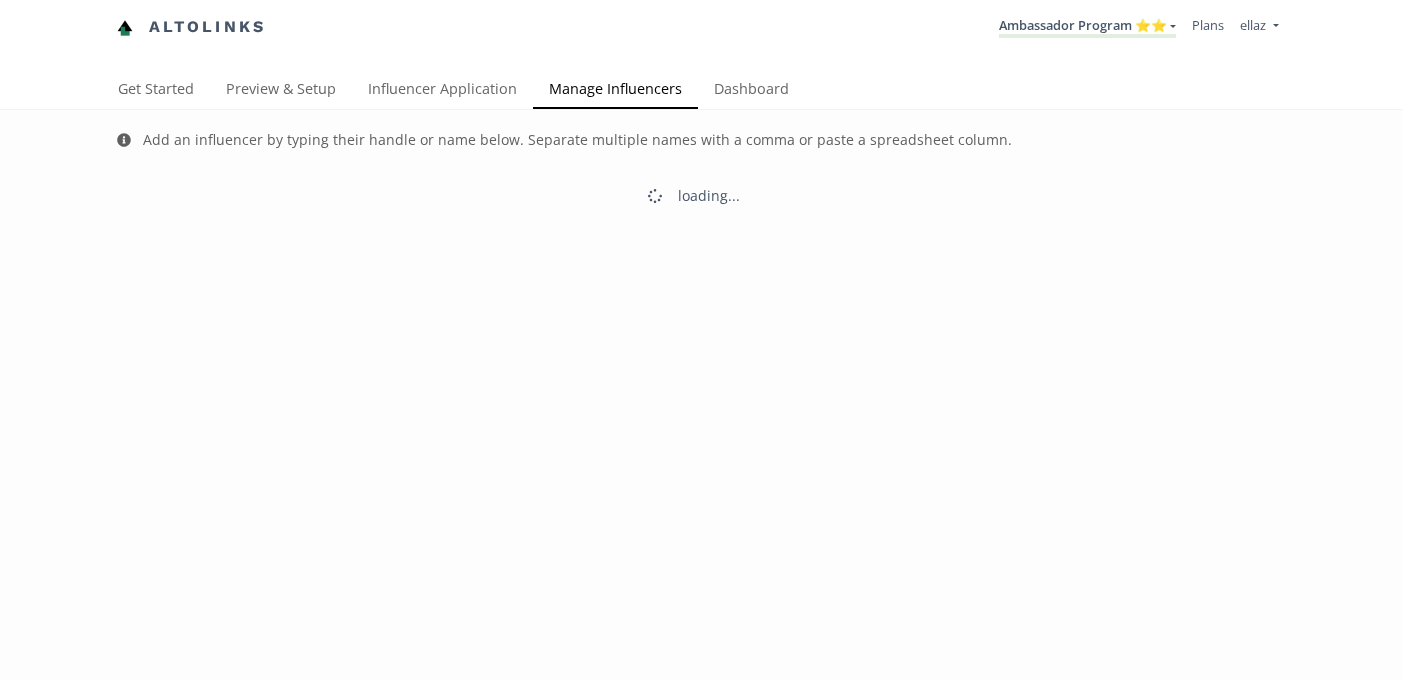 scroll, scrollTop: 0, scrollLeft: 0, axis: both 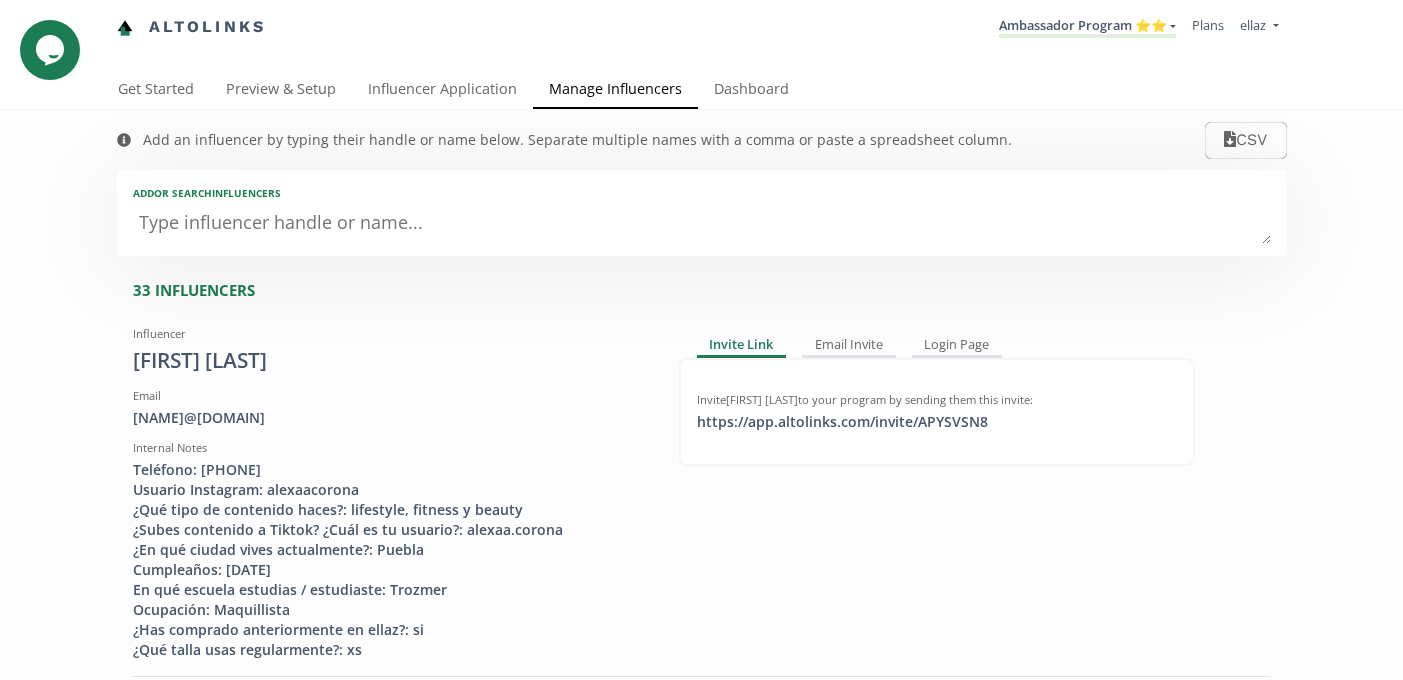 click at bounding box center [702, 224] 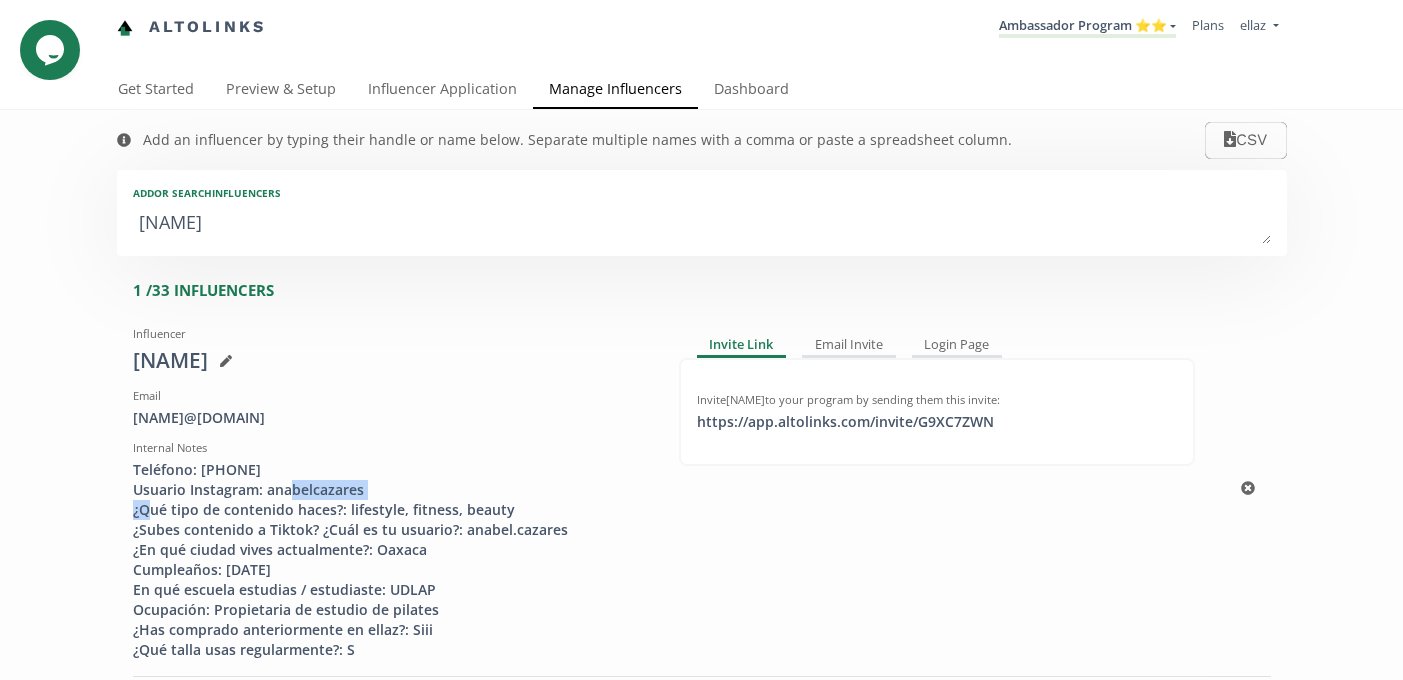 drag, startPoint x: 365, startPoint y: 487, endPoint x: 267, endPoint y: 483, distance: 98.0816 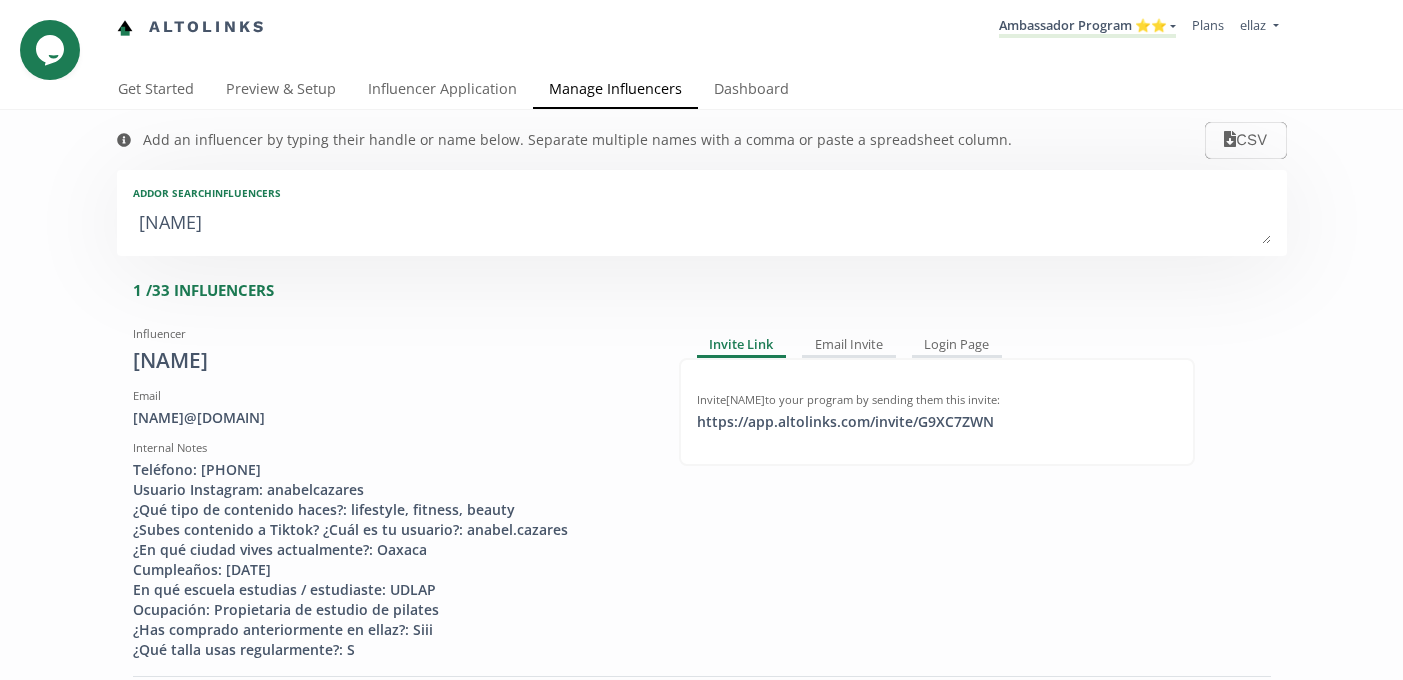 click on "[NAME]" at bounding box center (702, 224) 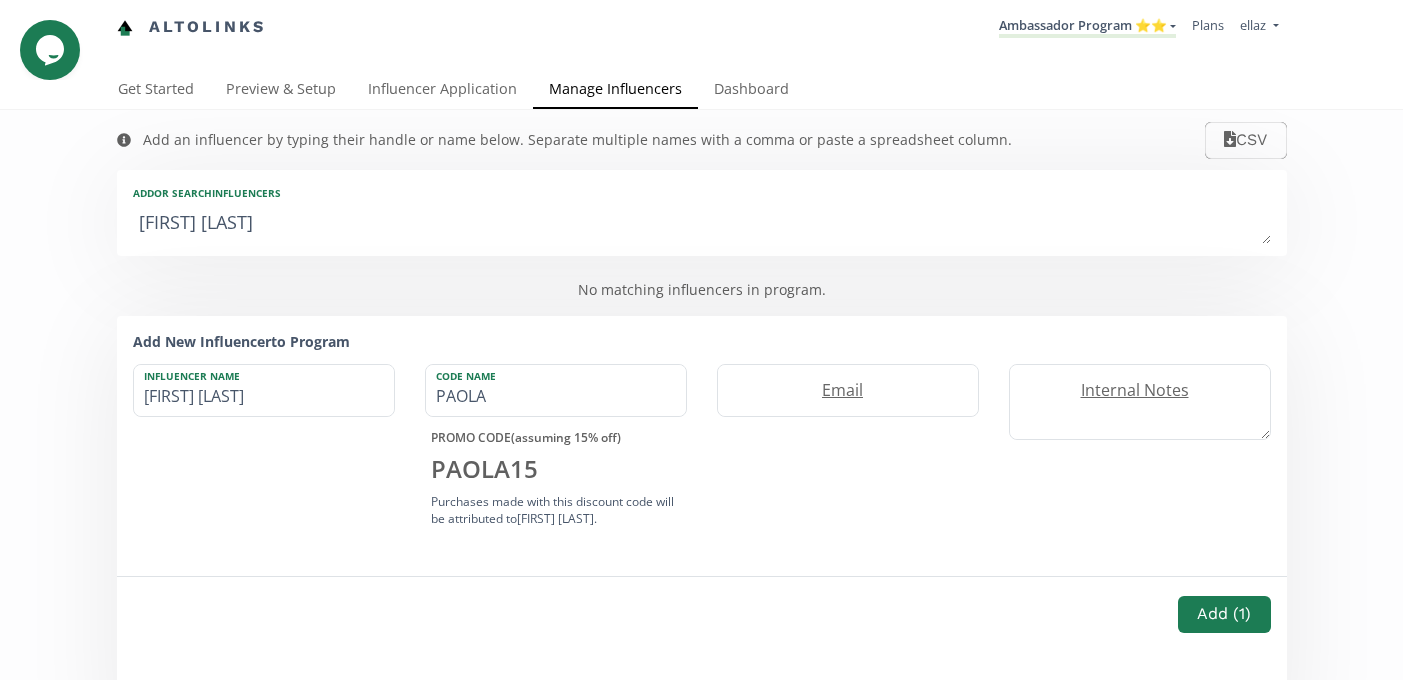 type on "[FIRST] [LAST]" 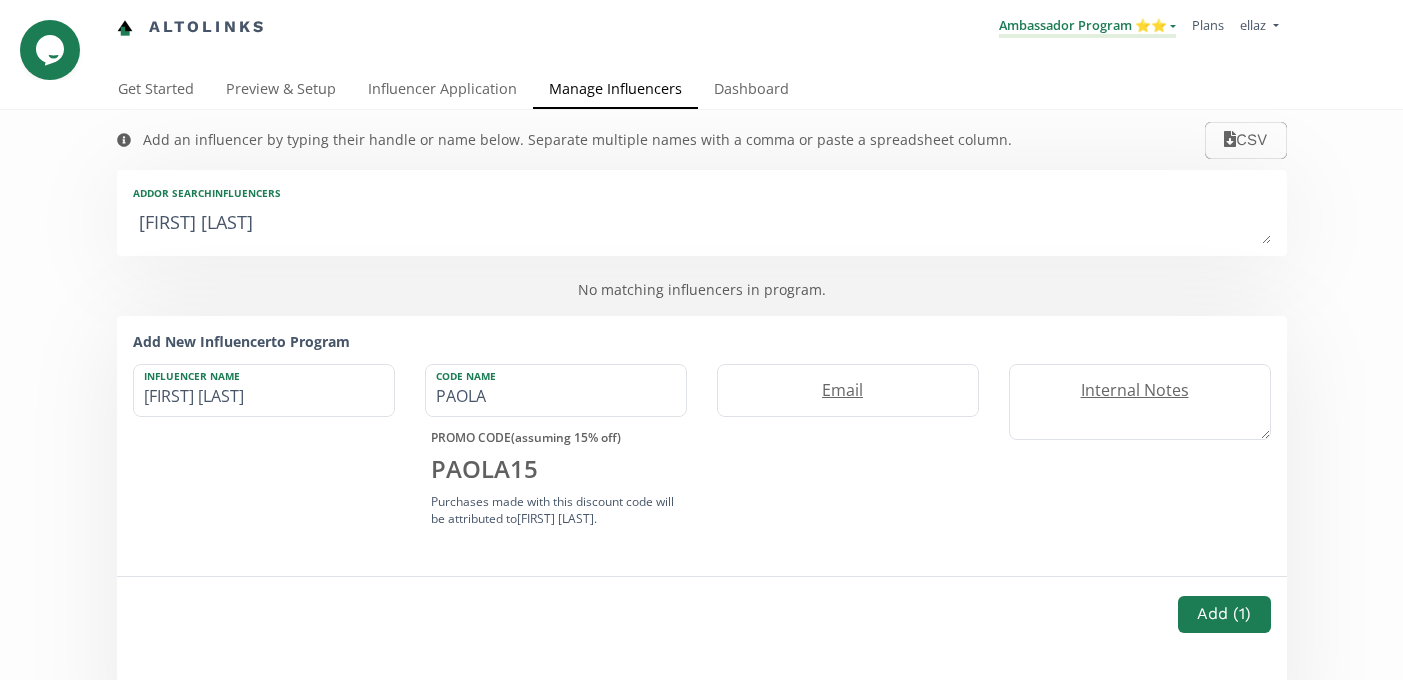 click on "Ambassador Program ⭐️⭐️" at bounding box center (1087, 27) 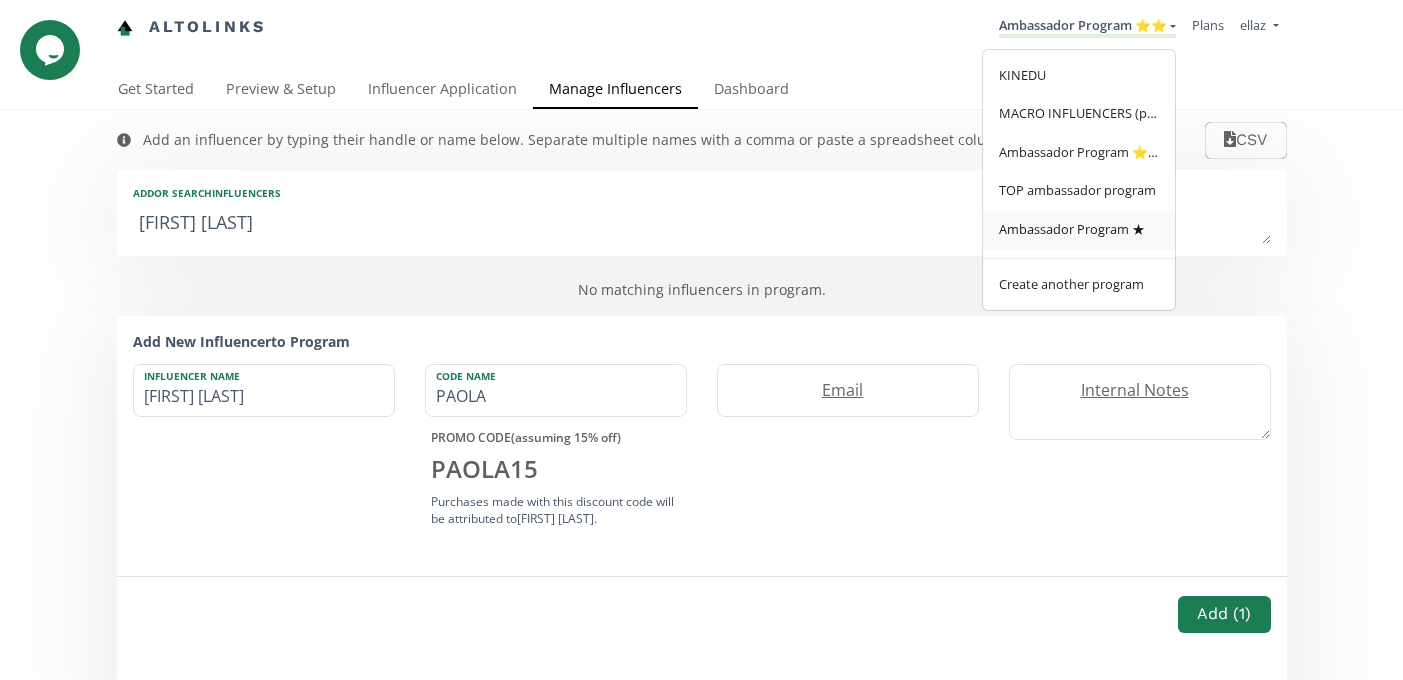 click on "Ambassador Program ★" at bounding box center [1079, 231] 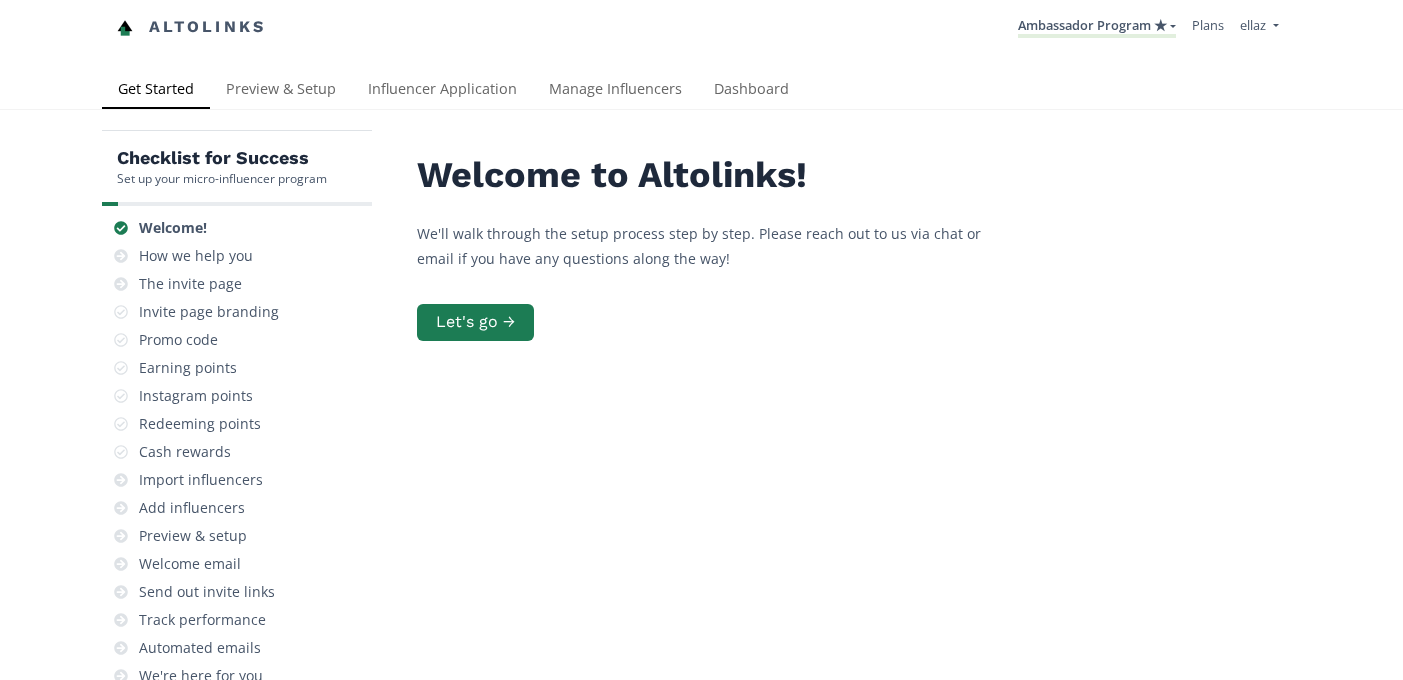 scroll, scrollTop: 0, scrollLeft: 0, axis: both 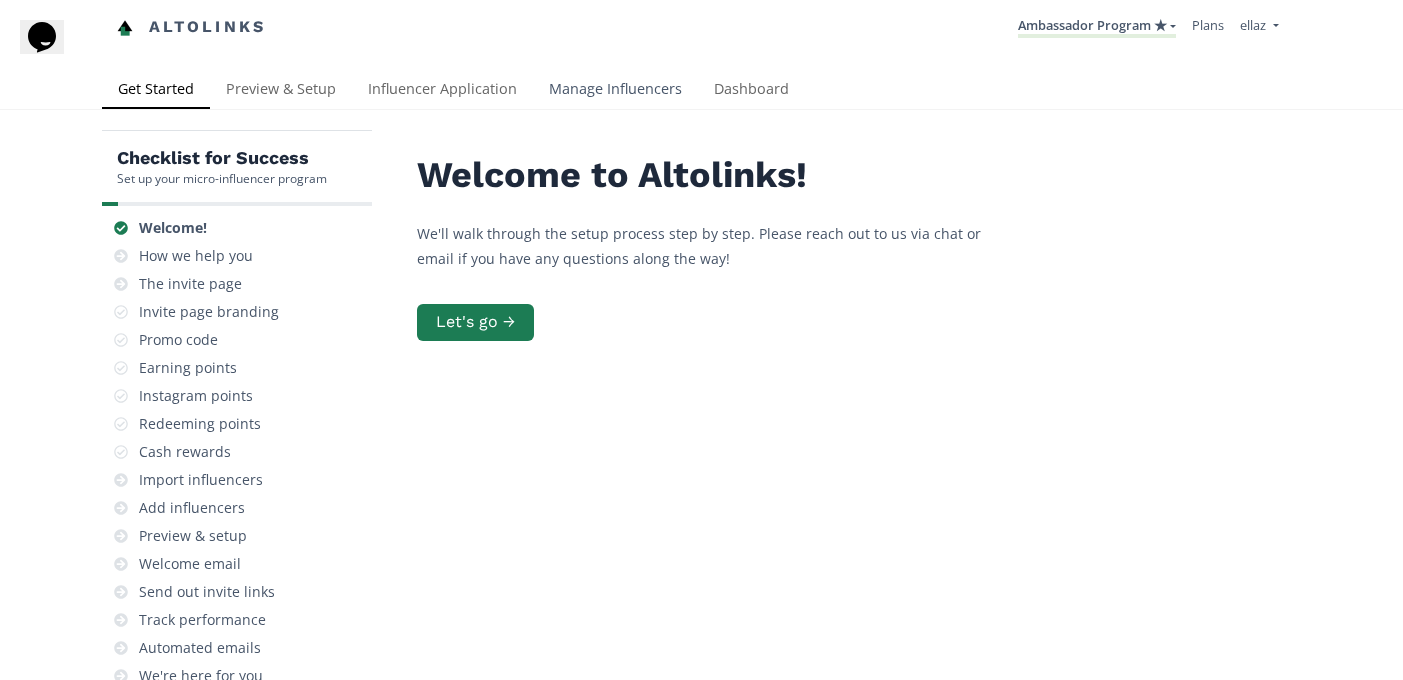 click on "Manage Influencers" at bounding box center [615, 91] 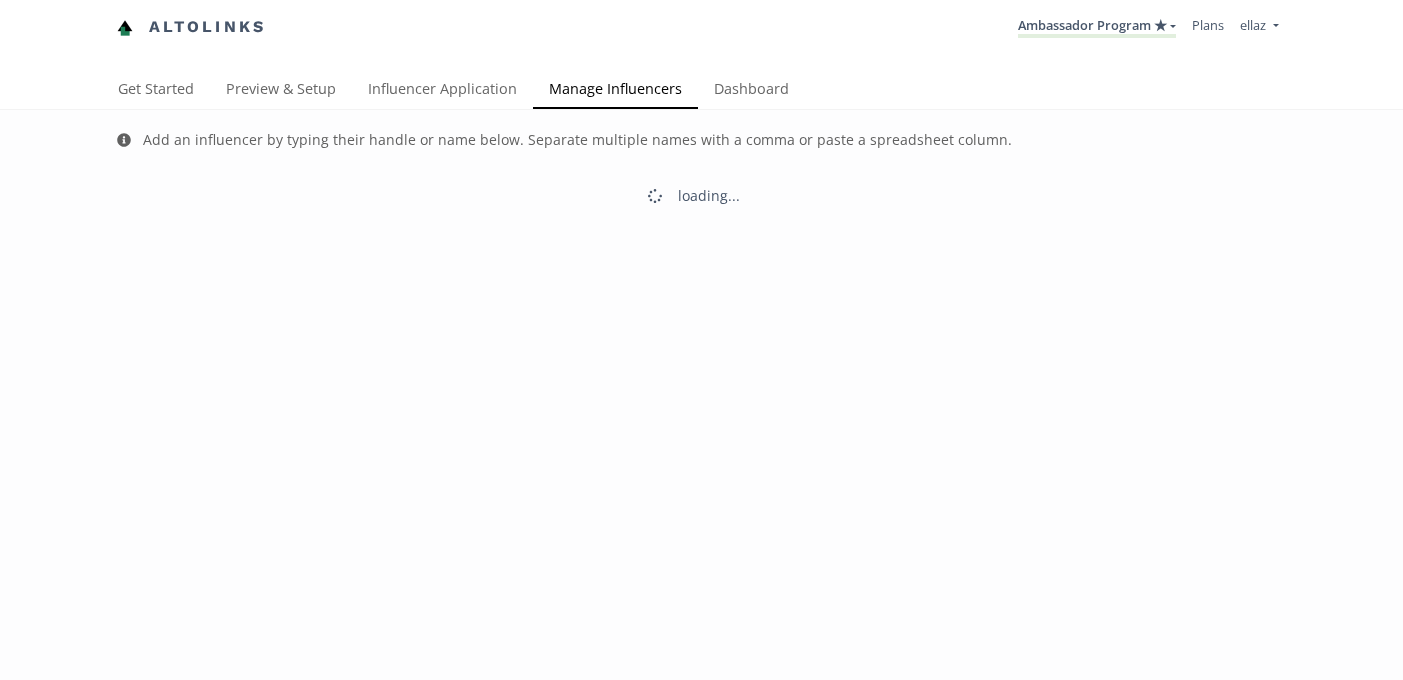 scroll, scrollTop: 0, scrollLeft: 0, axis: both 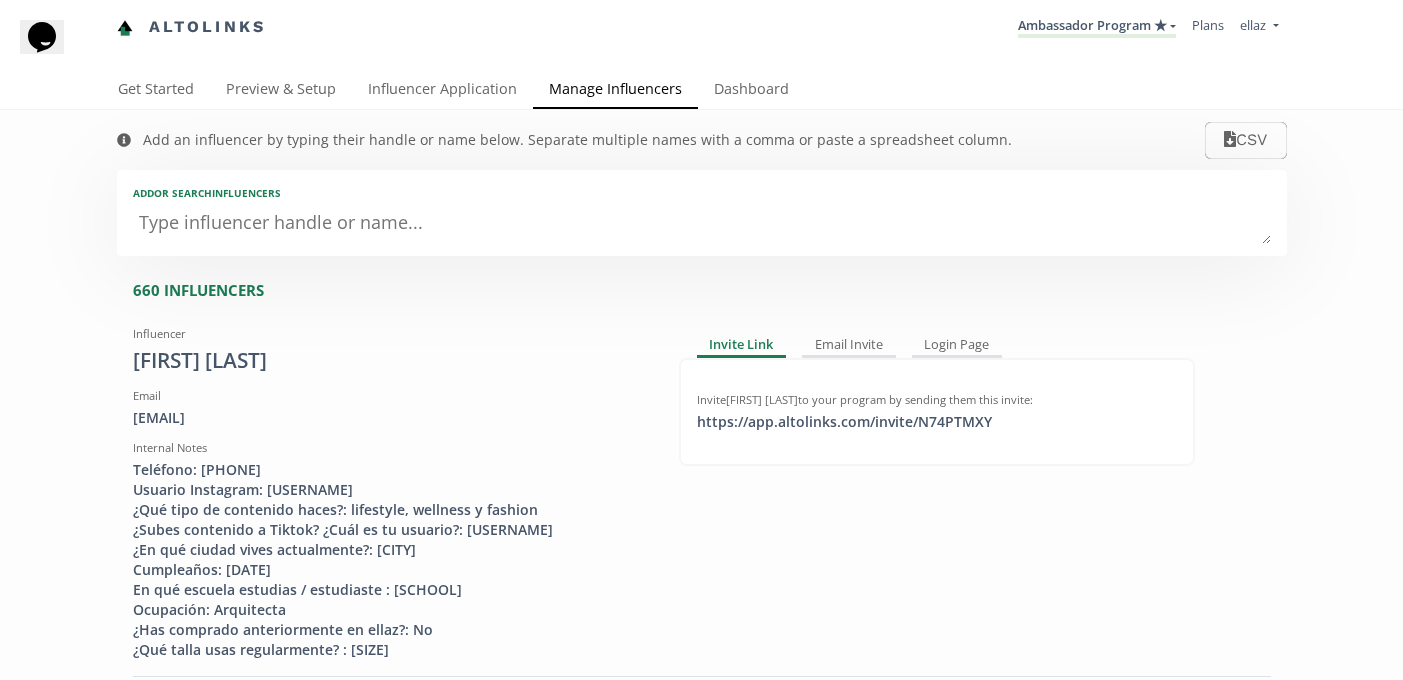 click at bounding box center (702, 224) 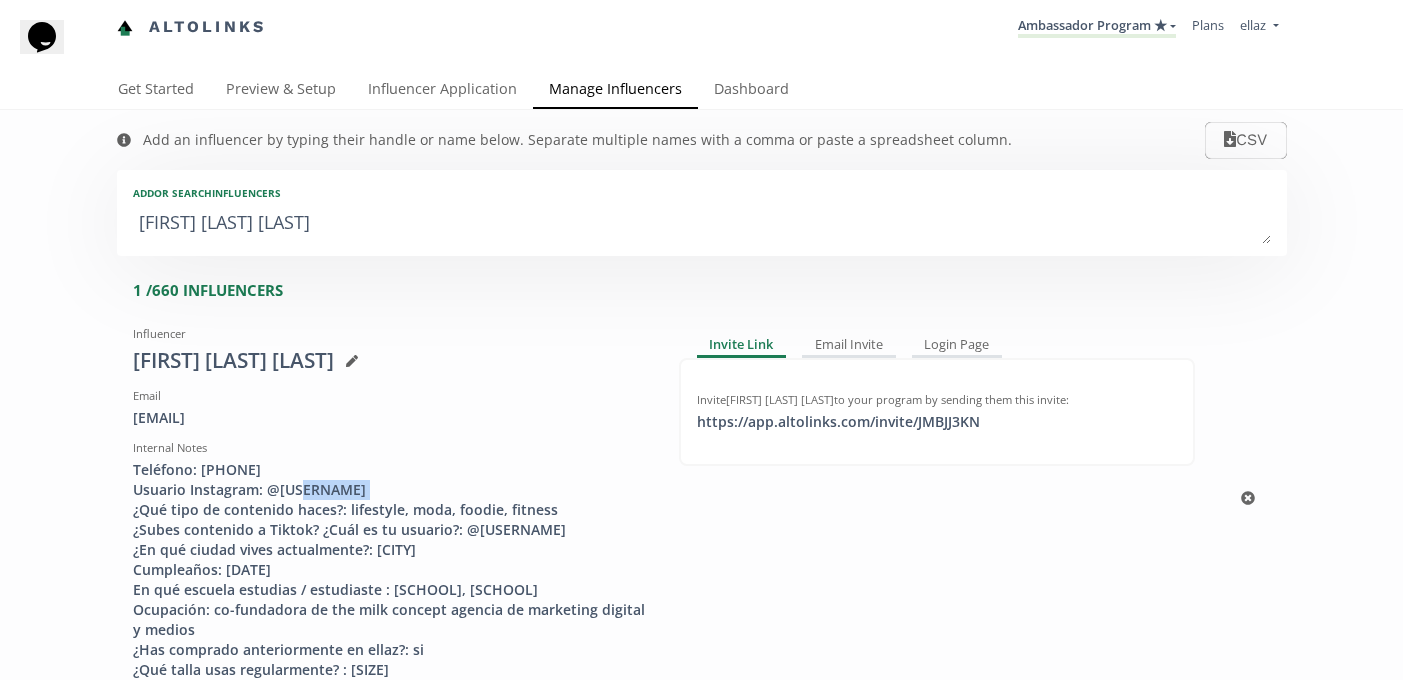 drag, startPoint x: 344, startPoint y: 489, endPoint x: 279, endPoint y: 486, distance: 65.06919 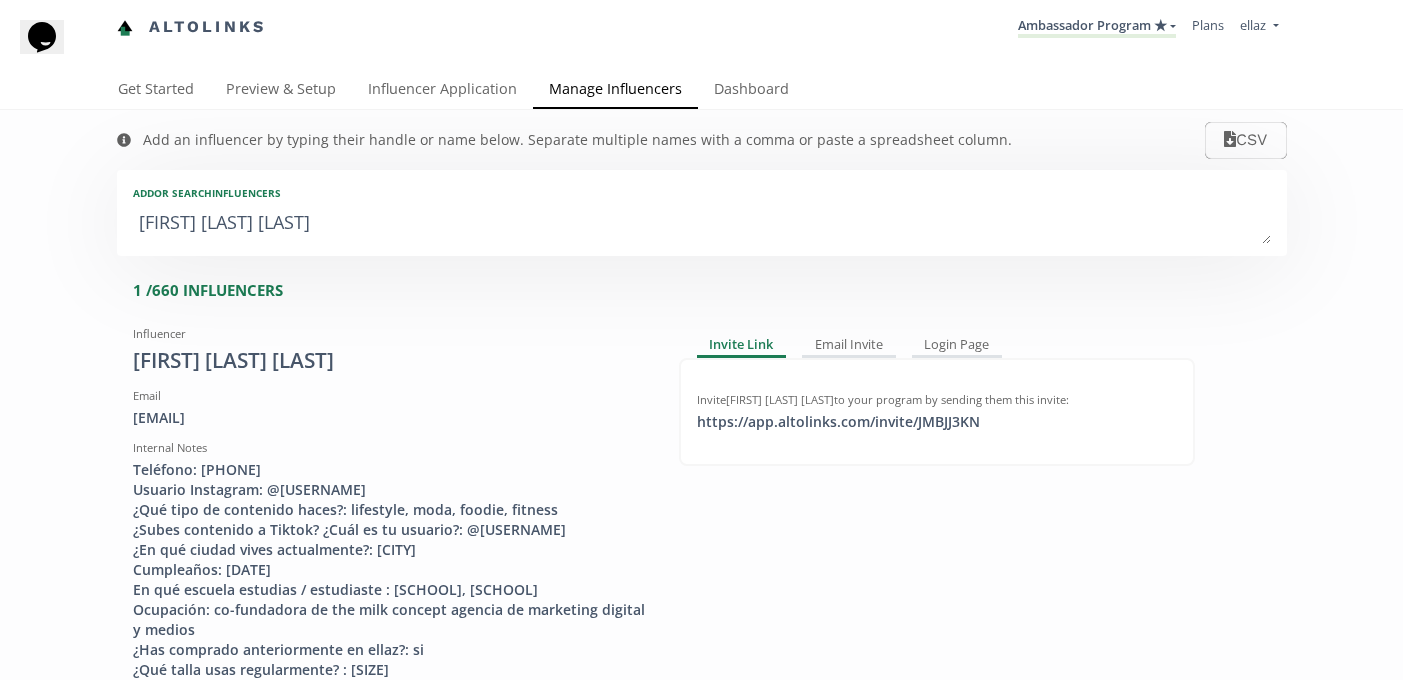 click on "Paola Palacios Sánchez" at bounding box center [702, 224] 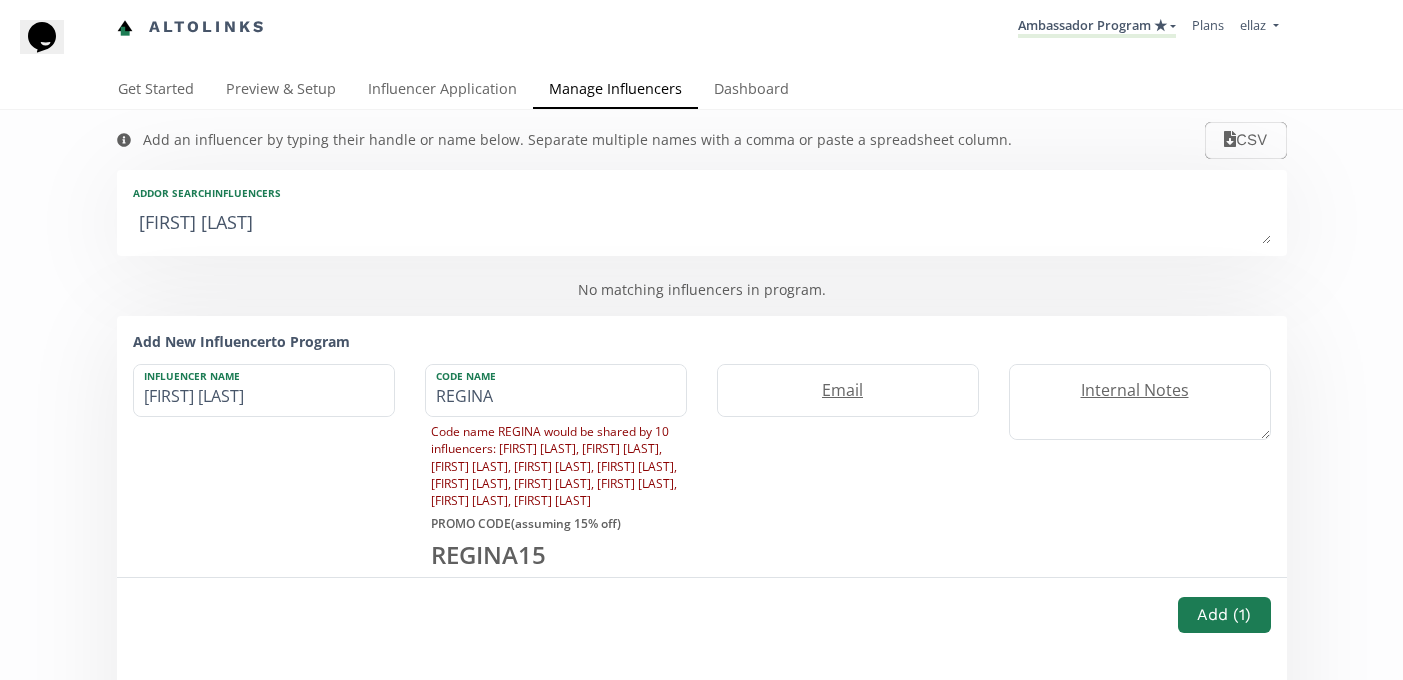 click on "Regina Martínez" at bounding box center (702, 224) 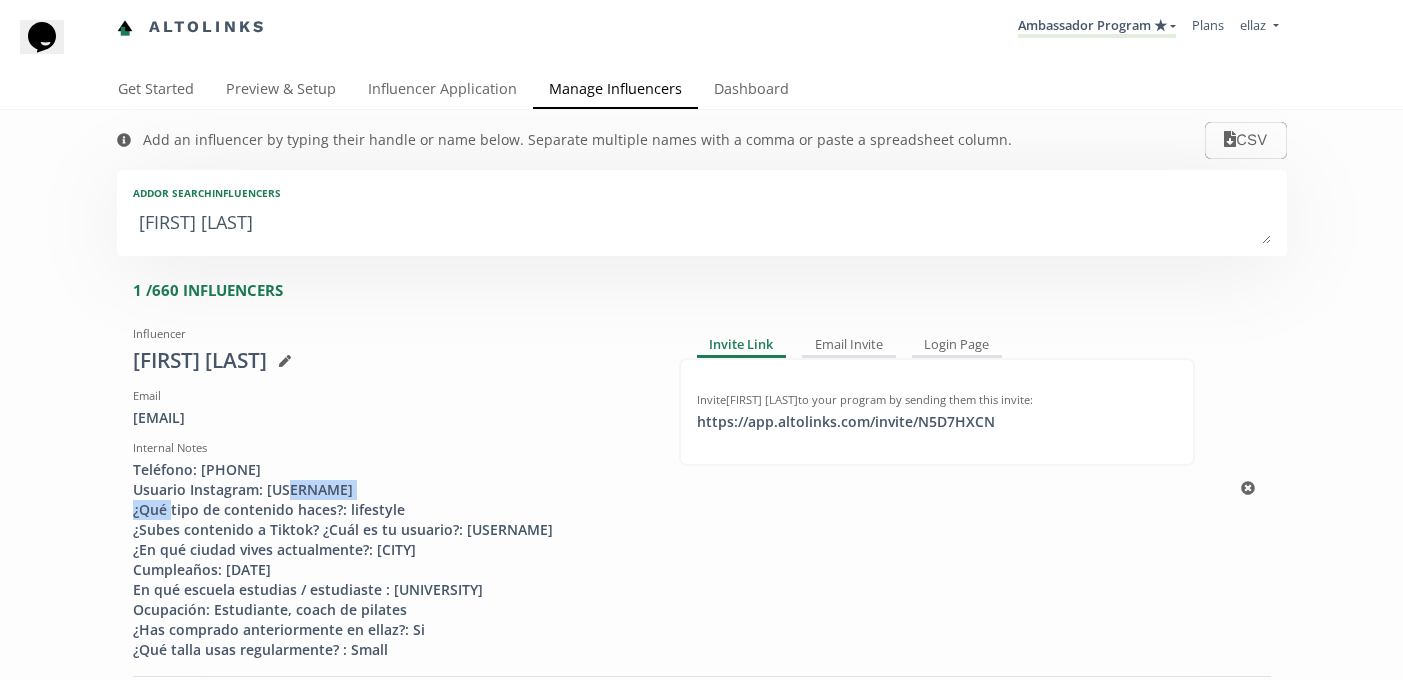 drag, startPoint x: 355, startPoint y: 487, endPoint x: 267, endPoint y: 483, distance: 88.09086 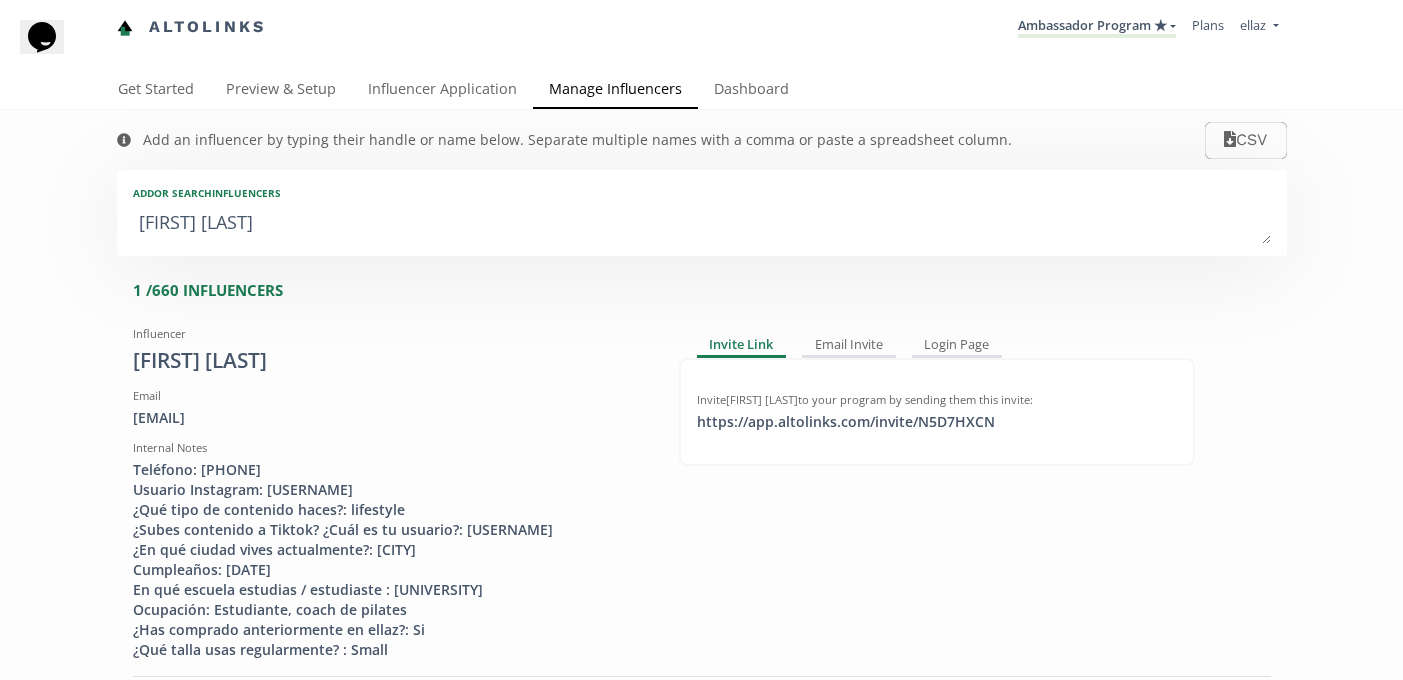 click on "Liora Shwartz" at bounding box center [702, 224] 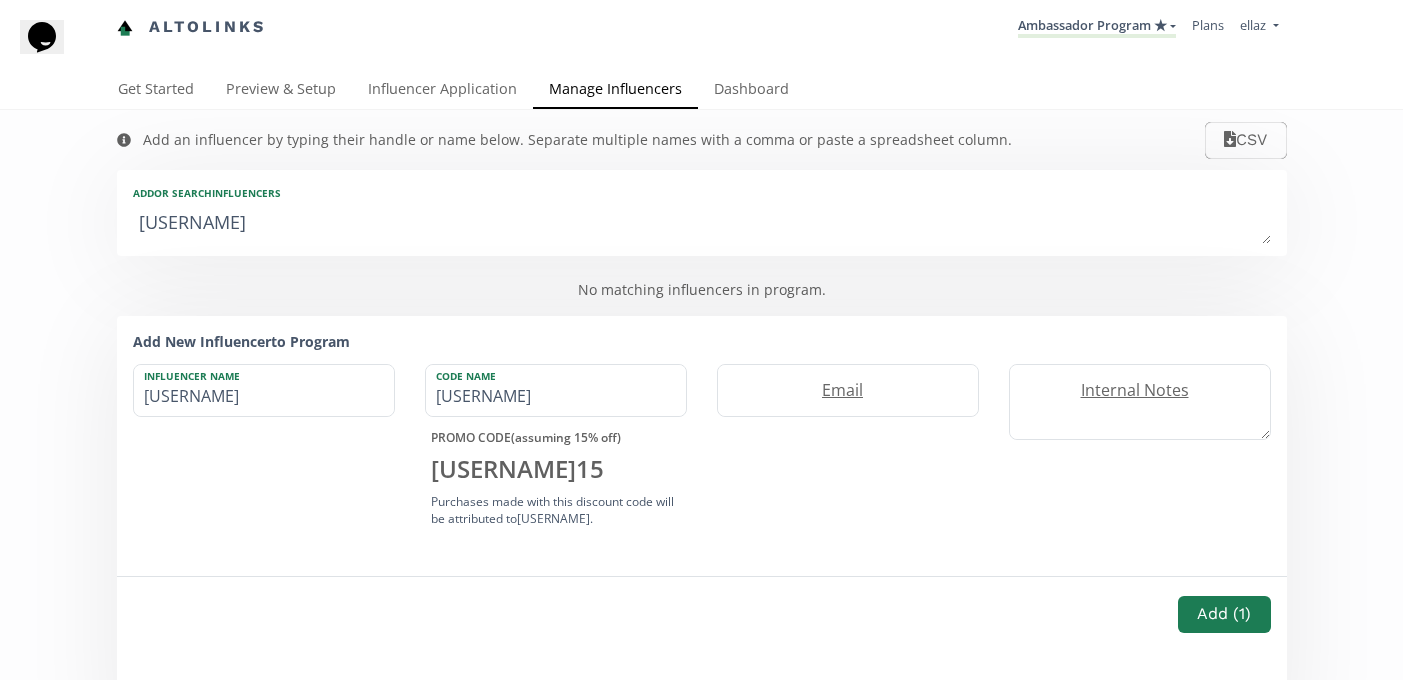 click on "liora.shwartz" at bounding box center (702, 224) 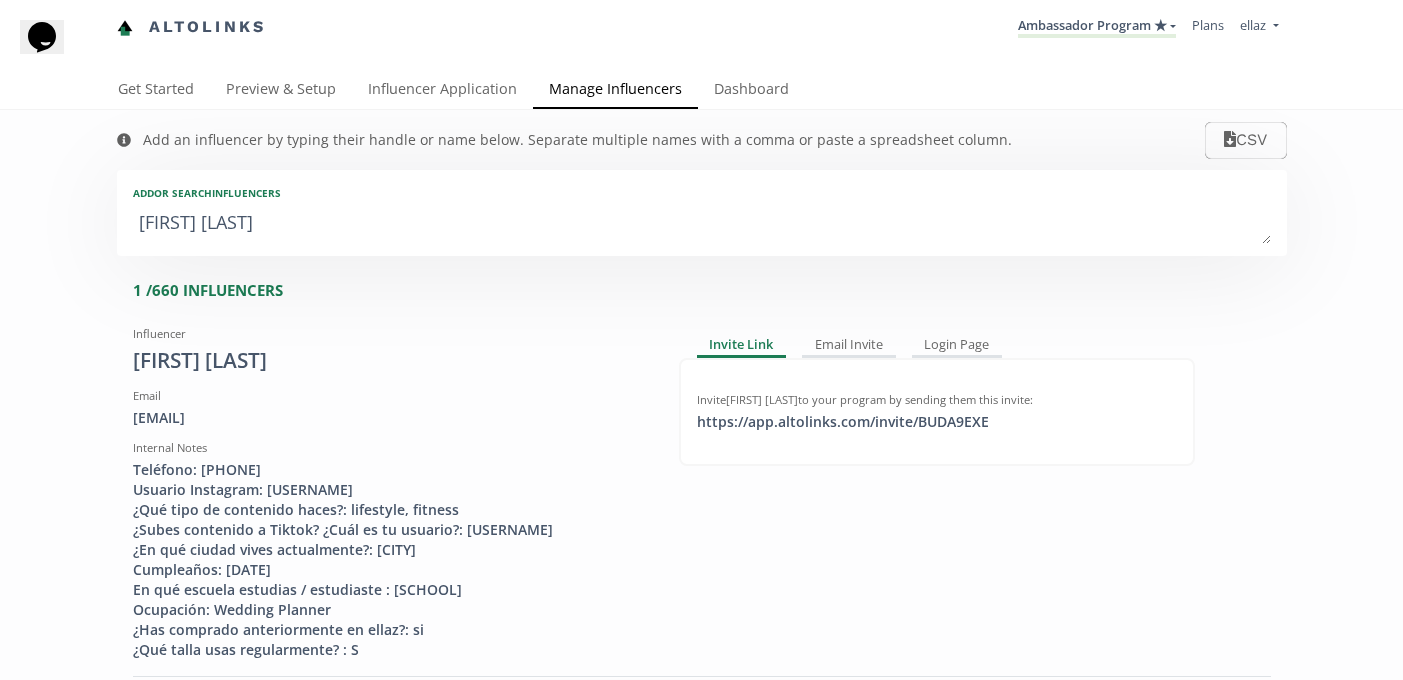 click on "Jimena Torres" at bounding box center (702, 224) 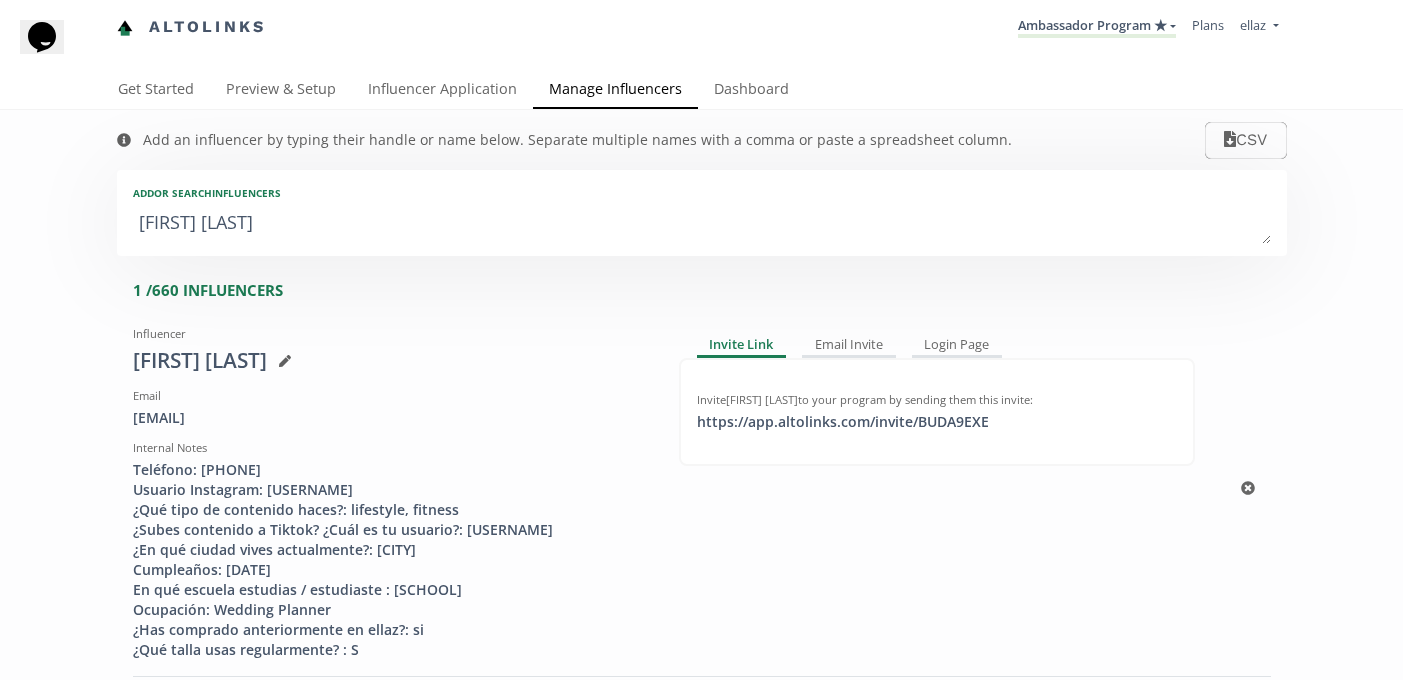 type on "Jimena Torres" 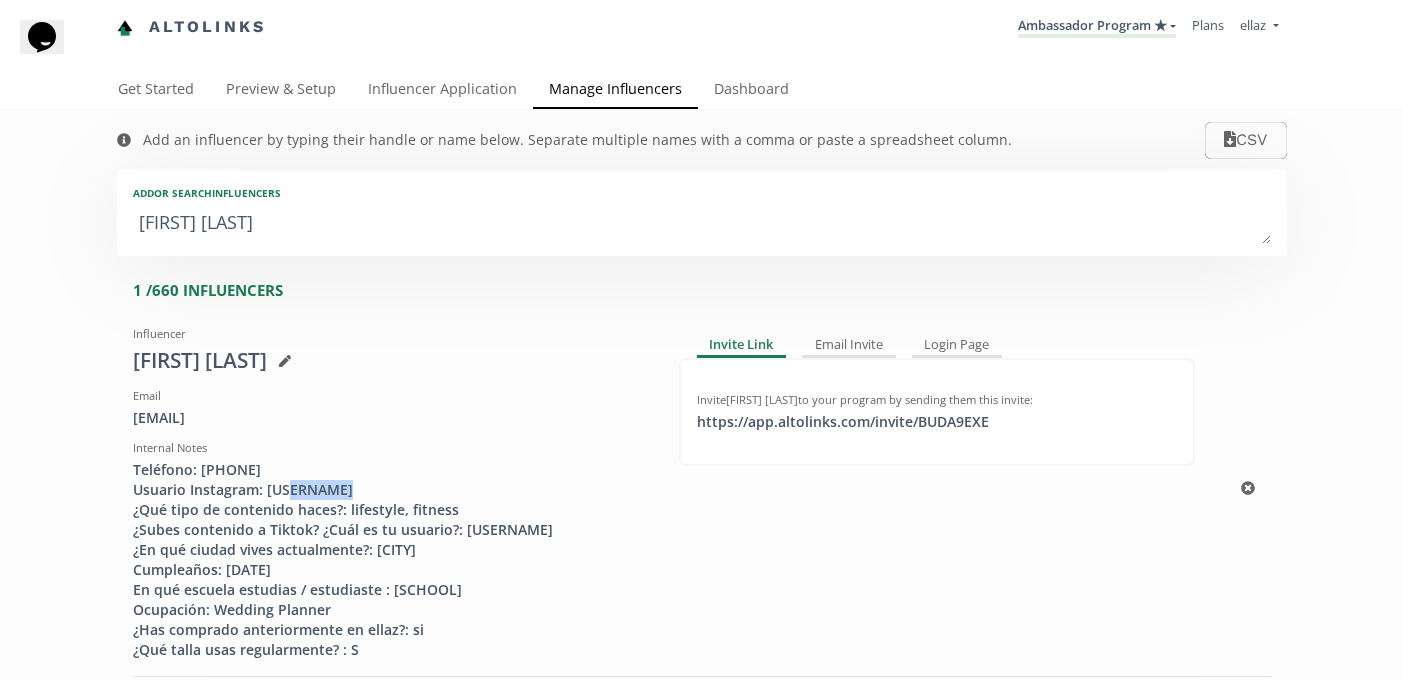 drag, startPoint x: 318, startPoint y: 491, endPoint x: 265, endPoint y: 491, distance: 53 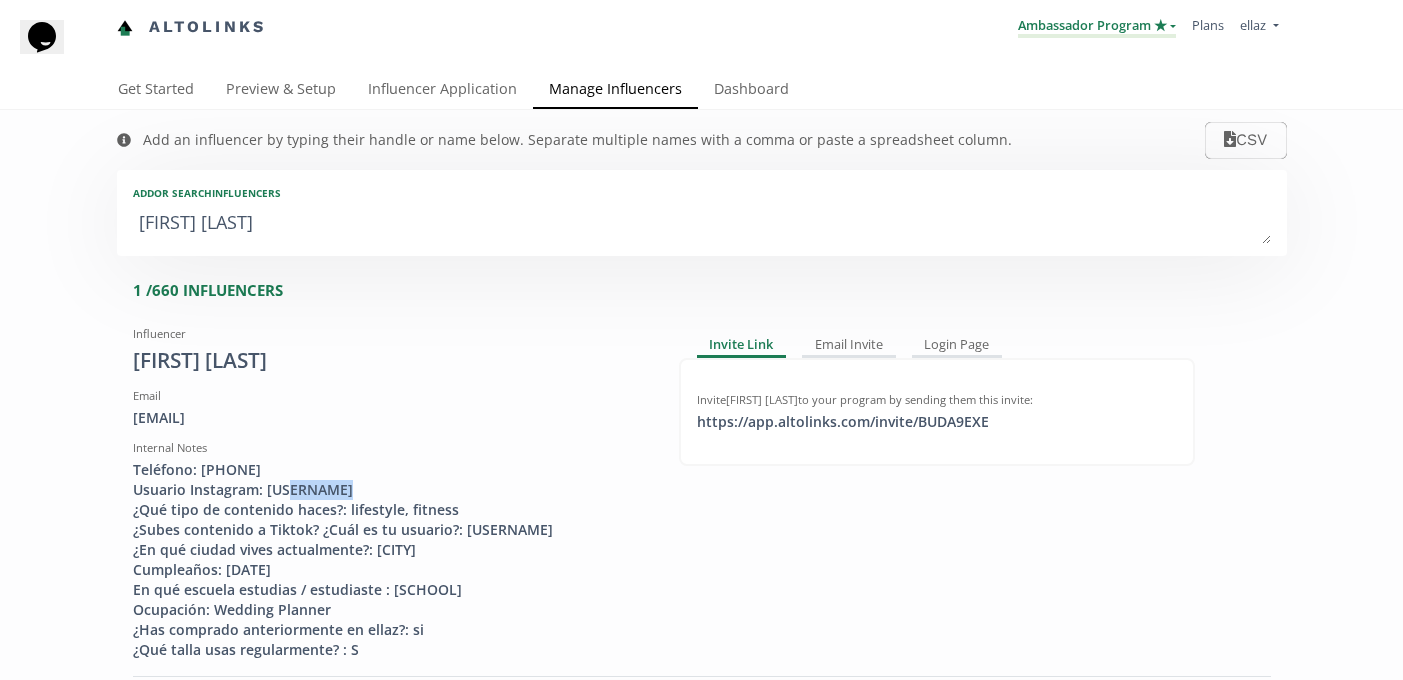 click on "Ambassador Program ★" at bounding box center [1097, 27] 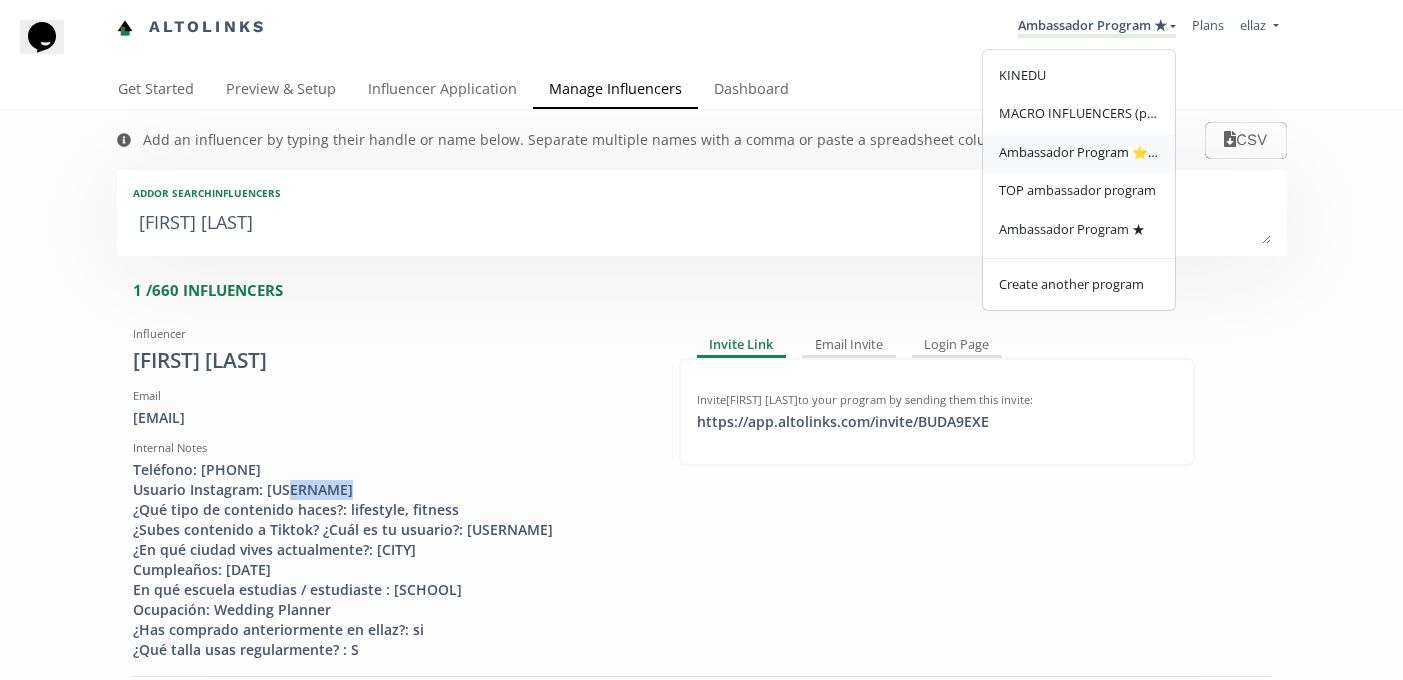 click on "Ambassador Program ⭐️⭐️" at bounding box center (1079, 152) 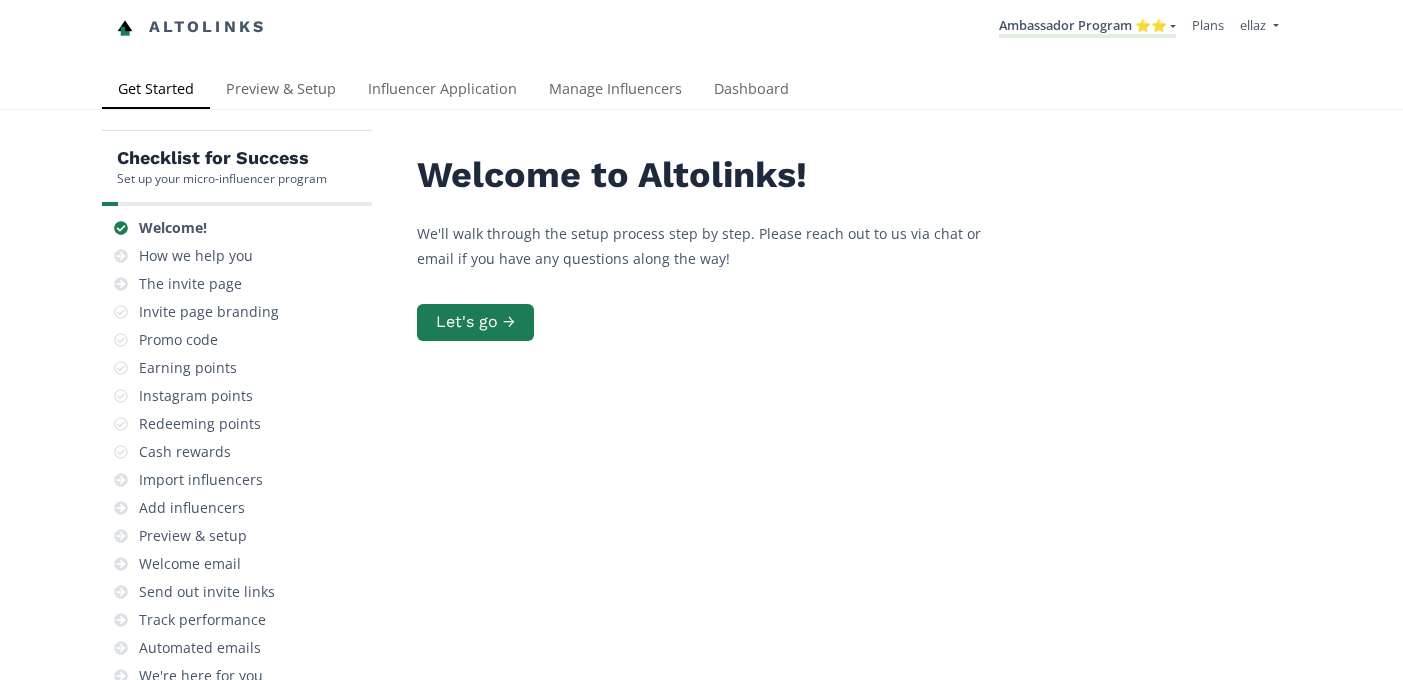 scroll, scrollTop: 0, scrollLeft: 0, axis: both 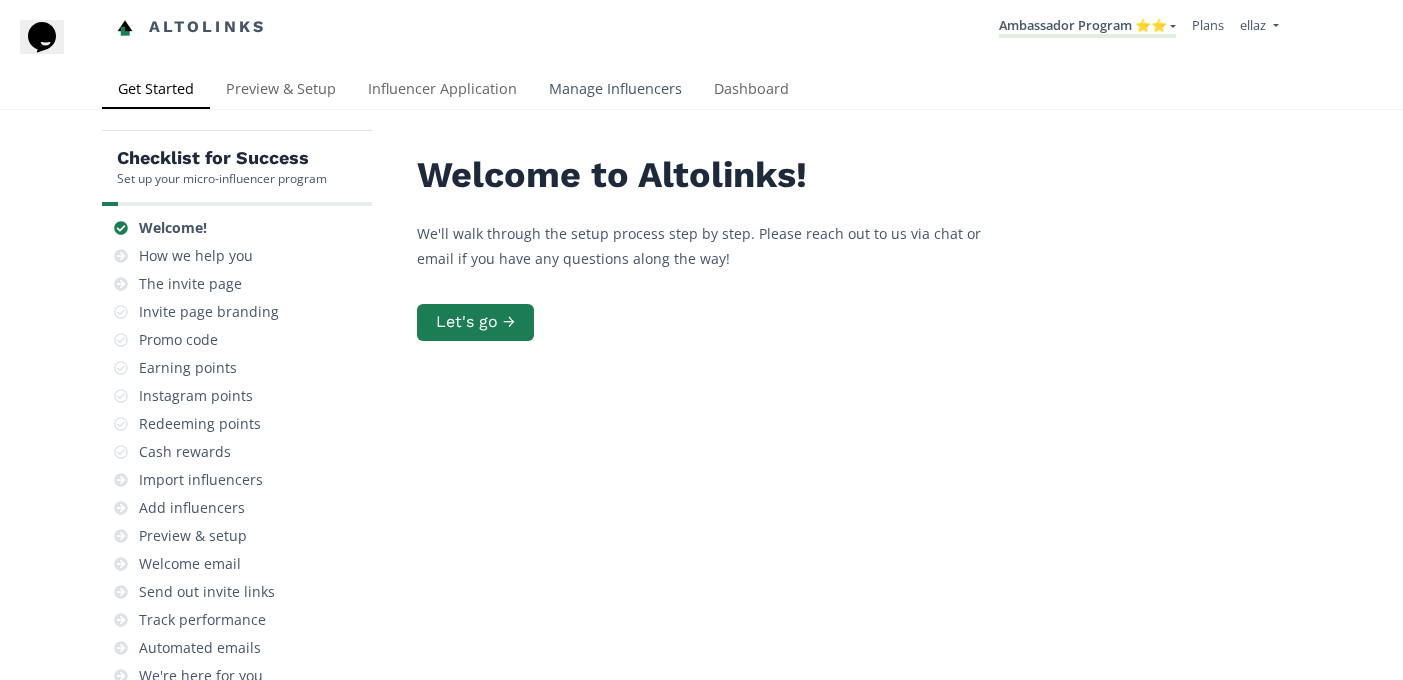 click on "Manage Influencers" at bounding box center (615, 91) 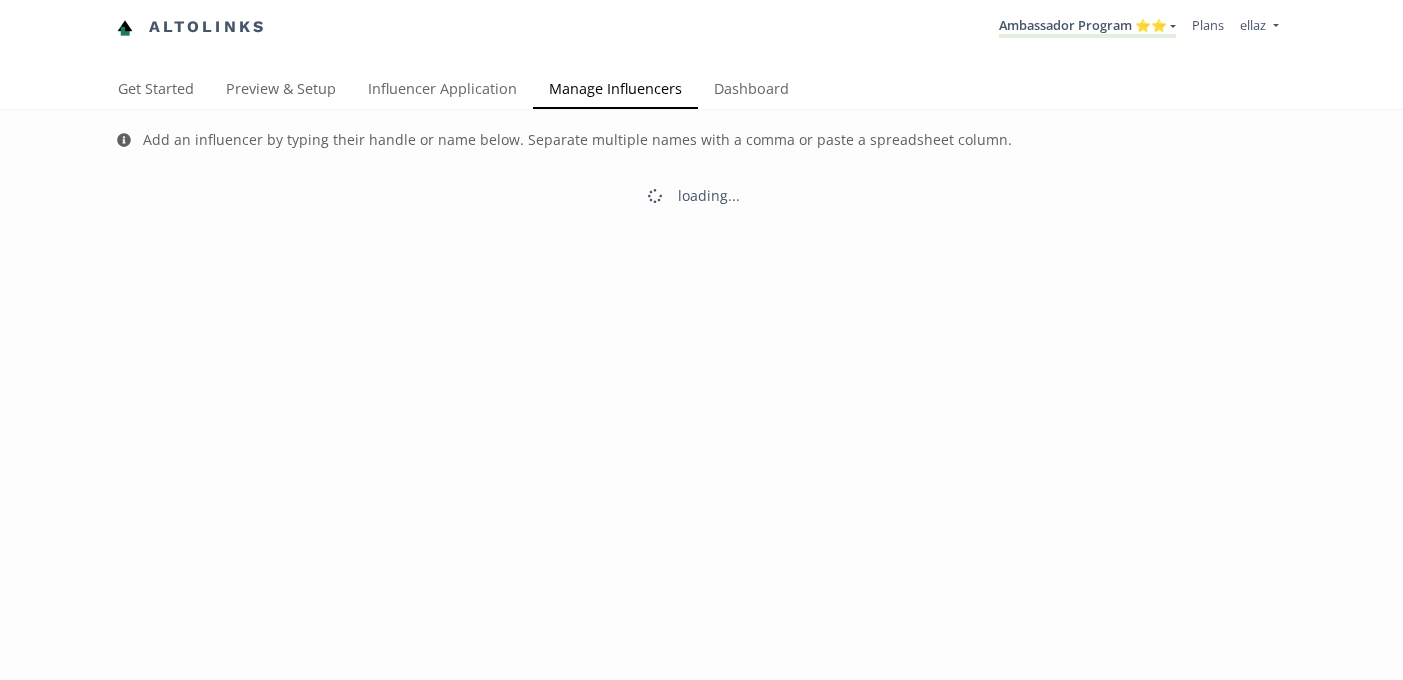 scroll, scrollTop: 0, scrollLeft: 0, axis: both 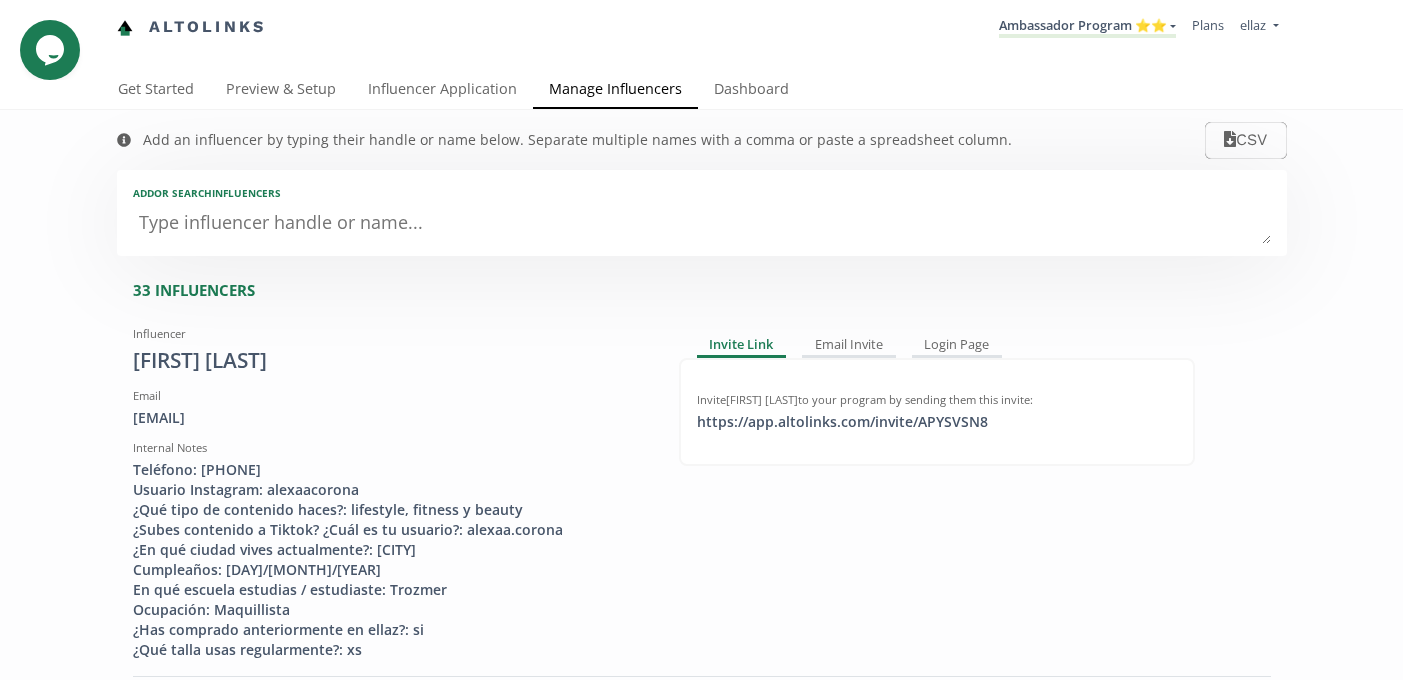 click at bounding box center [702, 224] 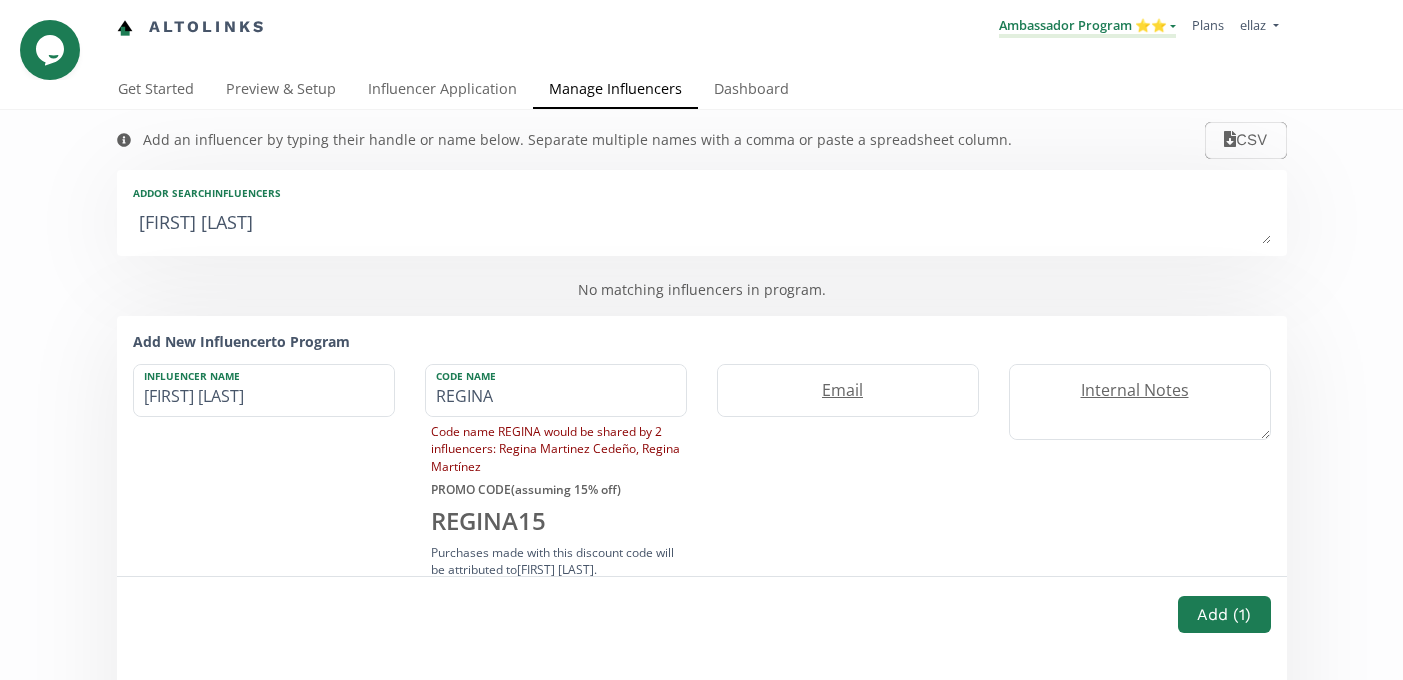 type on "[FIRST] [LAST]" 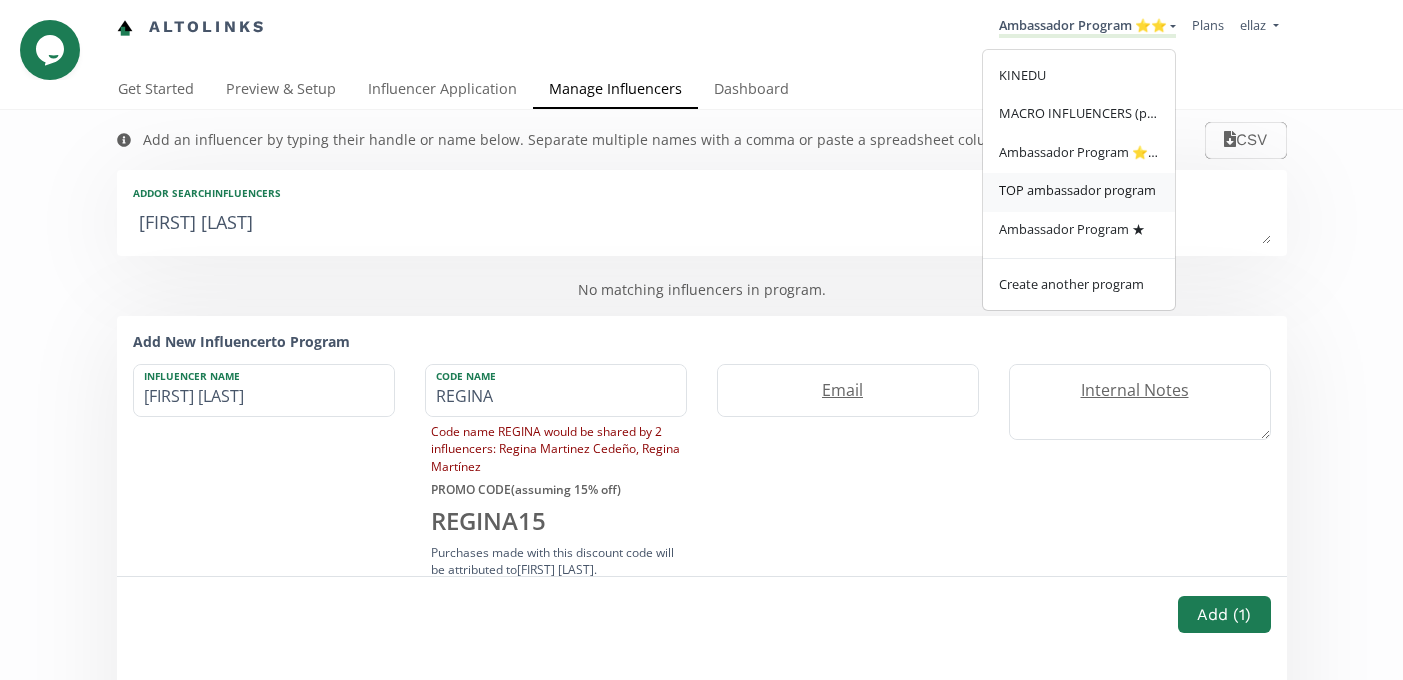 click on "TOP ambassador program" at bounding box center (1077, 190) 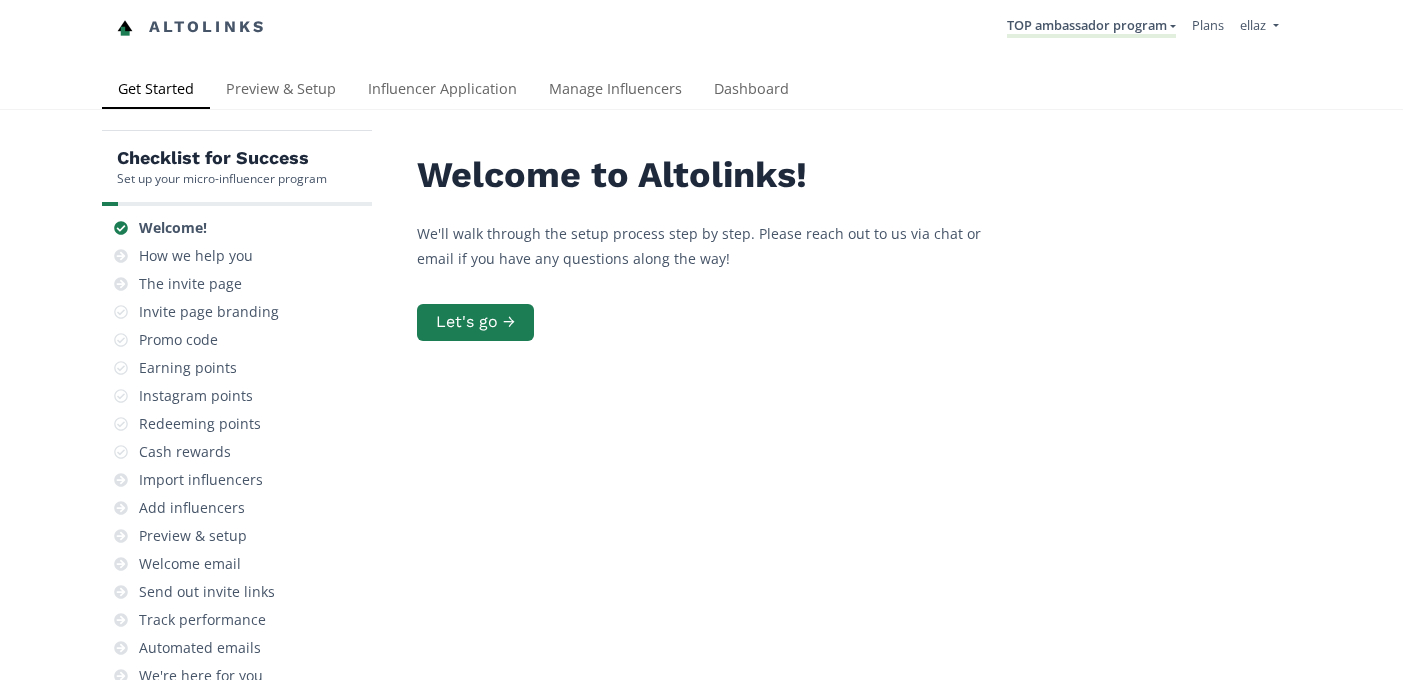 scroll, scrollTop: 0, scrollLeft: 0, axis: both 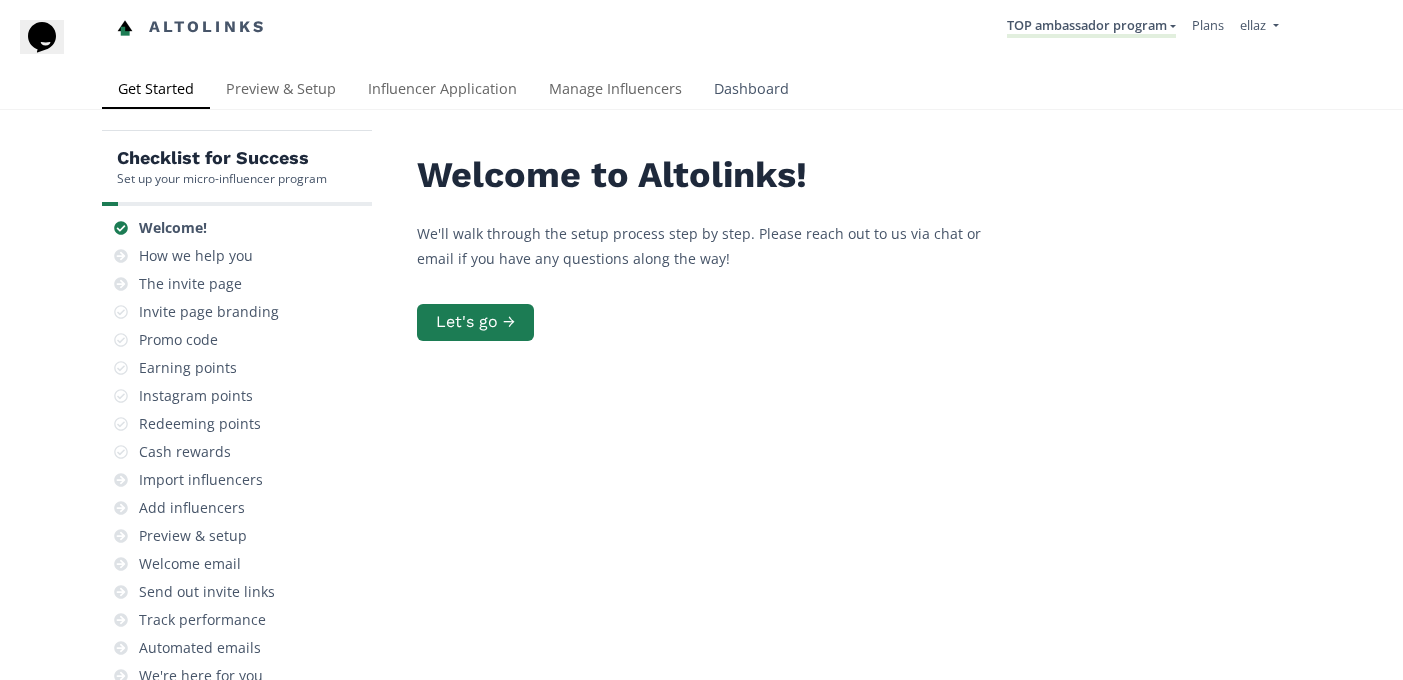 click on "Dashboard" at bounding box center (751, 91) 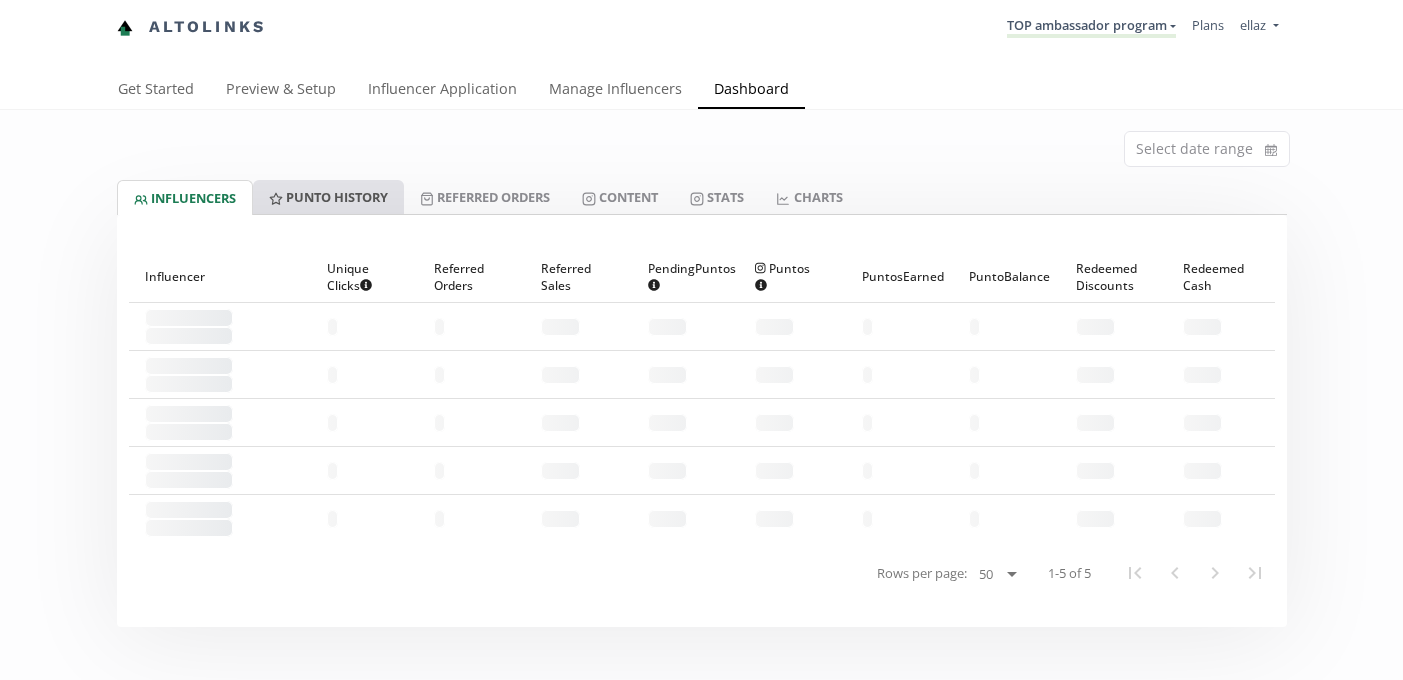 scroll, scrollTop: 0, scrollLeft: 0, axis: both 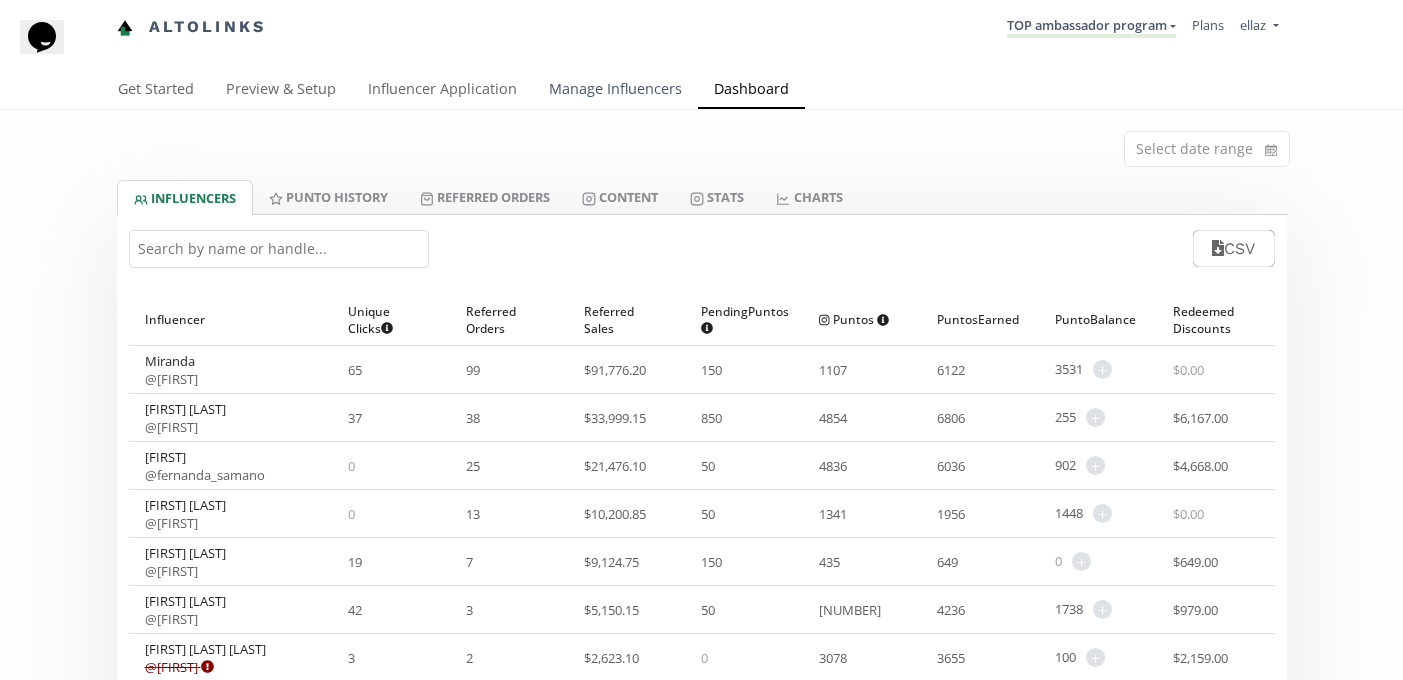click on "Manage Influencers" at bounding box center (615, 91) 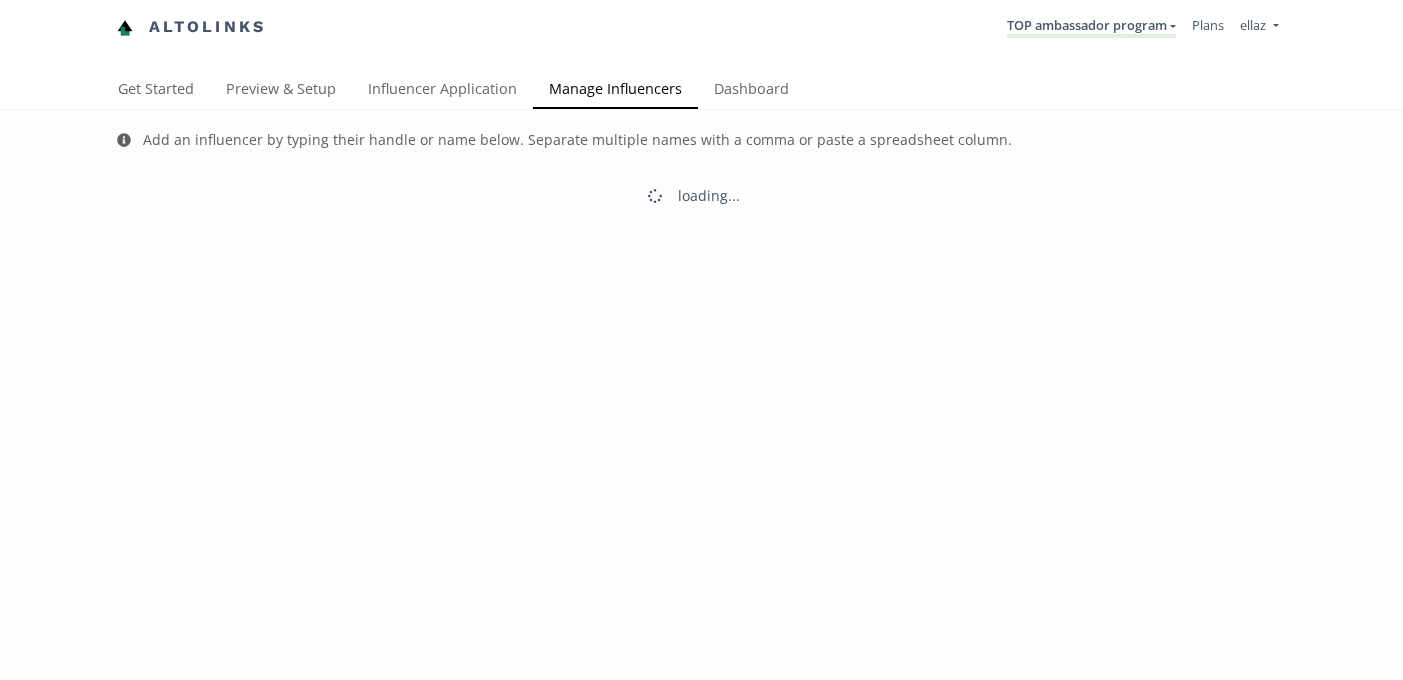 scroll, scrollTop: 0, scrollLeft: 0, axis: both 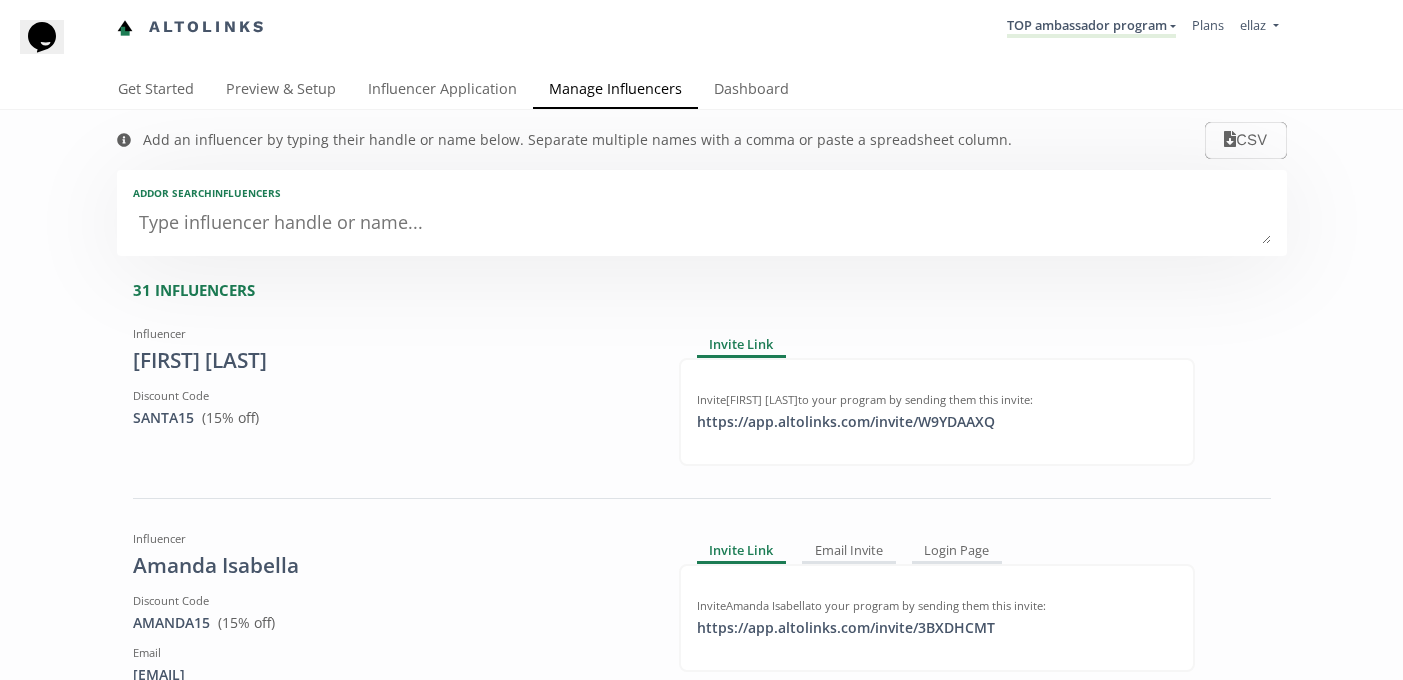click at bounding box center (702, 224) 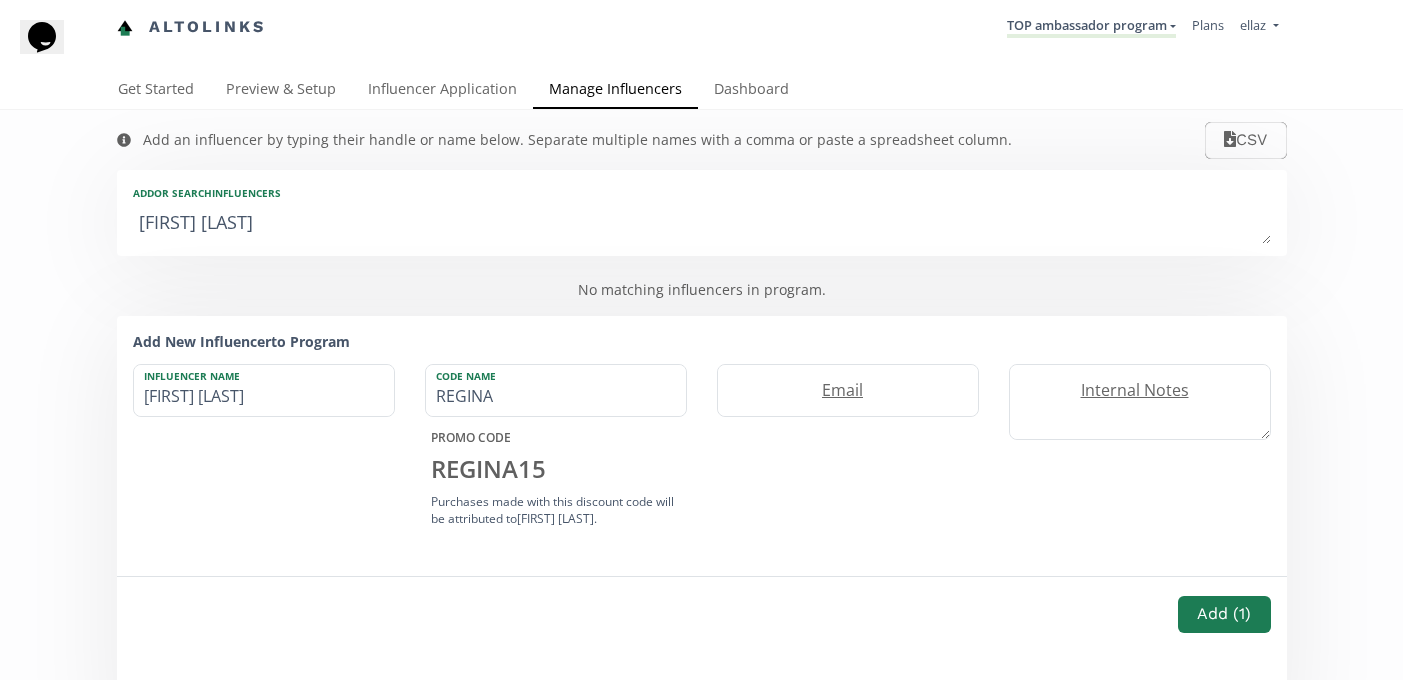 type on "[FIRST] [LAST]" 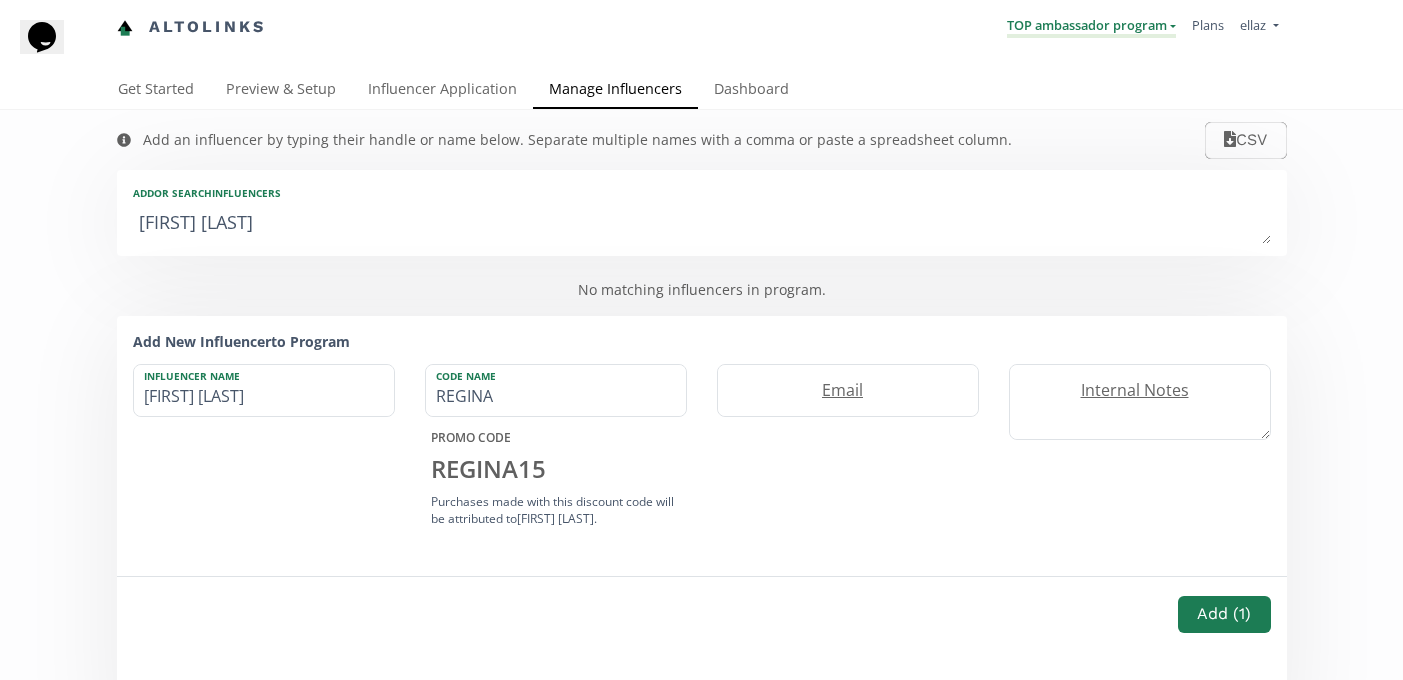 click on "TOP ambassador program" at bounding box center (1091, 27) 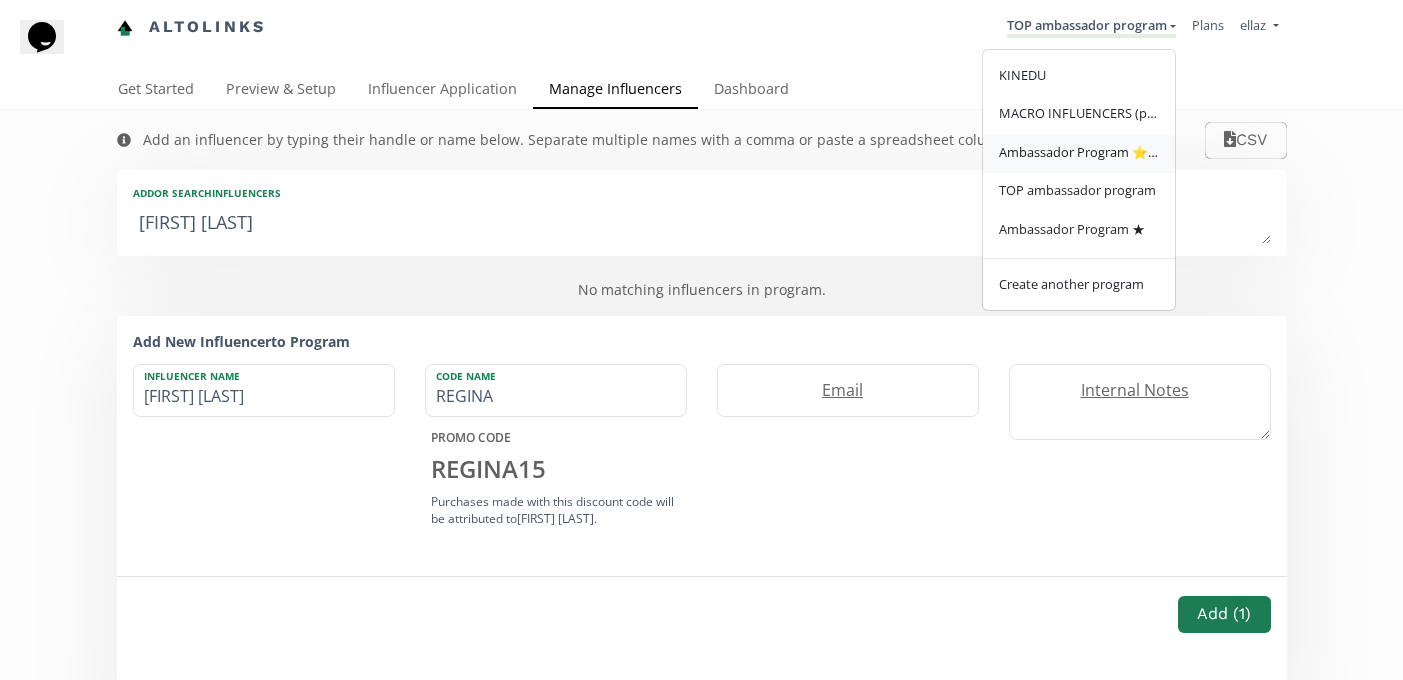 click on "Ambassador Program ⭐️⭐️" at bounding box center (1079, 152) 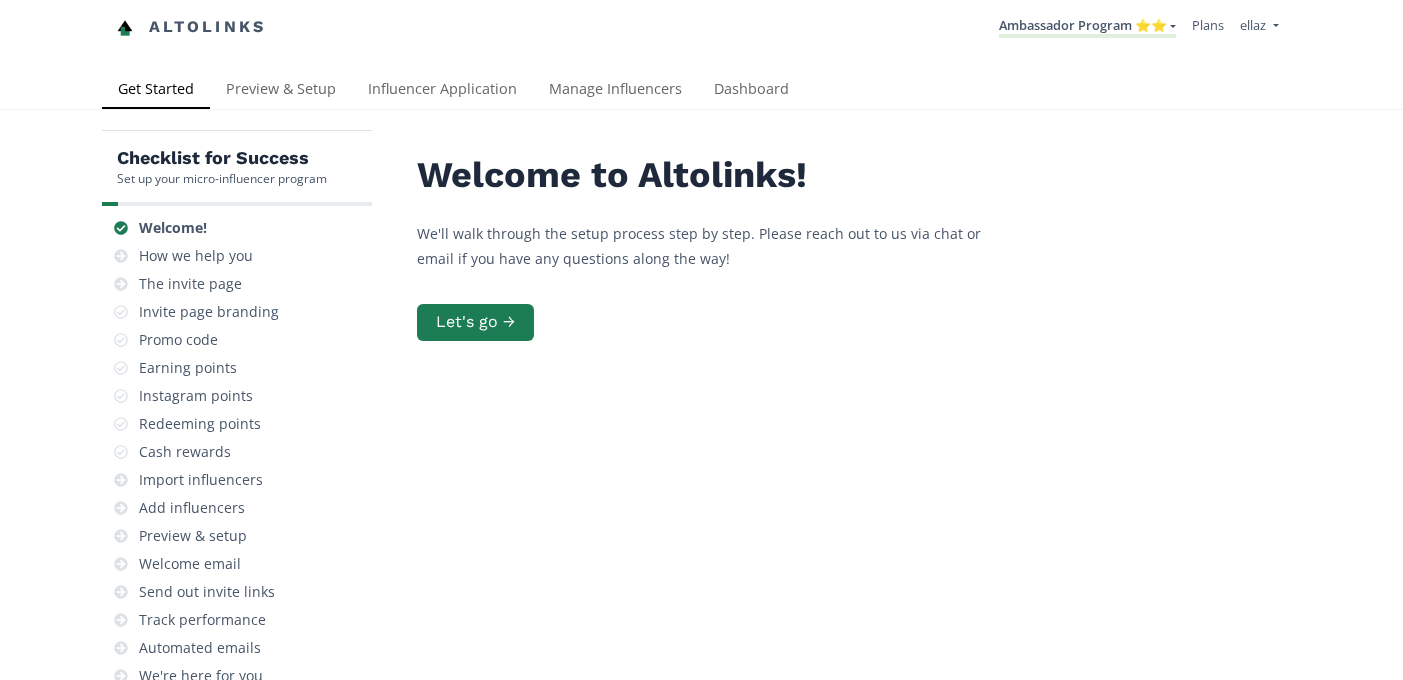 scroll, scrollTop: 0, scrollLeft: 0, axis: both 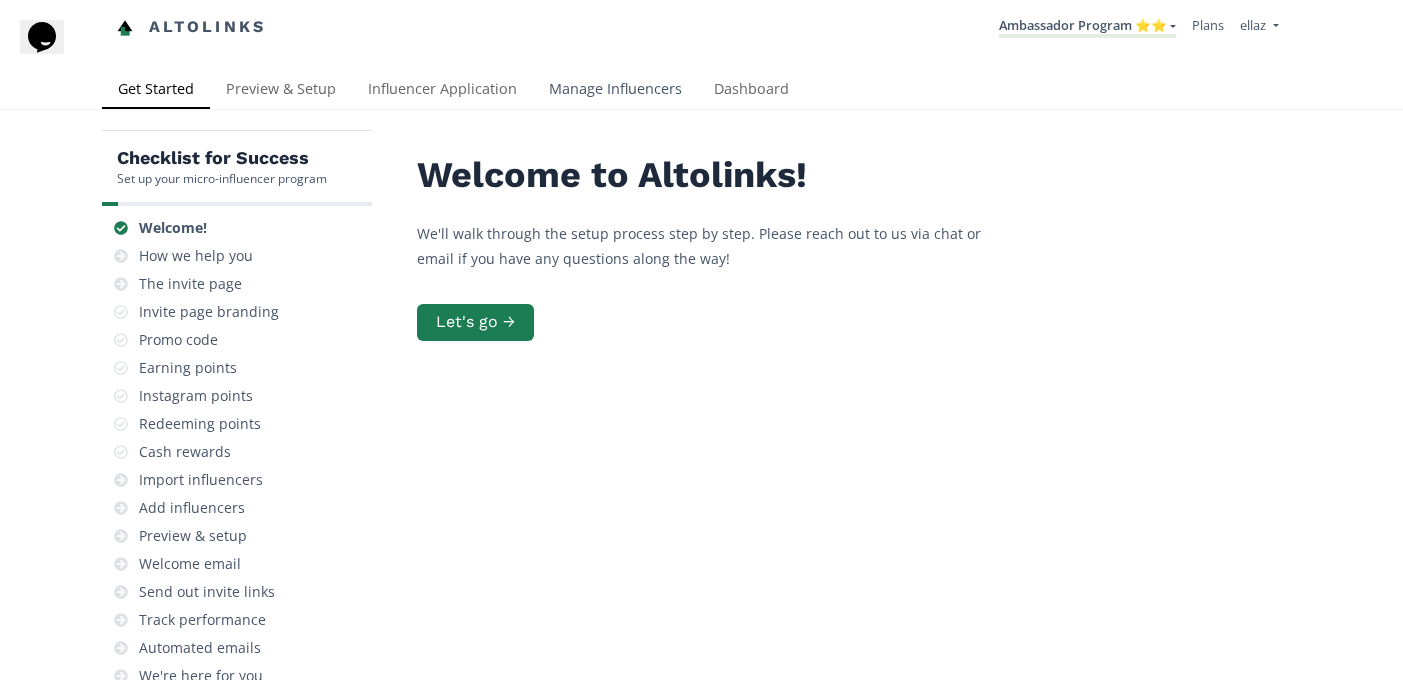 click on "Manage Influencers" at bounding box center (615, 91) 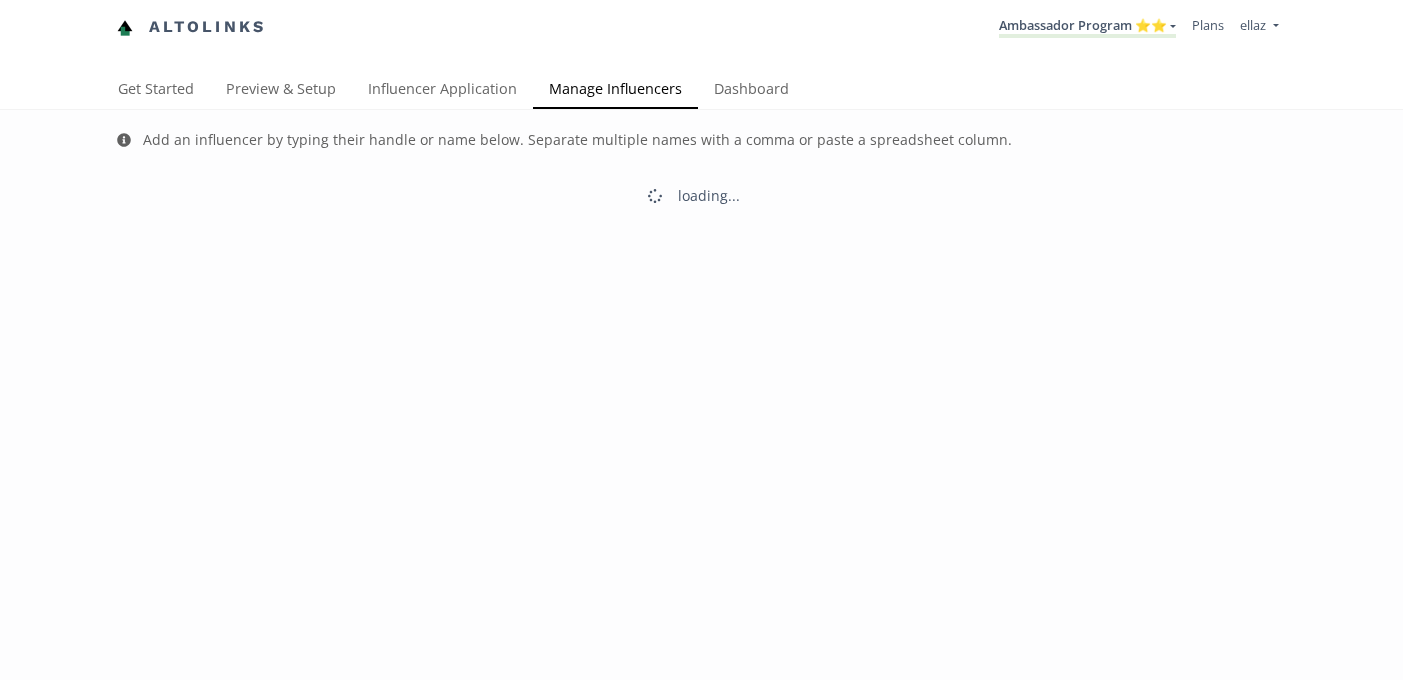scroll, scrollTop: 0, scrollLeft: 0, axis: both 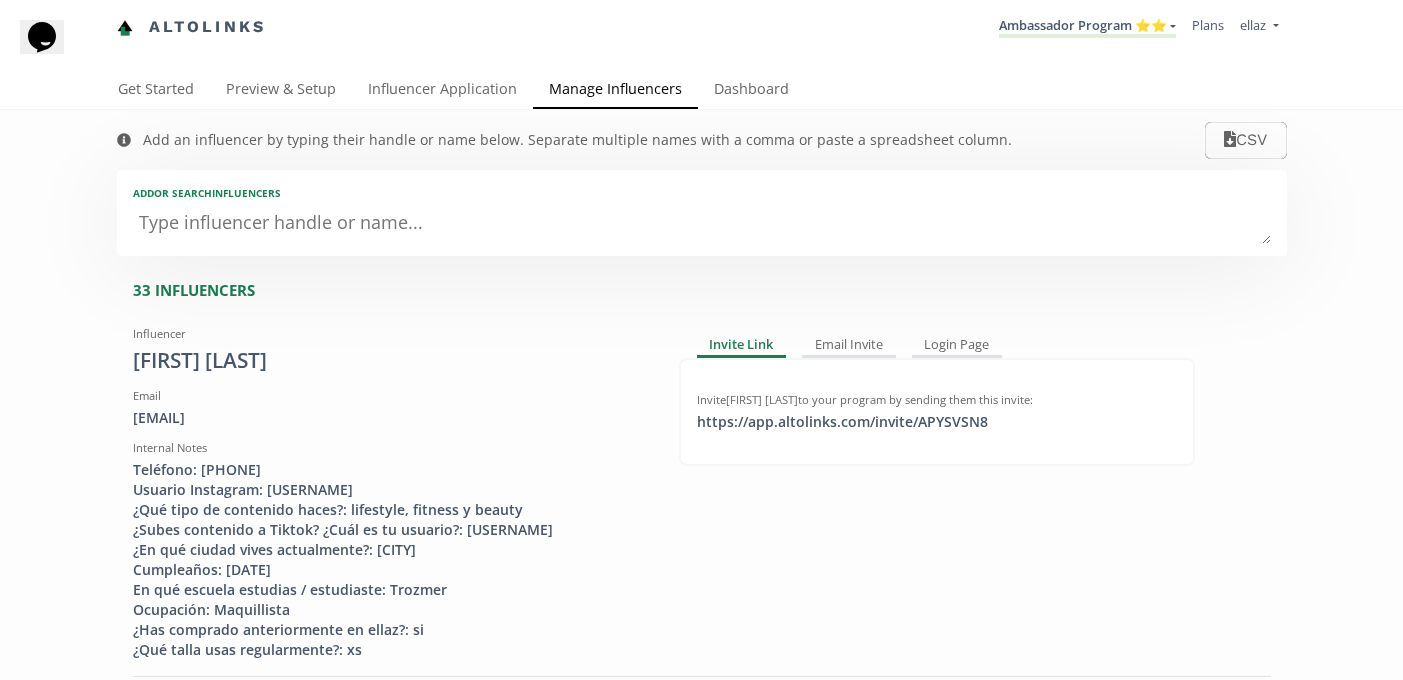 click at bounding box center [702, 224] 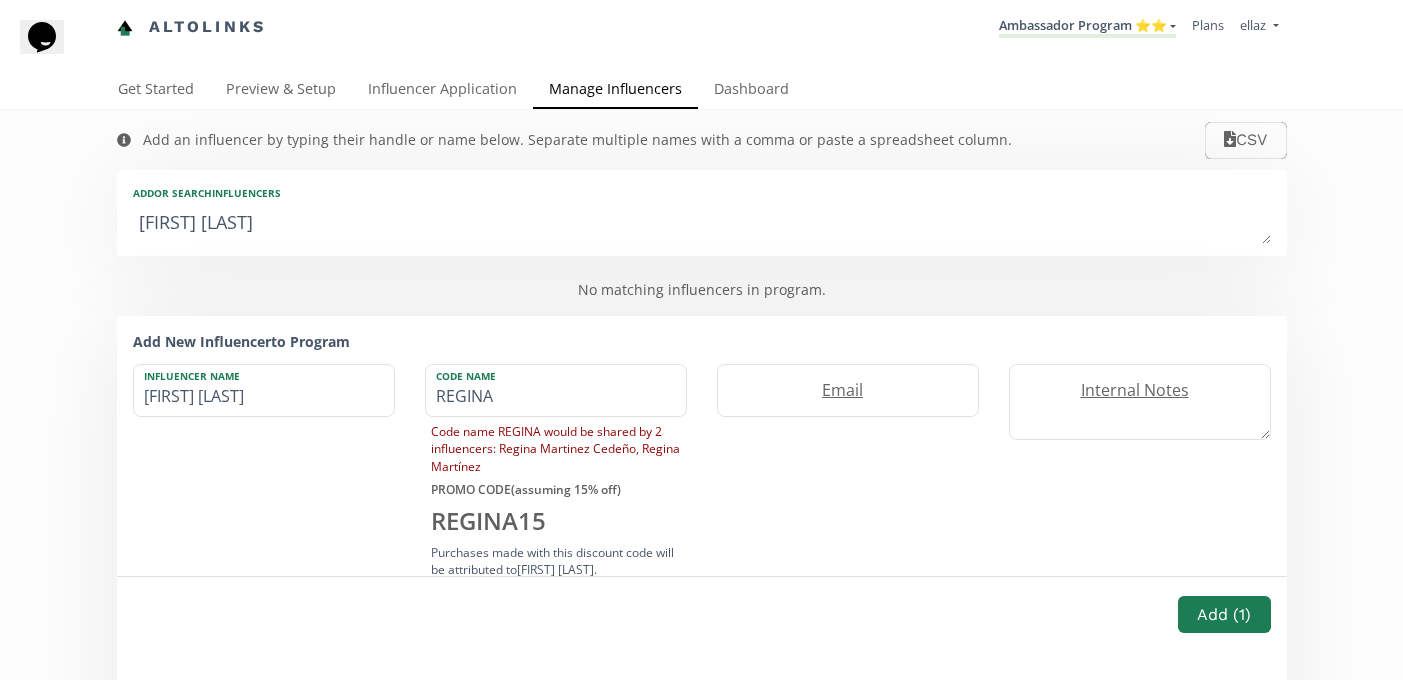 click on "Regina Martínez" at bounding box center (702, 224) 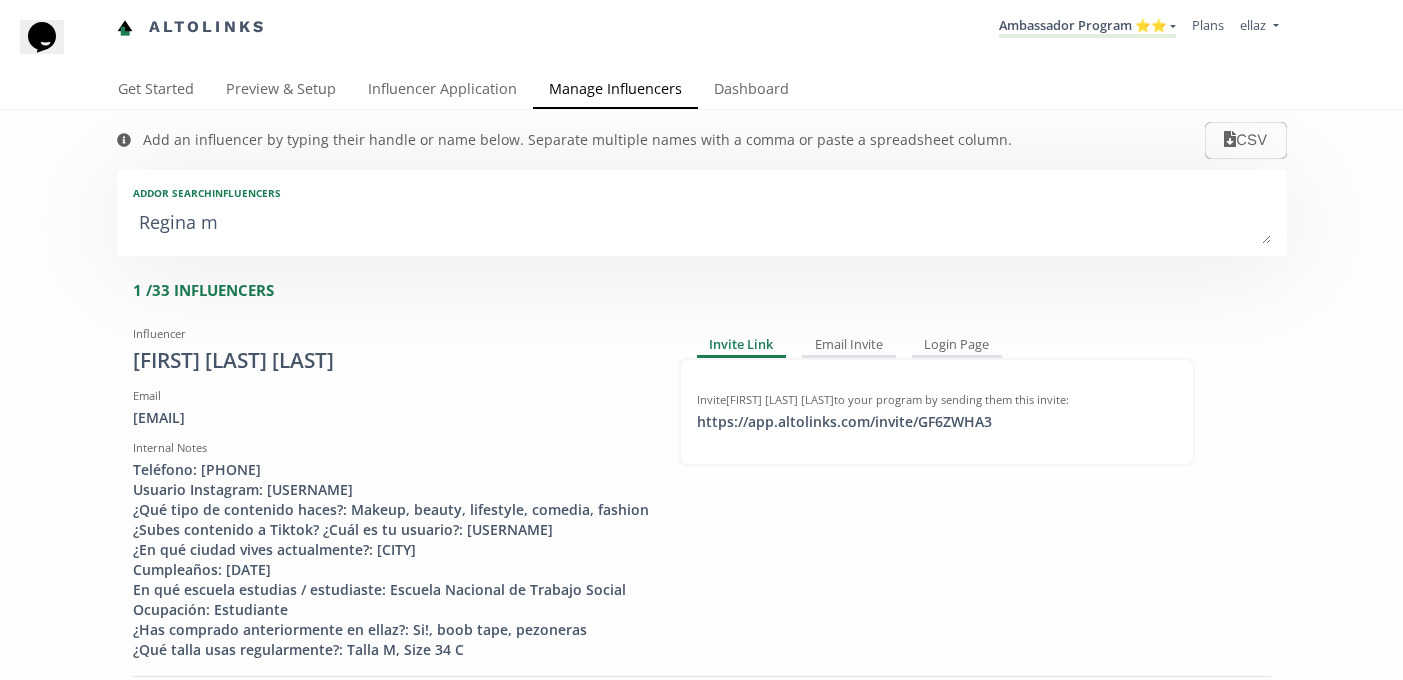 type on "Regina mt" 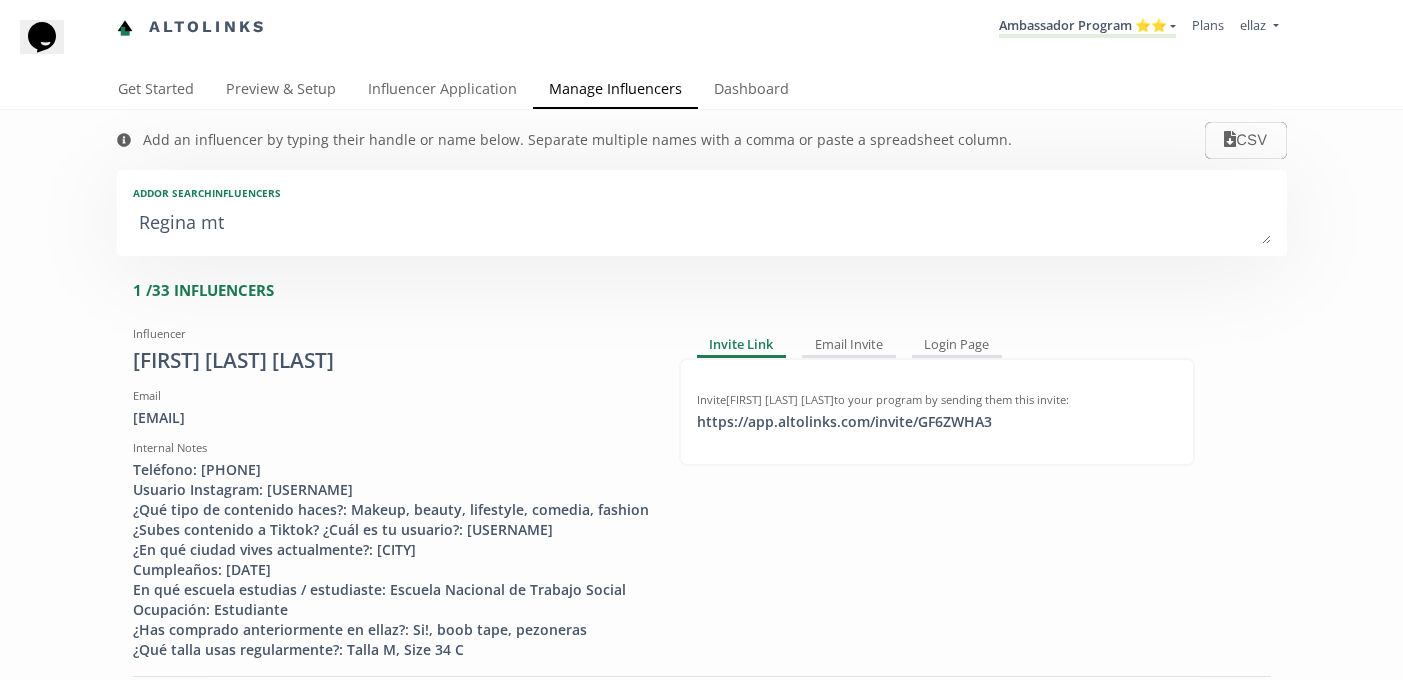 type on "Regina mtt" 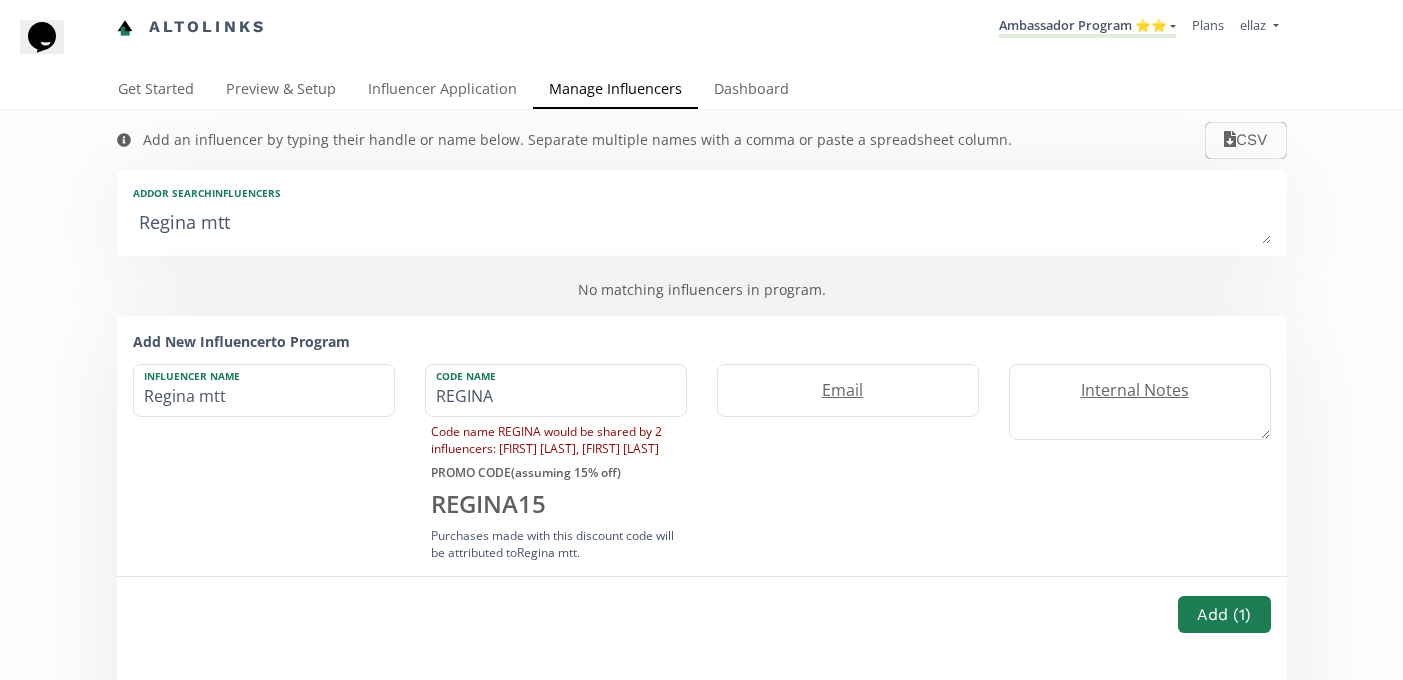 type on "Regina mt" 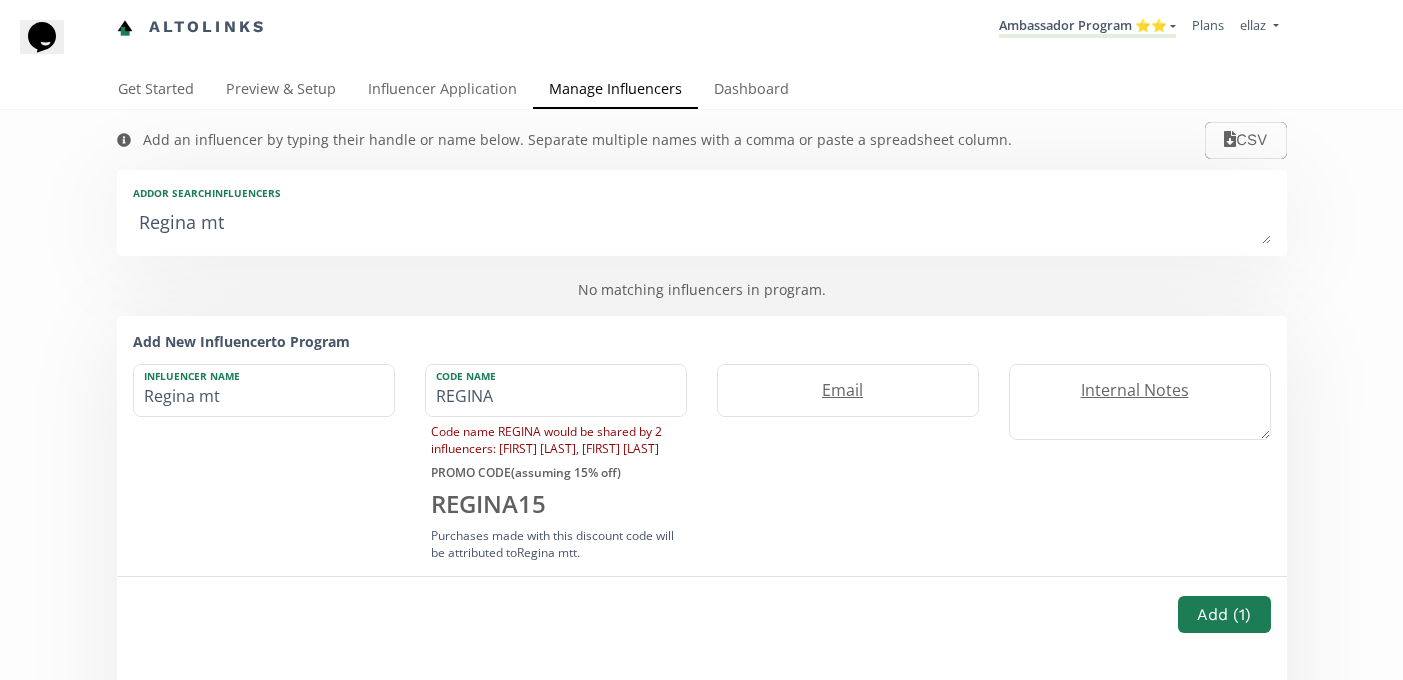 type on "Regina m" 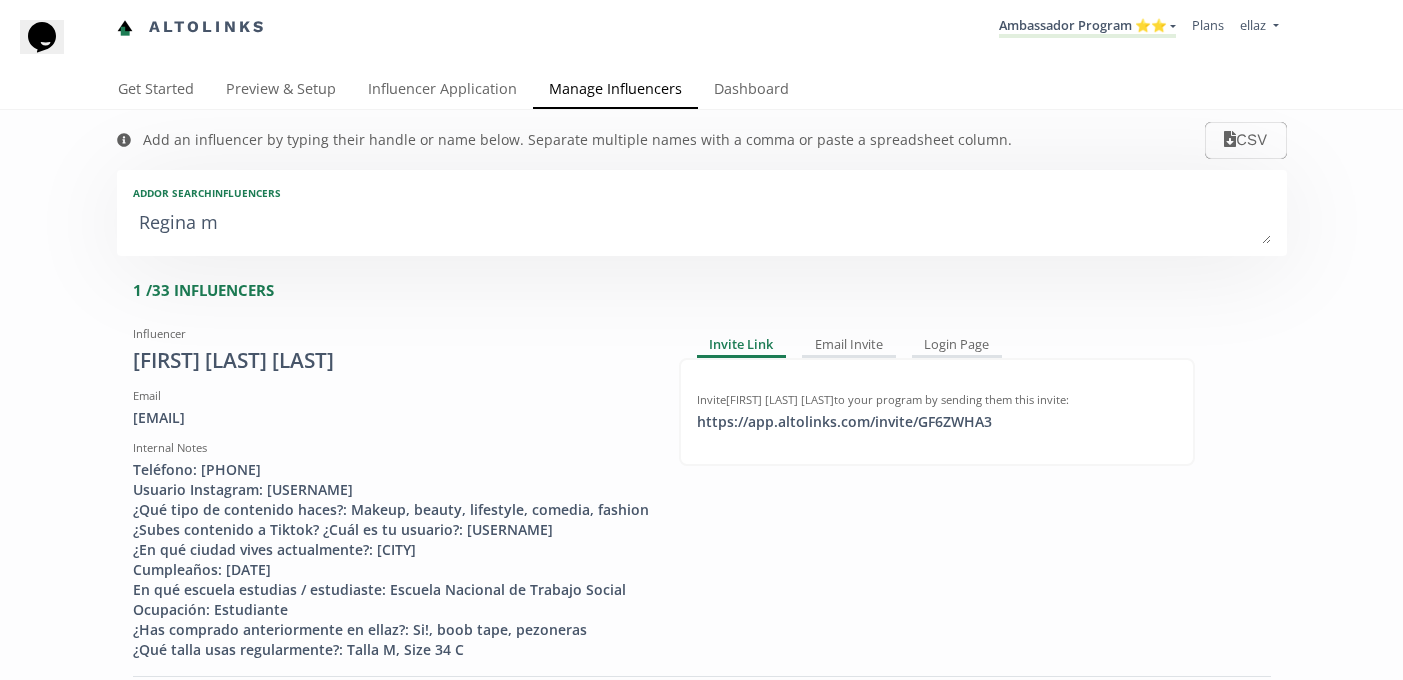 type on "Regina" 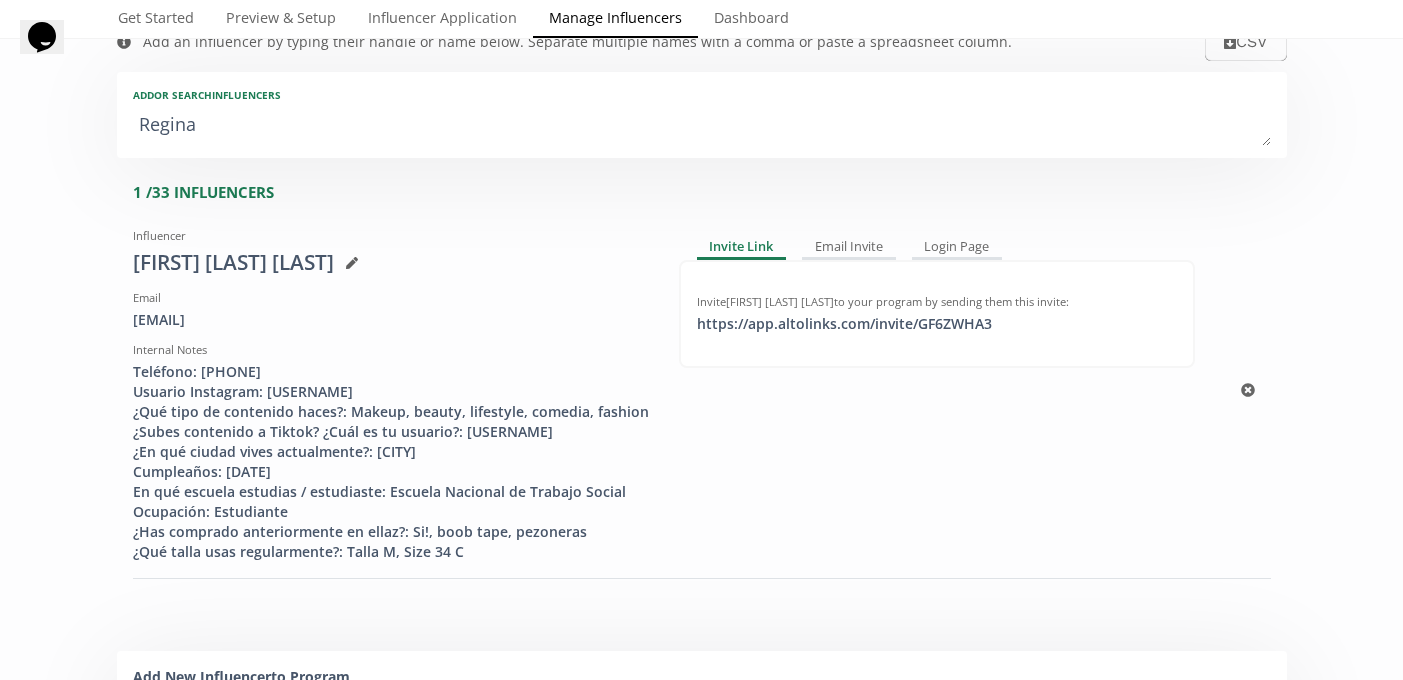 scroll, scrollTop: 92, scrollLeft: 0, axis: vertical 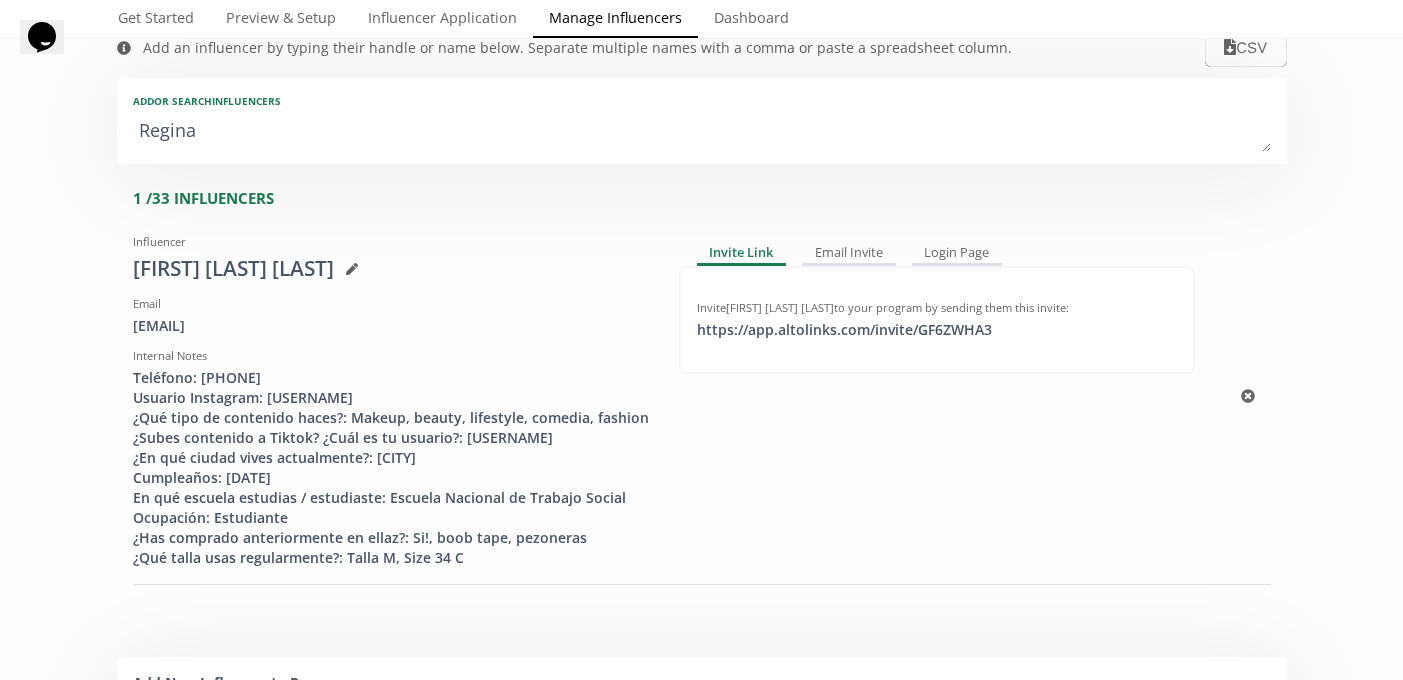 type on "Regina" 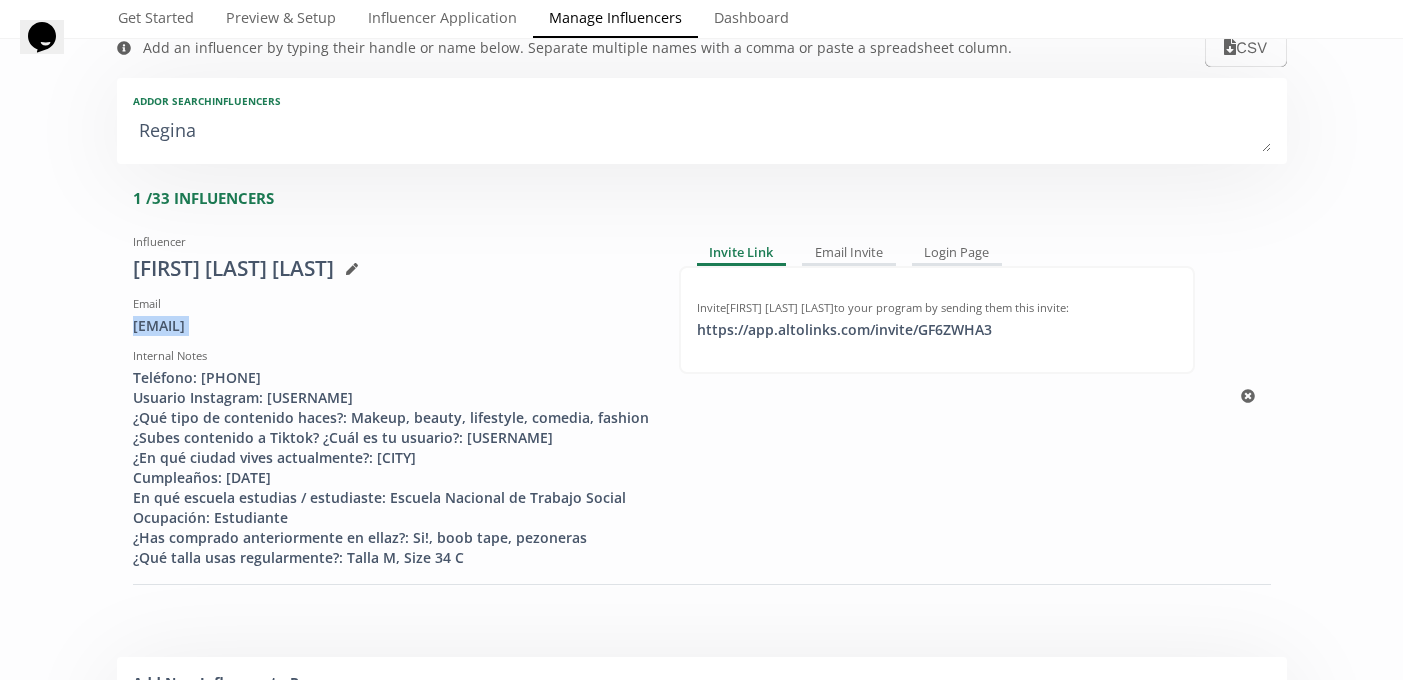 click on "reginamtzcedeno@gmail.com" at bounding box center (391, 326) 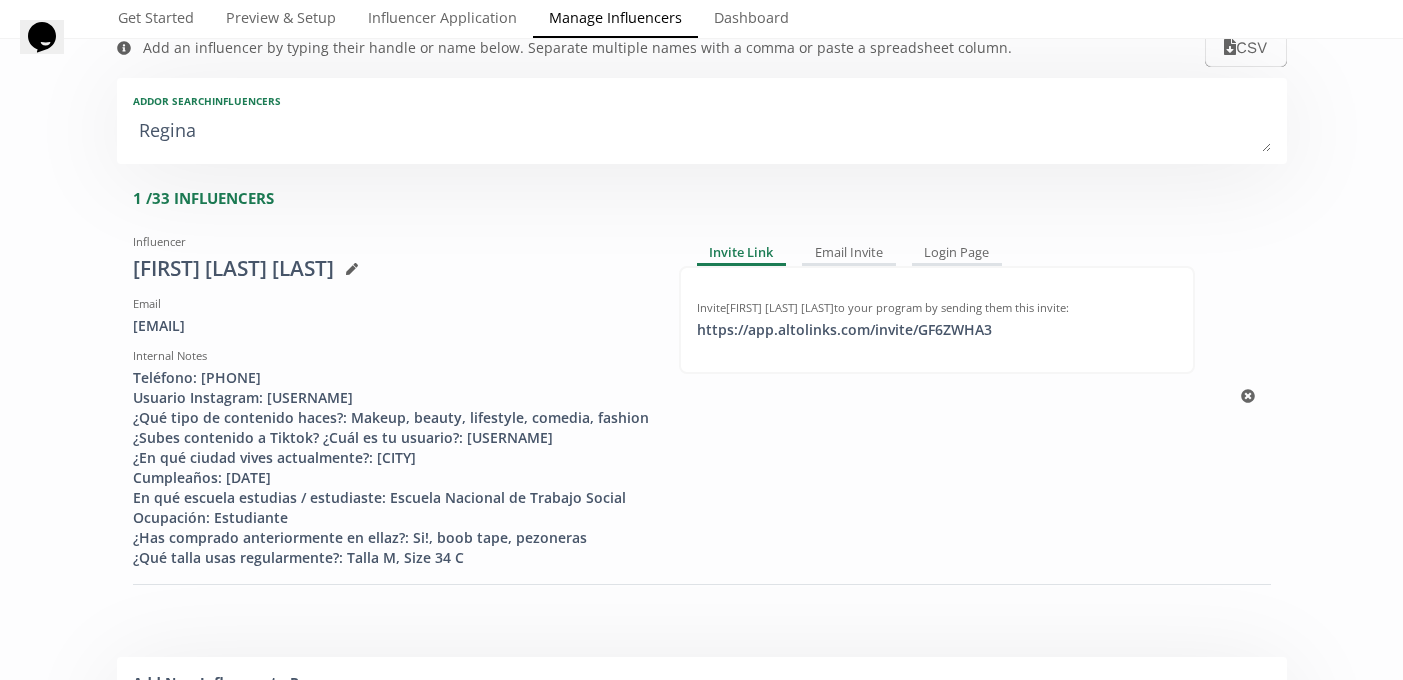 click on "Teléfono: 55355555537
Usuario Instagram: reginamcedeno
¿Qué tipo de contenido haces?: Makeup, beauty, lifestyle, comedia, fashion
¿Subes contenido a Tiktok? ¿Cuál es tu usuario?: Regissis
¿En qué ciudad vives actualmente?: Ciudad de México
Cumpleaños: 22/06/2001
En qué escuela estudias / estudiaste: Escuela Nacional de Trabajo Social
Ocupación: Estudiante
¿Has comprado anteriormente en ellaz?: Si!, boob tape, pezoneras
¿Qué talla usas regularmente?: Talla M, Size 34 C" at bounding box center [391, 468] 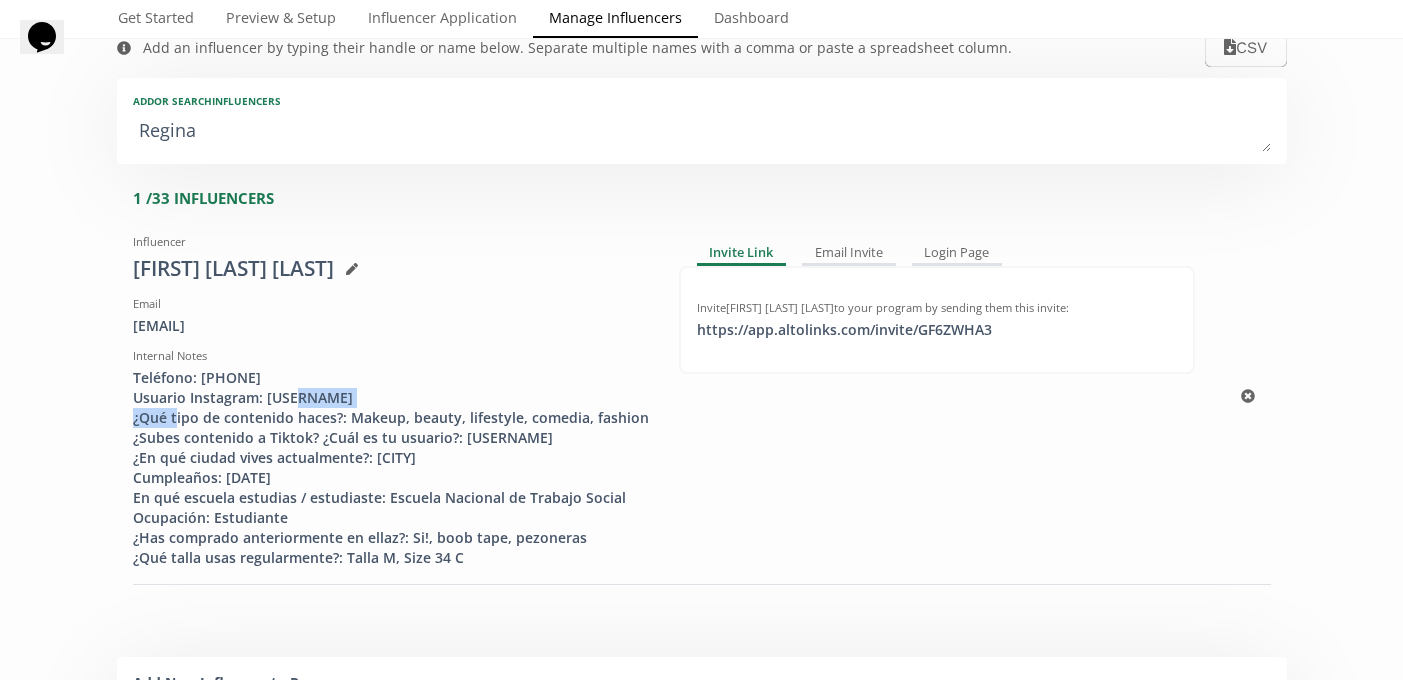 click on "Teléfono: 55355555537
Usuario Instagram: reginamcedeno
¿Qué tipo de contenido haces?: Makeup, beauty, lifestyle, comedia, fashion
¿Subes contenido a Tiktok? ¿Cuál es tu usuario?: Regissis
¿En qué ciudad vives actualmente?: Ciudad de México
Cumpleaños: 22/06/2001
En qué escuela estudias / estudiaste: Escuela Nacional de Trabajo Social
Ocupación: Estudiante
¿Has comprado anteriormente en ellaz?: Si!, boob tape, pezoneras
¿Qué talla usas regularmente?: Talla M, Size 34 C" at bounding box center [391, 468] 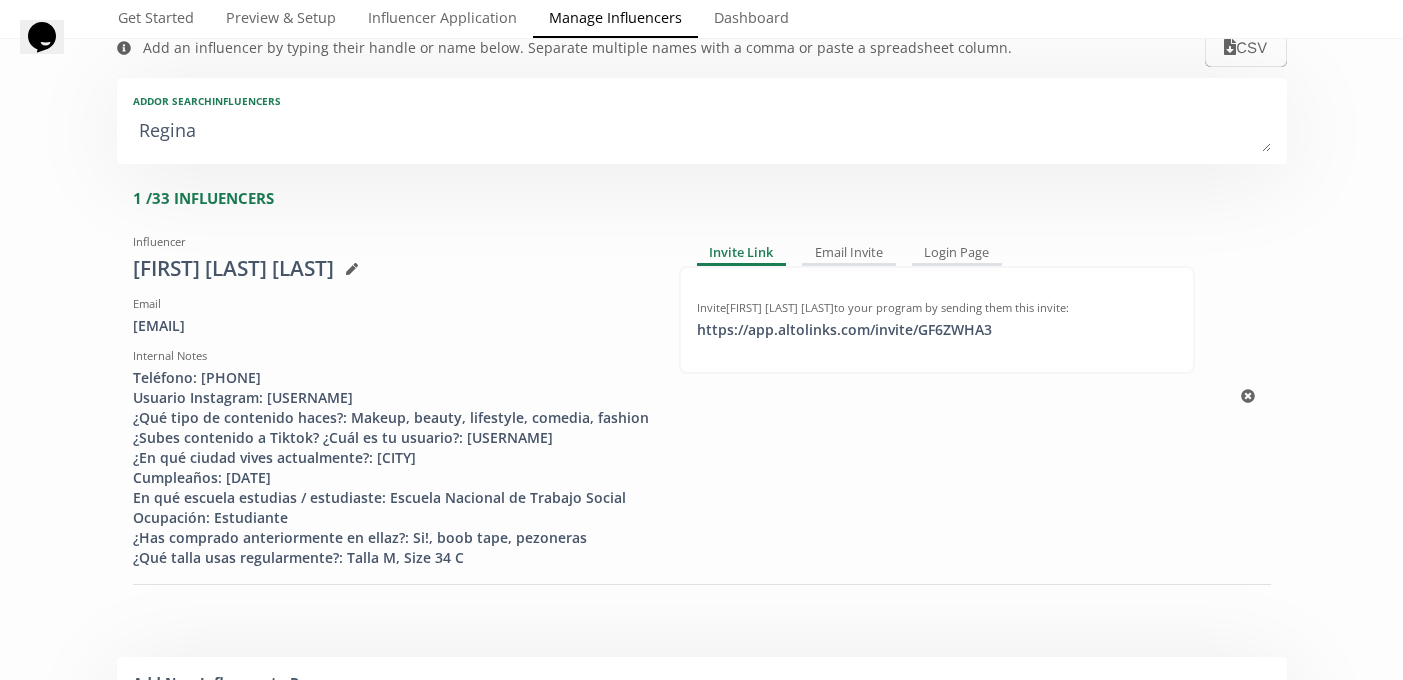 click on "Influencer Regina Martinez Cedeño Email reginamtzcedeno@gmail.com Internal Notes Teléfono: 55355555537
Usuario Instagram: reginamcedeno
¿Qué tipo de contenido haces?: Makeup, beauty, lifestyle, comedia, fashion
¿Subes contenido a Tiktok? ¿Cuál es tu usuario?: Regissis
¿En qué ciudad vives actualmente?: Ciudad de México
Cumpleaños: 22/06/2001
En qué escuela estudias / estudiaste: Escuela Nacional de Trabajo Social
Ocupación: Estudiante
¿Has comprado anteriormente en ellaz?: Si!, boob tape, pezoneras
¿Qué talla usas regularmente?: Talla M, Size 34 C Invite Link Email Invite Login Page Invite  Regina Martinez Cedeño  to your program by sending them this invite: https://app.altolinks.com/invite/ GF6ZWHA3 click to copy" at bounding box center [679, 397] 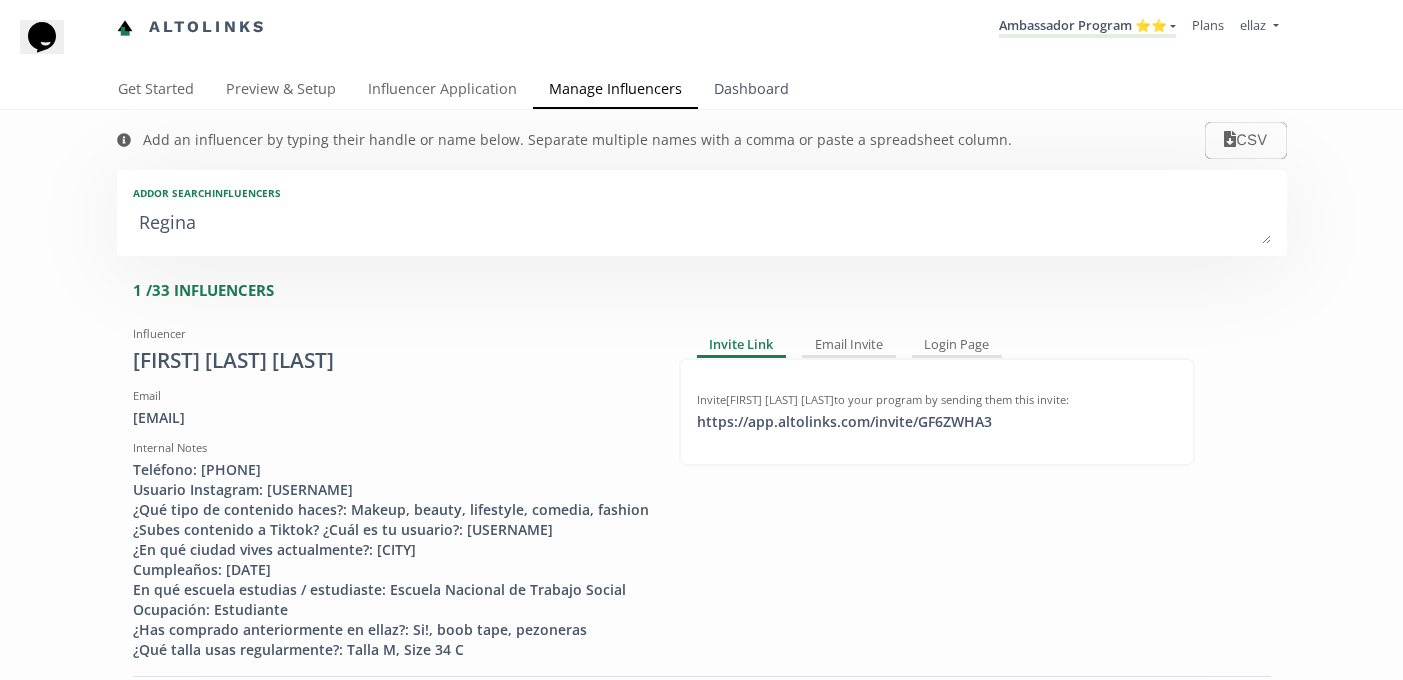 click on "Dashboard" at bounding box center (751, 91) 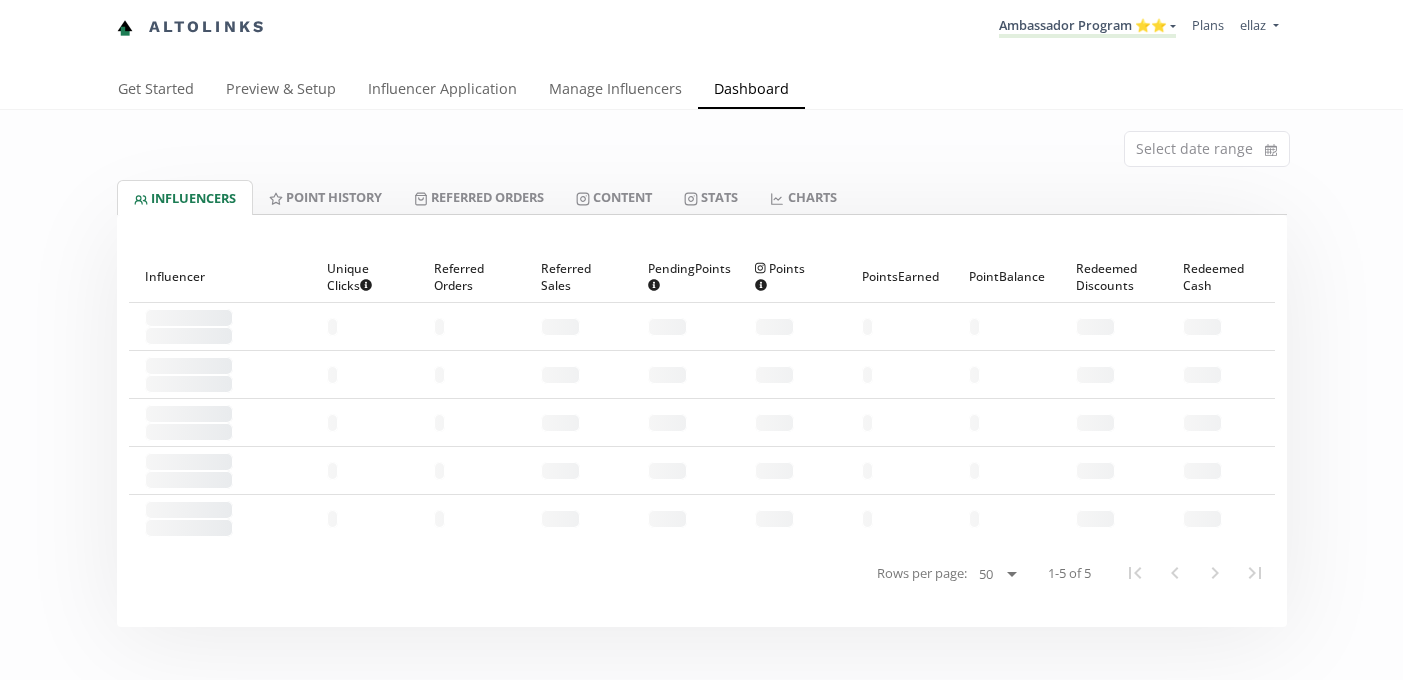 scroll, scrollTop: 0, scrollLeft: 0, axis: both 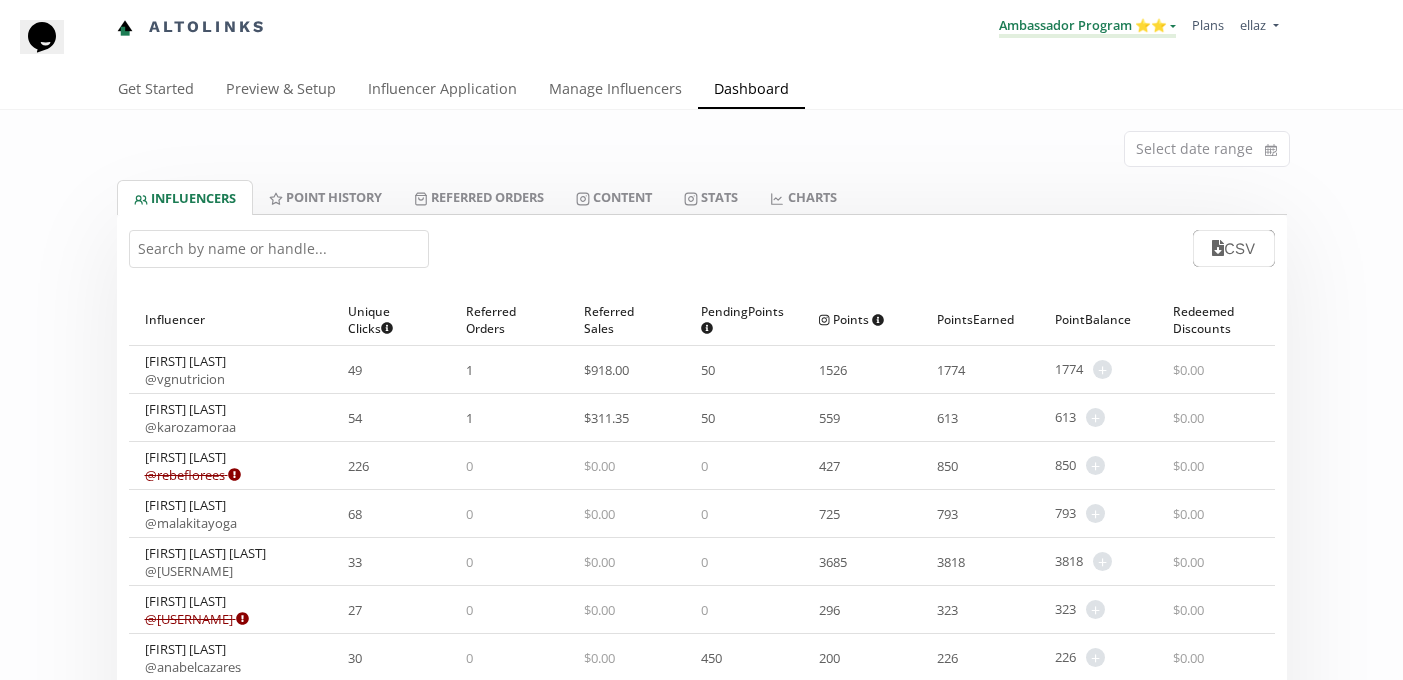 click on "Ambassador Program ⭐️⭐️" at bounding box center (1087, 27) 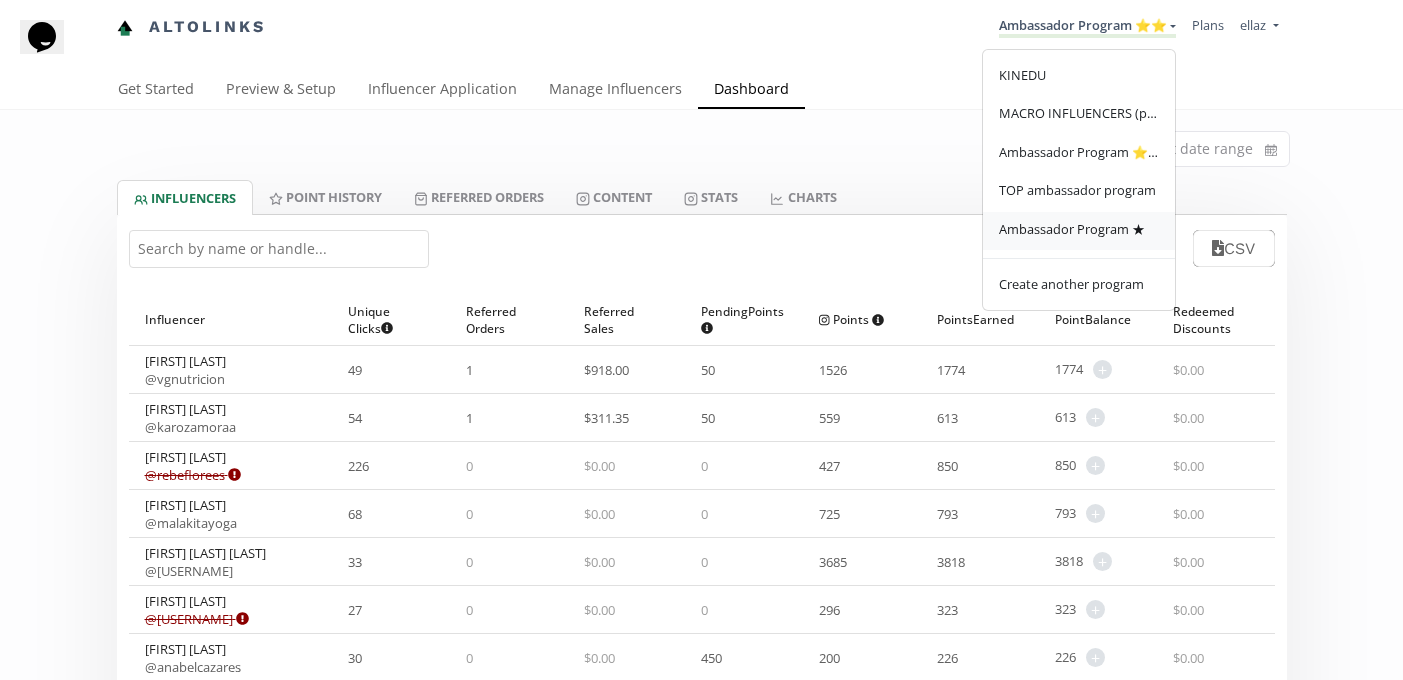 click on "Ambassador Program ★" at bounding box center [1072, 229] 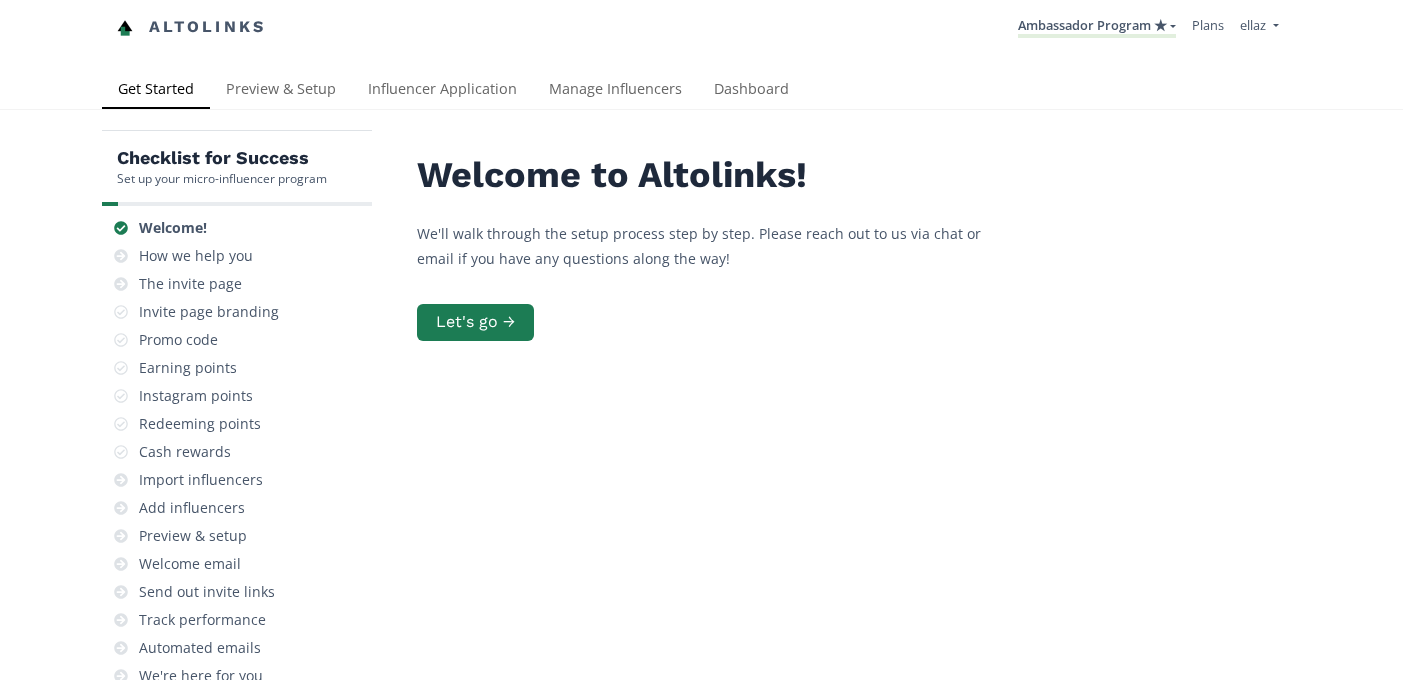 scroll, scrollTop: 0, scrollLeft: 0, axis: both 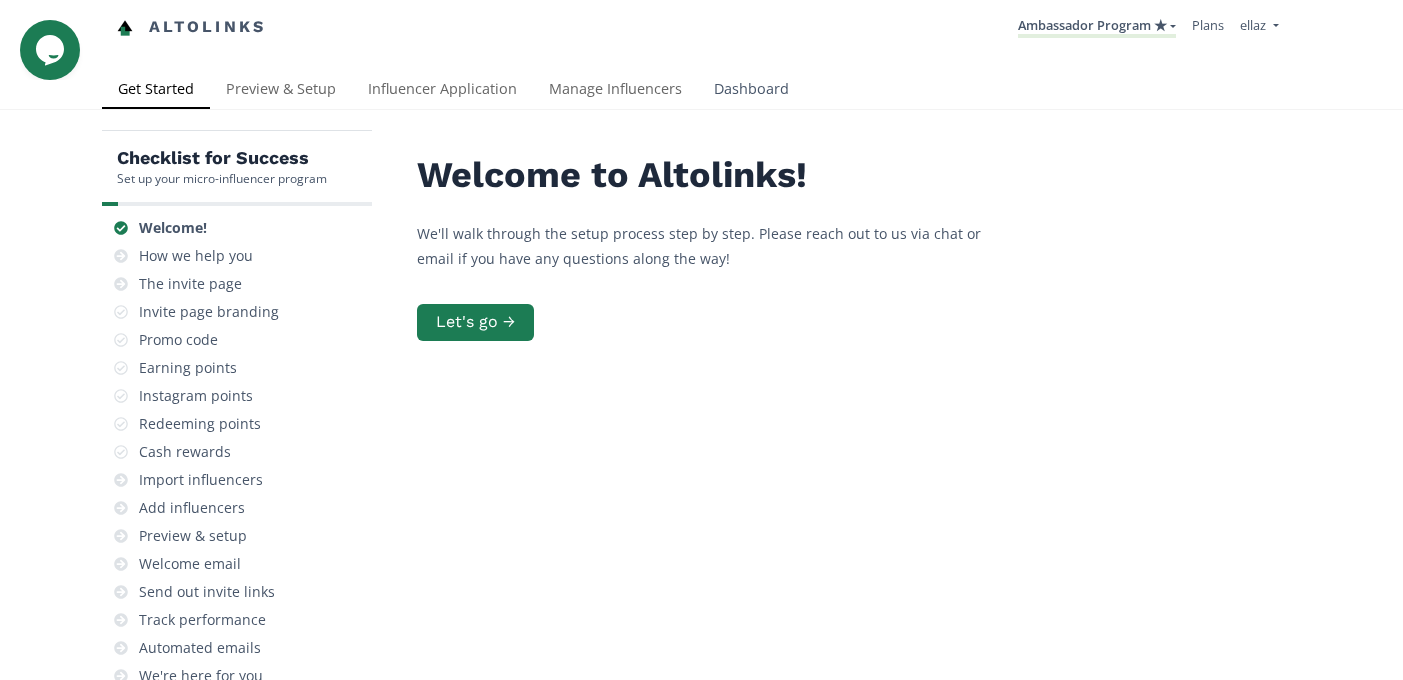 click on "Dashboard" at bounding box center [751, 91] 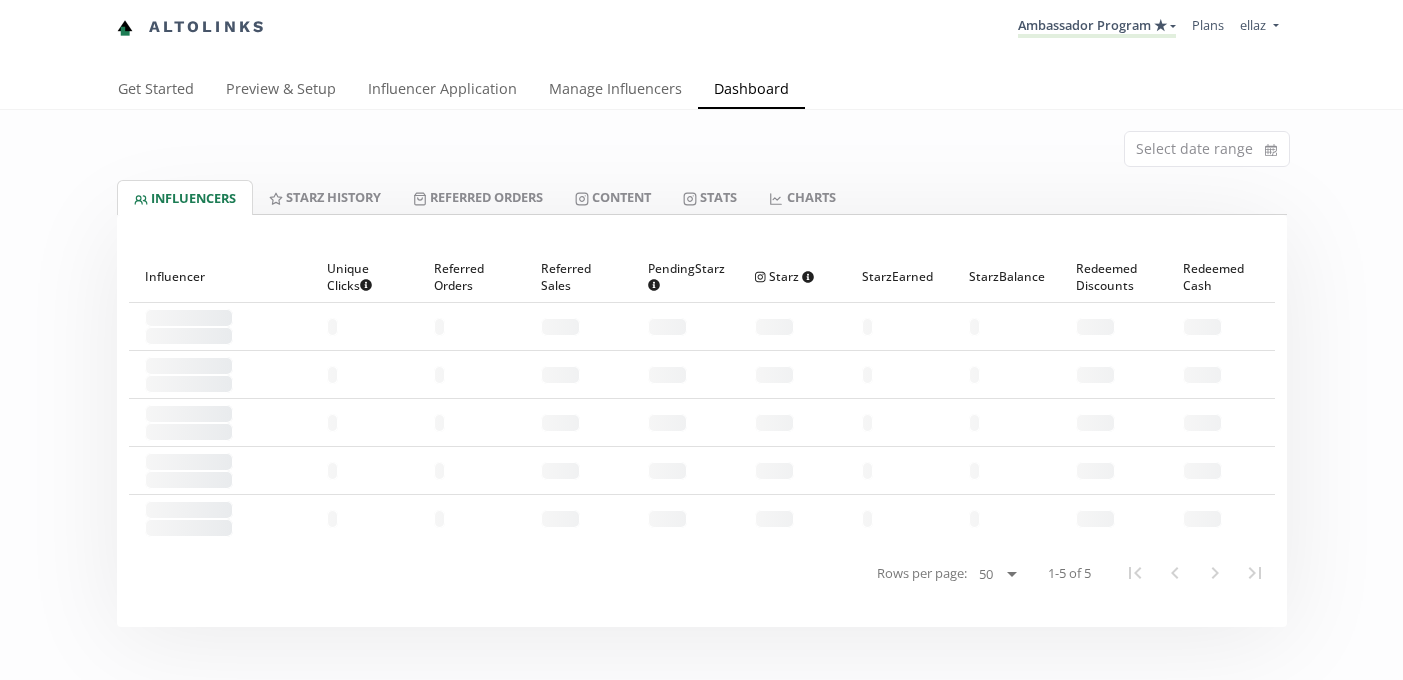 scroll, scrollTop: 0, scrollLeft: 0, axis: both 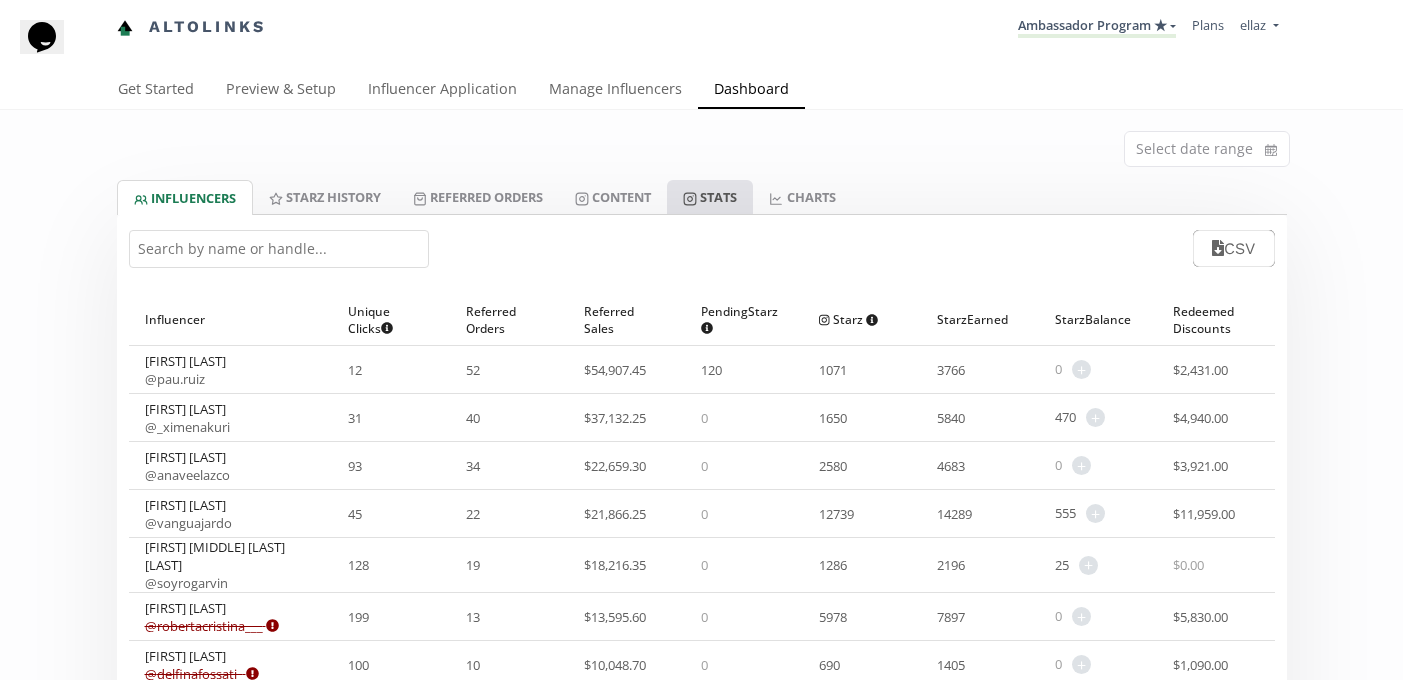 click on "Stats" at bounding box center (710, 197) 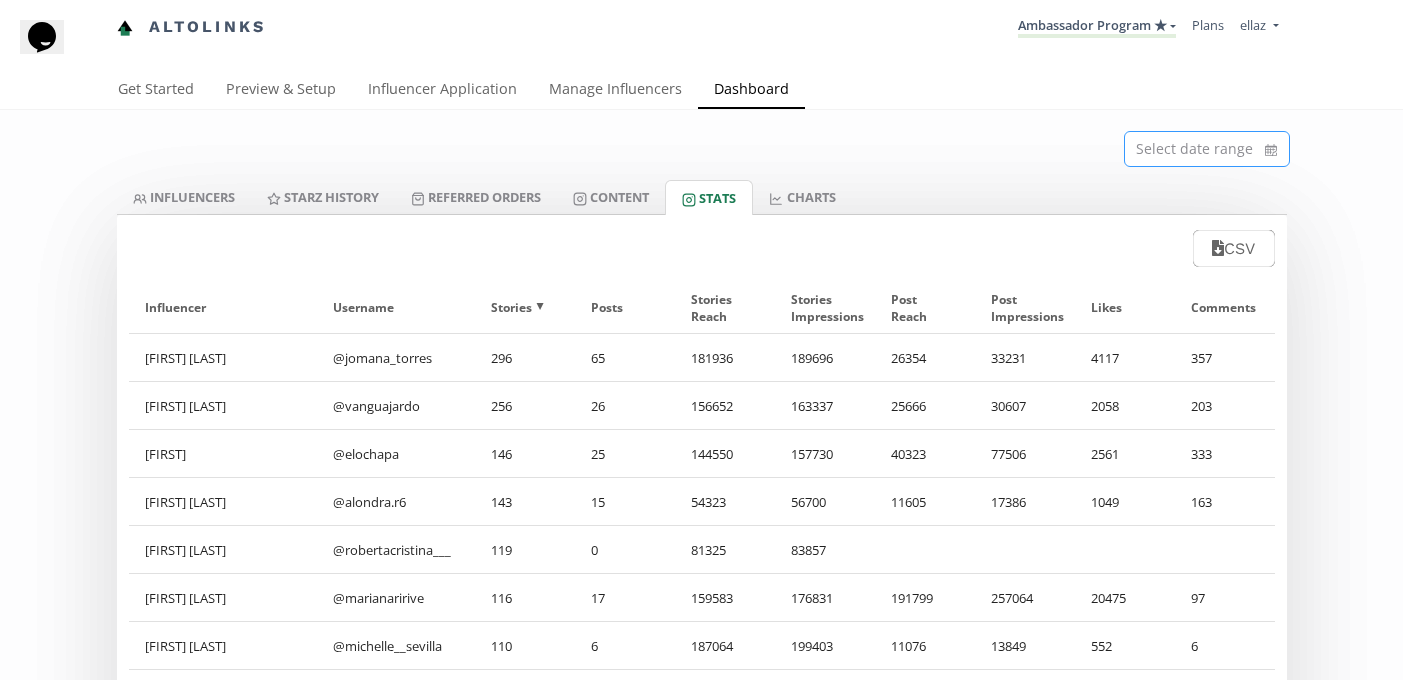 click at bounding box center (1207, 149) 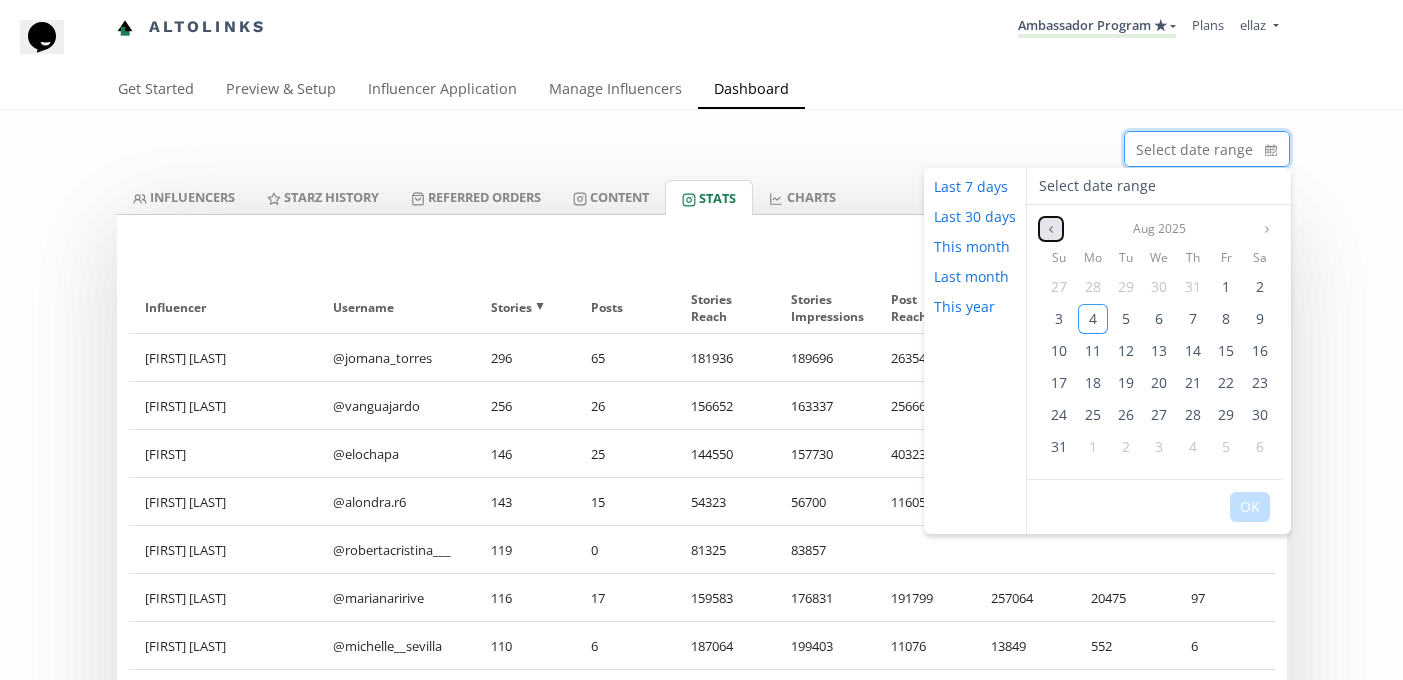 click 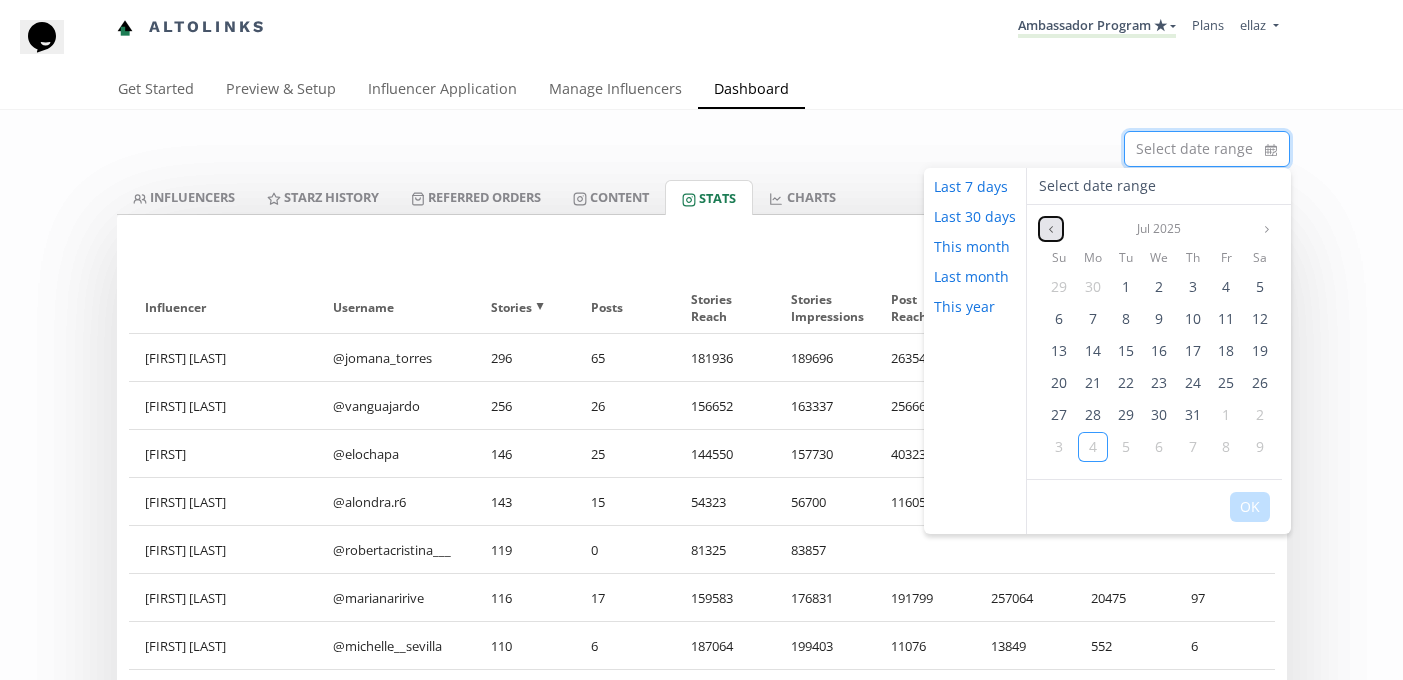 click 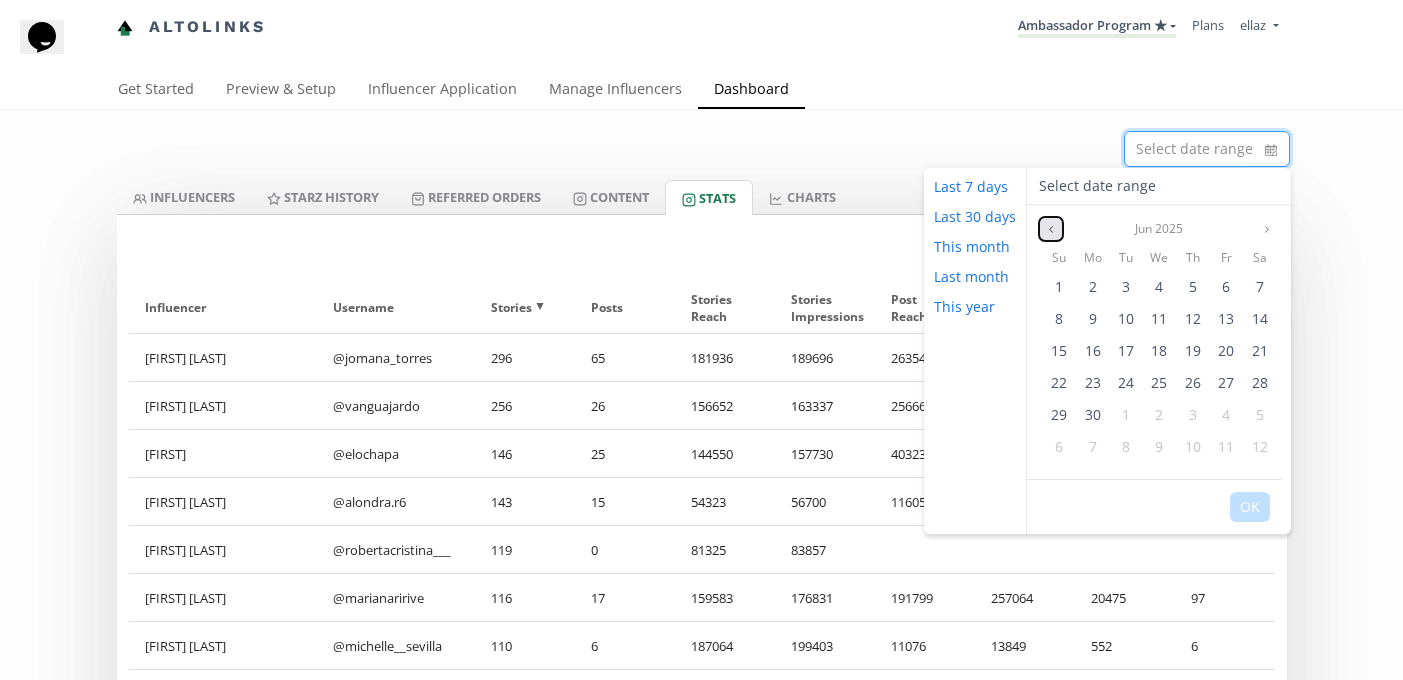 click at bounding box center (1051, 229) 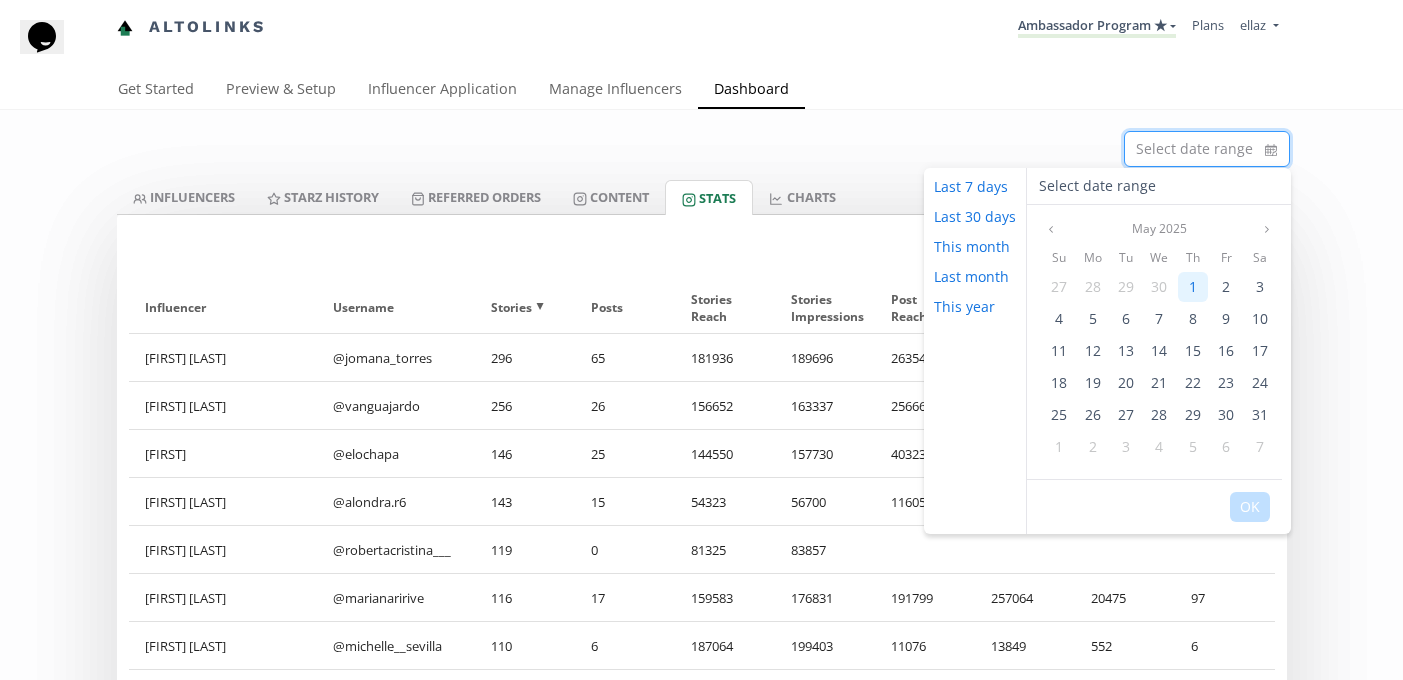 click on "1" at bounding box center [1193, 286] 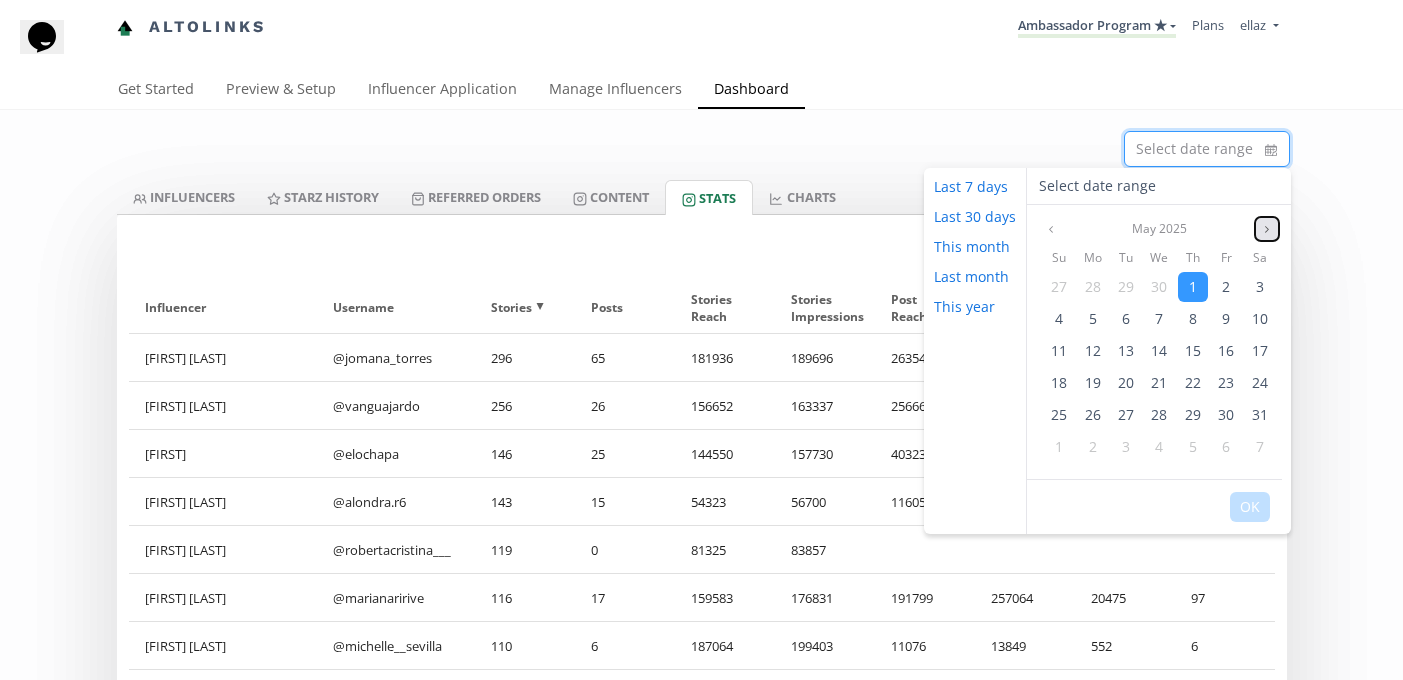 click at bounding box center [1267, 229] 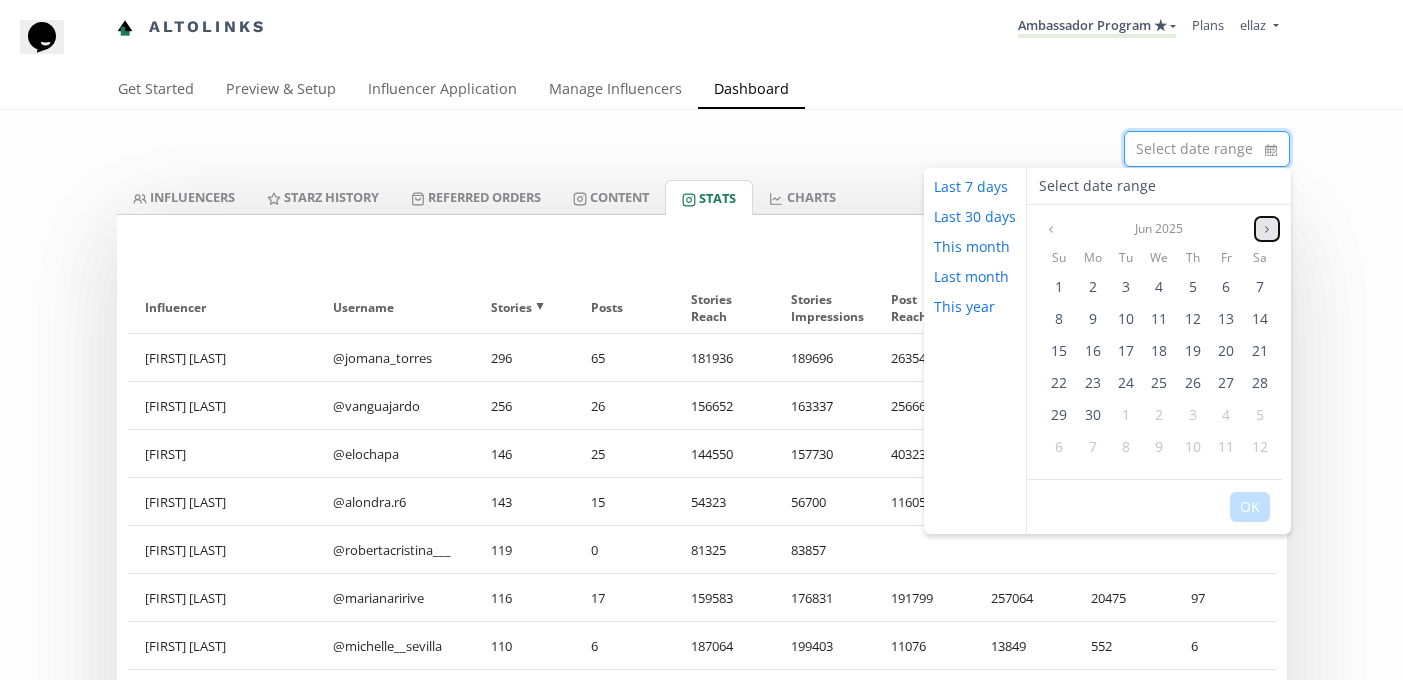 click at bounding box center [1267, 229] 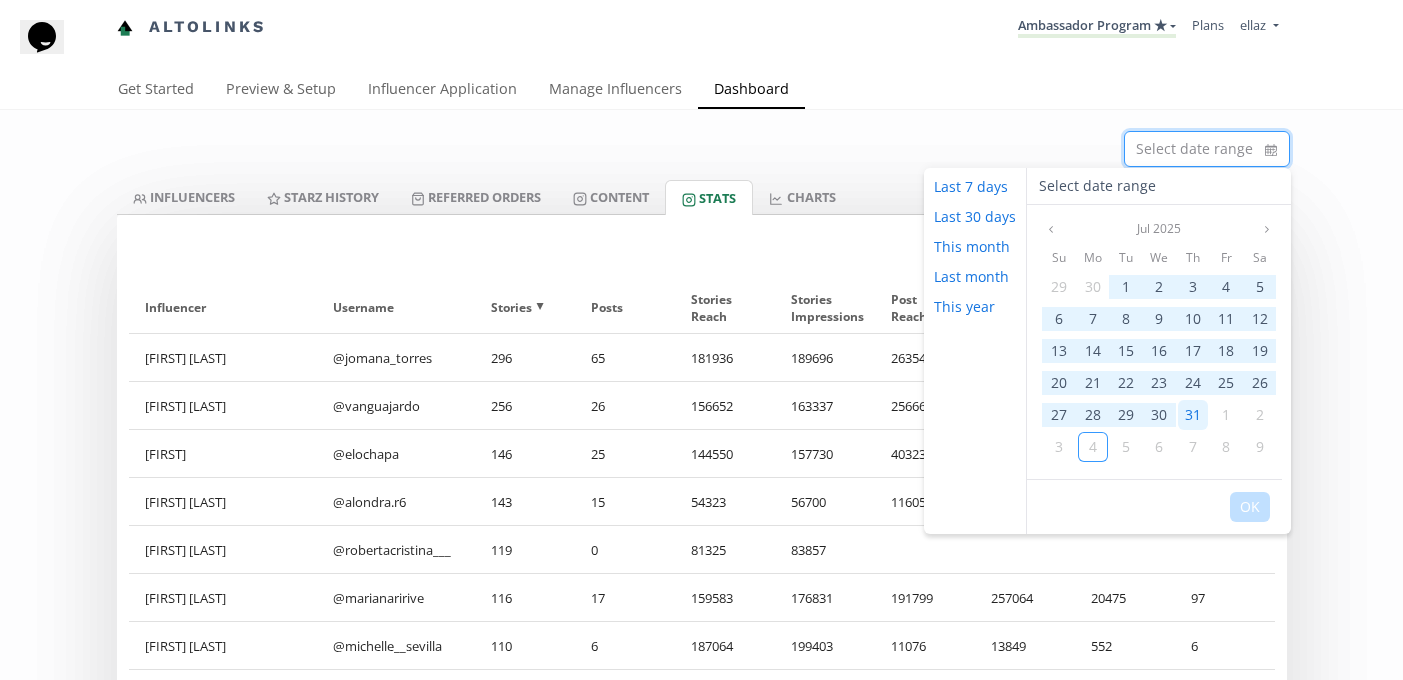 click on "31" at bounding box center [1193, 414] 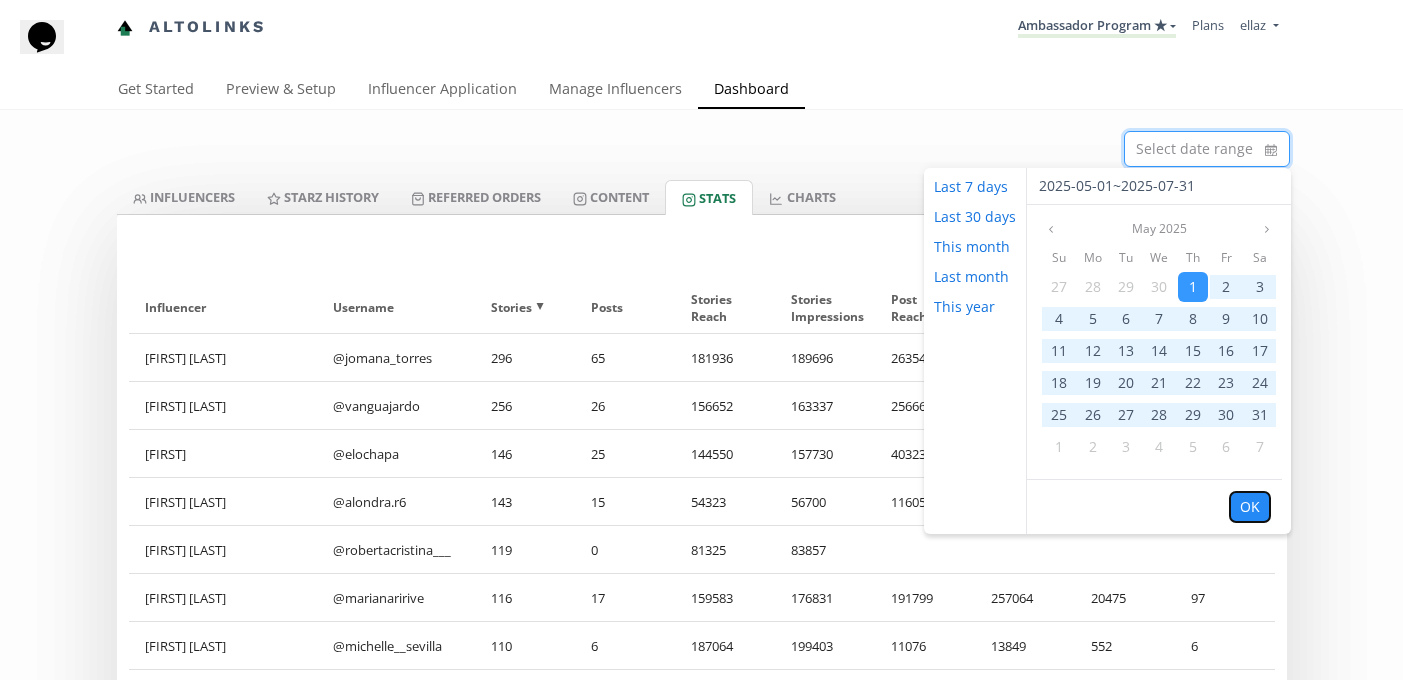 click on "OK" at bounding box center (1250, 507) 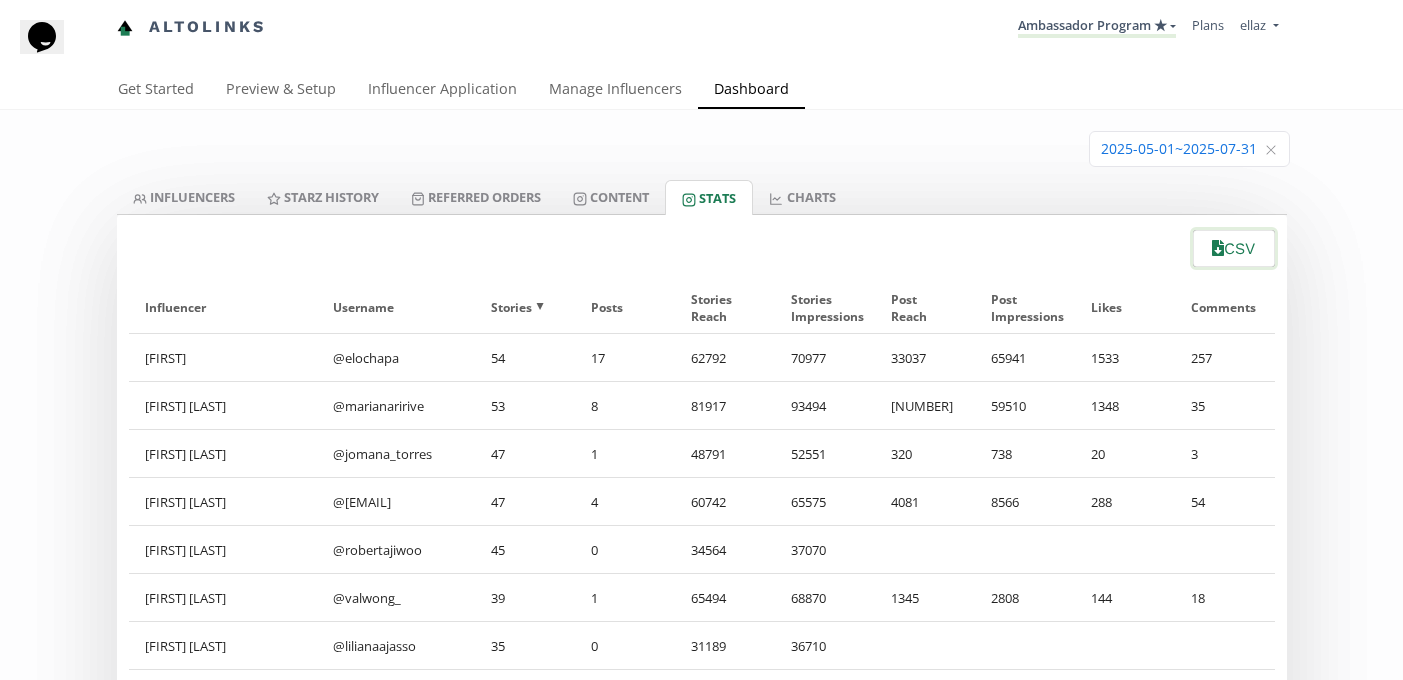click on "CSV" at bounding box center [1233, 248] 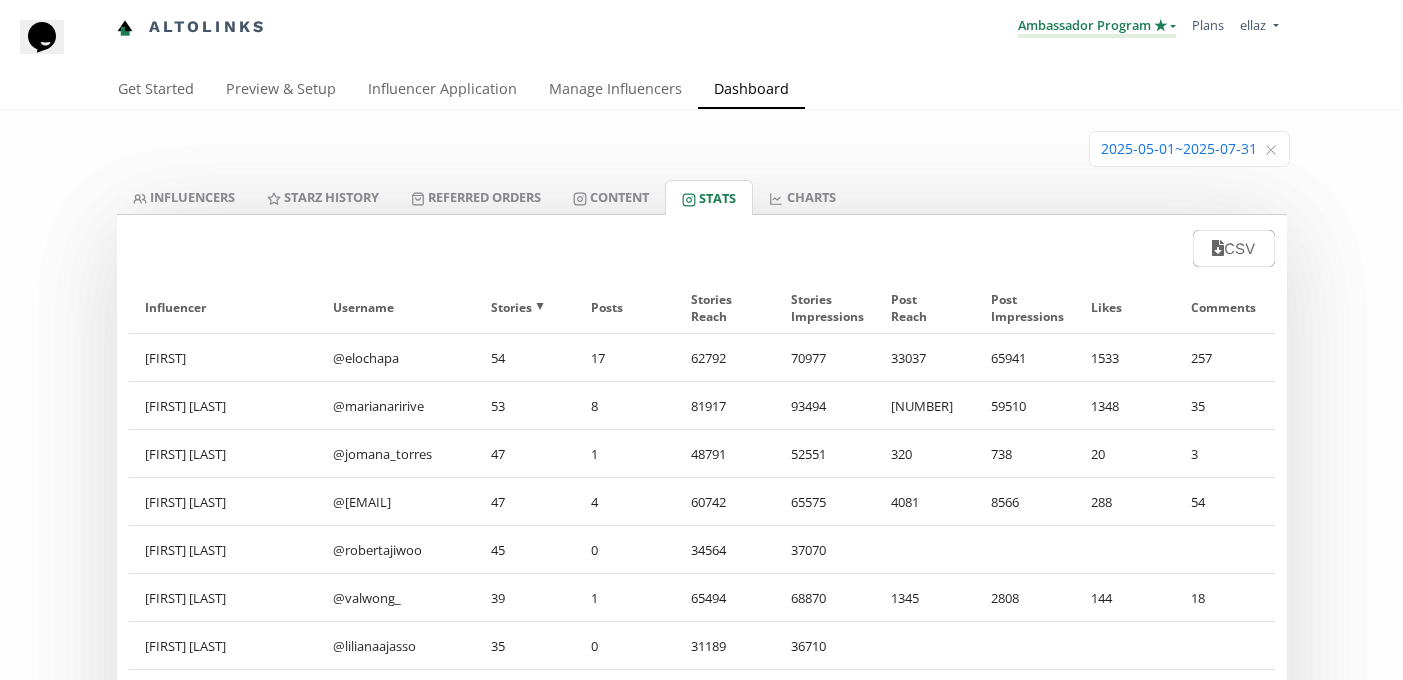 click on "Ambassador Program ★" at bounding box center (1097, 27) 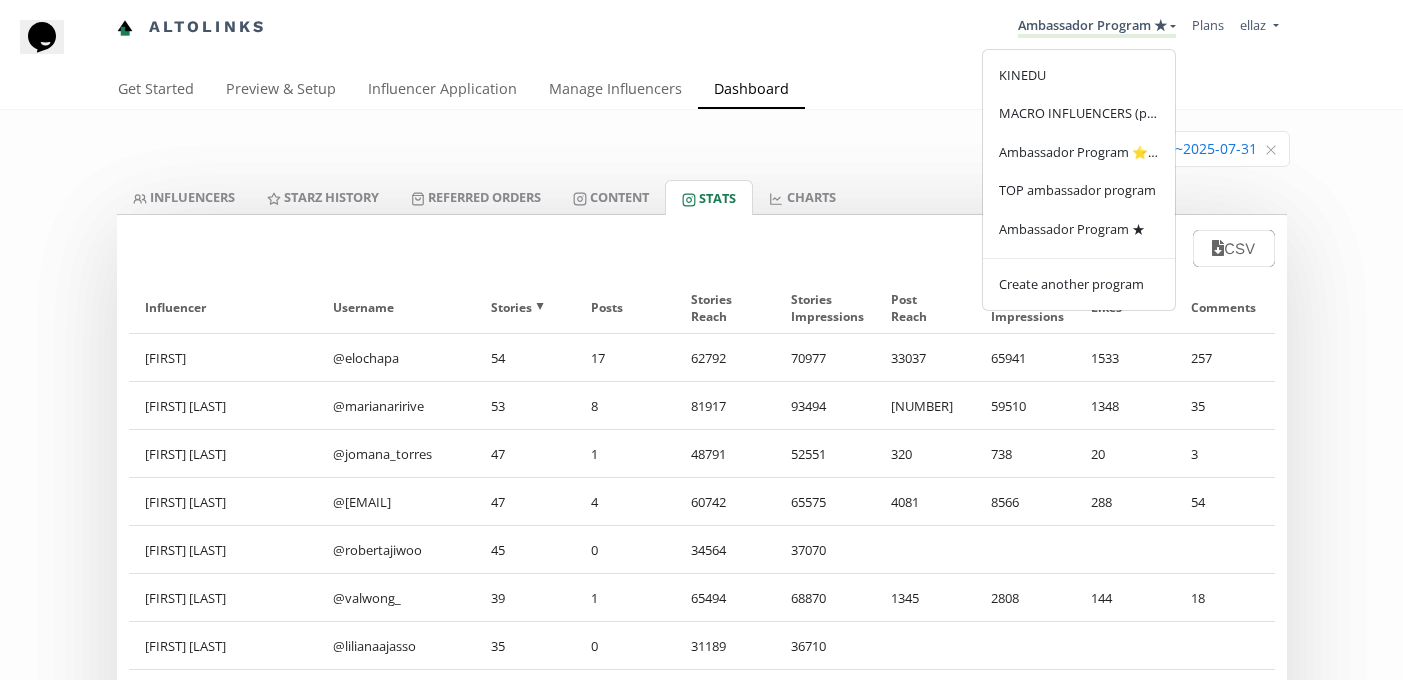 click on "INFLUENCERS Starz HISTORY Referred Orders Content Stats CHARTS" at bounding box center [702, 197] 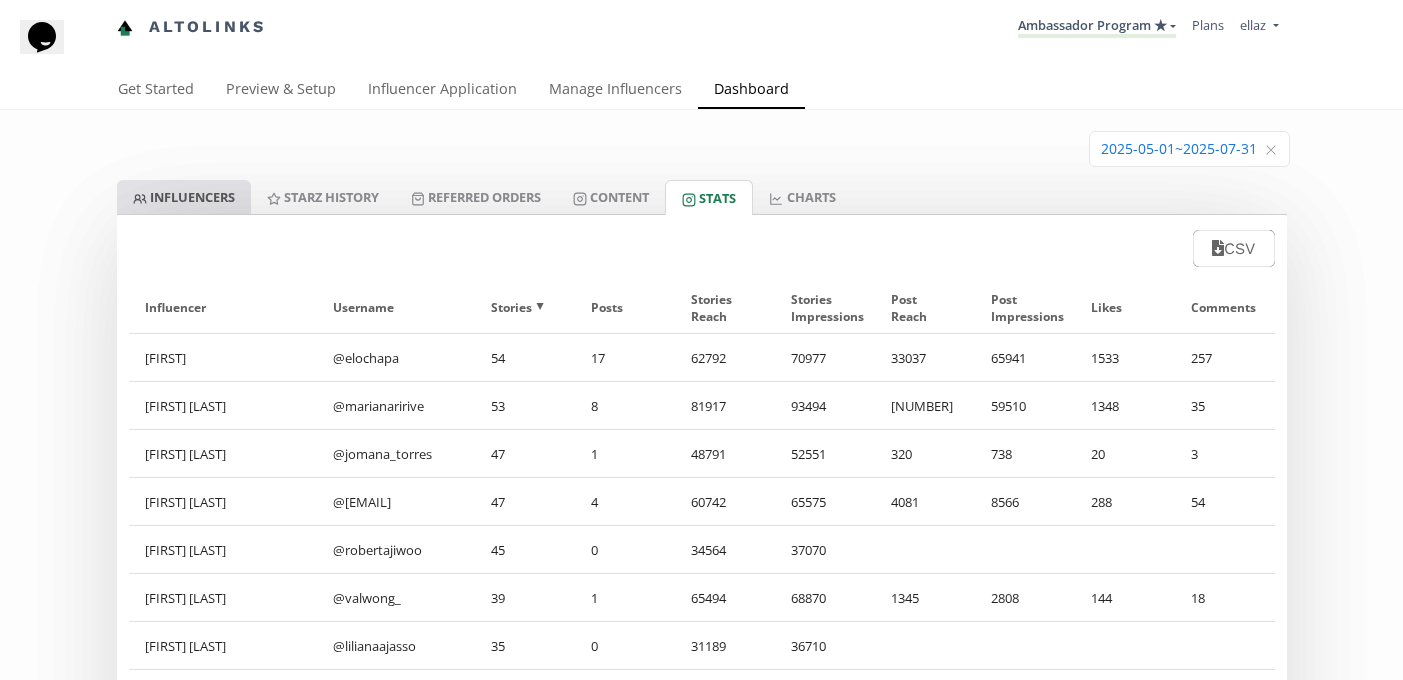 click on "INFLUENCERS" at bounding box center [184, 197] 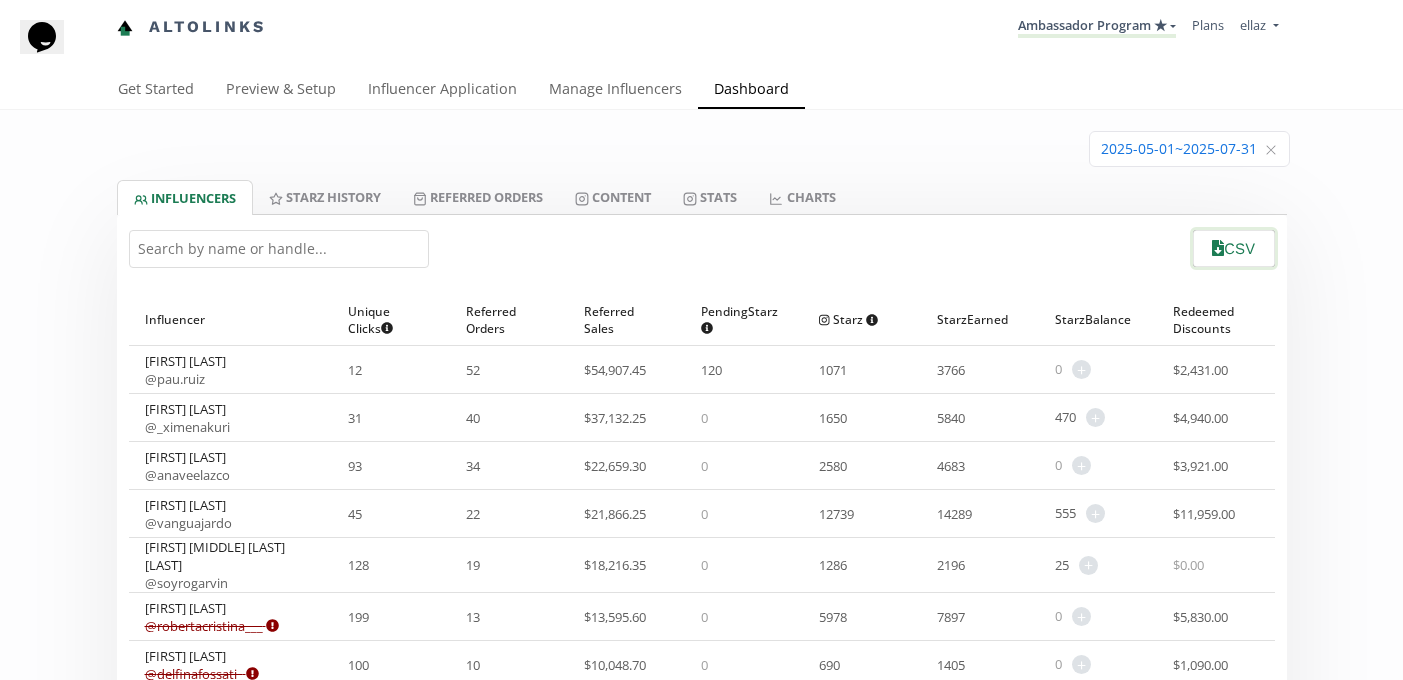 click on "CSV" at bounding box center (1233, 248) 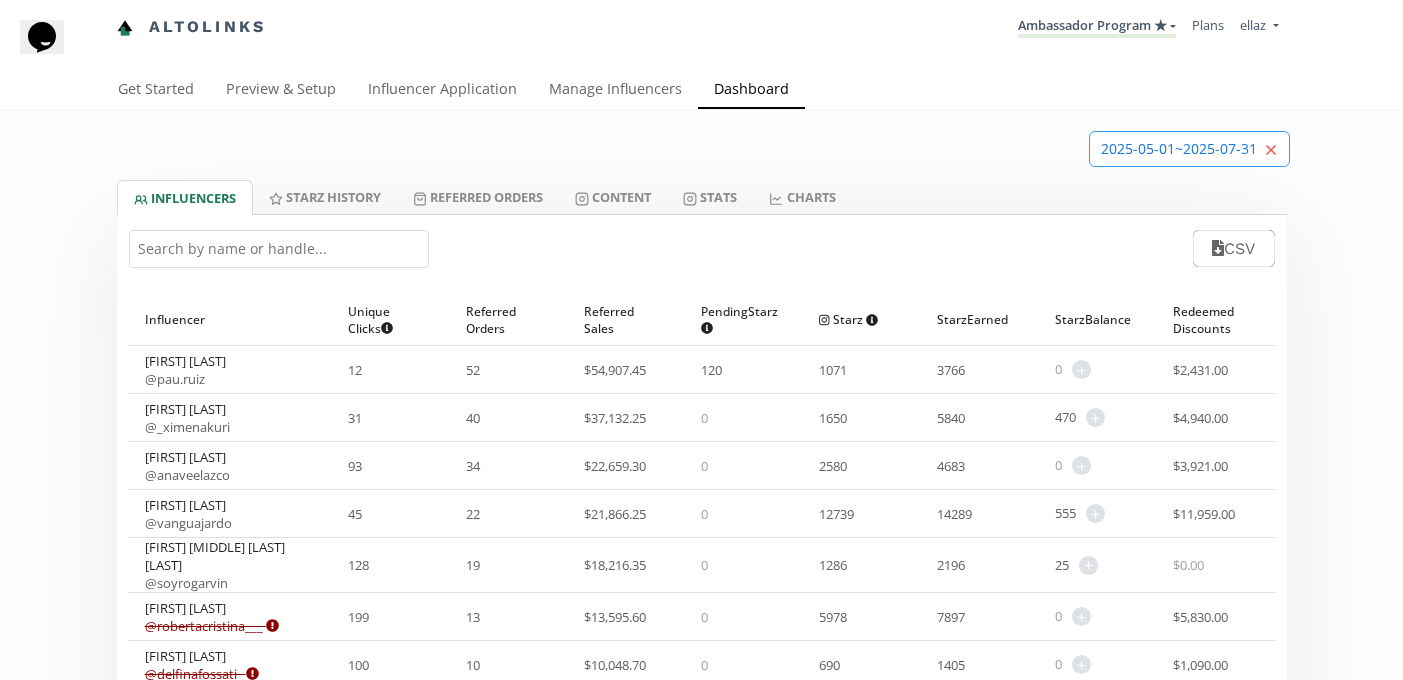 click at bounding box center (1271, 150) 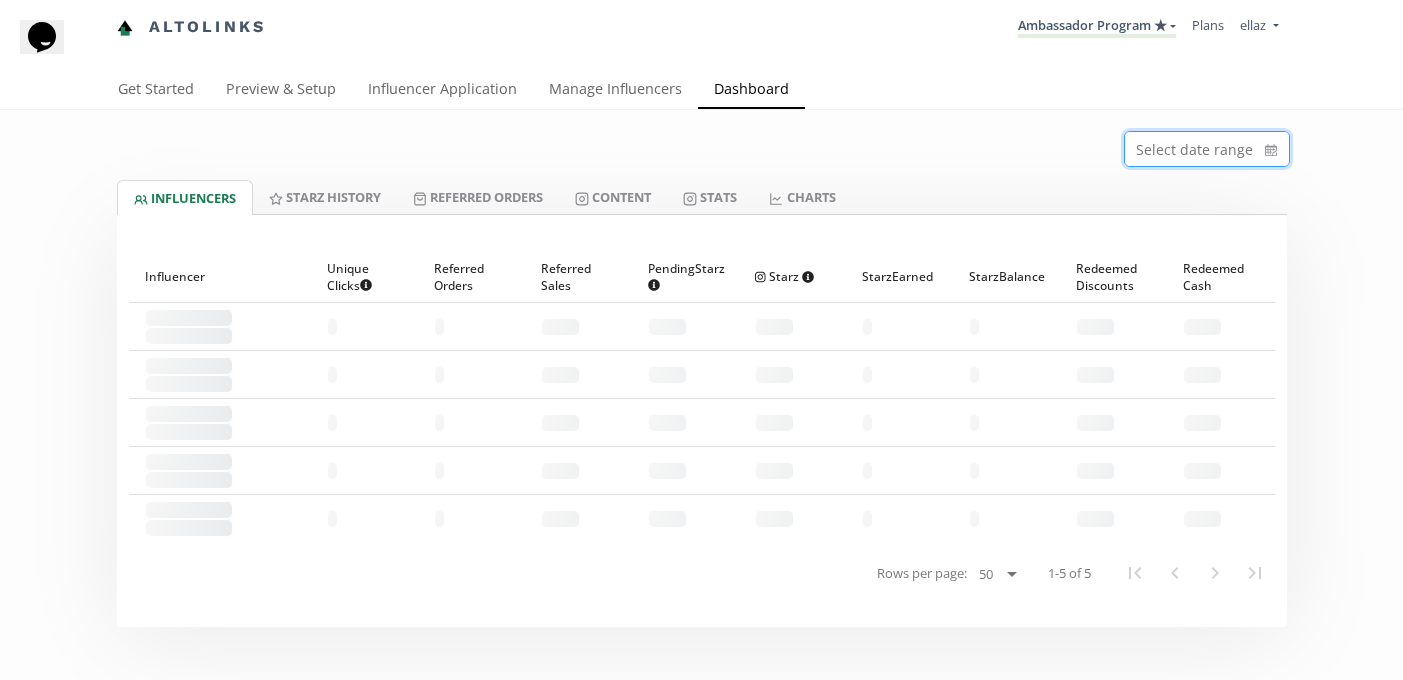 click on "Select date range" at bounding box center [702, 145] 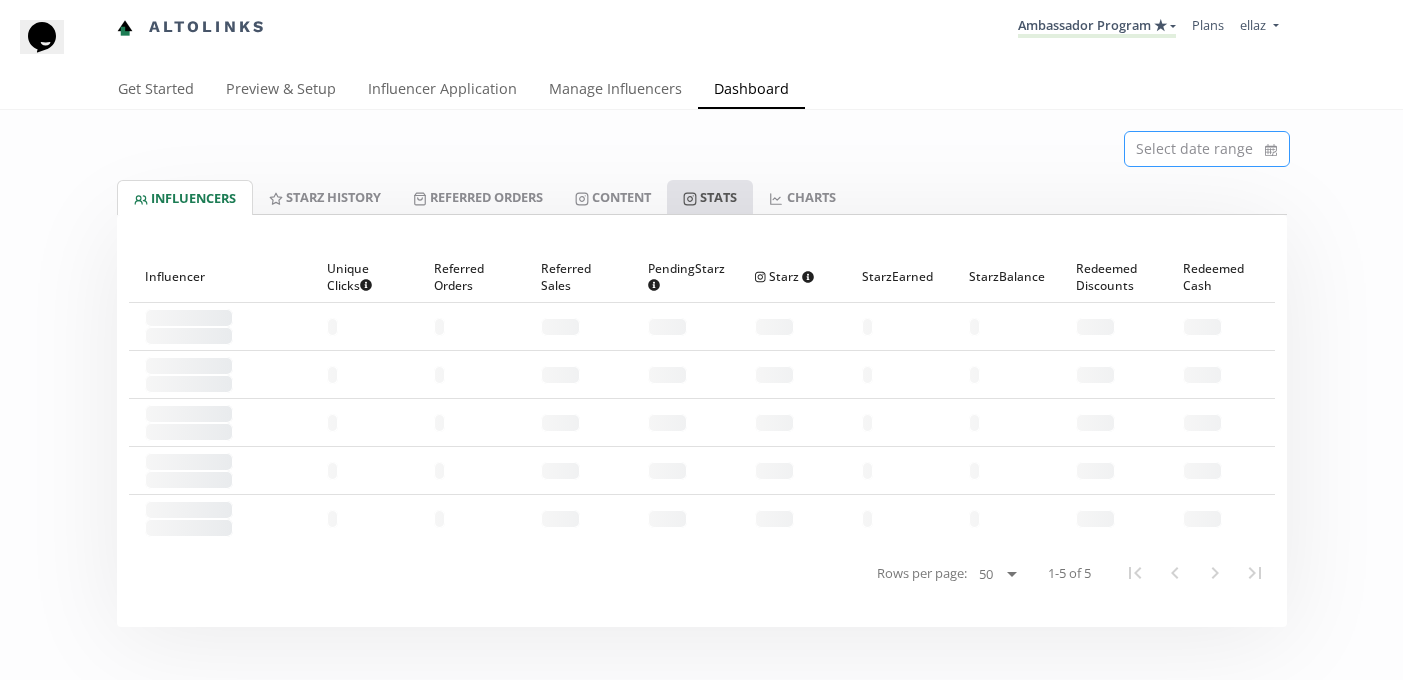 click on "Stats" at bounding box center [710, 197] 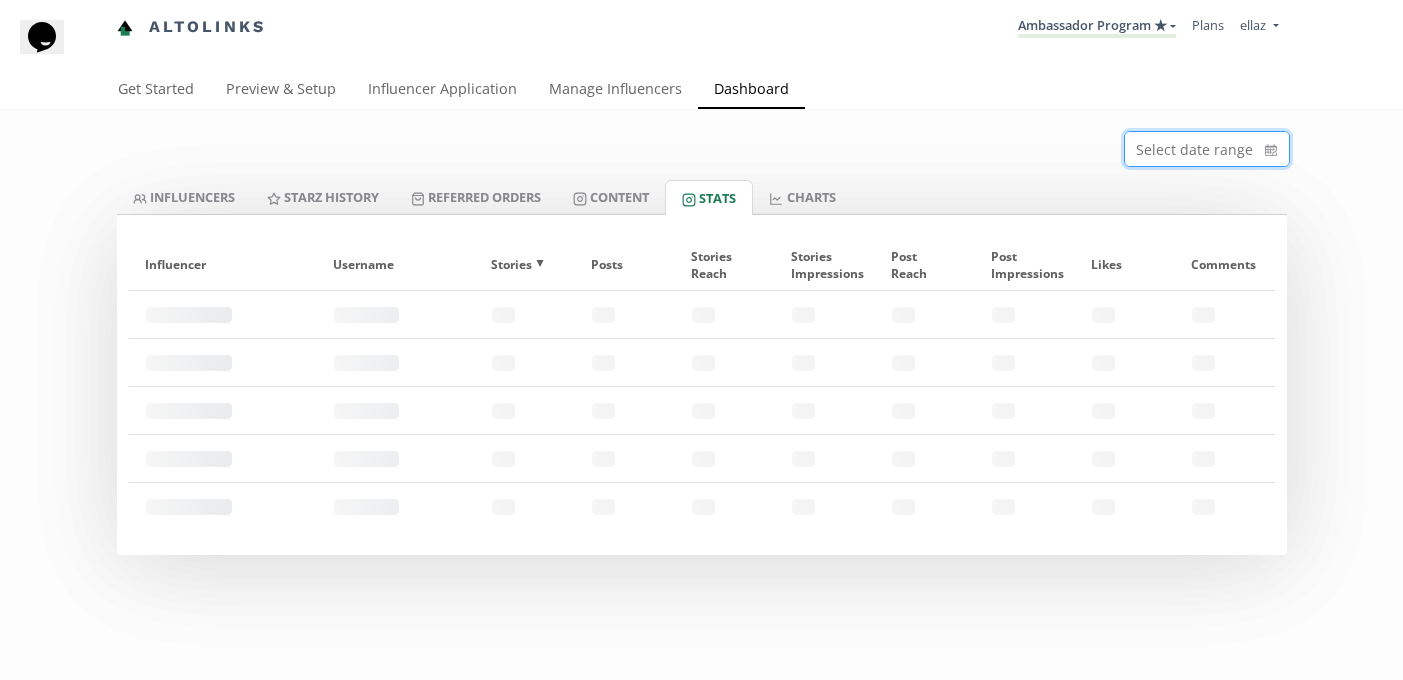 click at bounding box center [1207, 149] 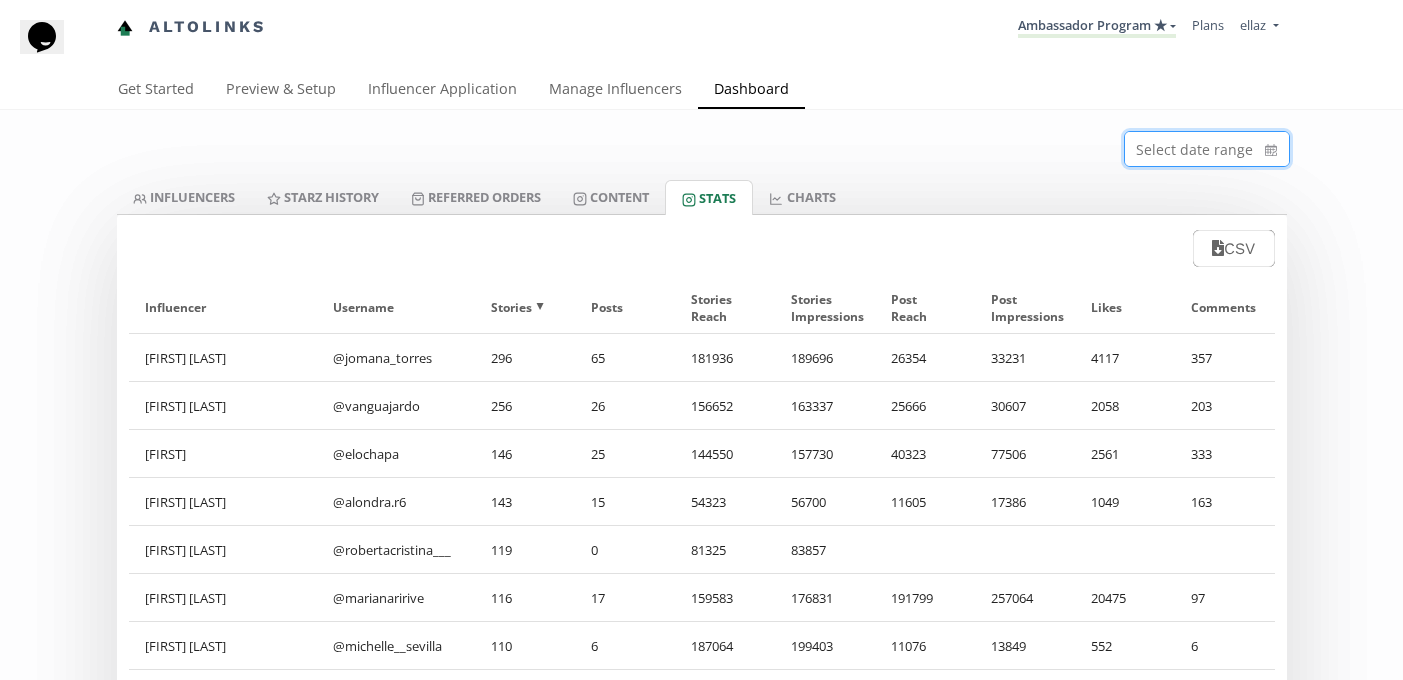 click at bounding box center (1207, 149) 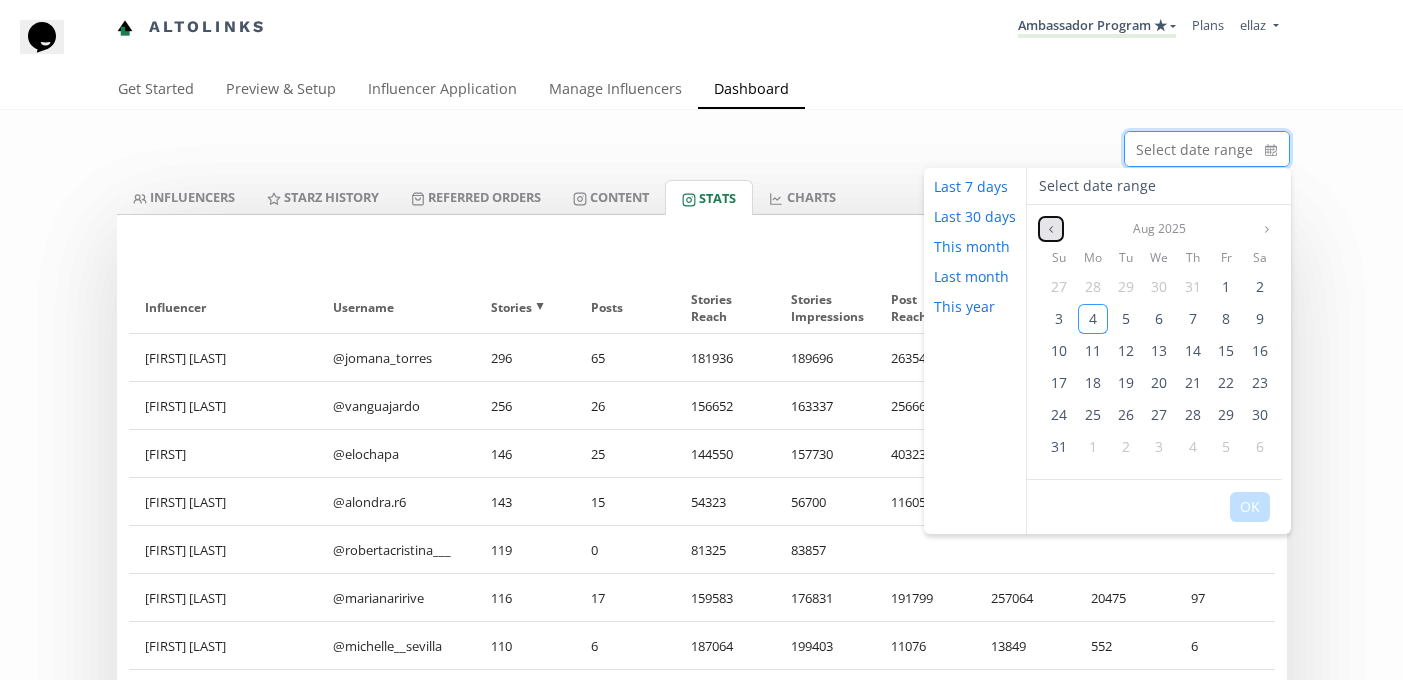 click 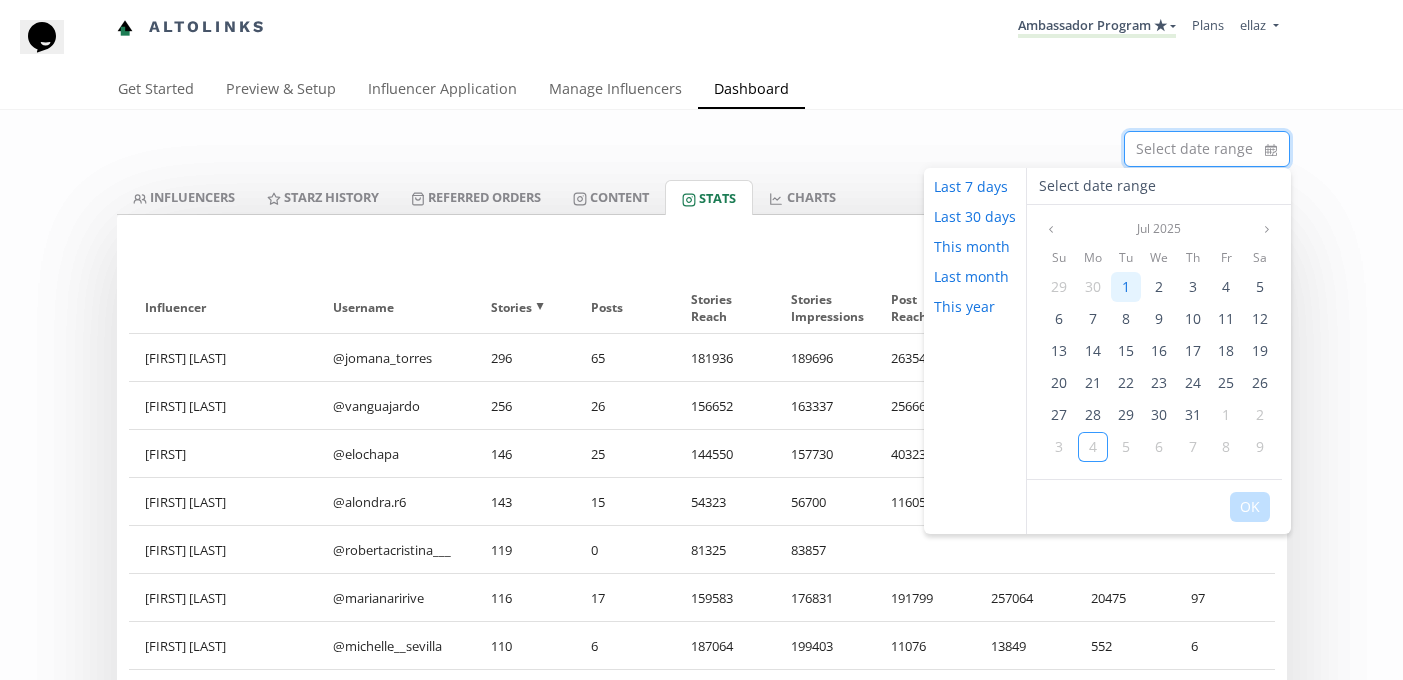 click on "1" at bounding box center (1126, 287) 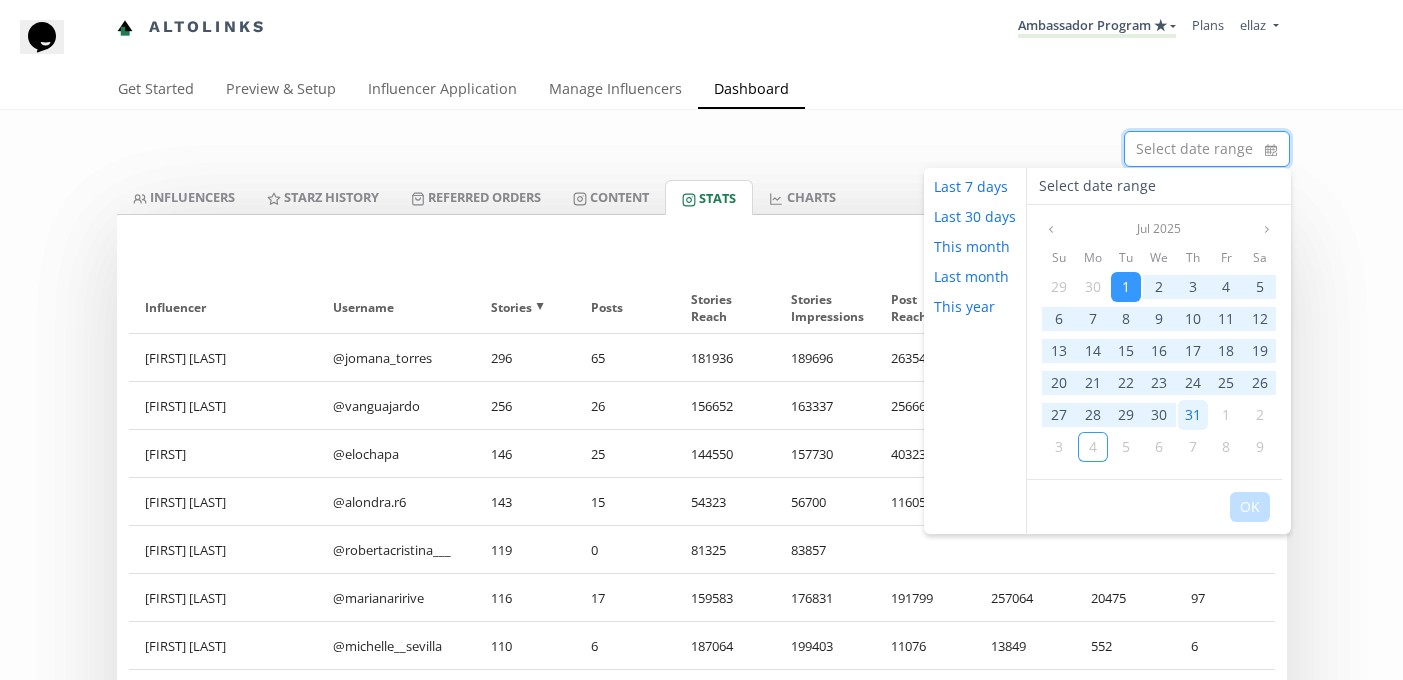click on "31" at bounding box center [1193, 414] 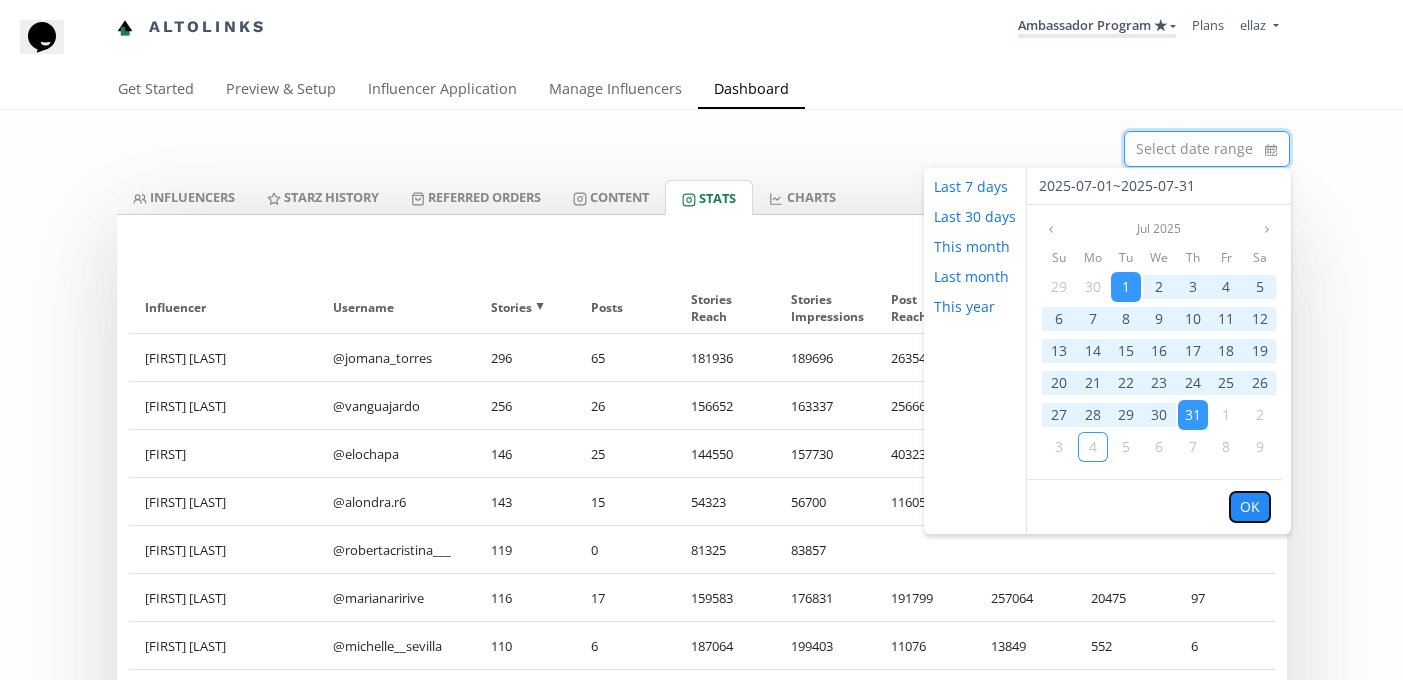 click on "OK" at bounding box center [1250, 507] 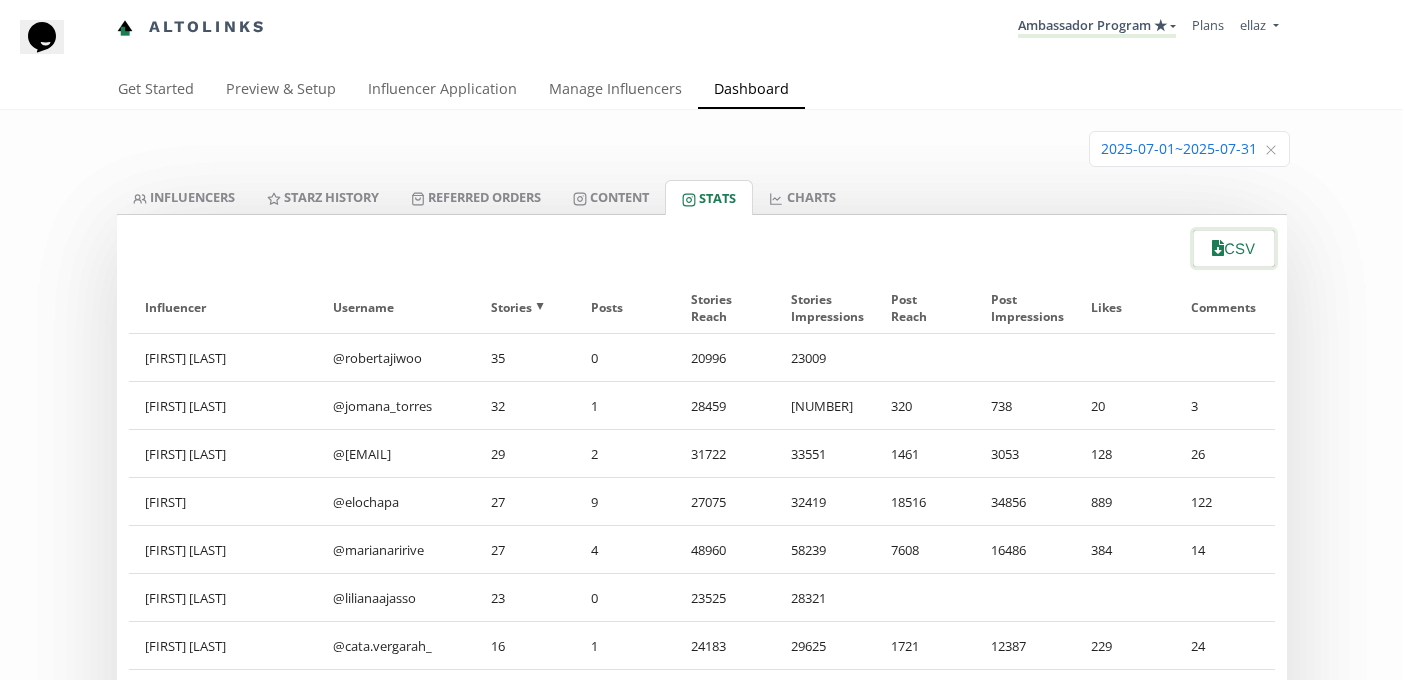 click on "CSV" at bounding box center (1233, 248) 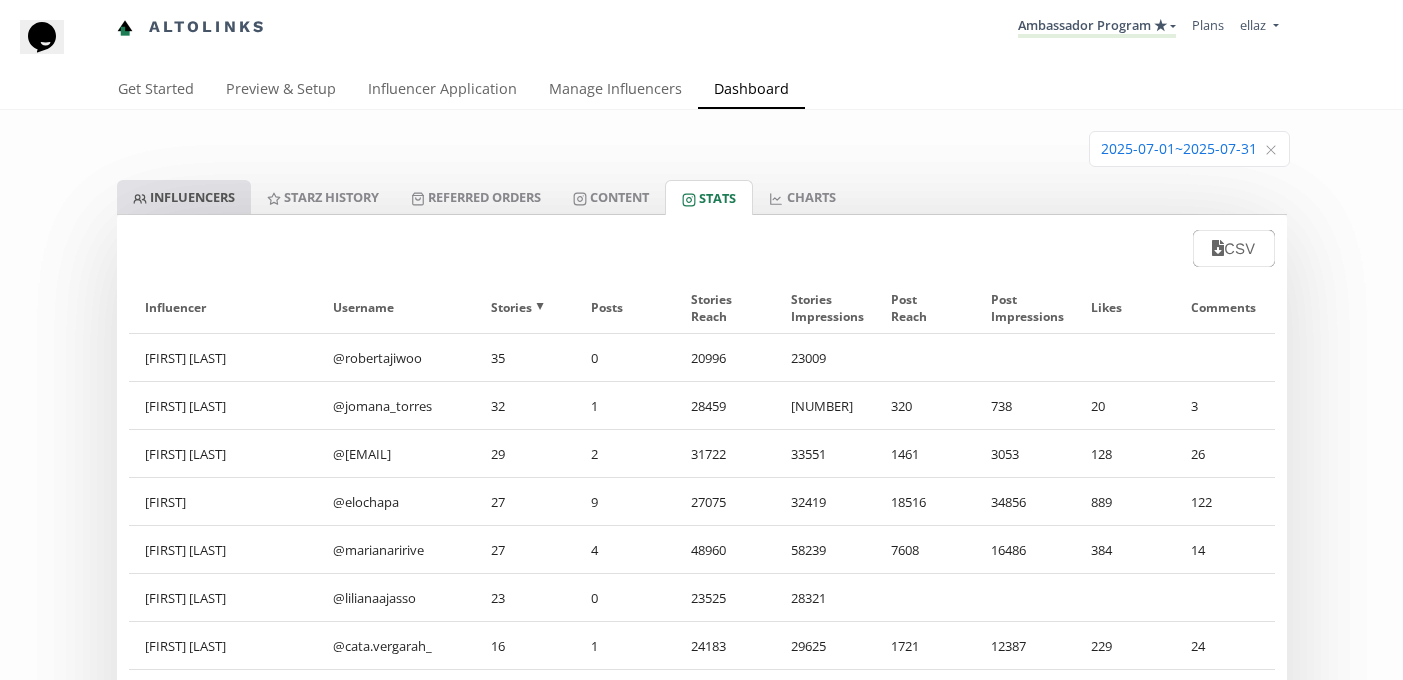 click on "INFLUENCERS" at bounding box center [184, 197] 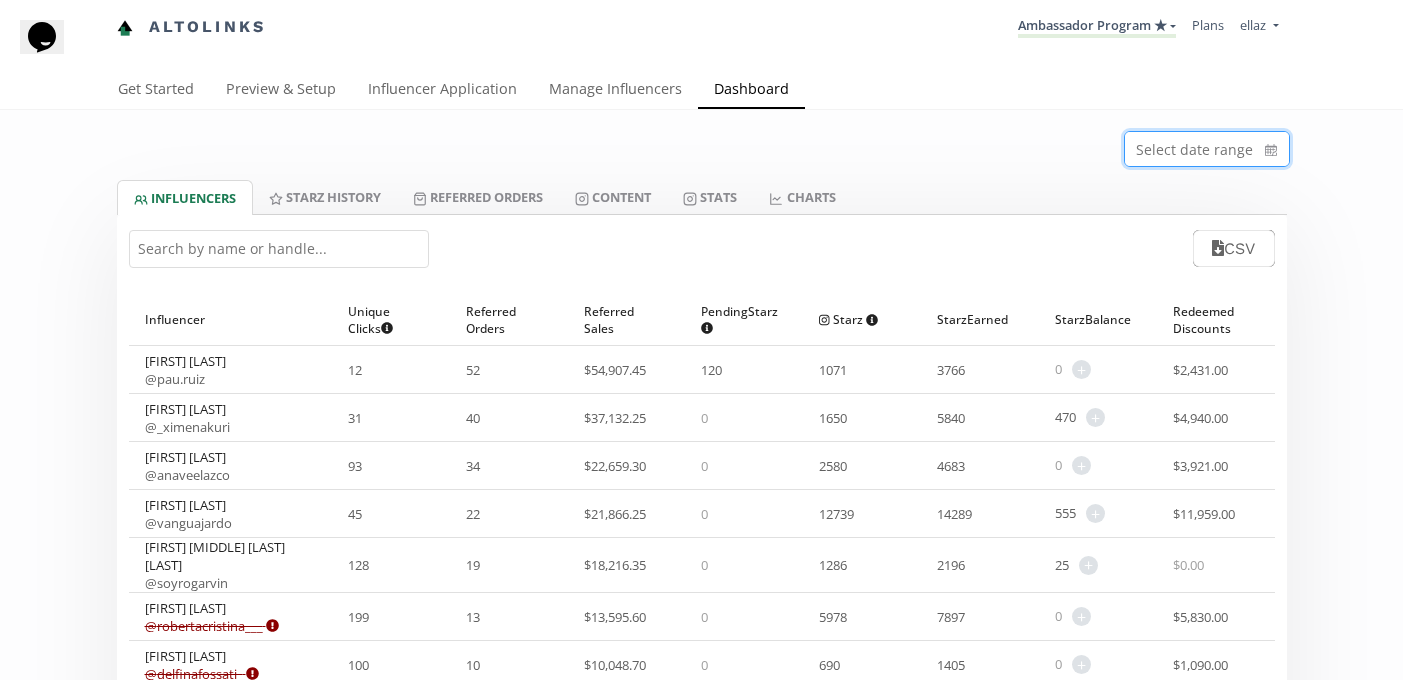 click at bounding box center (1207, 149) 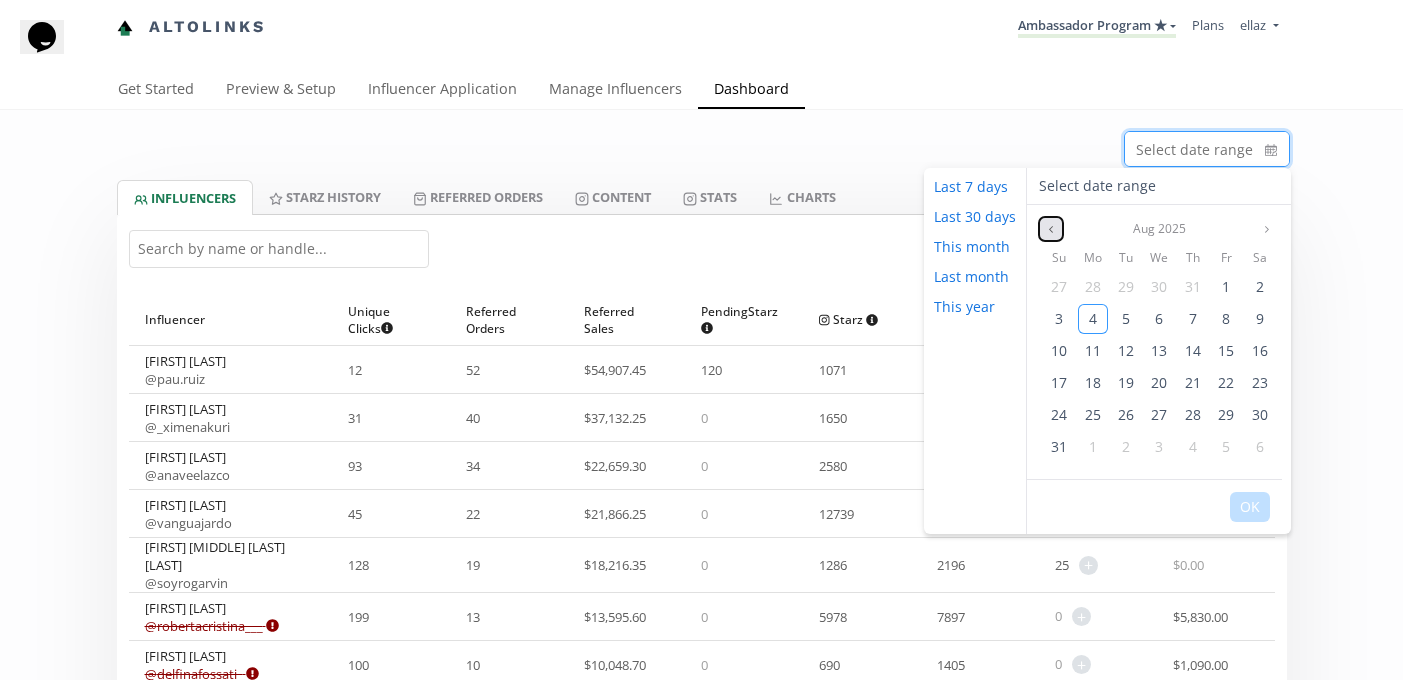 click 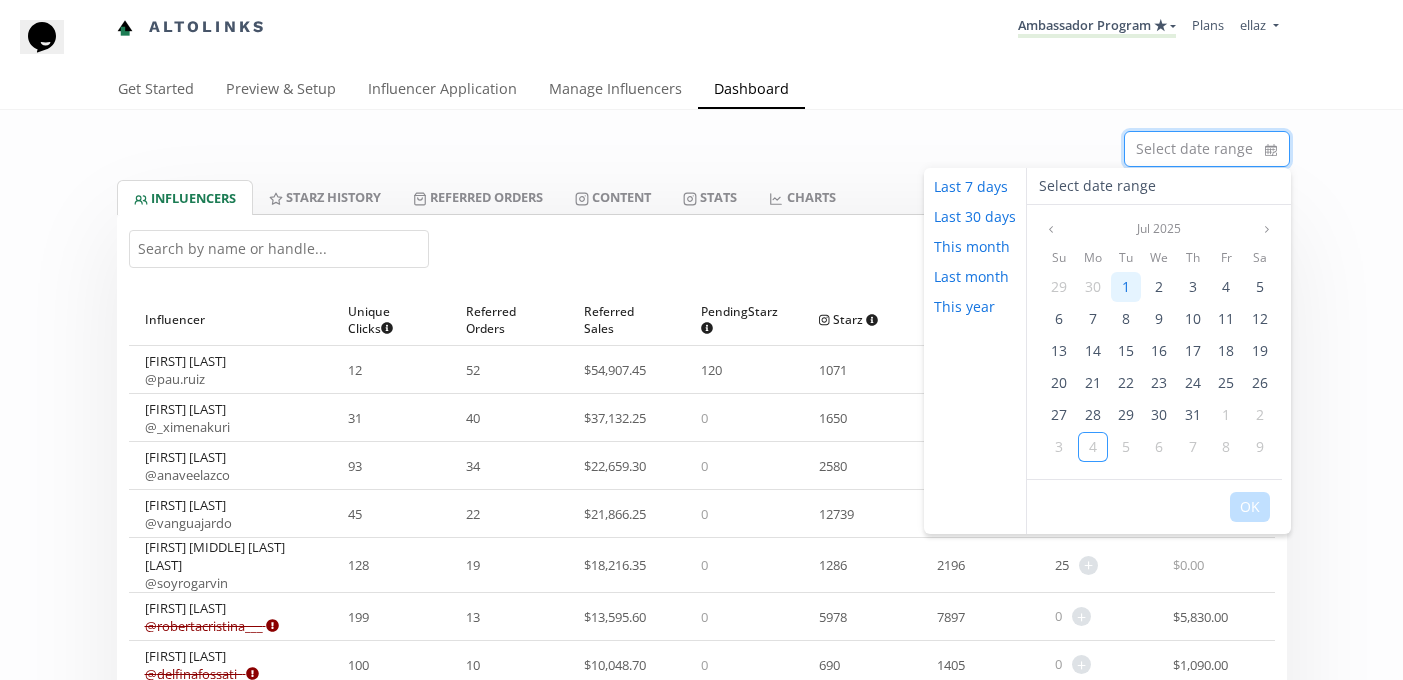 click on "1" at bounding box center (1126, 286) 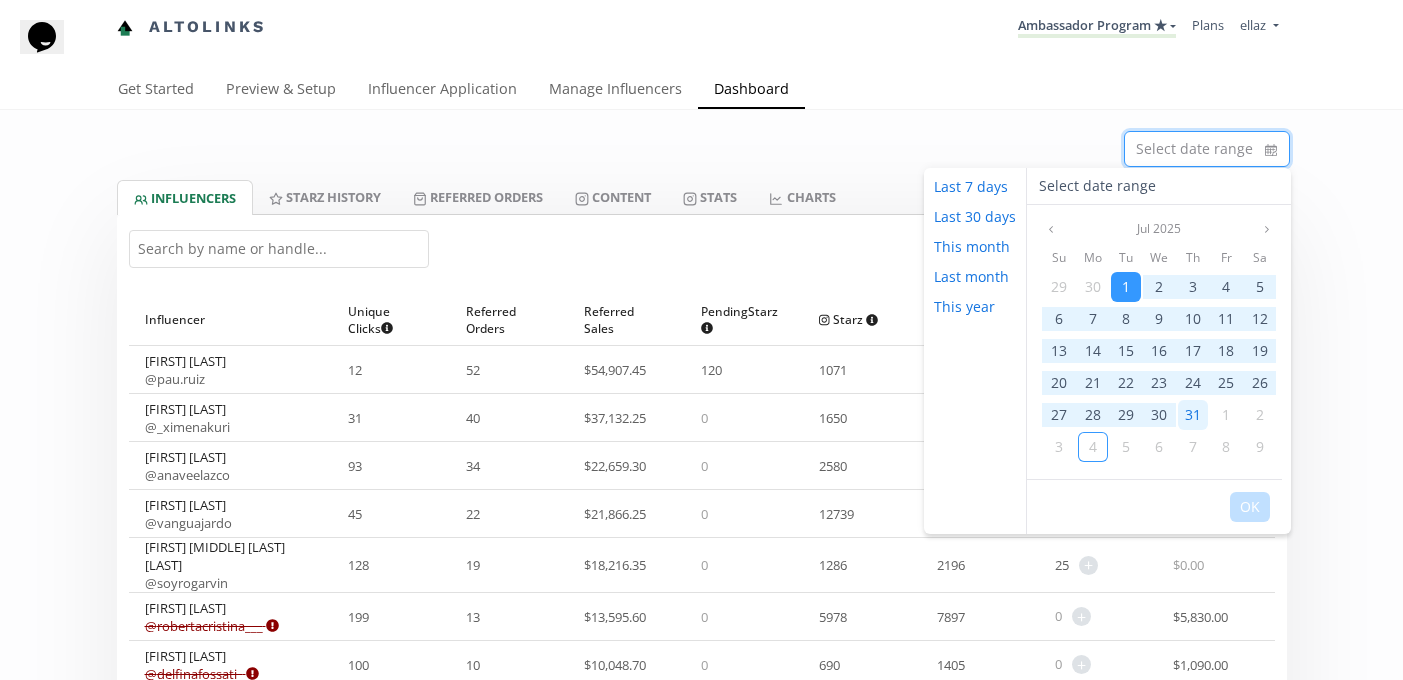 click on "31" at bounding box center (1193, 415) 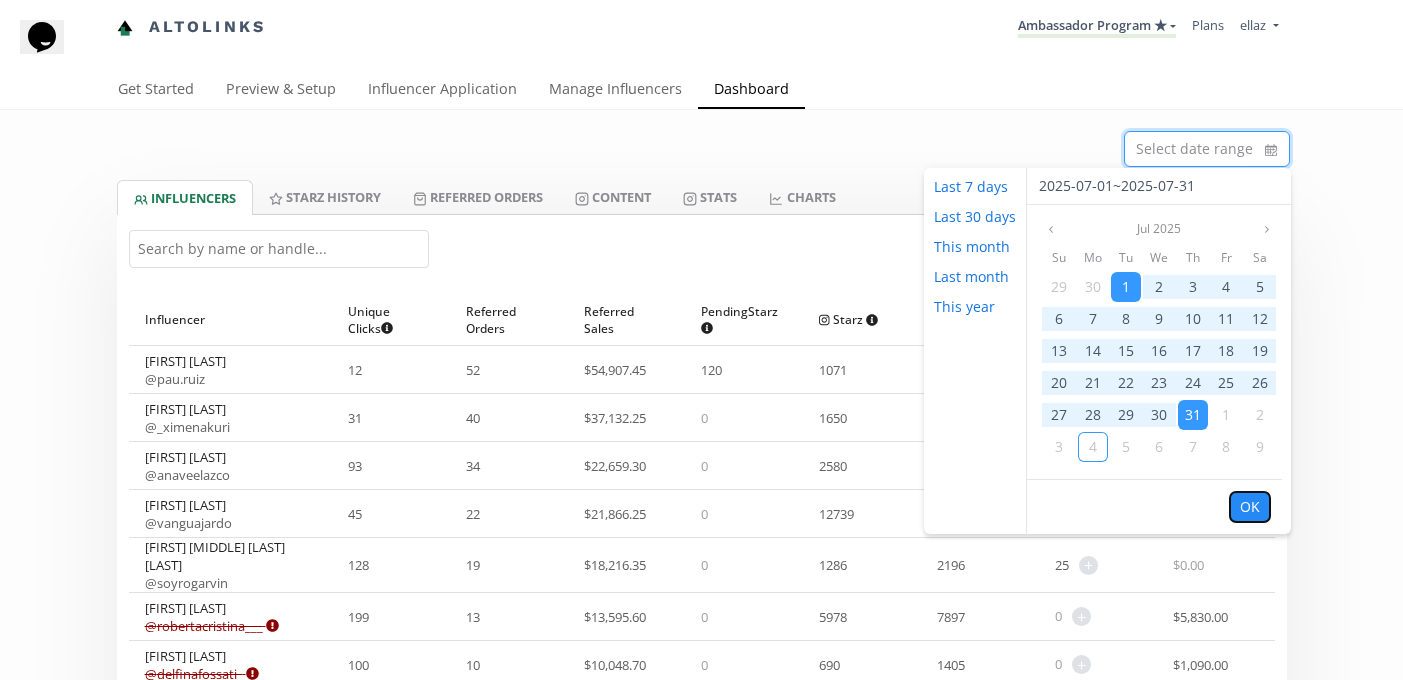 click on "OK" at bounding box center (1250, 507) 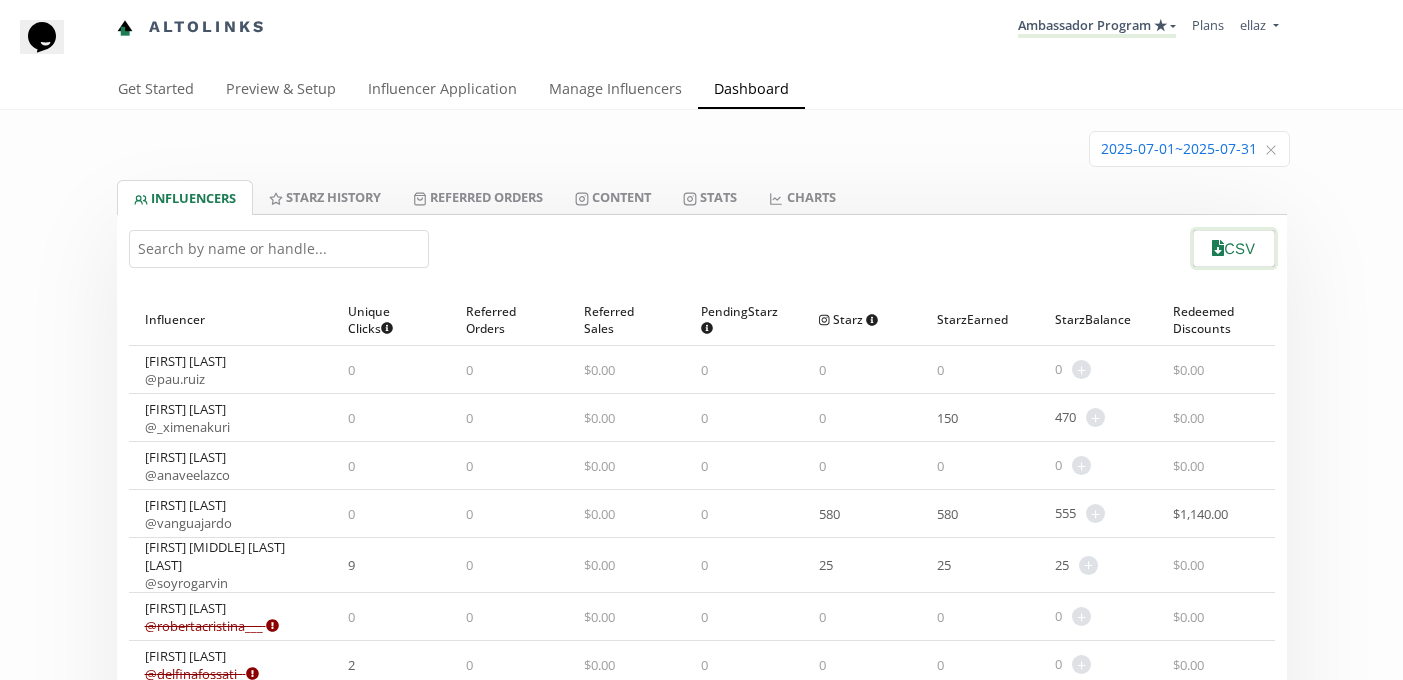 click on "CSV" at bounding box center [1233, 248] 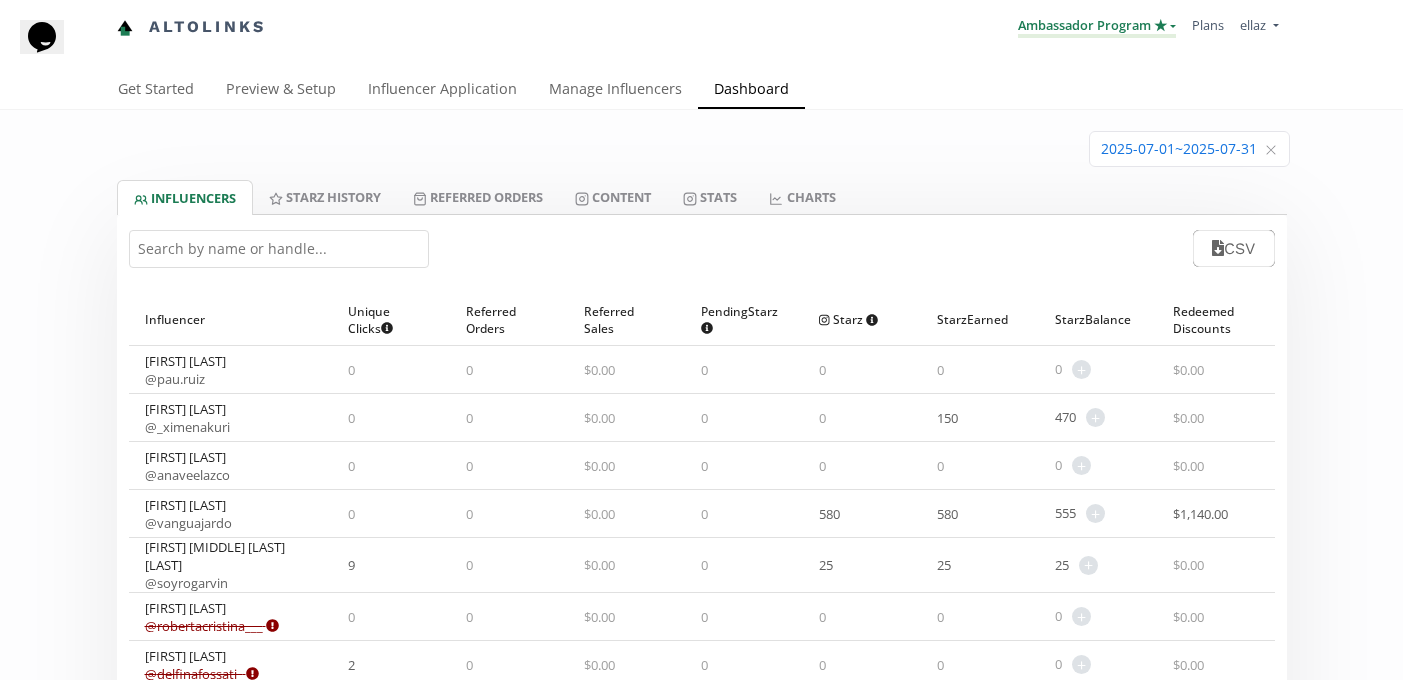 click on "Ambassador Program ★" at bounding box center [1097, 27] 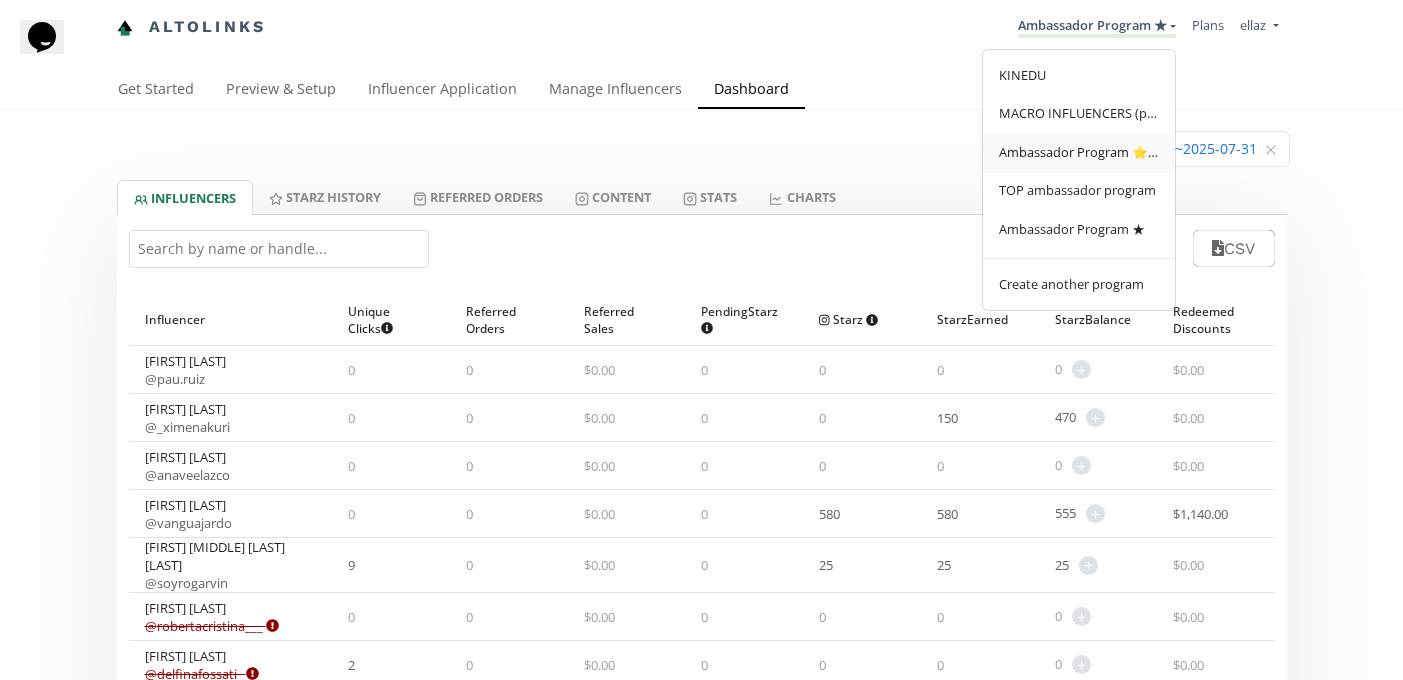 click on "Ambassador Program ⭐️⭐️" at bounding box center [1079, 152] 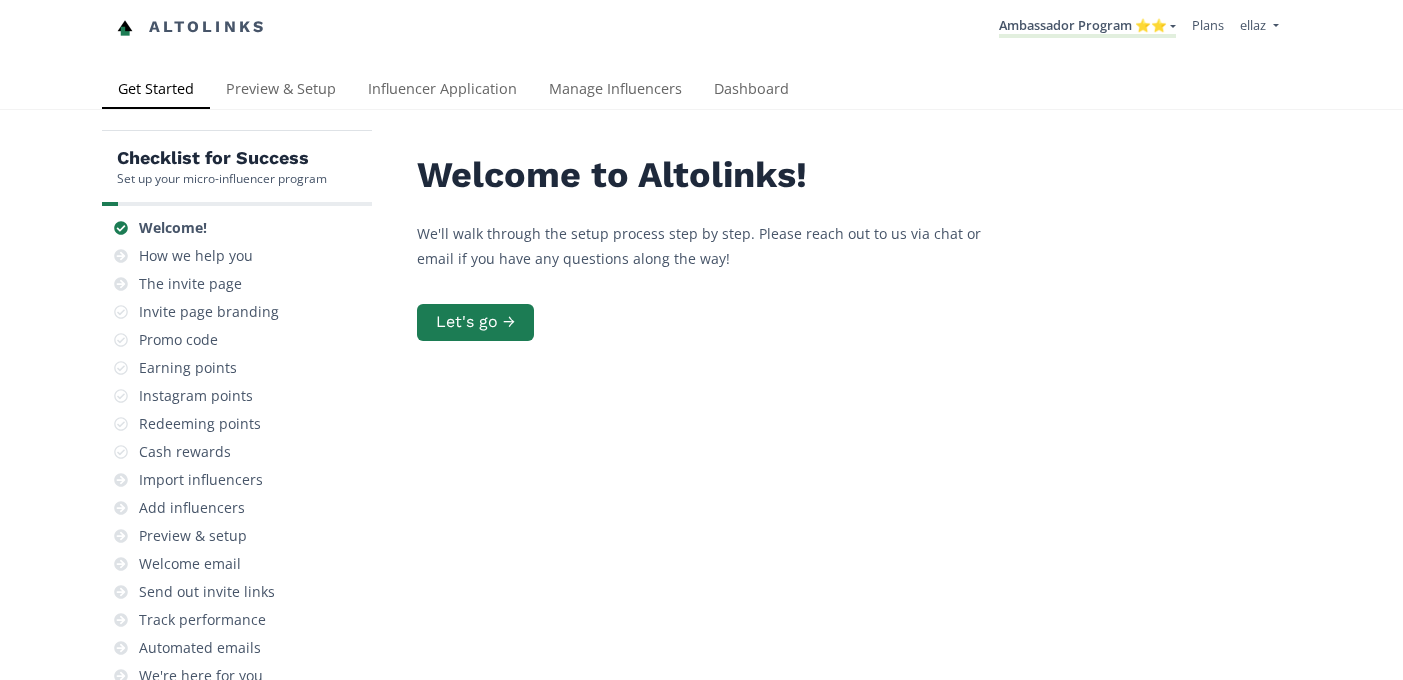 scroll, scrollTop: 0, scrollLeft: 0, axis: both 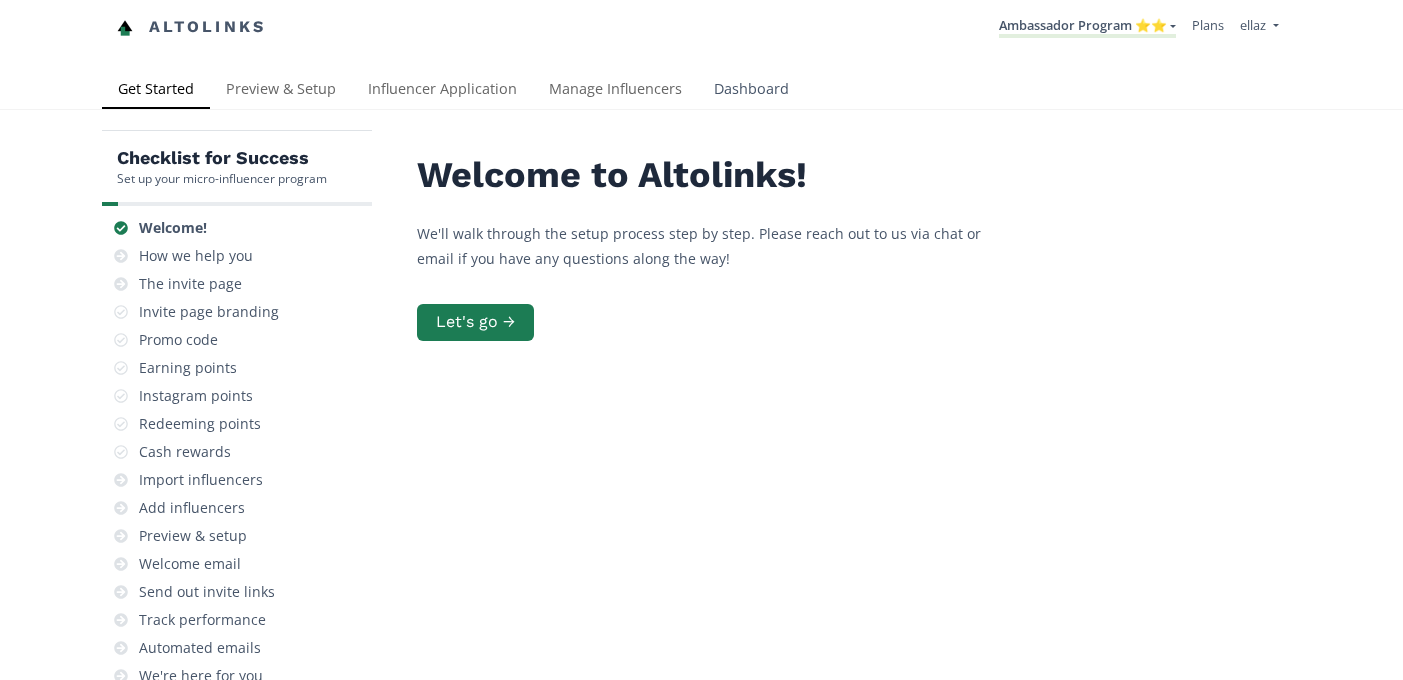 click on "Dashboard" at bounding box center (751, 91) 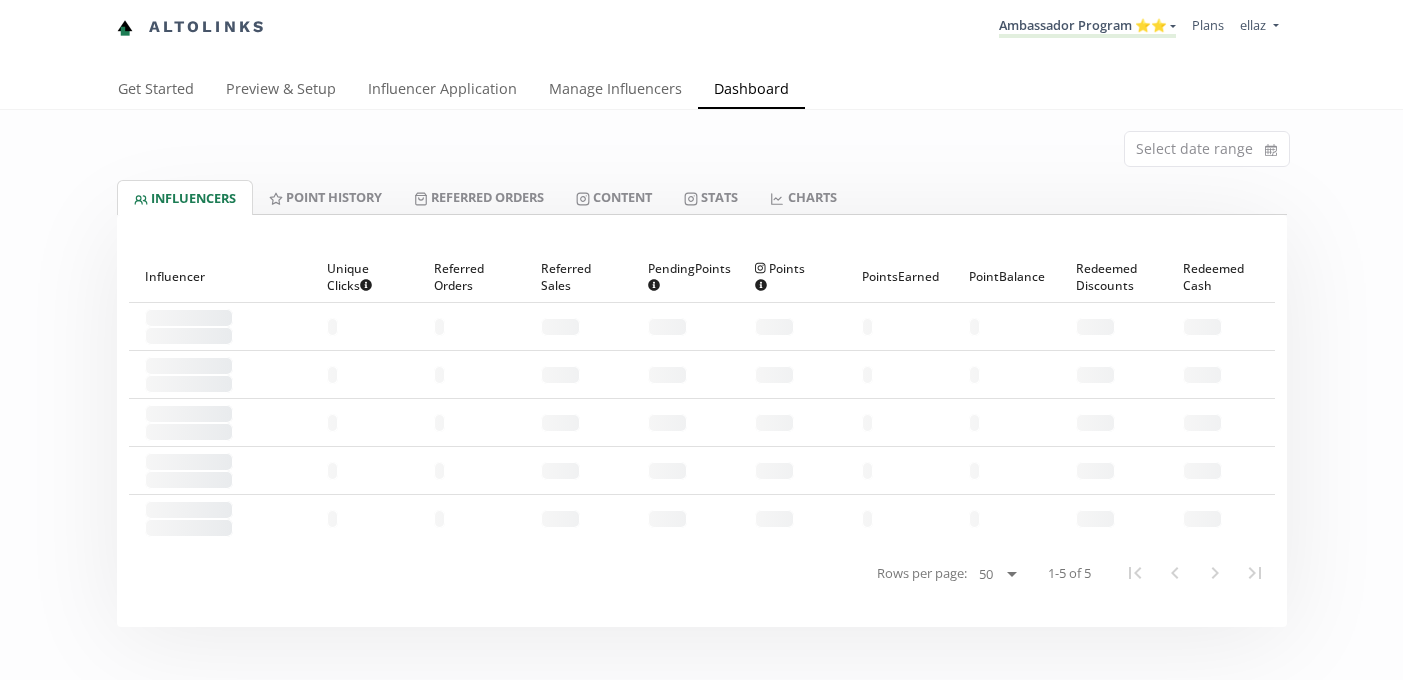 scroll, scrollTop: 0, scrollLeft: 0, axis: both 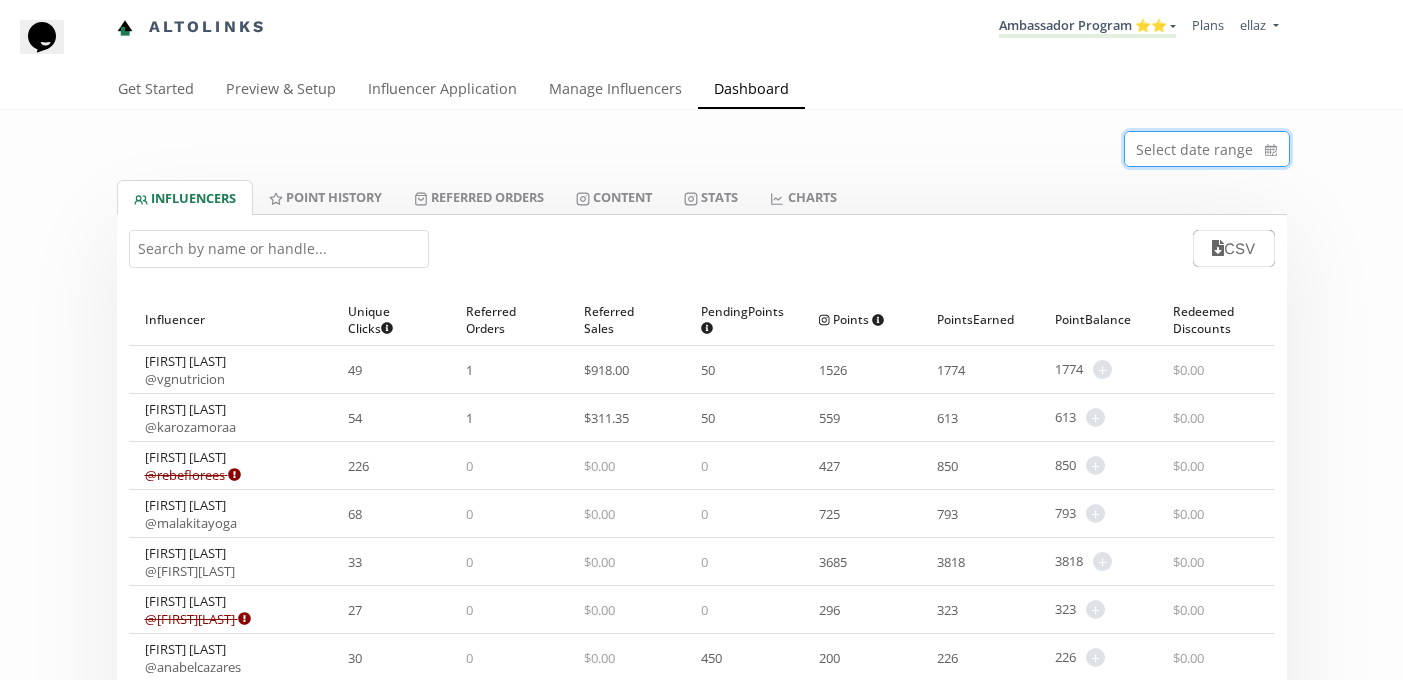 click at bounding box center (1207, 149) 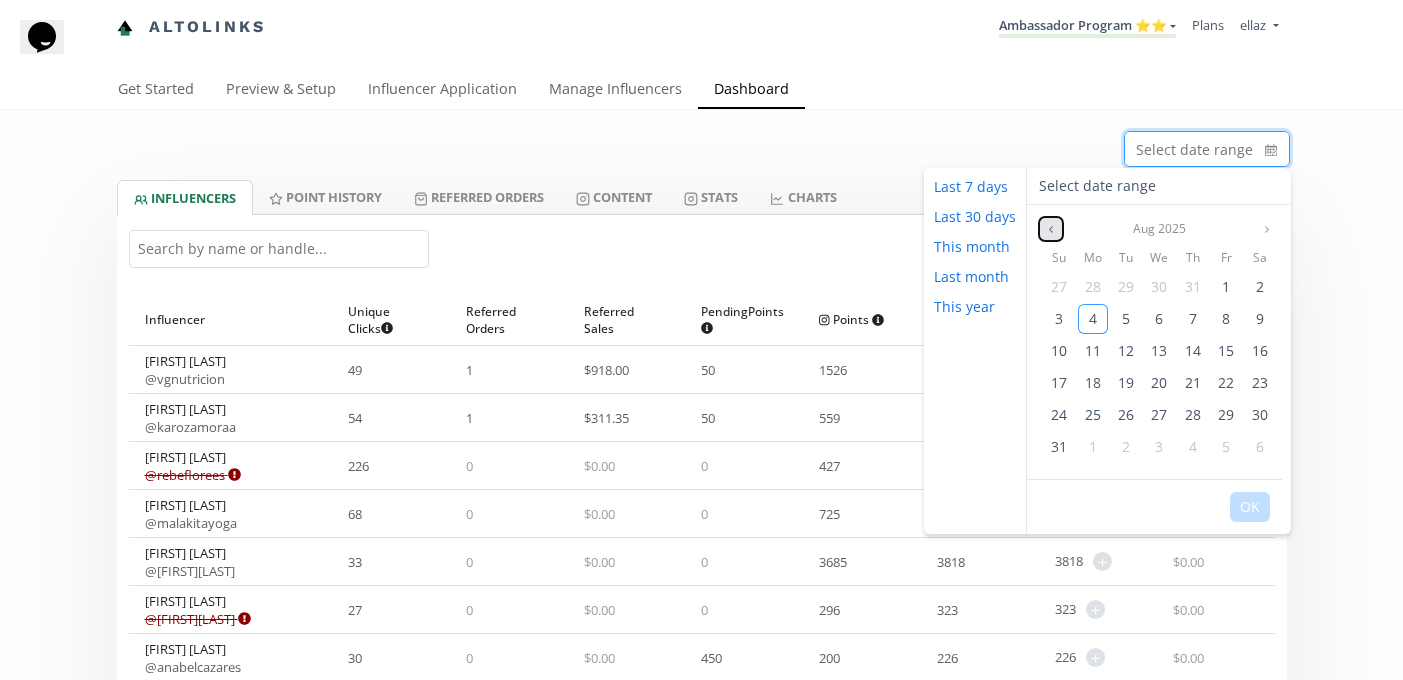 click at bounding box center (1051, 229) 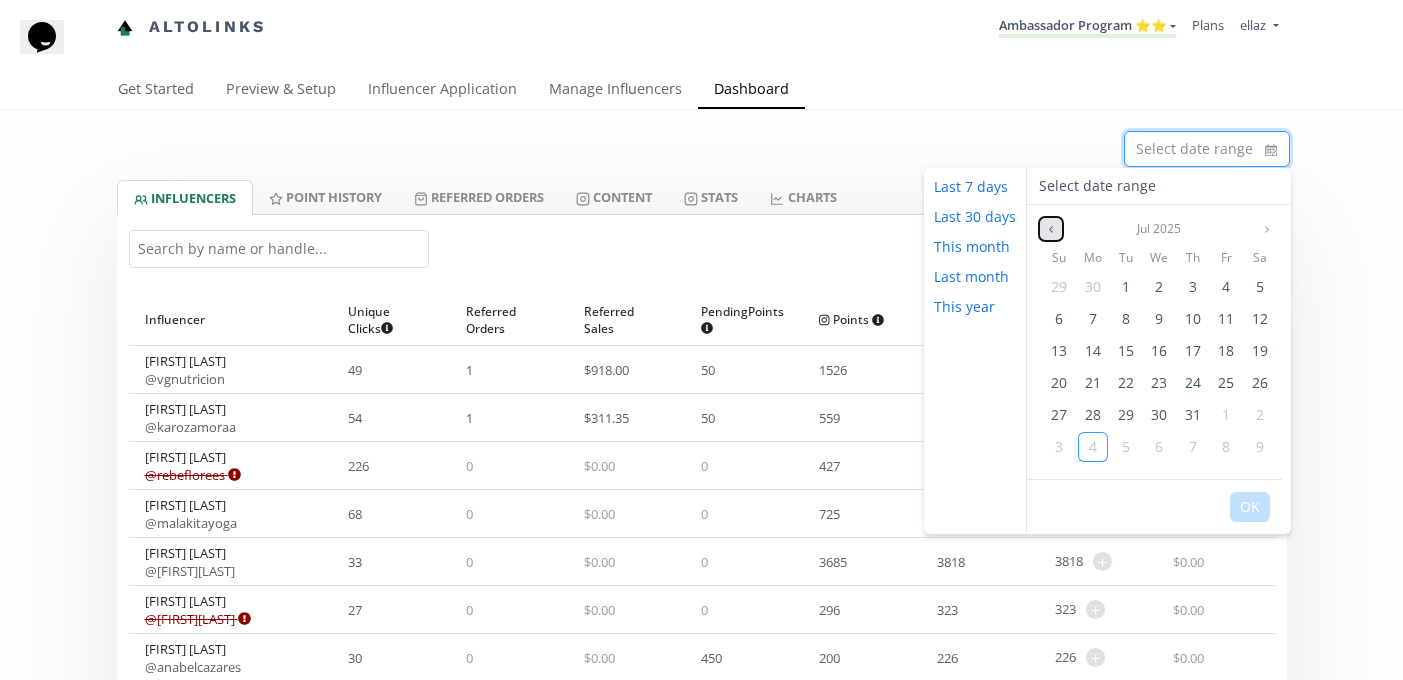 click at bounding box center (1051, 229) 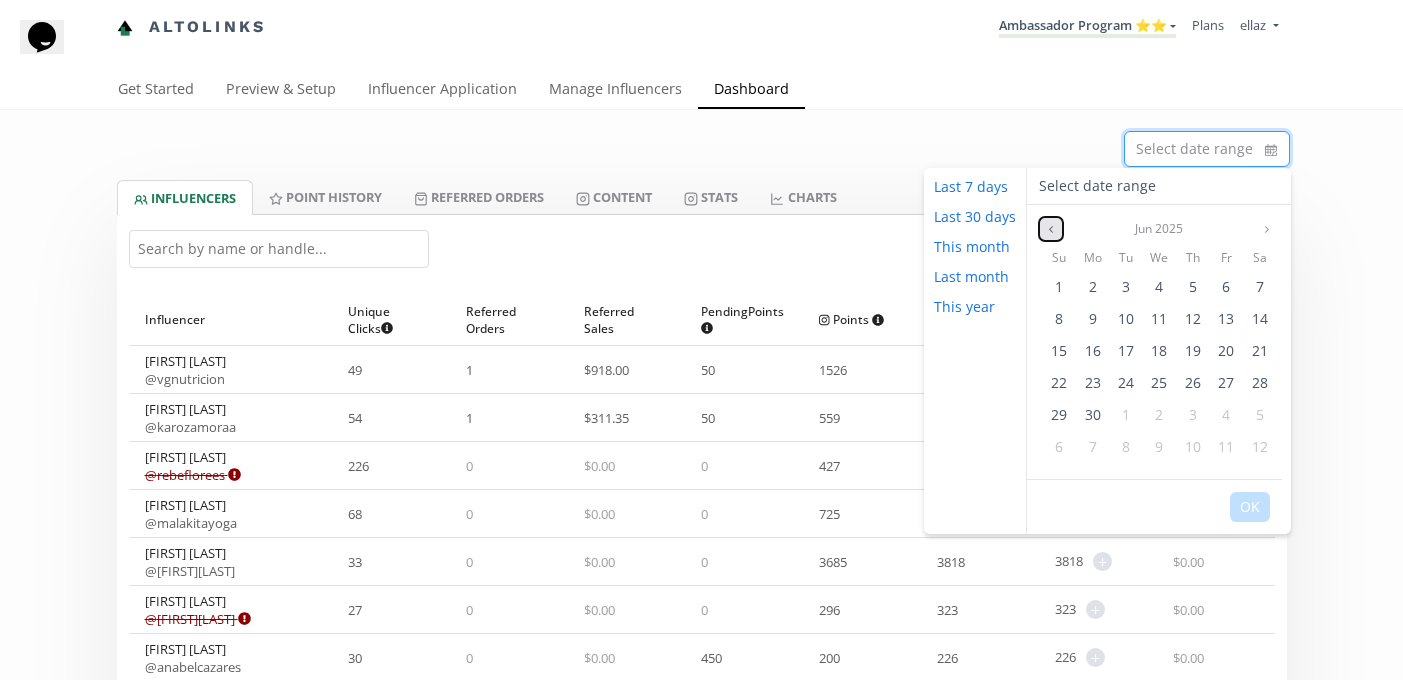click 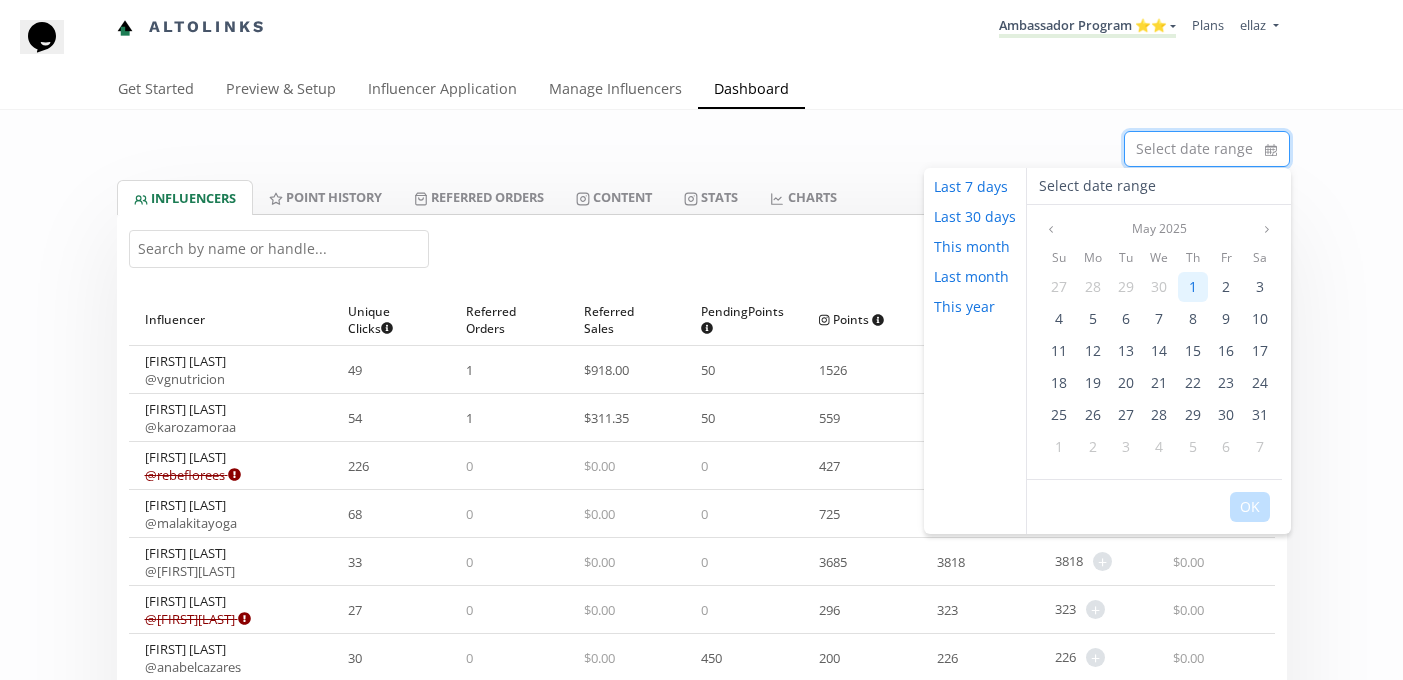 click on "1" at bounding box center (1193, 287) 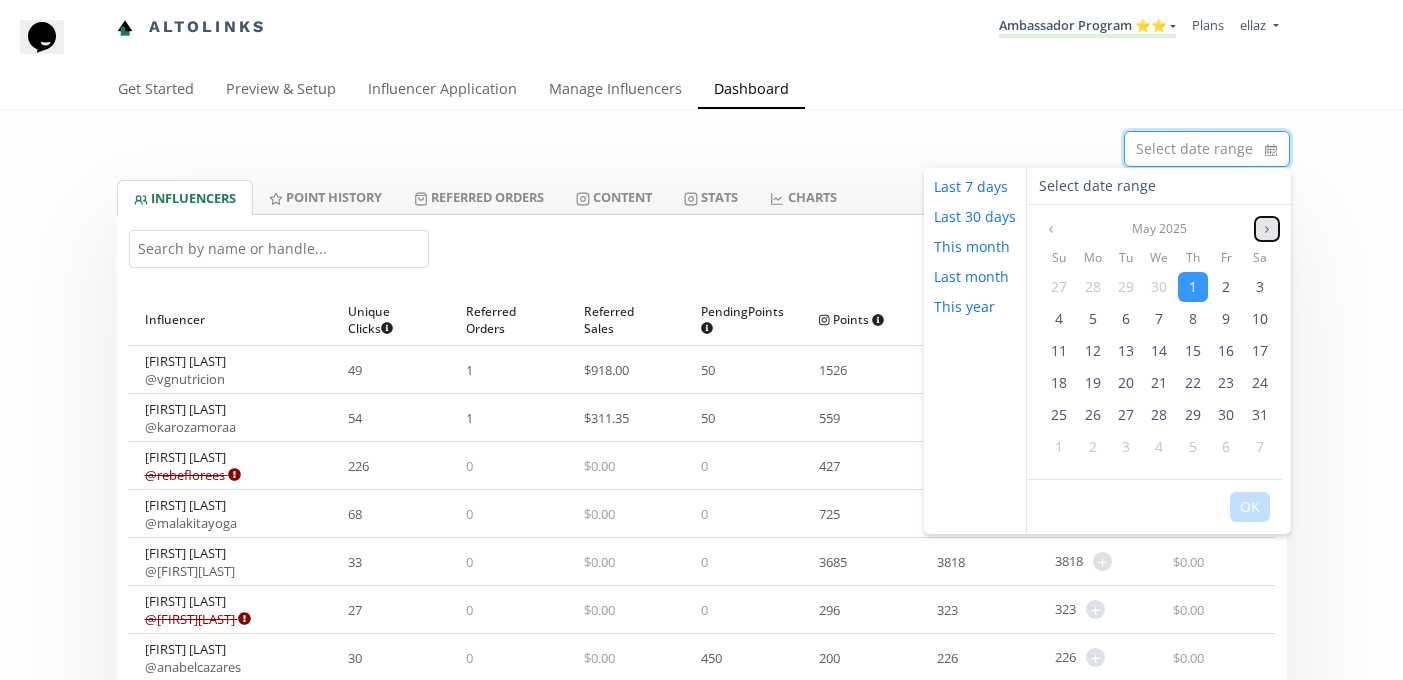 click 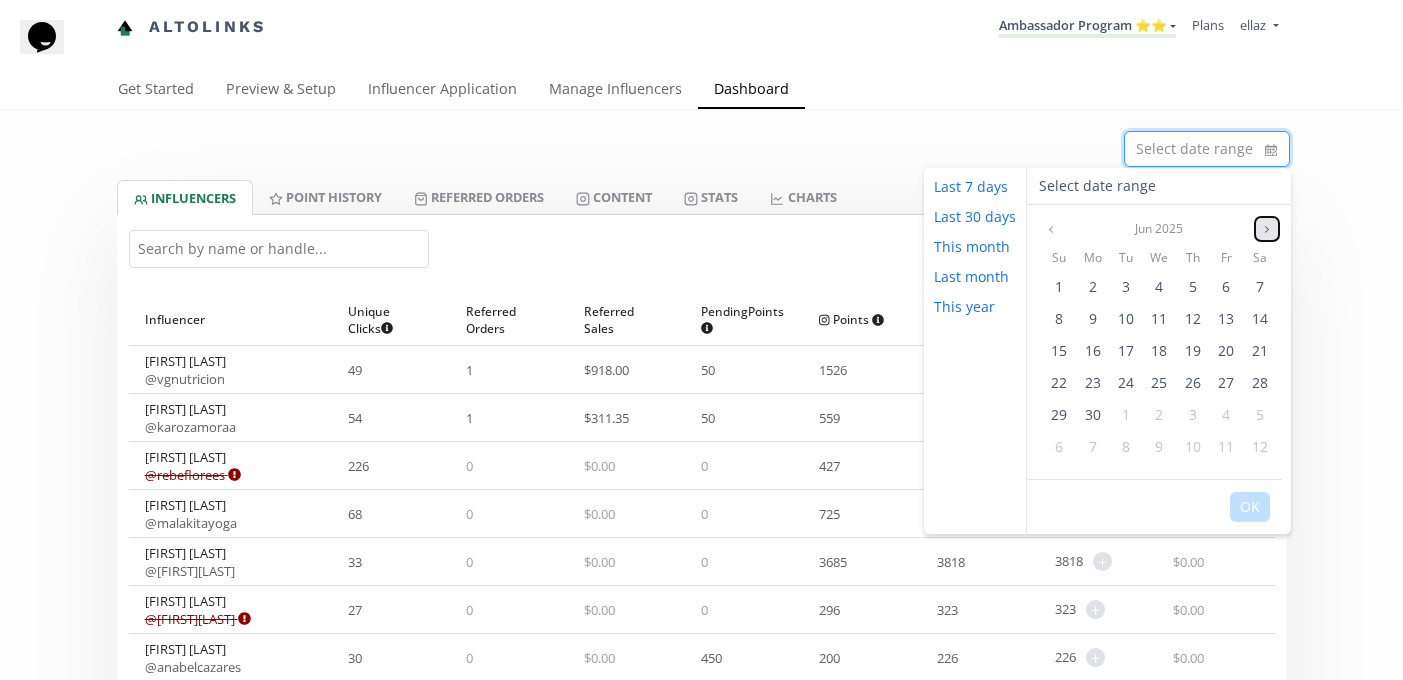click 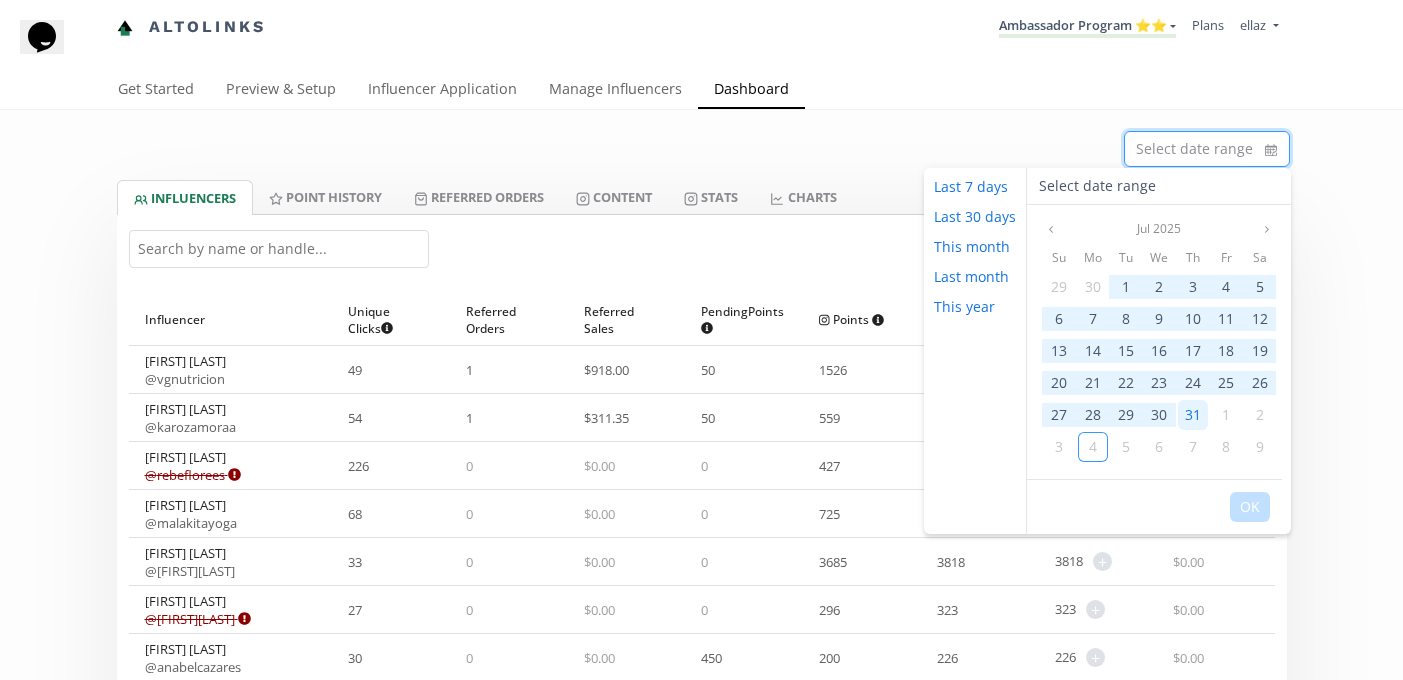 click on "31" at bounding box center [1193, 414] 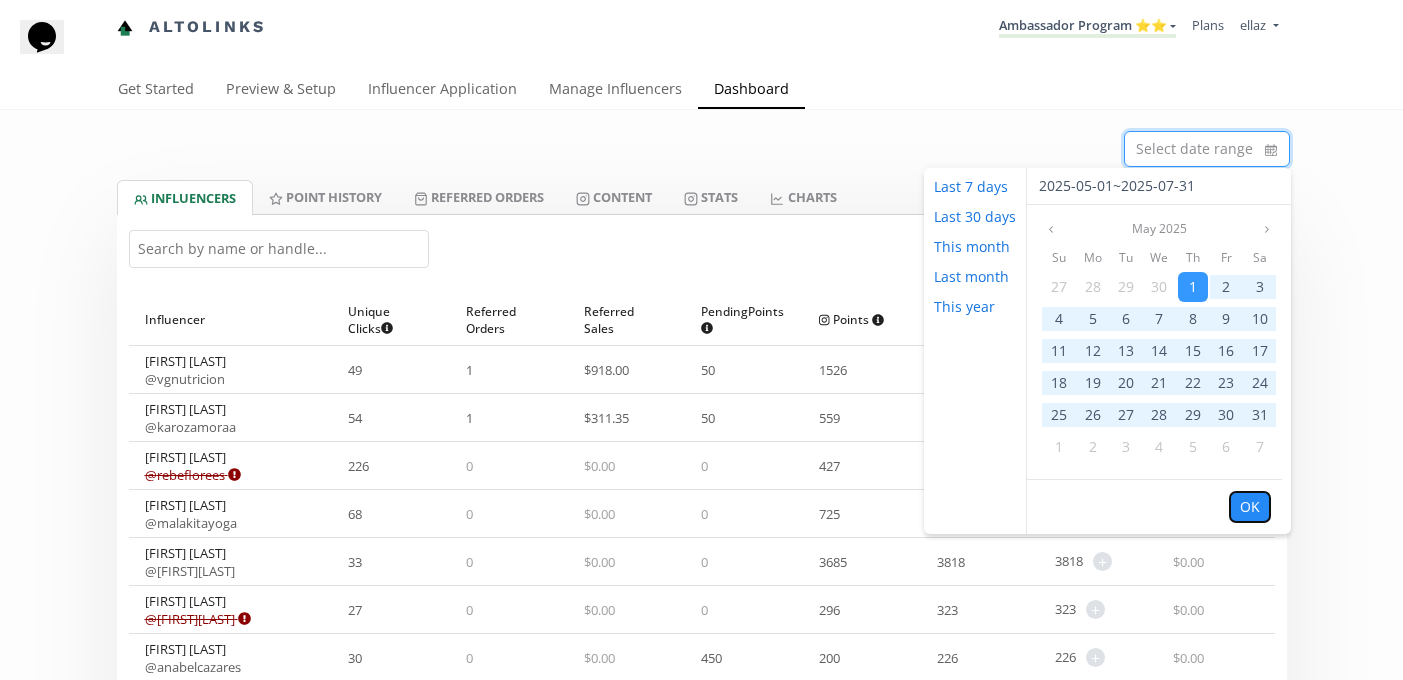 click on "OK" at bounding box center (1250, 507) 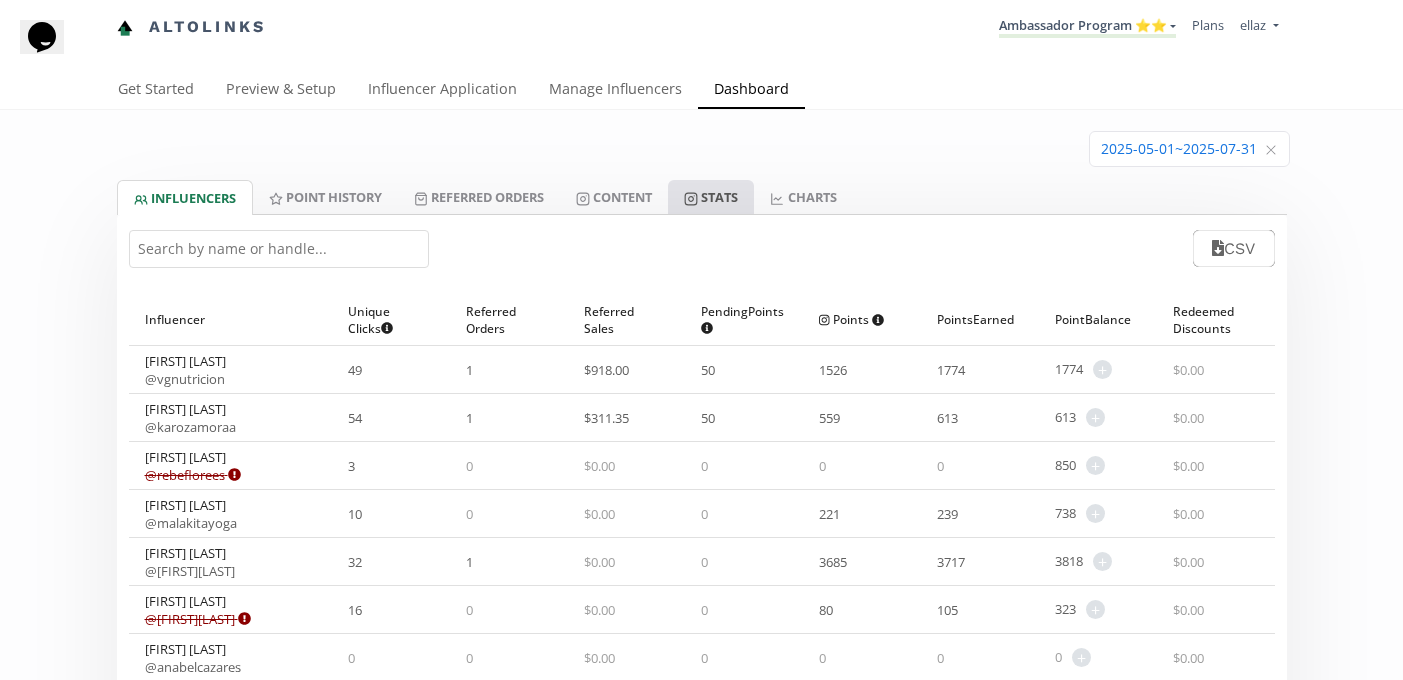 click on "Stats" at bounding box center [711, 197] 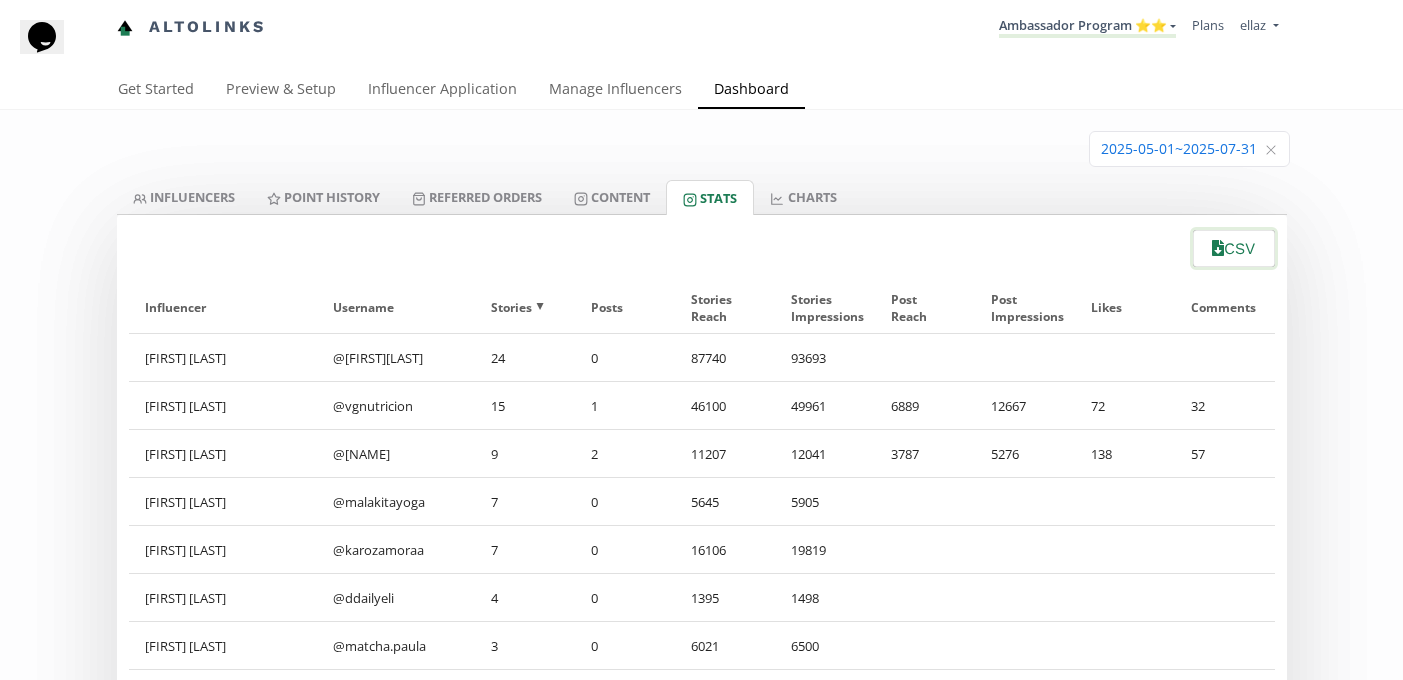 click on "CSV" at bounding box center (1233, 248) 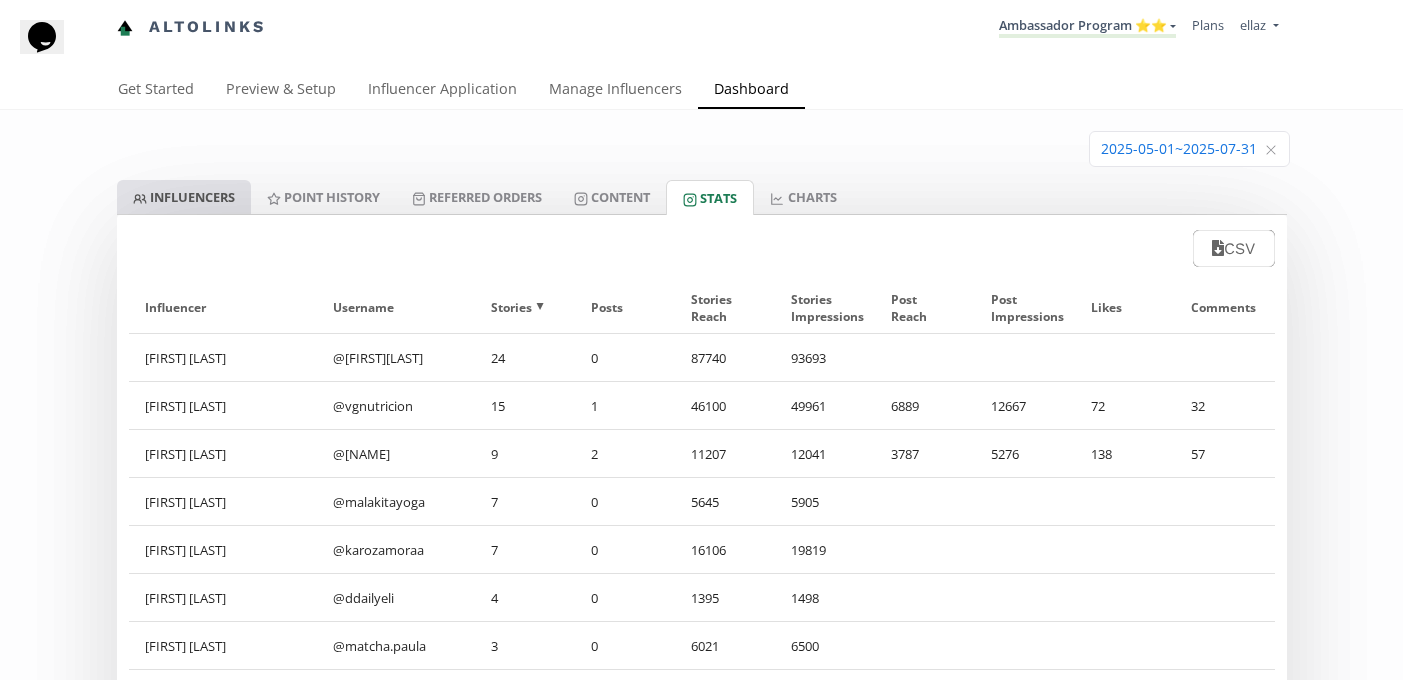 click on "INFLUENCERS" at bounding box center (184, 197) 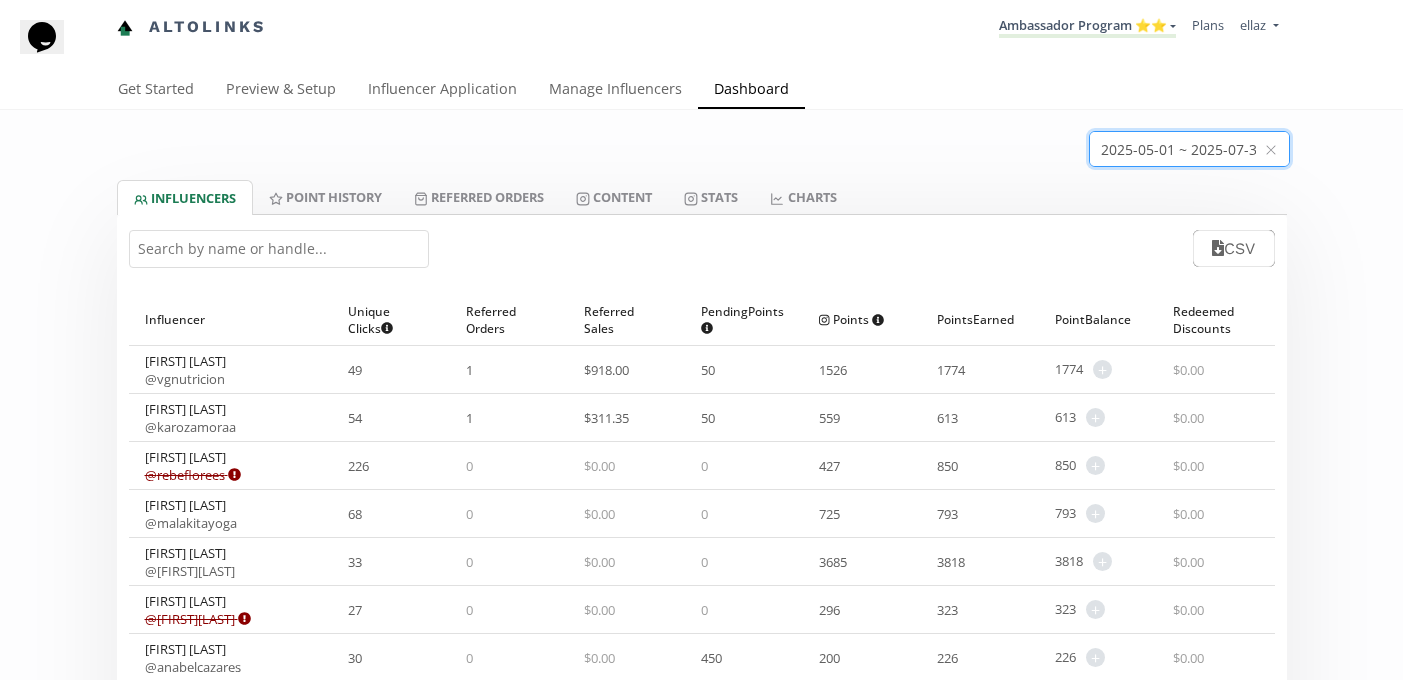 click at bounding box center [1189, 149] 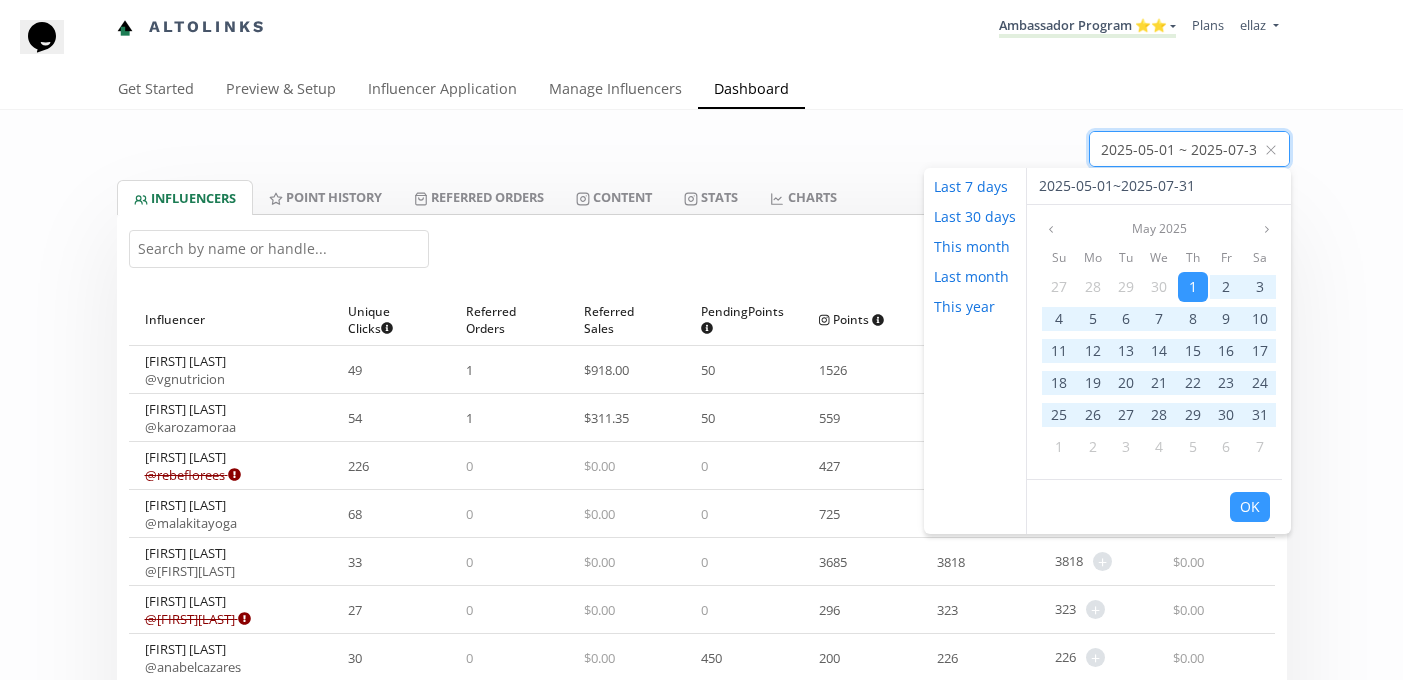 click on "Get Started
Preview & Setup
Influencer Application
Manage Influencers
Dashboard" at bounding box center [694, 90] 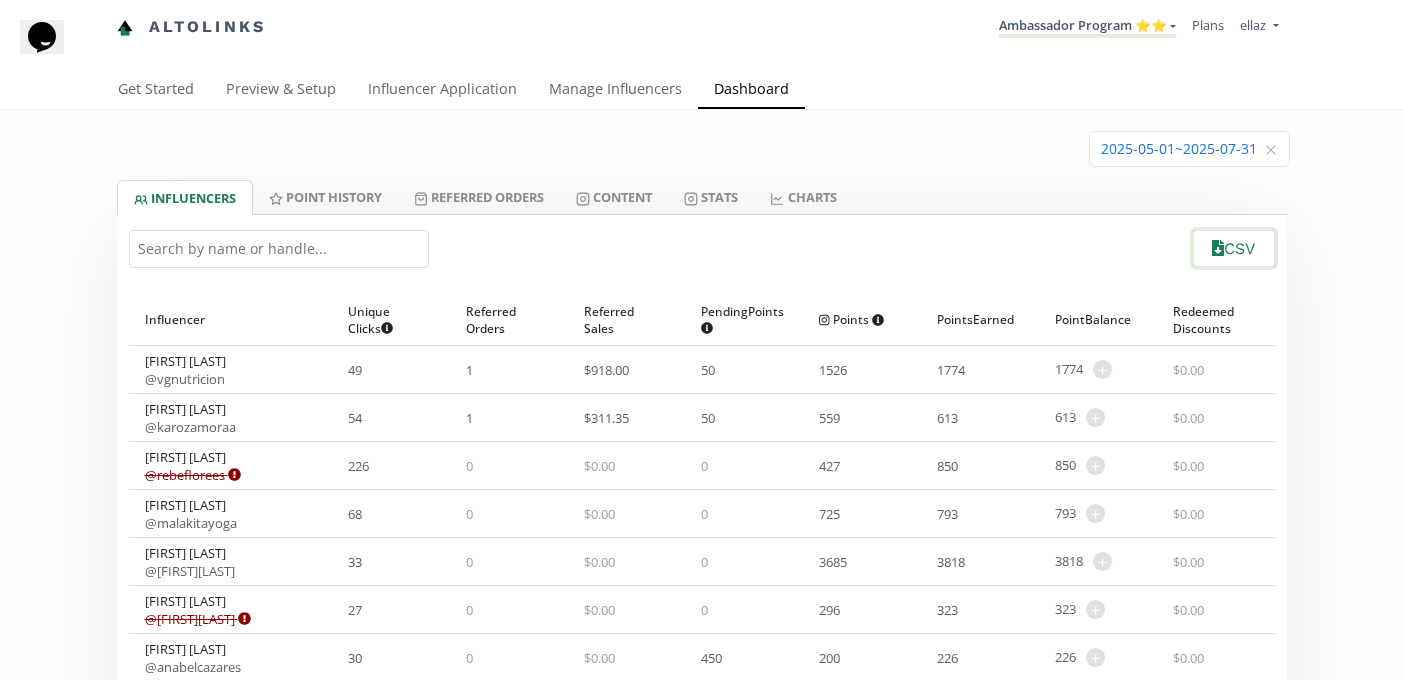 click on "CSV" at bounding box center (1233, 248) 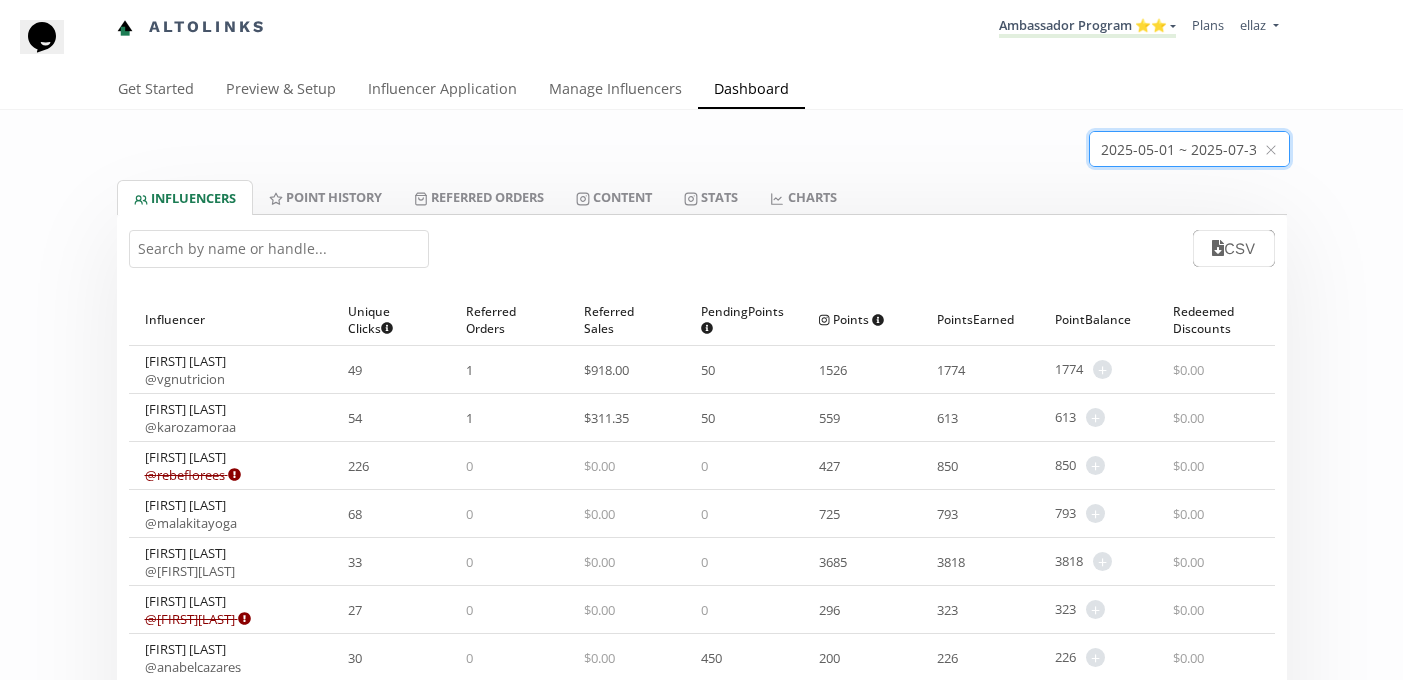 click at bounding box center (1189, 149) 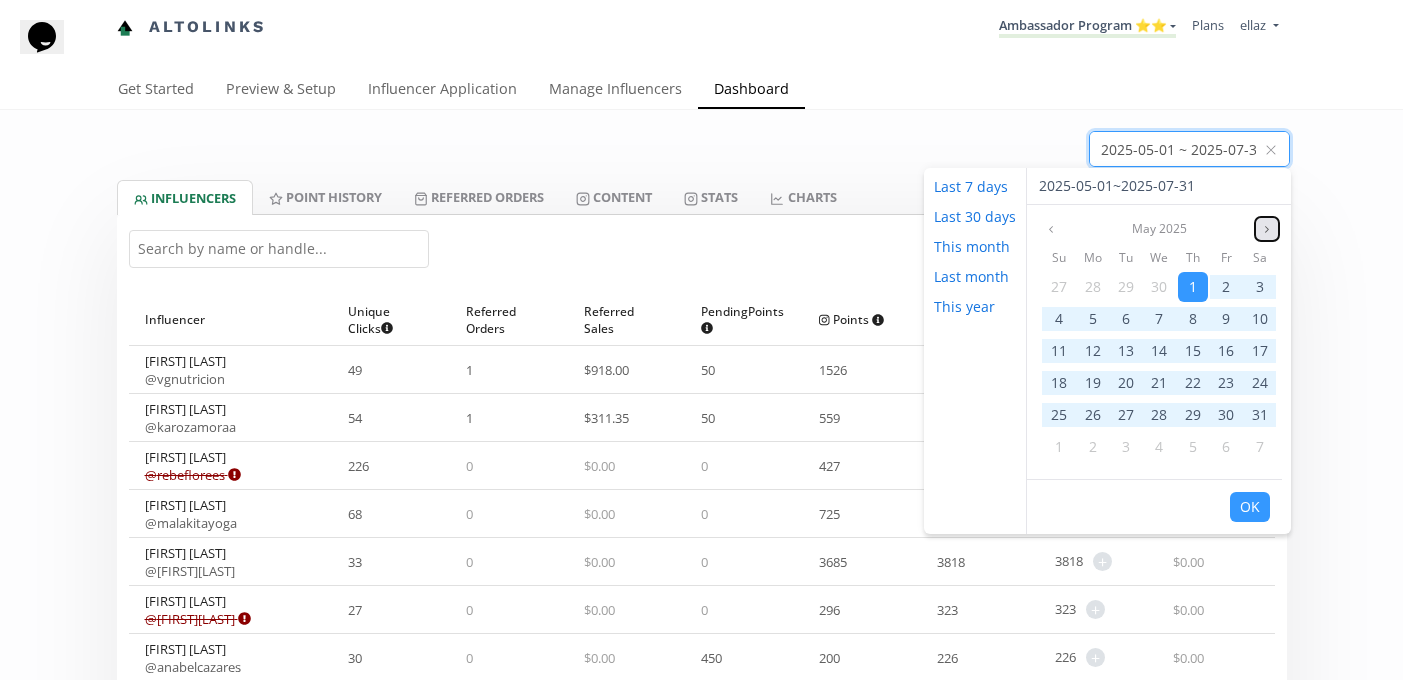 click 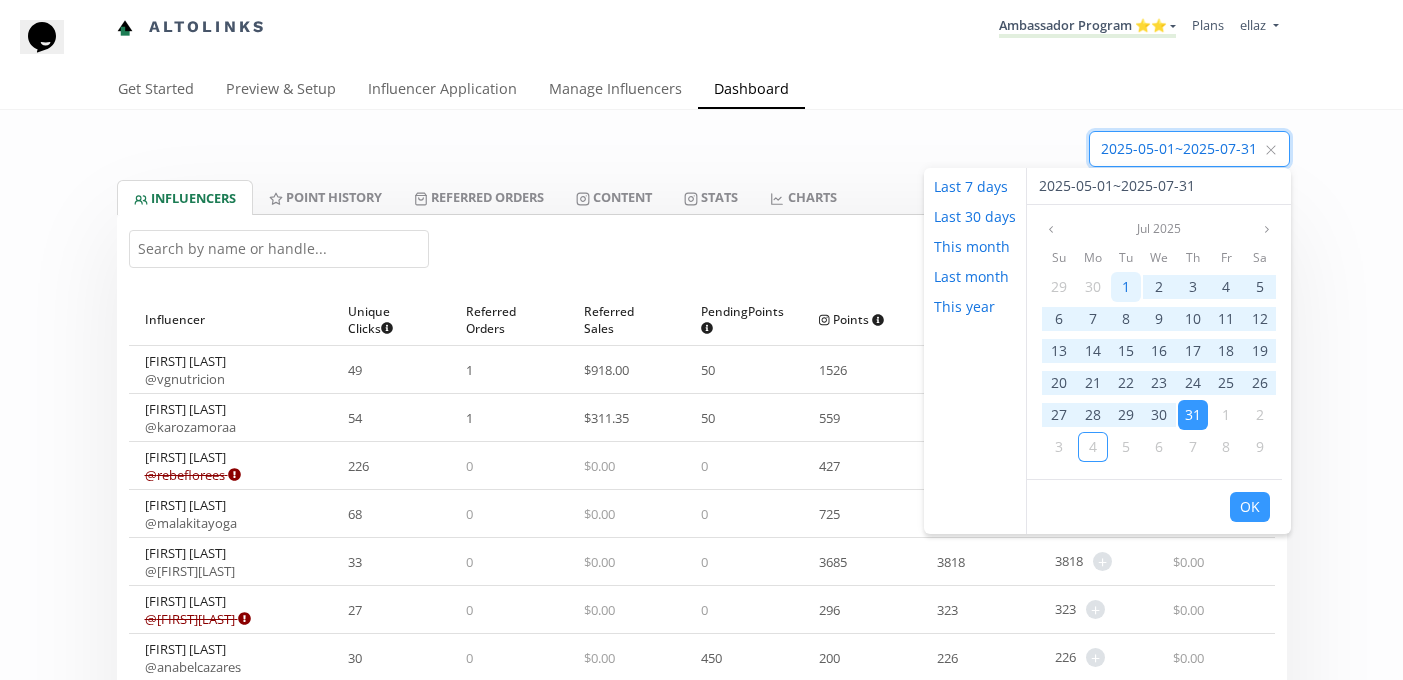 click on "1" at bounding box center [1126, 286] 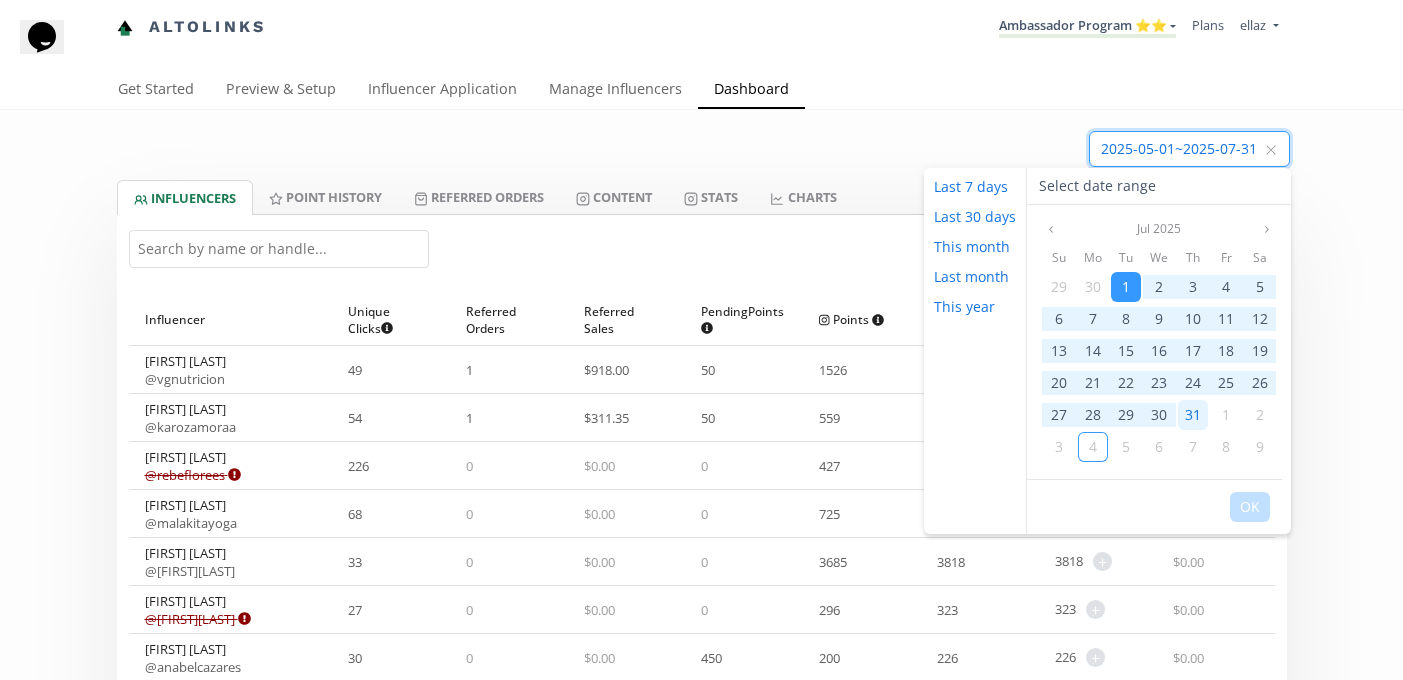 click on "31" at bounding box center (1193, 414) 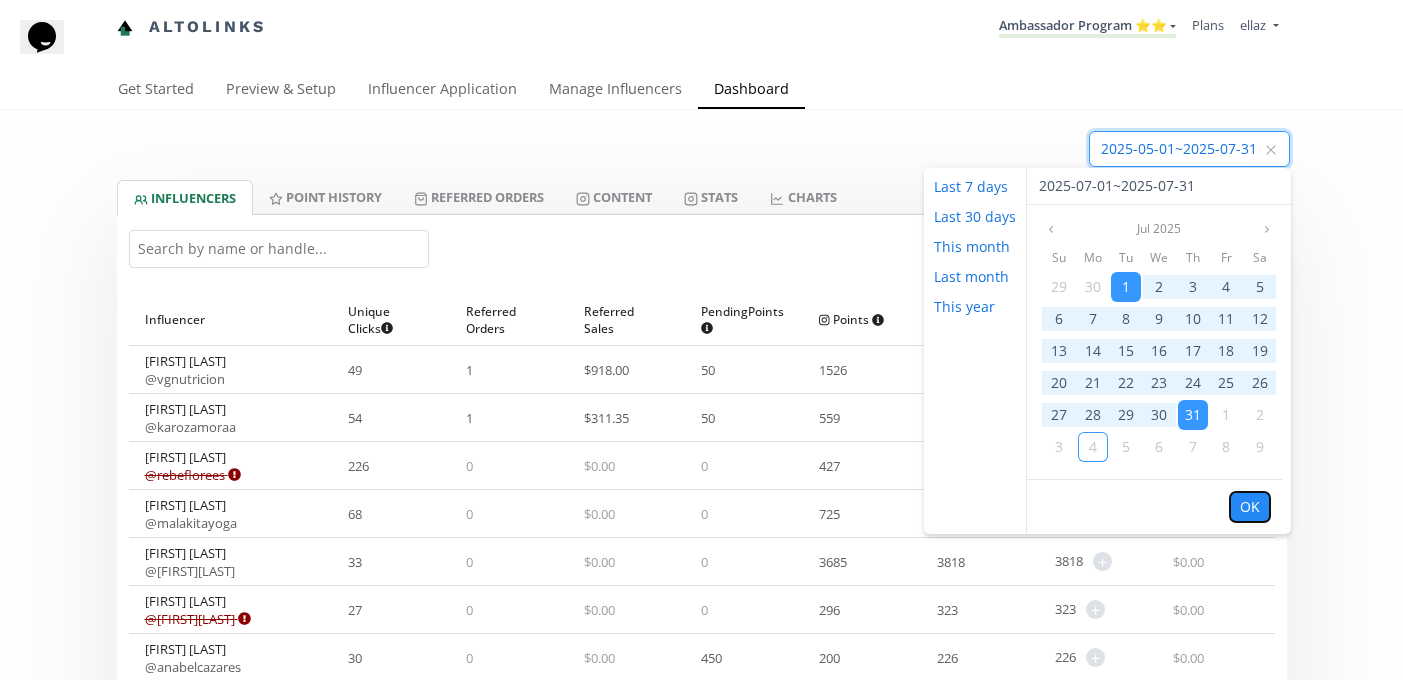 click on "OK" at bounding box center (1250, 507) 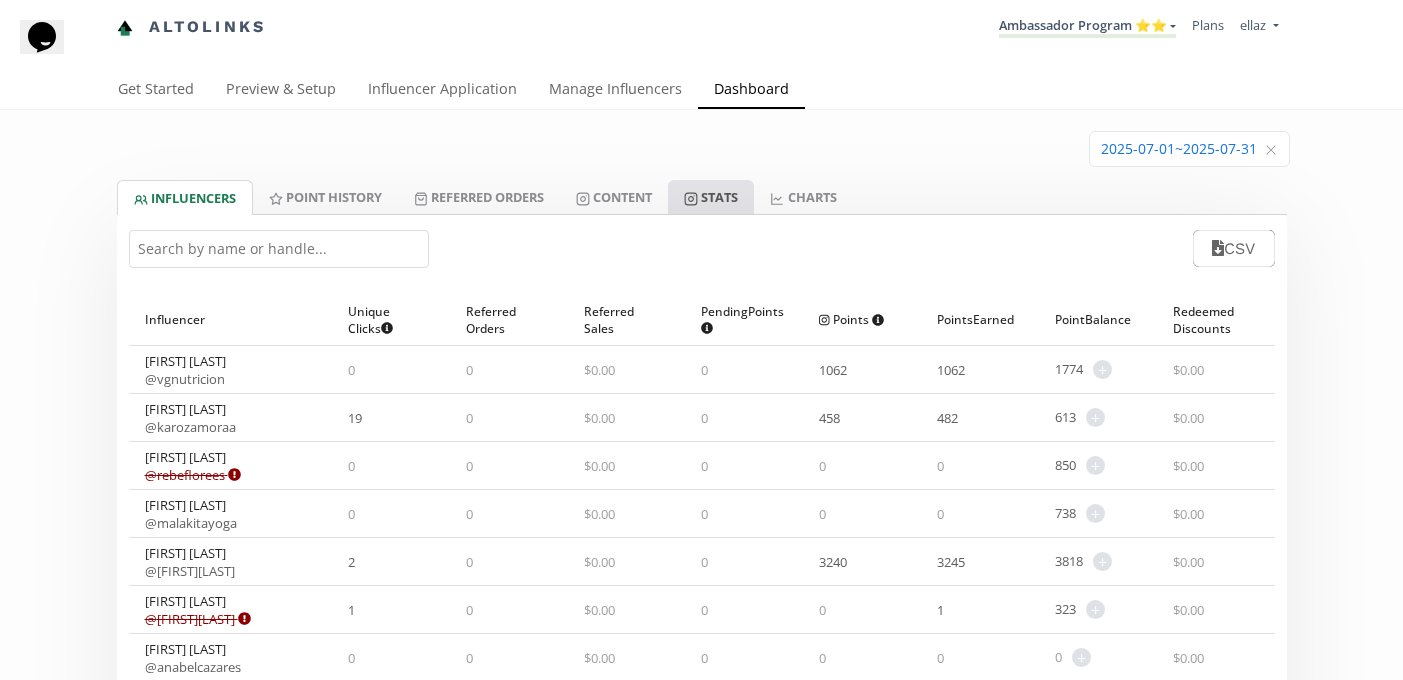 click 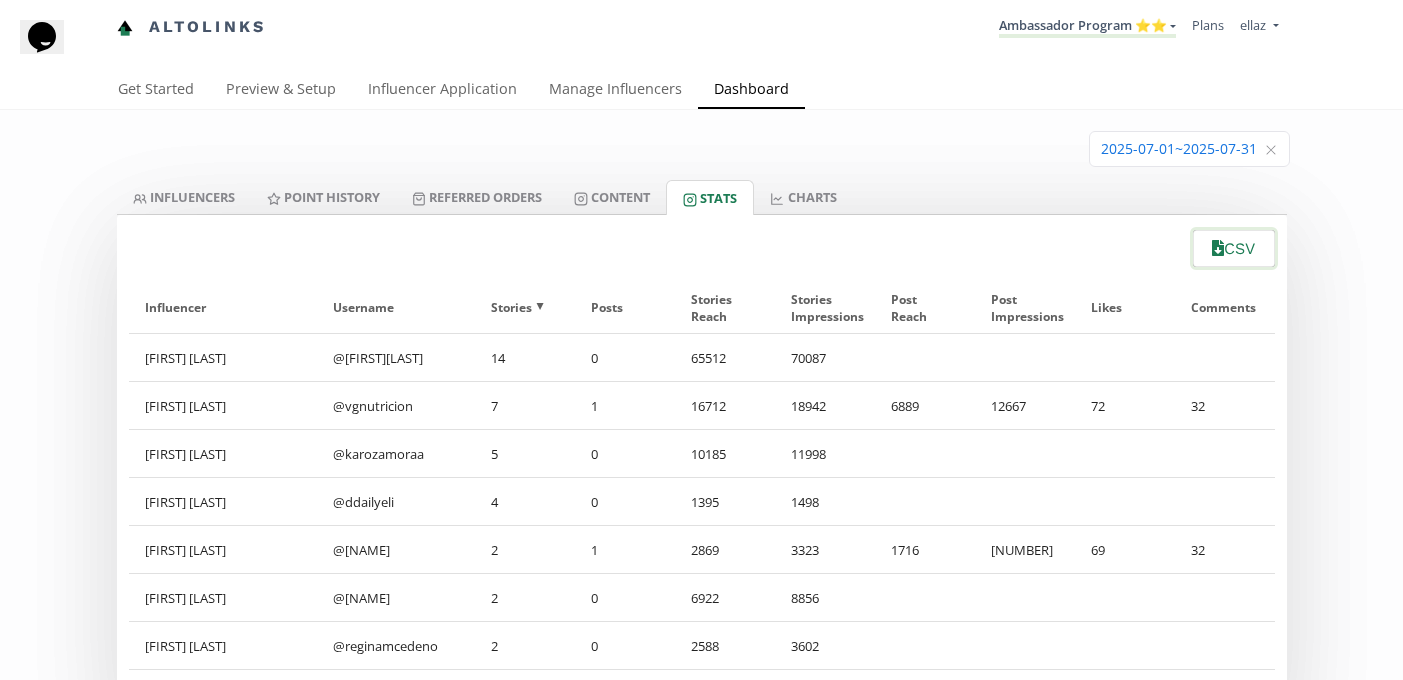click on "CSV" at bounding box center [1233, 248] 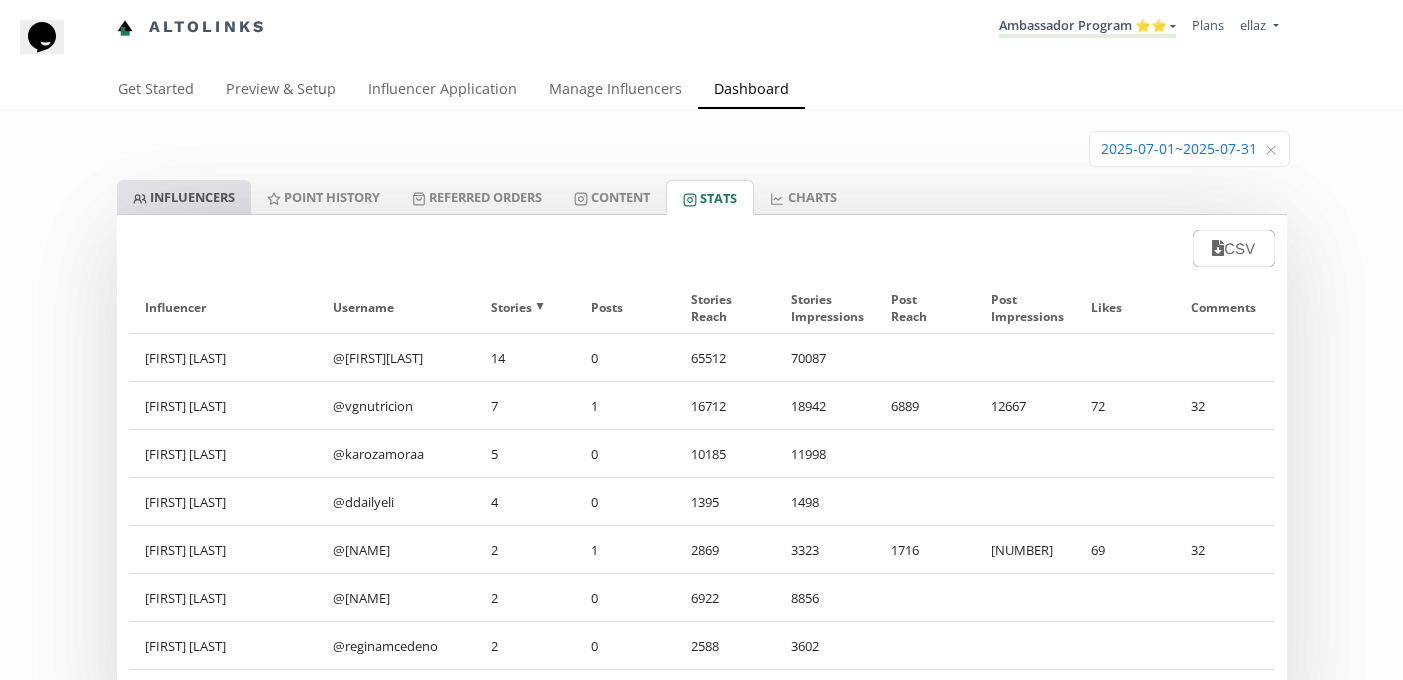 click on "INFLUENCERS" at bounding box center [184, 197] 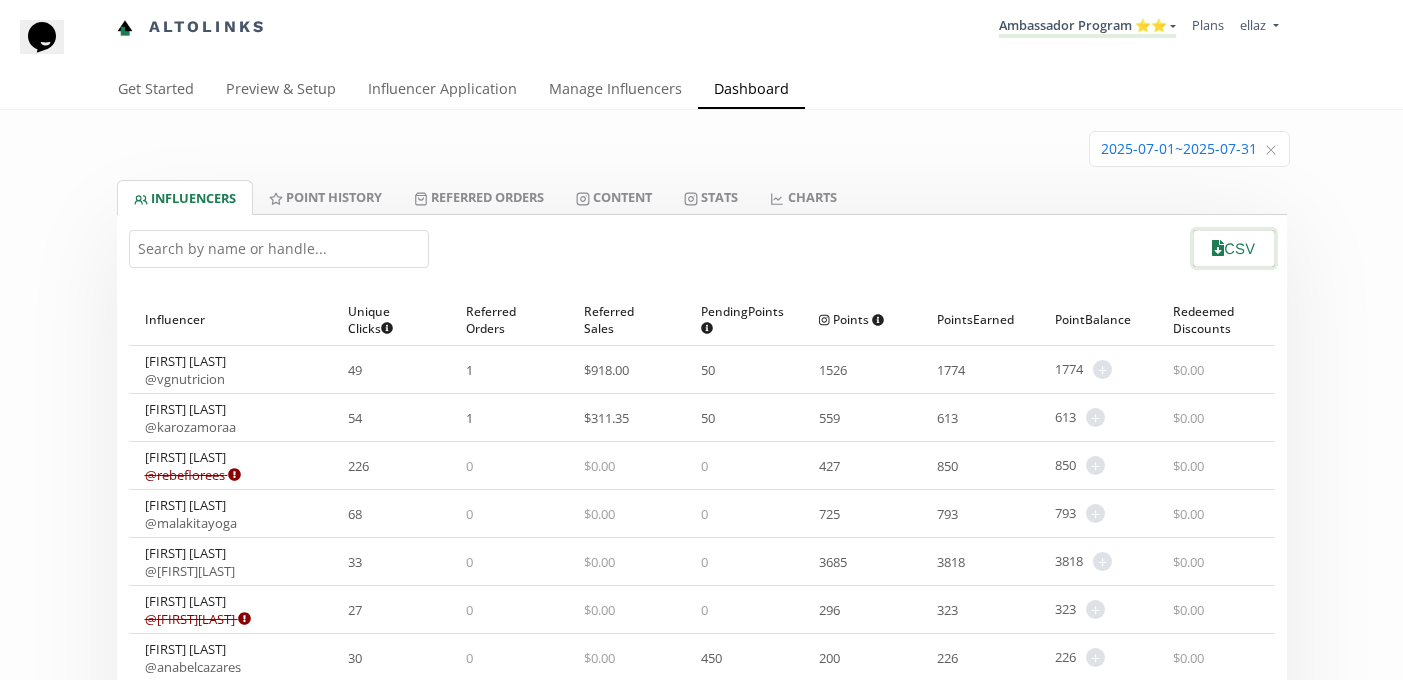 click on "CSV" at bounding box center [1233, 248] 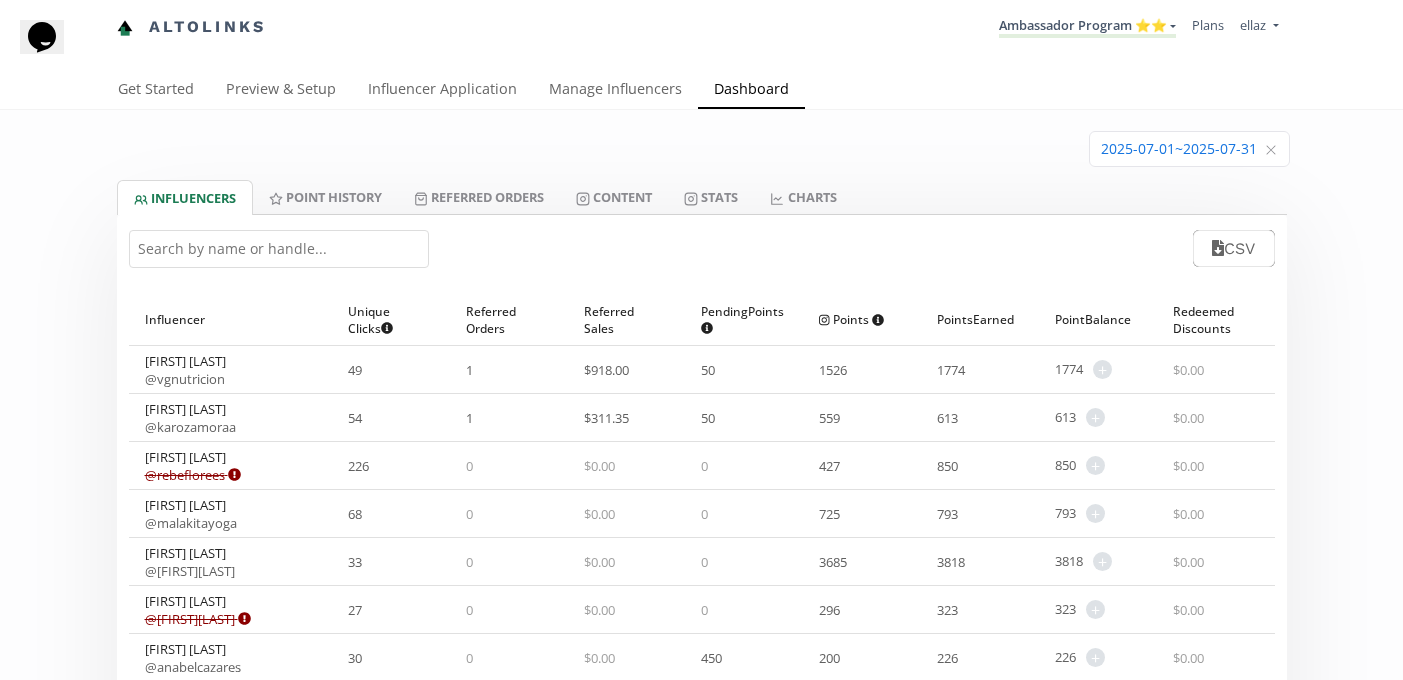 click on "2025-07-01  ~  2025-07-31" at bounding box center [1189, 149] 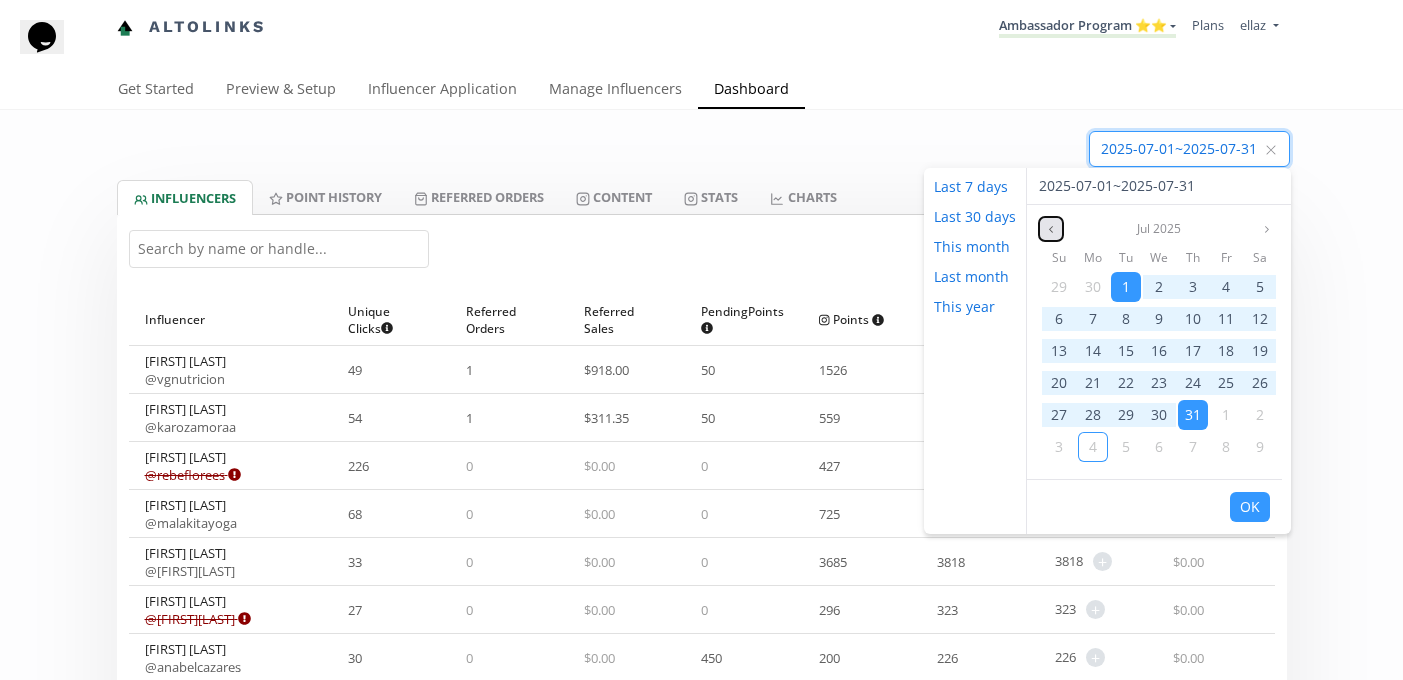 click at bounding box center [1051, 229] 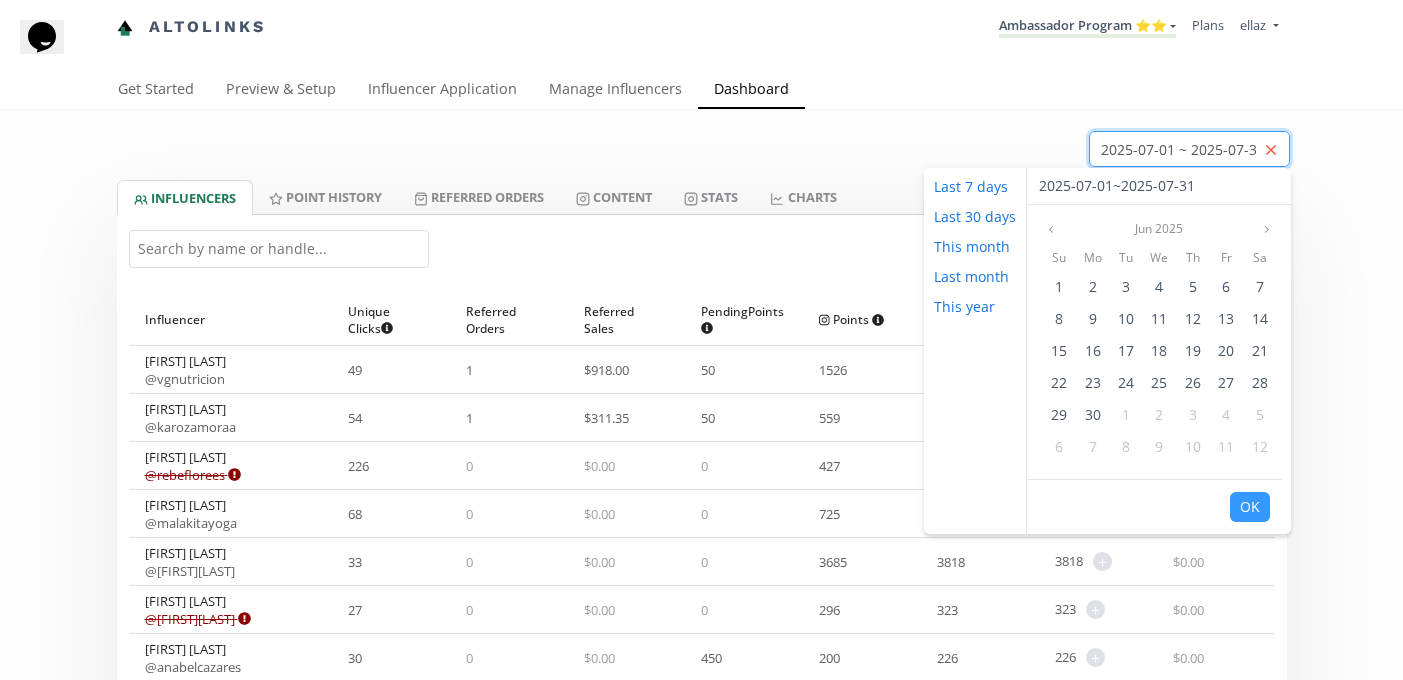 click 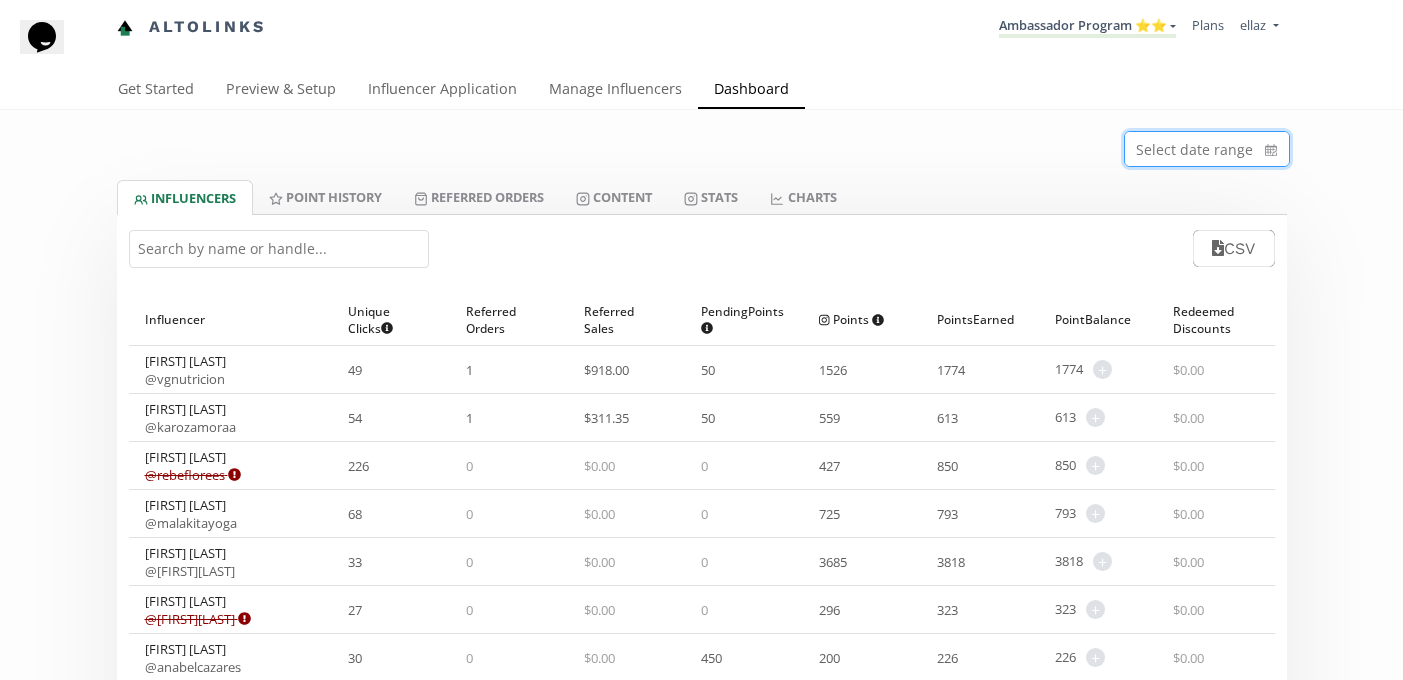 click on "Select date range" at bounding box center [702, 145] 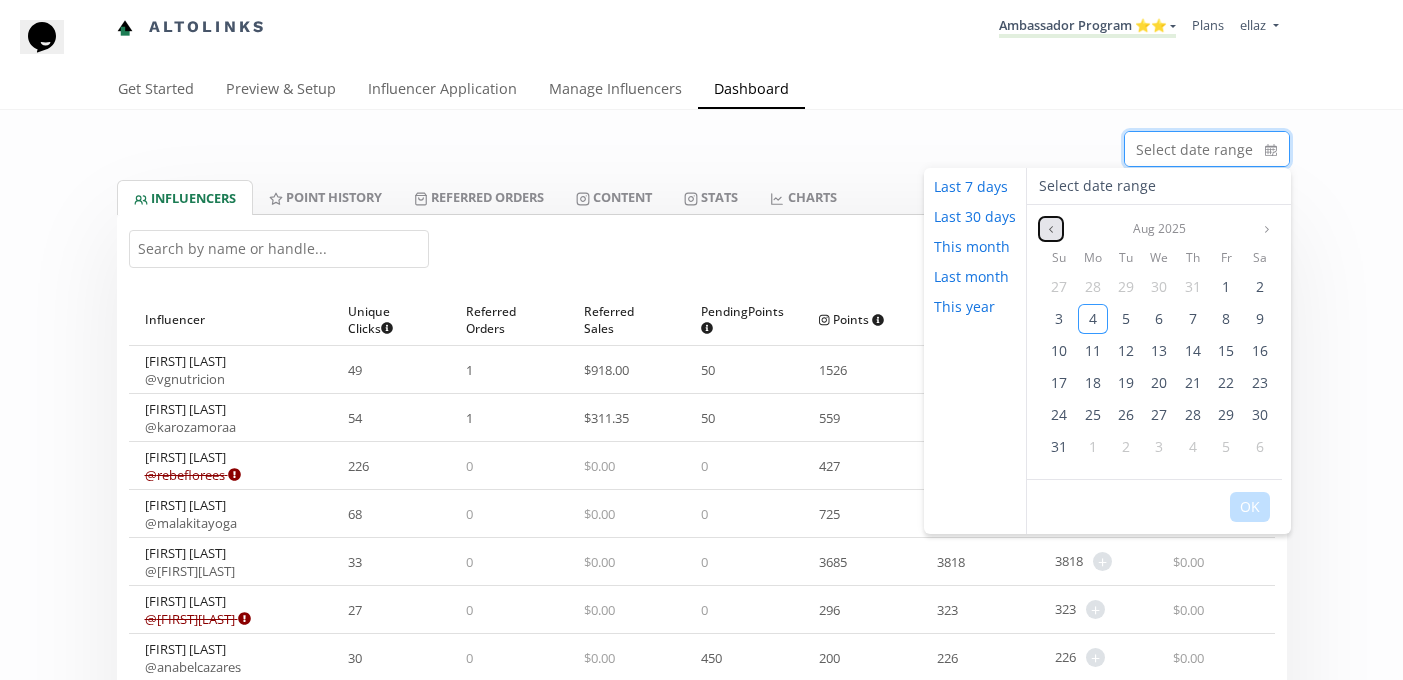 click 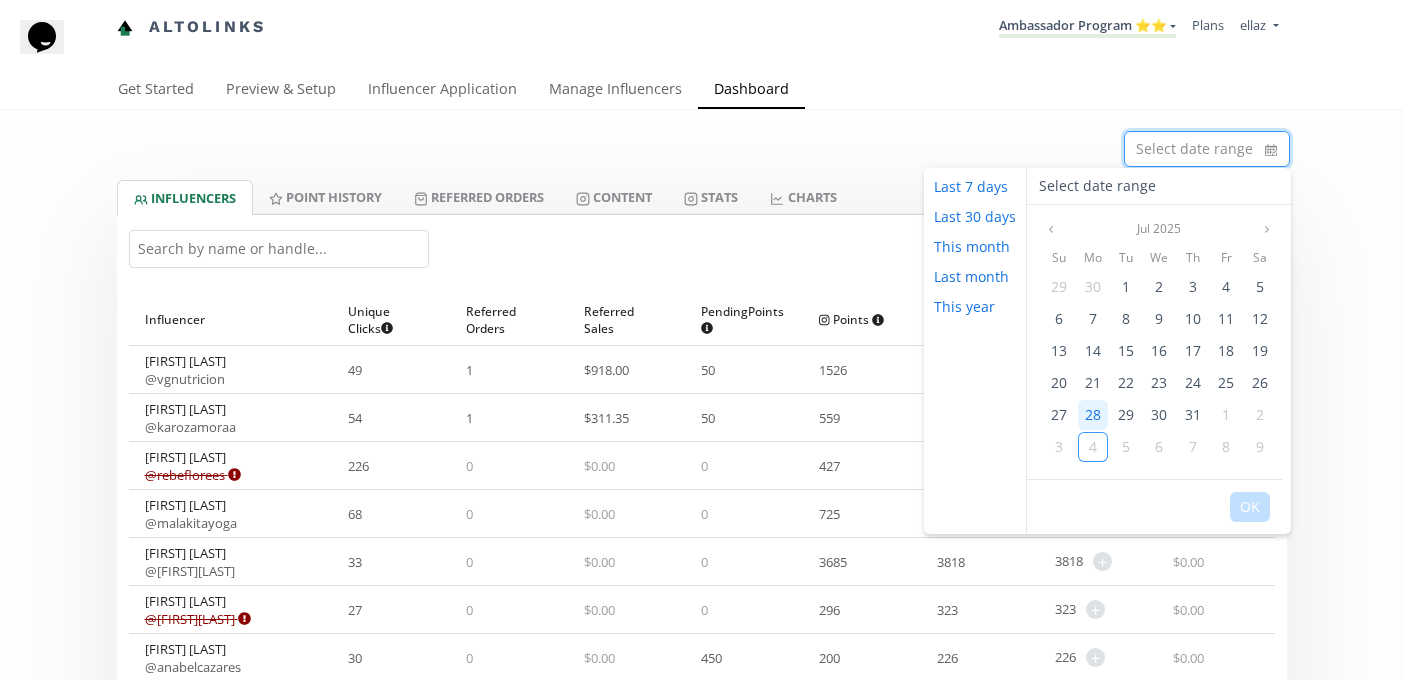 click on "28" at bounding box center (1093, 414) 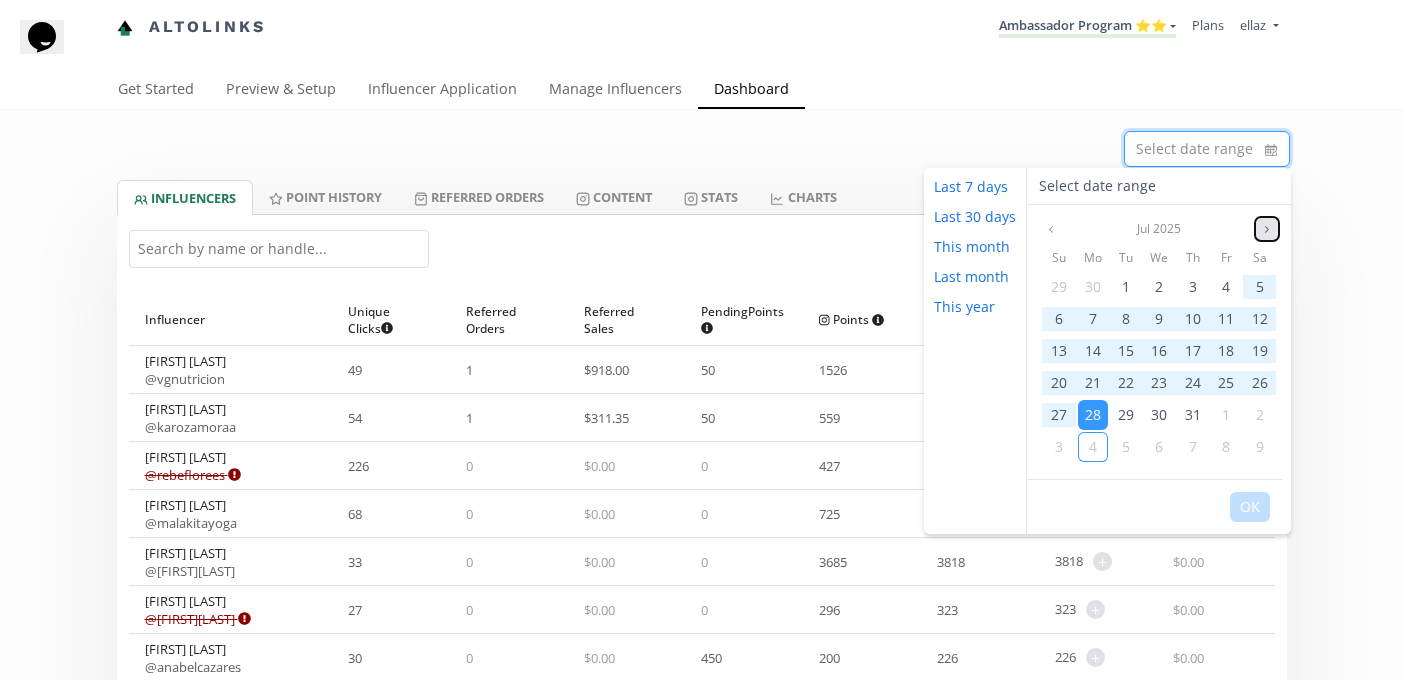 click at bounding box center [1267, 229] 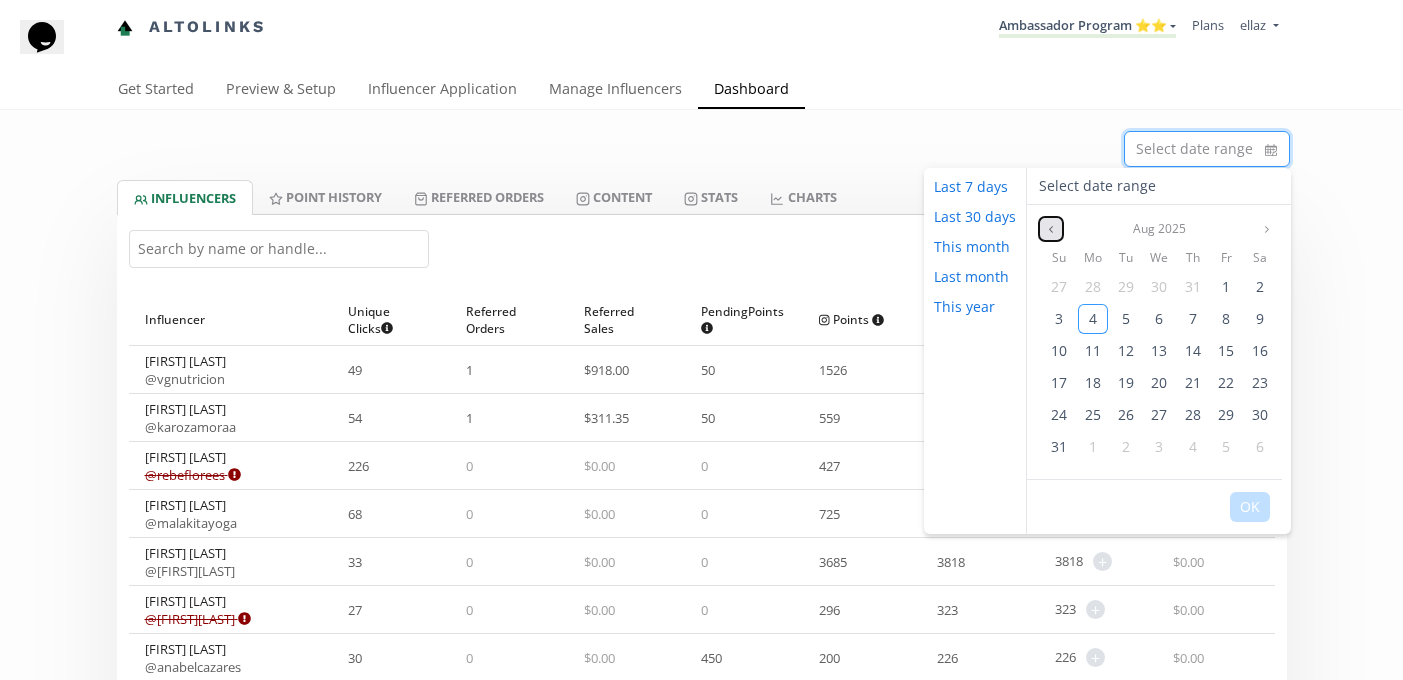 click 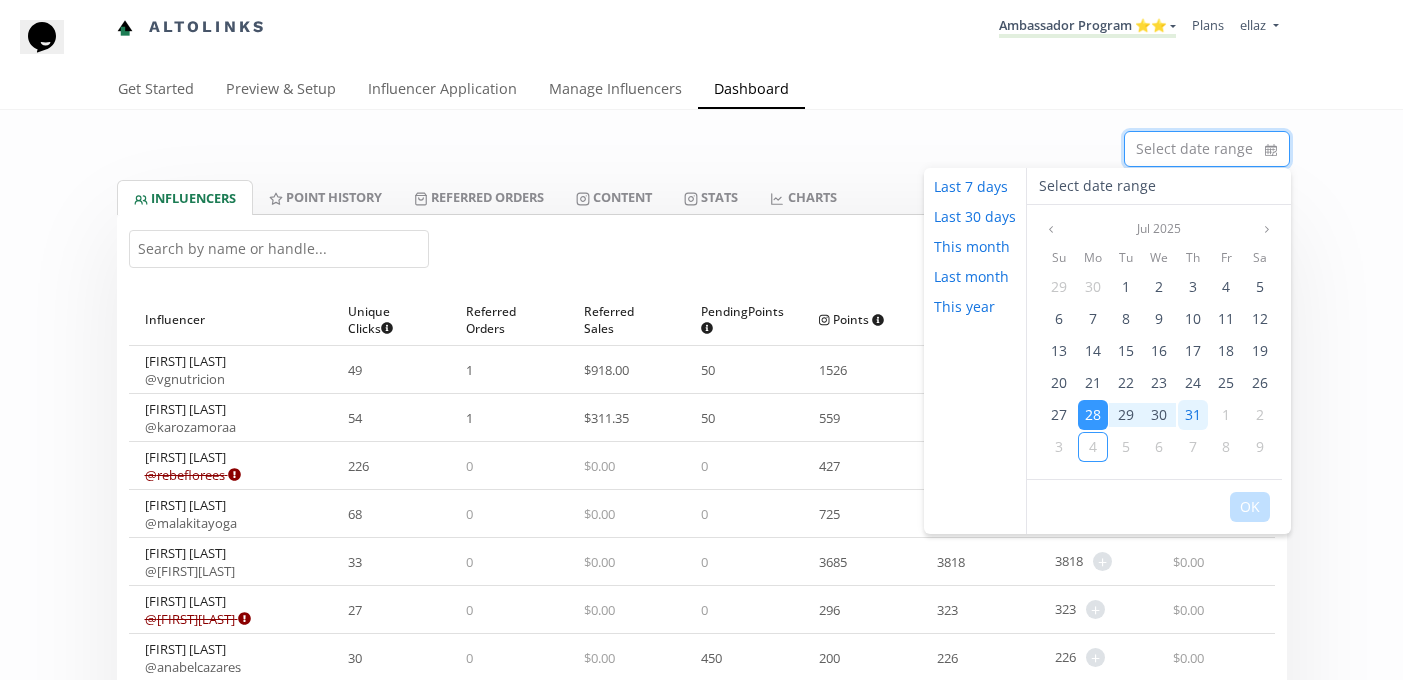 click on "31" at bounding box center (1193, 414) 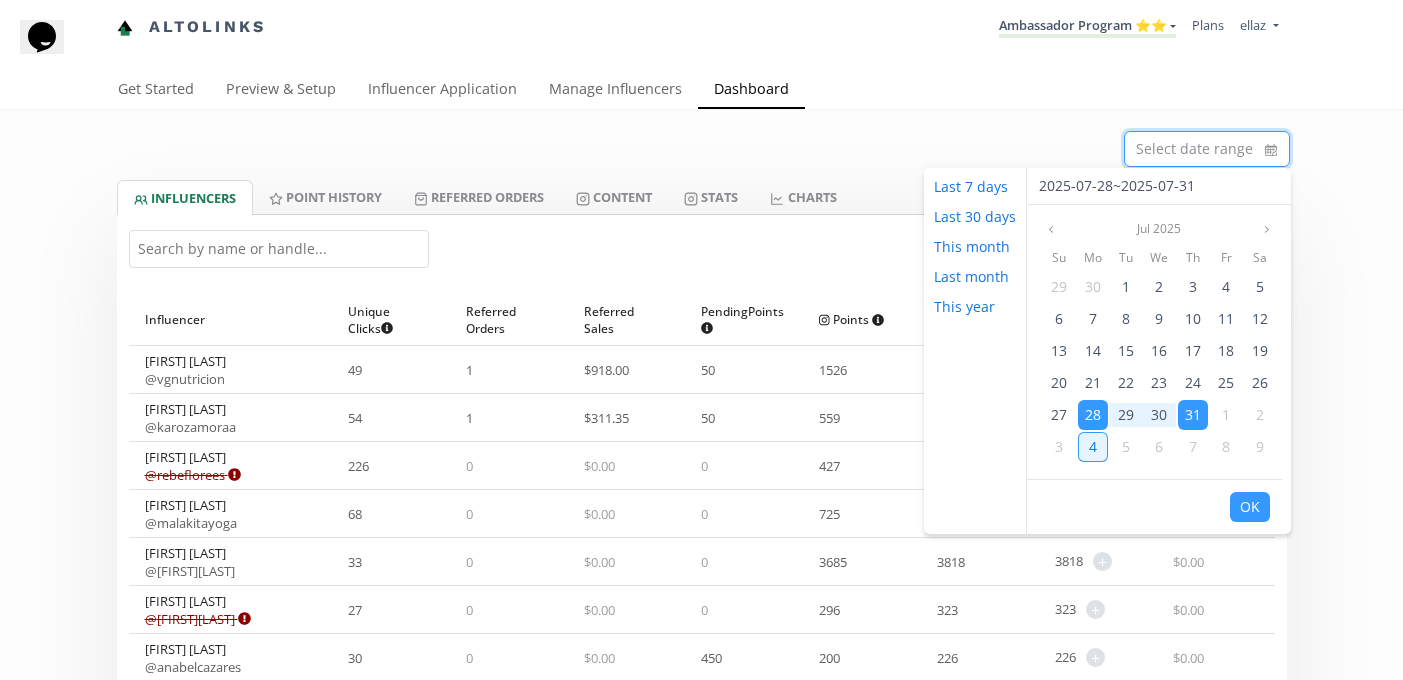 click on "4" at bounding box center (1093, 446) 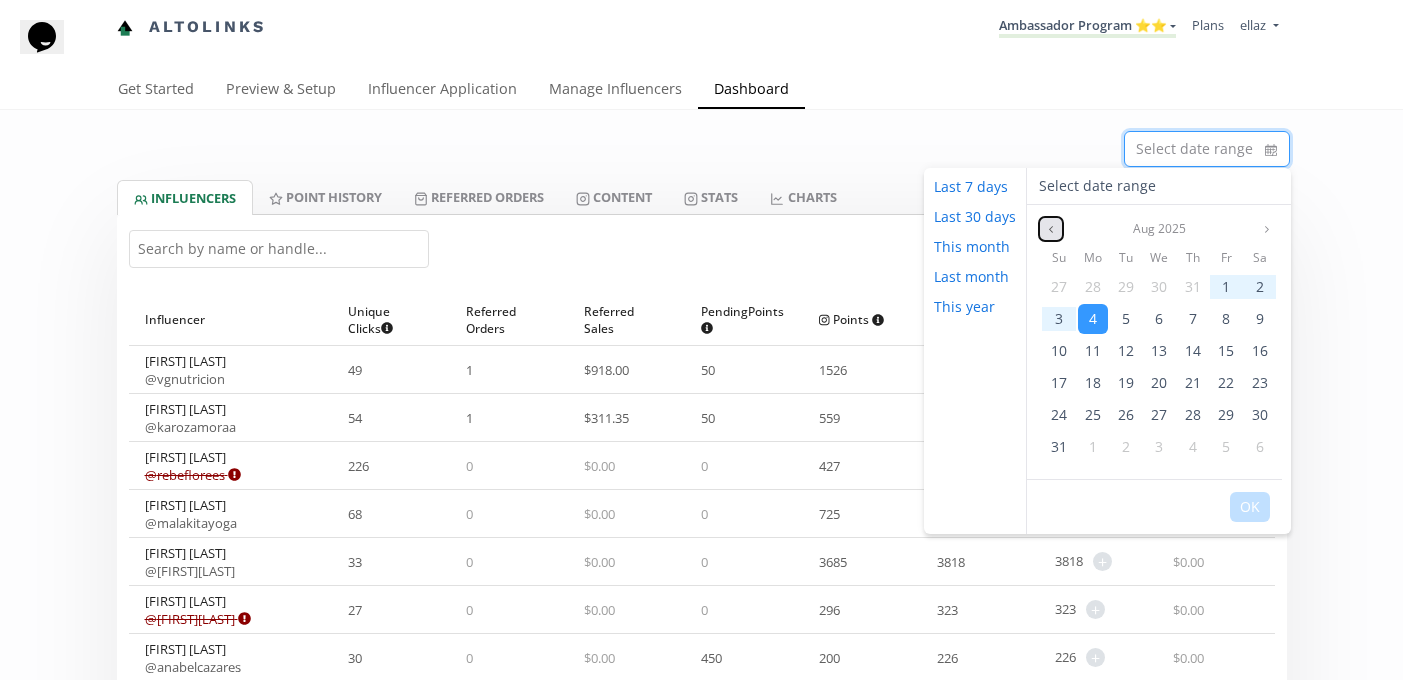 click 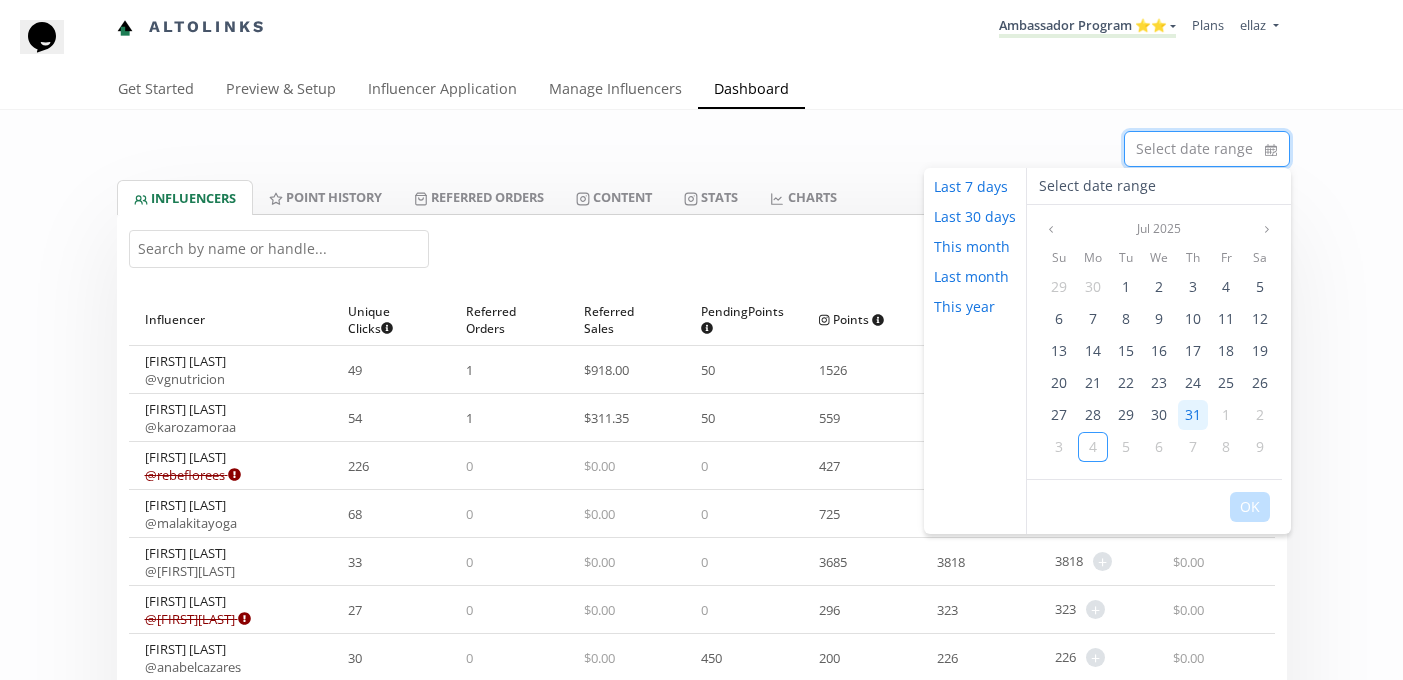click on "31" at bounding box center [1193, 414] 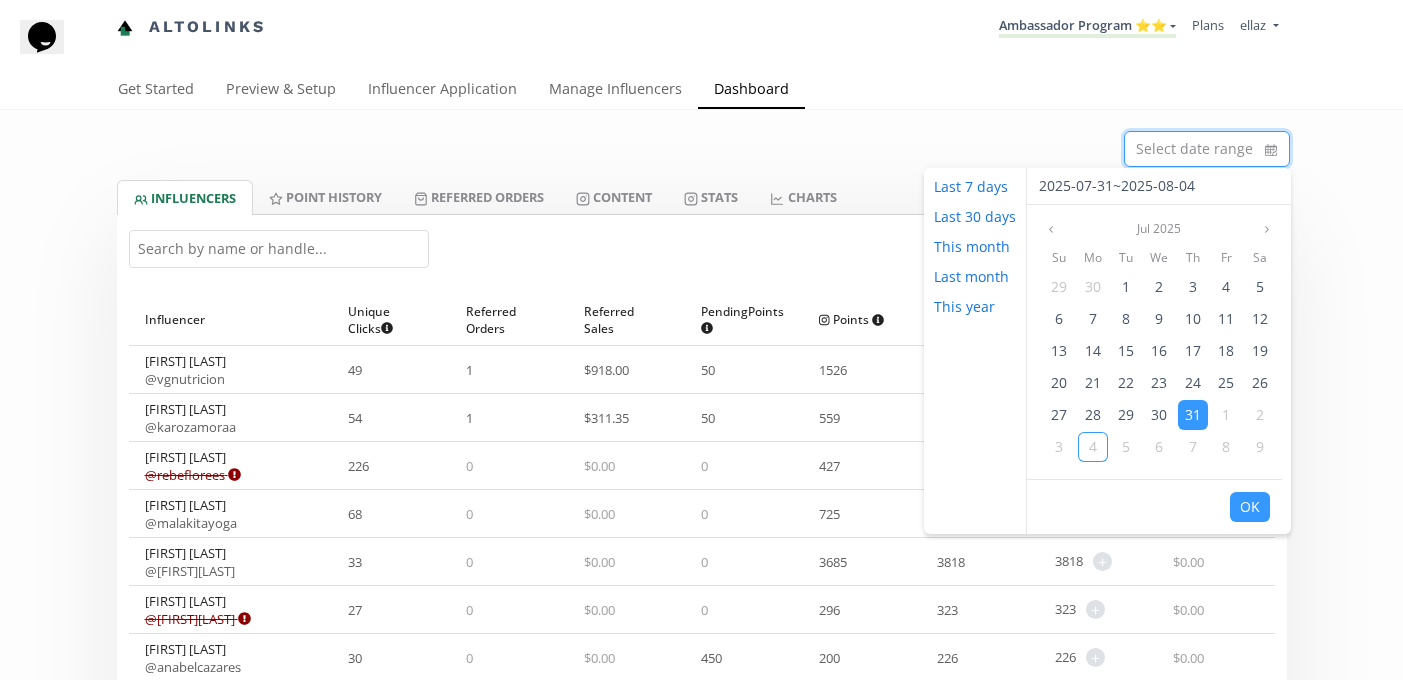 click on "Get Started
Preview & Setup
Influencer Application
Manage Influencers
Dashboard" at bounding box center (694, 90) 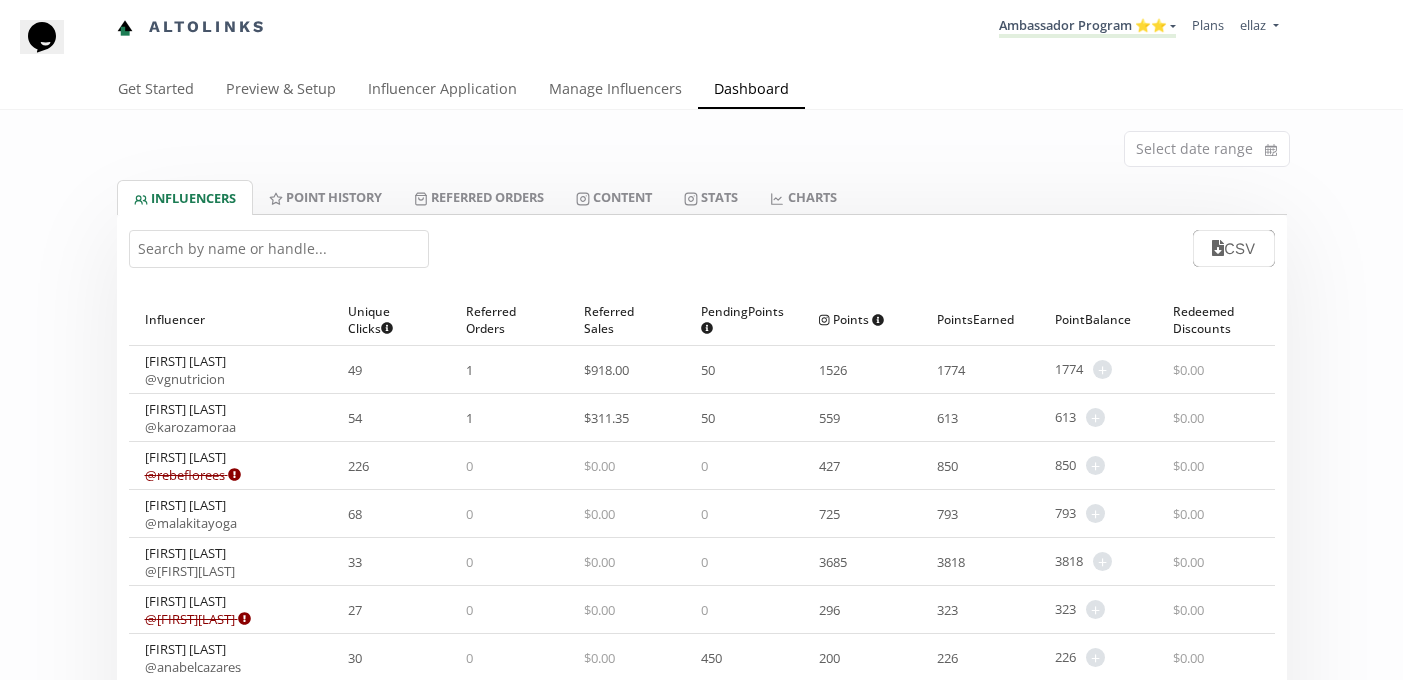 click on "Ambassador Program ⭐️⭐️
KINEDU
MACRO INFLUENCERS (prog ventas)
Ambassador Program ⭐️⭐️
TOP ambassador program
Ambassador Program ★
Create another program" at bounding box center [1087, 27] 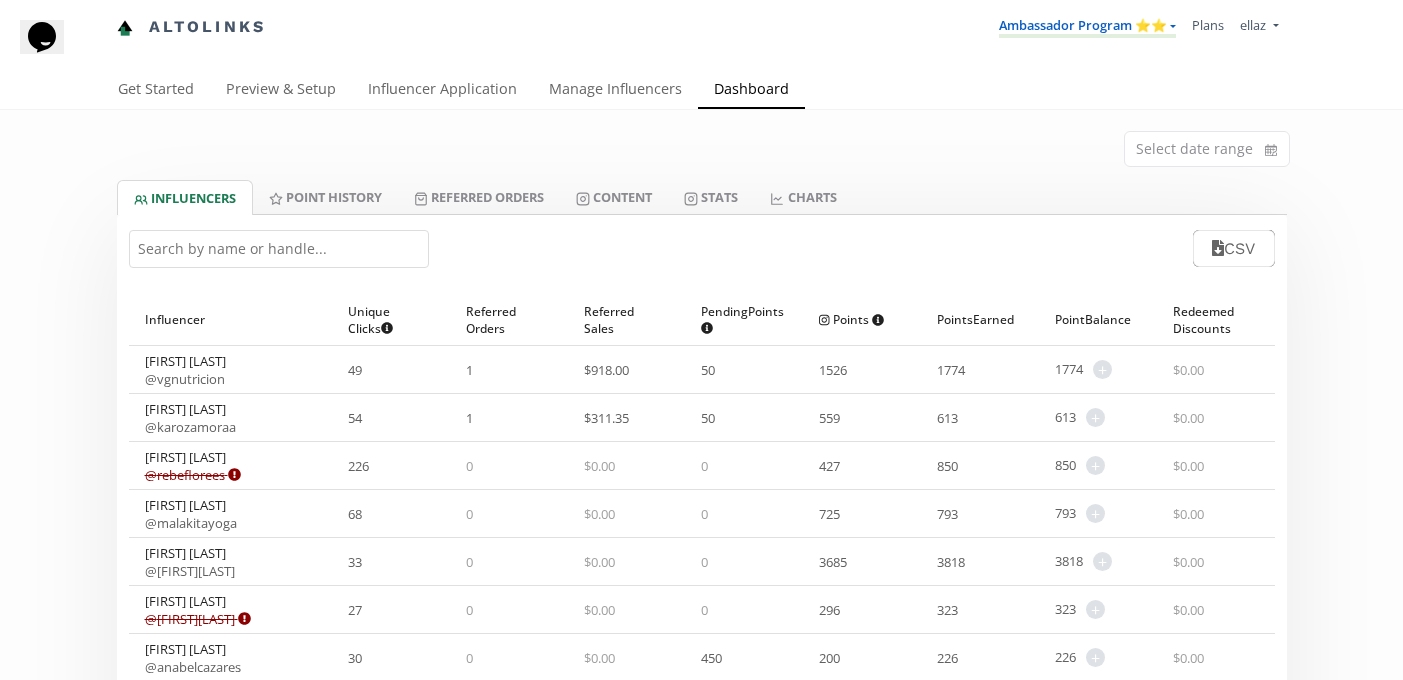 click on "Ambassador Program ⭐️⭐️" at bounding box center [1087, 27] 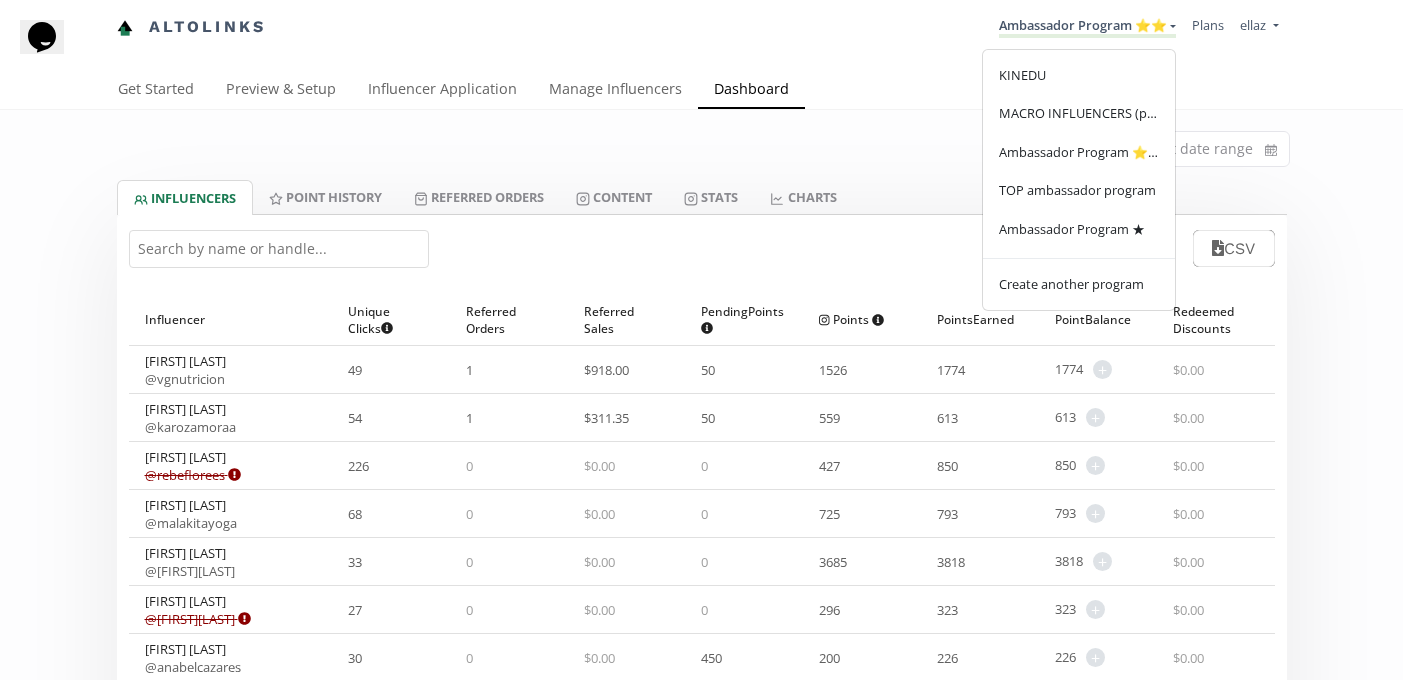 click on "Select date range" at bounding box center [702, 145] 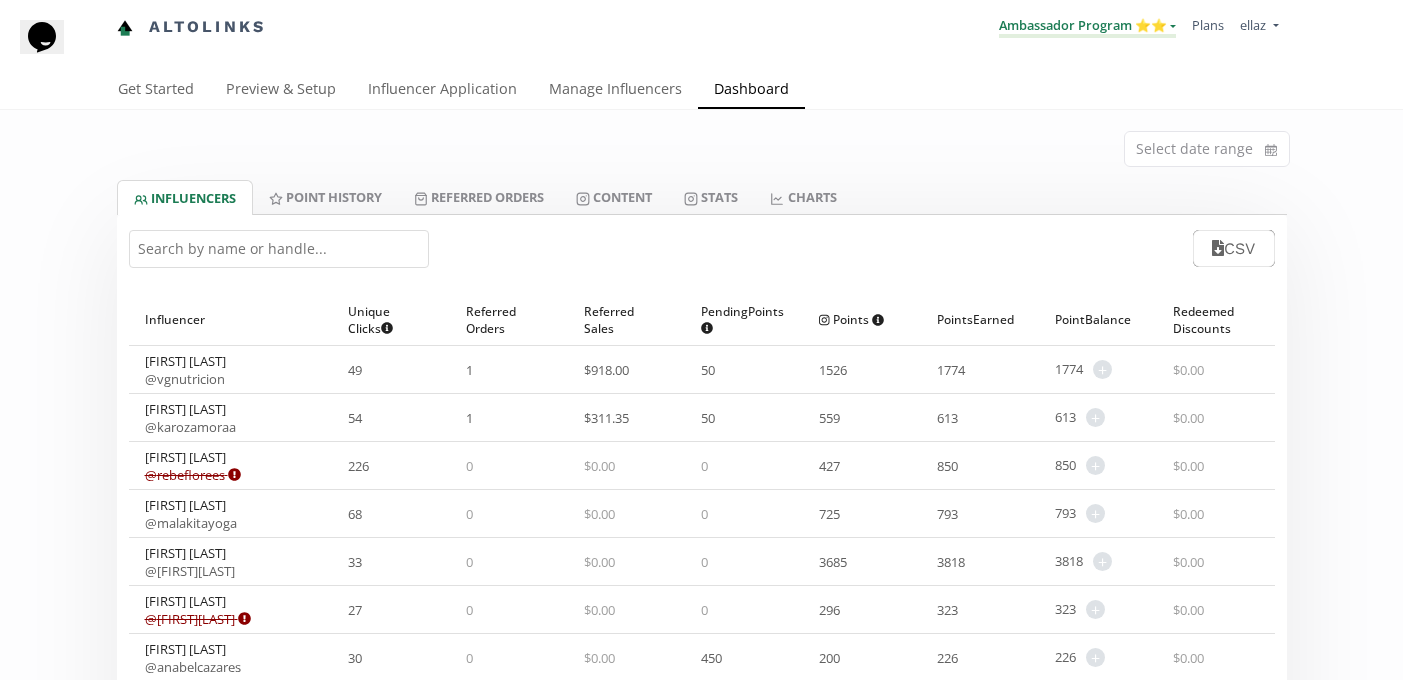click on "Ambassador Program ⭐️⭐️" at bounding box center [1087, 27] 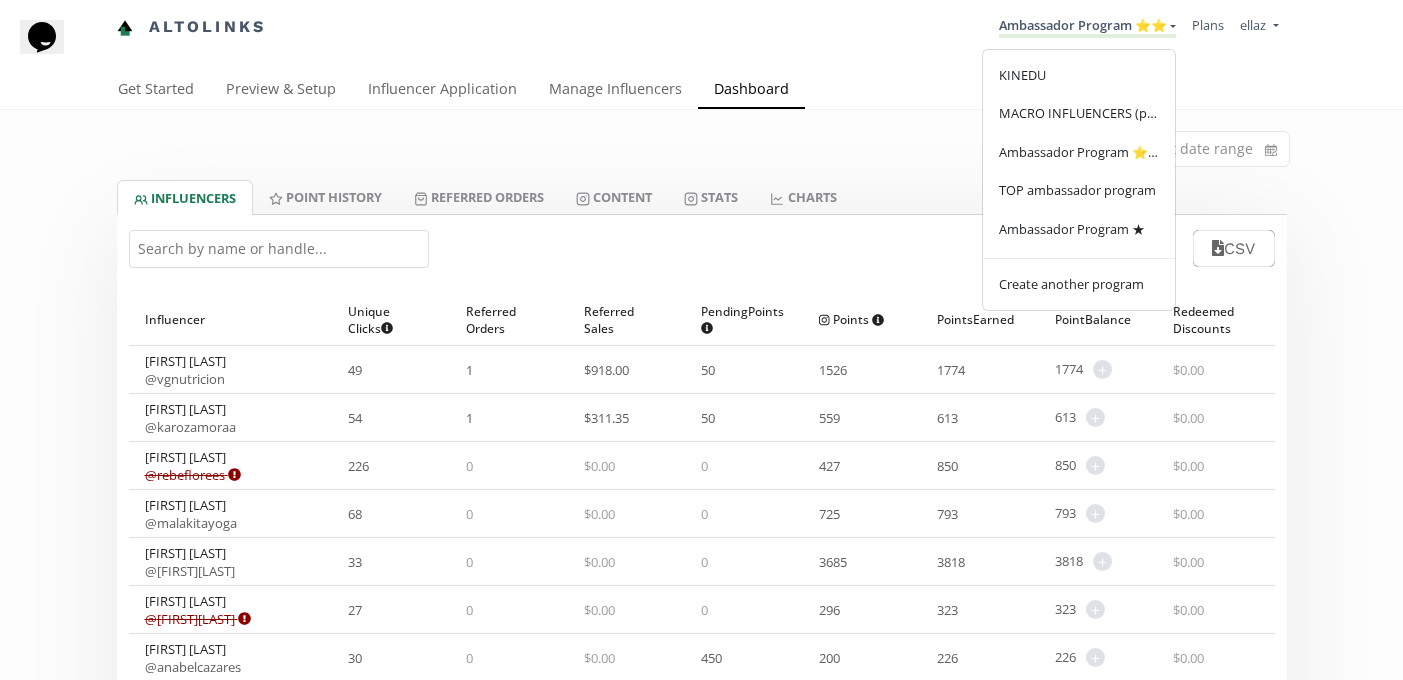 click on "Get Started
Preview & Setup
Influencer Application
Manage Influencers
Dashboard" at bounding box center (694, 90) 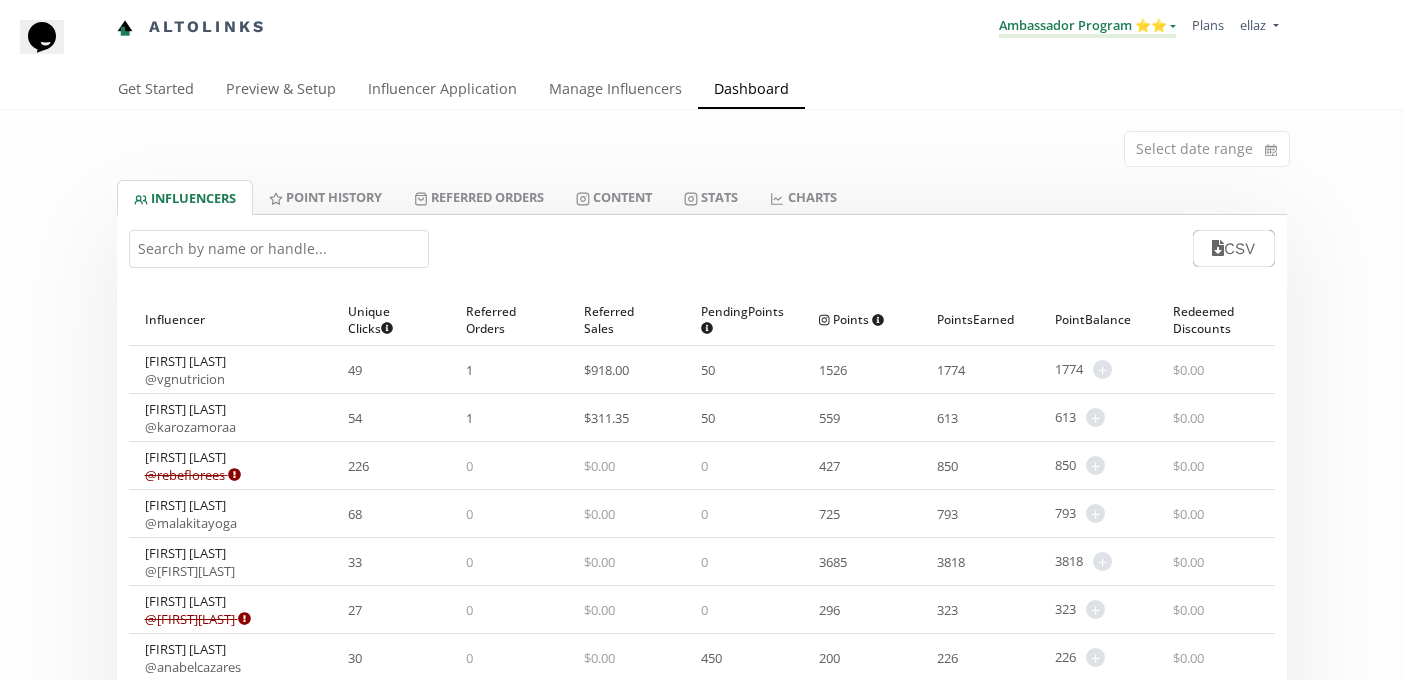 click on "Ambassador Program ⭐️⭐️" at bounding box center [1087, 27] 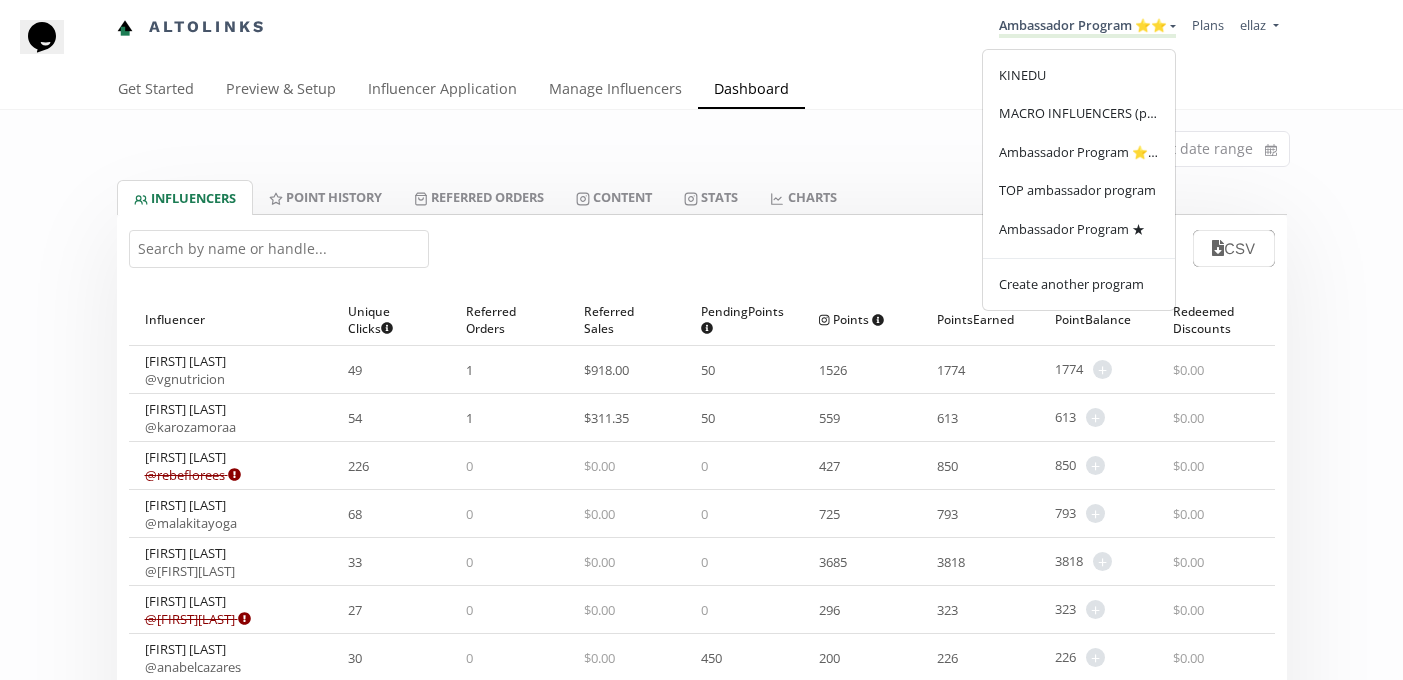click on "INFLUENCERS Point HISTORY Referred Orders Content Stats CHARTS" at bounding box center [702, 197] 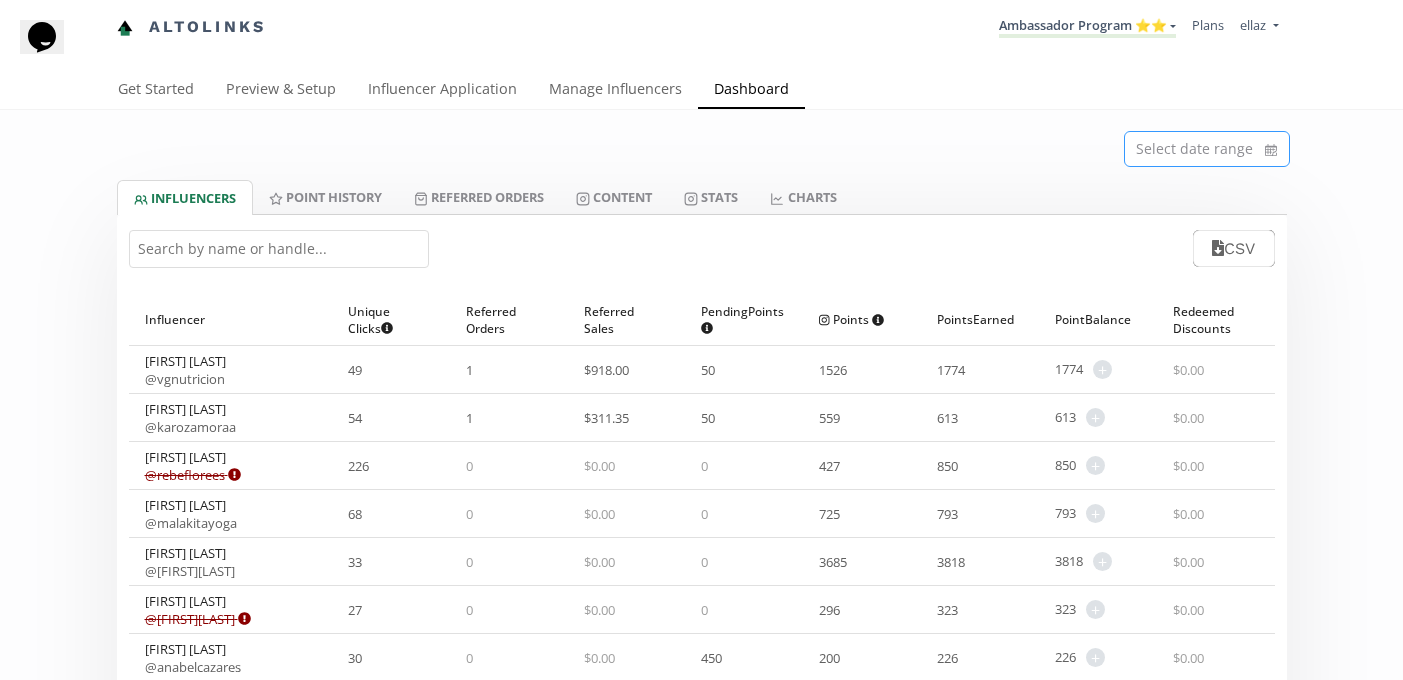 click at bounding box center [1207, 149] 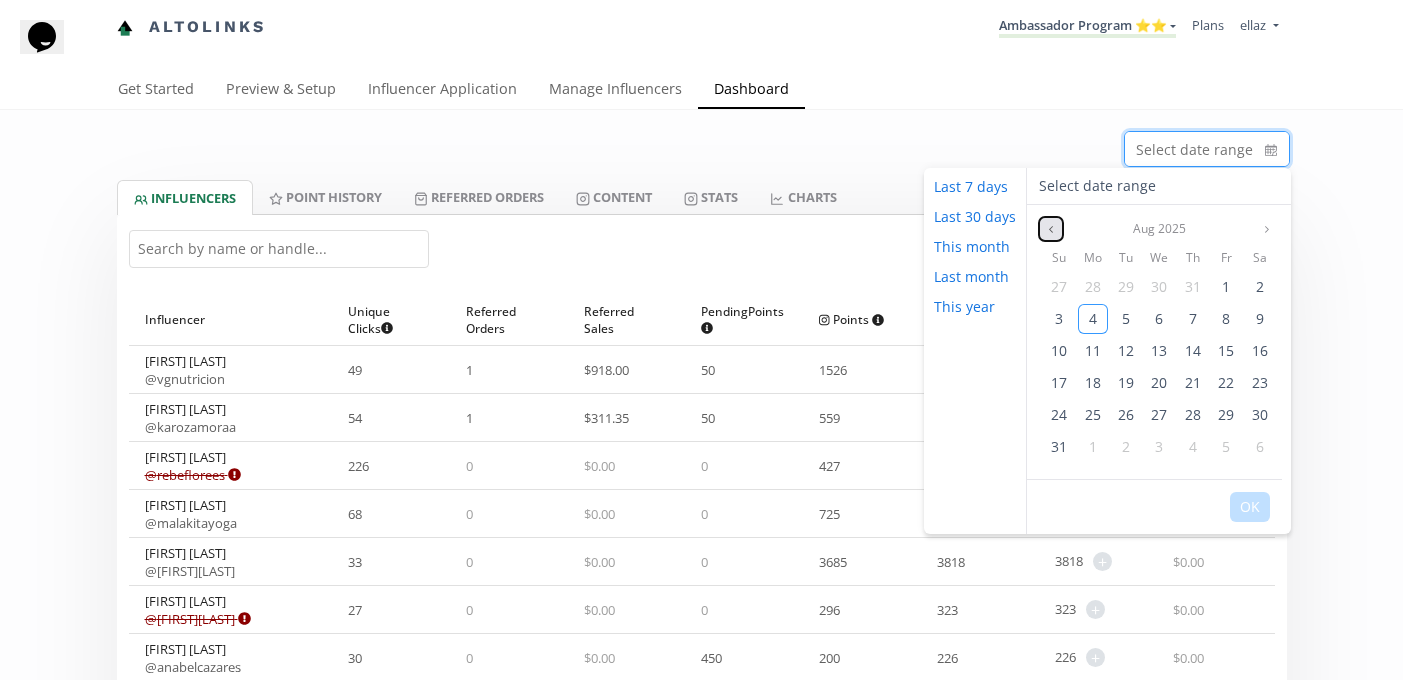 click at bounding box center (1051, 229) 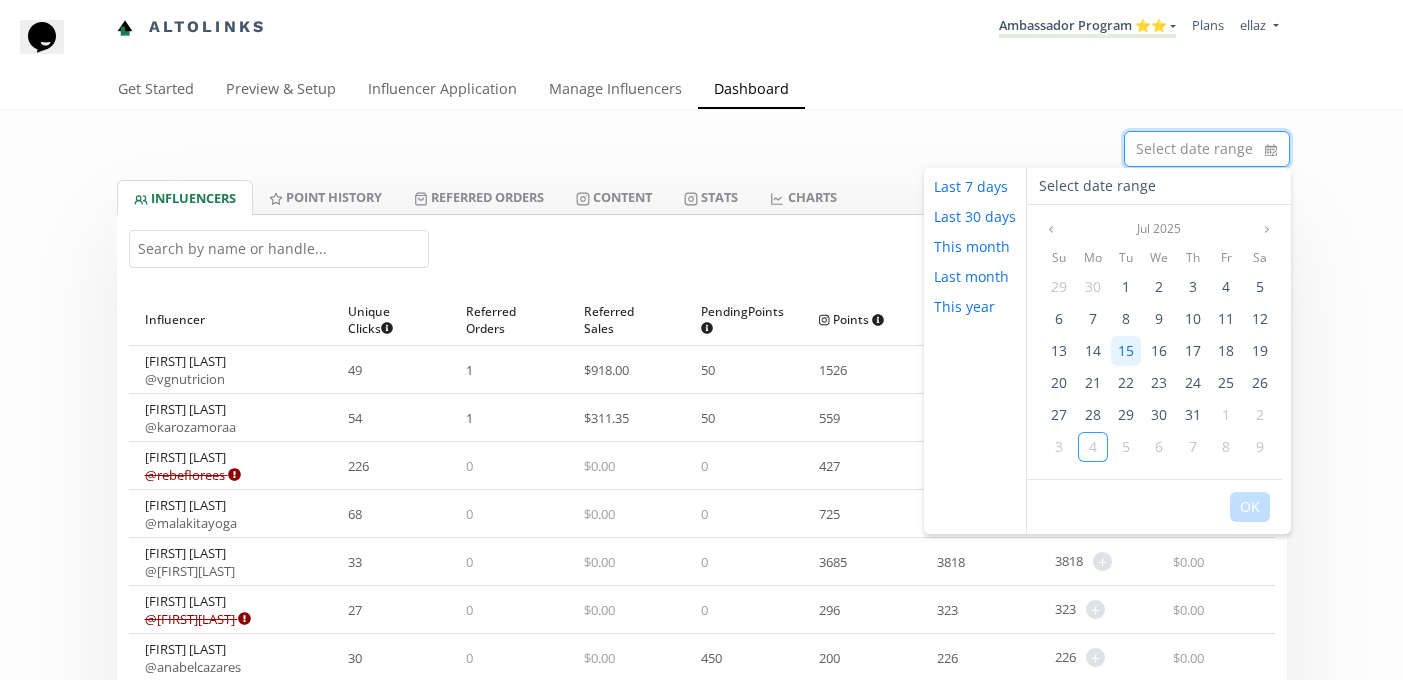 click on "15" at bounding box center (1126, 350) 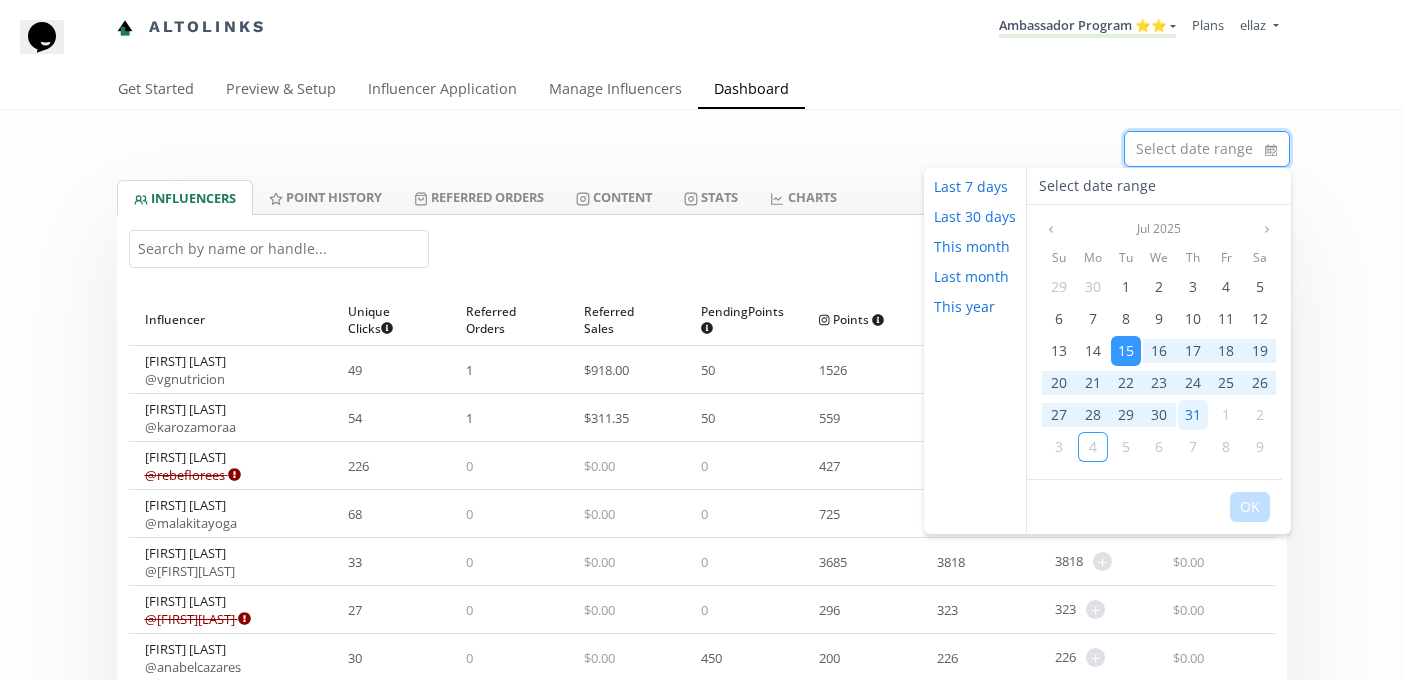 click on "31" at bounding box center [1193, 414] 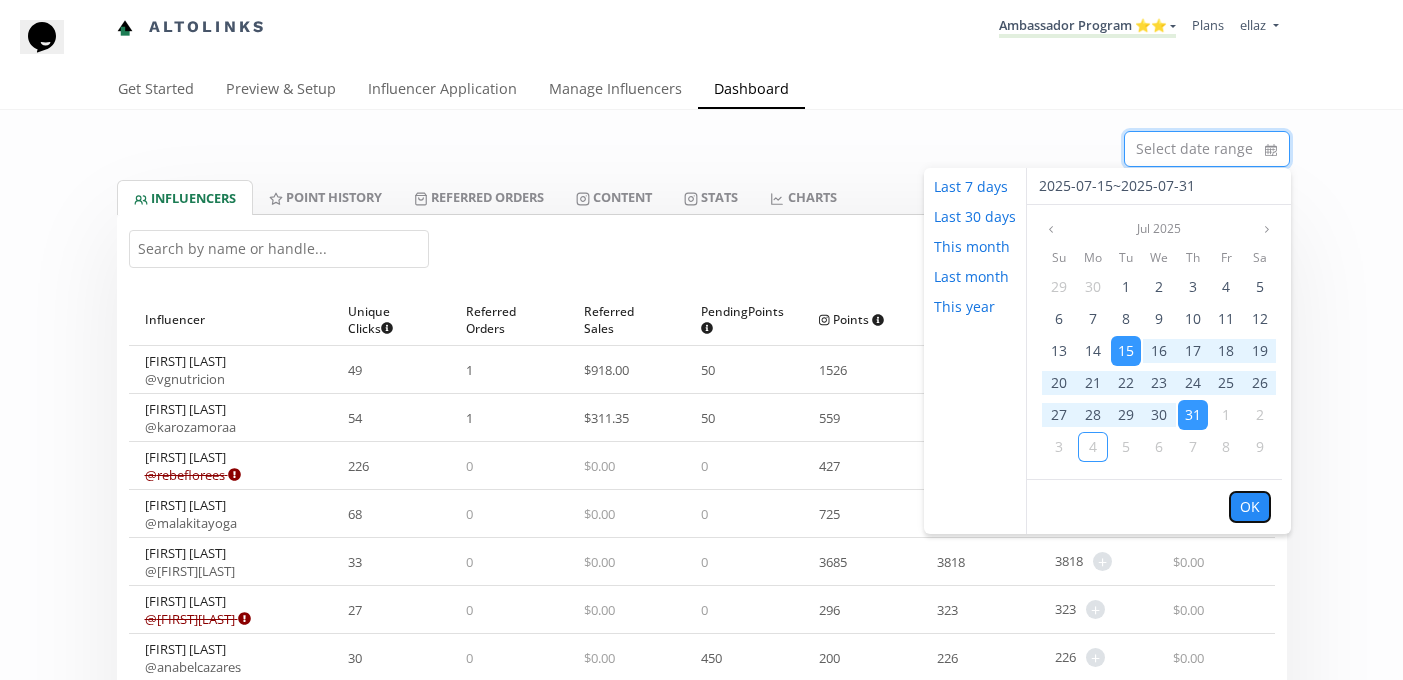 click on "OK" at bounding box center [1250, 507] 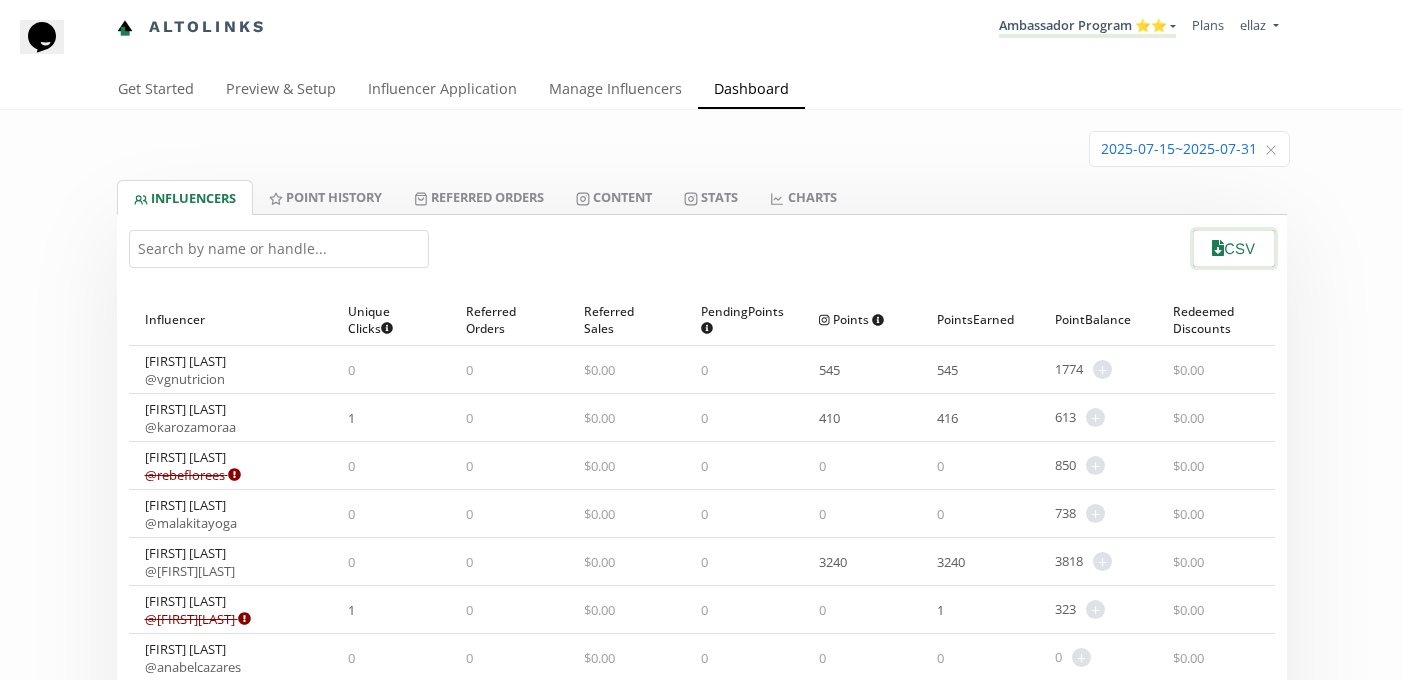 click on "CSV" at bounding box center [1233, 248] 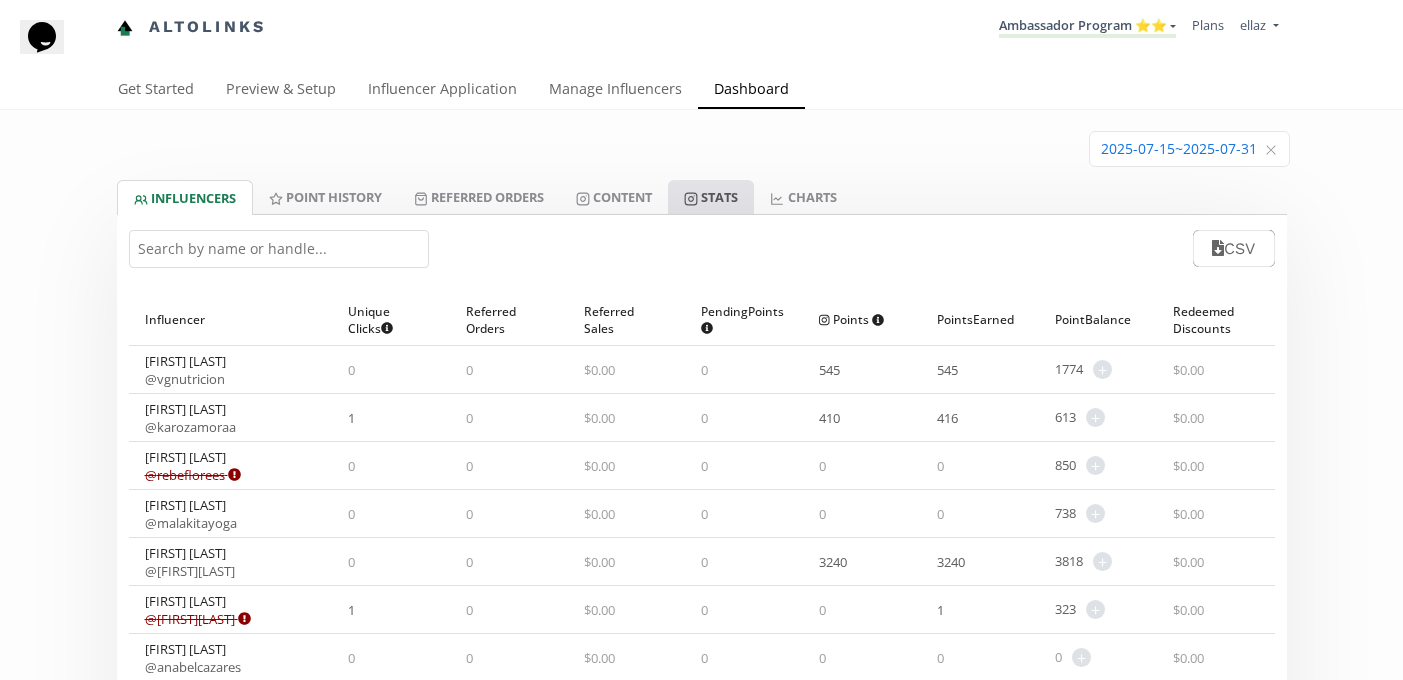 click on "Stats" at bounding box center (711, 197) 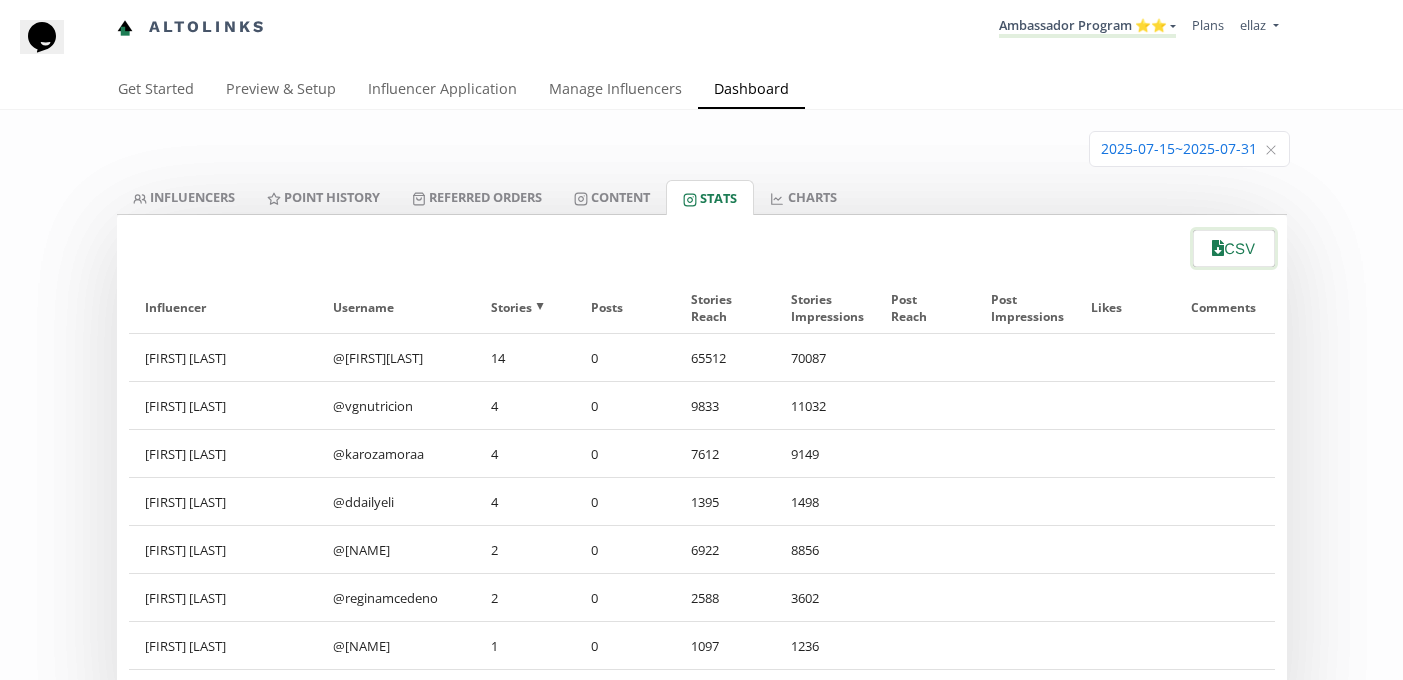 click on "CSV" at bounding box center (1233, 248) 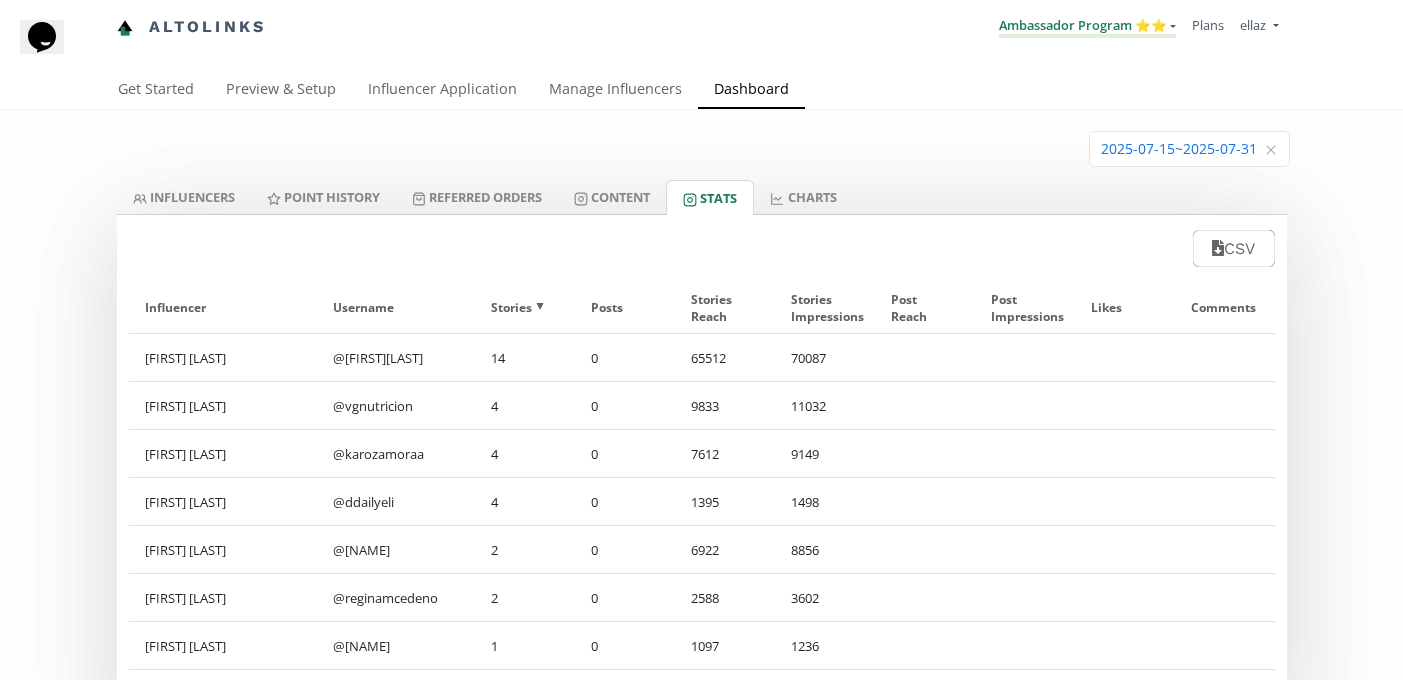 click on "Ambassador Program ⭐️⭐️" at bounding box center (1087, 27) 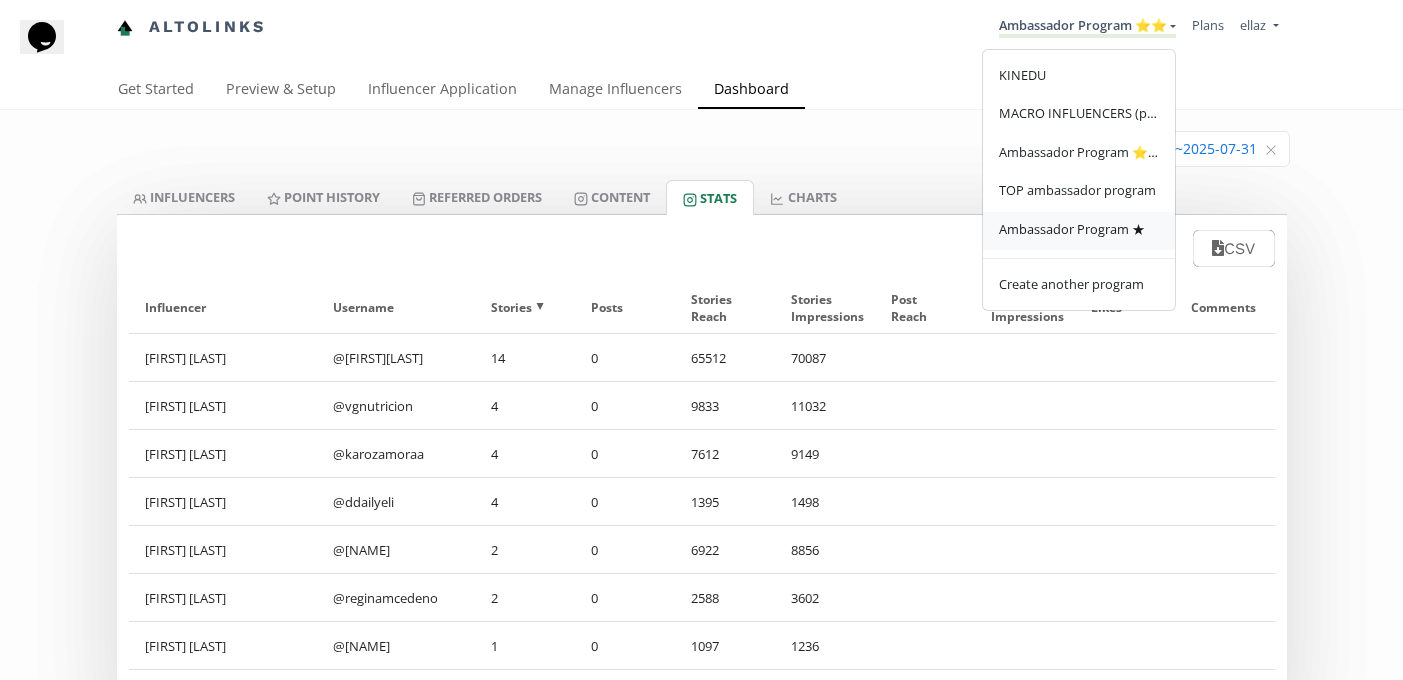 click on "Ambassador Program ★" at bounding box center [1072, 229] 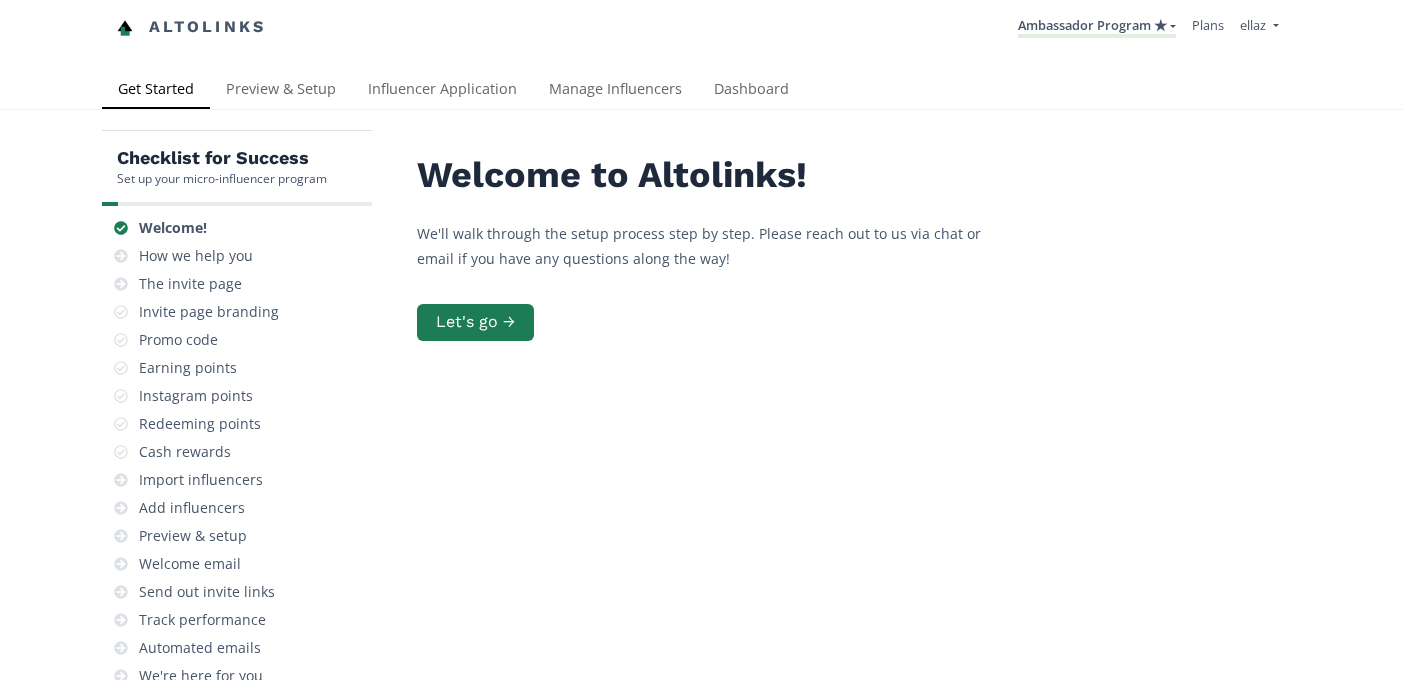 scroll, scrollTop: 0, scrollLeft: 0, axis: both 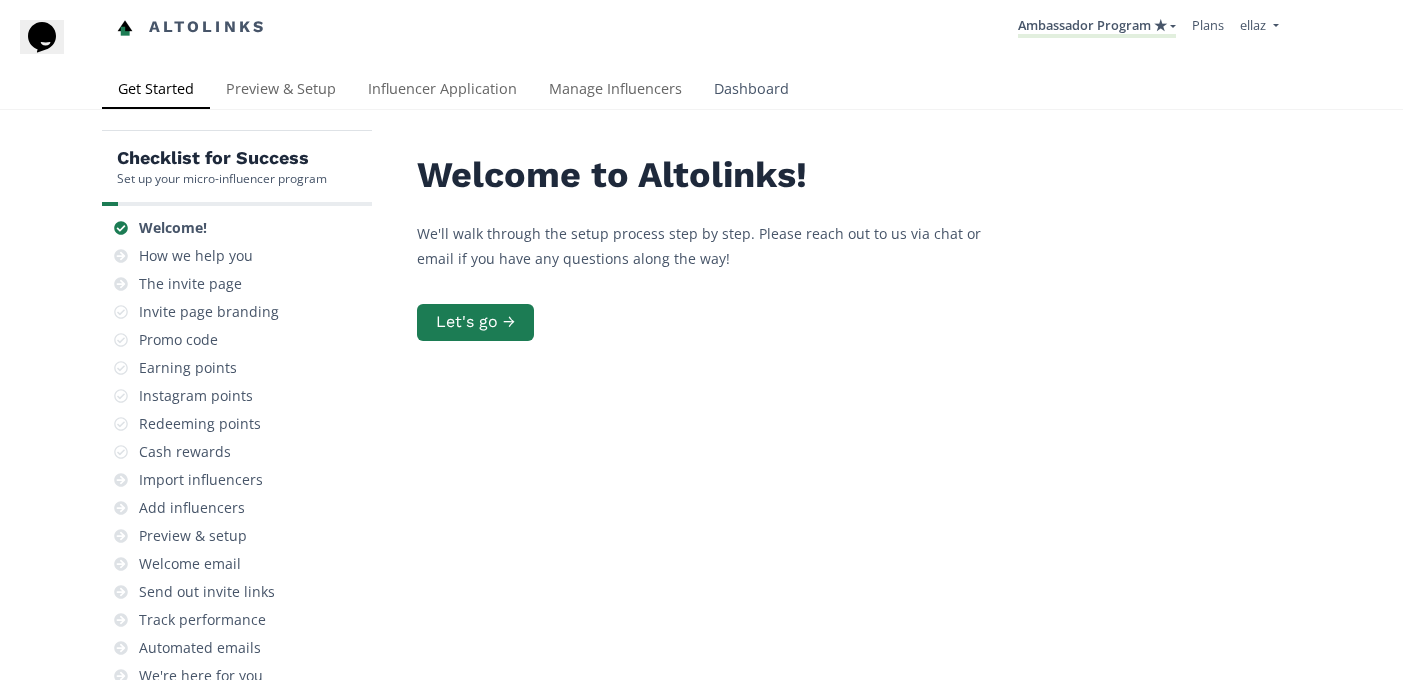 click on "Dashboard" at bounding box center (751, 91) 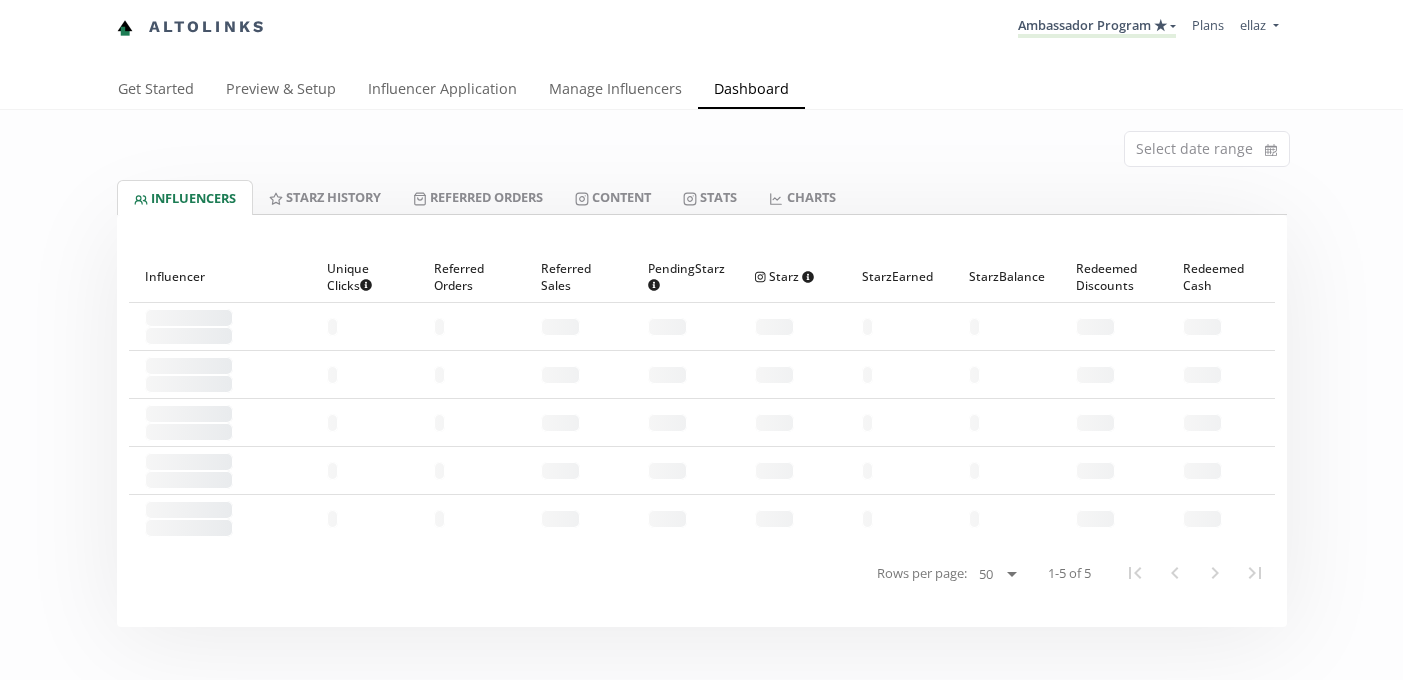 scroll, scrollTop: 0, scrollLeft: 0, axis: both 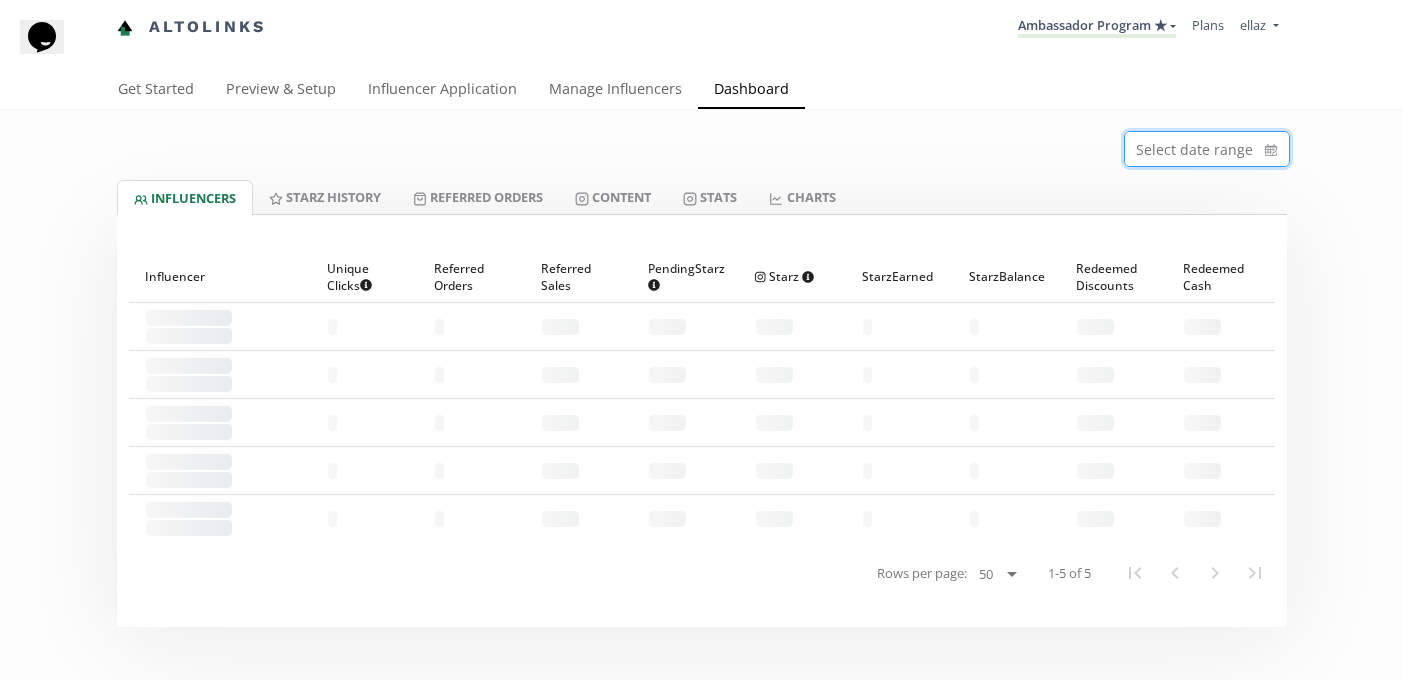 click at bounding box center [1207, 149] 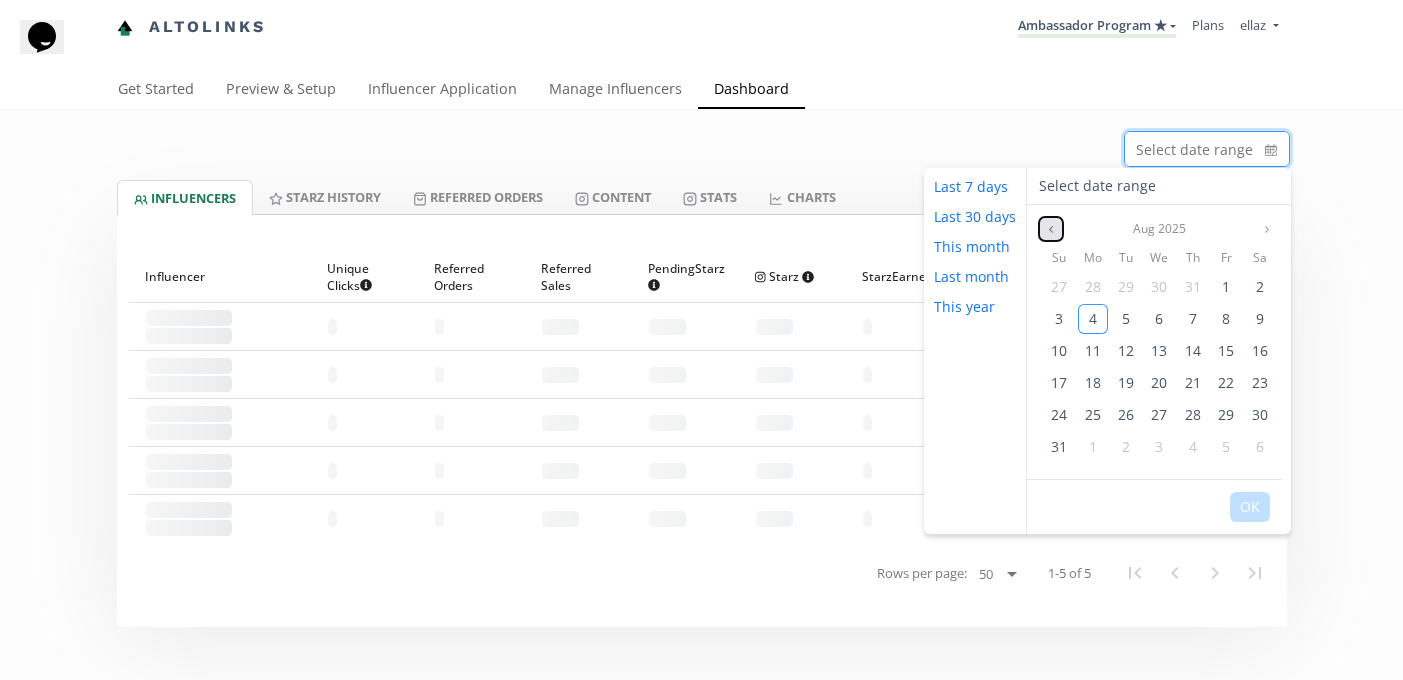 click 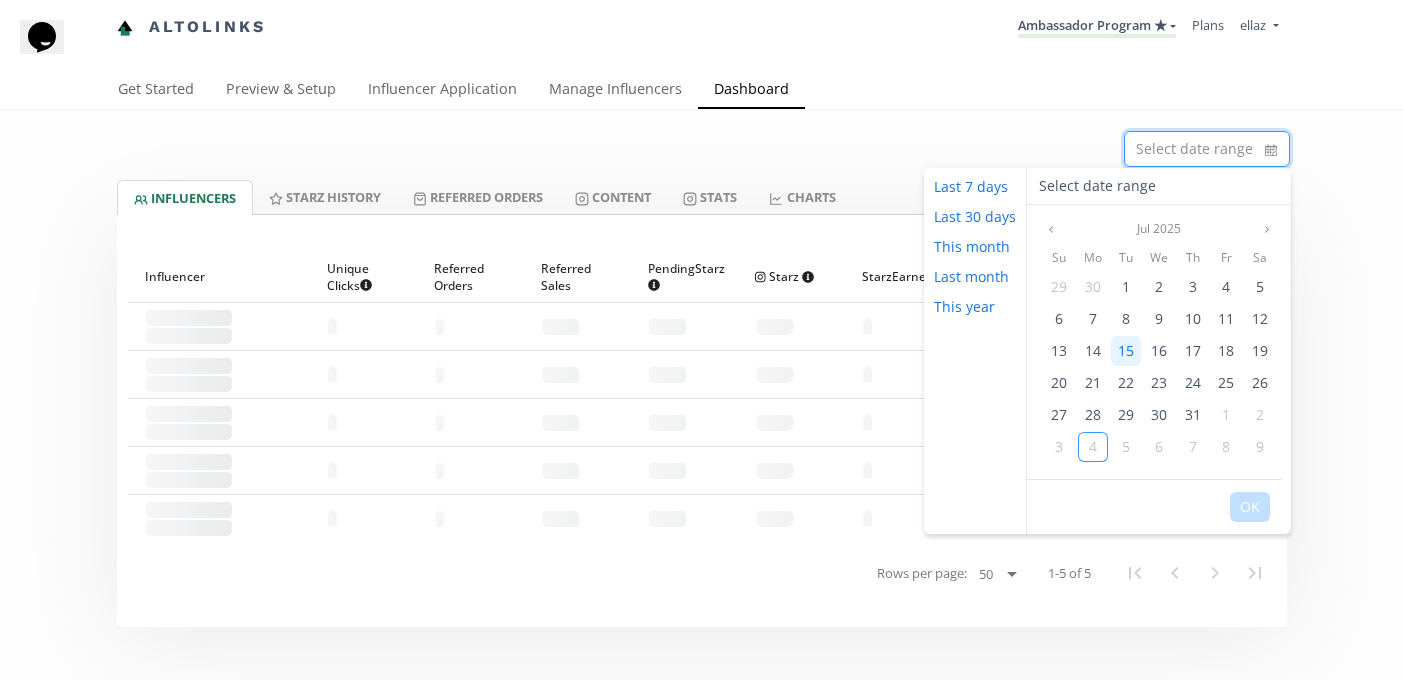 click on "15" at bounding box center (1126, 350) 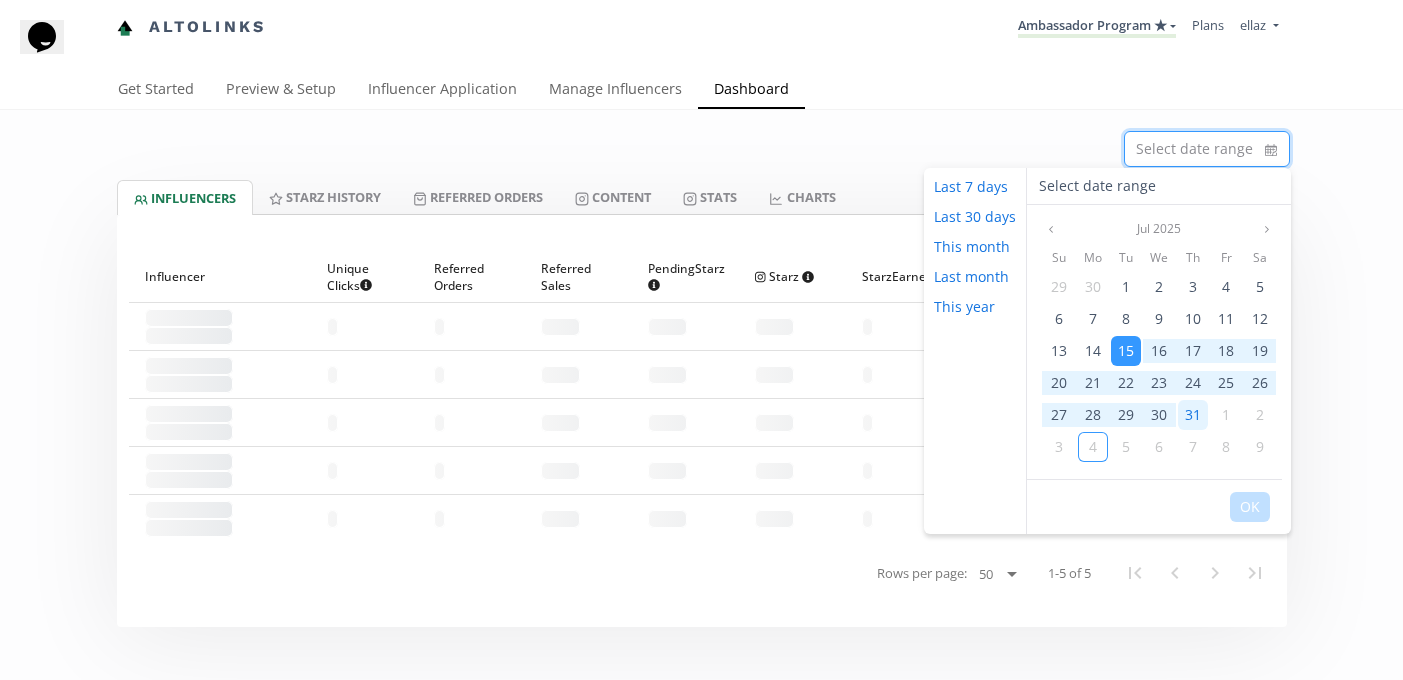 click on "31" at bounding box center [1193, 414] 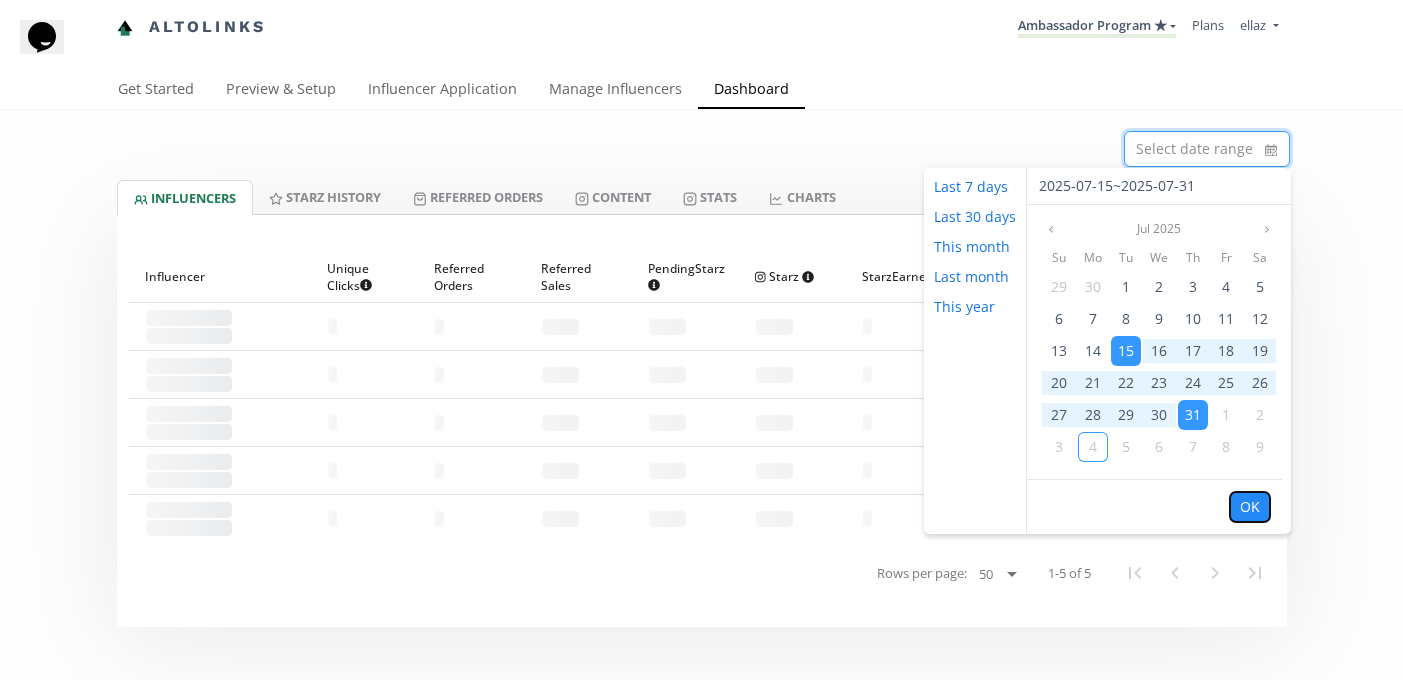 click on "OK" at bounding box center [1250, 507] 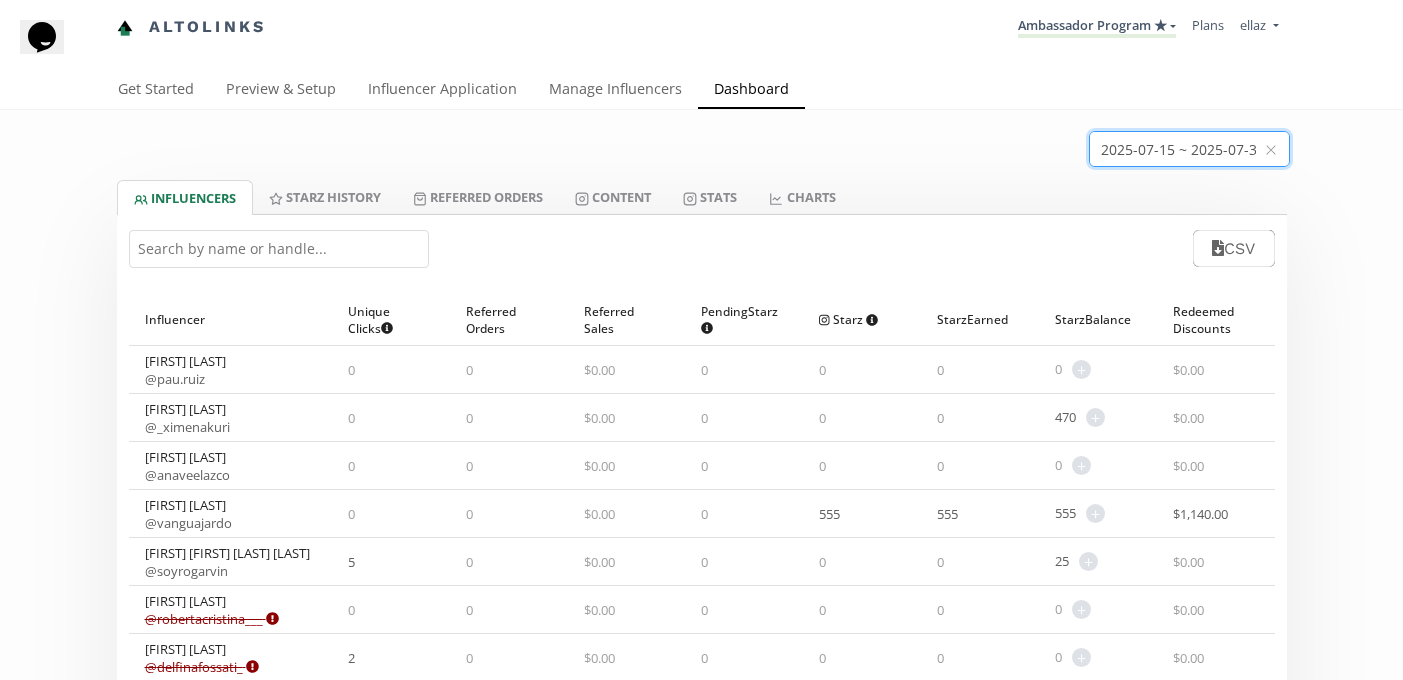 click at bounding box center (1189, 149) 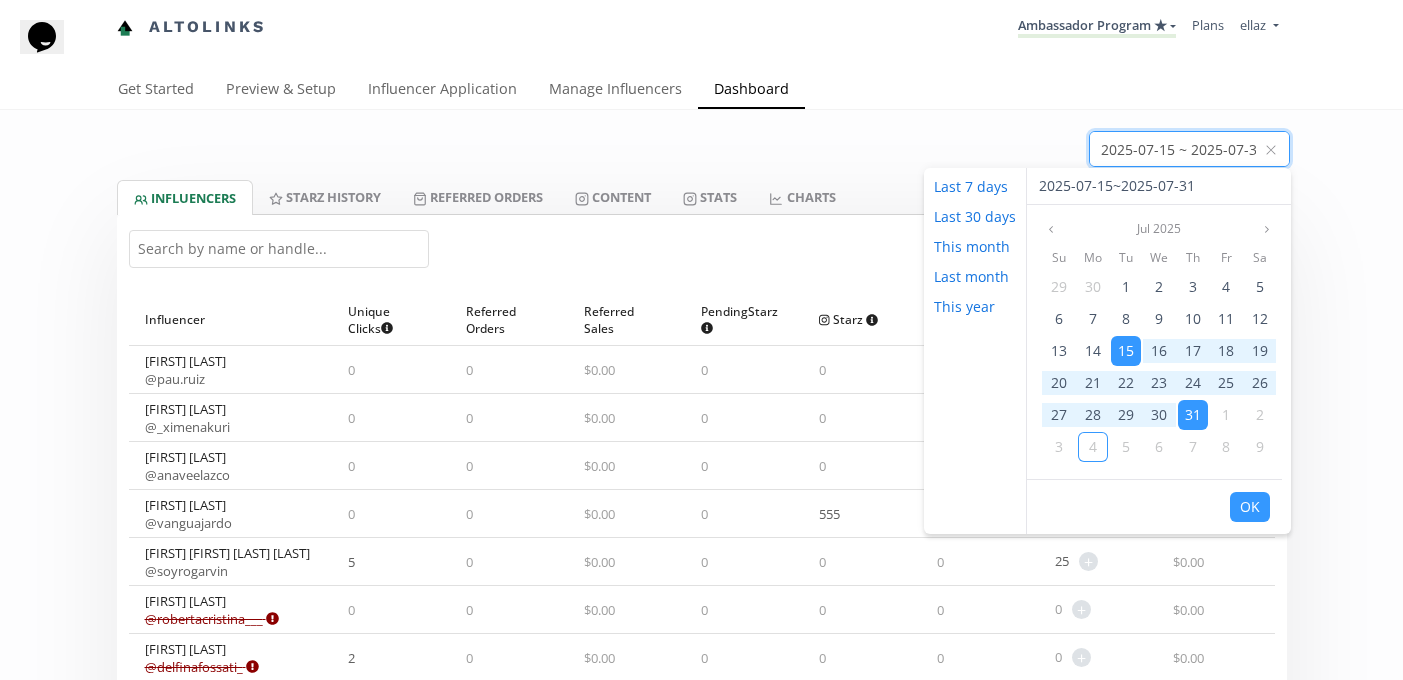 click on "Get Started
Preview & Setup
Influencer Application
Manage Influencers
Dashboard" at bounding box center [694, 90] 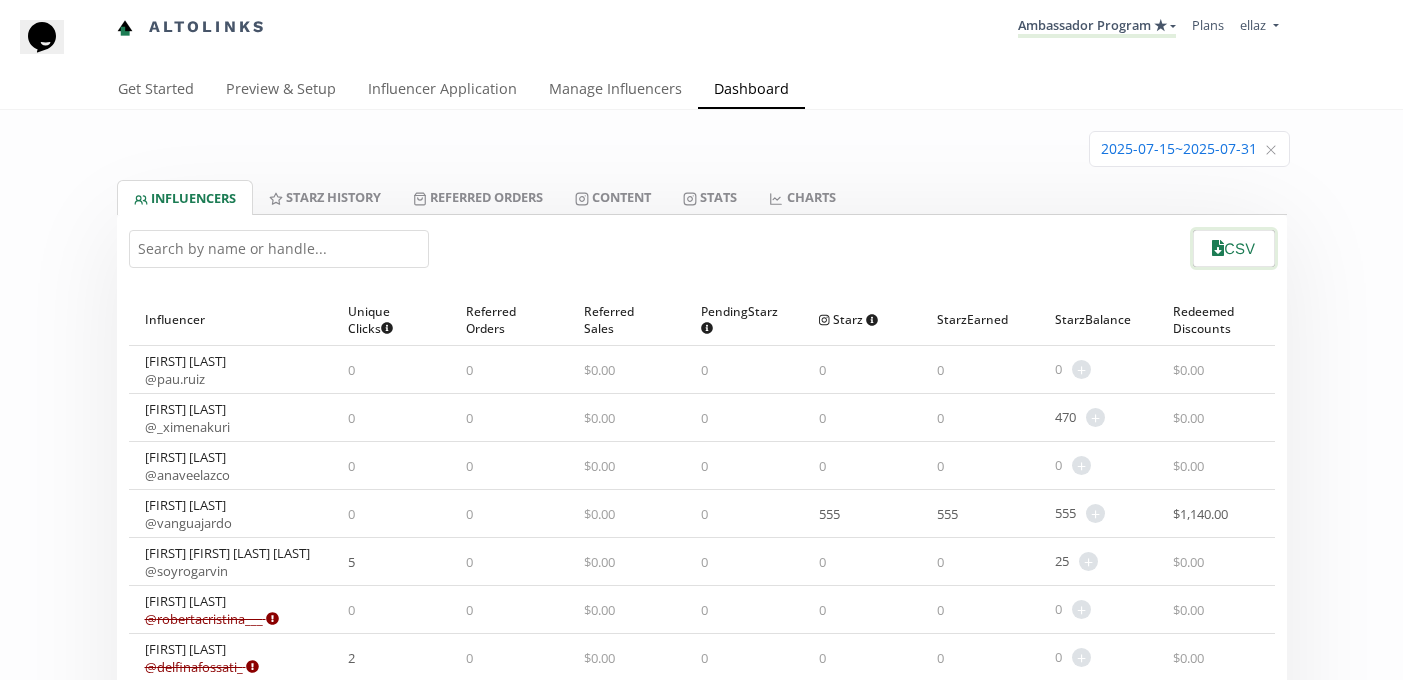 click on "CSV" at bounding box center (1233, 248) 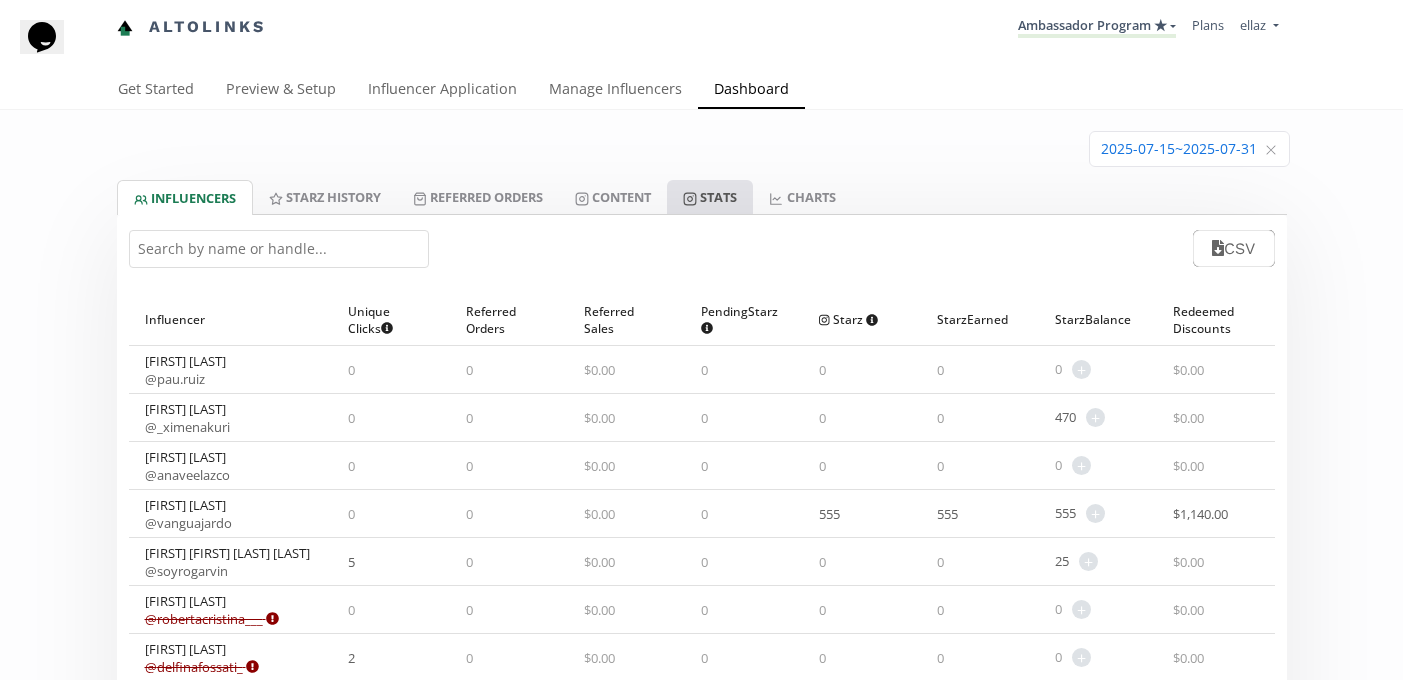 click on "Stats" at bounding box center [710, 197] 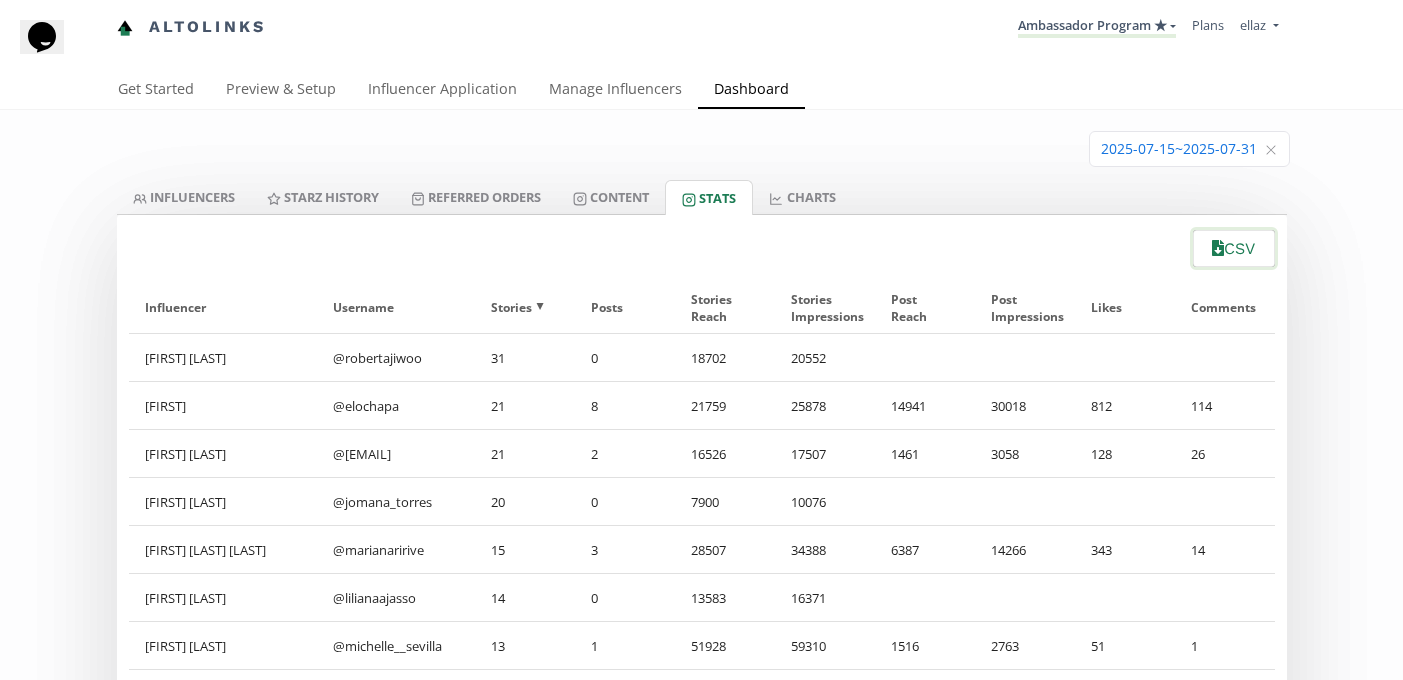 click on "CSV" at bounding box center [1233, 248] 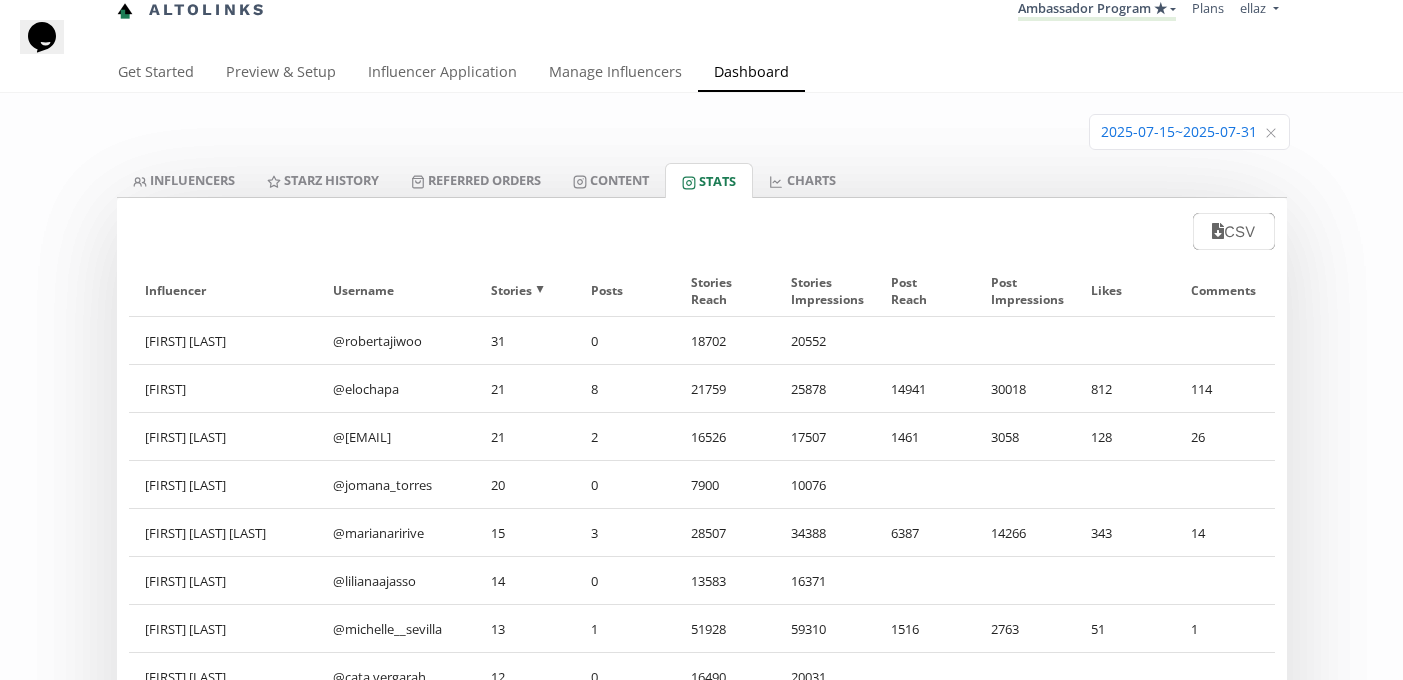 scroll, scrollTop: 0, scrollLeft: 0, axis: both 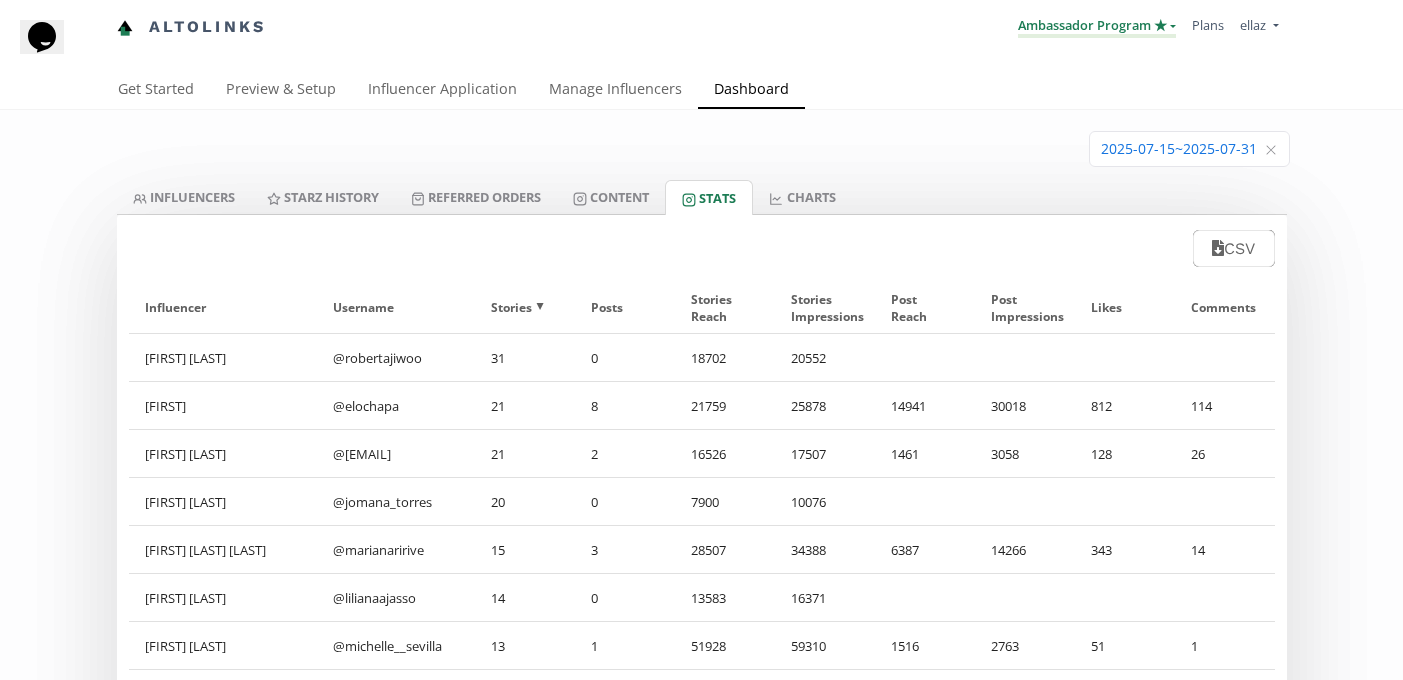 click on "Ambassador Program ★" at bounding box center [1097, 27] 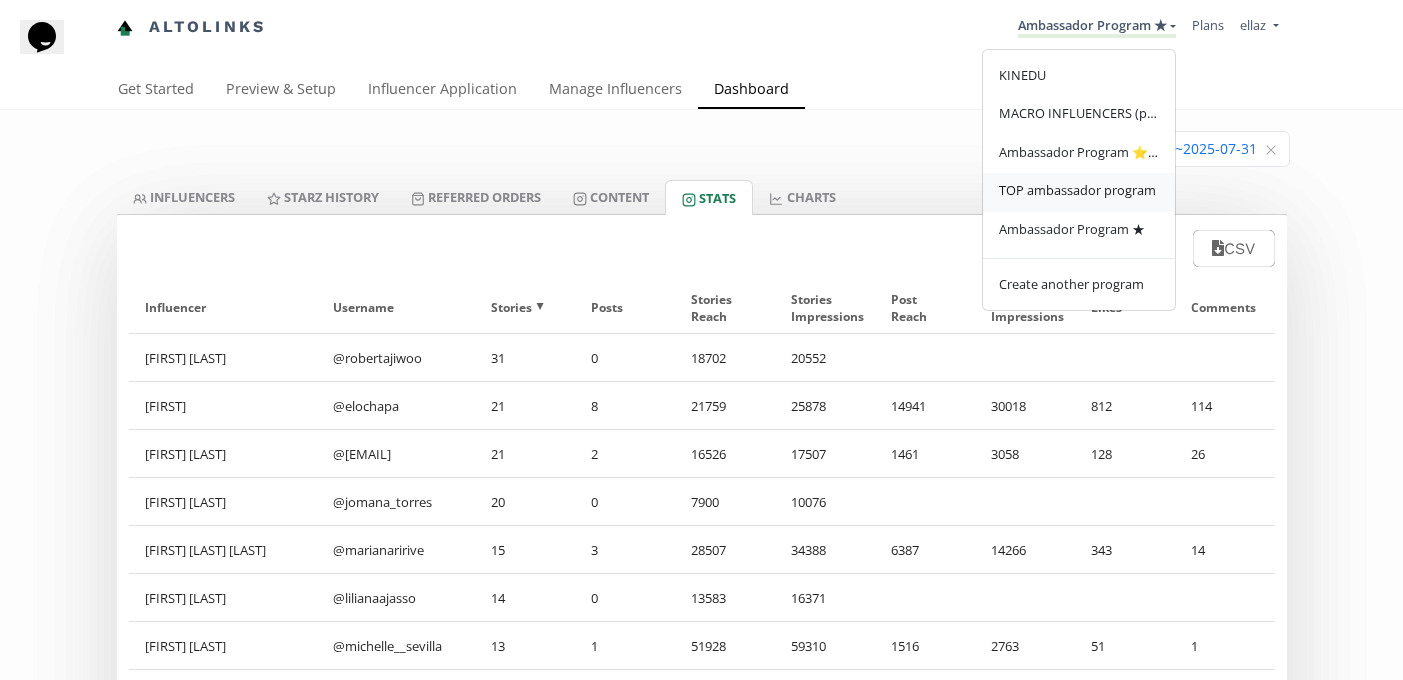 click on "TOP ambassador program" at bounding box center [1079, 192] 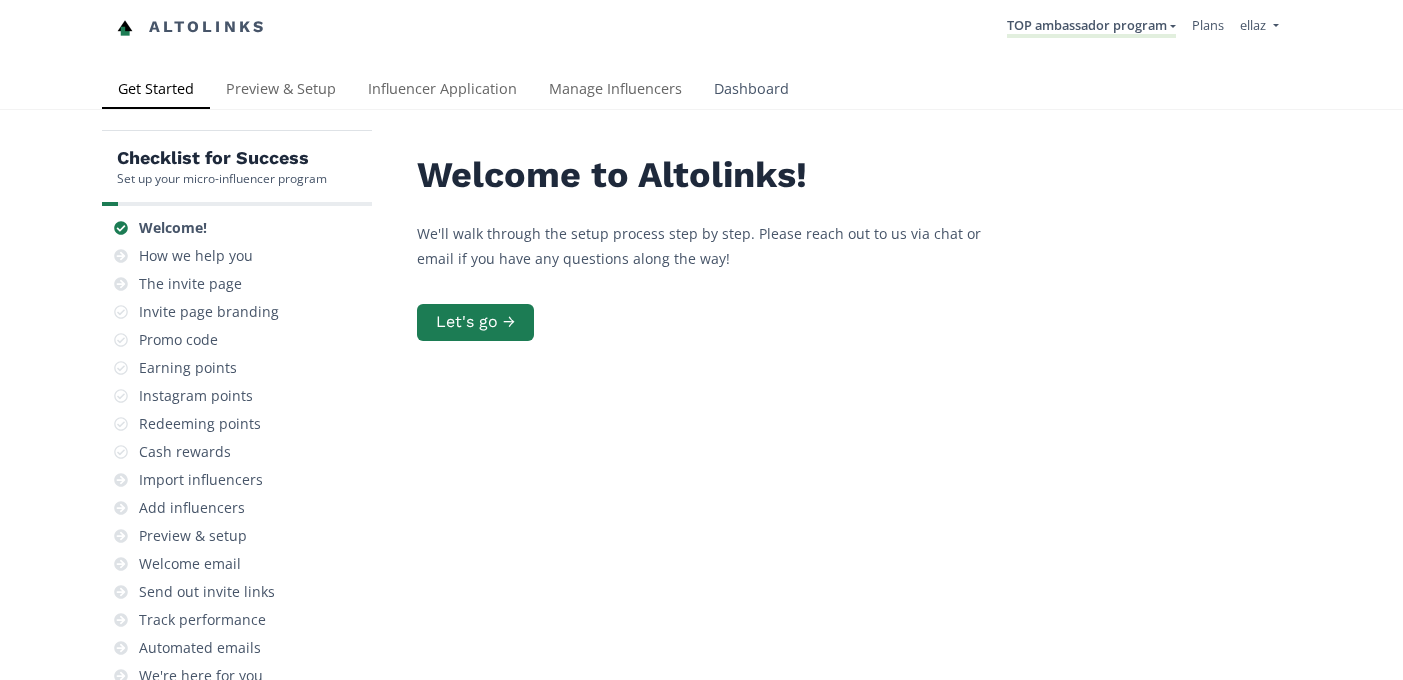 scroll, scrollTop: 0, scrollLeft: 0, axis: both 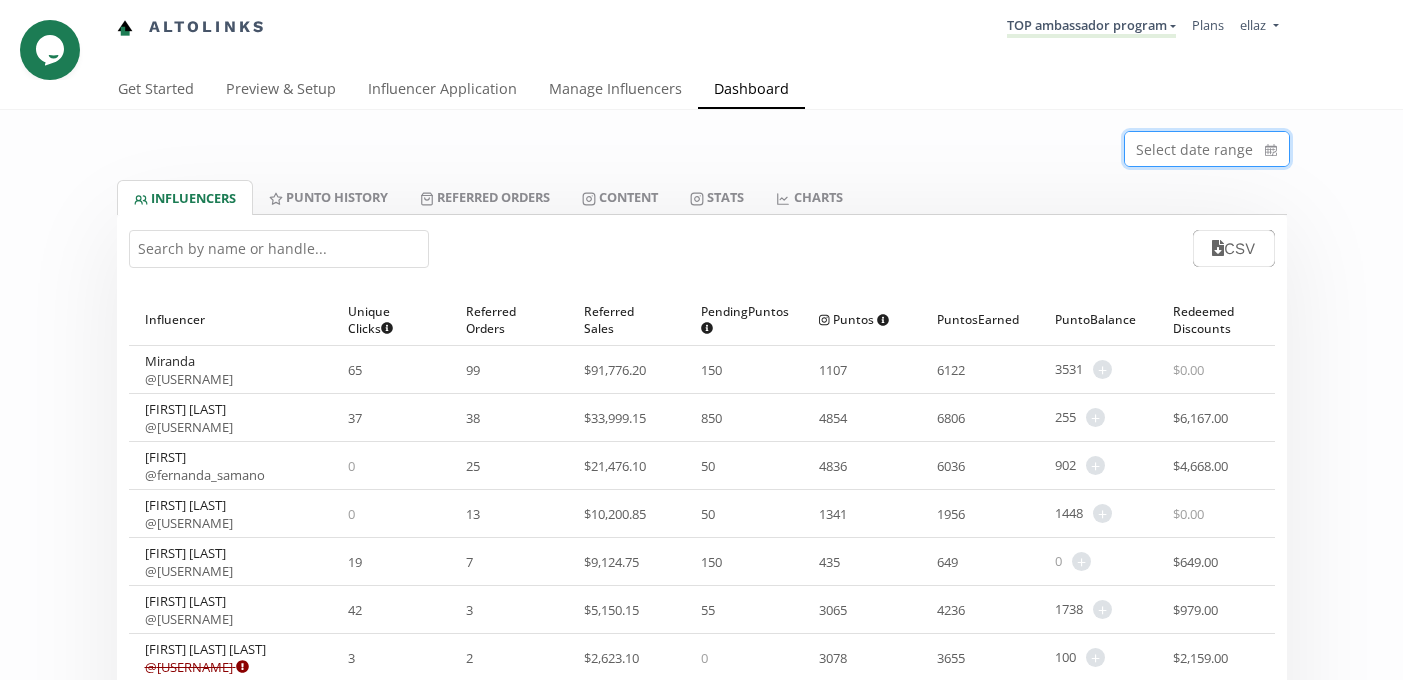 click at bounding box center (1207, 149) 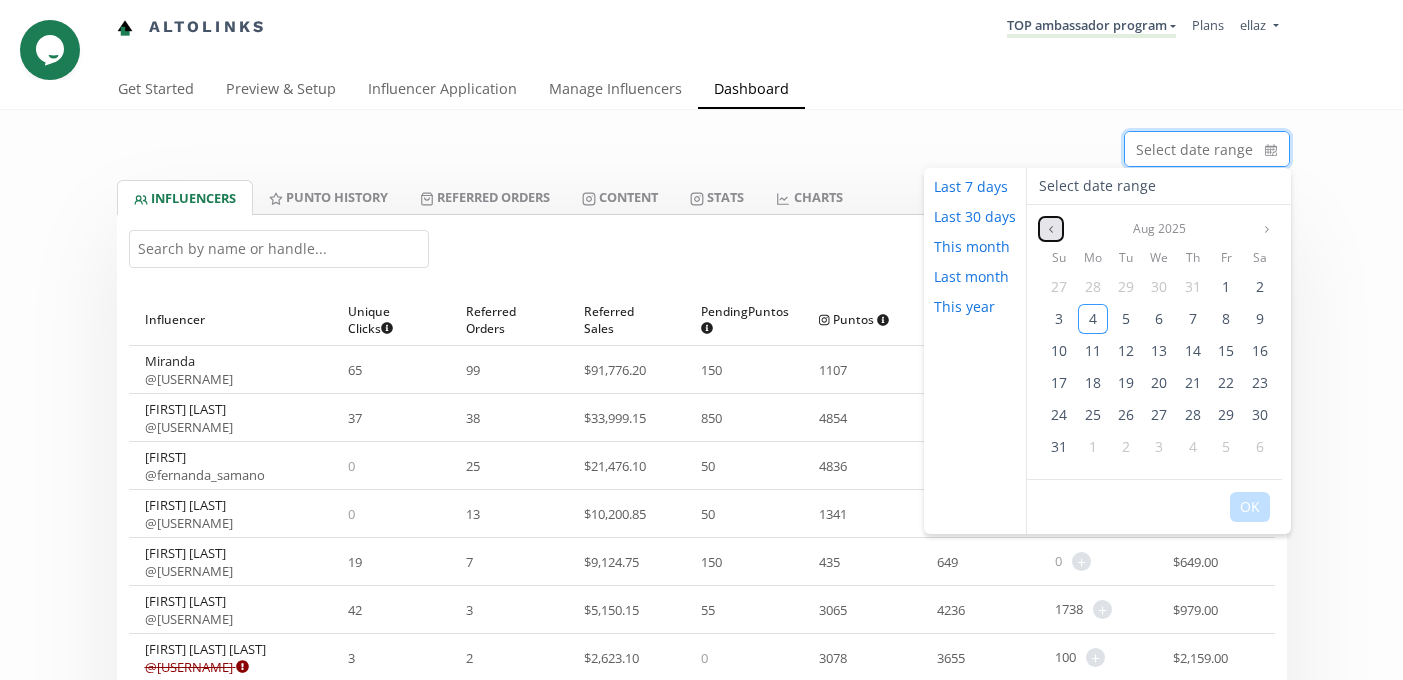 click at bounding box center (1051, 229) 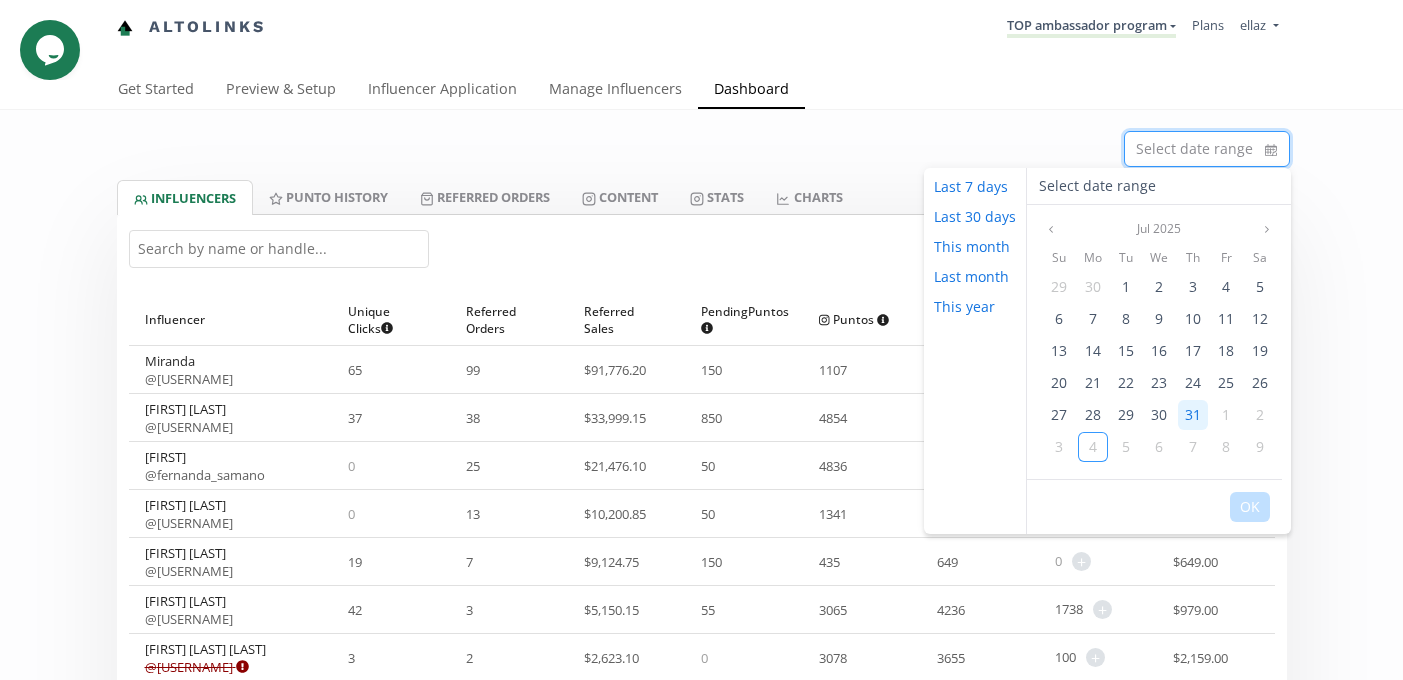 click on "31" at bounding box center (1193, 414) 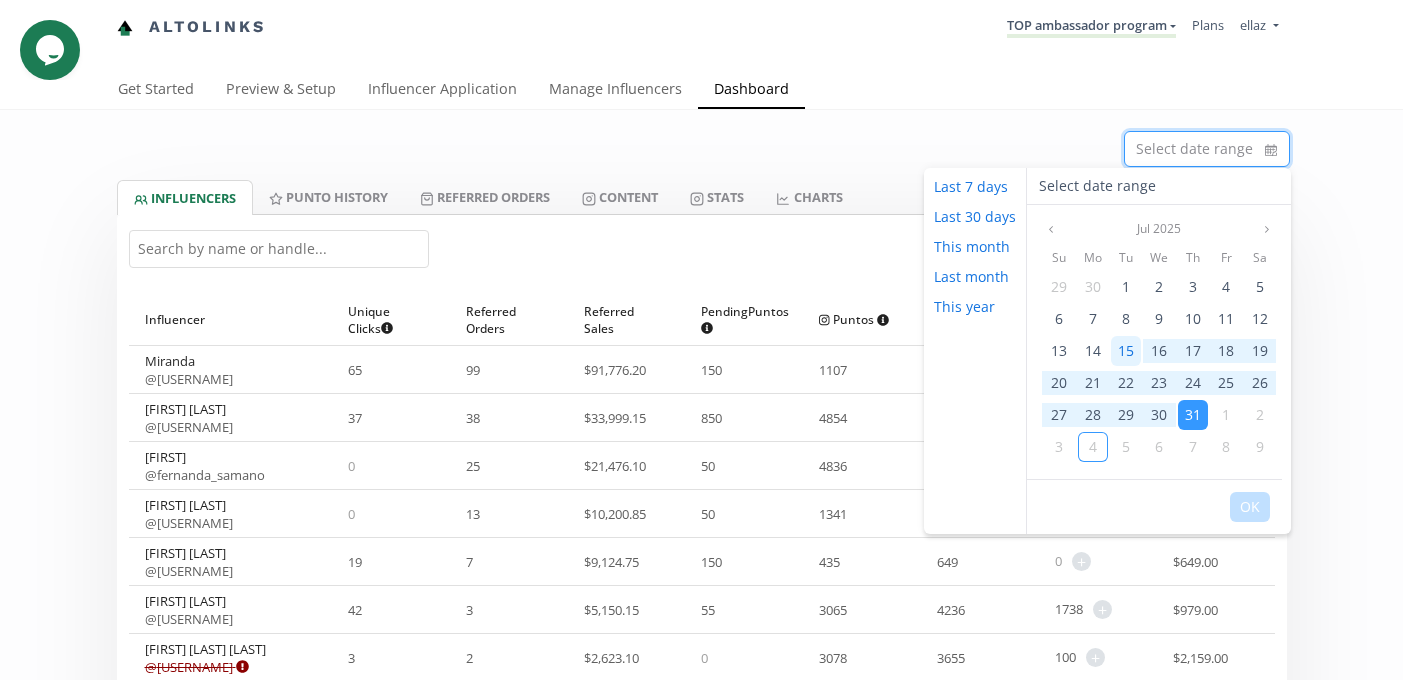 click on "15" at bounding box center [1126, 350] 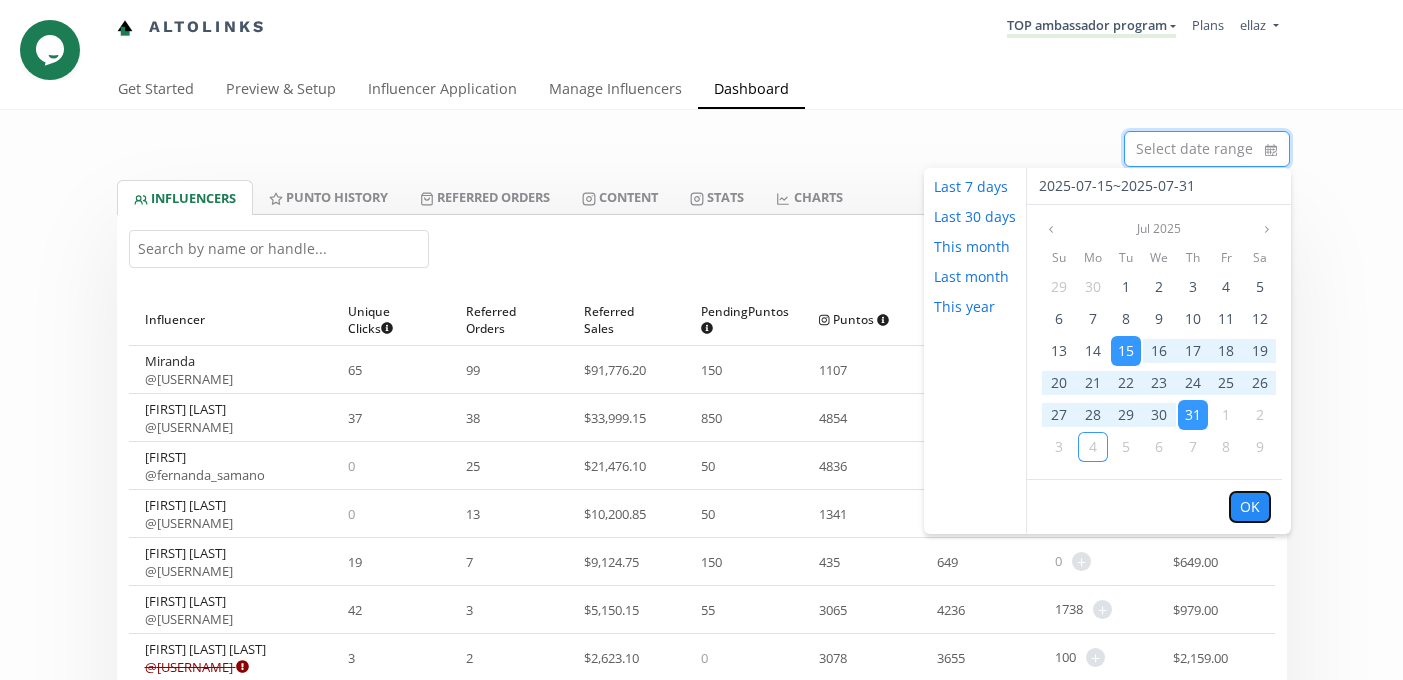 click on "OK" at bounding box center (1250, 507) 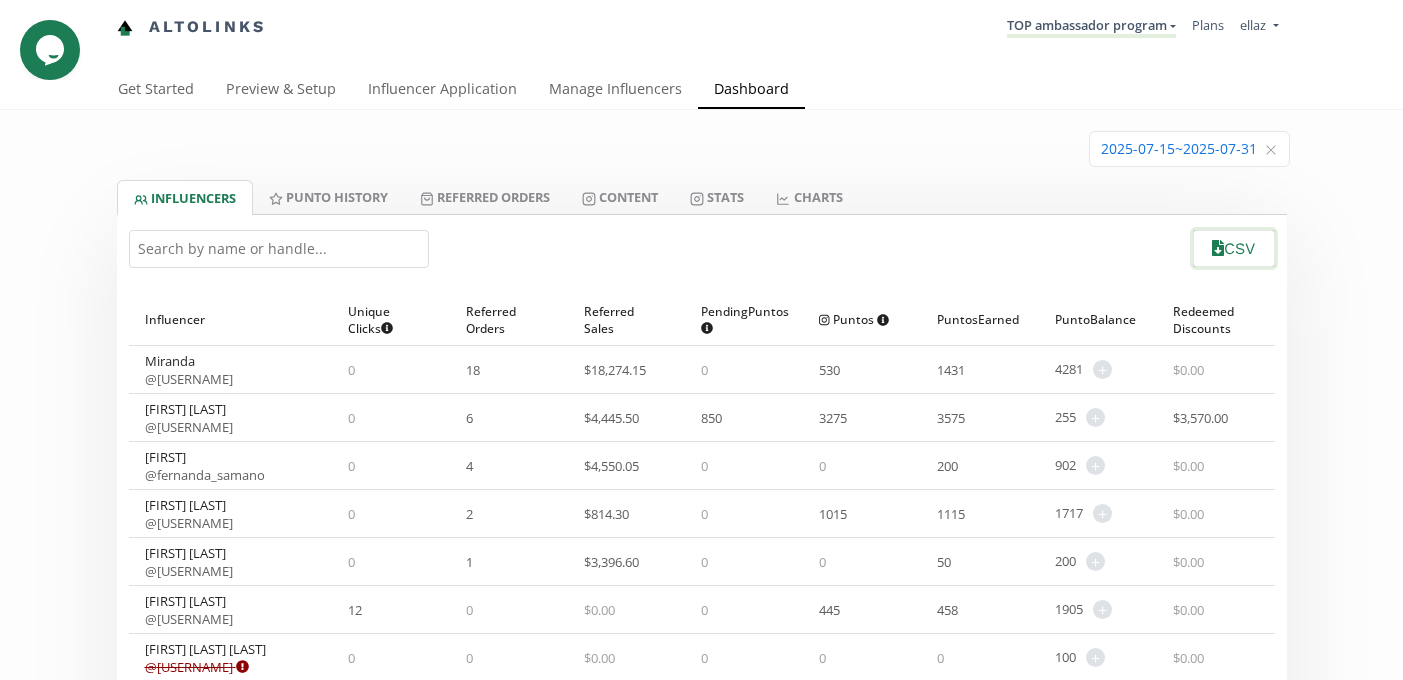 click on "CSV" at bounding box center [1233, 248] 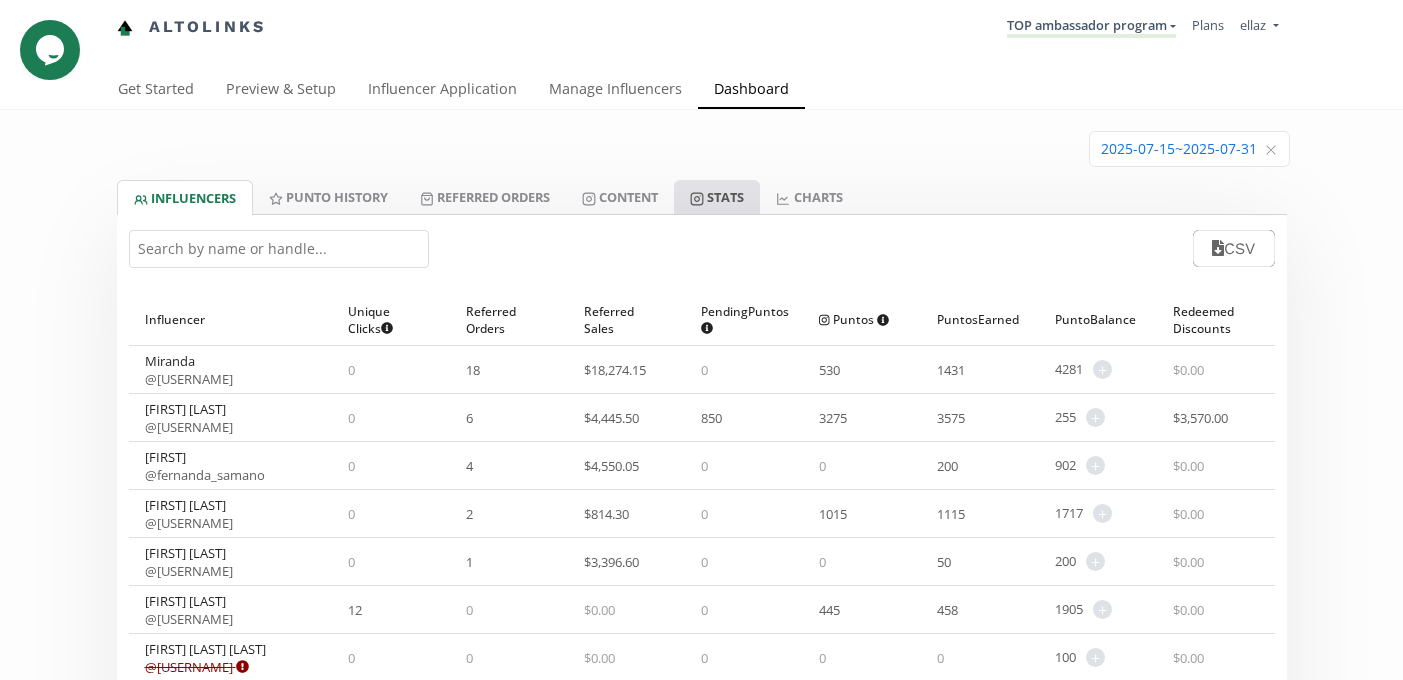 click on "Stats" at bounding box center (717, 197) 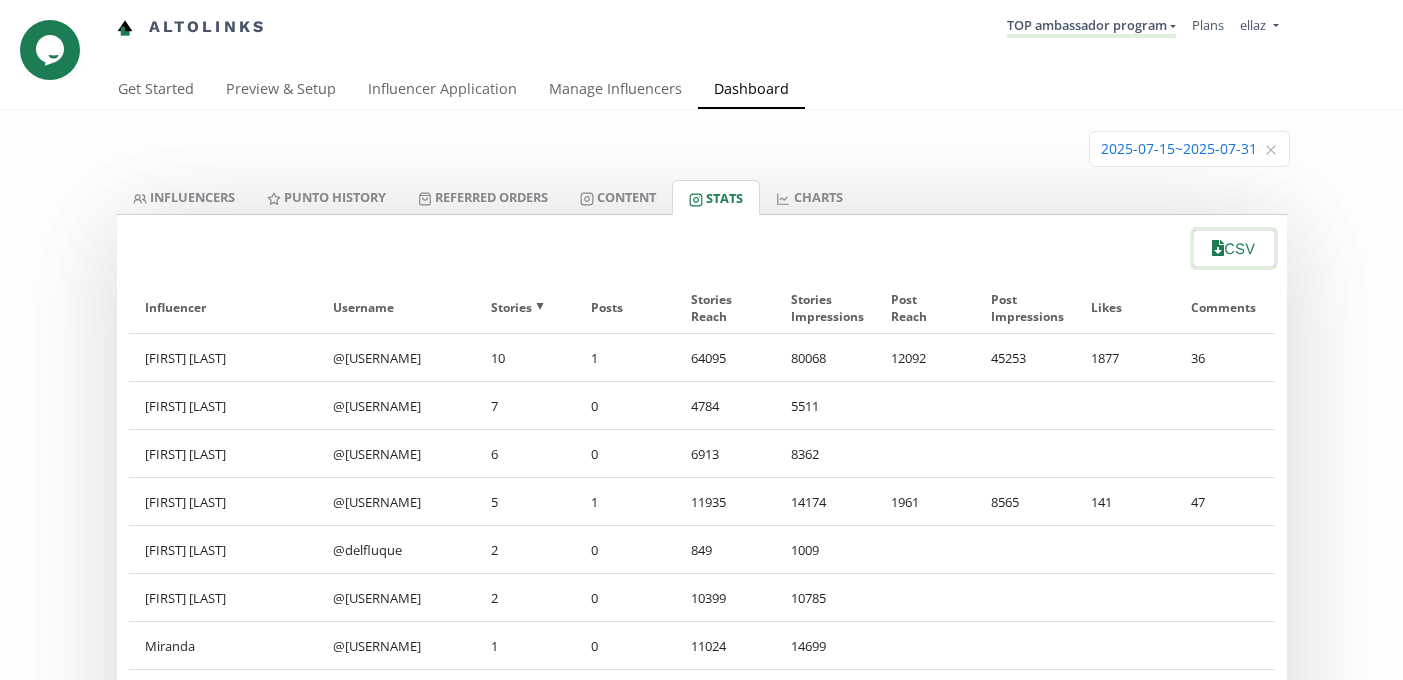 click on "CSV" at bounding box center [1233, 248] 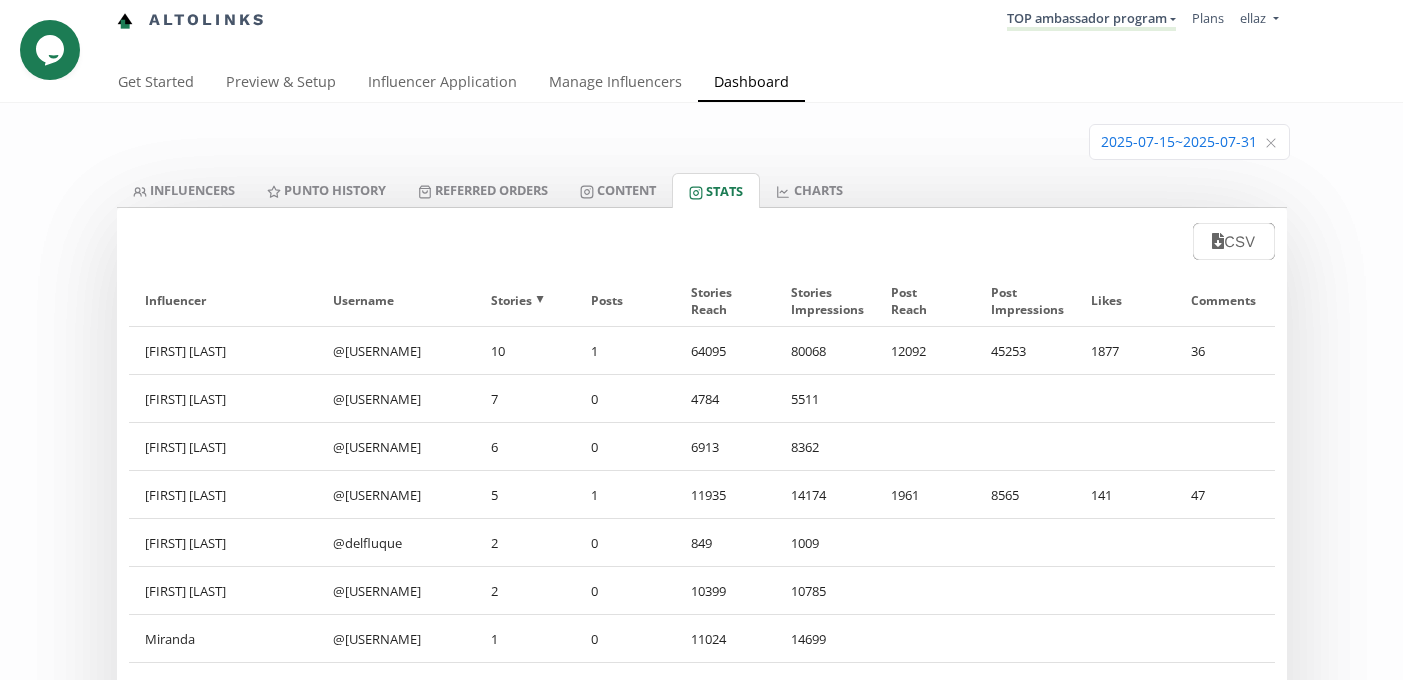 scroll, scrollTop: 0, scrollLeft: 0, axis: both 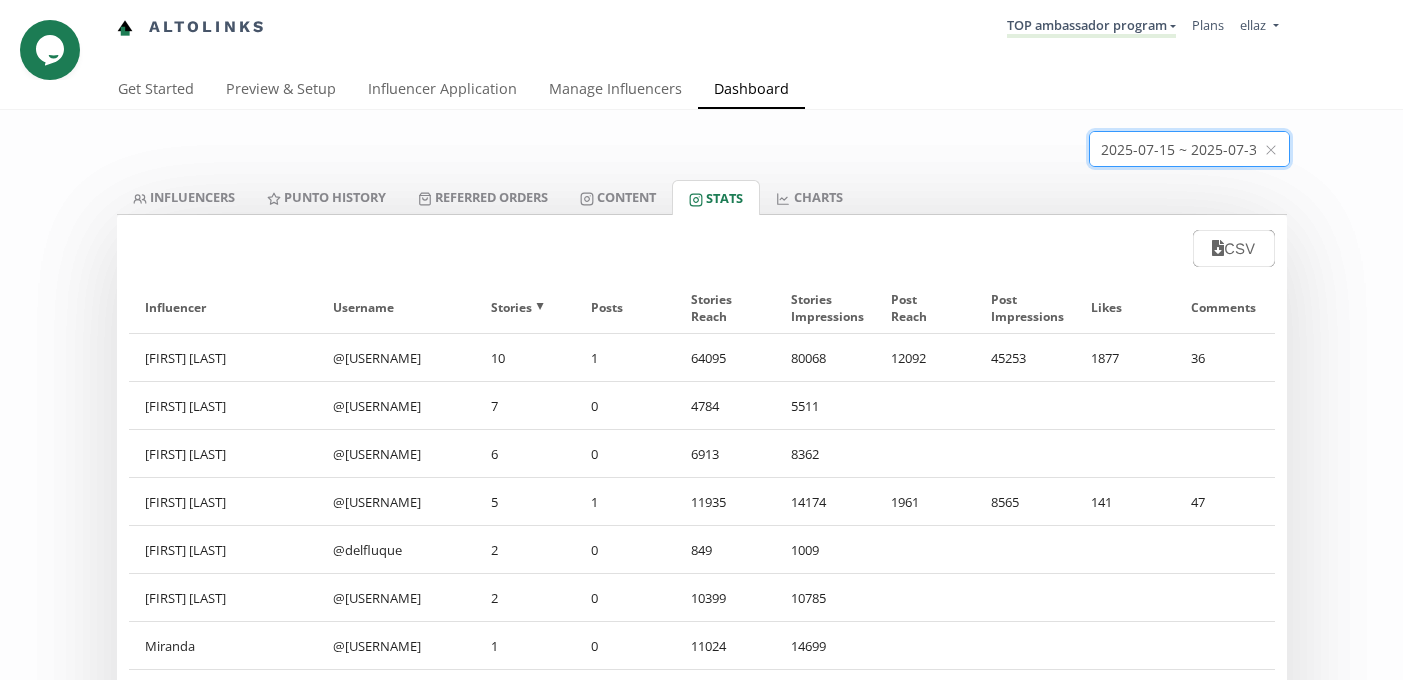click at bounding box center (1189, 149) 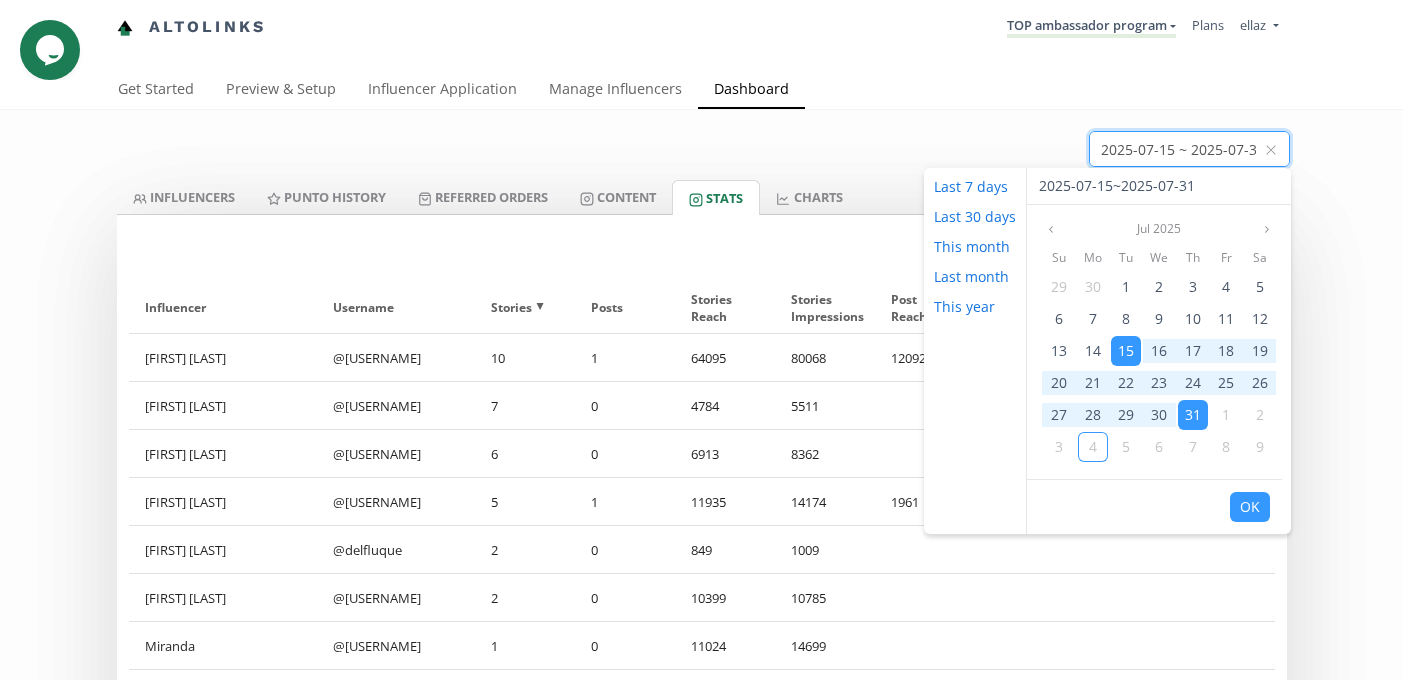 click at bounding box center [1189, 149] 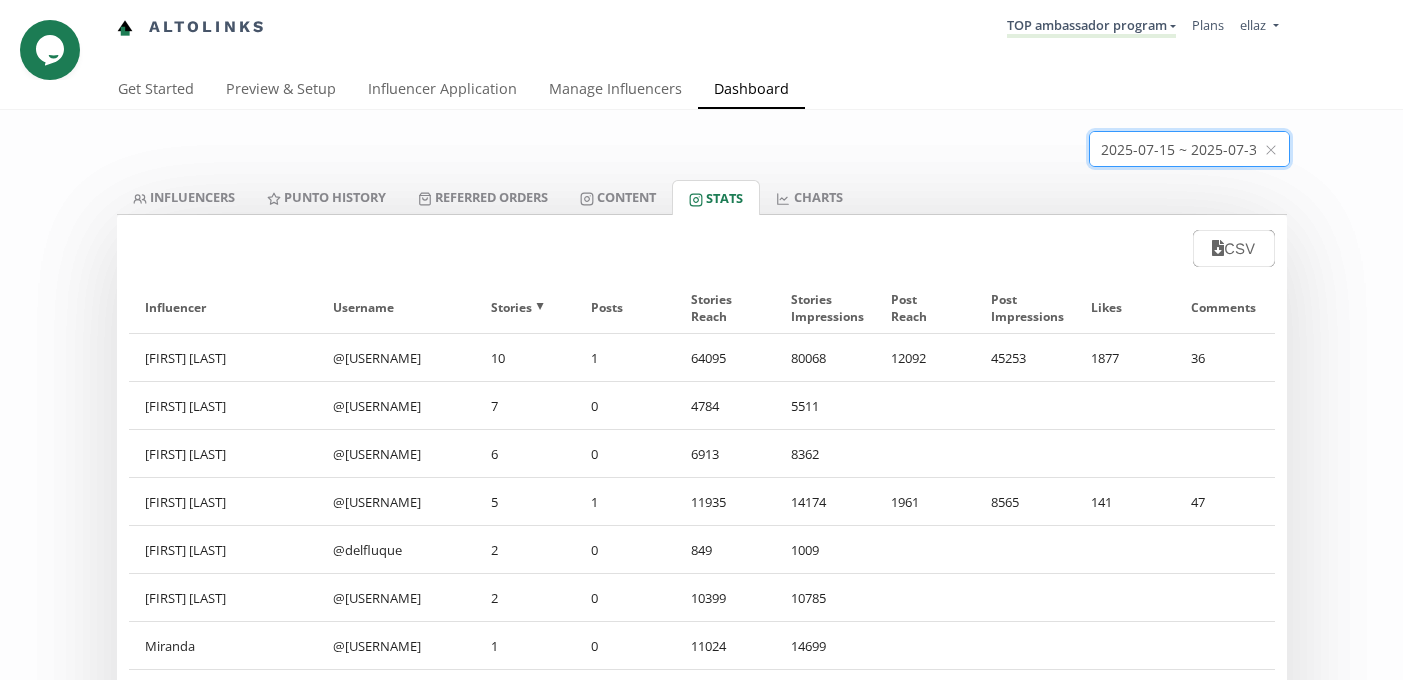 click at bounding box center (1189, 149) 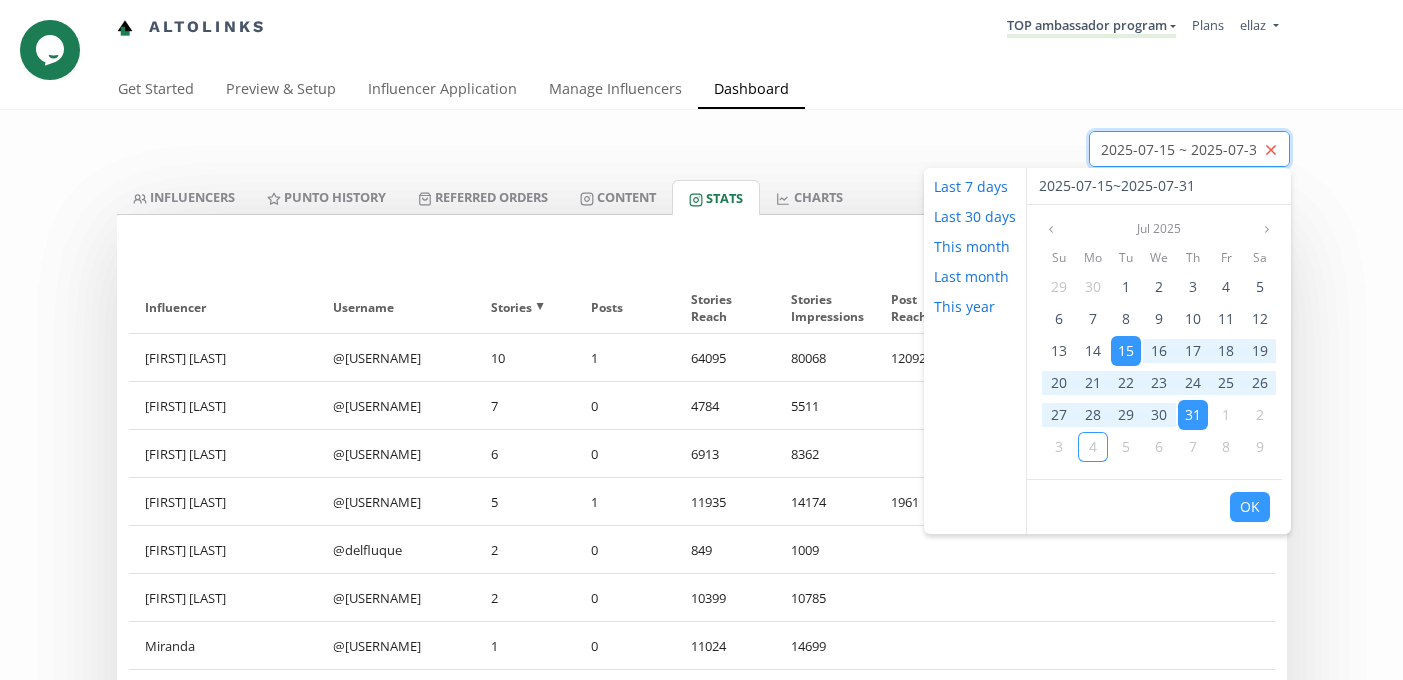 click 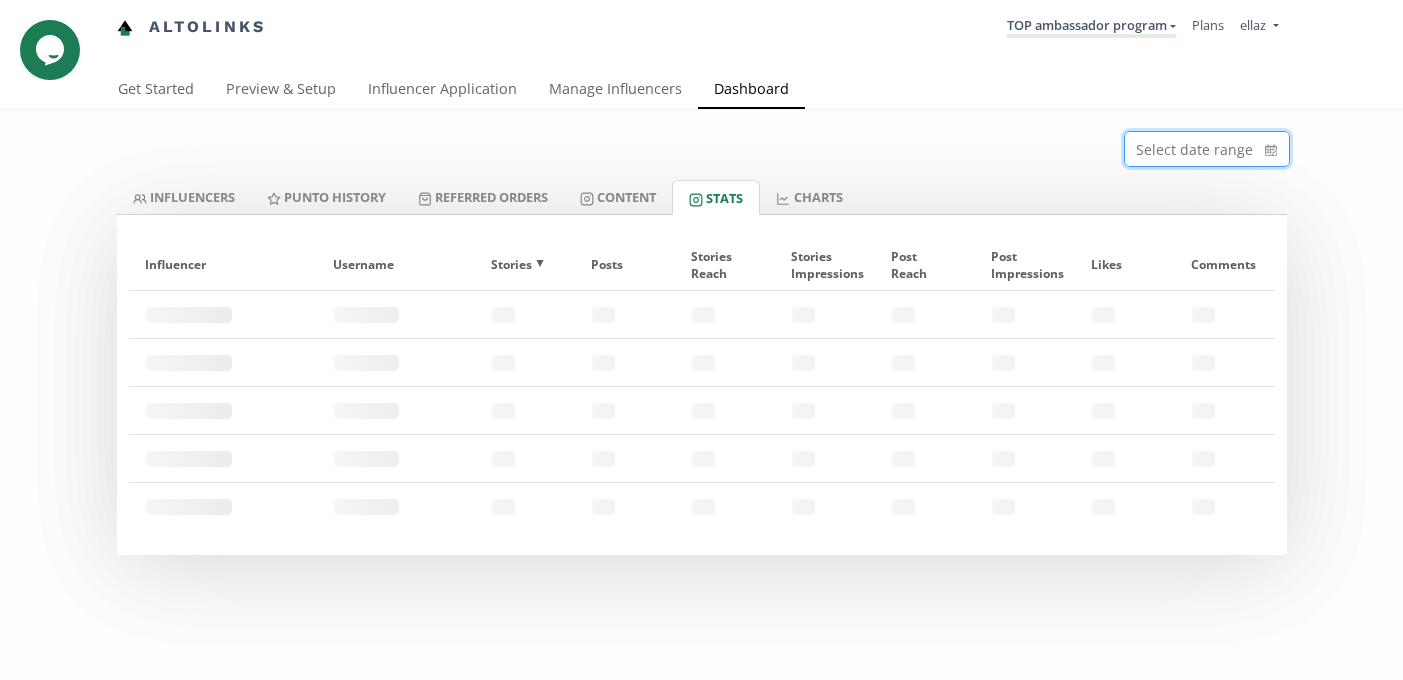 scroll, scrollTop: 0, scrollLeft: 0, axis: both 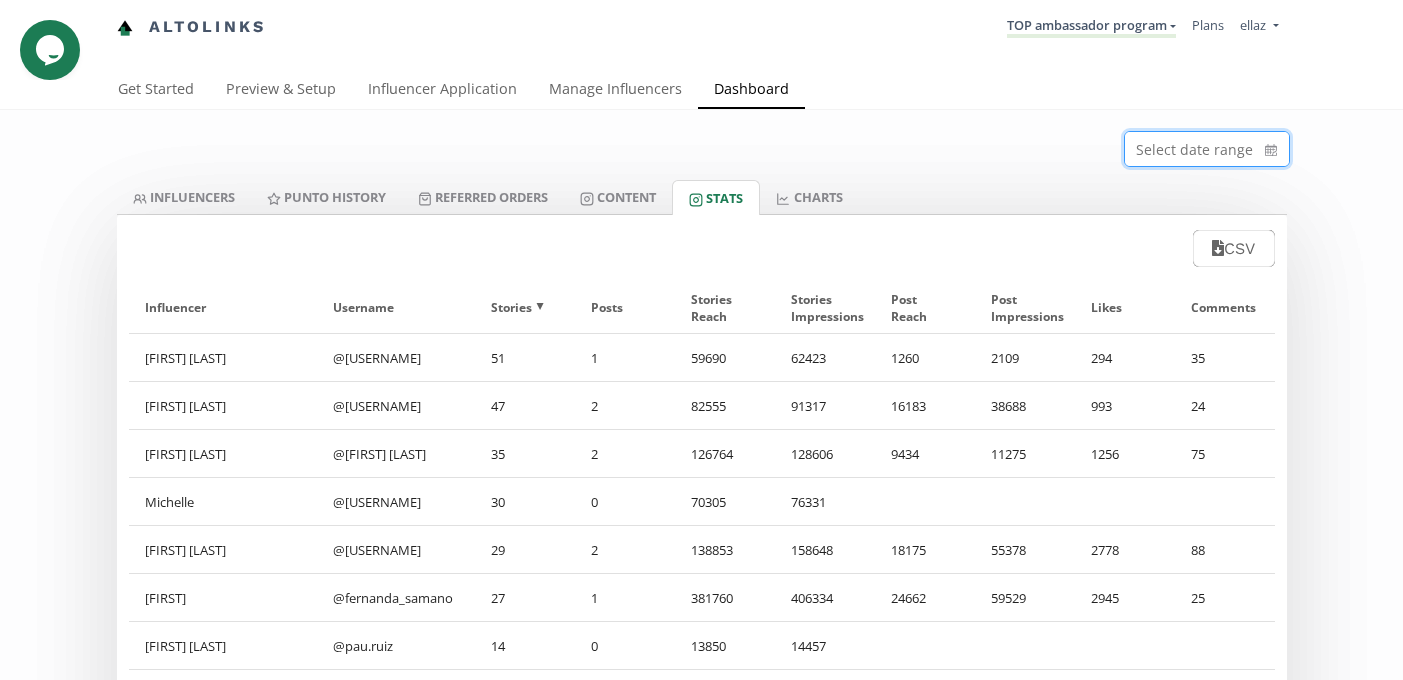 click at bounding box center (1207, 149) 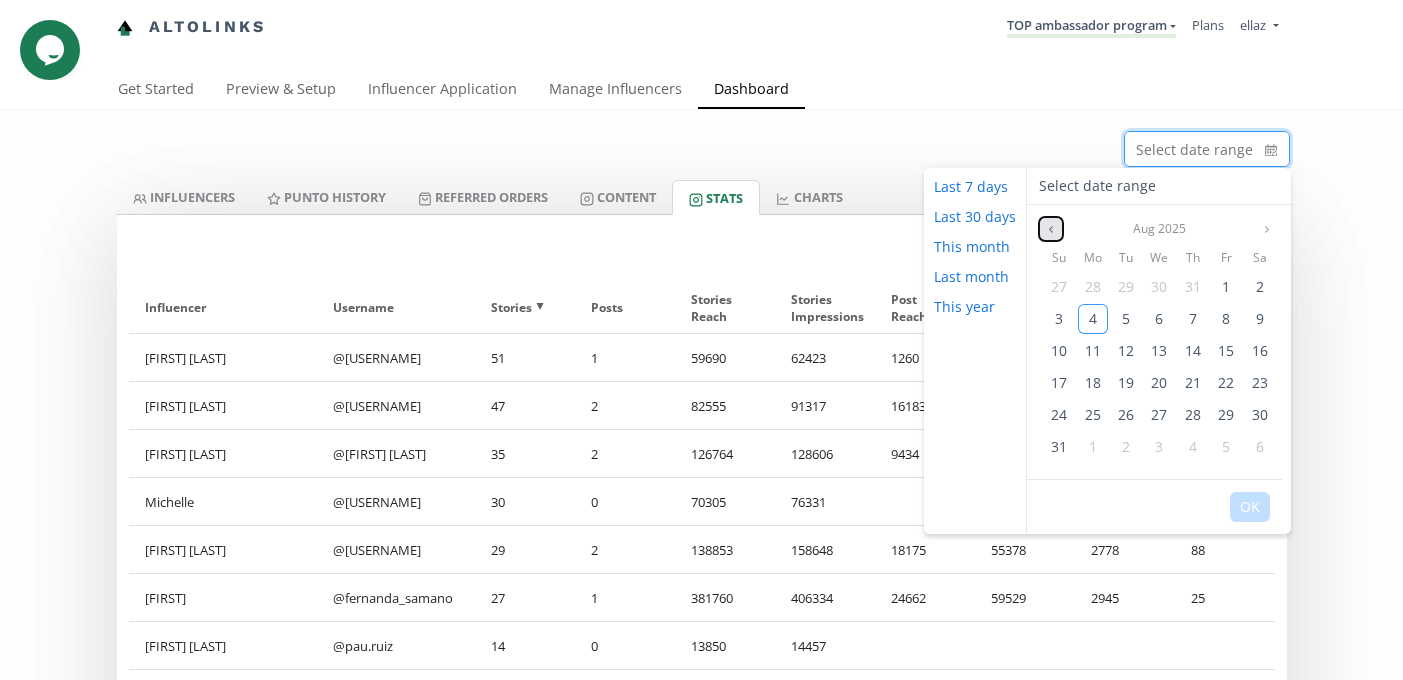 click 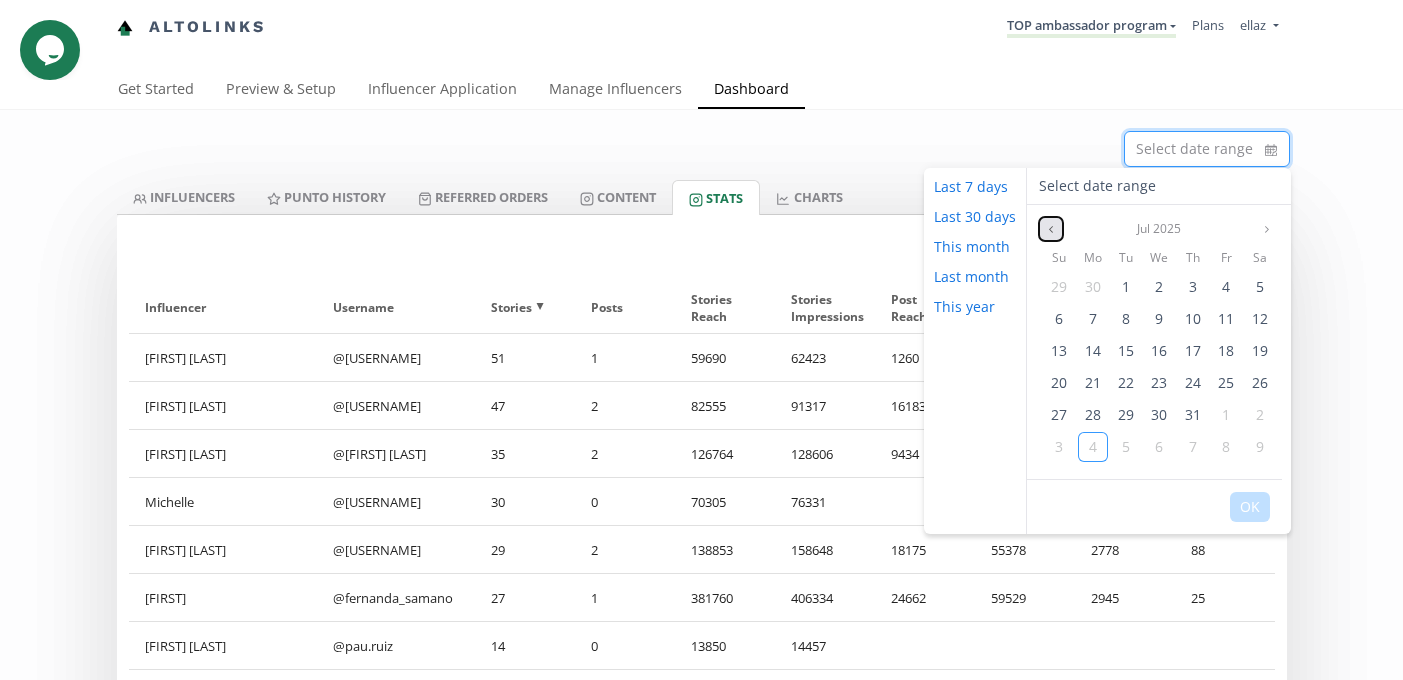click 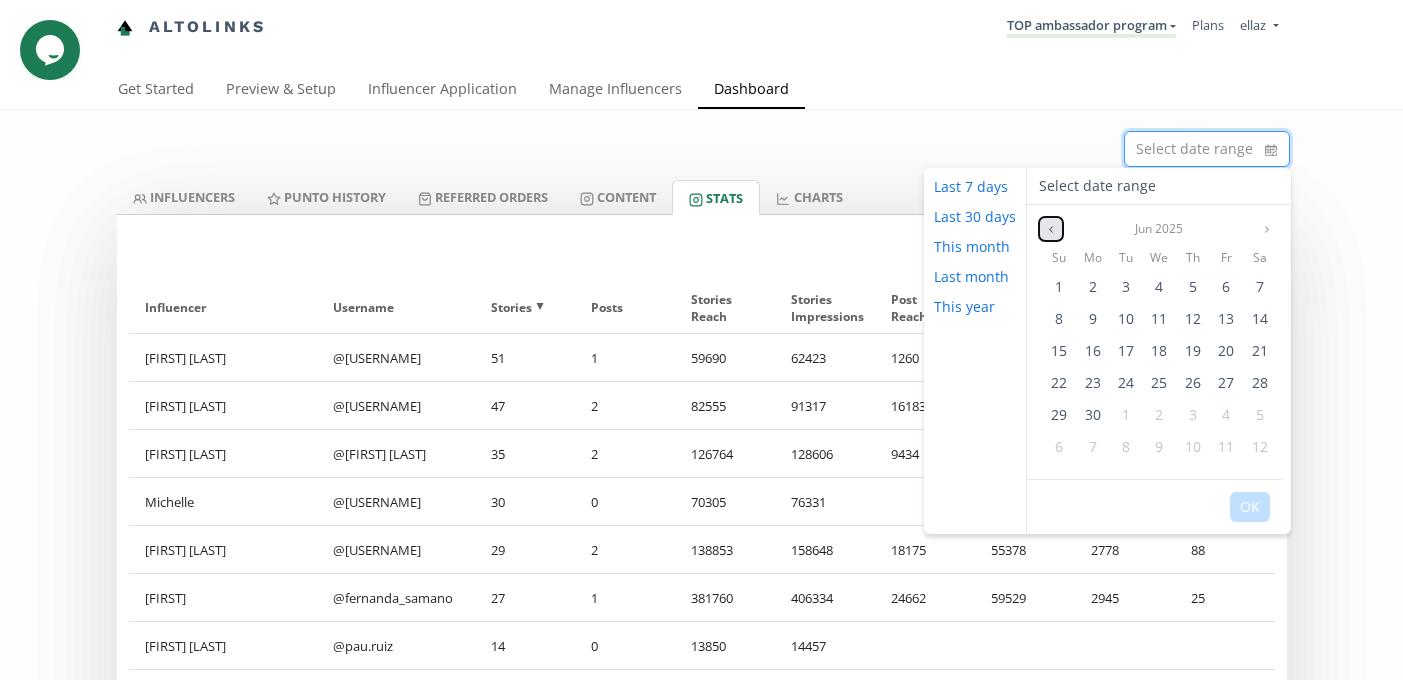 click at bounding box center (1051, 229) 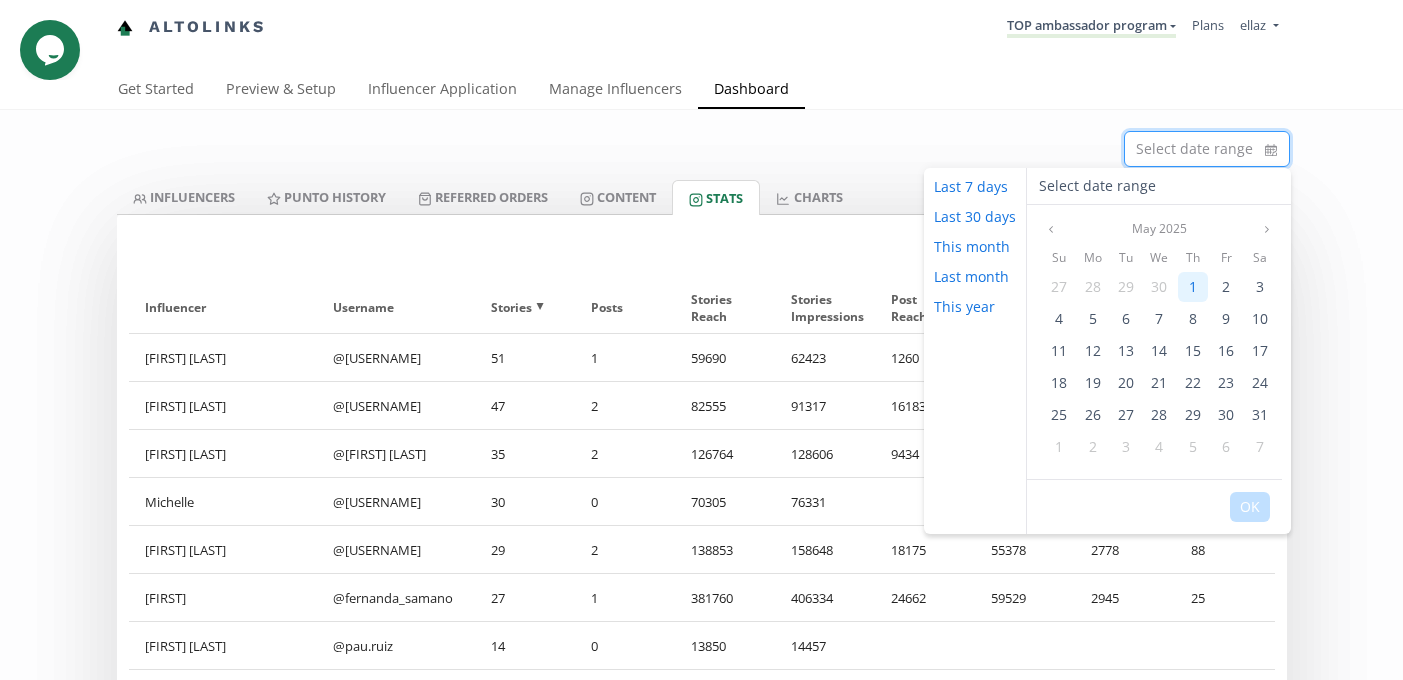 click on "1" at bounding box center [1193, 286] 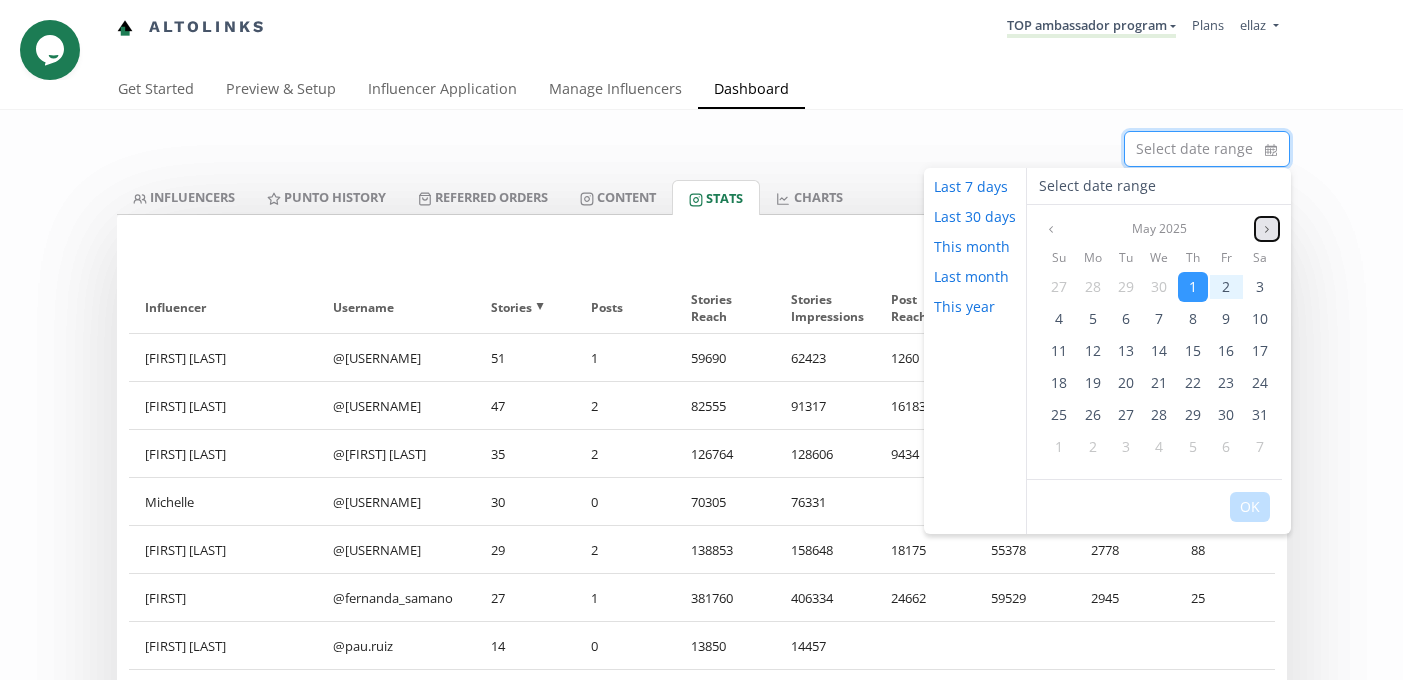 click at bounding box center [1267, 229] 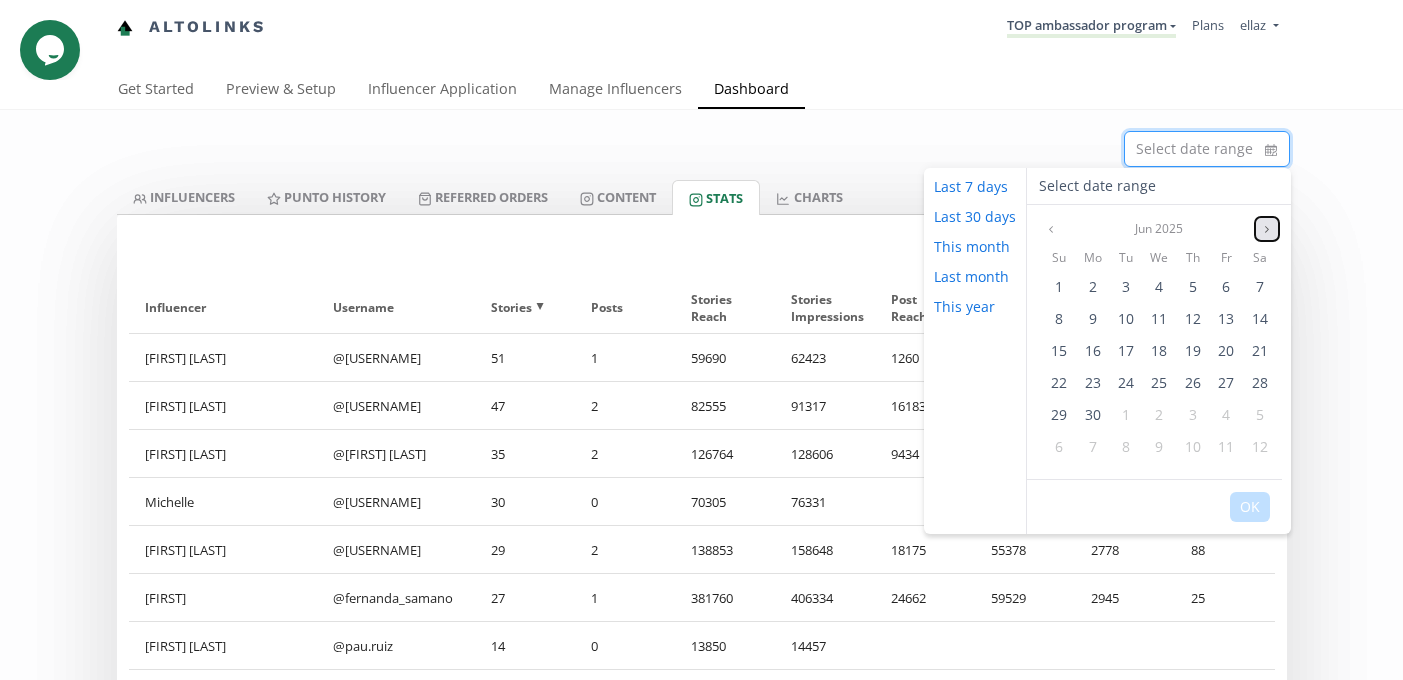 click at bounding box center (1267, 229) 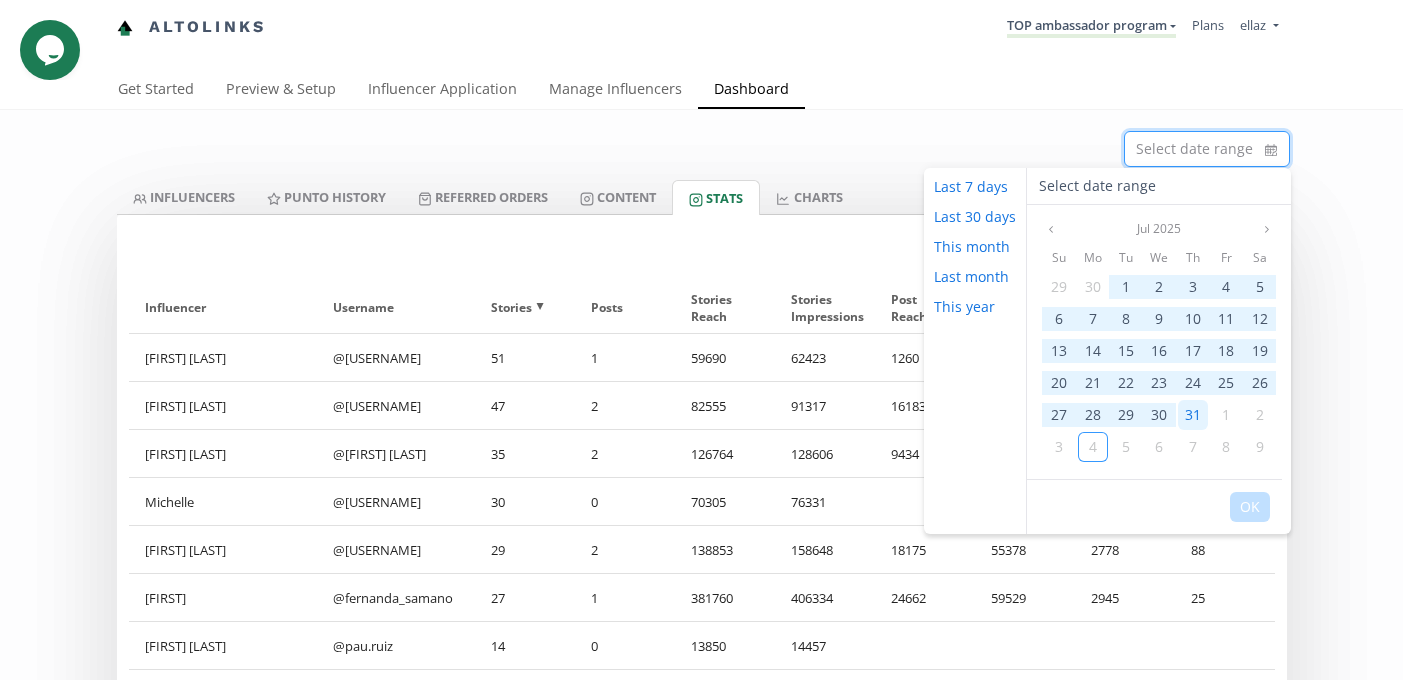 click on "31" at bounding box center (1193, 414) 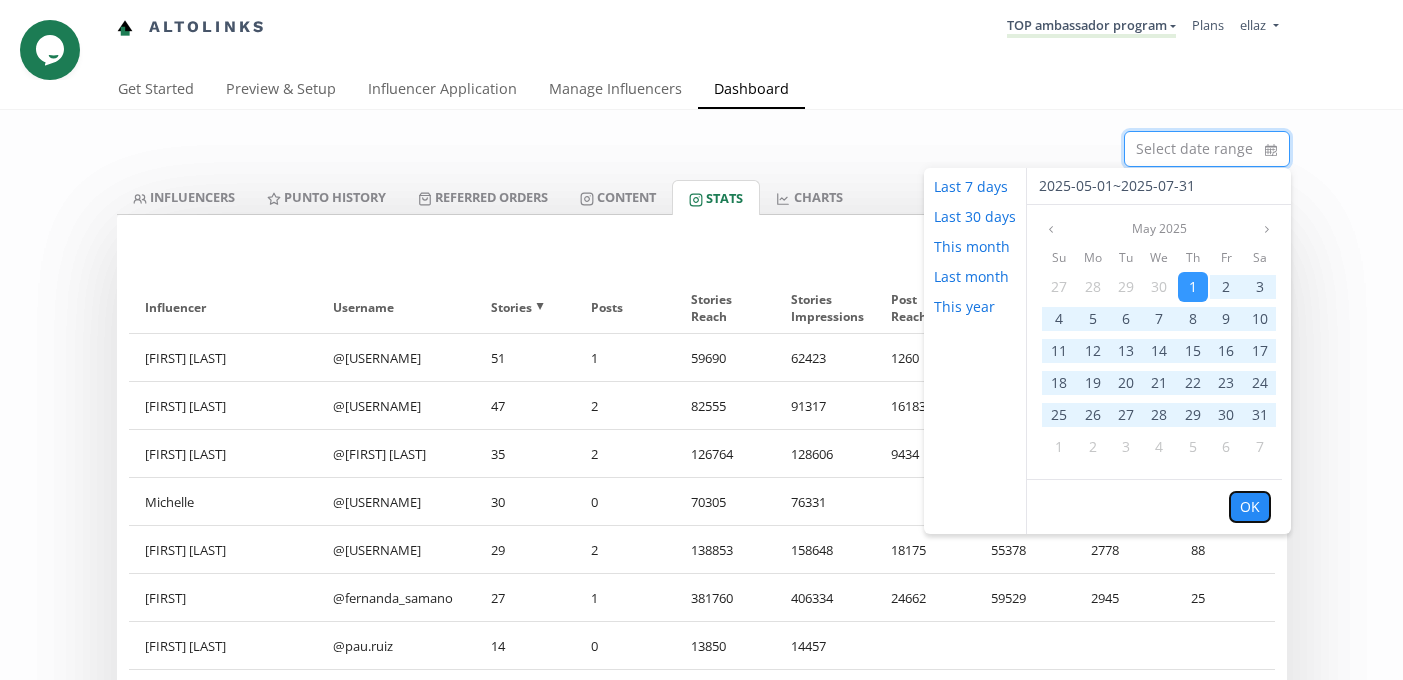 click on "OK" at bounding box center (1250, 507) 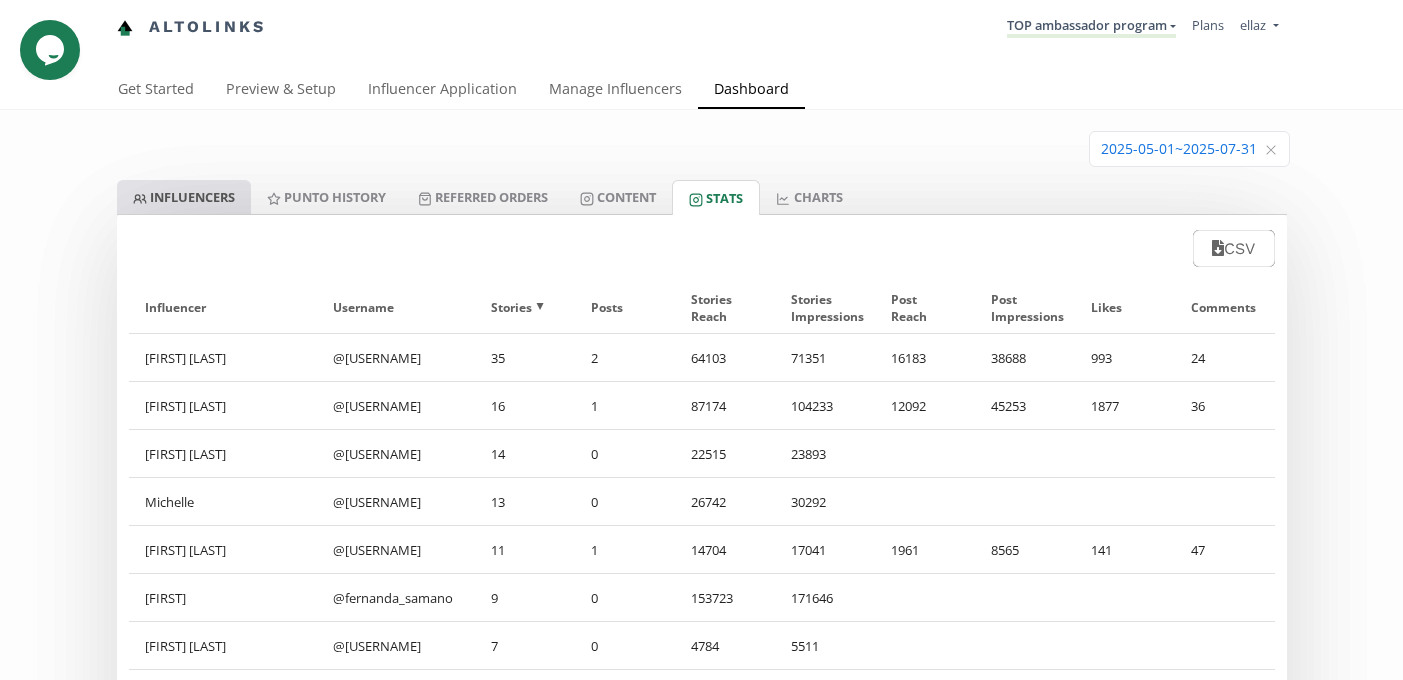 click on "INFLUENCERS" at bounding box center (184, 197) 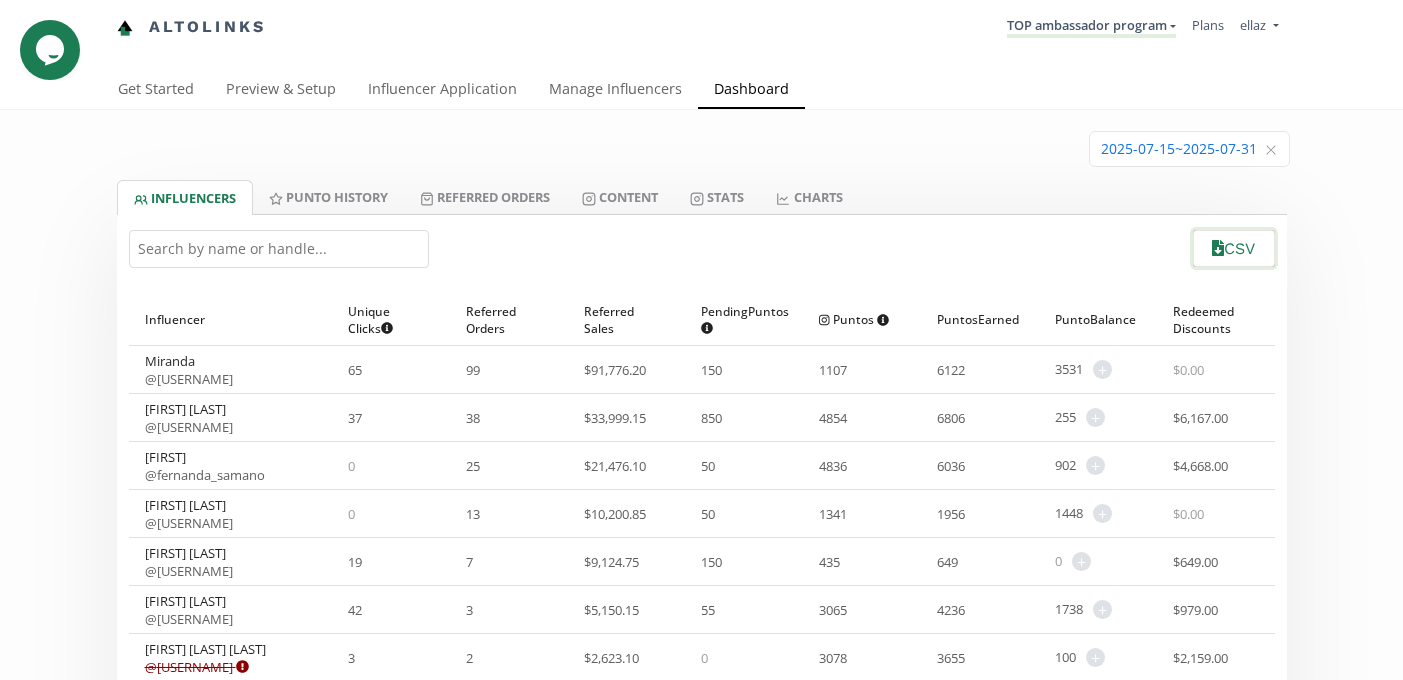 click on "CSV" at bounding box center (1233, 248) 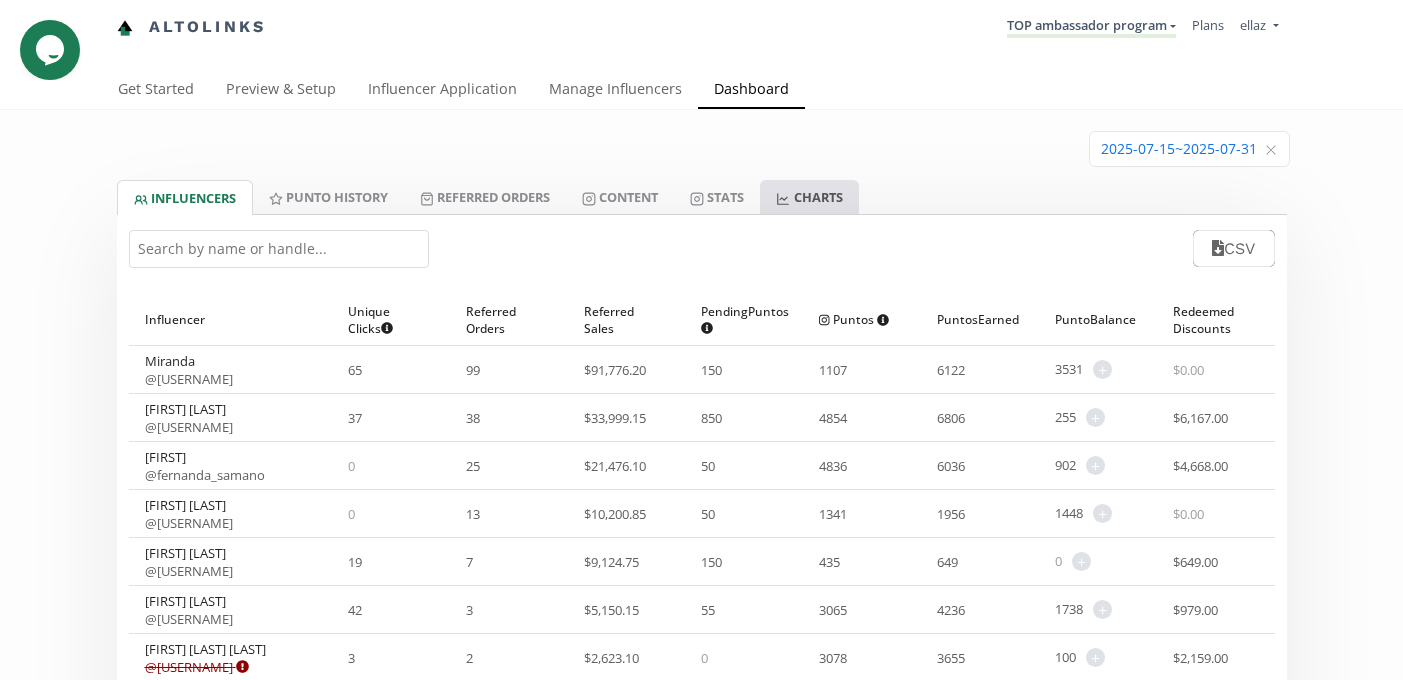 click on "CHARTS" at bounding box center (809, 197) 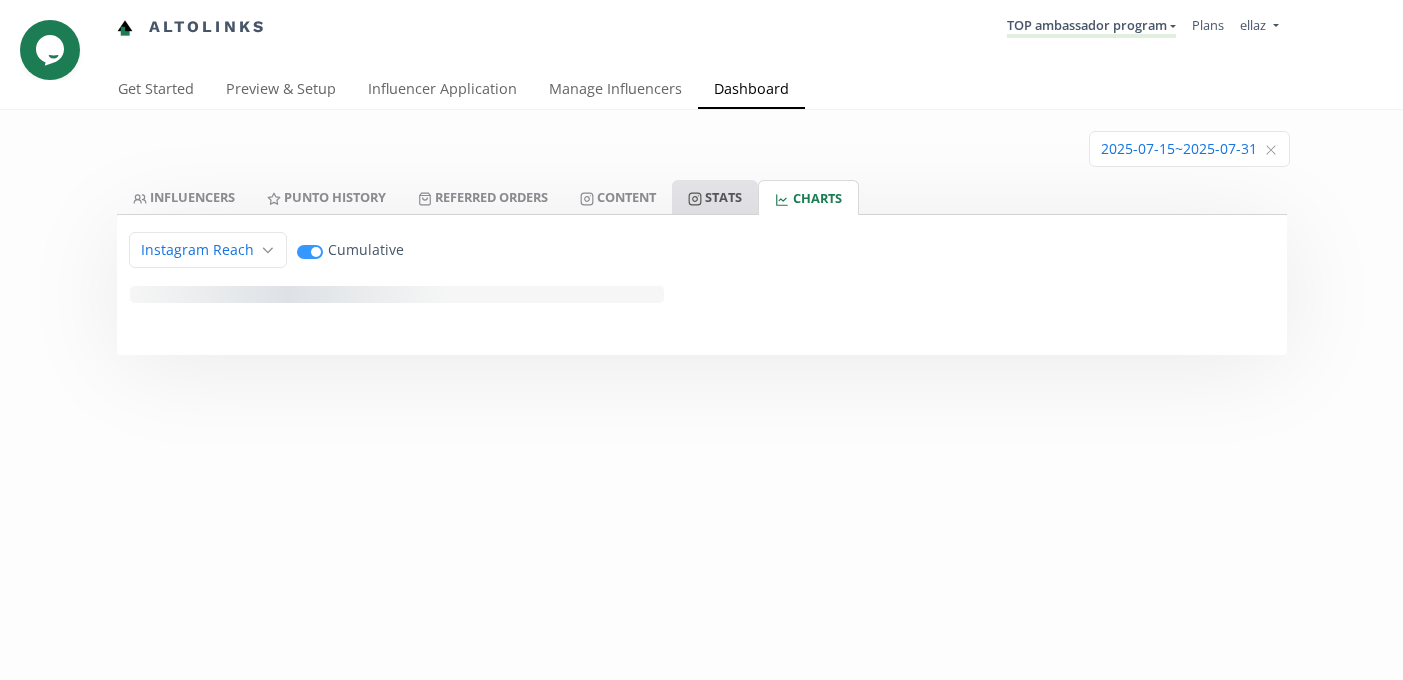 click on "Stats" at bounding box center [715, 197] 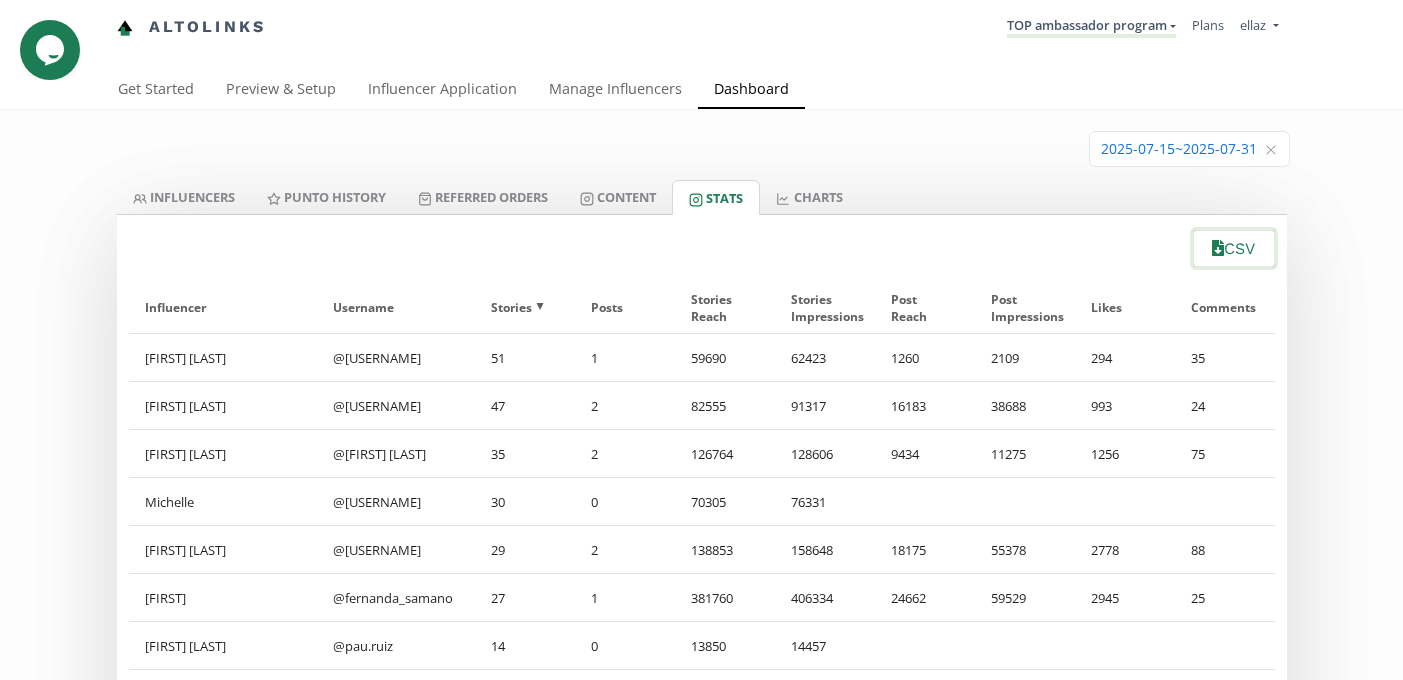 click on "CSV" at bounding box center (1233, 248) 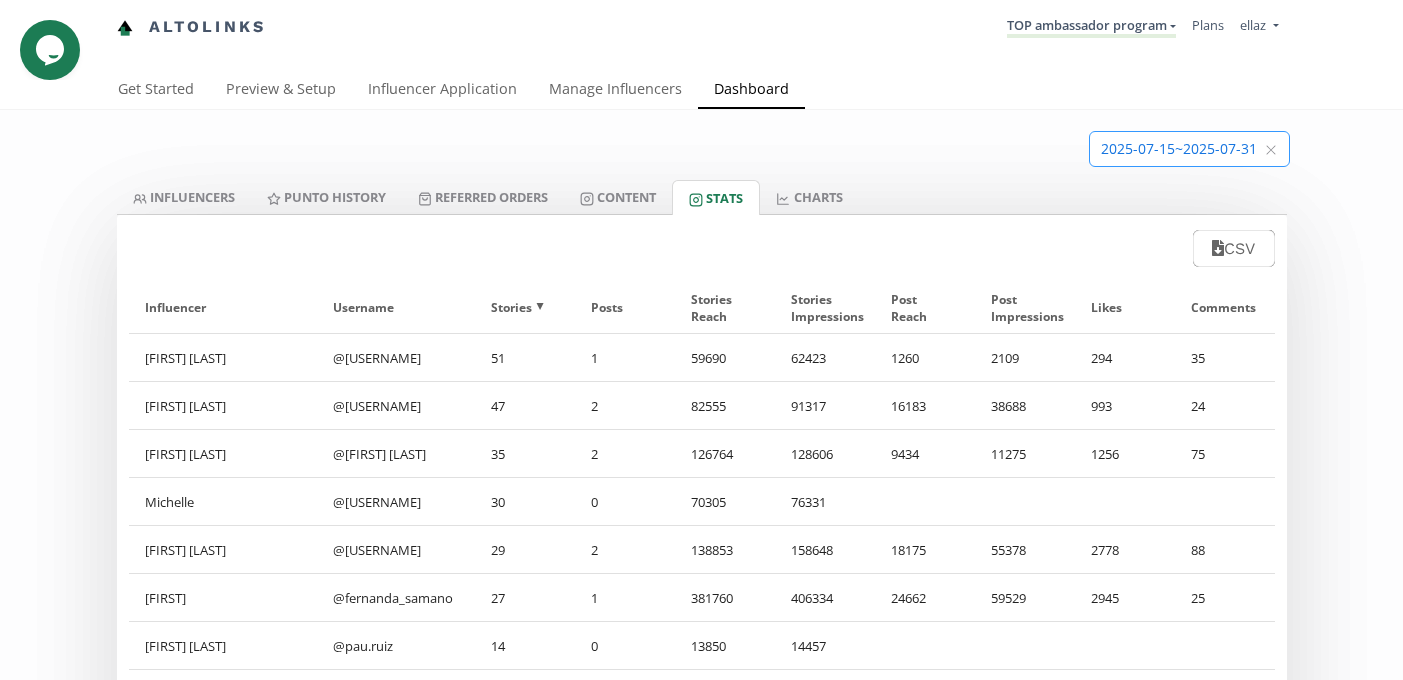 click at bounding box center [1189, 149] 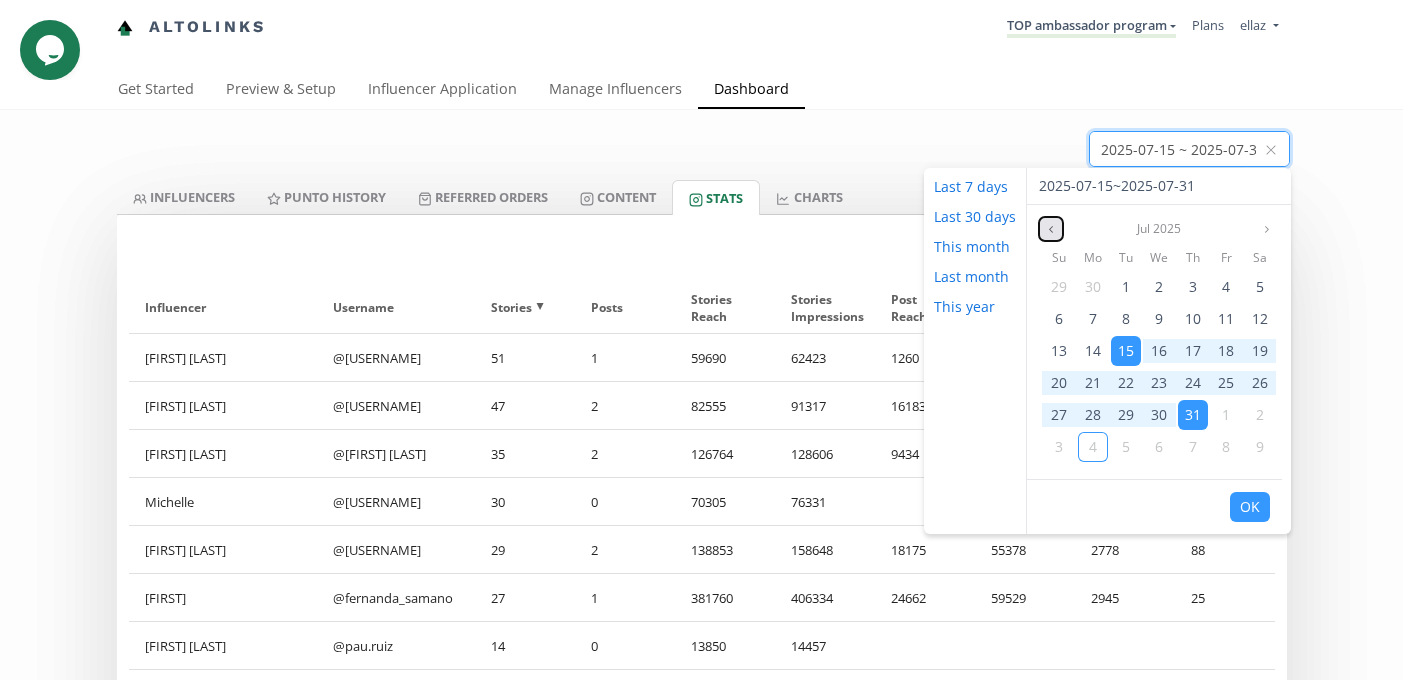 click 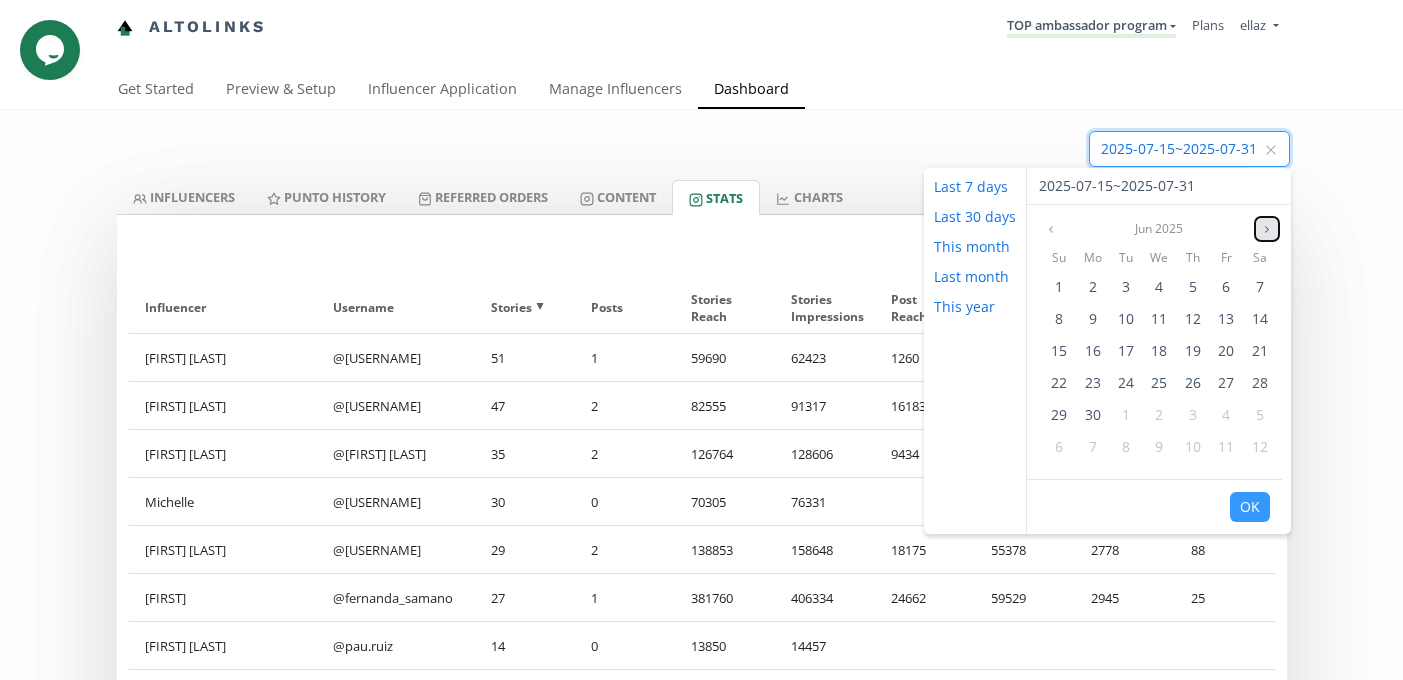 click at bounding box center (1267, 229) 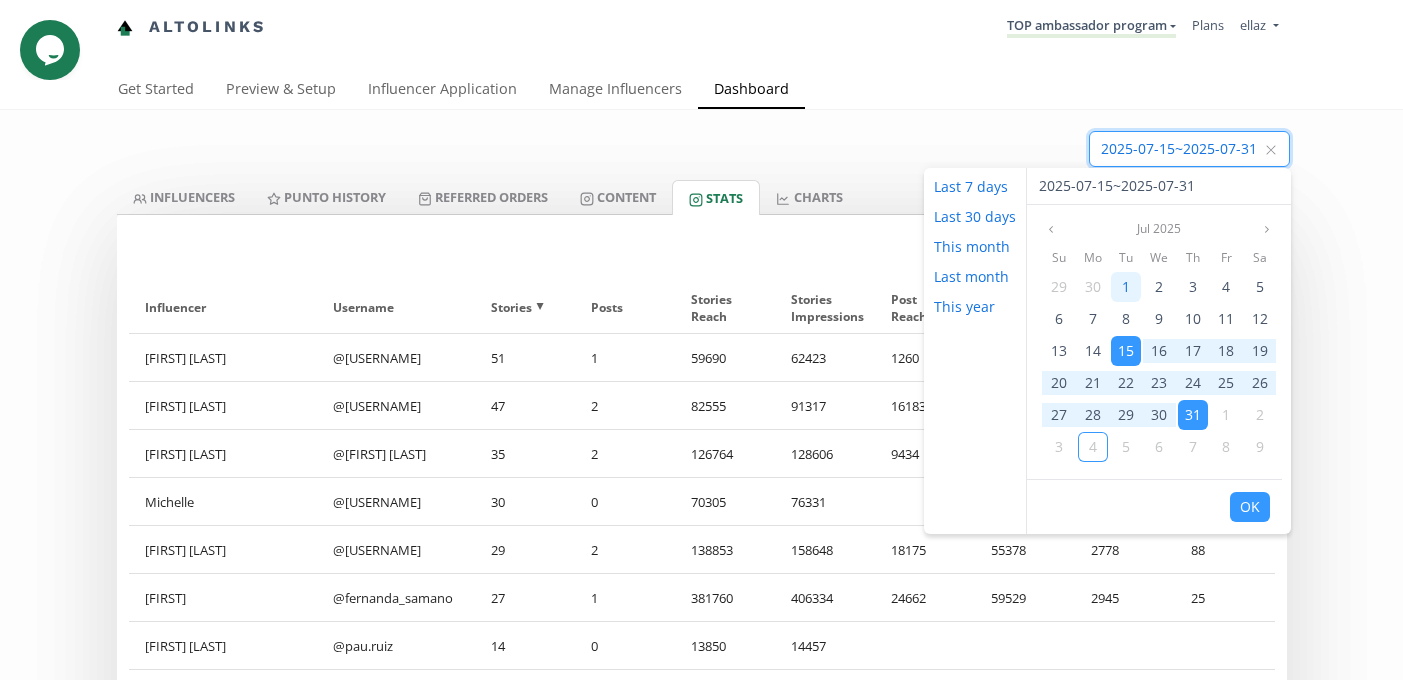 click on "1" at bounding box center [1126, 287] 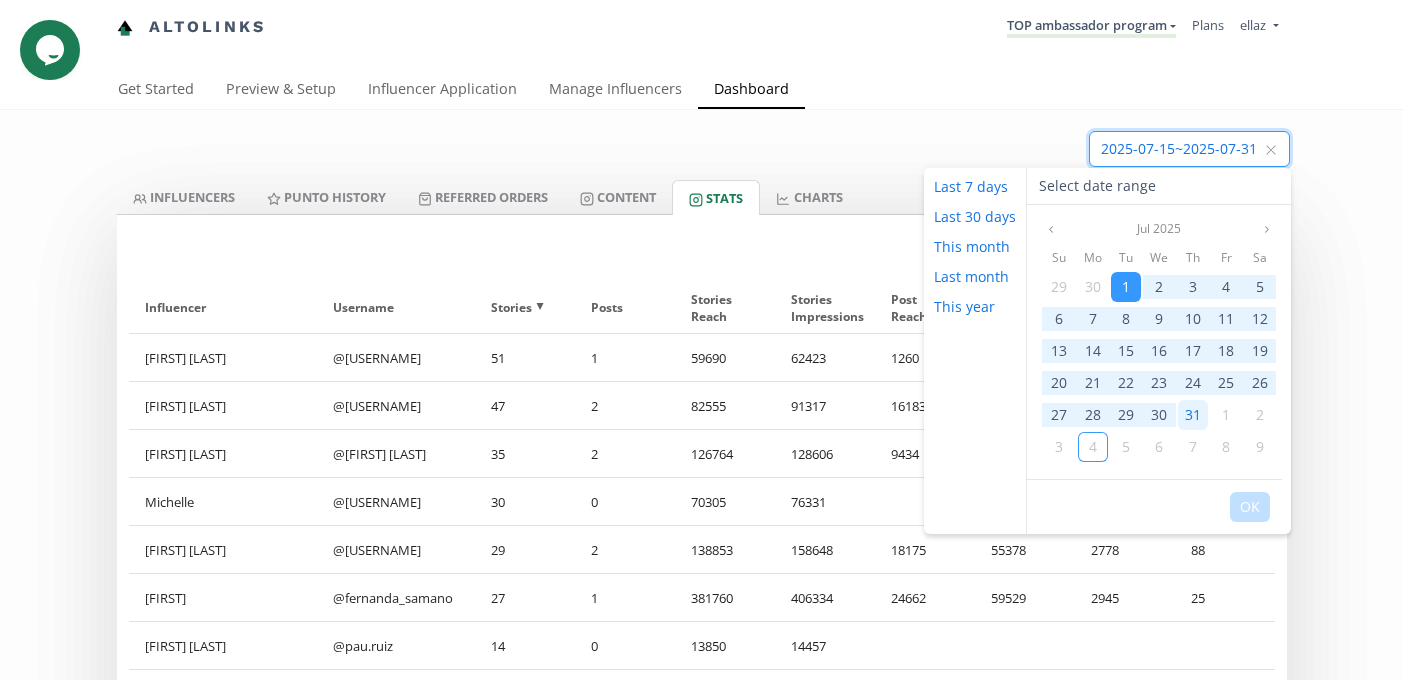 click on "31" at bounding box center (1193, 415) 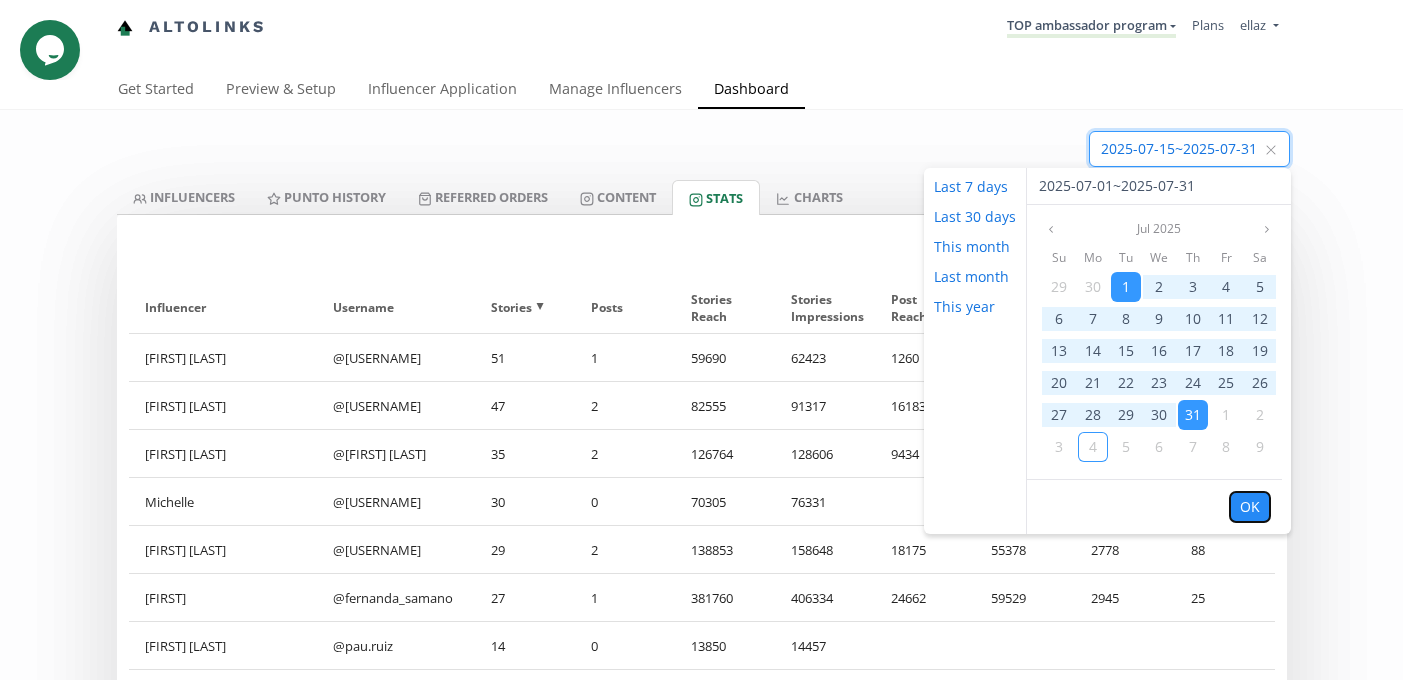 click on "OK" at bounding box center (1250, 507) 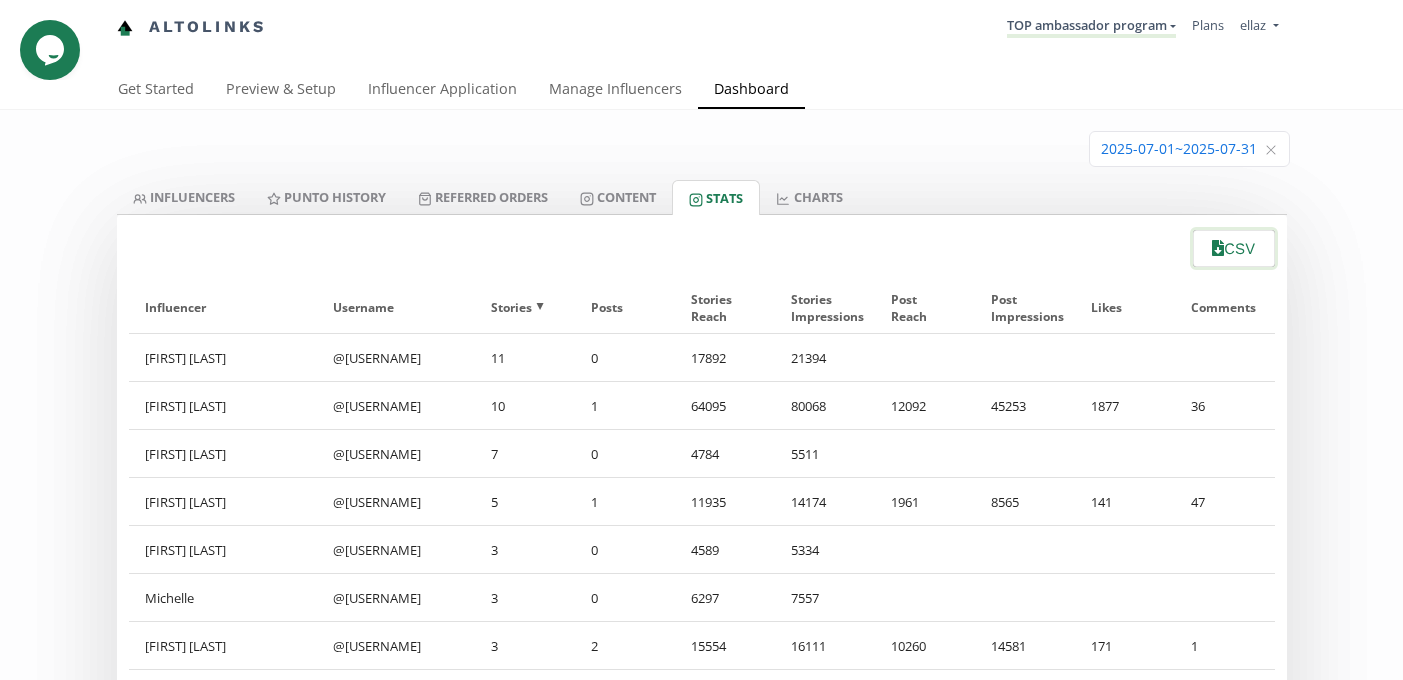 click on "CSV" at bounding box center (1233, 248) 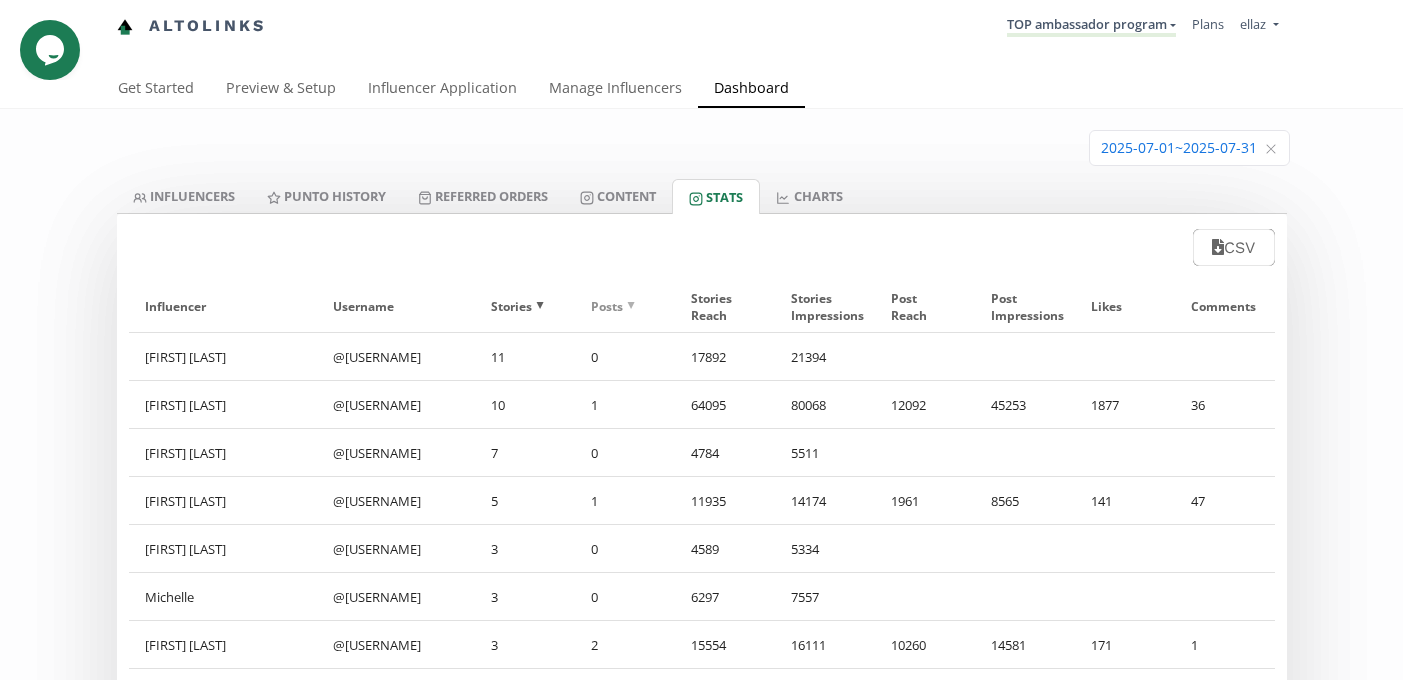scroll, scrollTop: 0, scrollLeft: 0, axis: both 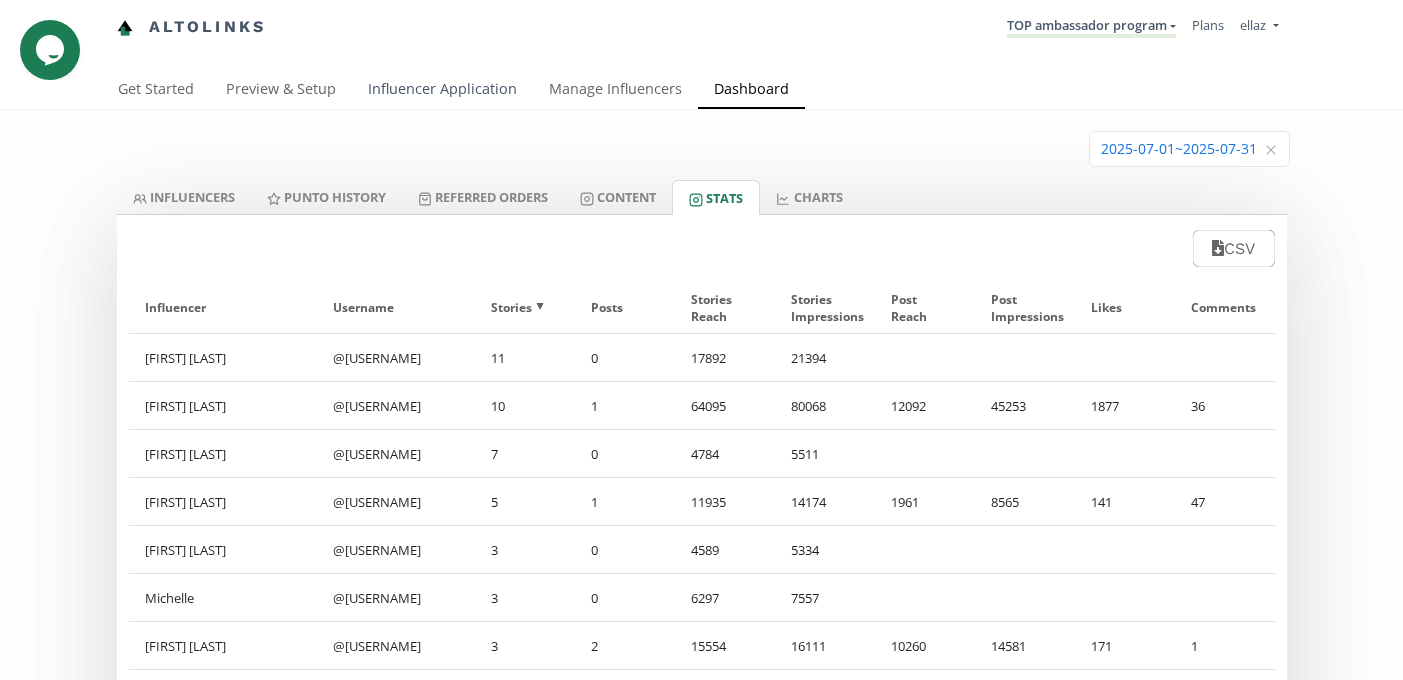 click on "Influencer Application" at bounding box center [442, 91] 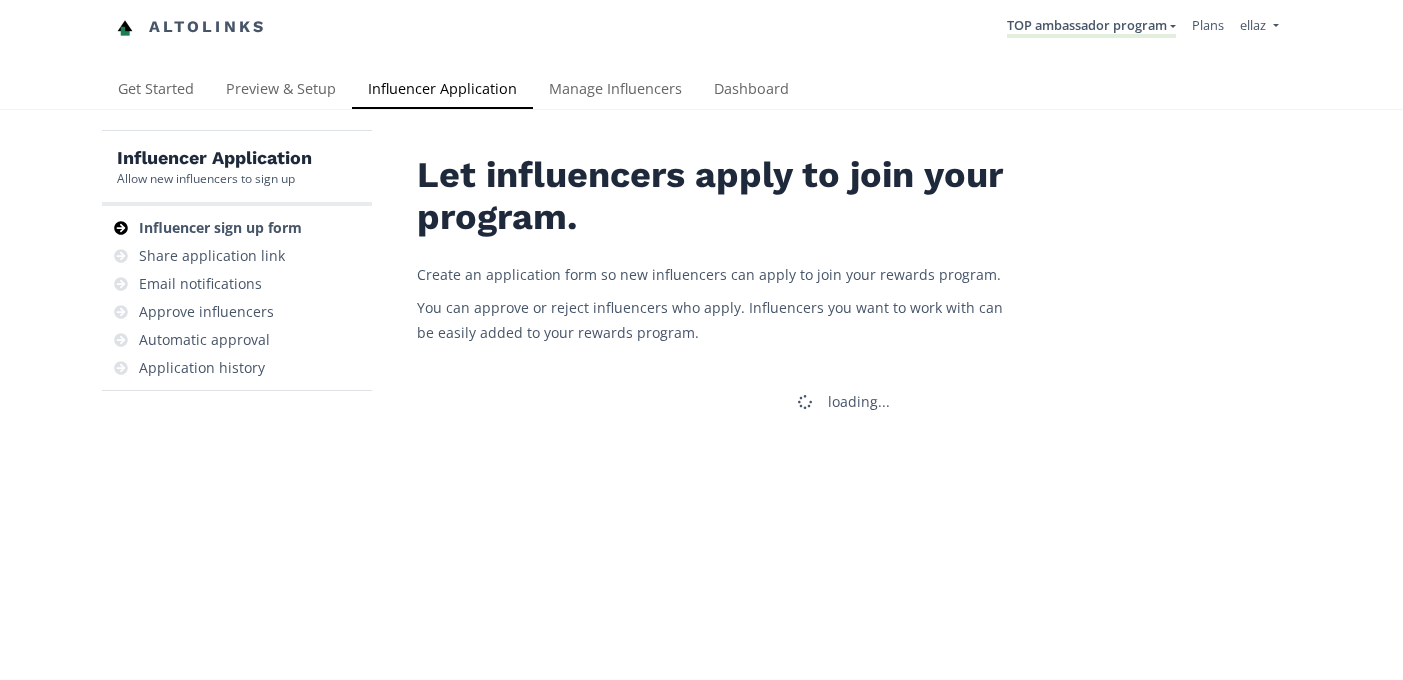 scroll, scrollTop: 0, scrollLeft: 0, axis: both 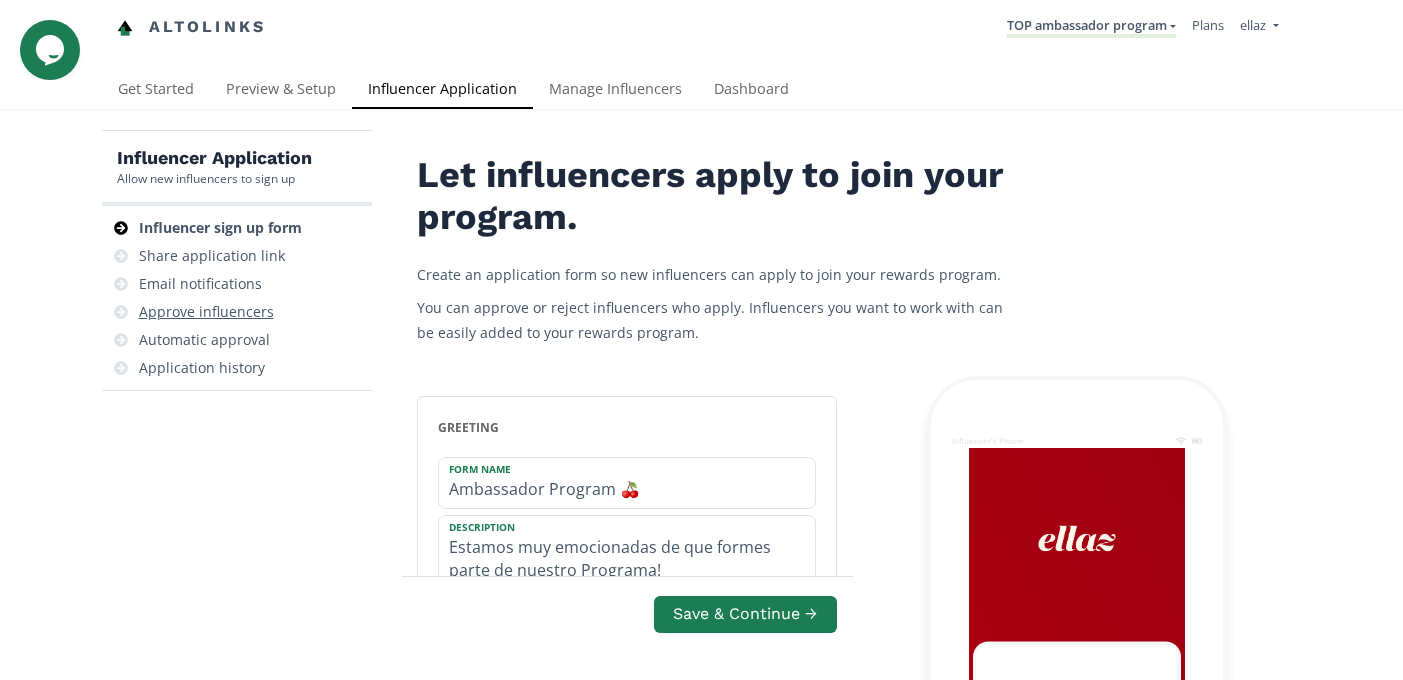 click on "Approve influencers" at bounding box center (206, 312) 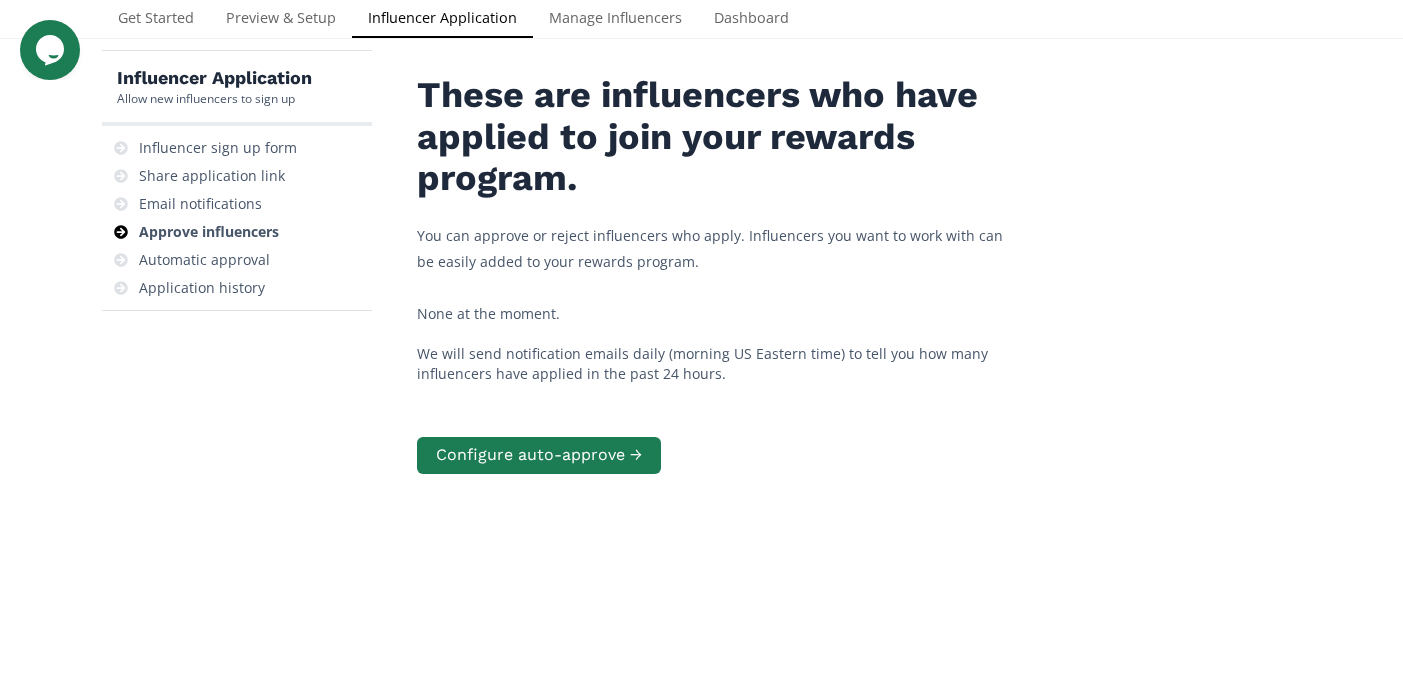 scroll, scrollTop: 0, scrollLeft: 0, axis: both 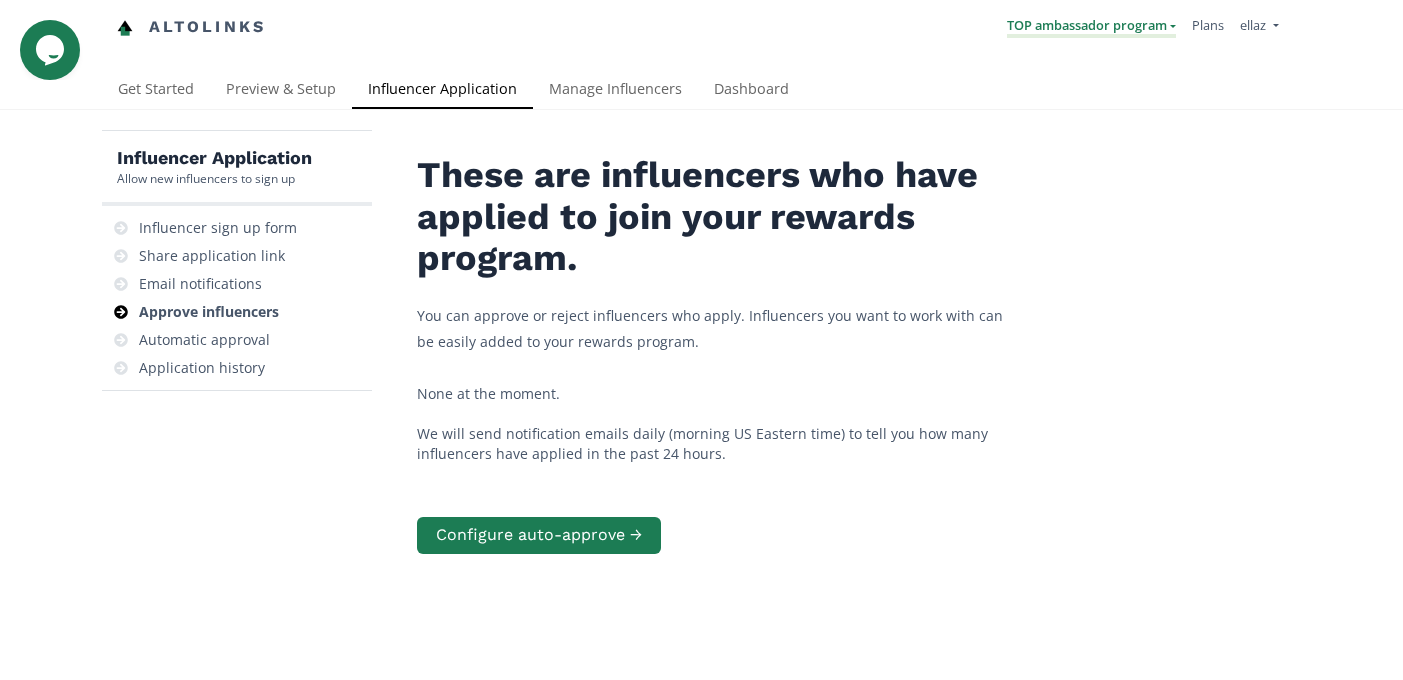 click on "TOP ambassador program" at bounding box center [1091, 27] 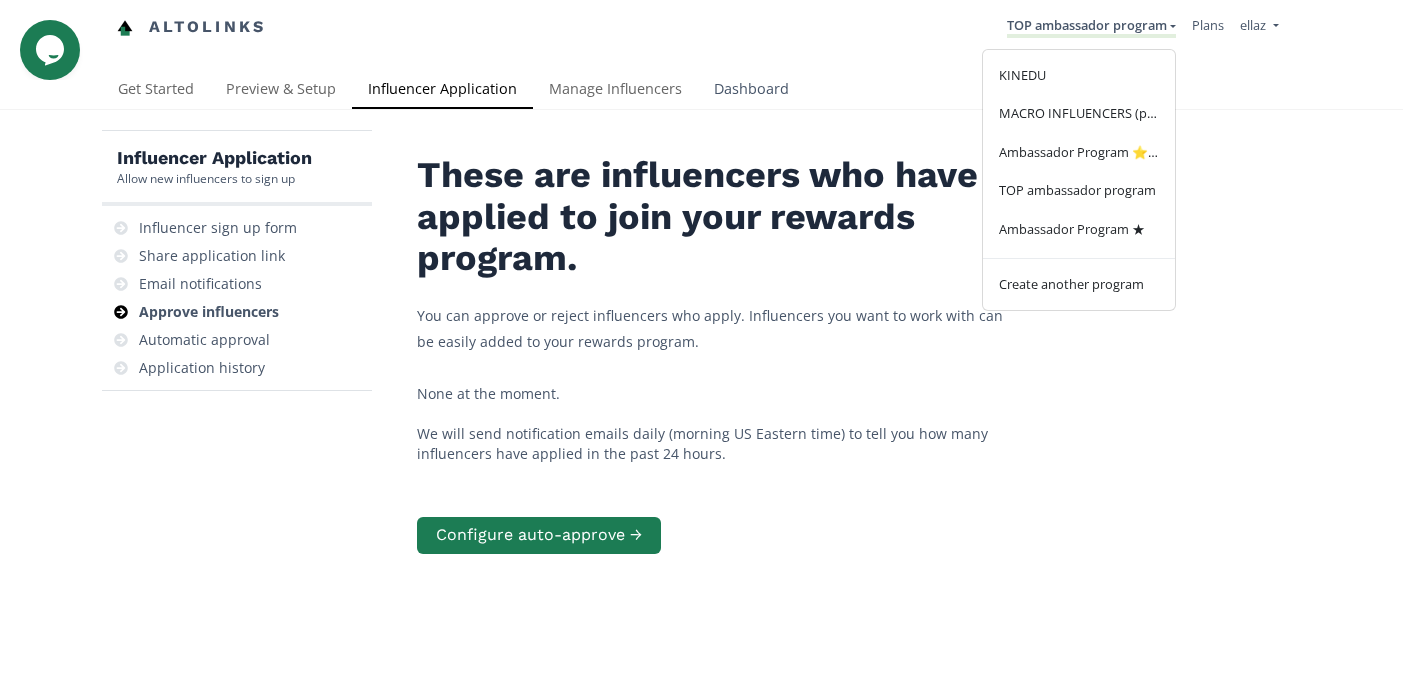 click on "Dashboard" at bounding box center (751, 91) 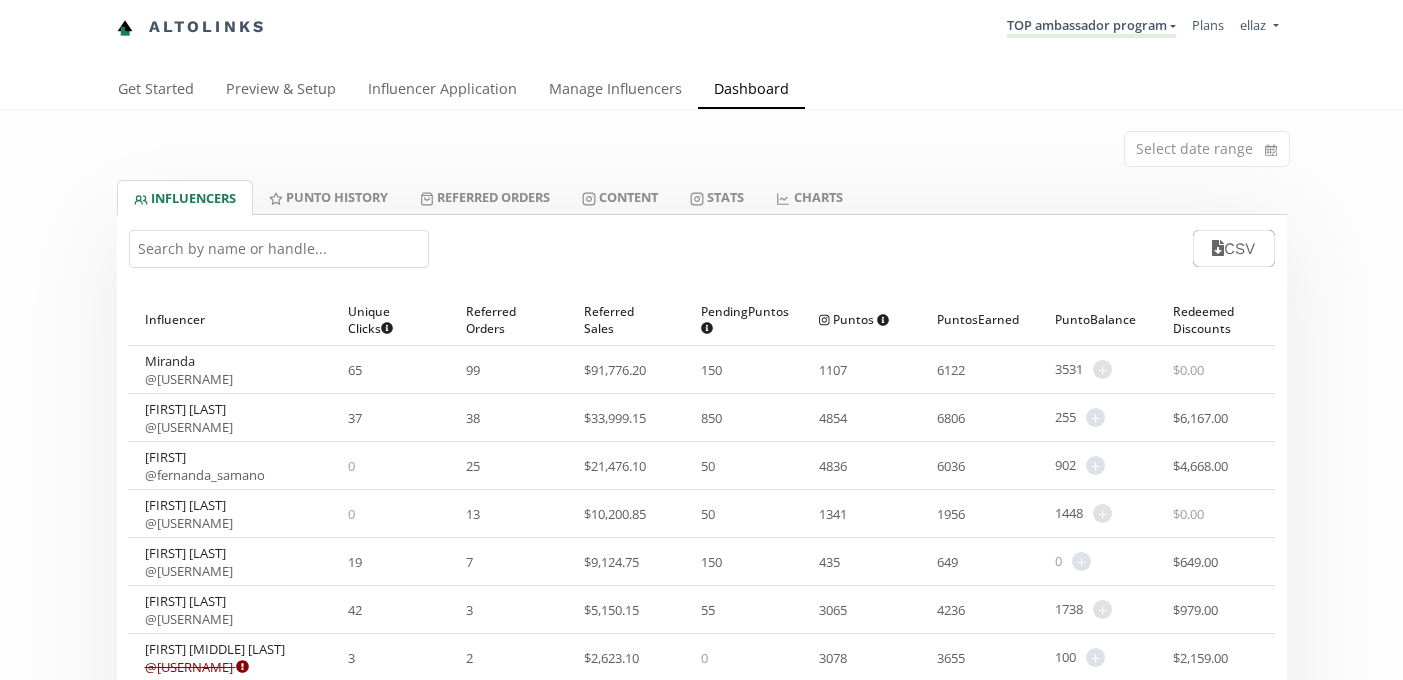scroll, scrollTop: 0, scrollLeft: 0, axis: both 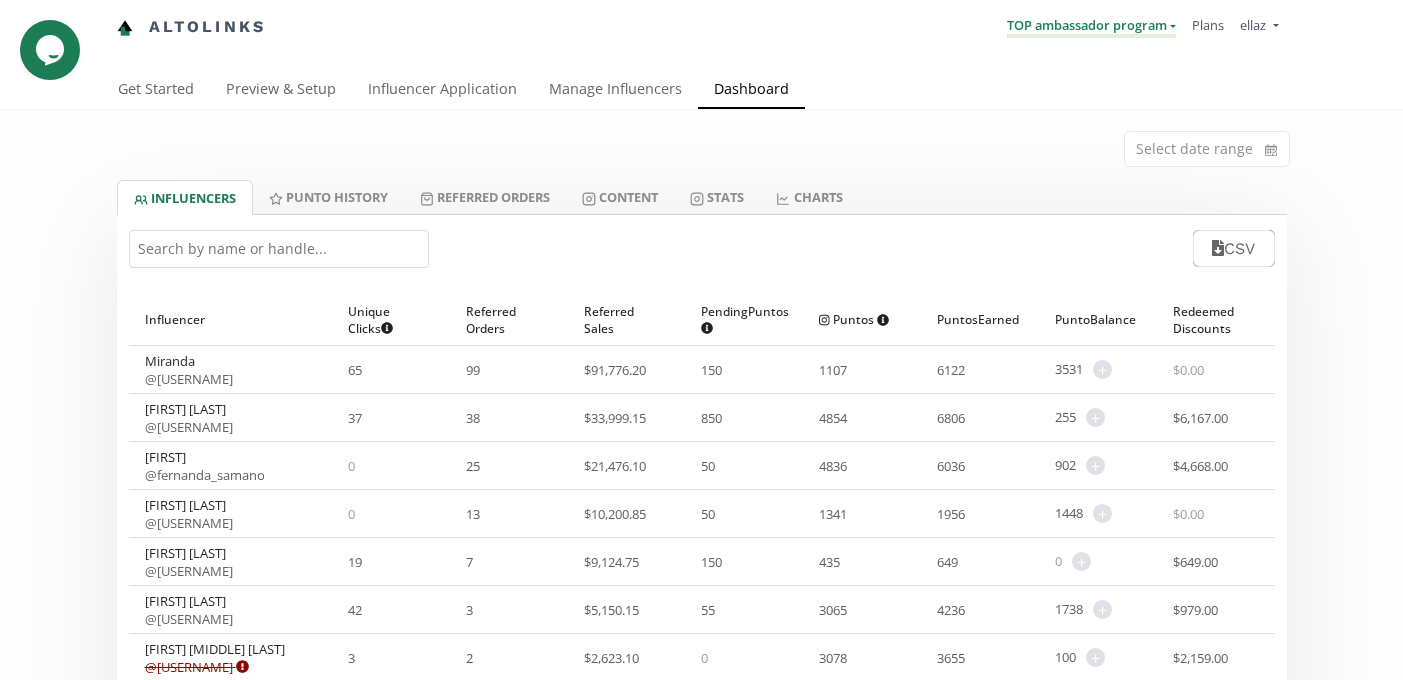 click on "TOP ambassador program" at bounding box center (1091, 27) 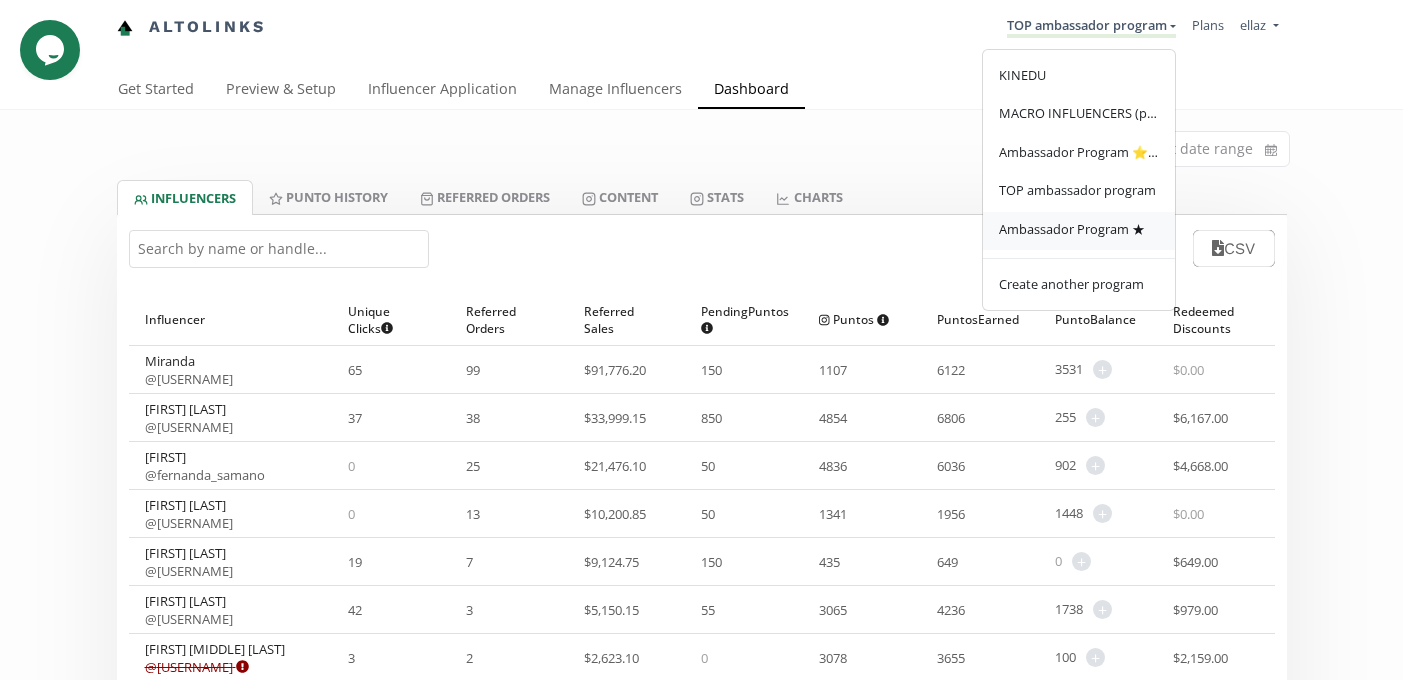 click on "Ambassador Program ★" at bounding box center [1072, 229] 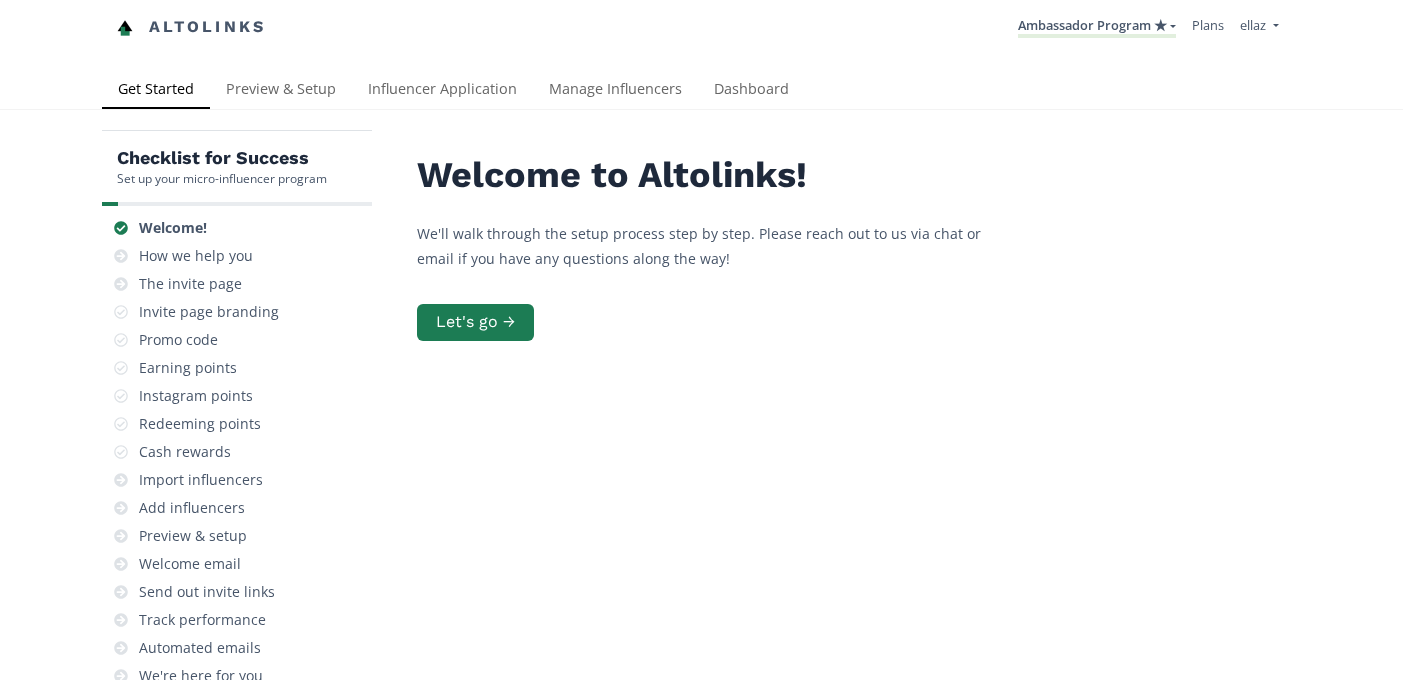 scroll, scrollTop: 0, scrollLeft: 0, axis: both 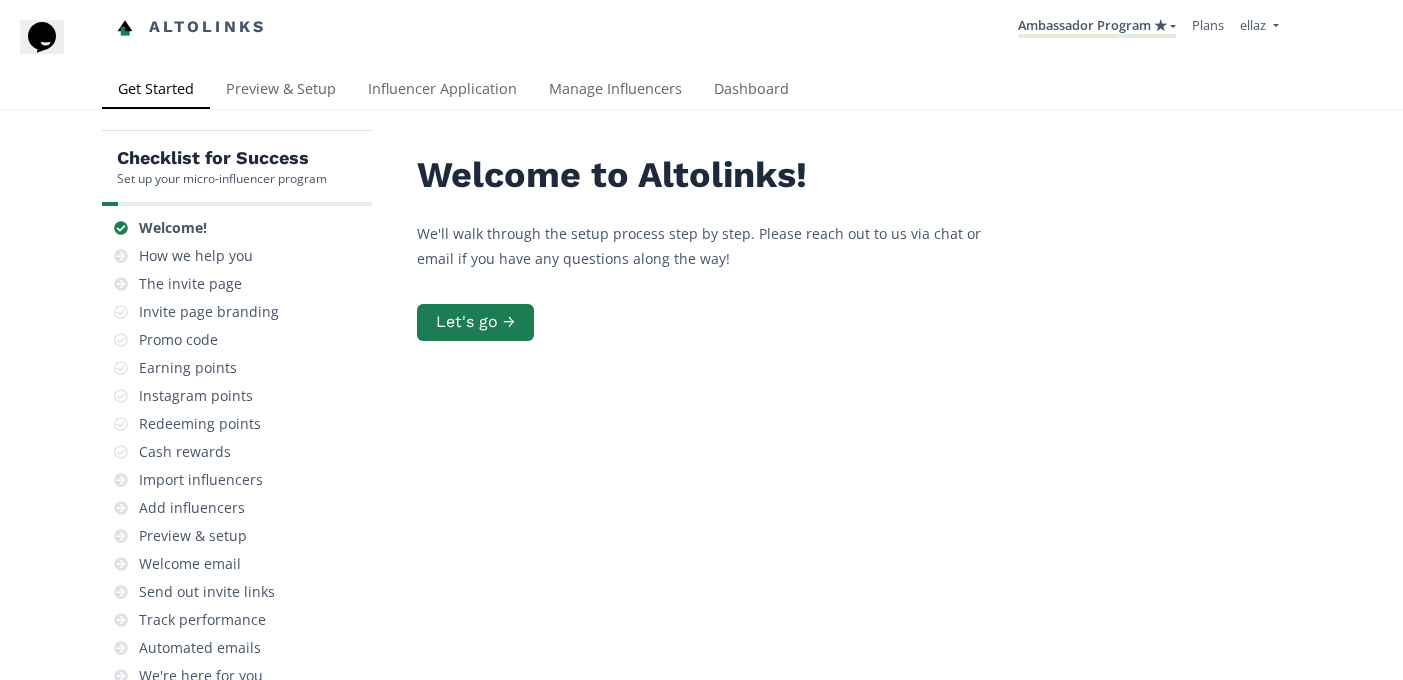 click on "Checklist for Success Set up your micro-influencer program Welcome! How we help you The invite page Invite page branding Promo code Earning points Instagram points Redeeming points Cash rewards Import influencers Add influencers Preview & setup Welcome email Send out invite links Track performance Automated emails We're here for you Welcome to Altolinks! We'll walk through the setup process step by step. Please reach out to us via chat or email if you have any questions along the way! Let's go →" at bounding box center [701, 491] 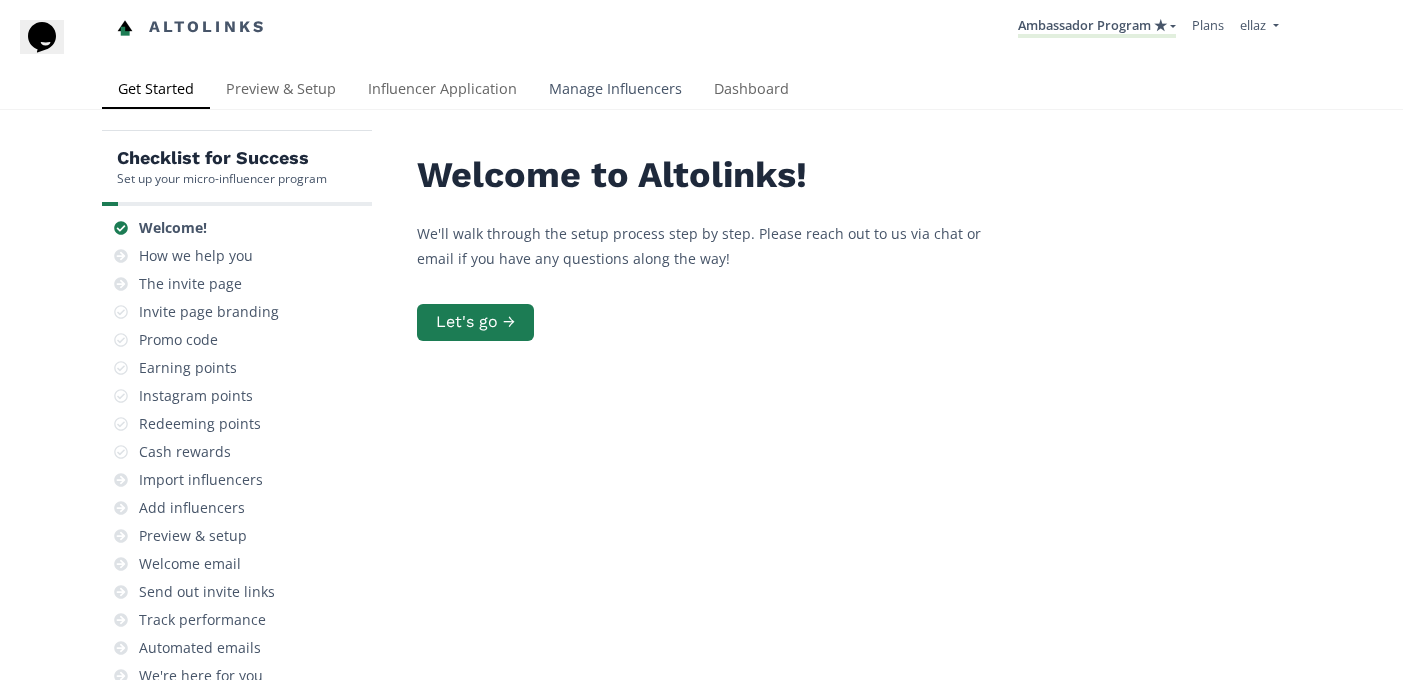 click on "Manage Influencers" at bounding box center (615, 91) 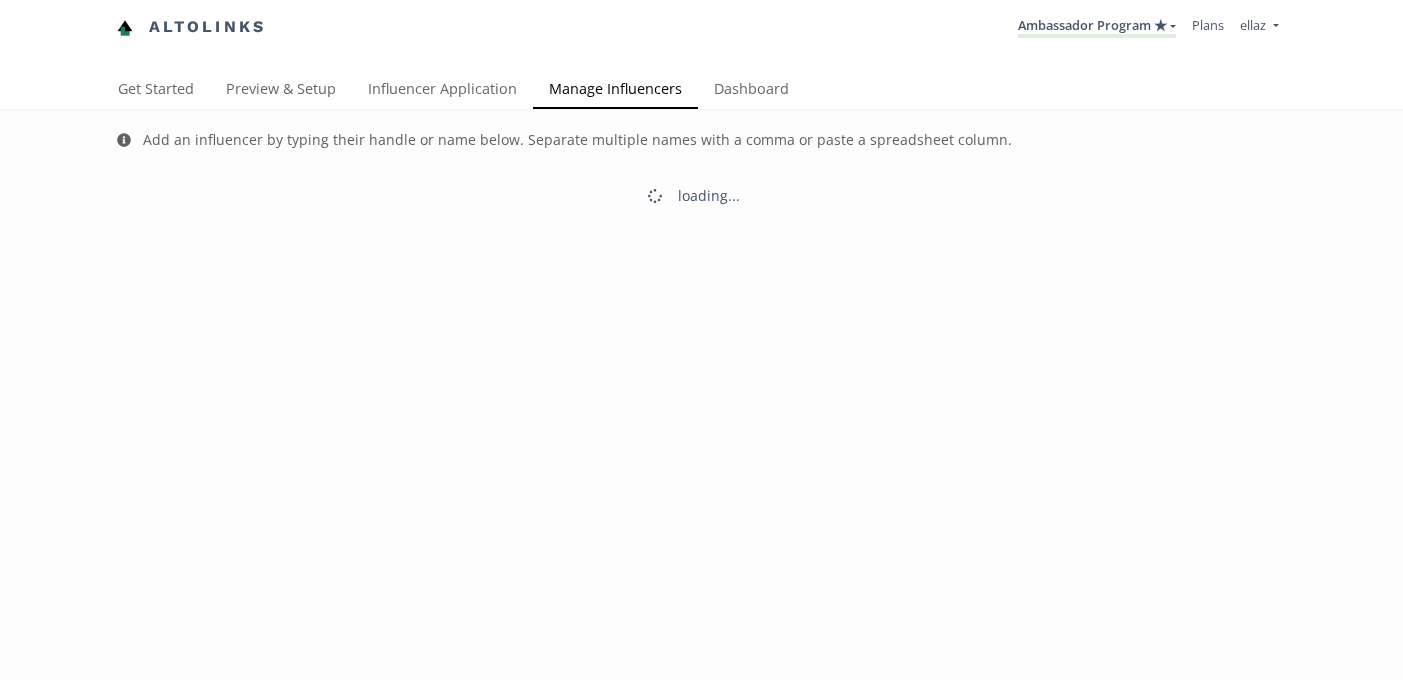 scroll, scrollTop: 0, scrollLeft: 0, axis: both 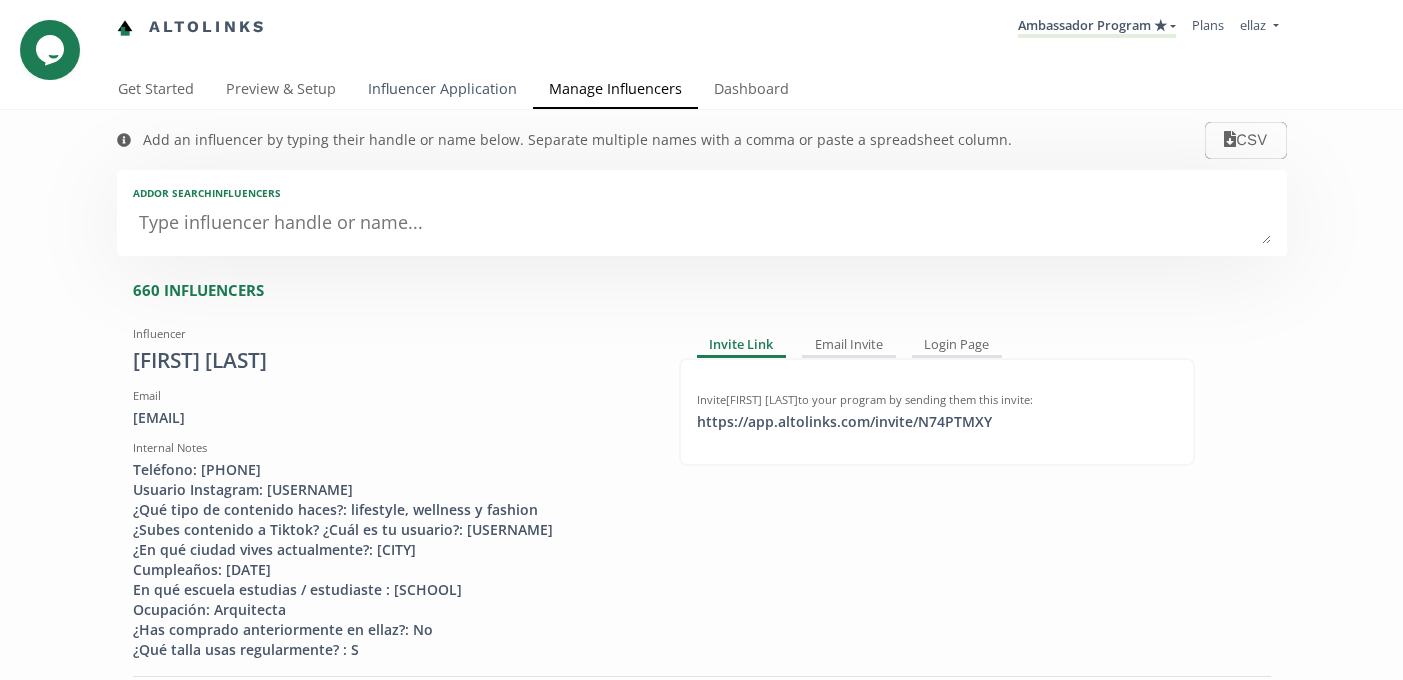click on "Influencer Application" at bounding box center [442, 91] 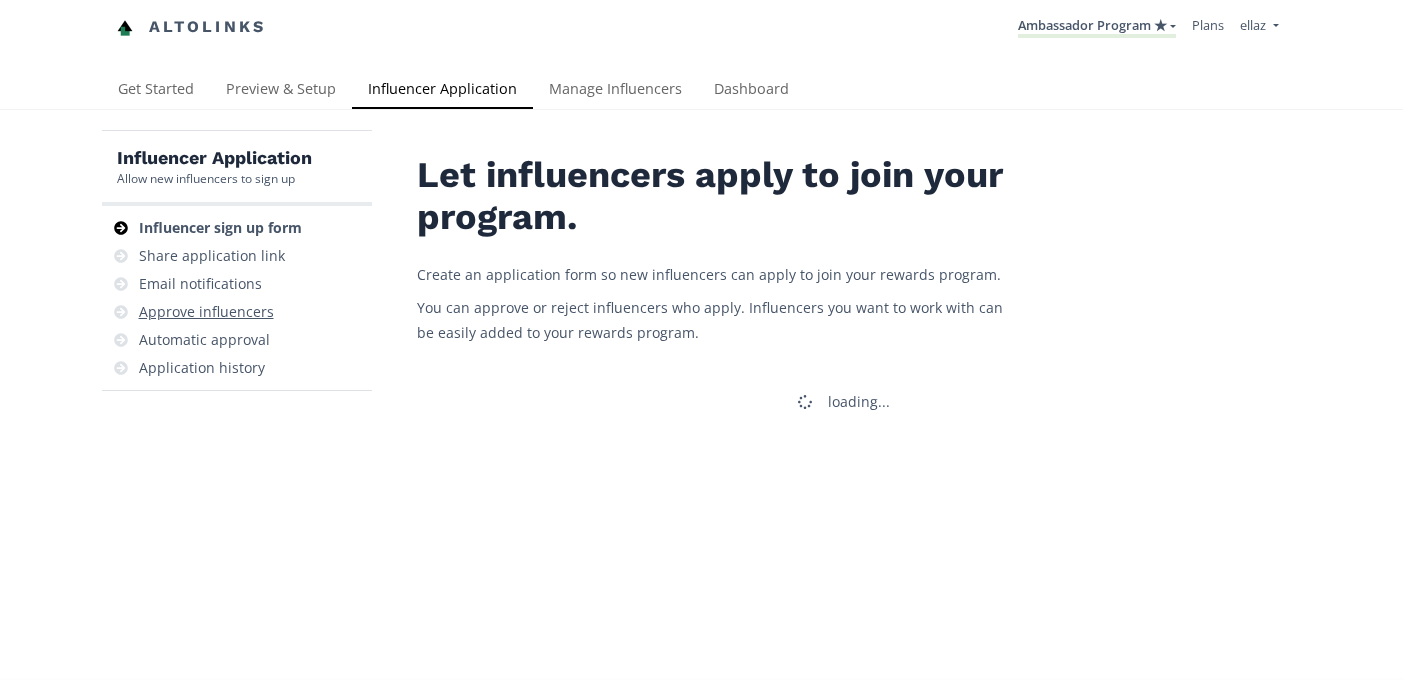 scroll, scrollTop: 0, scrollLeft: 0, axis: both 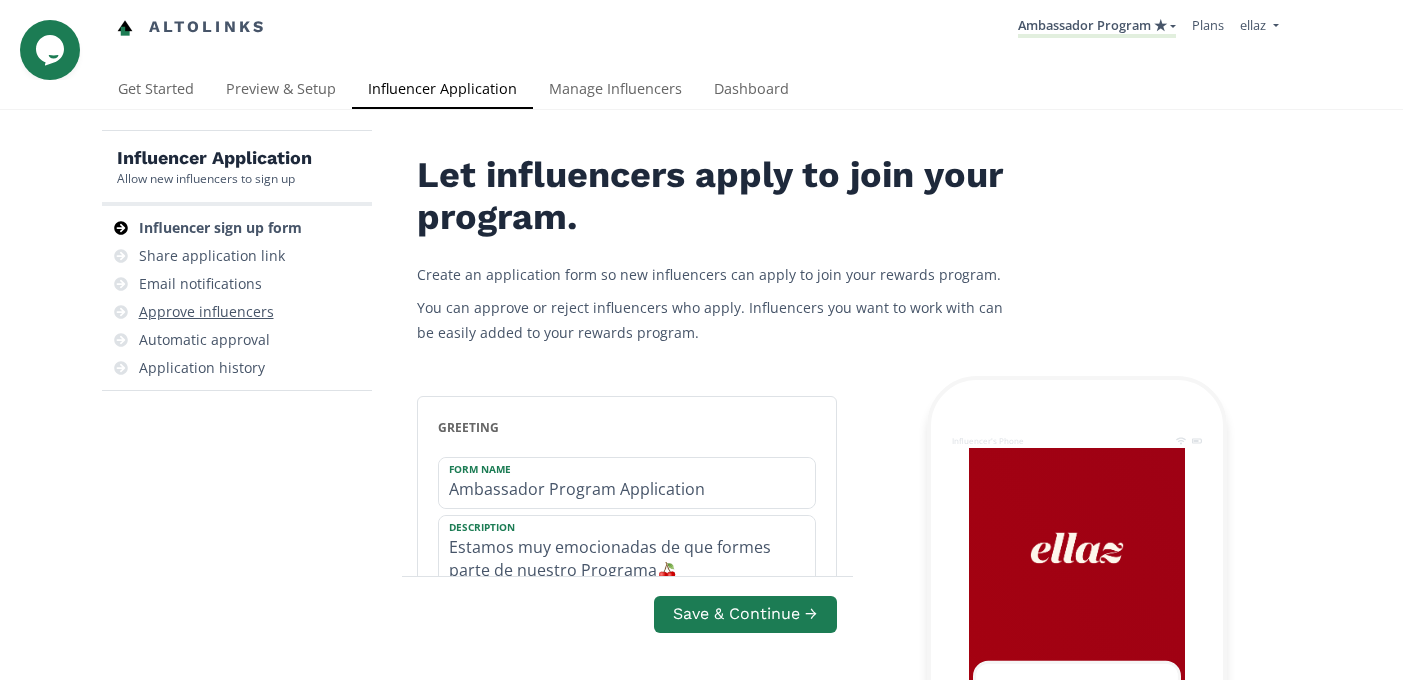 click on "Approve influencers" at bounding box center (206, 312) 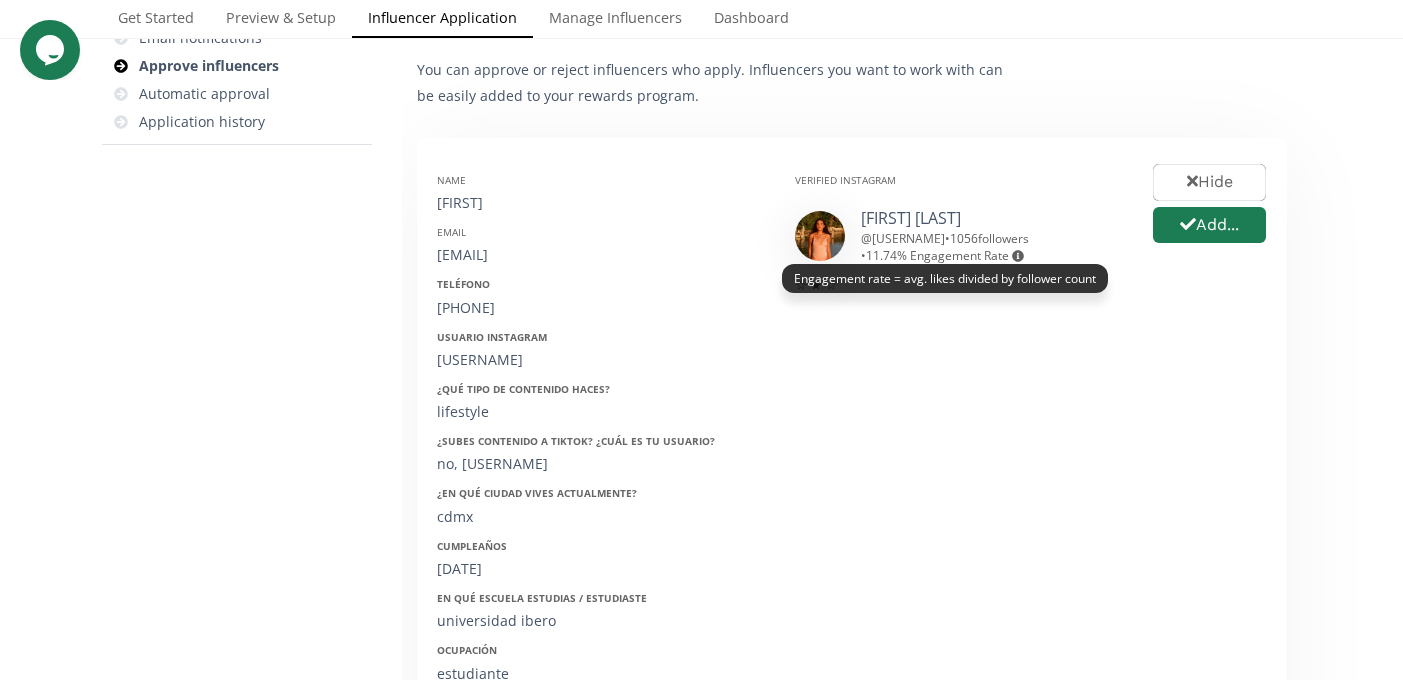 scroll, scrollTop: 275, scrollLeft: 0, axis: vertical 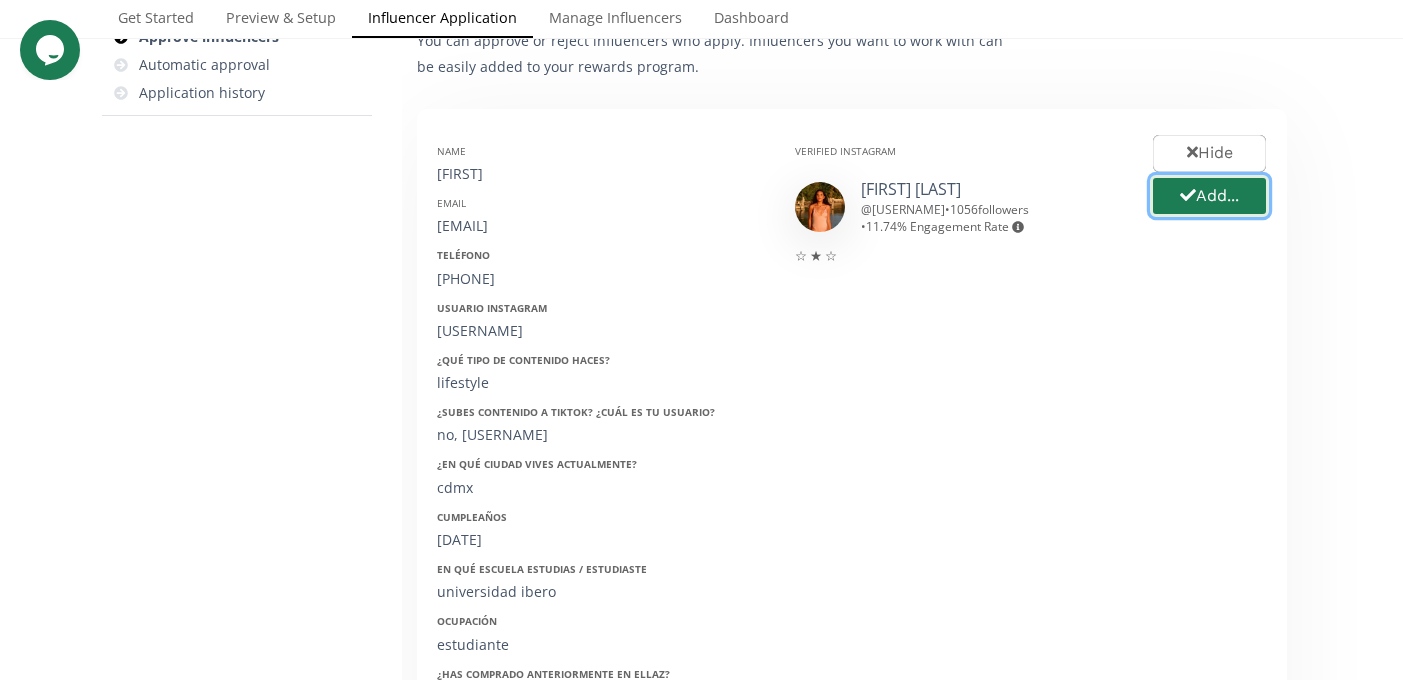 click on "Add..." at bounding box center [1209, 196] 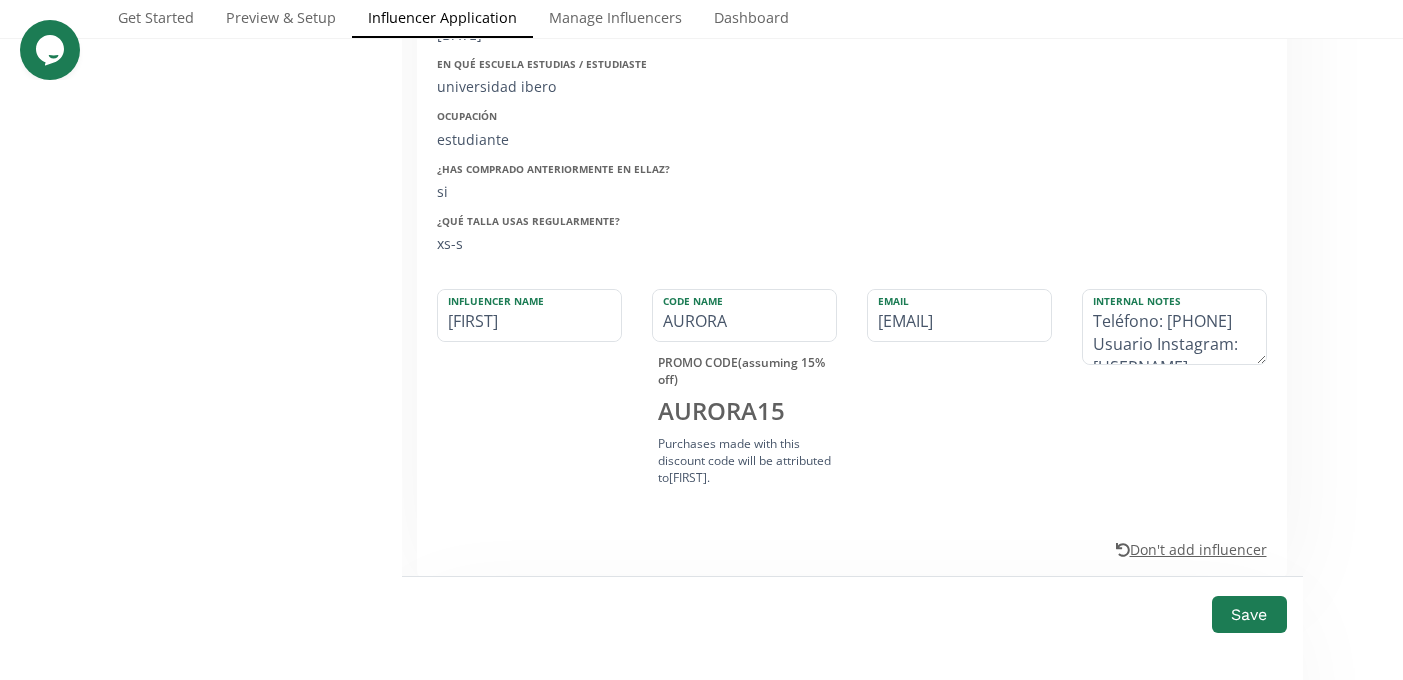 scroll, scrollTop: 799, scrollLeft: 0, axis: vertical 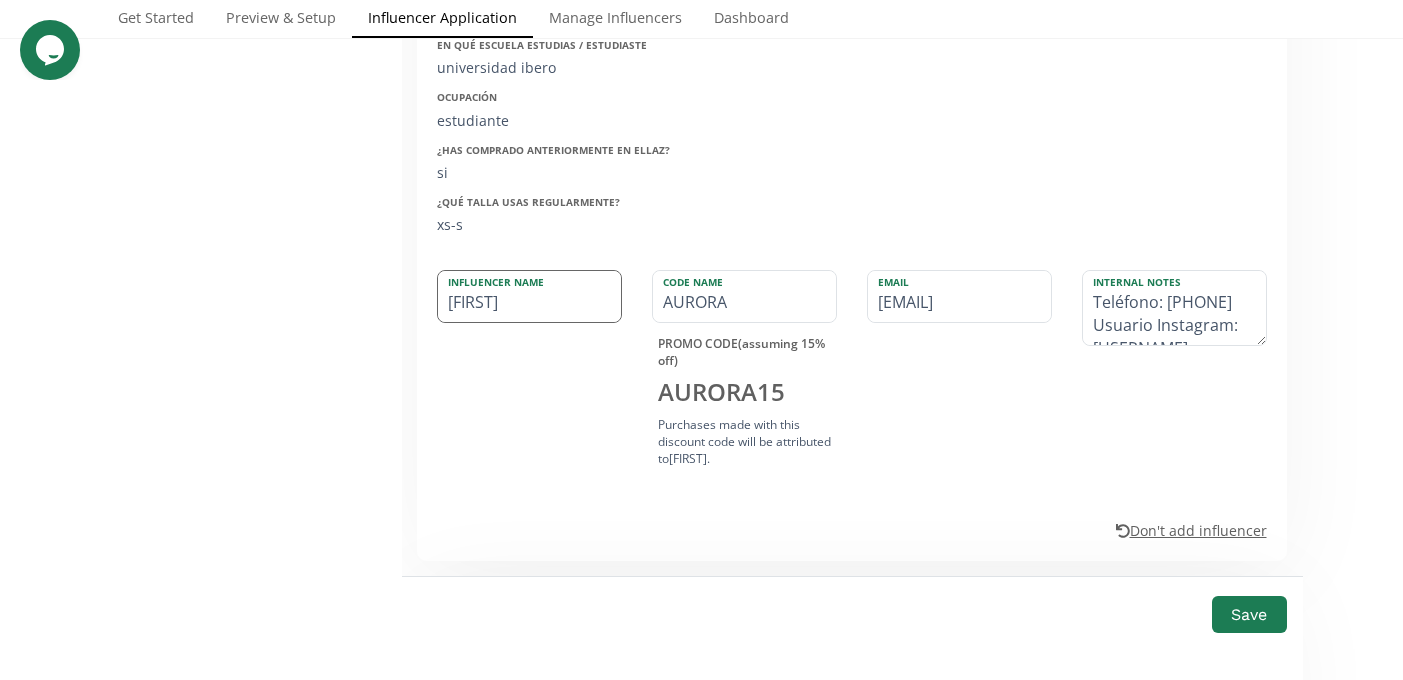 click on "[FIRST]" at bounding box center (529, 296) 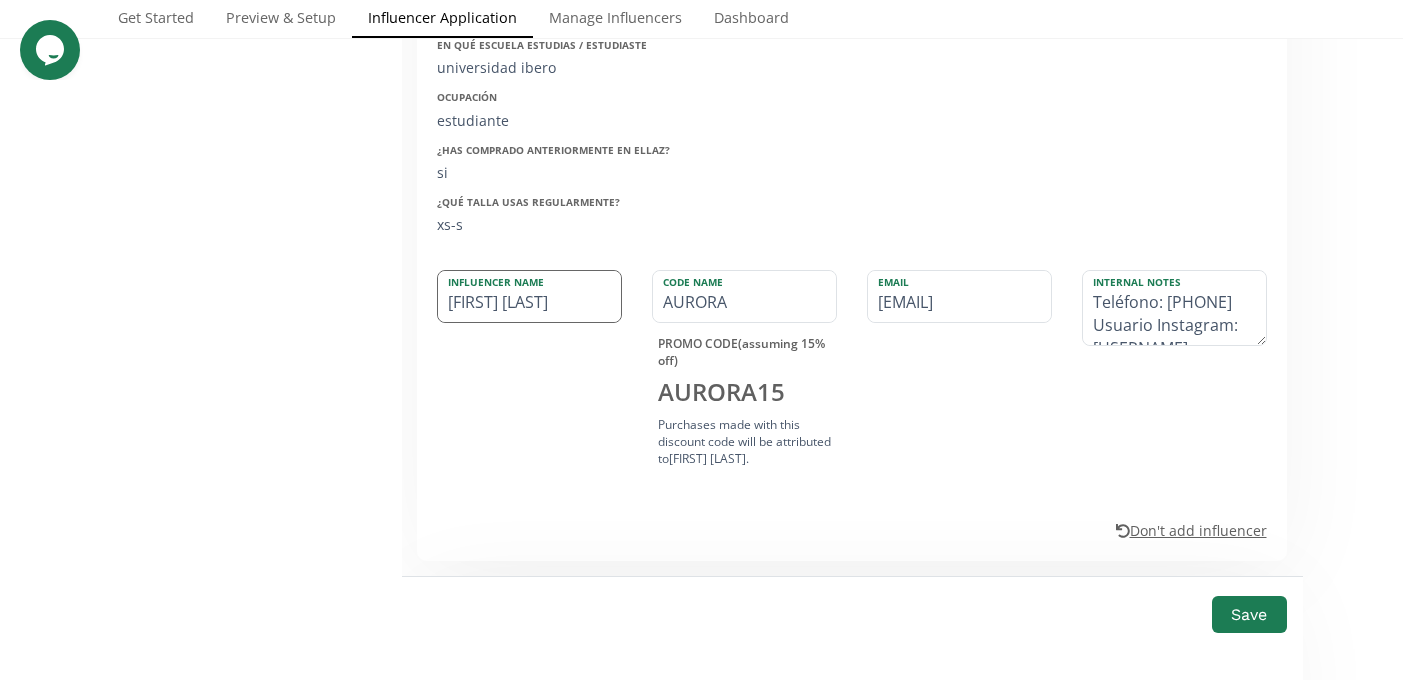 click on "[FIRST] [LAST]" at bounding box center (529, 296) 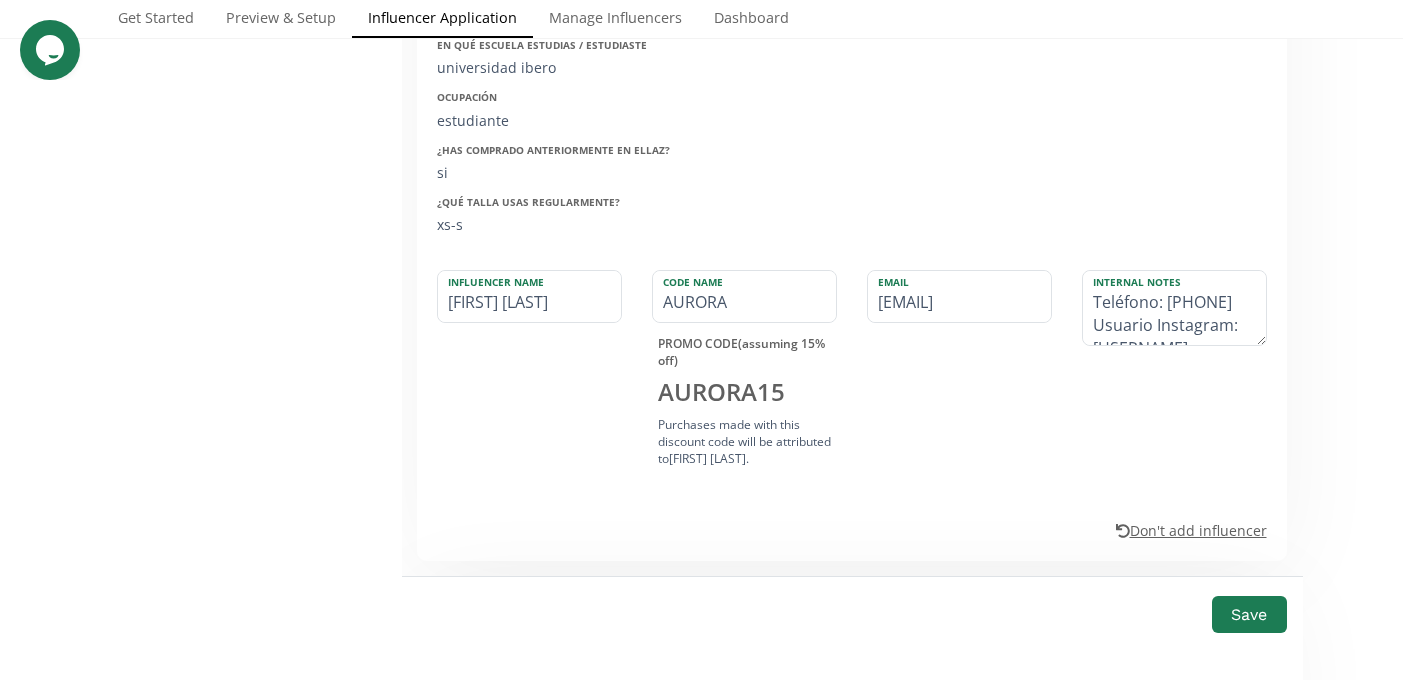 type on "Aurora Diaz" 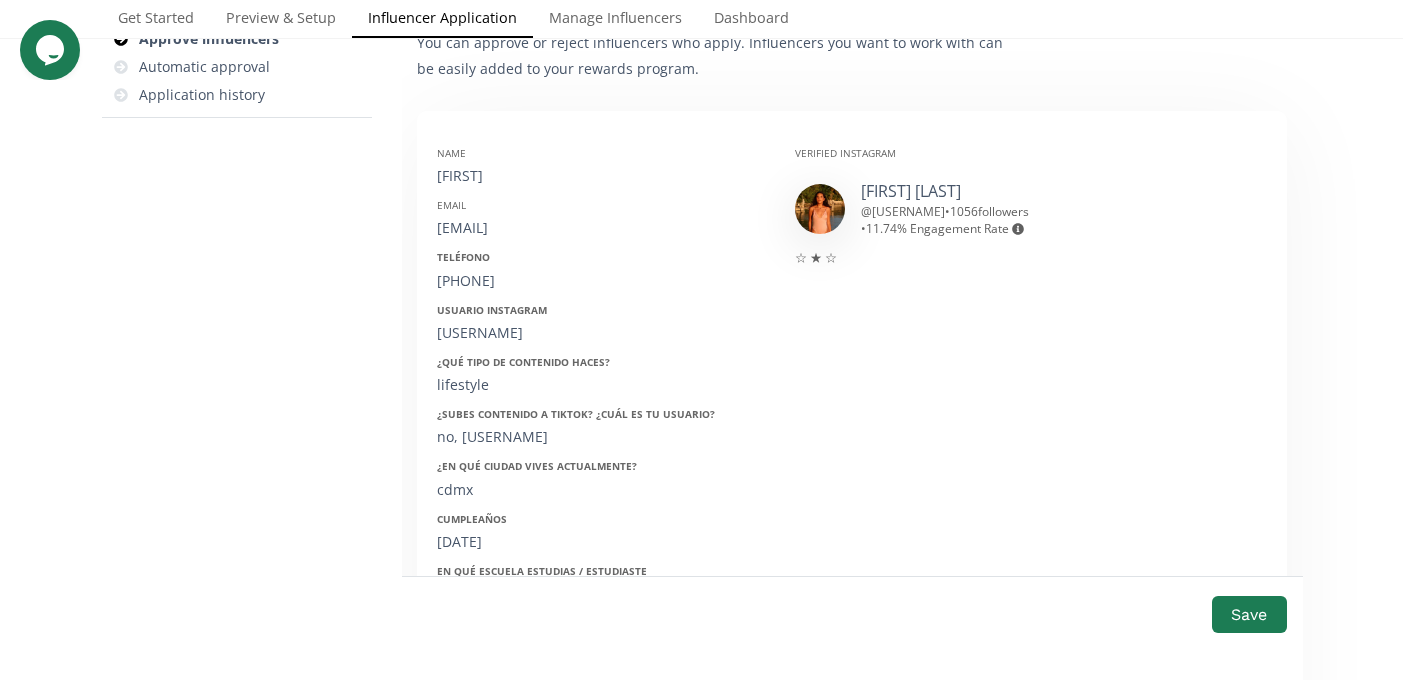 scroll, scrollTop: 272, scrollLeft: 0, axis: vertical 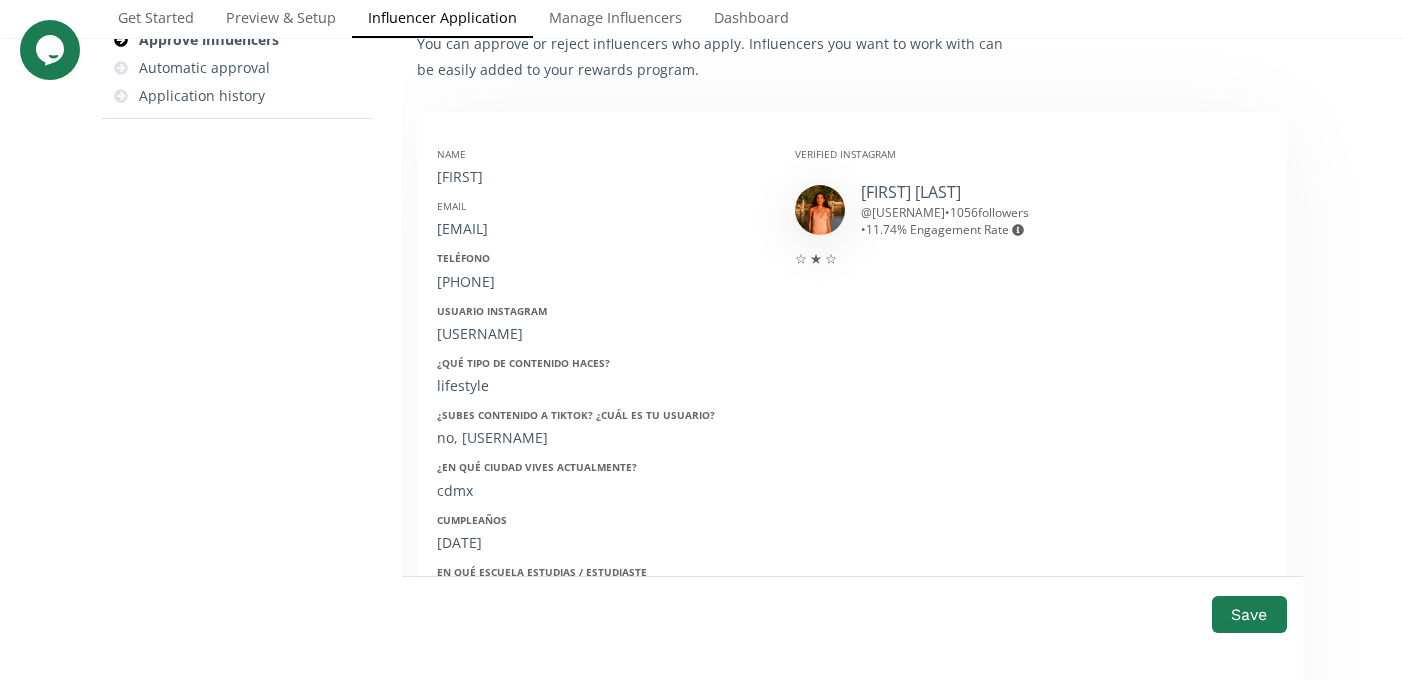 click on "auroradiazmorales@gmail.com" at bounding box center (601, 229) 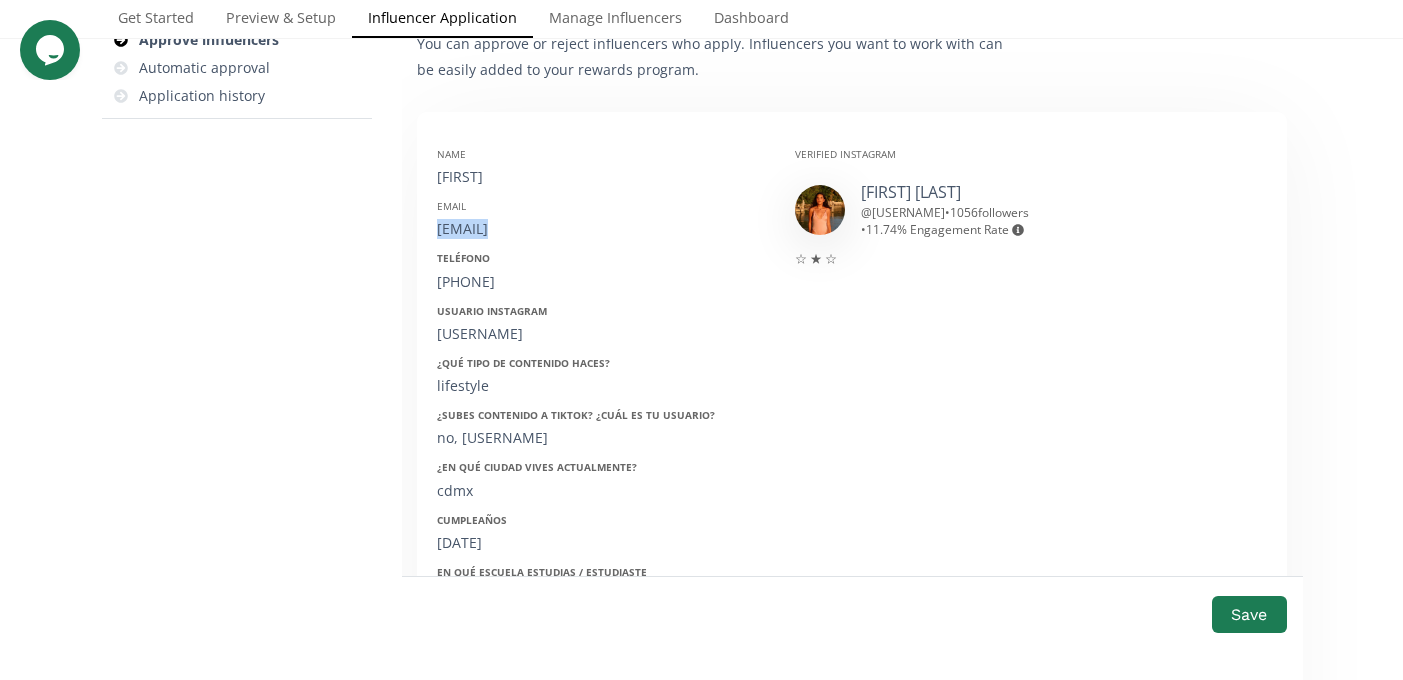 click on "auroradiazmorales@gmail.com" at bounding box center (601, 229) 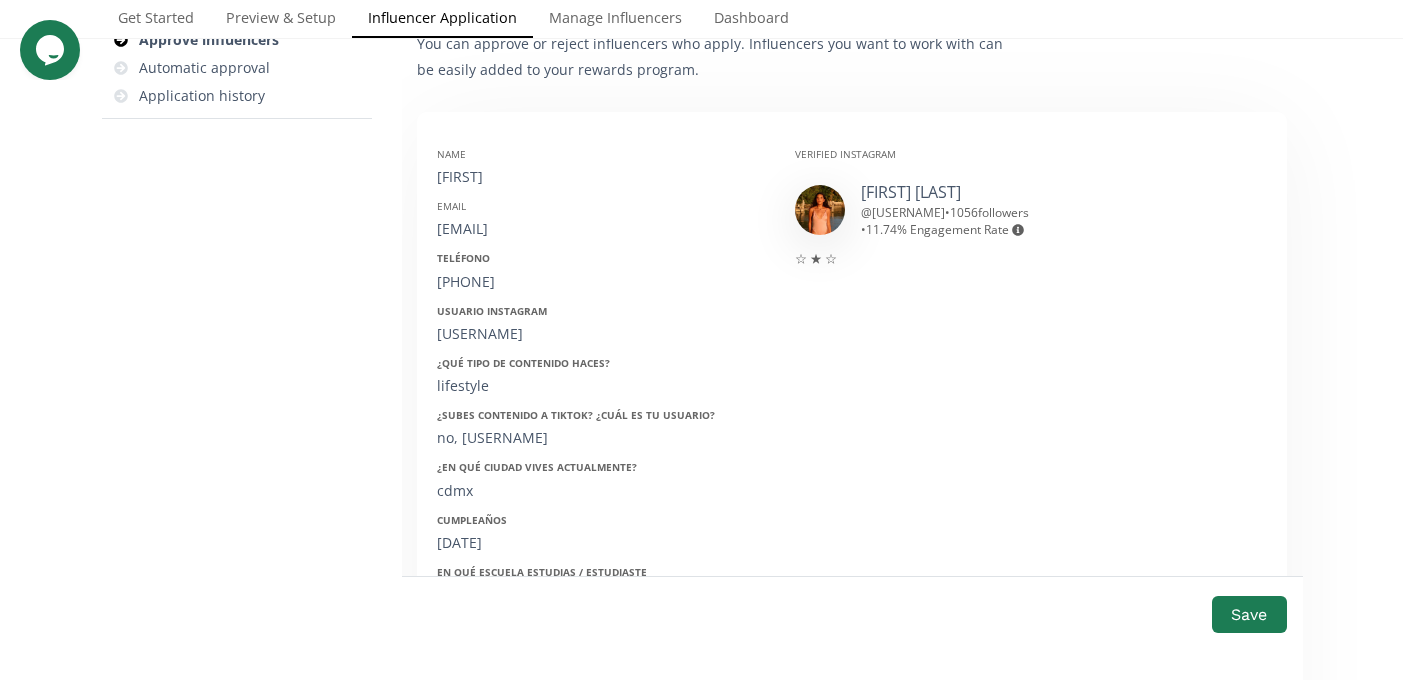 click on "5561225984" at bounding box center [601, 282] 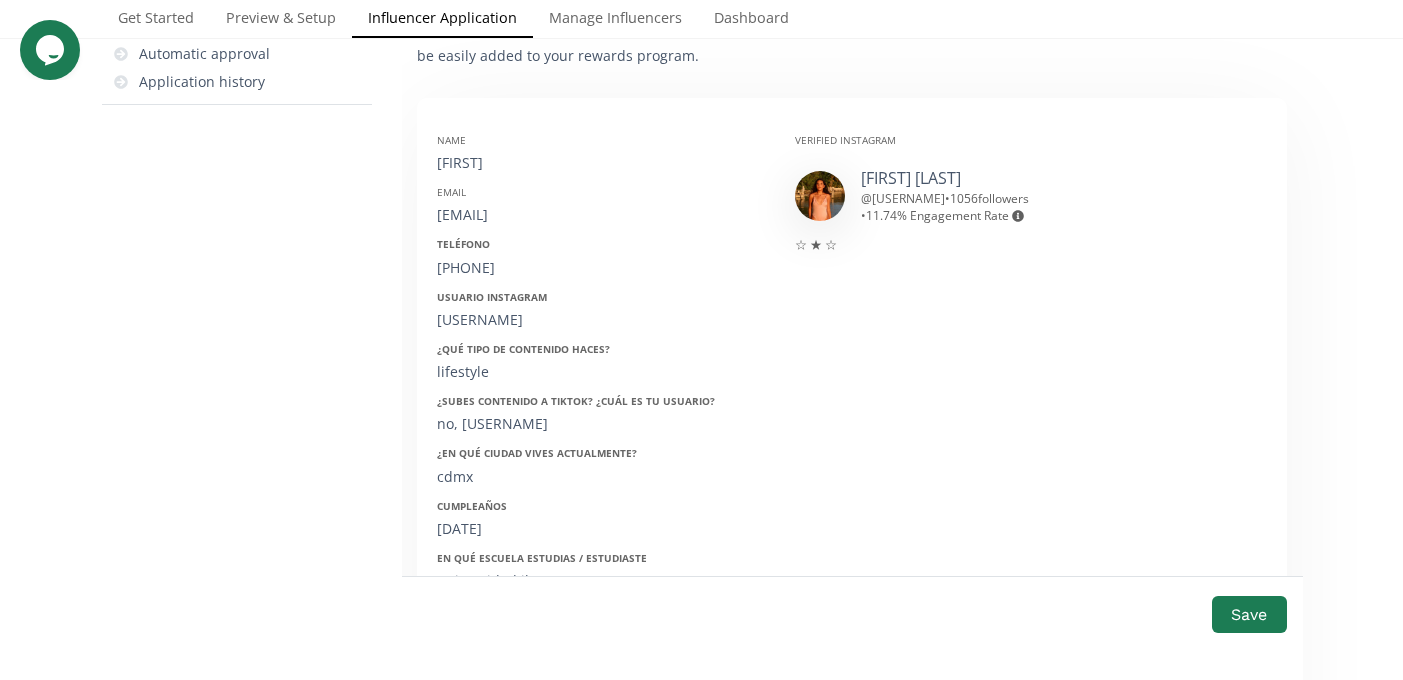 scroll, scrollTop: 287, scrollLeft: 0, axis: vertical 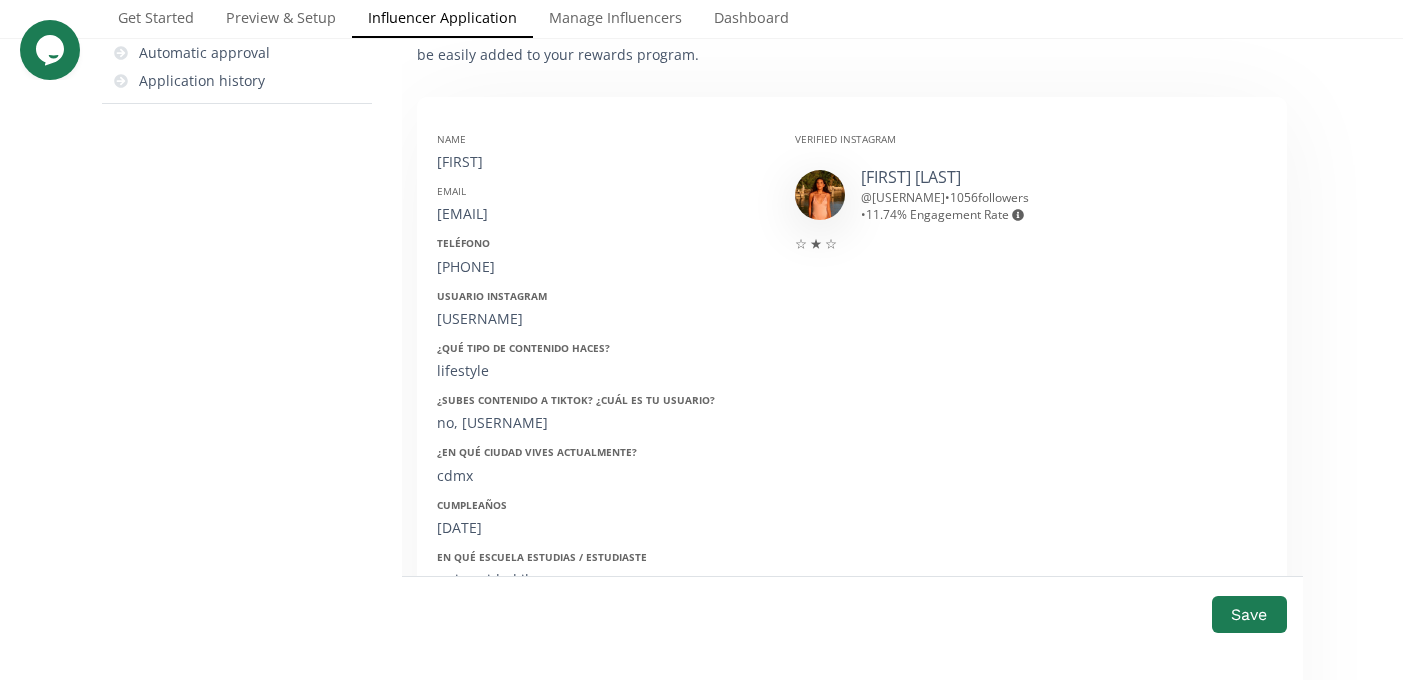 drag, startPoint x: 533, startPoint y: 314, endPoint x: 425, endPoint y: 313, distance: 108.00463 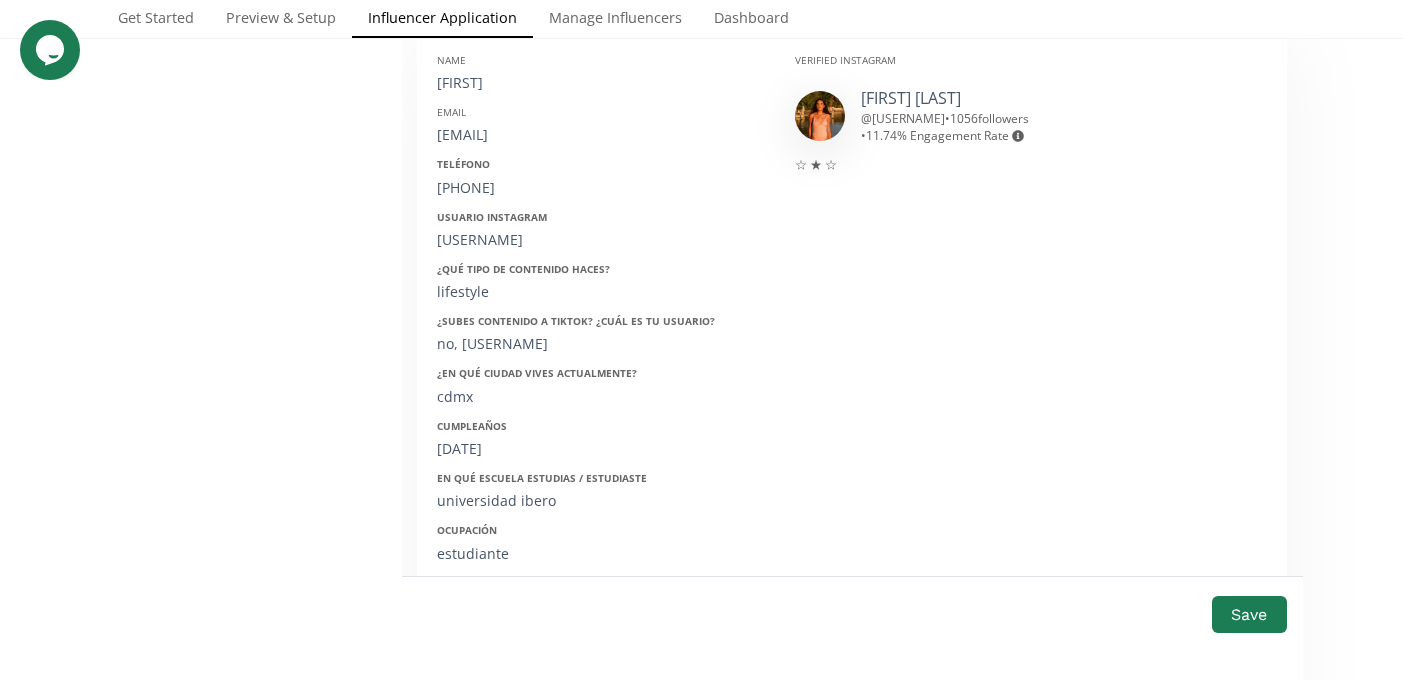 click on "23/09/2003" at bounding box center [601, 449] 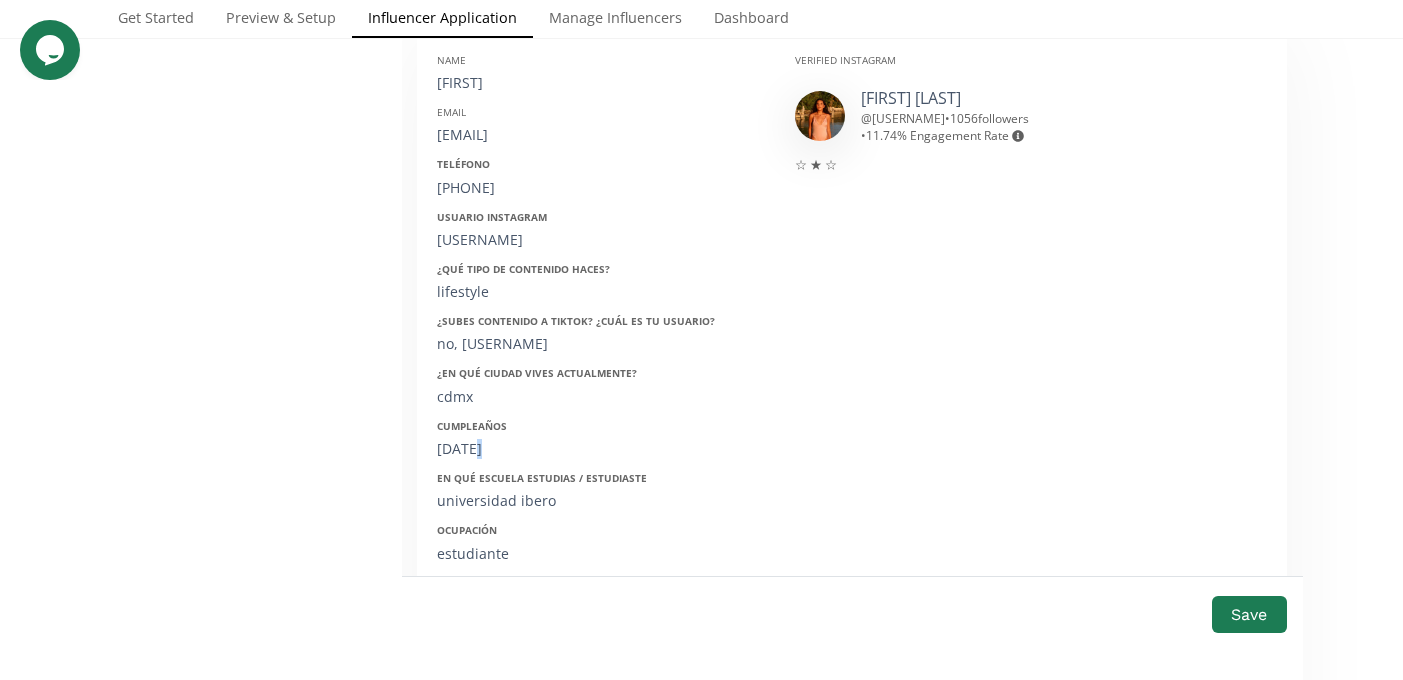 click on "23/09/2003" at bounding box center (601, 449) 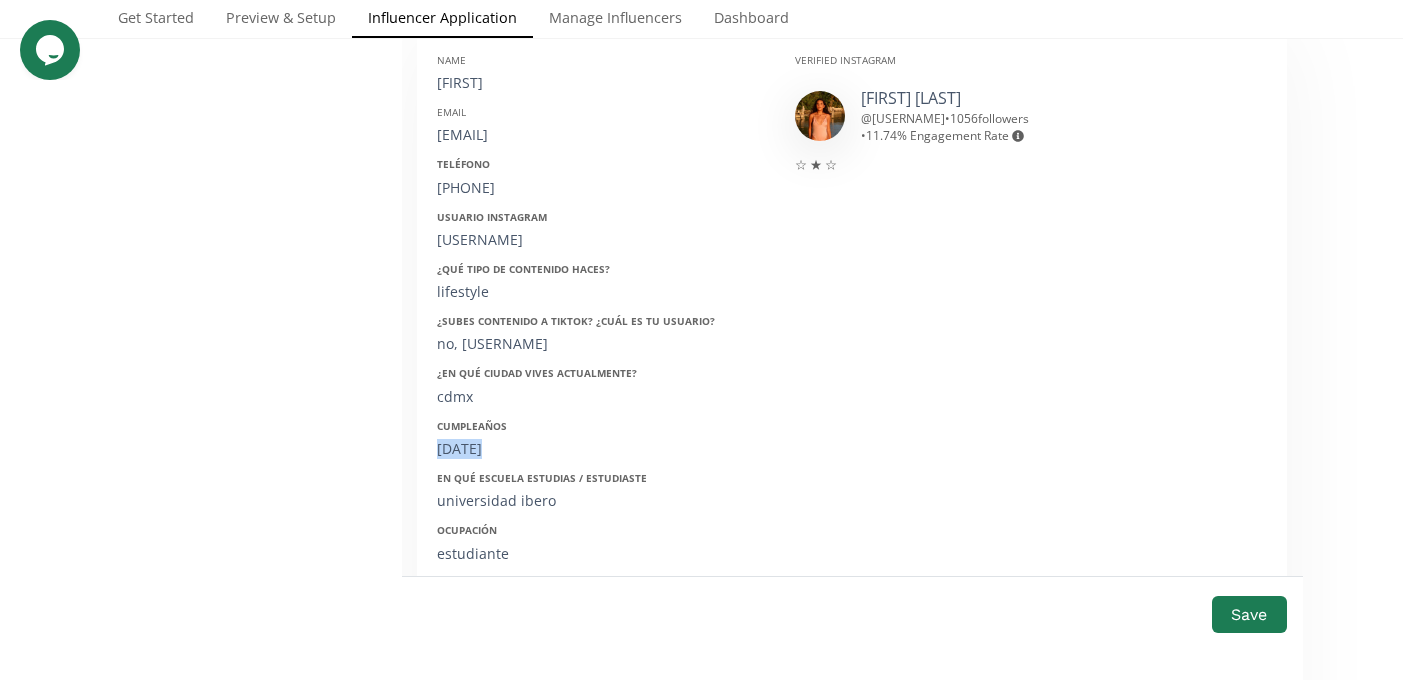 click on "23/09/2003" at bounding box center (601, 449) 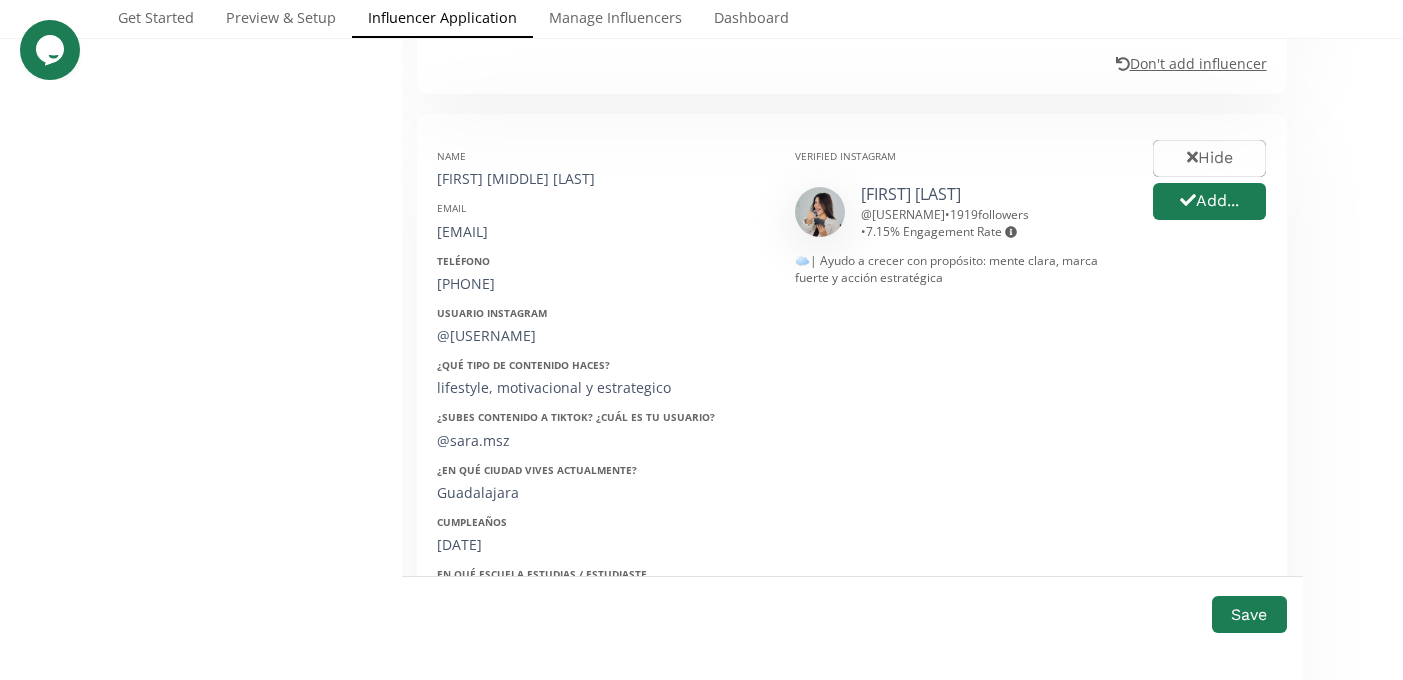 scroll, scrollTop: 1250, scrollLeft: 0, axis: vertical 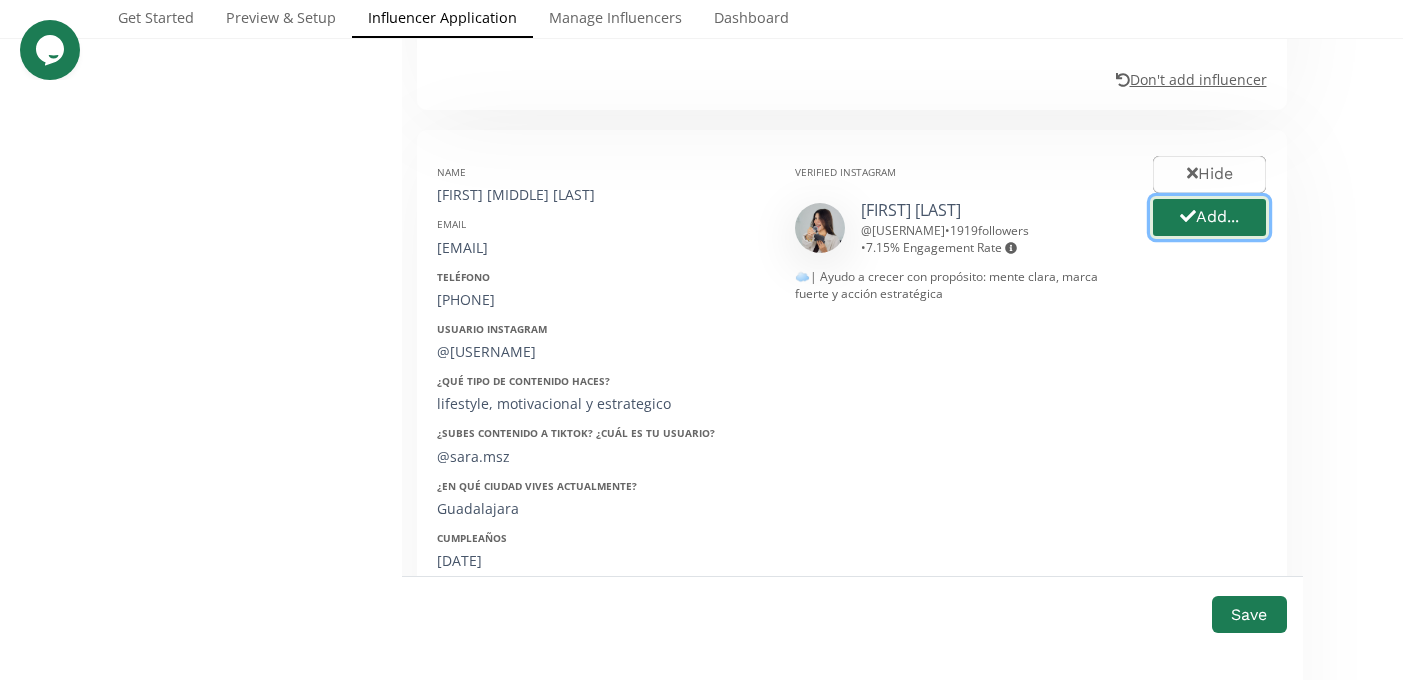 click on "Add..." at bounding box center [1209, 217] 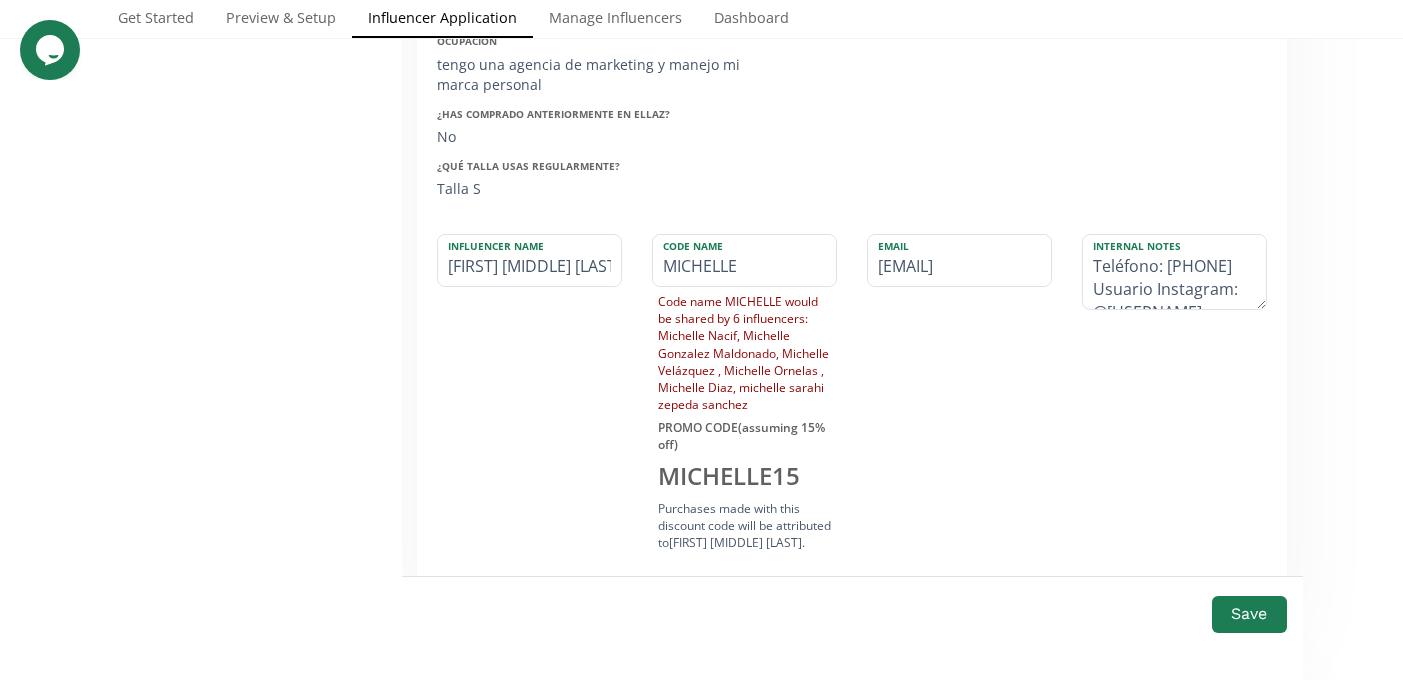 scroll, scrollTop: 1850, scrollLeft: 0, axis: vertical 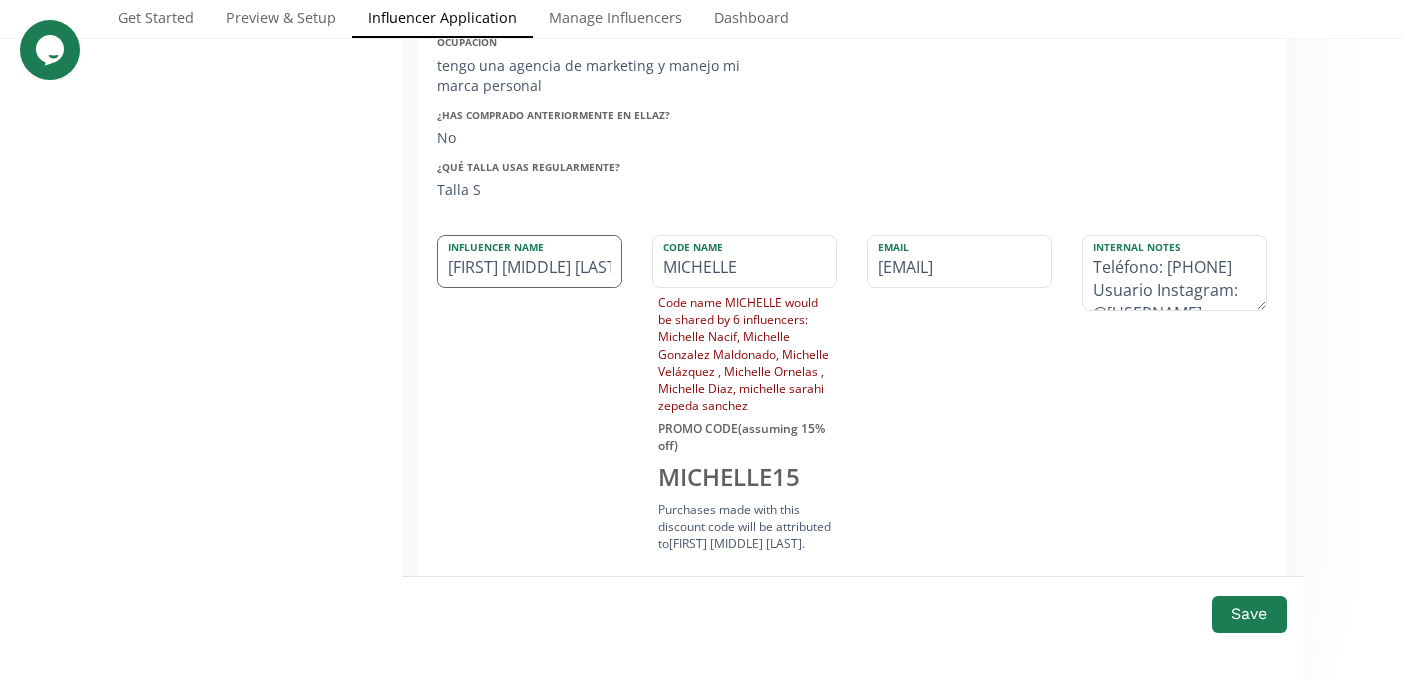 click on "michelle sarahi zepeda sanchez" at bounding box center (529, 261) 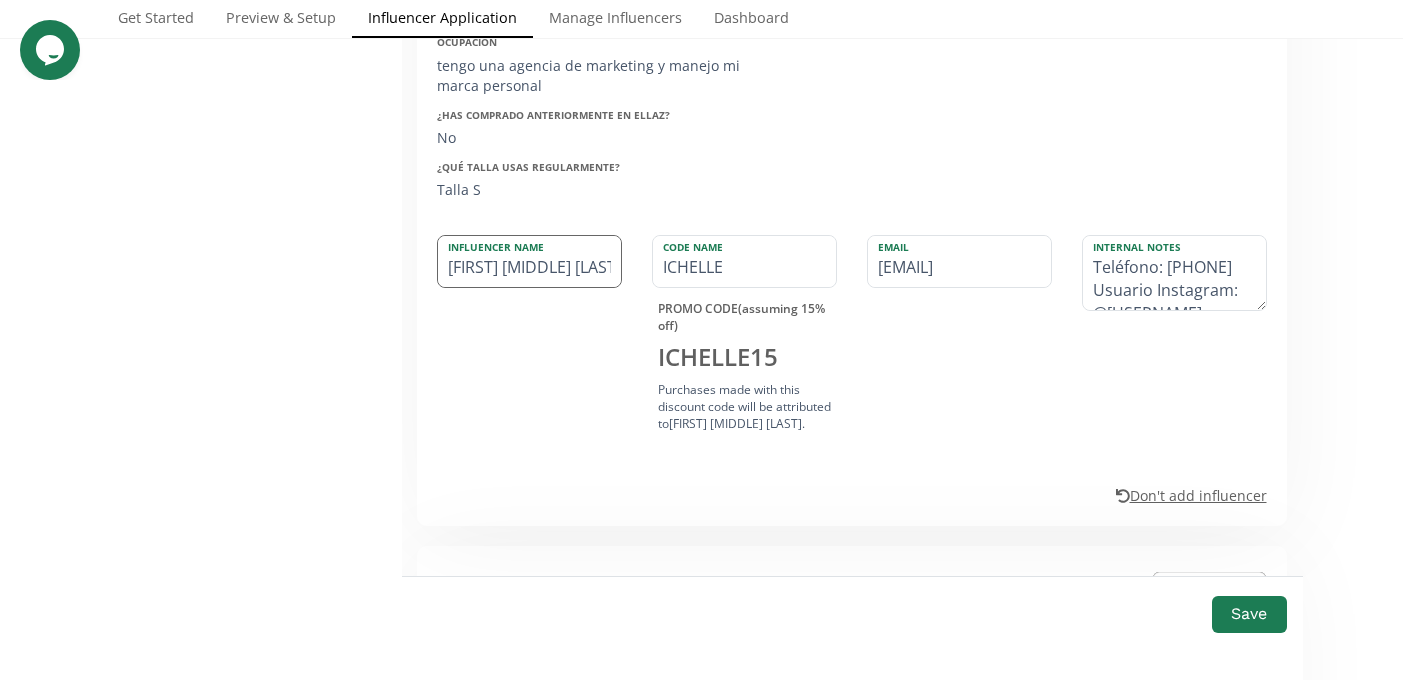 type on "Michelle sarahi zepeda sanchez" 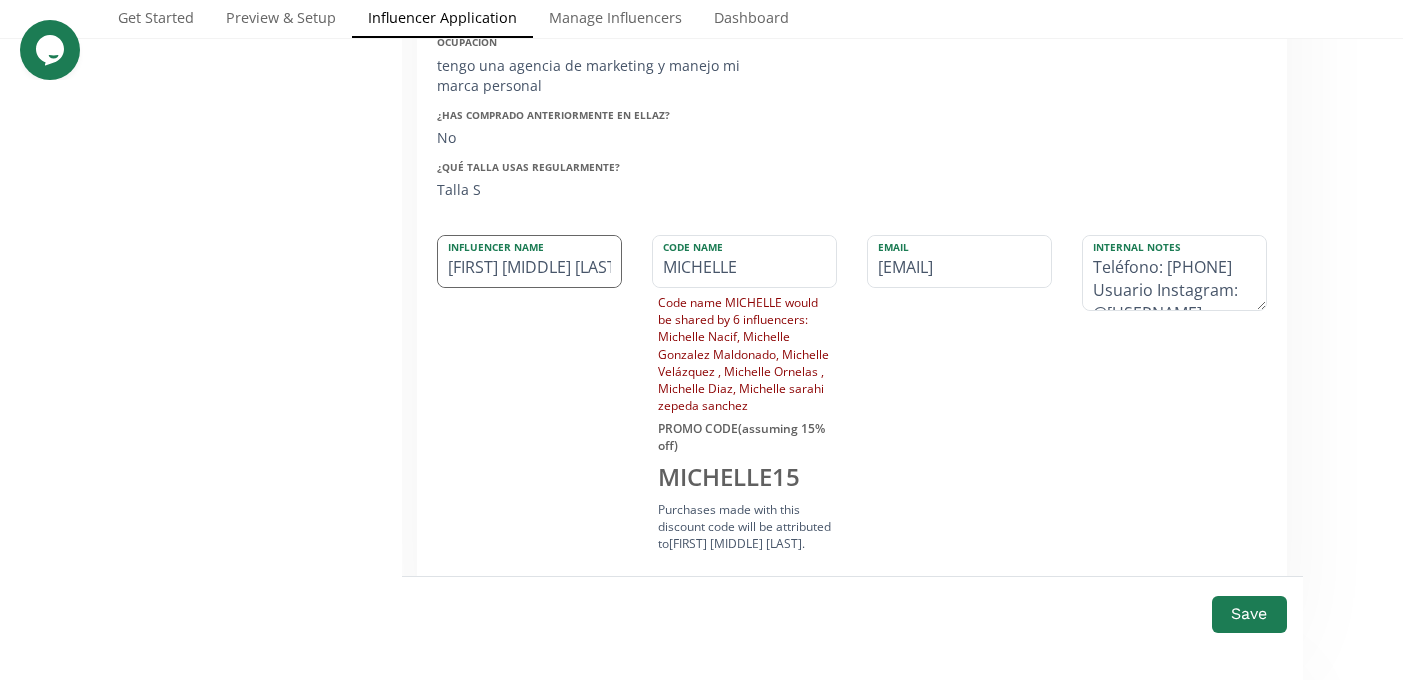 click on "Michelle sarahi zepeda sanchez" at bounding box center [529, 261] 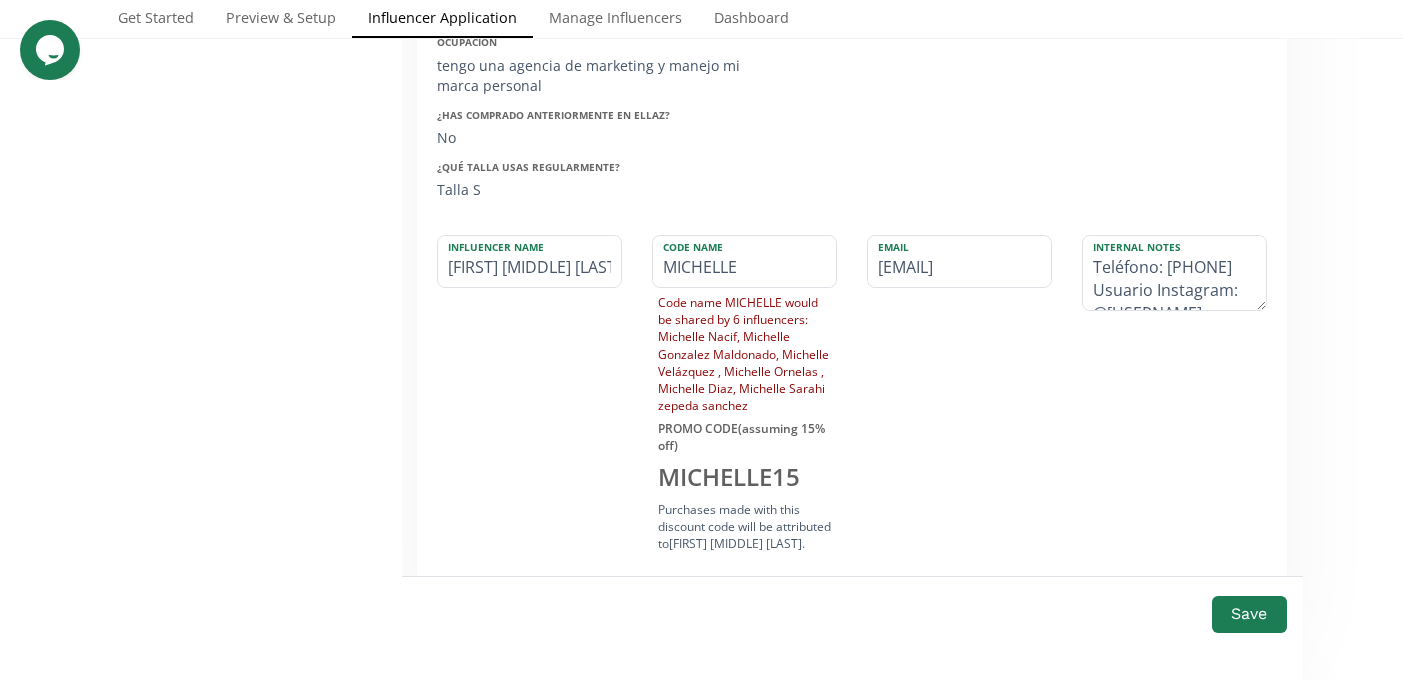 scroll, scrollTop: 1836, scrollLeft: 0, axis: vertical 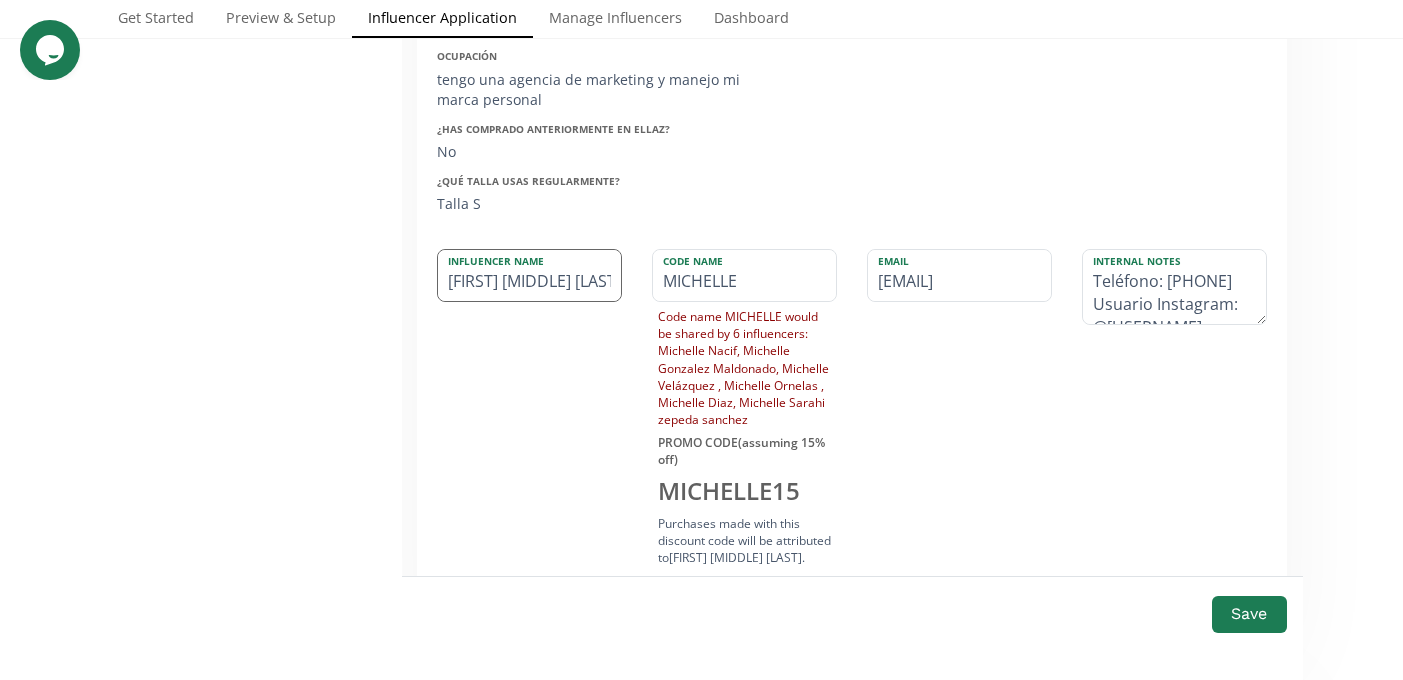 click on "Michelle Sarahi zepeda sanchez" at bounding box center (529, 275) 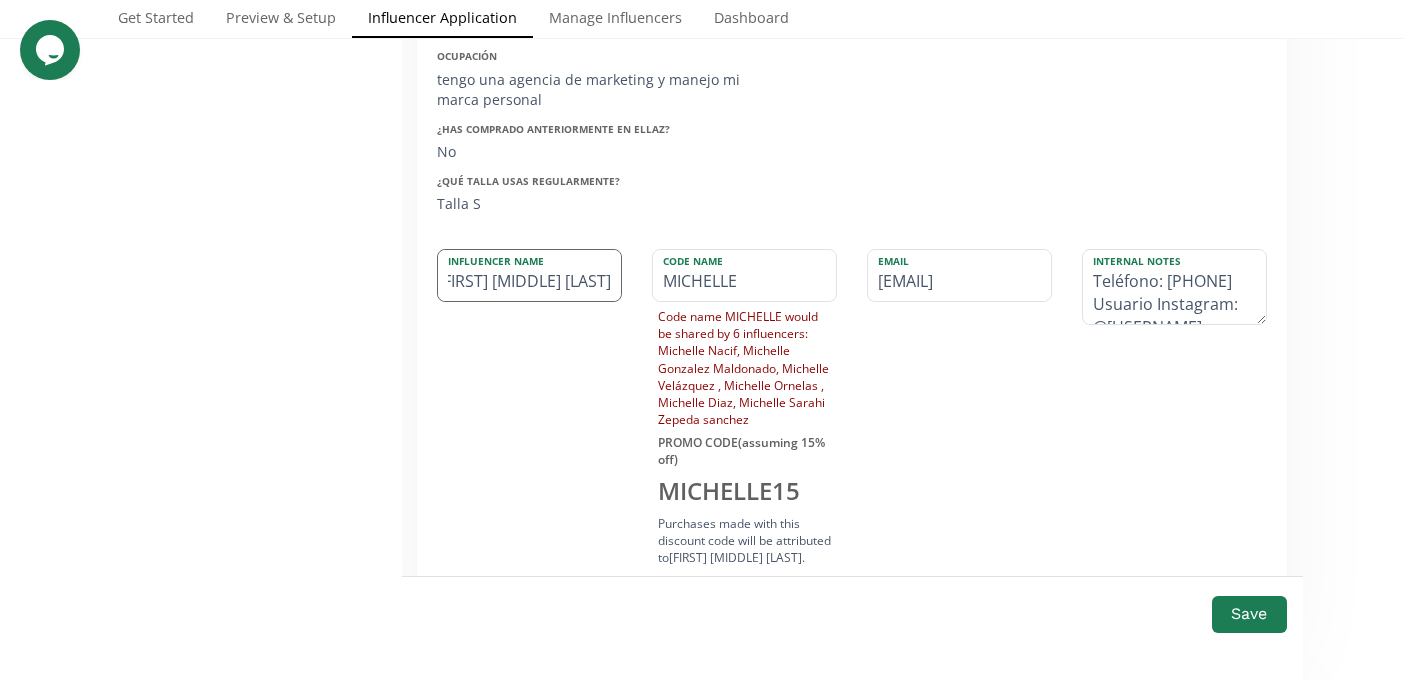 scroll, scrollTop: 0, scrollLeft: 71, axis: horizontal 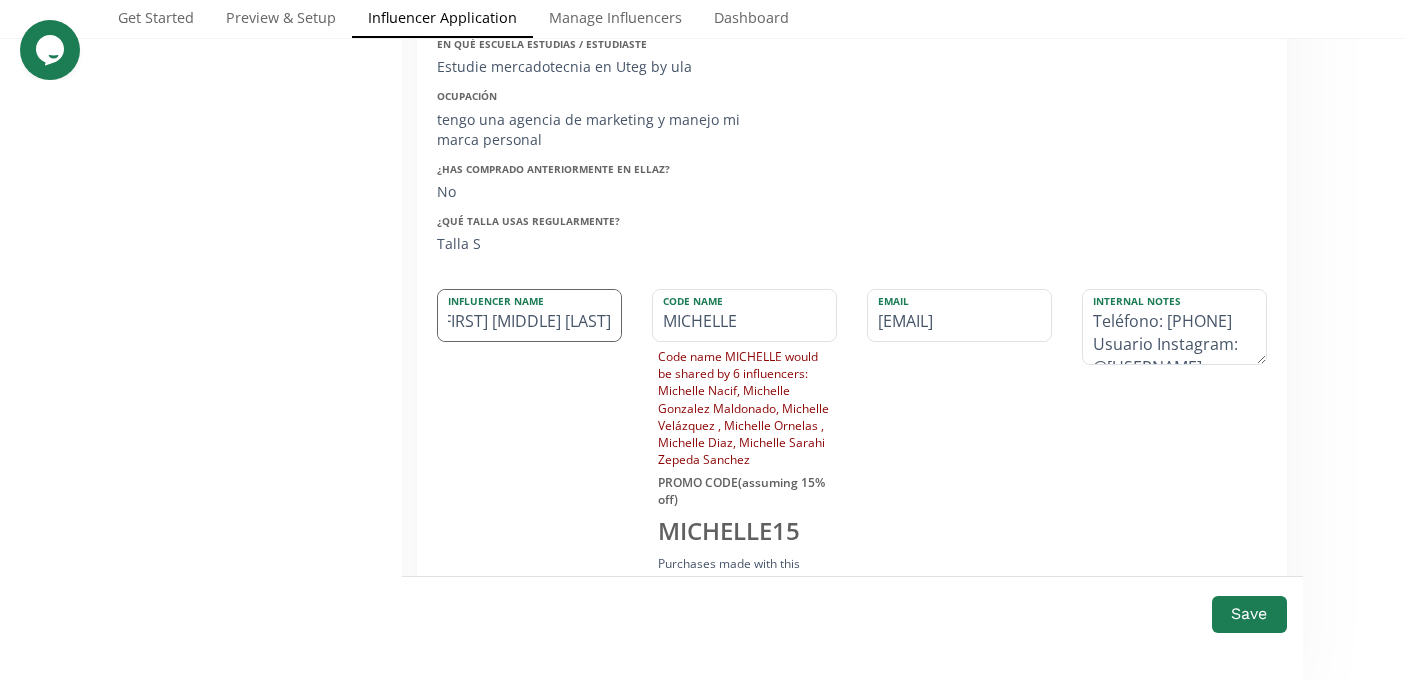 click on "Michelle Sarahi Zepeda Sanchez" at bounding box center (529, 315) 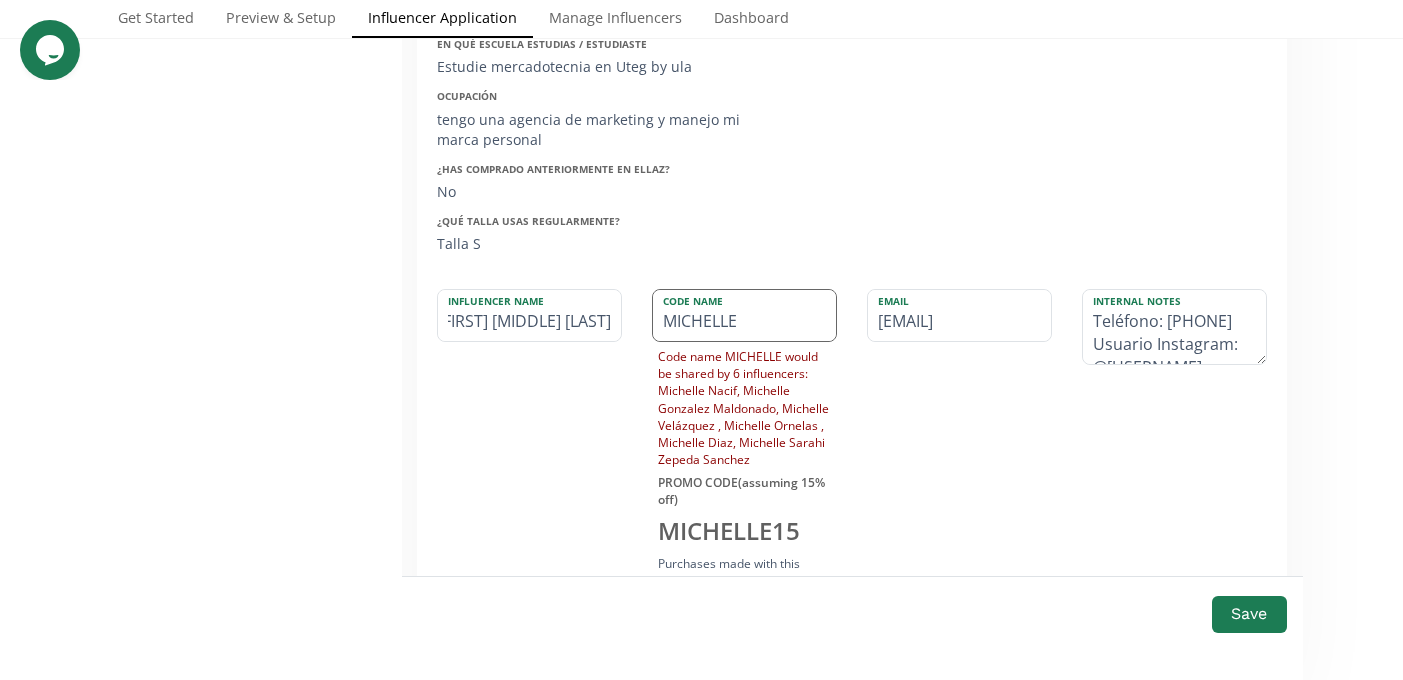drag, startPoint x: 554, startPoint y: 320, endPoint x: 802, endPoint y: 319, distance: 248.00201 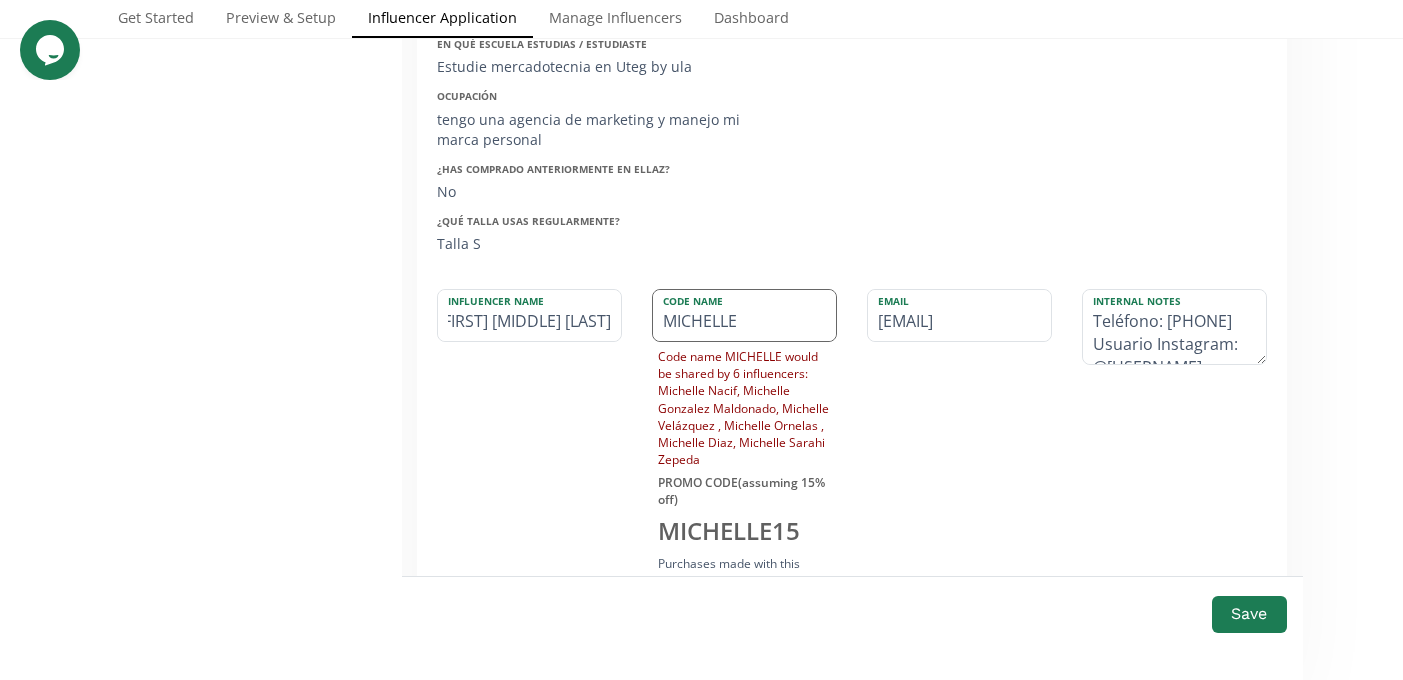 scroll, scrollTop: 0, scrollLeft: 14, axis: horizontal 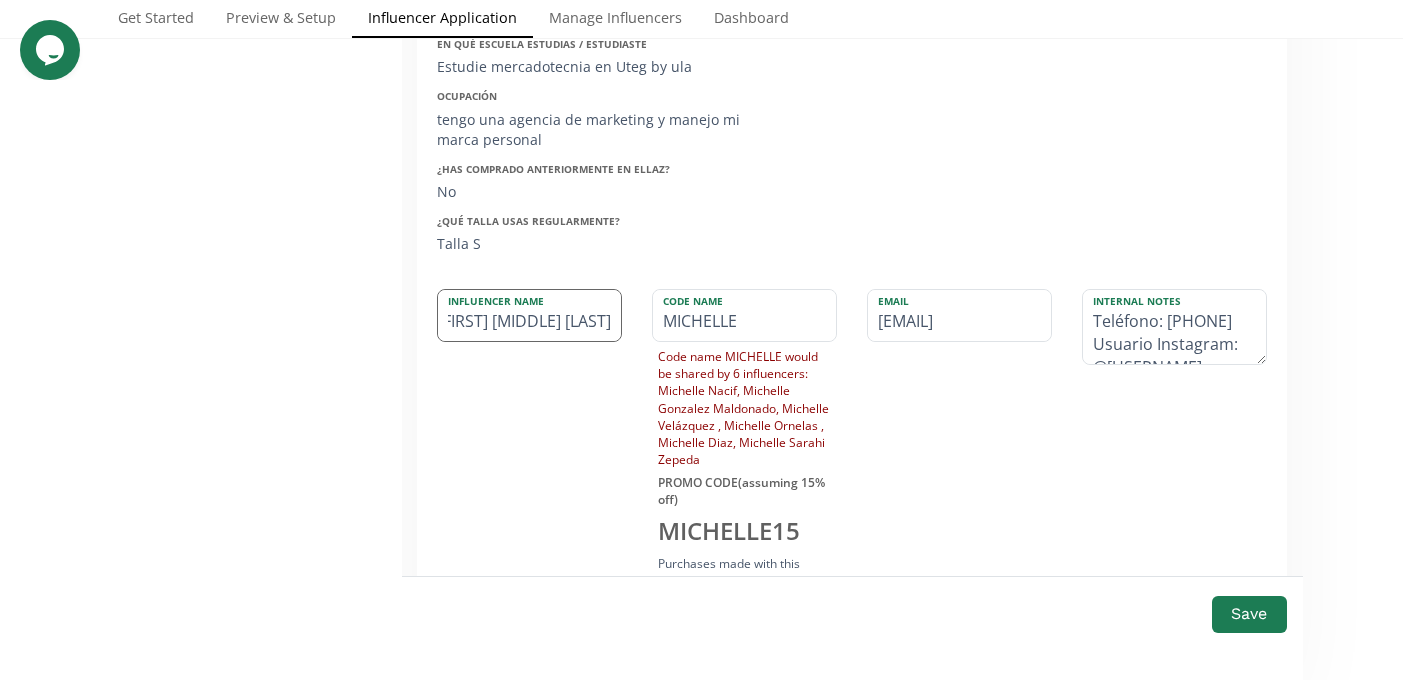 click on "Michelle Sarahi Zepeda" at bounding box center [529, 315] 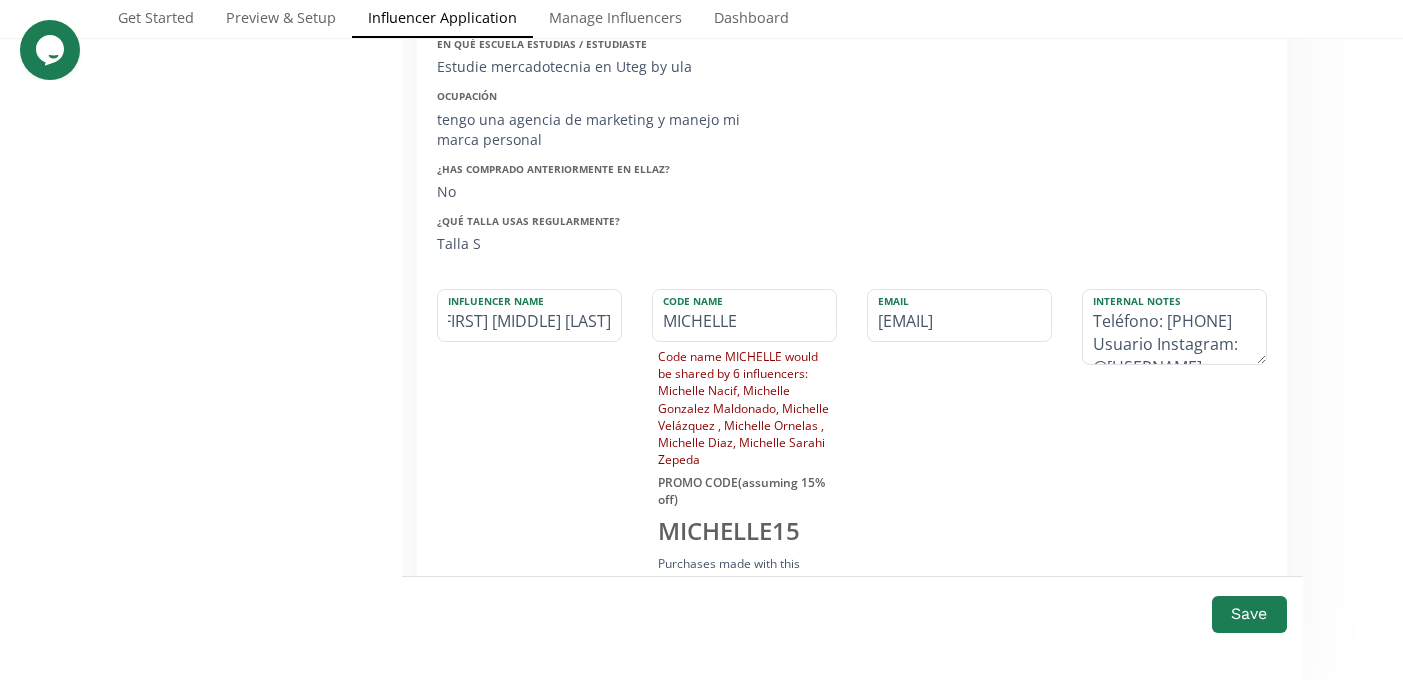 type on "Michelle Sarahi Zepeda" 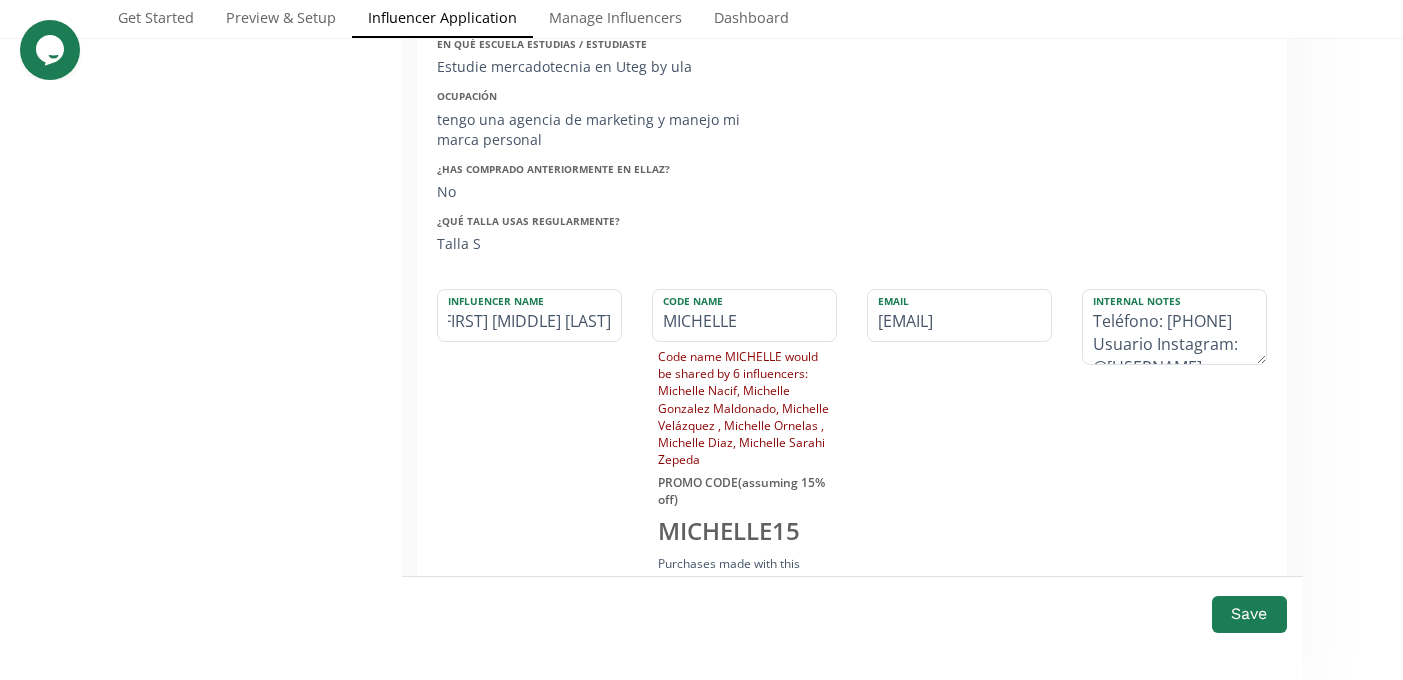 scroll, scrollTop: 0, scrollLeft: 0, axis: both 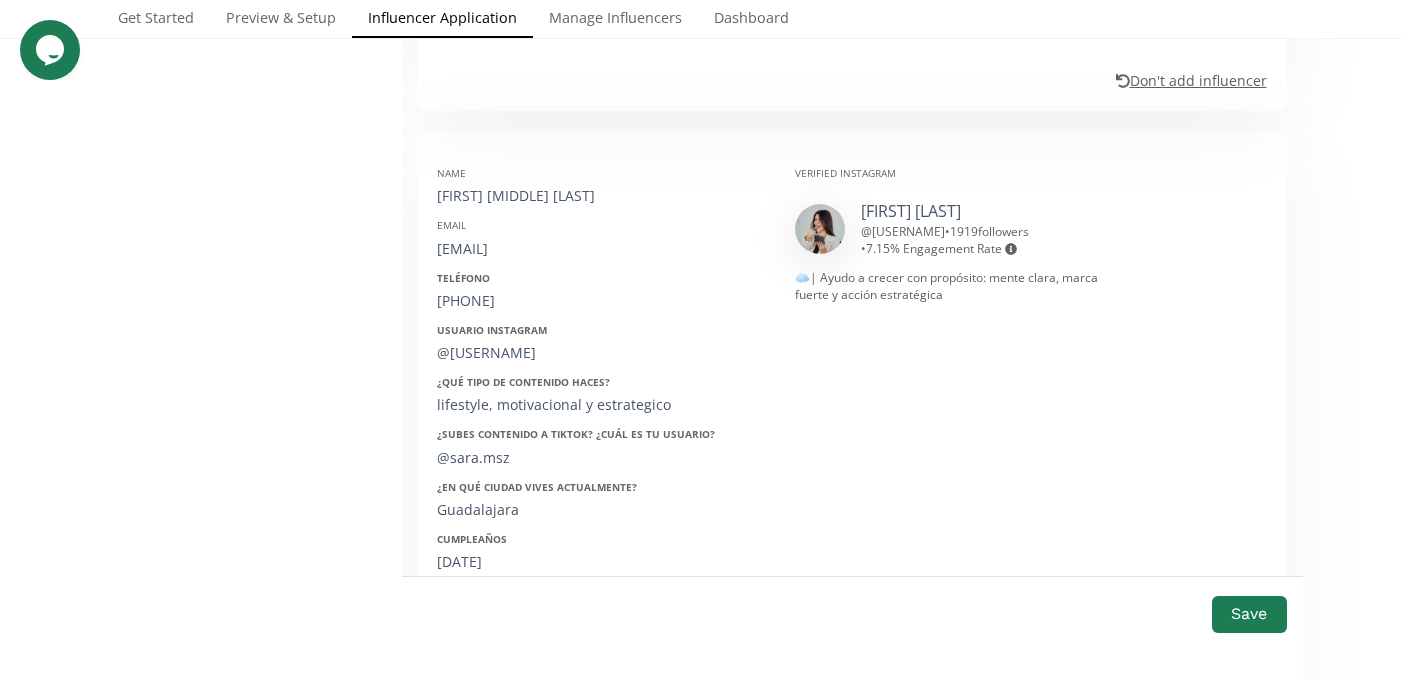 click on "mich.sanchez.creator@gmail.com" at bounding box center (601, 249) 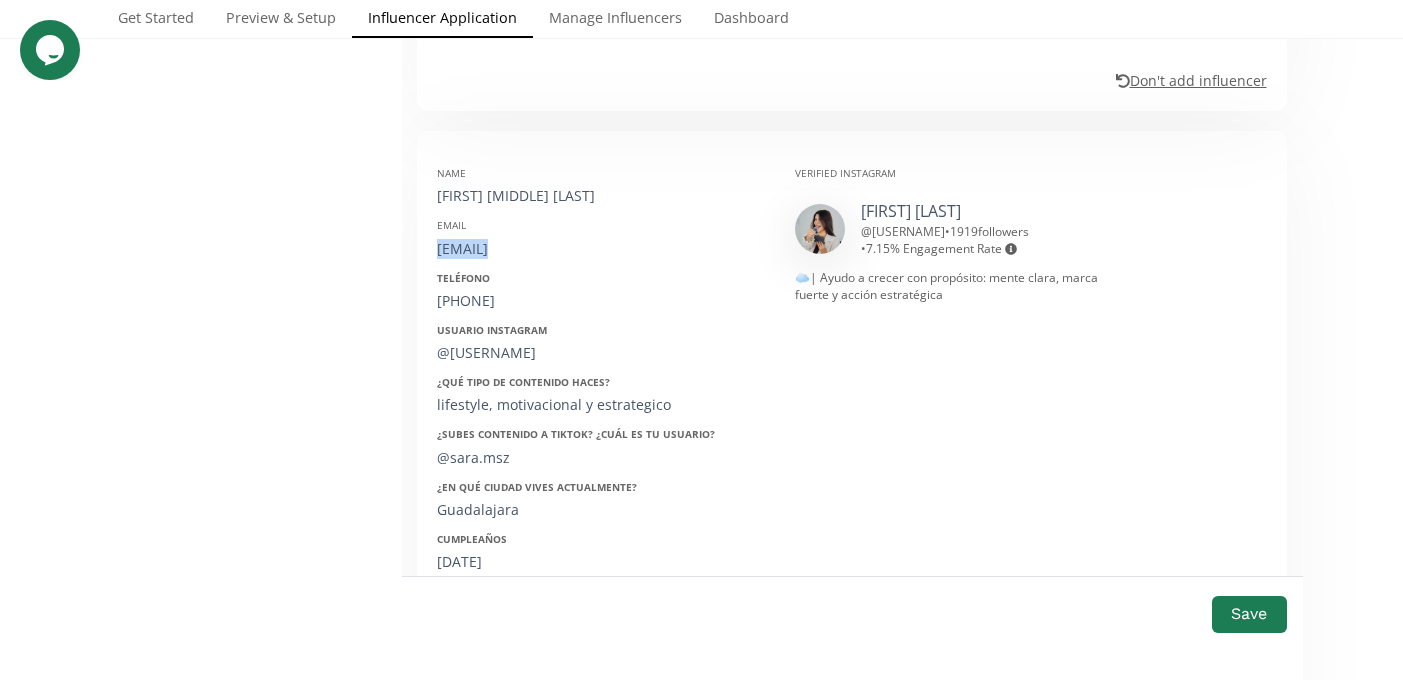 click on "mich.sanchez.creator@gmail.com" at bounding box center (601, 249) 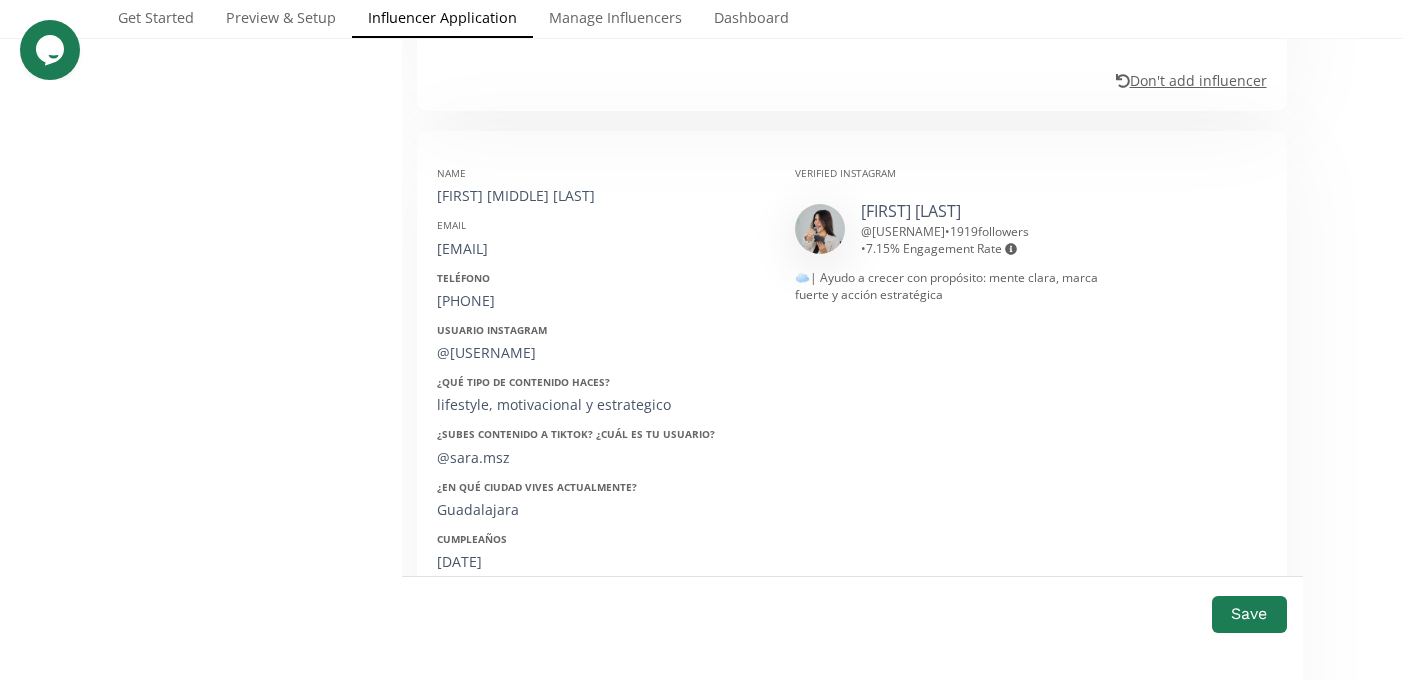 click on "3334765378" at bounding box center (601, 301) 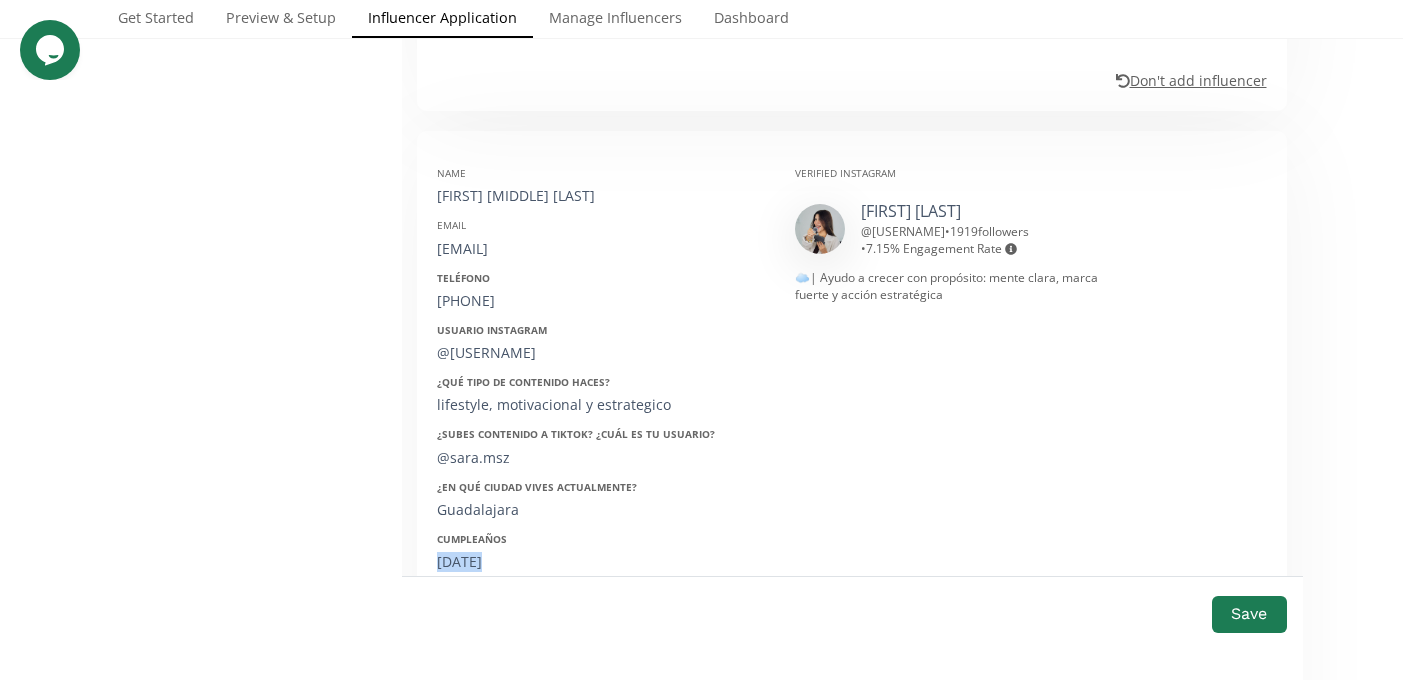 click on "17/nov/2001" at bounding box center (601, 562) 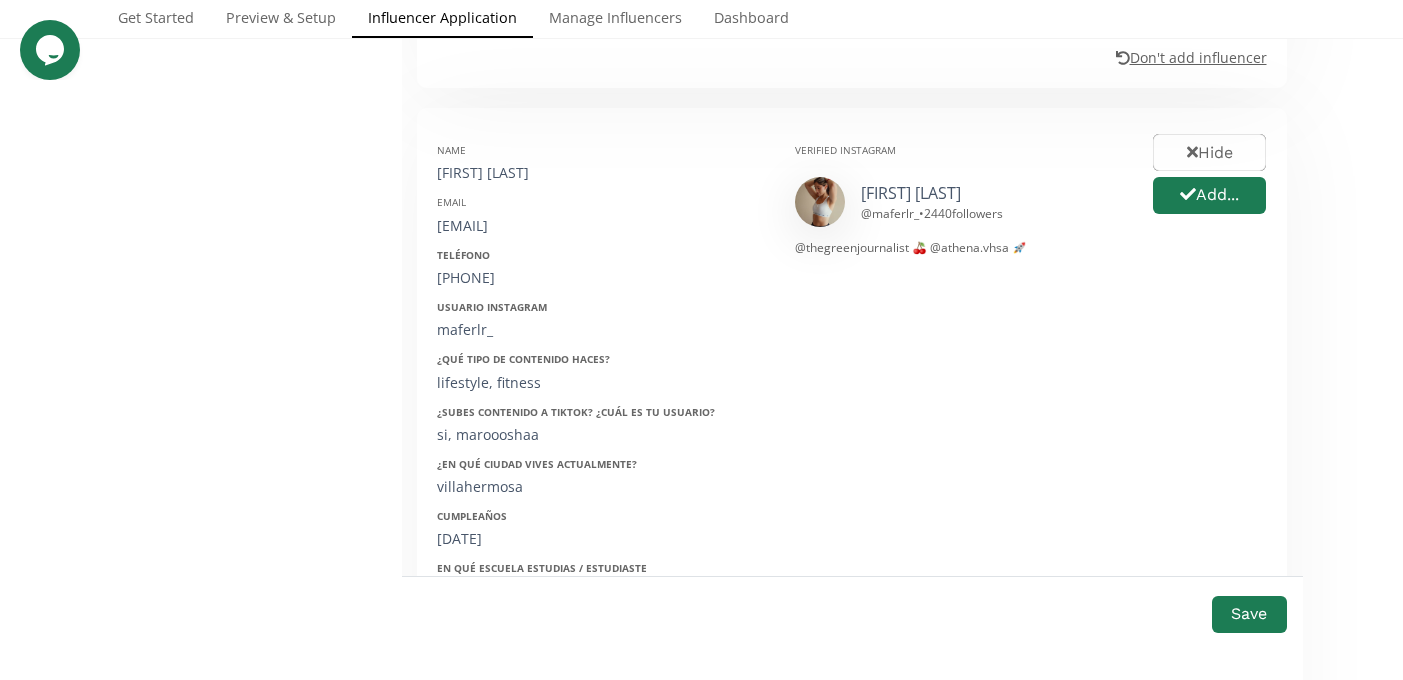 scroll, scrollTop: 2442, scrollLeft: 0, axis: vertical 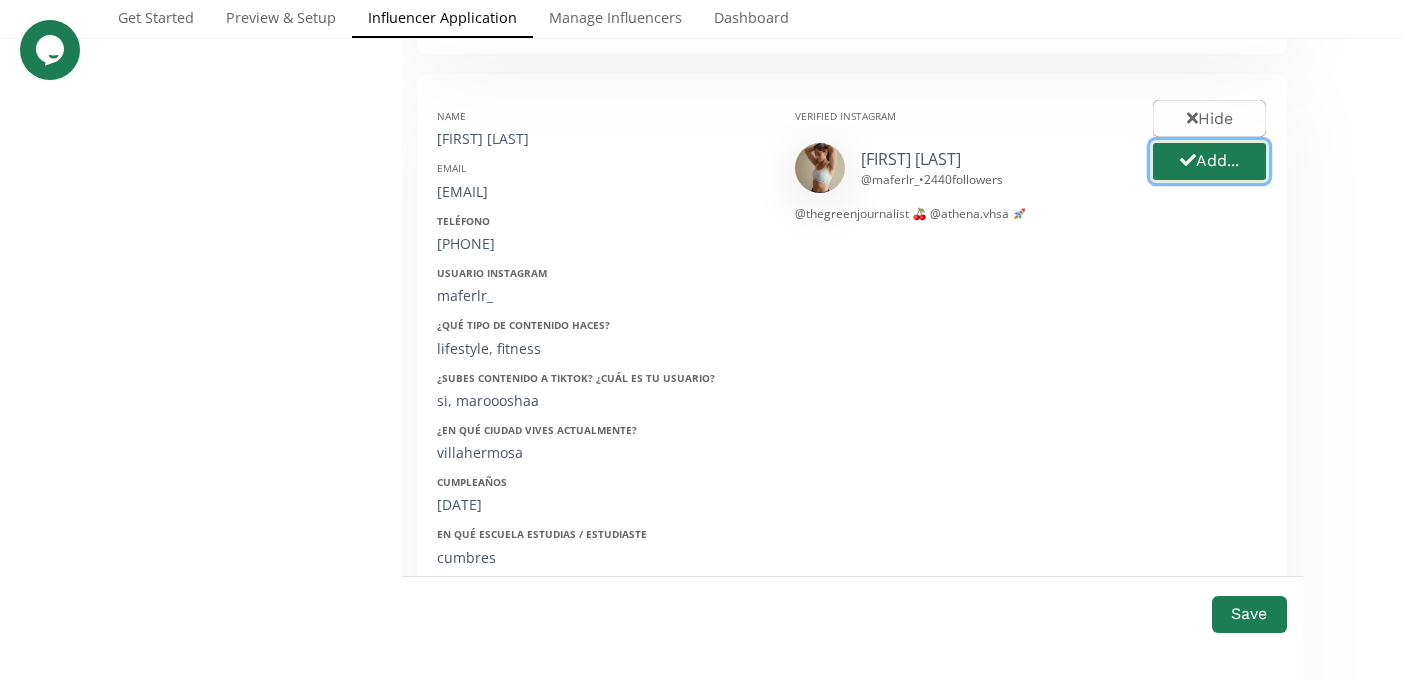 click on "Add..." at bounding box center [1209, 161] 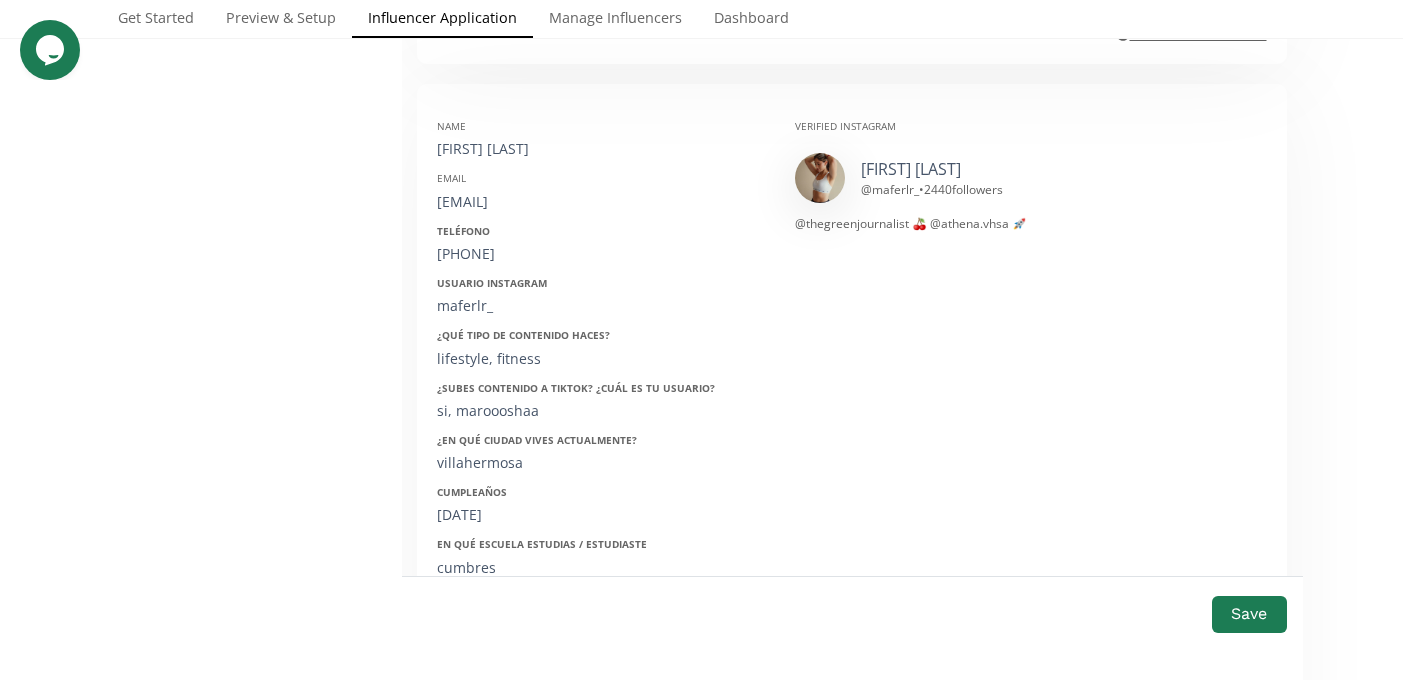 scroll, scrollTop: 2402, scrollLeft: 0, axis: vertical 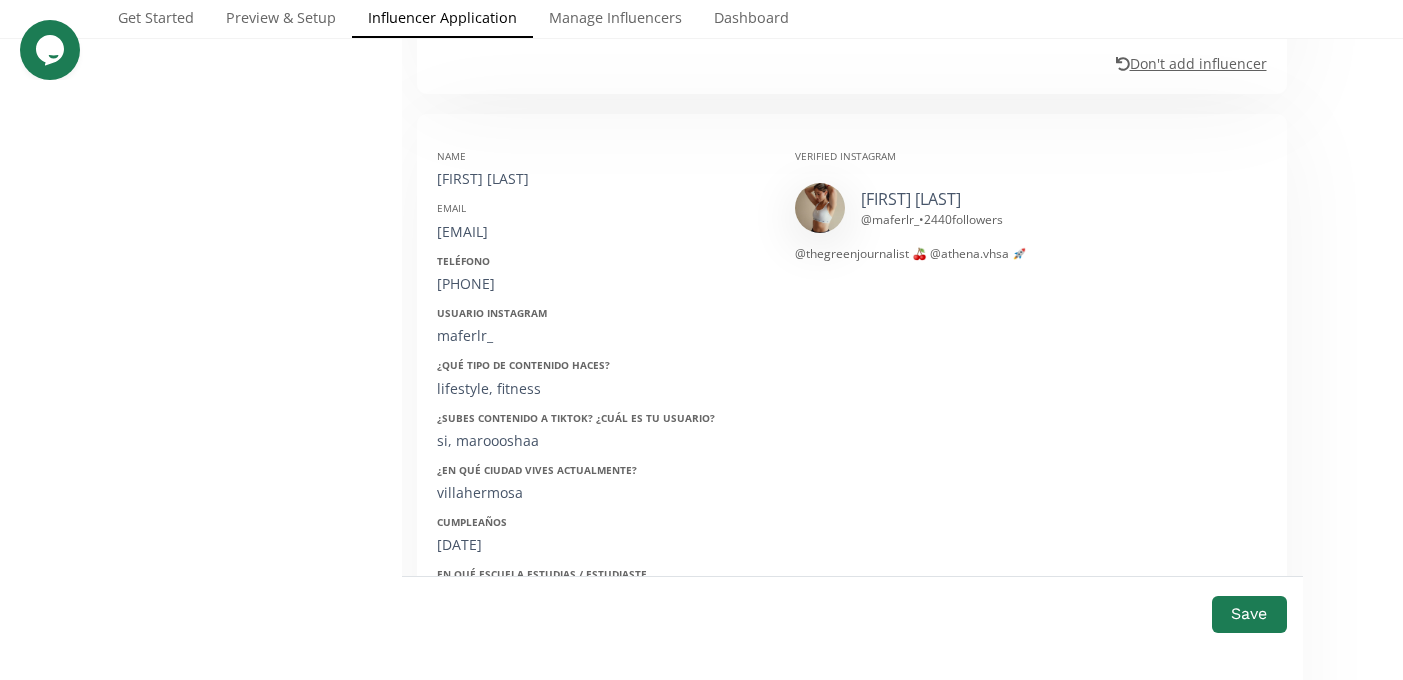 click on "Name Mafer López Email maferlr96@hotmail.com Teléfono 9932770537 Usuario Instagram maferlr_ ¿Qué tipo de contenido haces? lifestyle, fitness ¿Subes contenido a Tiktok? ¿Cuál es tu usuario? si, maroooshaa ¿En qué ciudad vives actualmente? villahermosa Cumpleaños 24/03/19996 En qué escuela estudias / estudiaste  cumbres  Ocupación nuteiologa coach de indoor cycling y dueña de un studio de funcional ¿Has comprado anteriormente en ellaz? si ¿Qué talla usas regularmente?  chica" at bounding box center (601, 460) 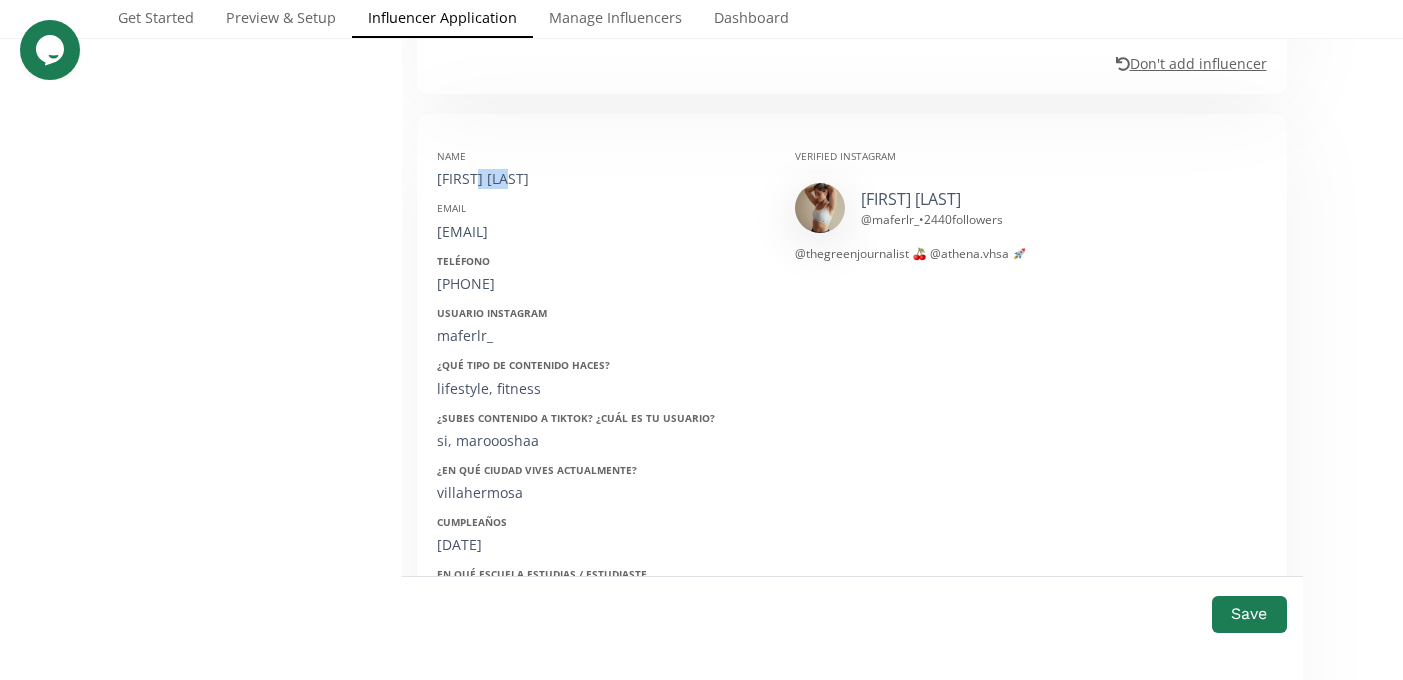 click on "Mafer López" at bounding box center (601, 179) 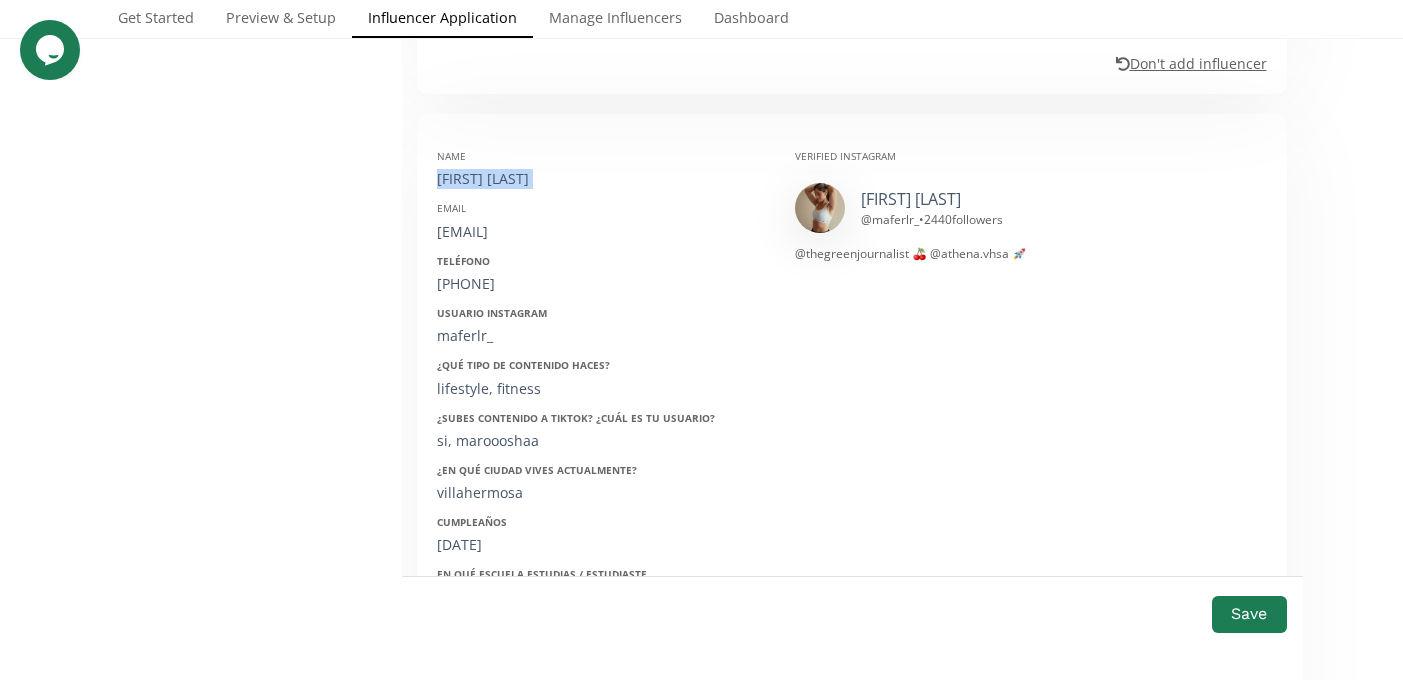 click on "Mafer López" at bounding box center [601, 179] 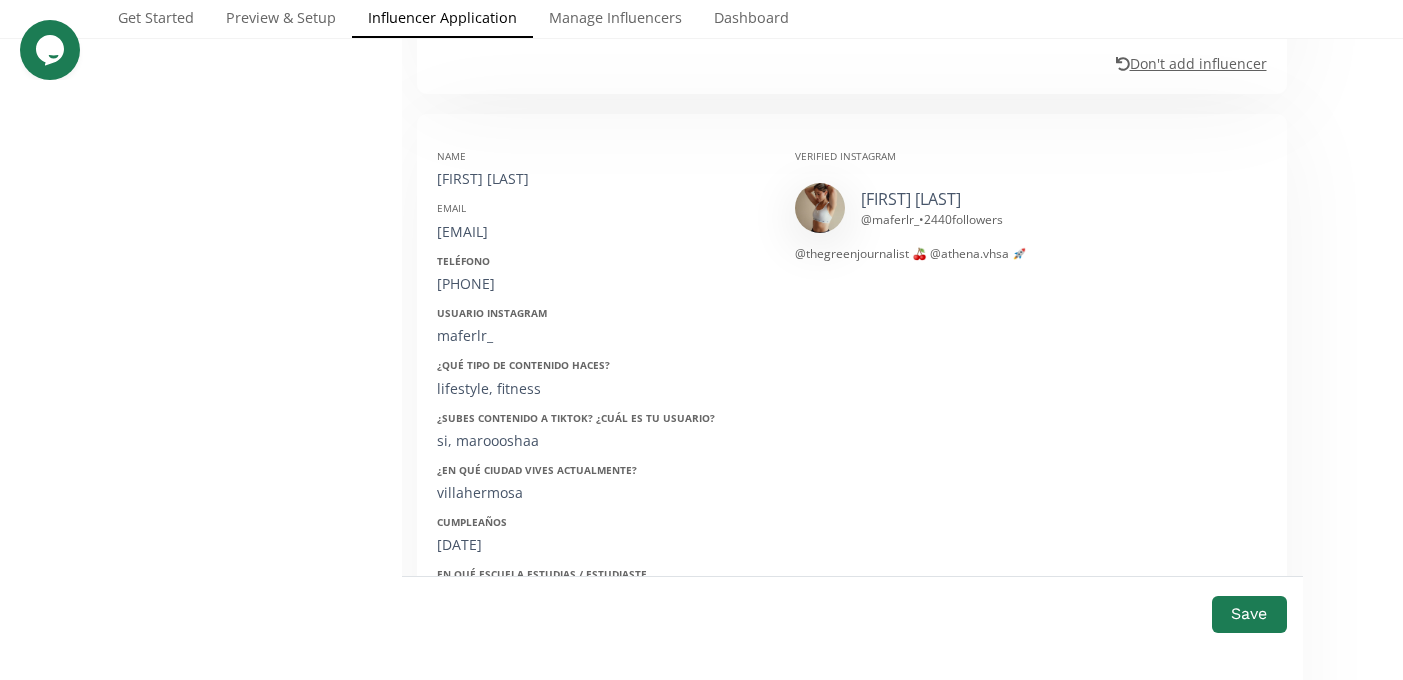 click on "Email maferlr96@hotmail.com" at bounding box center (601, 221) 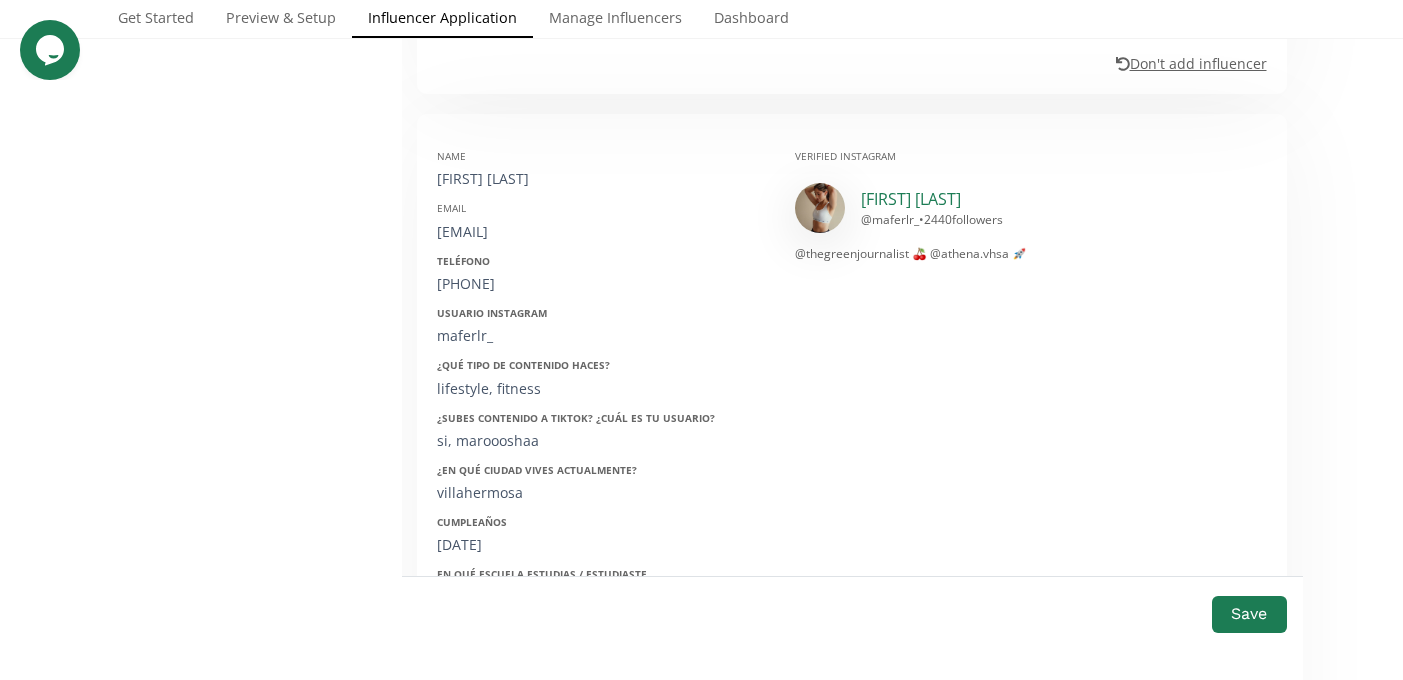 click on "Mafer Lopez Ramirez" at bounding box center [911, 199] 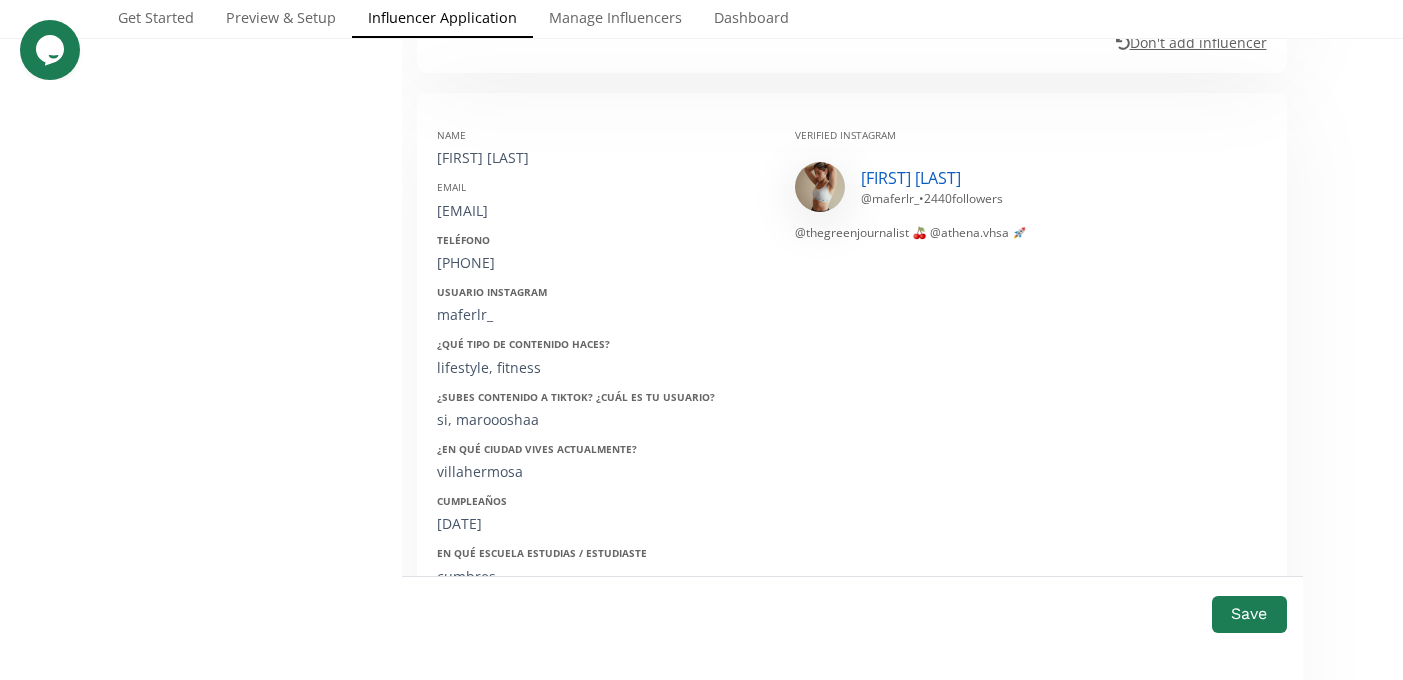 scroll, scrollTop: 2428, scrollLeft: 0, axis: vertical 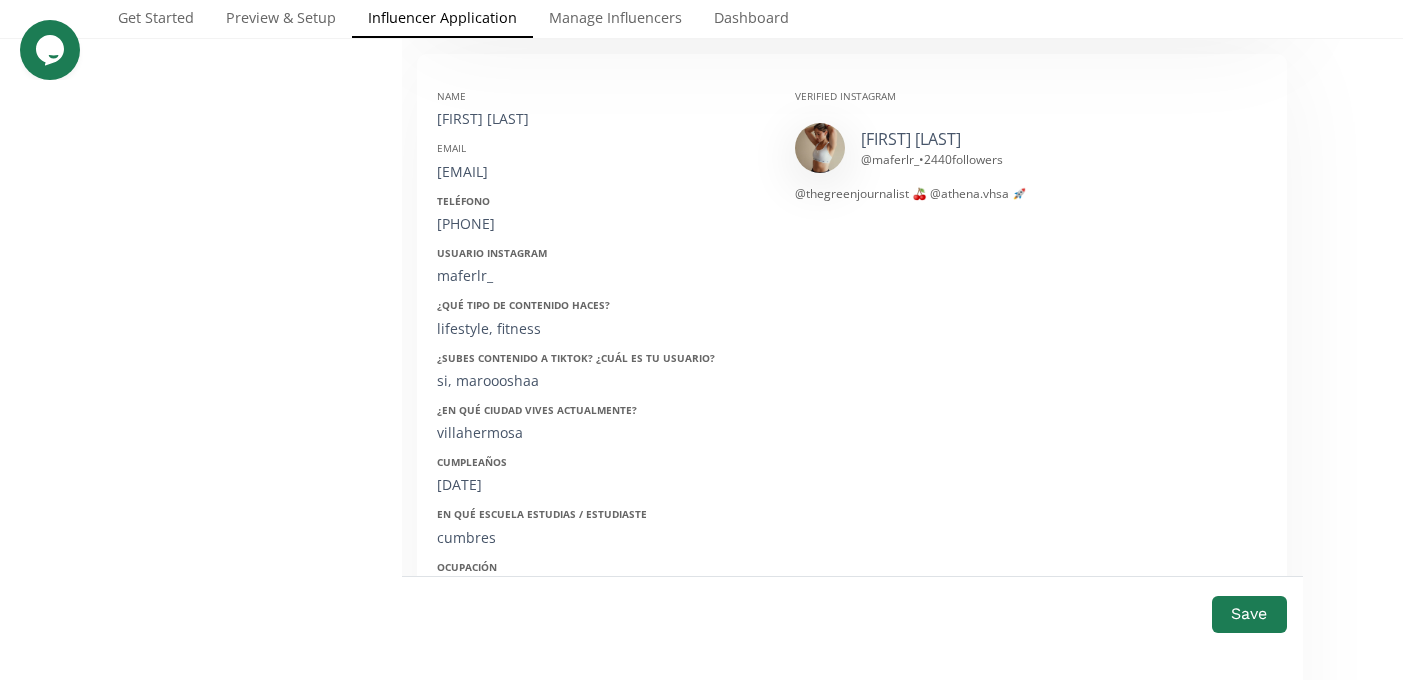 click on "[EMAIL]" at bounding box center [601, 172] 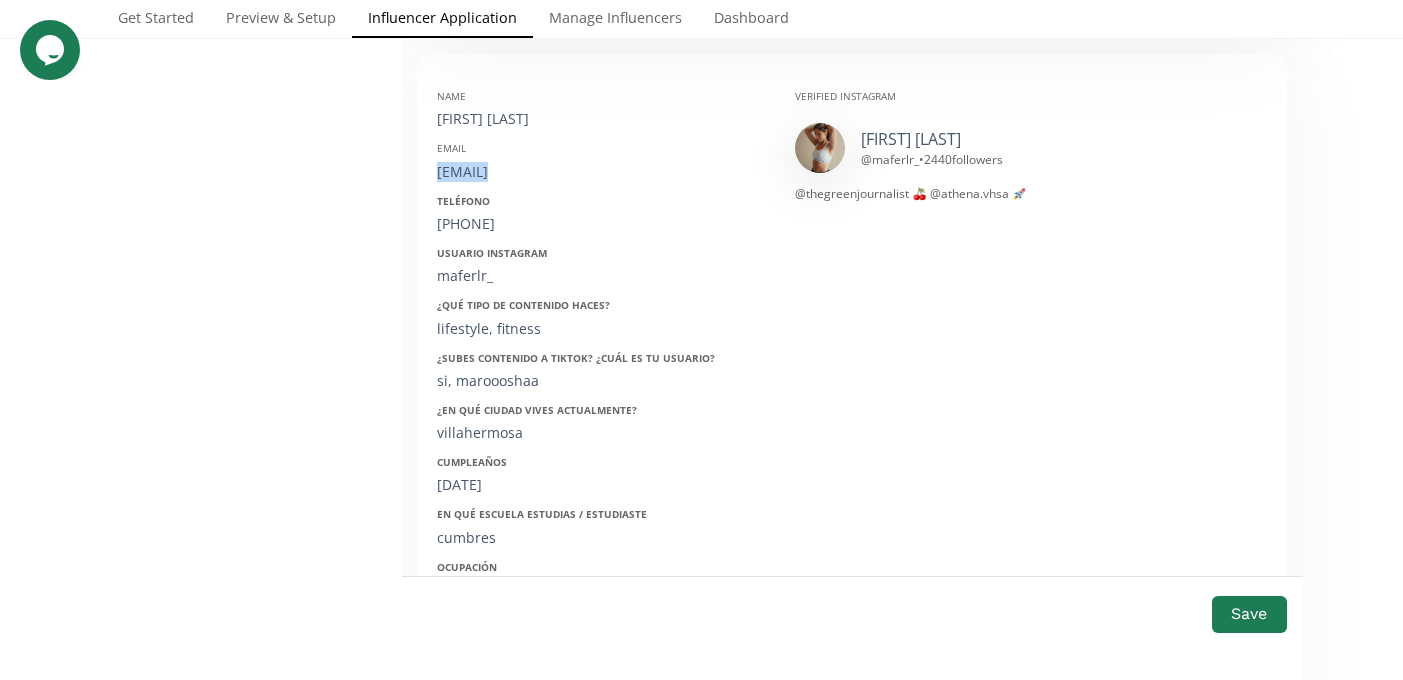 click on "[EMAIL]" at bounding box center [601, 172] 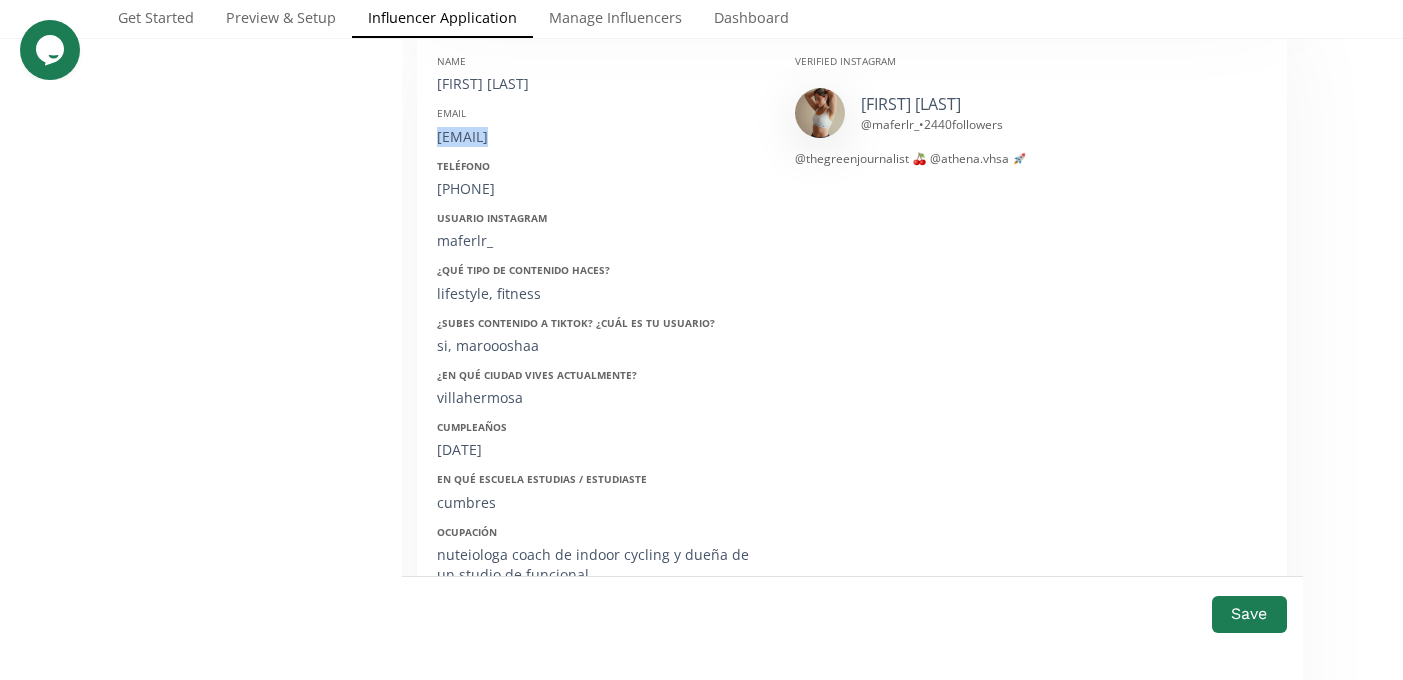 scroll, scrollTop: 2495, scrollLeft: 0, axis: vertical 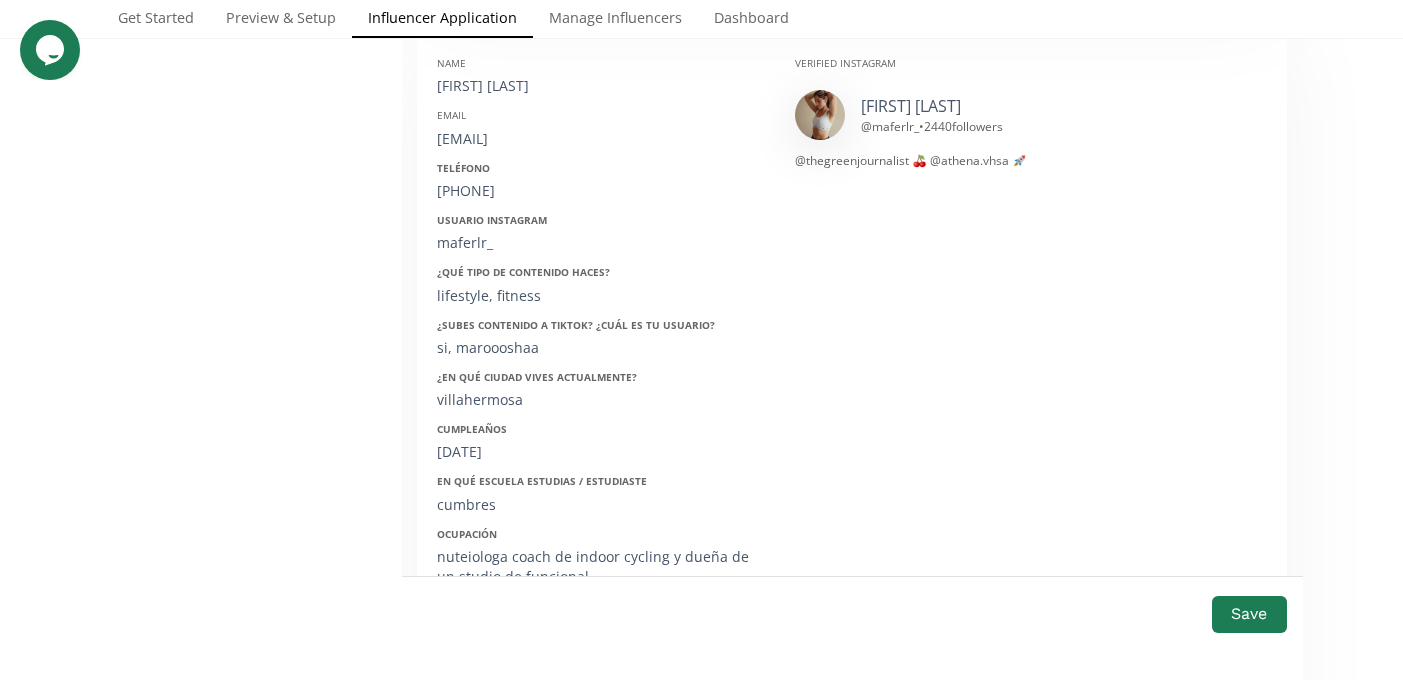 click on "9932770537" at bounding box center [601, 191] 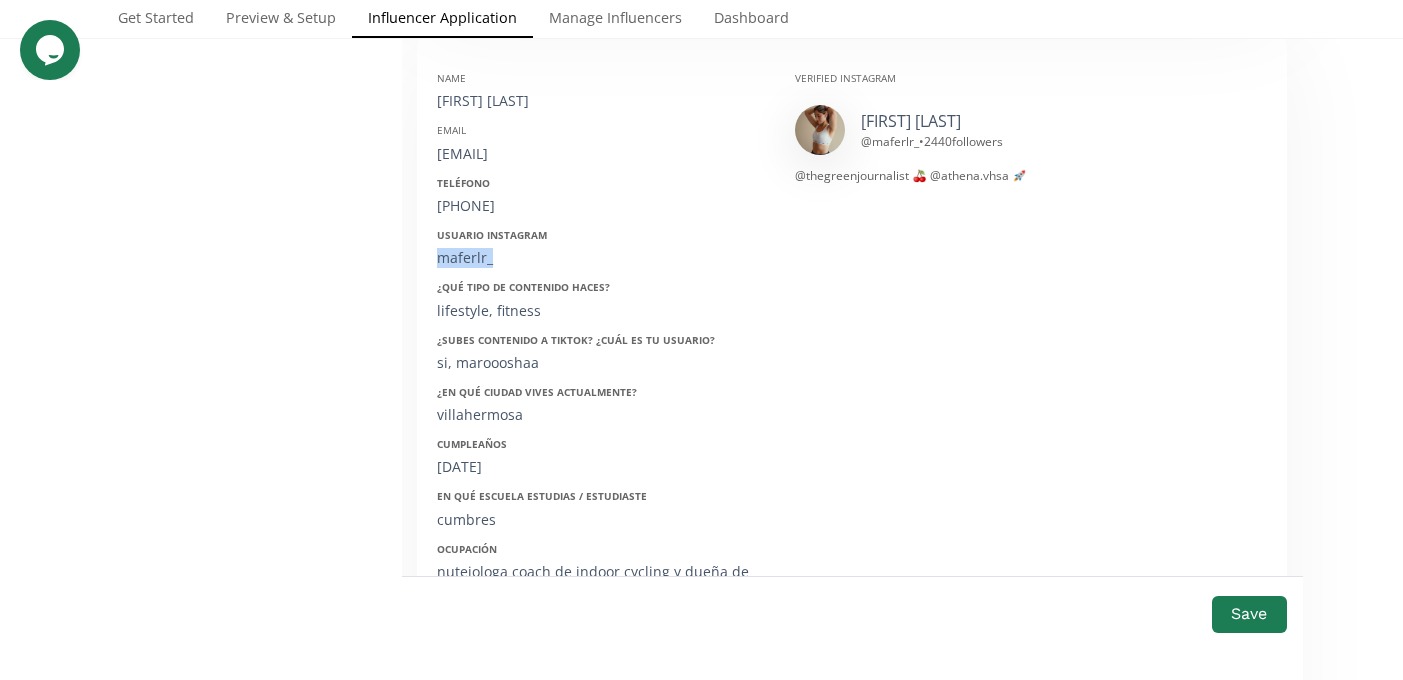 drag, startPoint x: 494, startPoint y: 258, endPoint x: 426, endPoint y: 257, distance: 68.007355 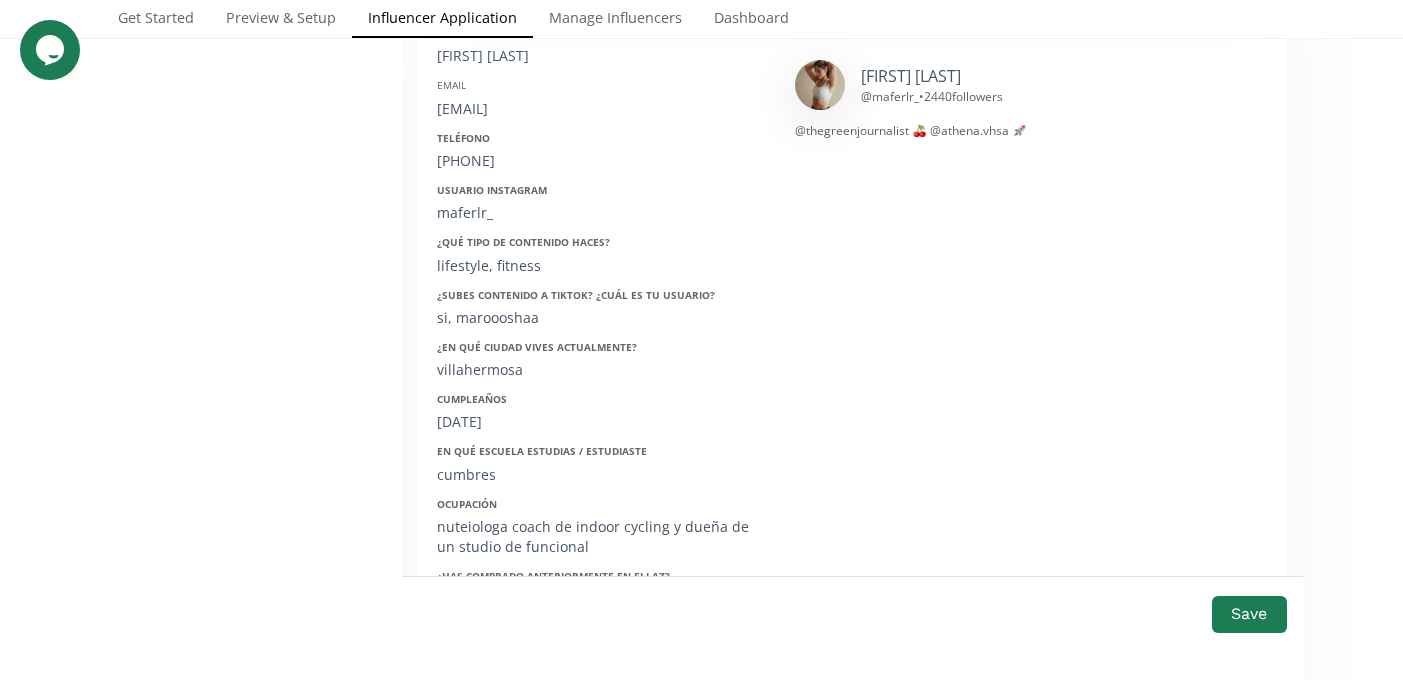 click on "24/03/19996" at bounding box center [601, 422] 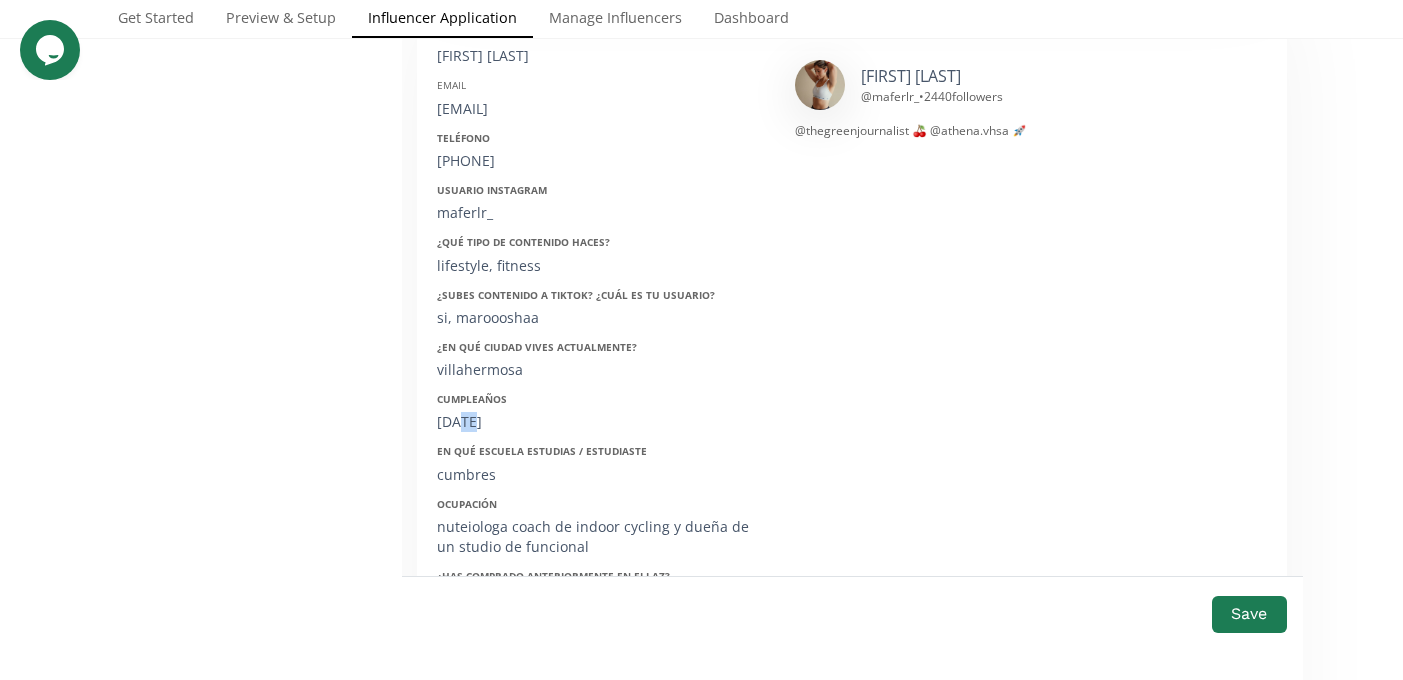 click on "24/03/19996" at bounding box center (601, 422) 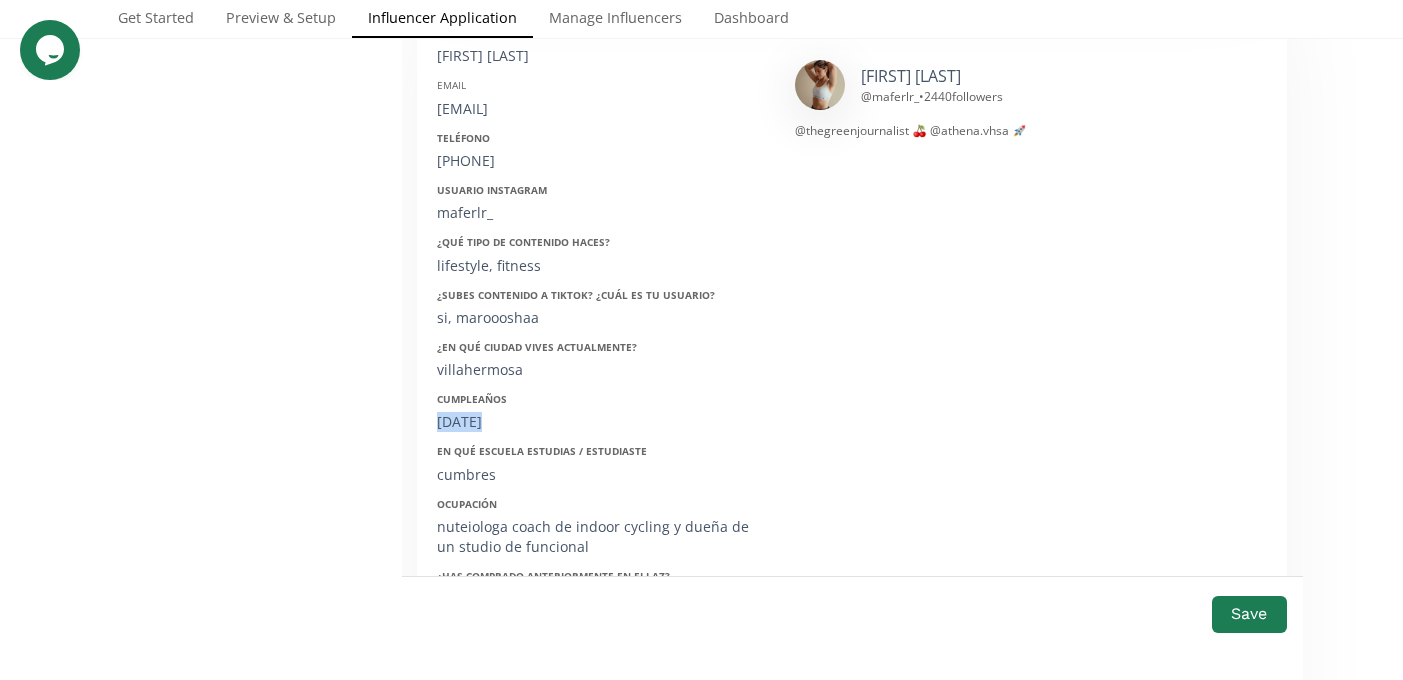 click on "24/03/19996" at bounding box center [601, 422] 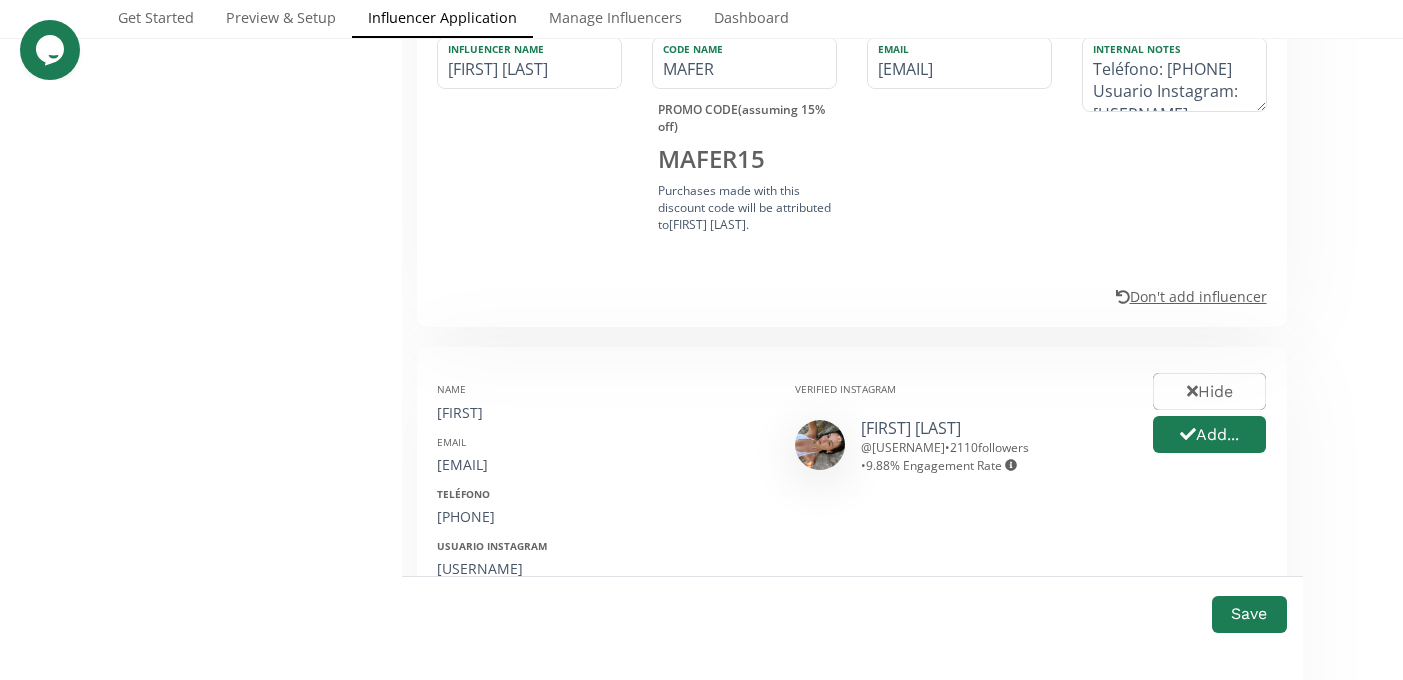 scroll, scrollTop: 3517, scrollLeft: 0, axis: vertical 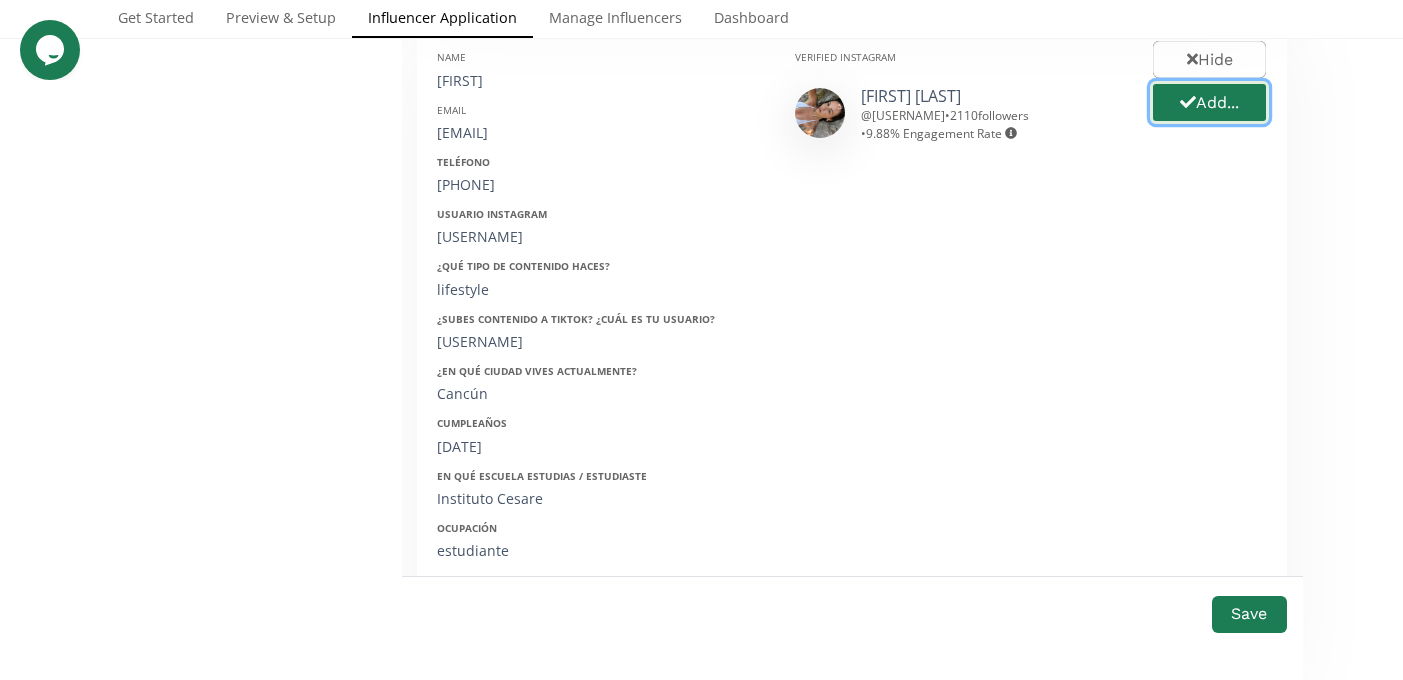 click on "Add..." at bounding box center (1209, 102) 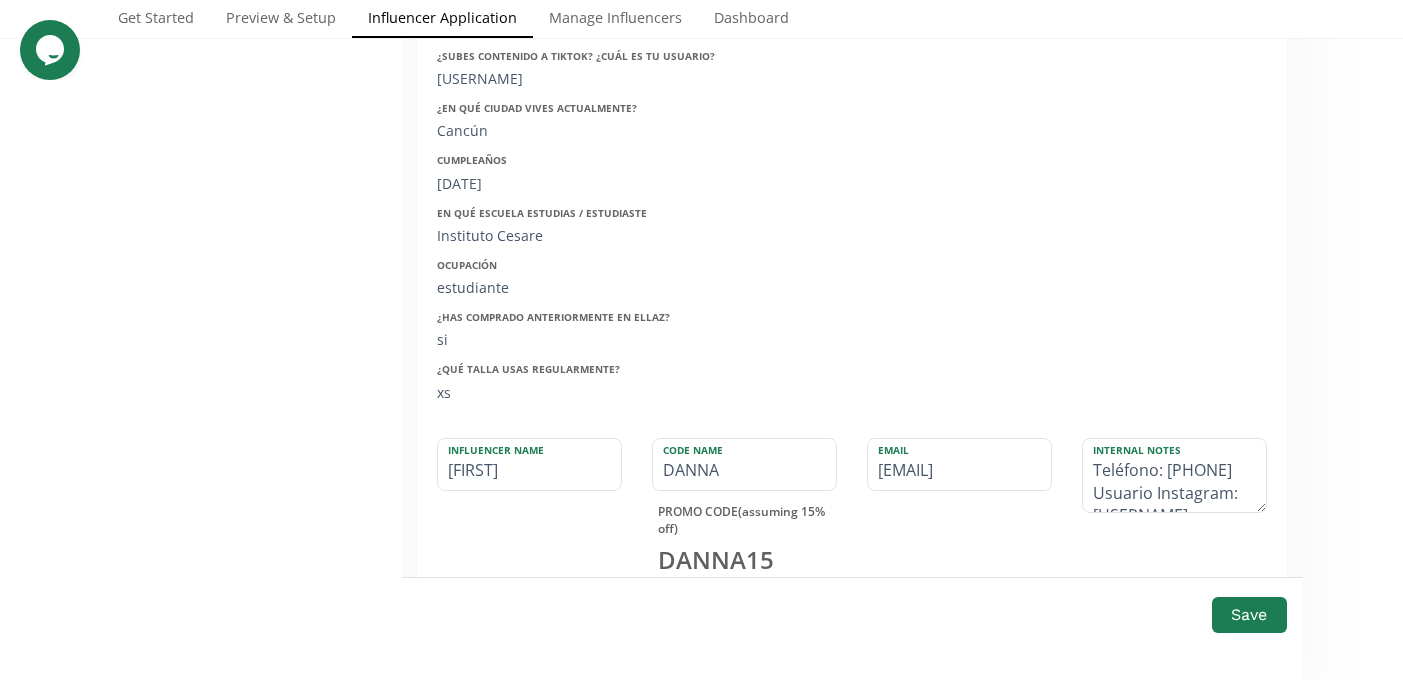 scroll, scrollTop: 3820, scrollLeft: 0, axis: vertical 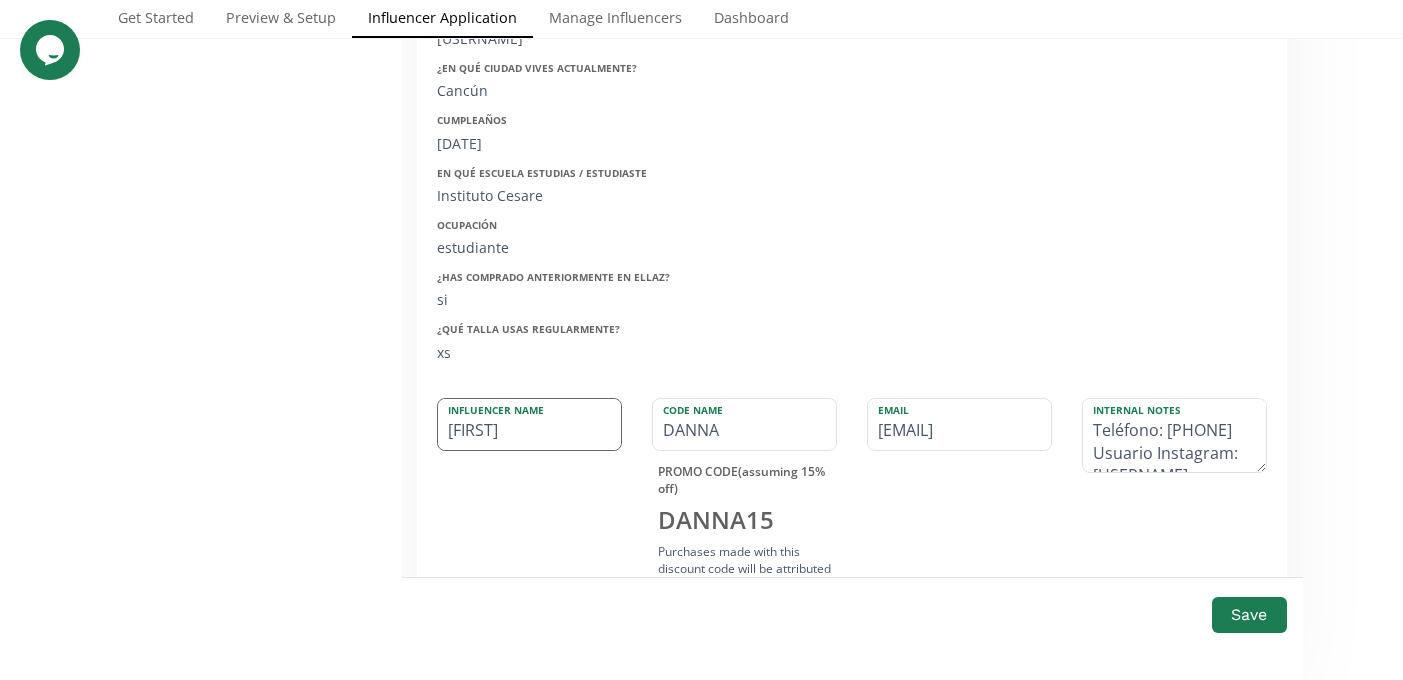 click on "danna" at bounding box center (529, 424) 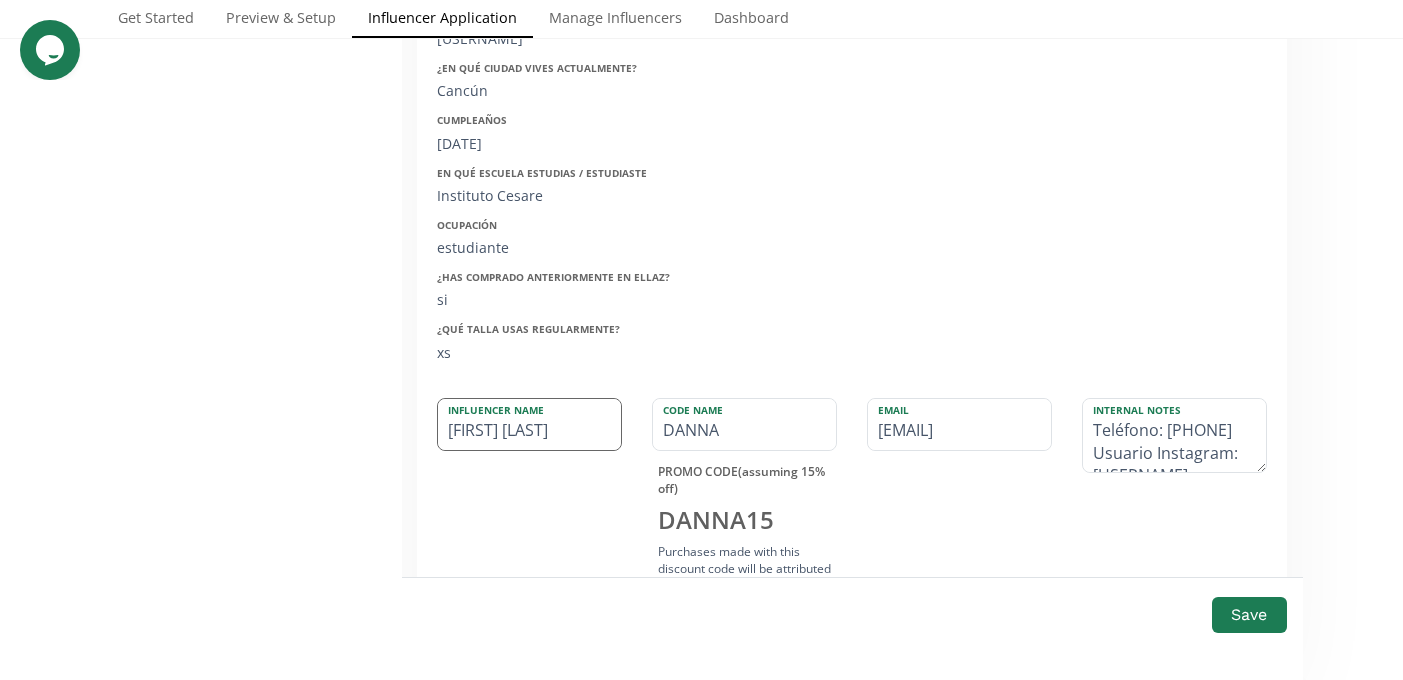 click on "danna macin" at bounding box center [529, 424] 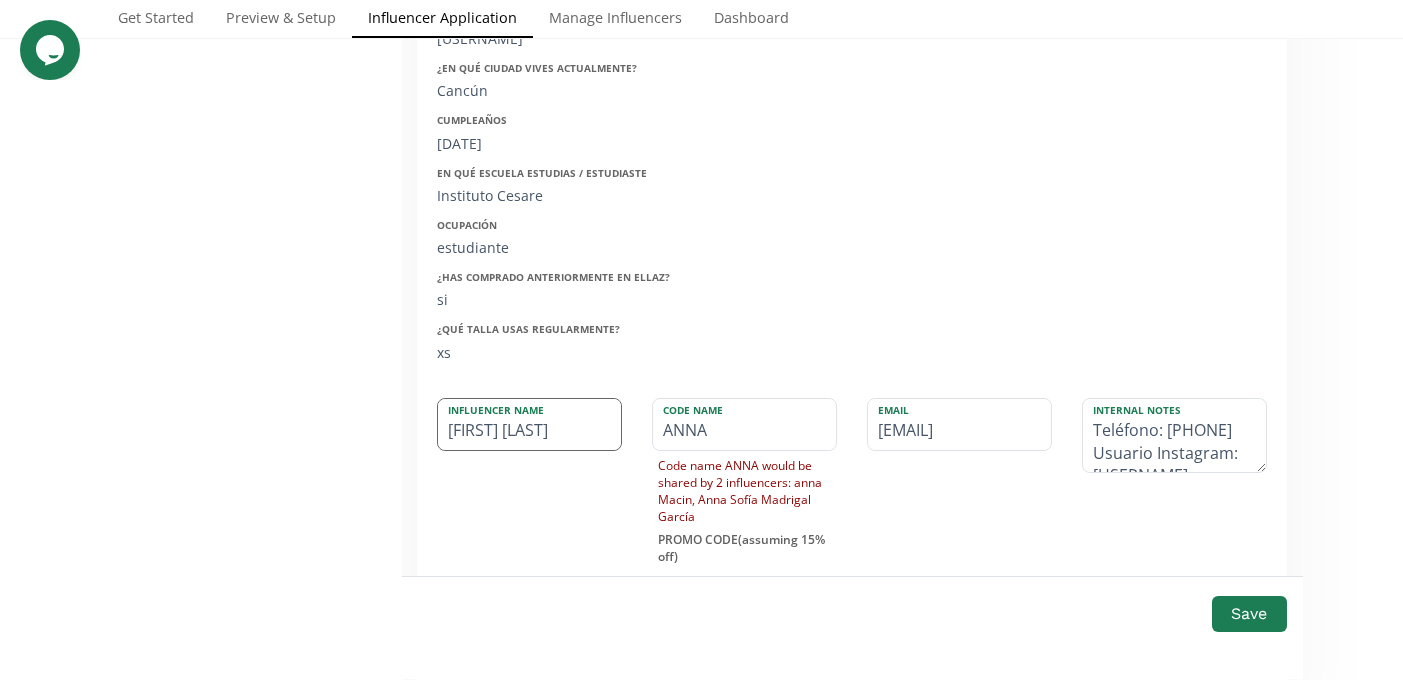 type on "[FIRST] [LAST]" 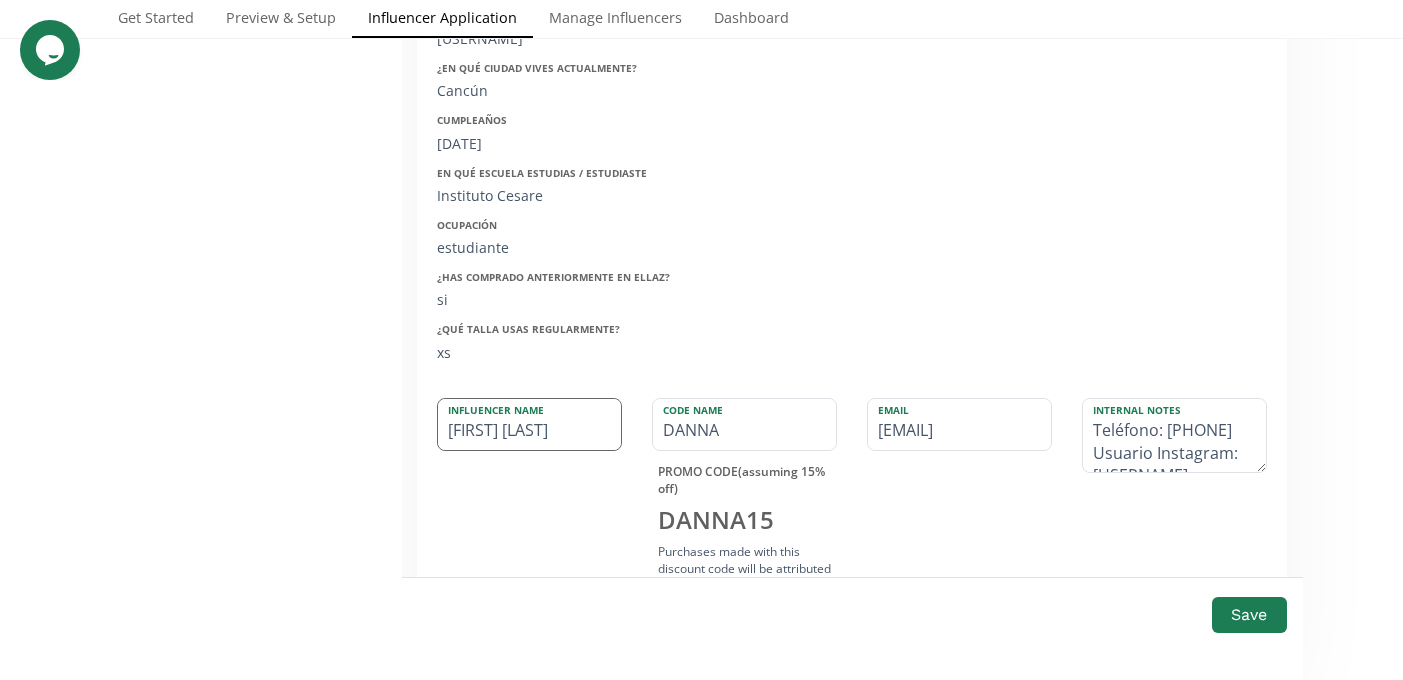 drag, startPoint x: 554, startPoint y: 426, endPoint x: 437, endPoint y: 426, distance: 117 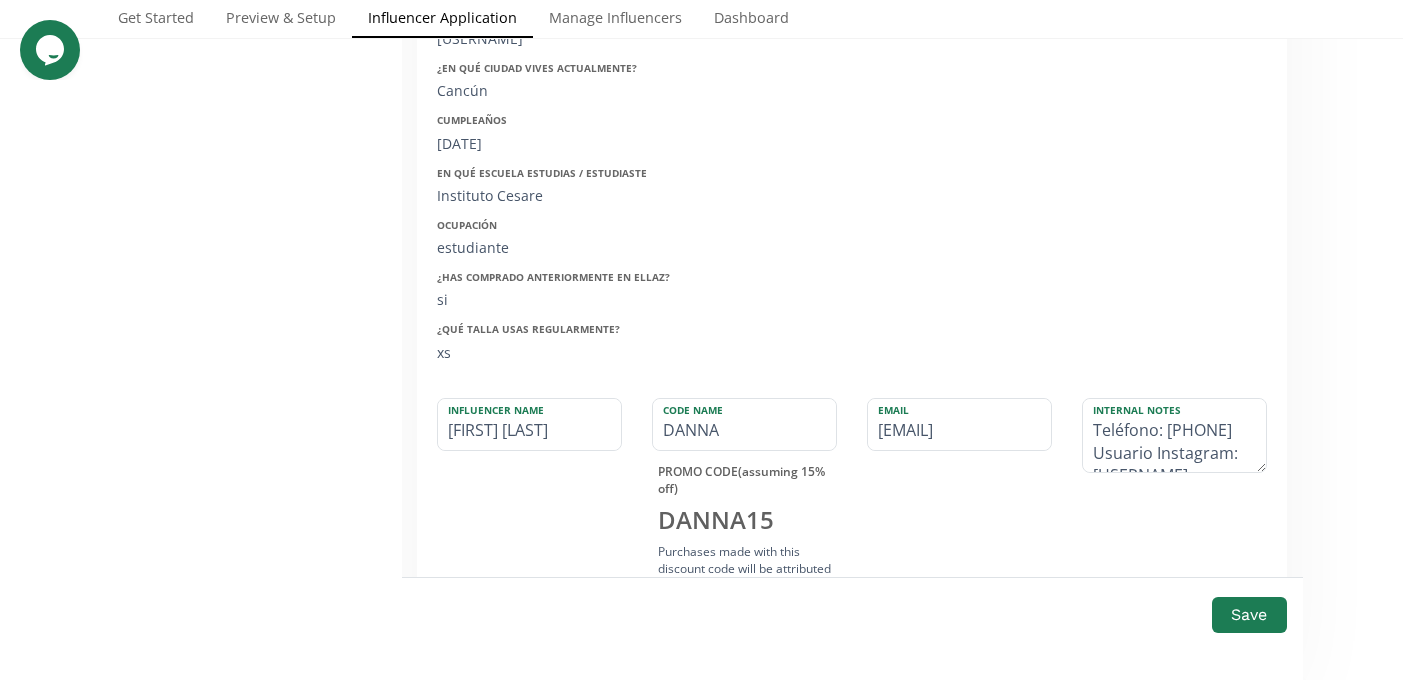 type on "[FIRST] [LAST]" 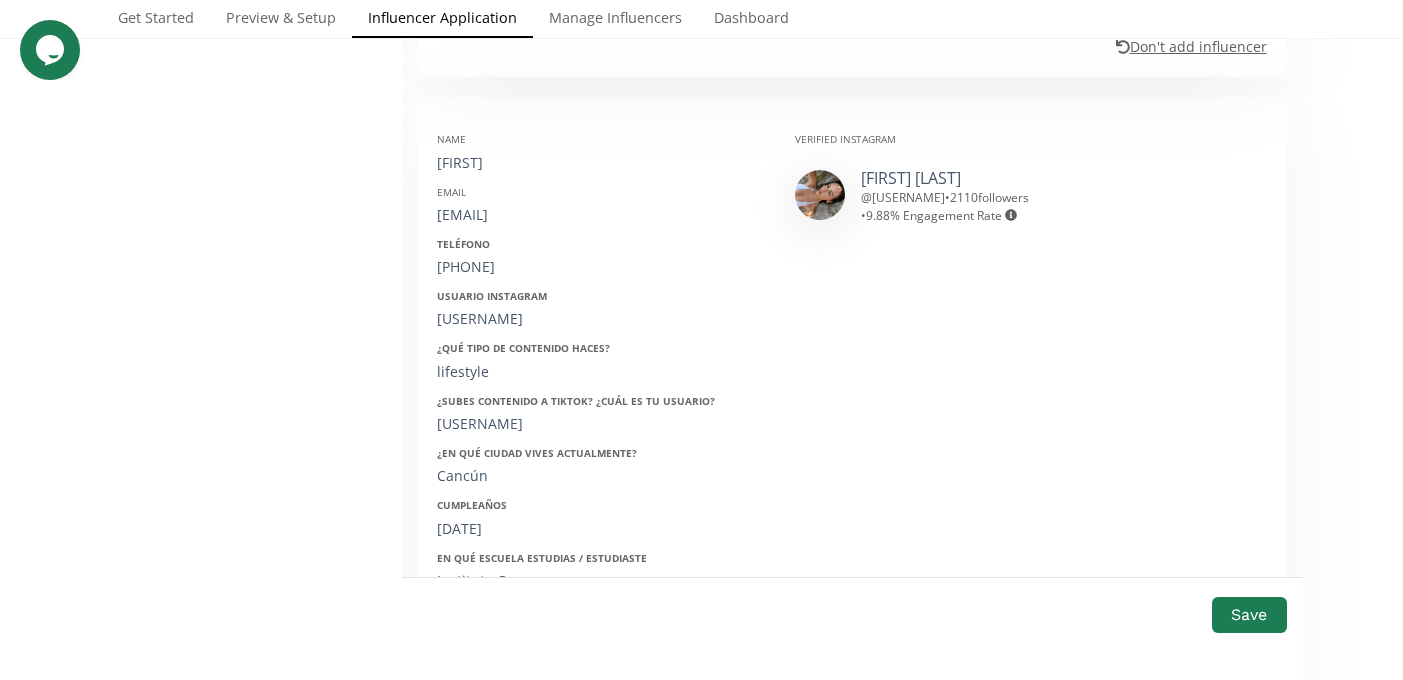 scroll, scrollTop: 3277, scrollLeft: 0, axis: vertical 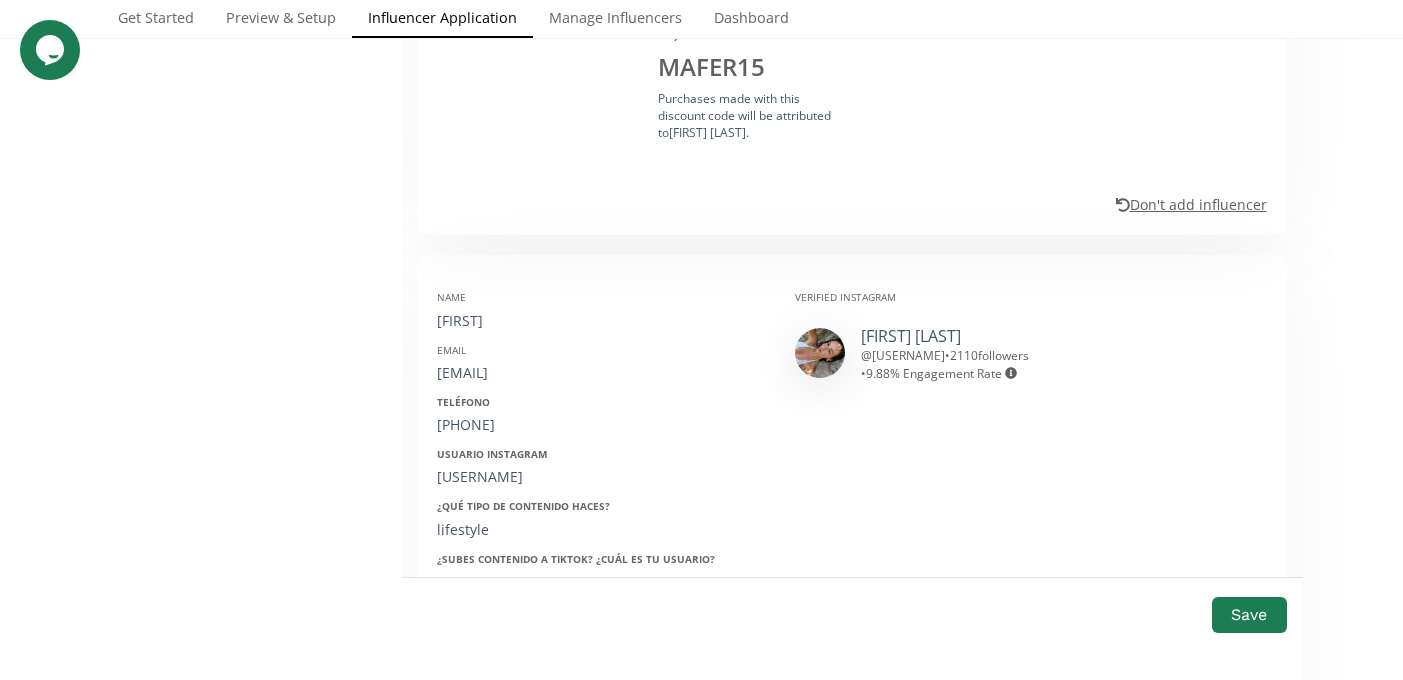 click on "[EMAIL]" at bounding box center [601, 373] 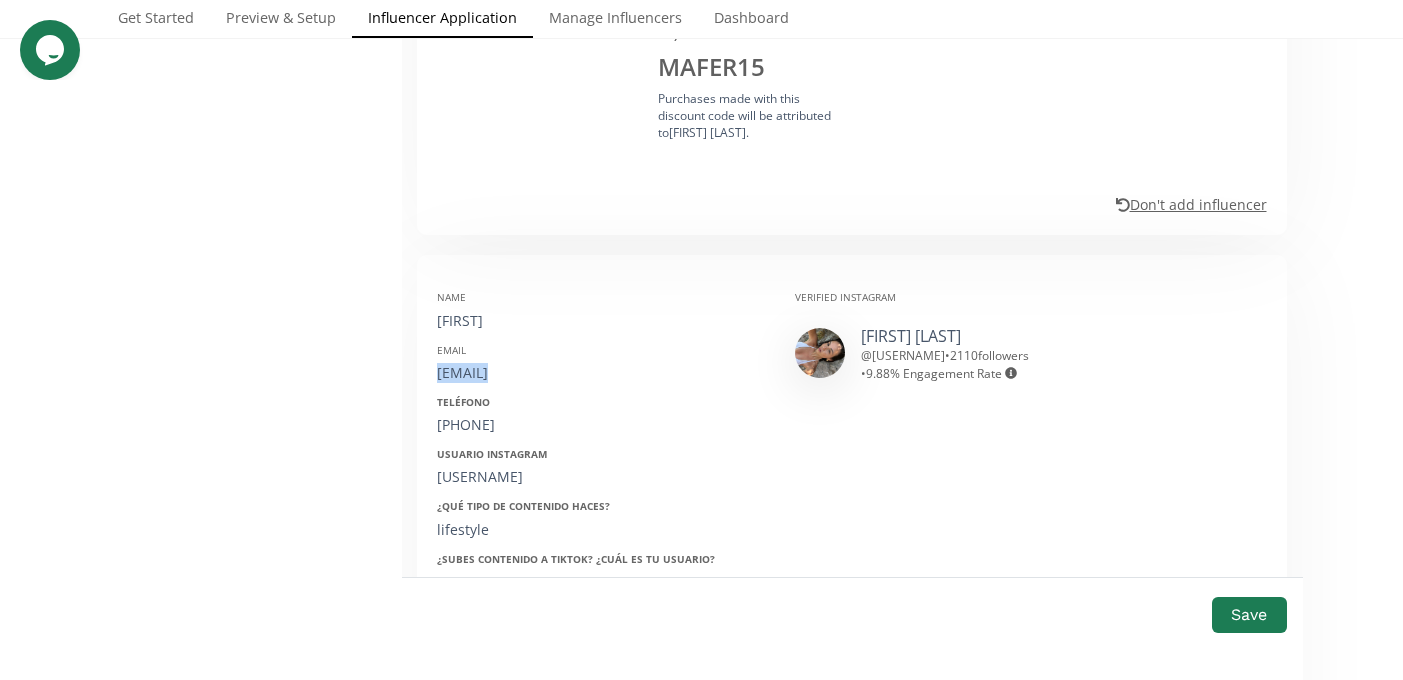click on "[EMAIL]" at bounding box center [601, 373] 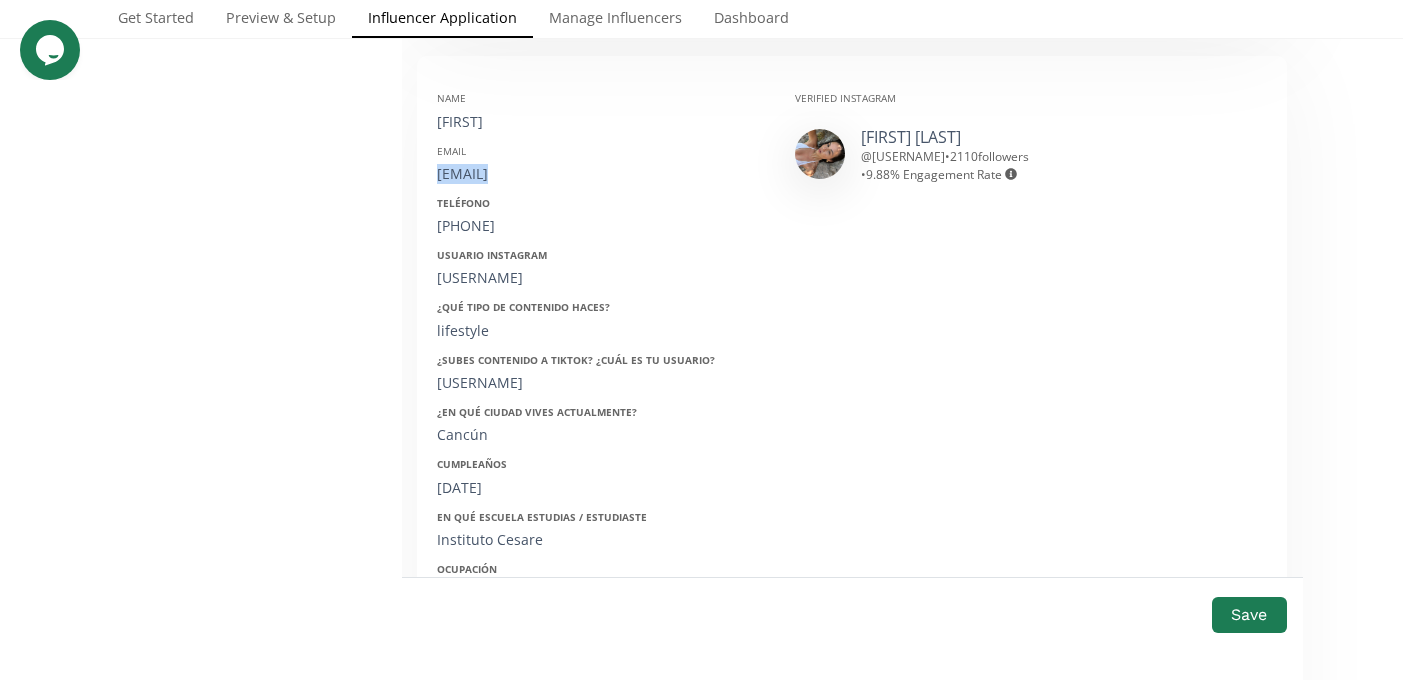scroll, scrollTop: 3477, scrollLeft: 0, axis: vertical 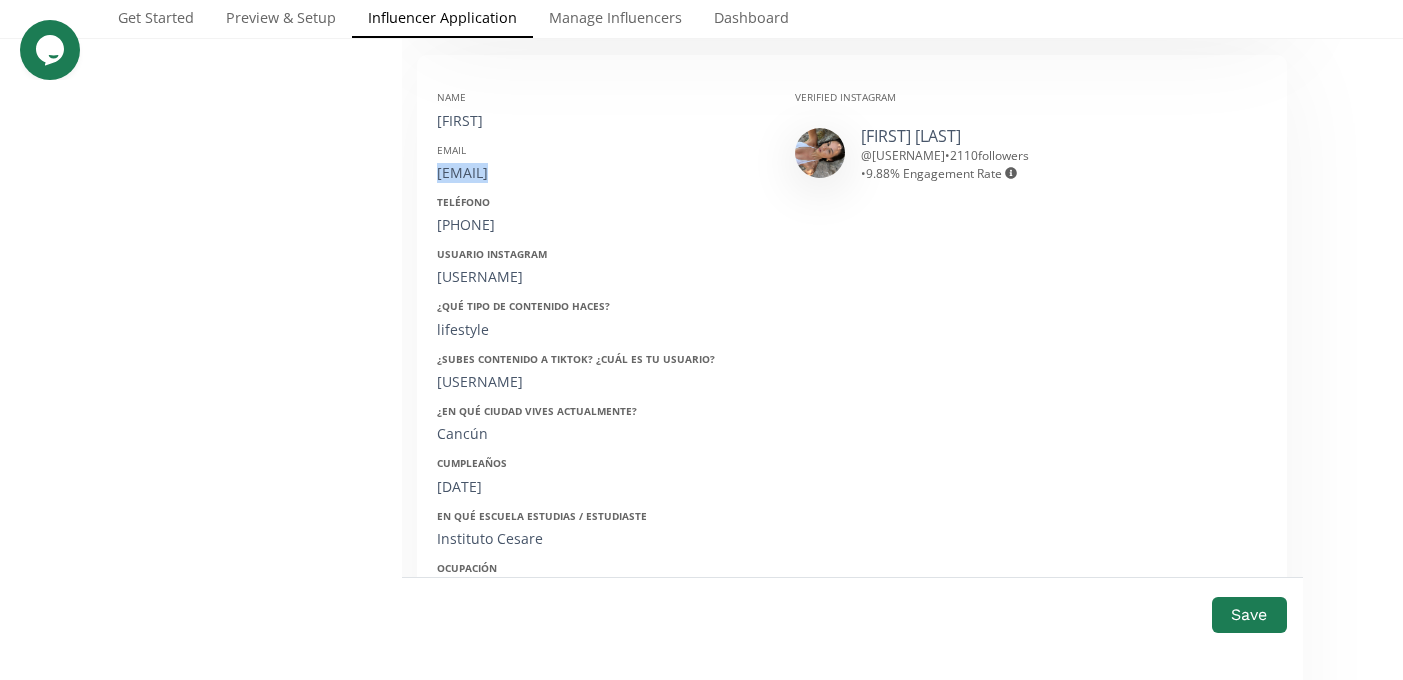 drag, startPoint x: 445, startPoint y: 228, endPoint x: 541, endPoint y: 228, distance: 96 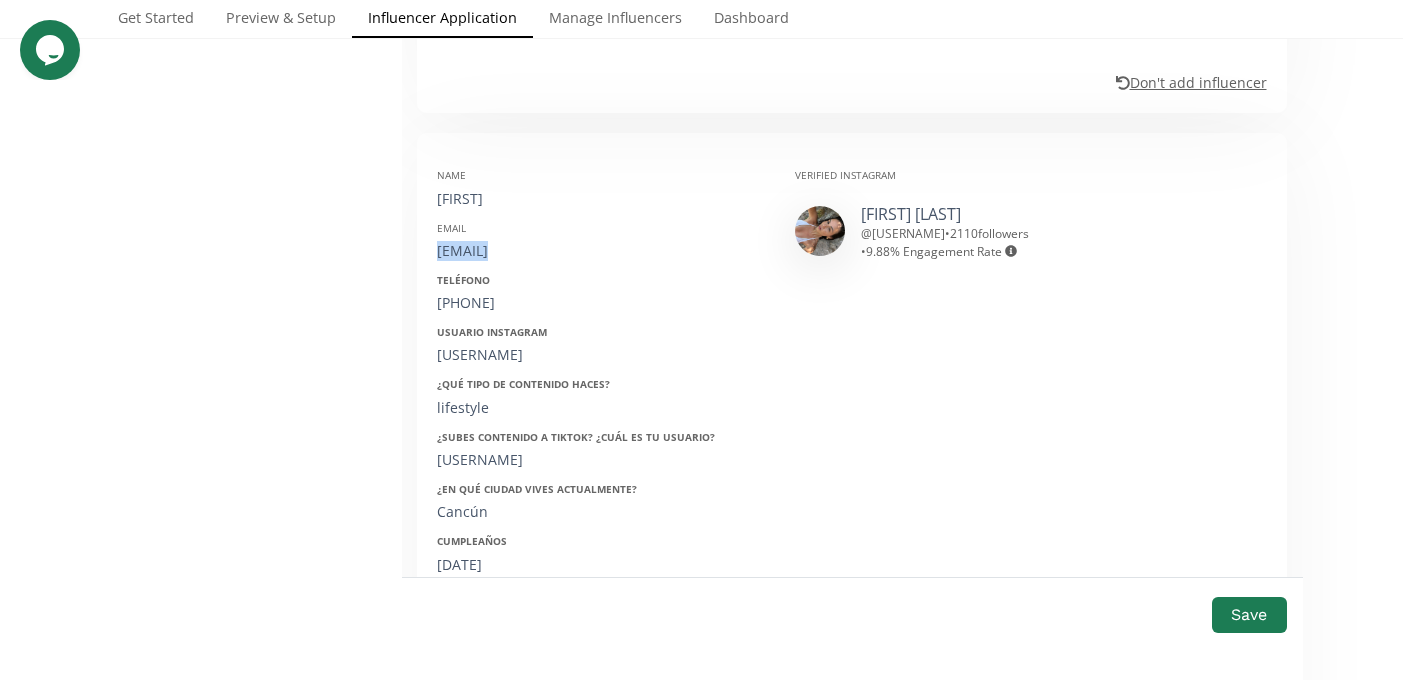scroll, scrollTop: 3398, scrollLeft: 0, axis: vertical 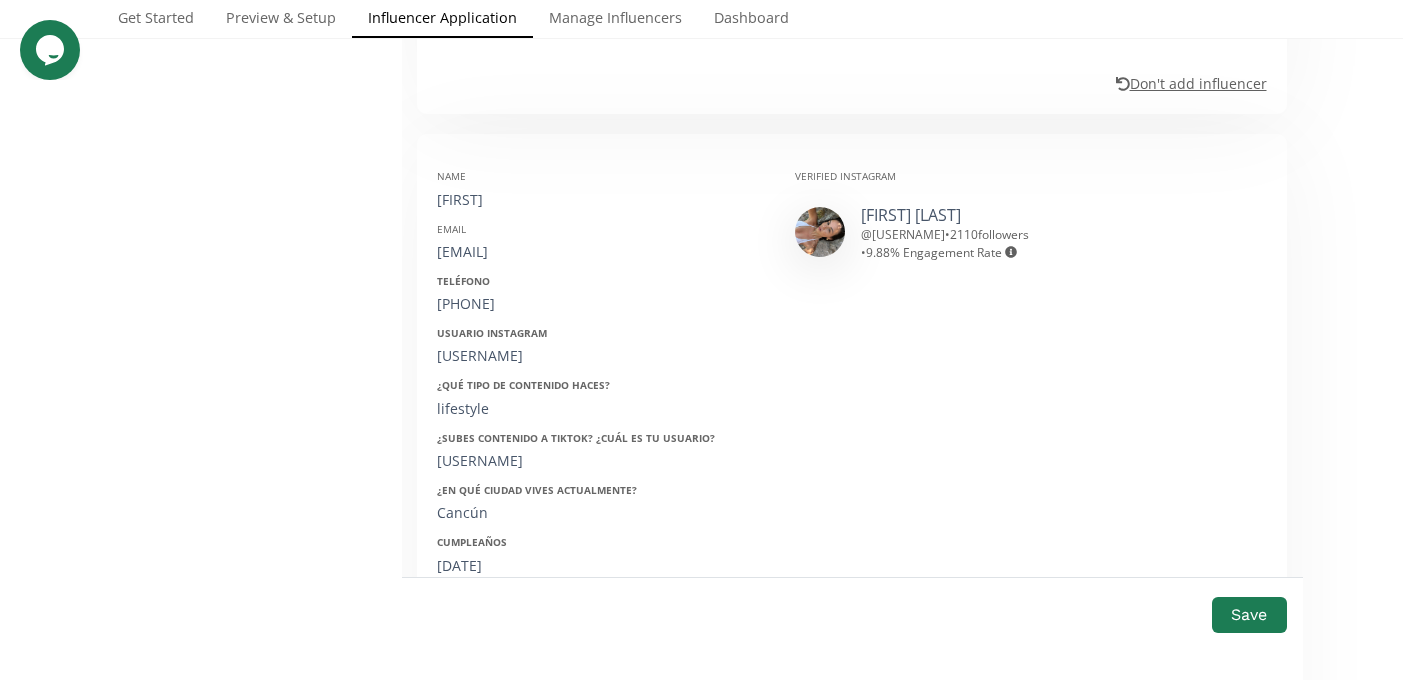 click on "dannamacin" at bounding box center [601, 356] 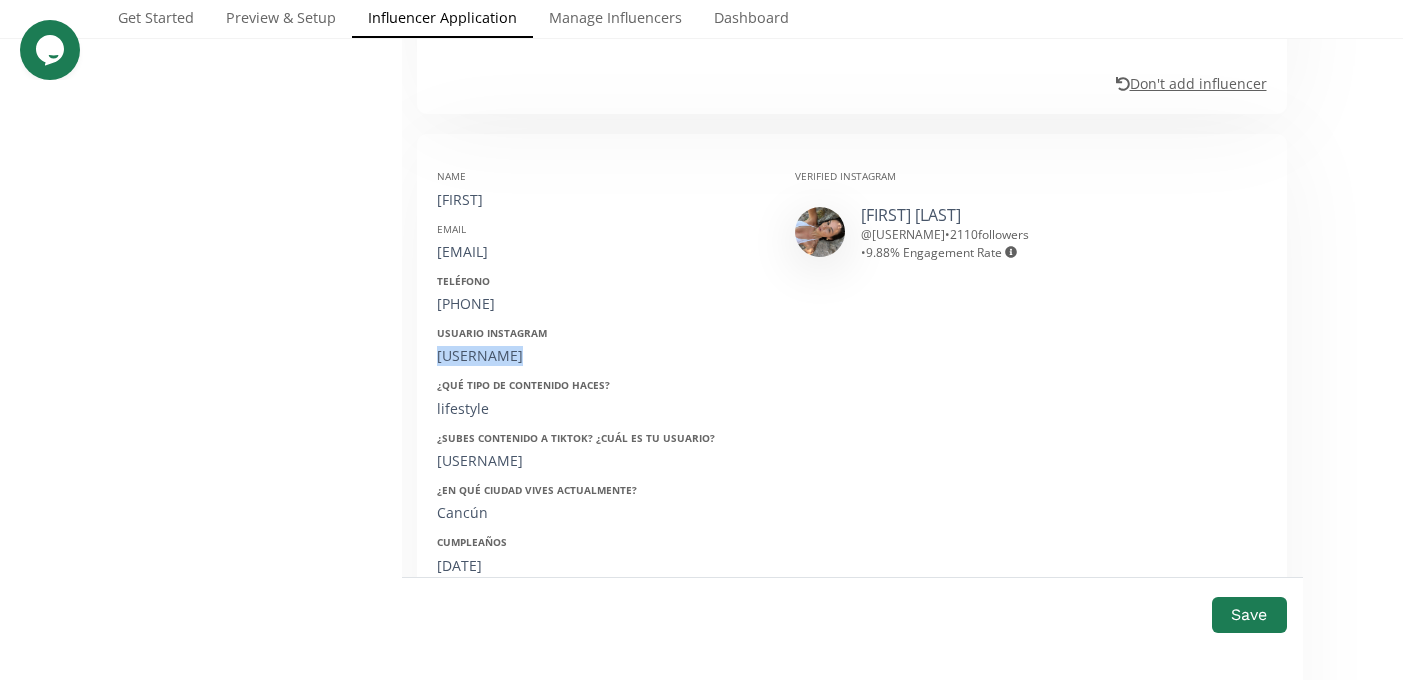 click on "dannamacin" at bounding box center [601, 356] 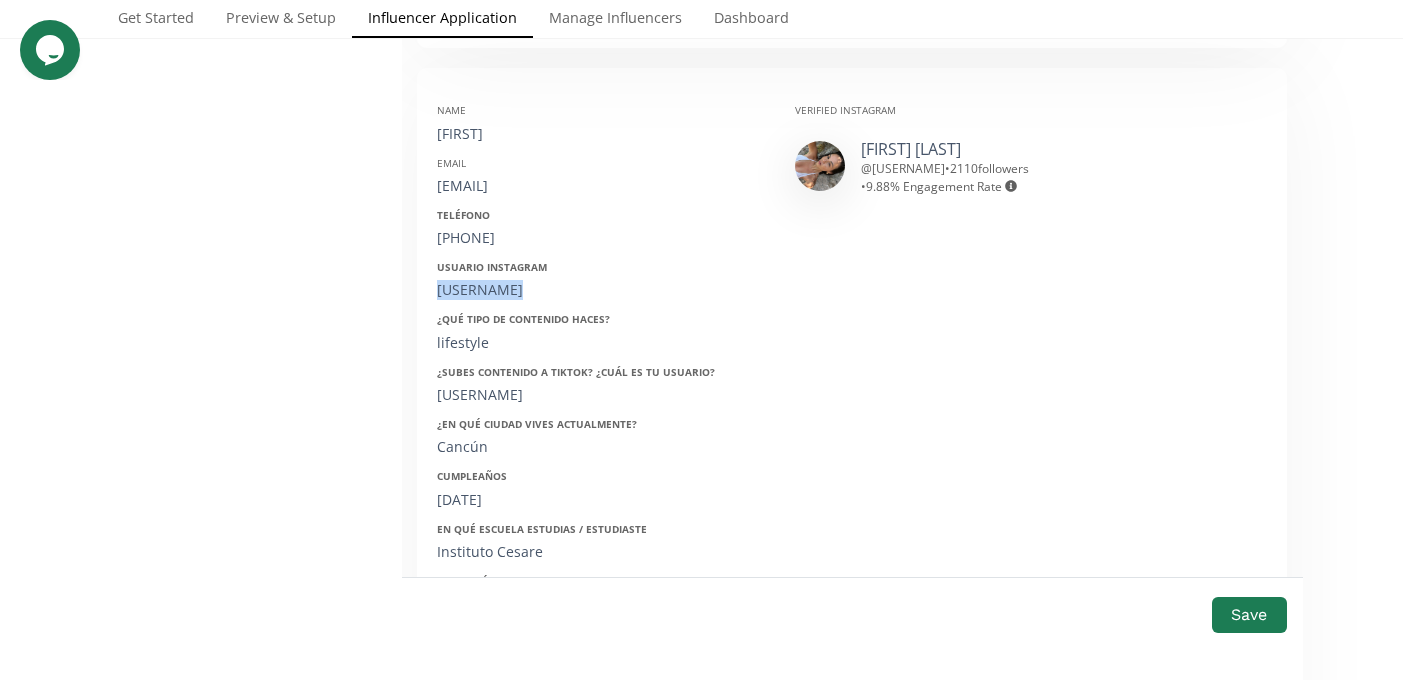scroll, scrollTop: 3468, scrollLeft: 0, axis: vertical 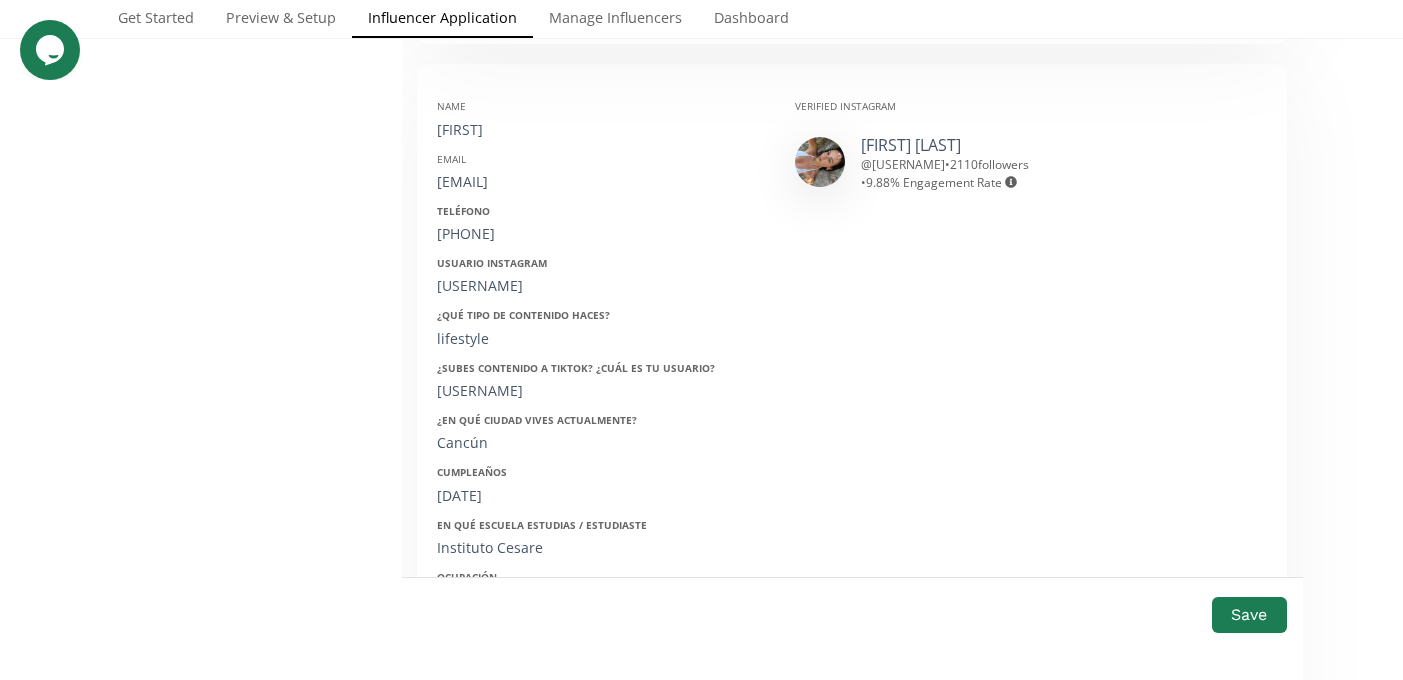click on "30 05 2003" at bounding box center [601, 496] 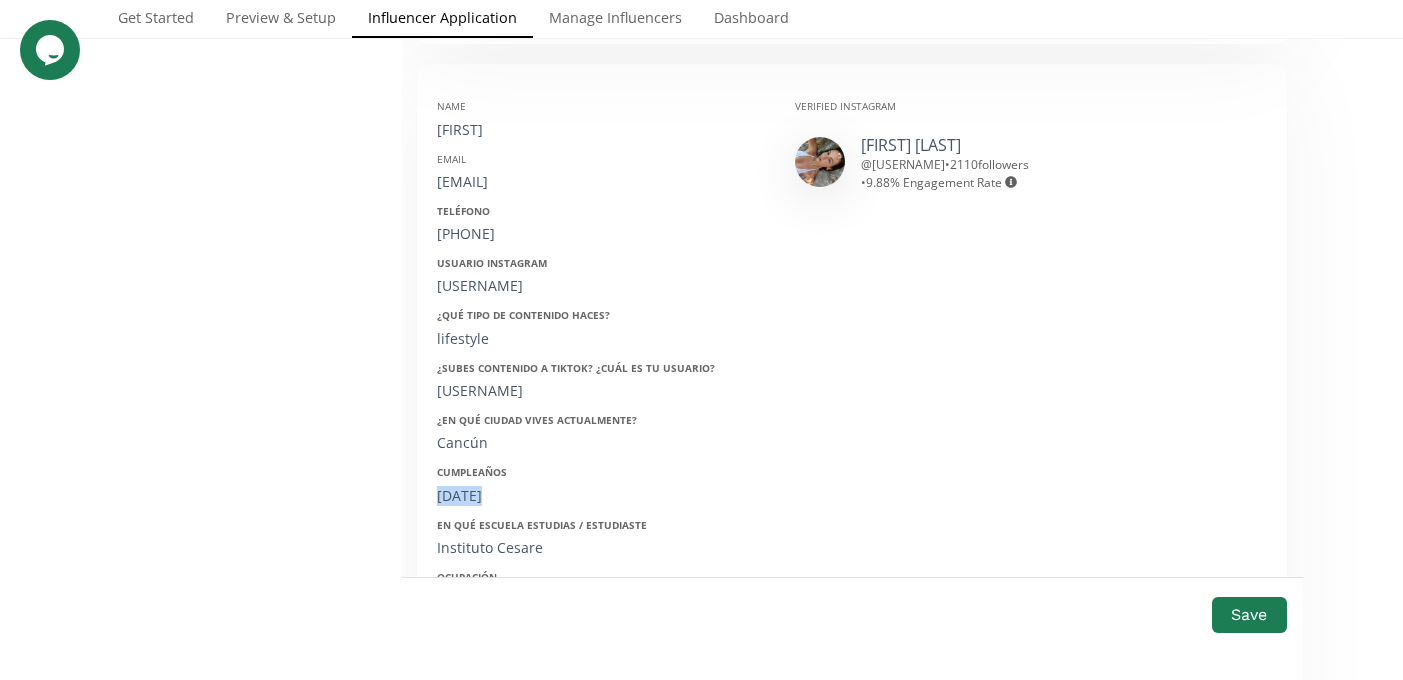 click on "30 05 2003" at bounding box center (601, 496) 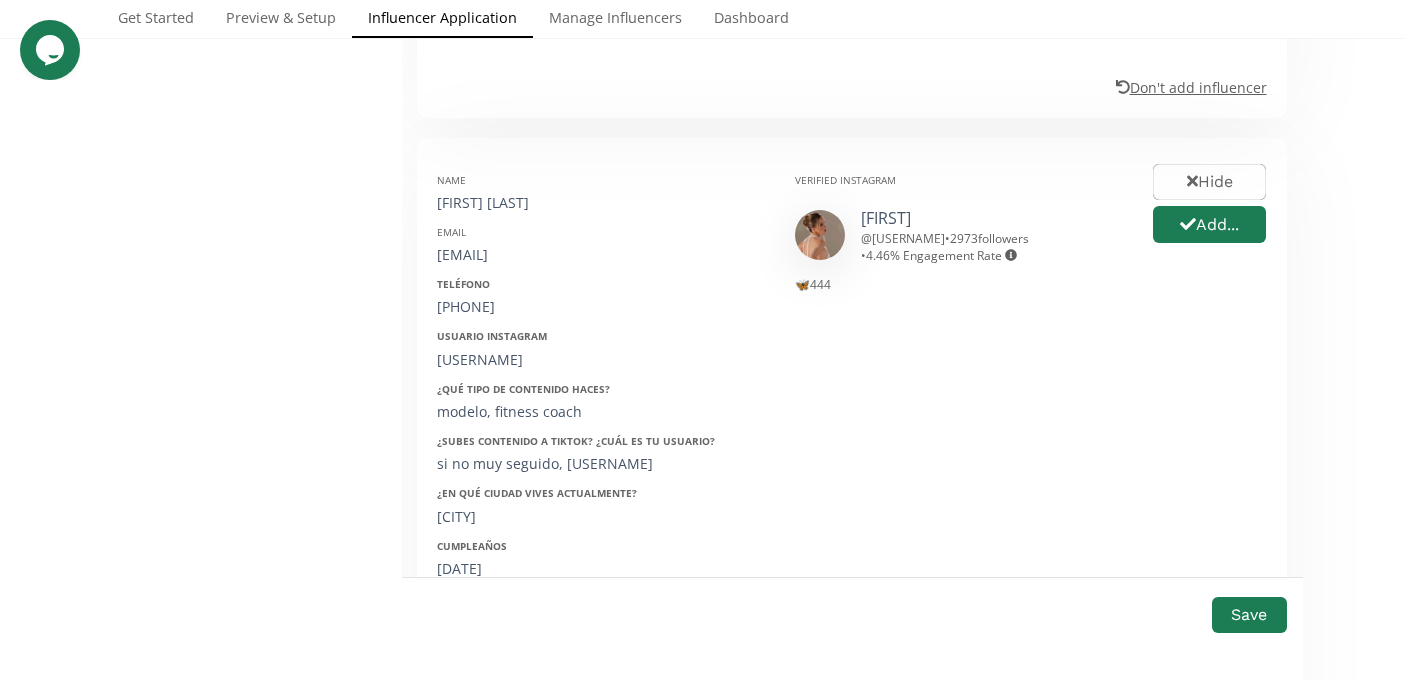 scroll, scrollTop: 4398, scrollLeft: 0, axis: vertical 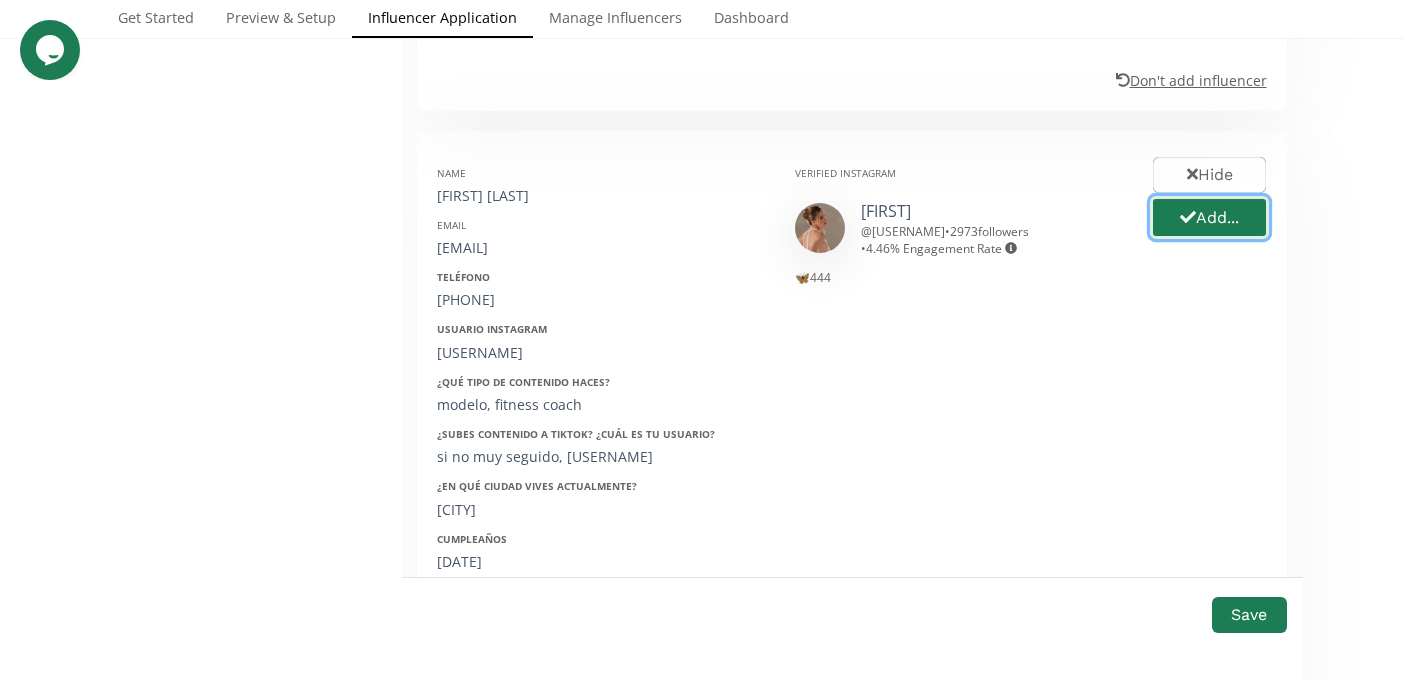 click 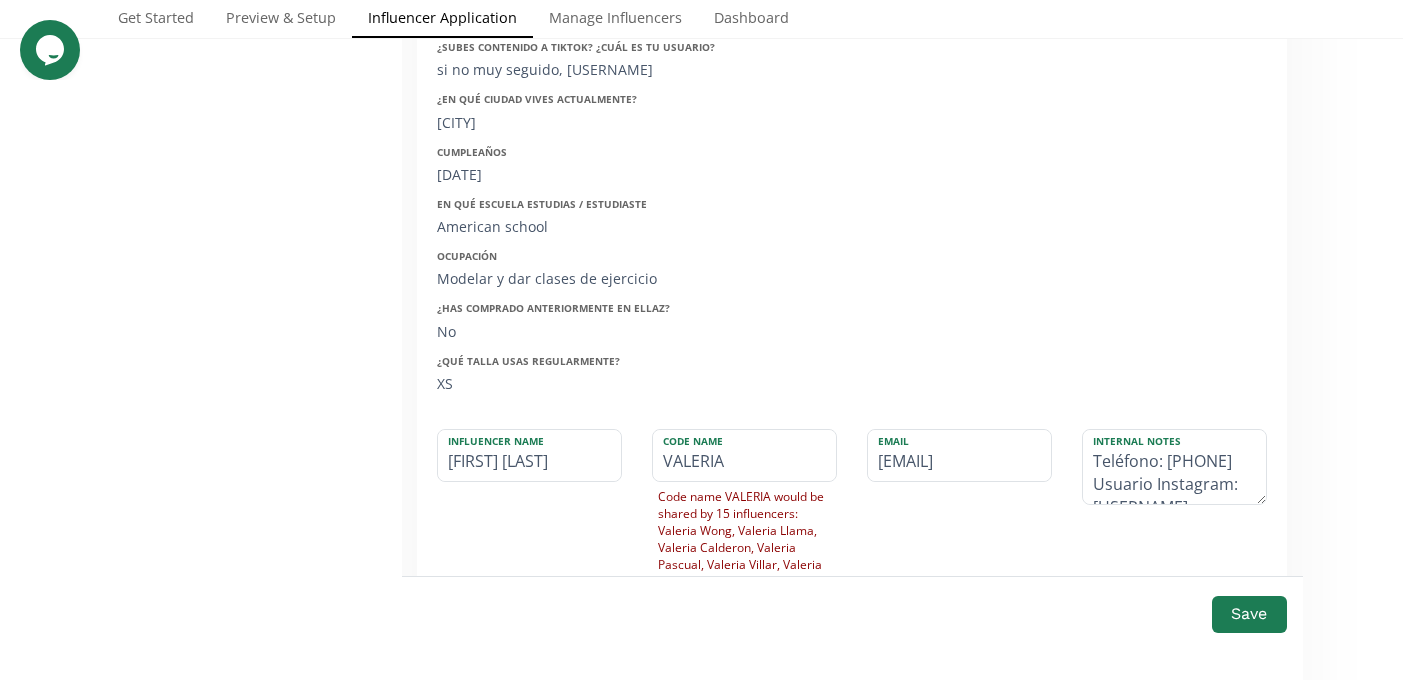scroll, scrollTop: 4787, scrollLeft: 0, axis: vertical 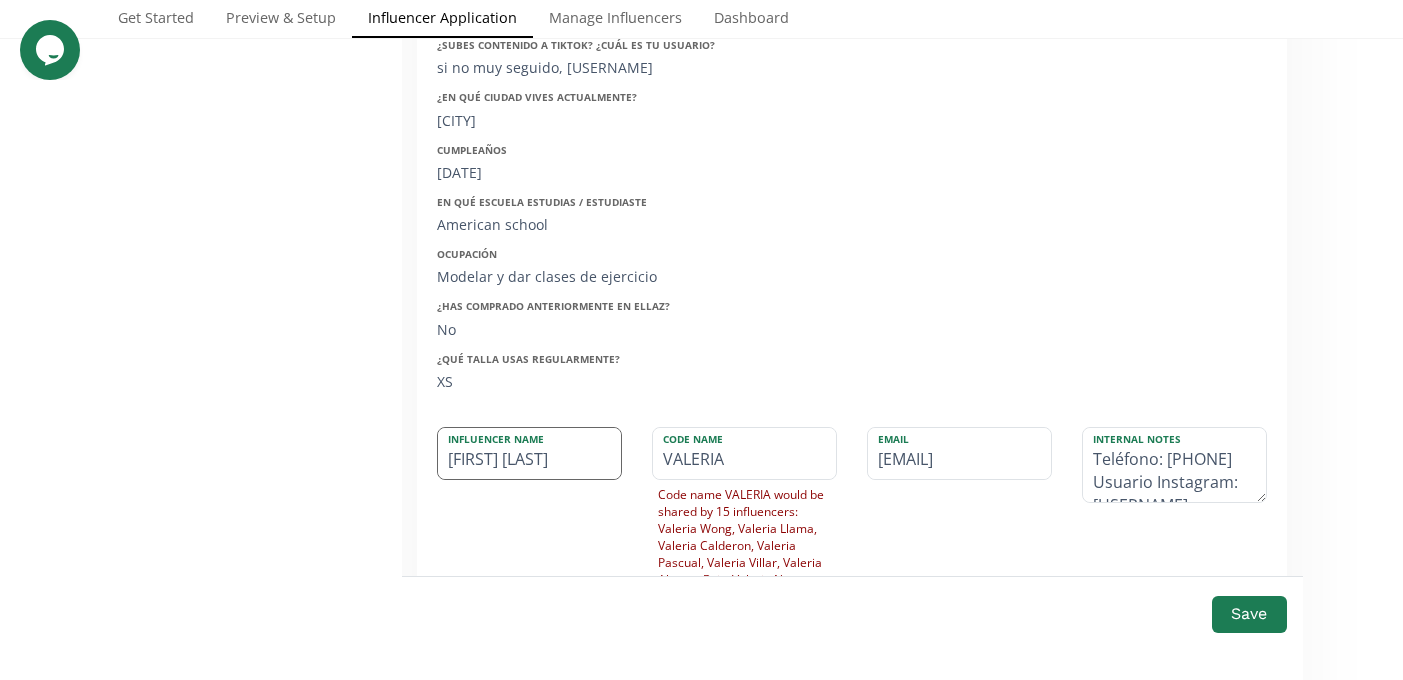 click on "valeria lopez" at bounding box center [529, 453] 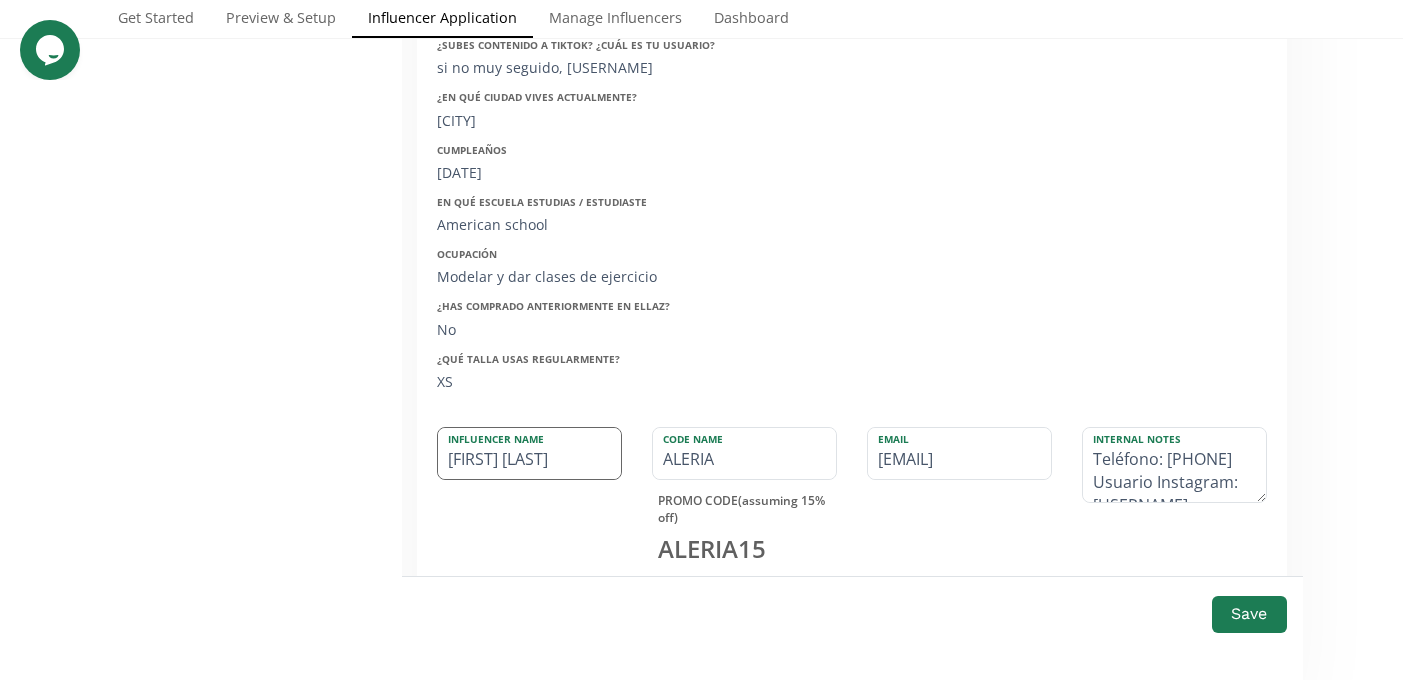 type on "Valeria lopez" 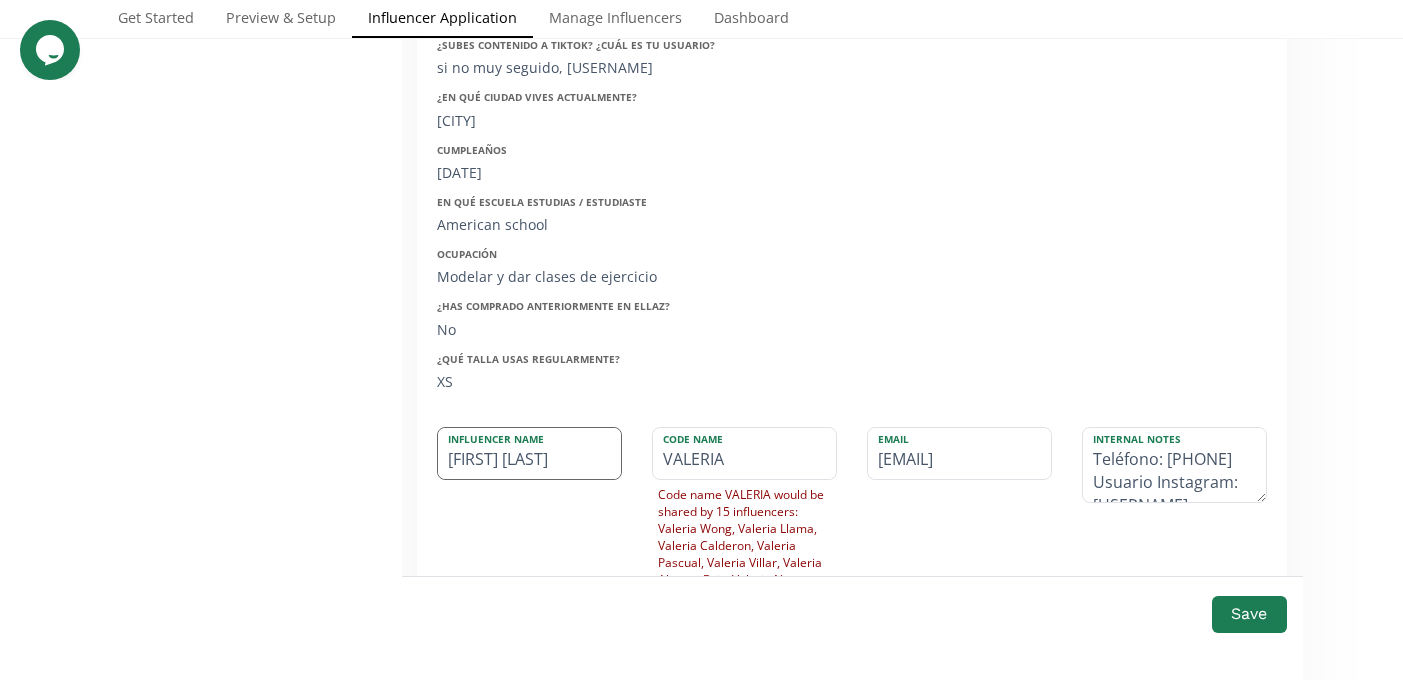 click on "Valeria lopez" at bounding box center (529, 453) 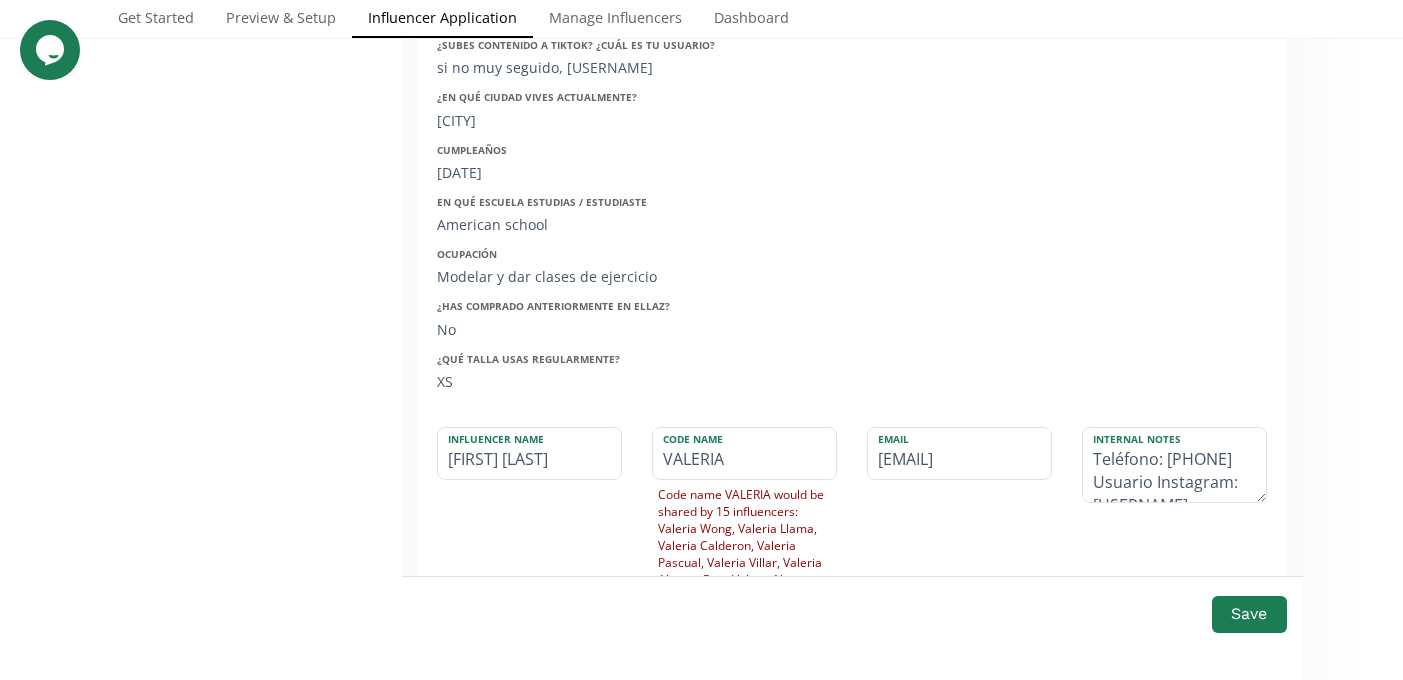drag, startPoint x: 565, startPoint y: 464, endPoint x: 424, endPoint y: 455, distance: 141.28694 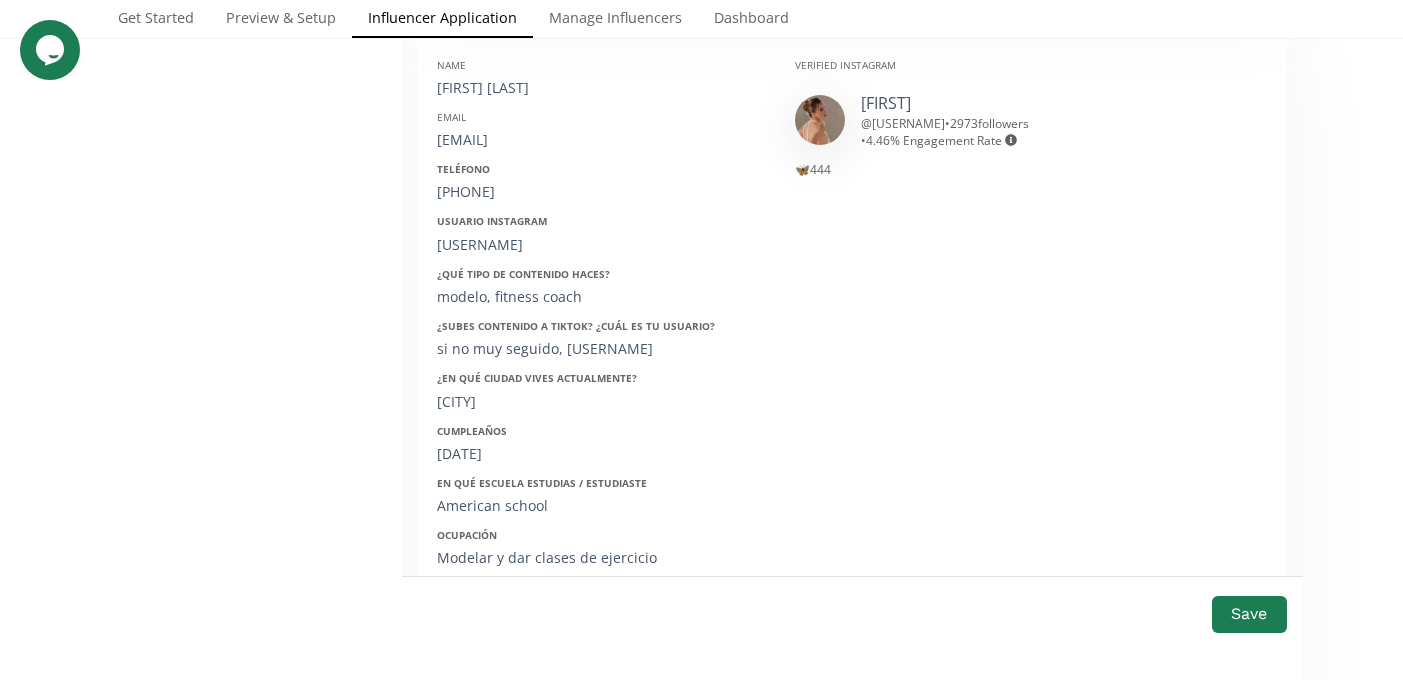 scroll, scrollTop: 4453, scrollLeft: 0, axis: vertical 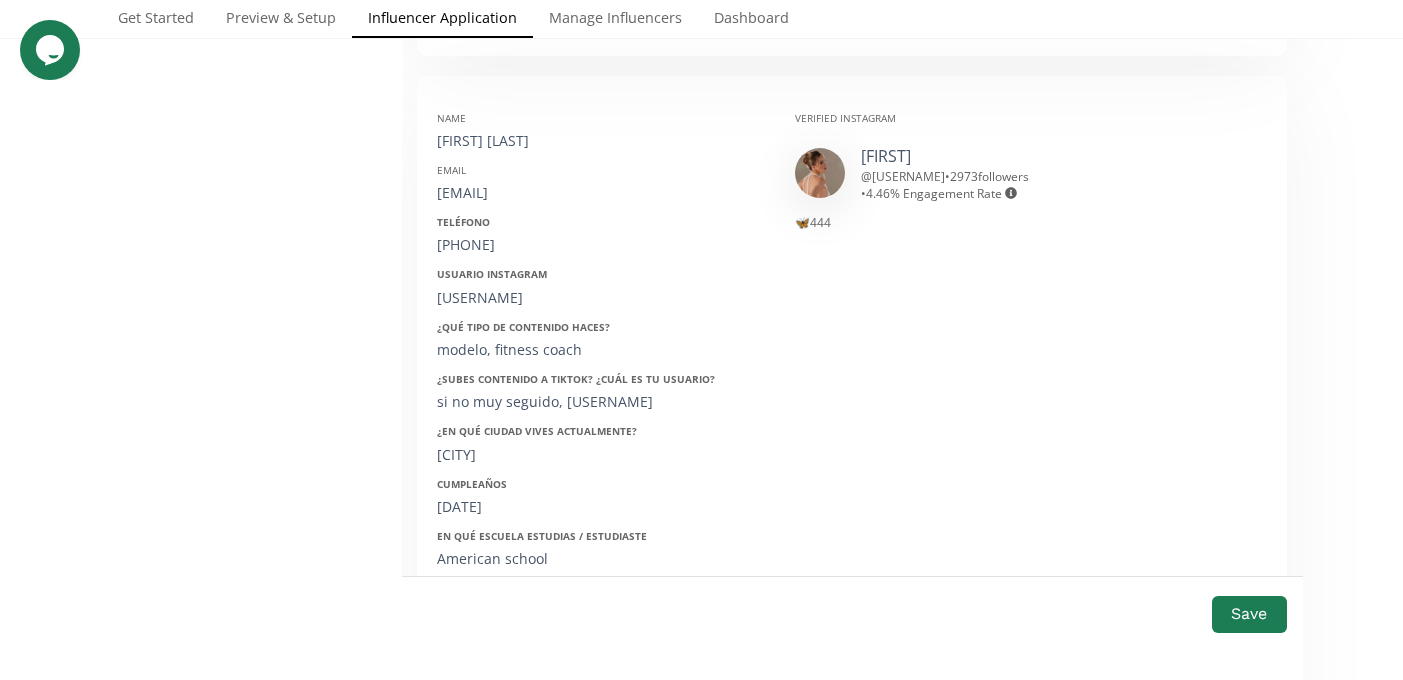 click on "Name valeria lopez Email valerialopez8a@gmail.com Teléfono 2222580214 Usuario Instagram valerialopez.o ¿Qué tipo de contenido haces? modelo, fitness coach ¿Subes contenido a Tiktok? ¿Cuál es tu usuario? si no muy seguido, valerialopez.o ¿En qué ciudad vives actualmente? Puebla Cumpleaños 11/06/2001 En qué escuela estudias / estudiaste  American school Ocupación Modelar y dar clases de ejercicio ¿Has comprado anteriormente en ellaz? No ¿Qué talla usas regularmente?  XS" at bounding box center [601, 412] 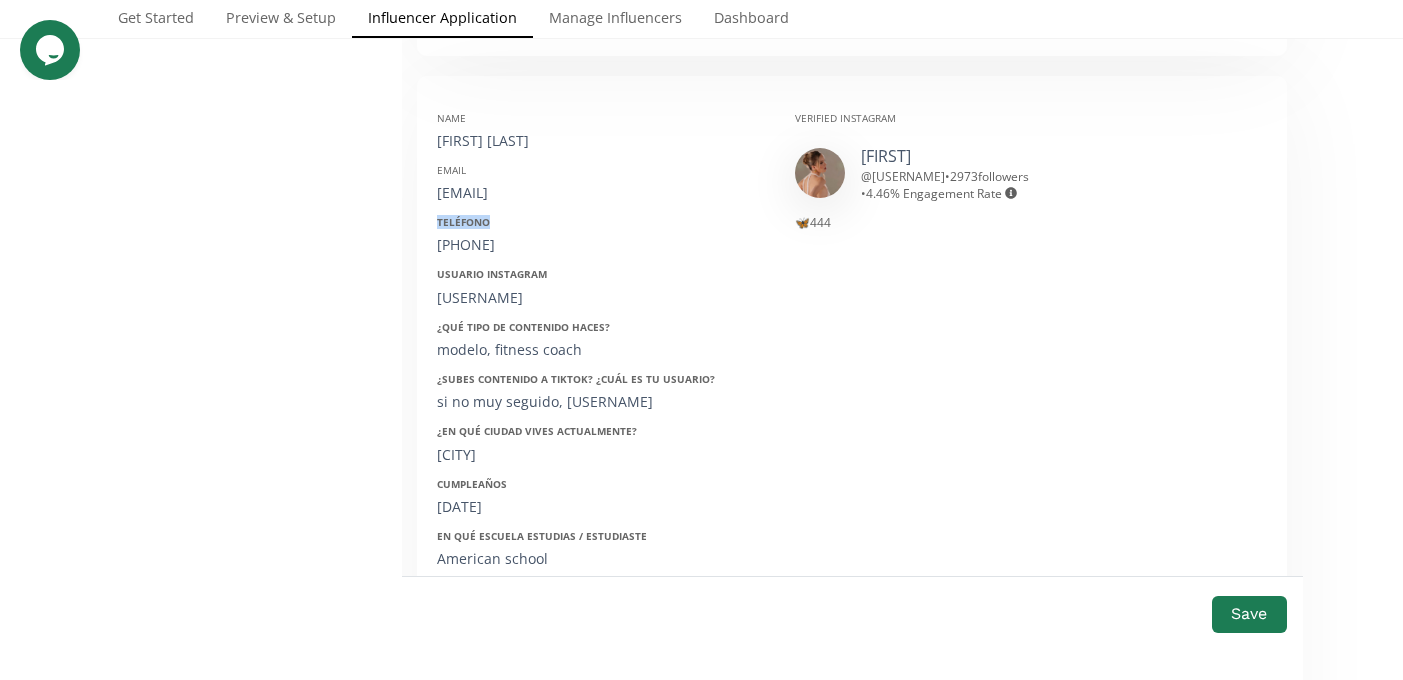 click on "Name valeria lopez Email valerialopez8a@gmail.com Teléfono 2222580214 Usuario Instagram valerialopez.o ¿Qué tipo de contenido haces? modelo, fitness coach ¿Subes contenido a Tiktok? ¿Cuál es tu usuario? si no muy seguido, valerialopez.o ¿En qué ciudad vives actualmente? Puebla Cumpleaños 11/06/2001 En qué escuela estudias / estudiaste  American school Ocupación Modelar y dar clases de ejercicio ¿Has comprado anteriormente en ellaz? No ¿Qué talla usas regularmente?  XS" at bounding box center (601, 412) 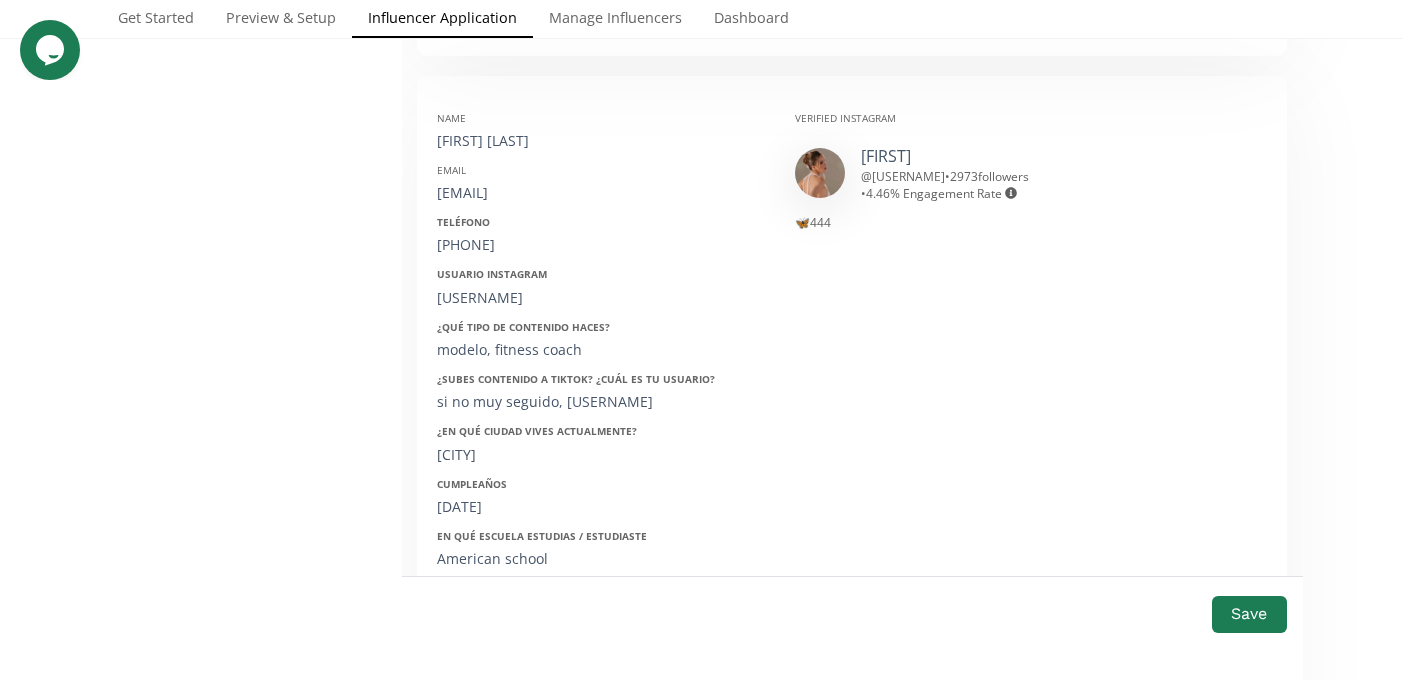 click on "[EMAIL]" at bounding box center (601, 193) 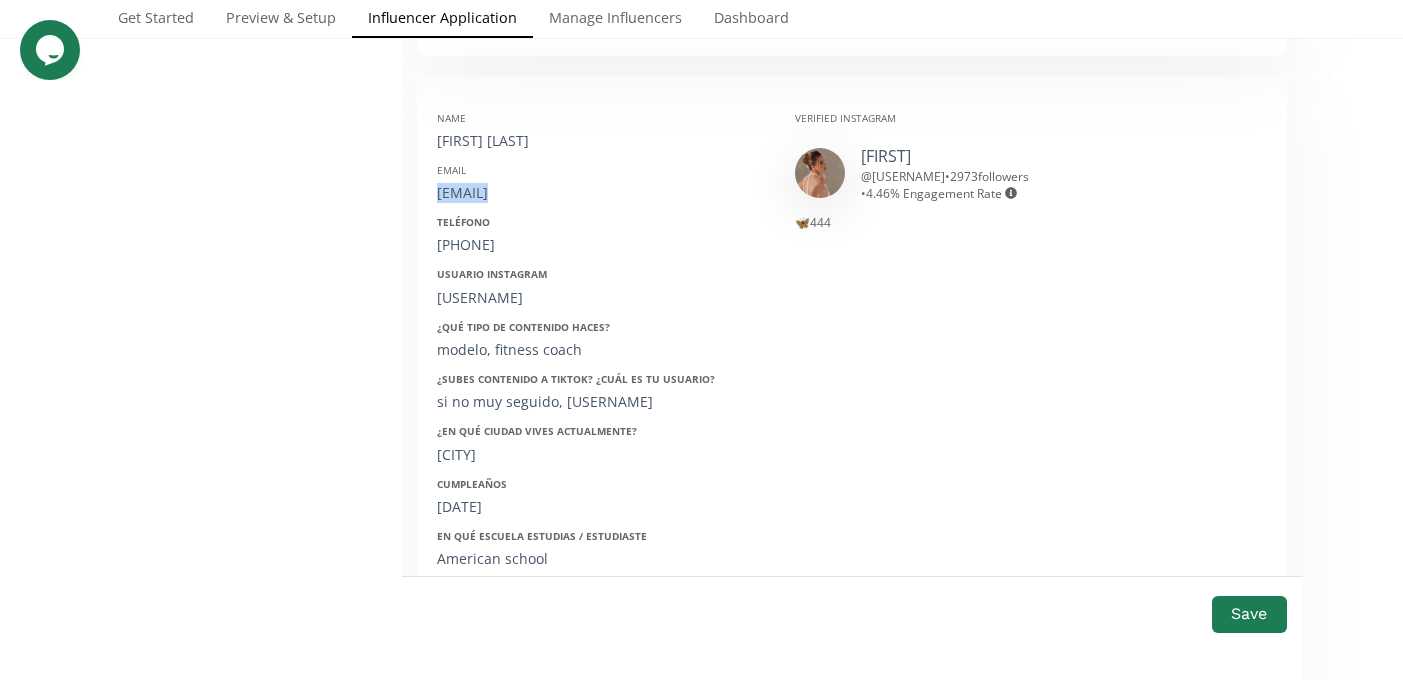click on "[EMAIL]" at bounding box center [601, 193] 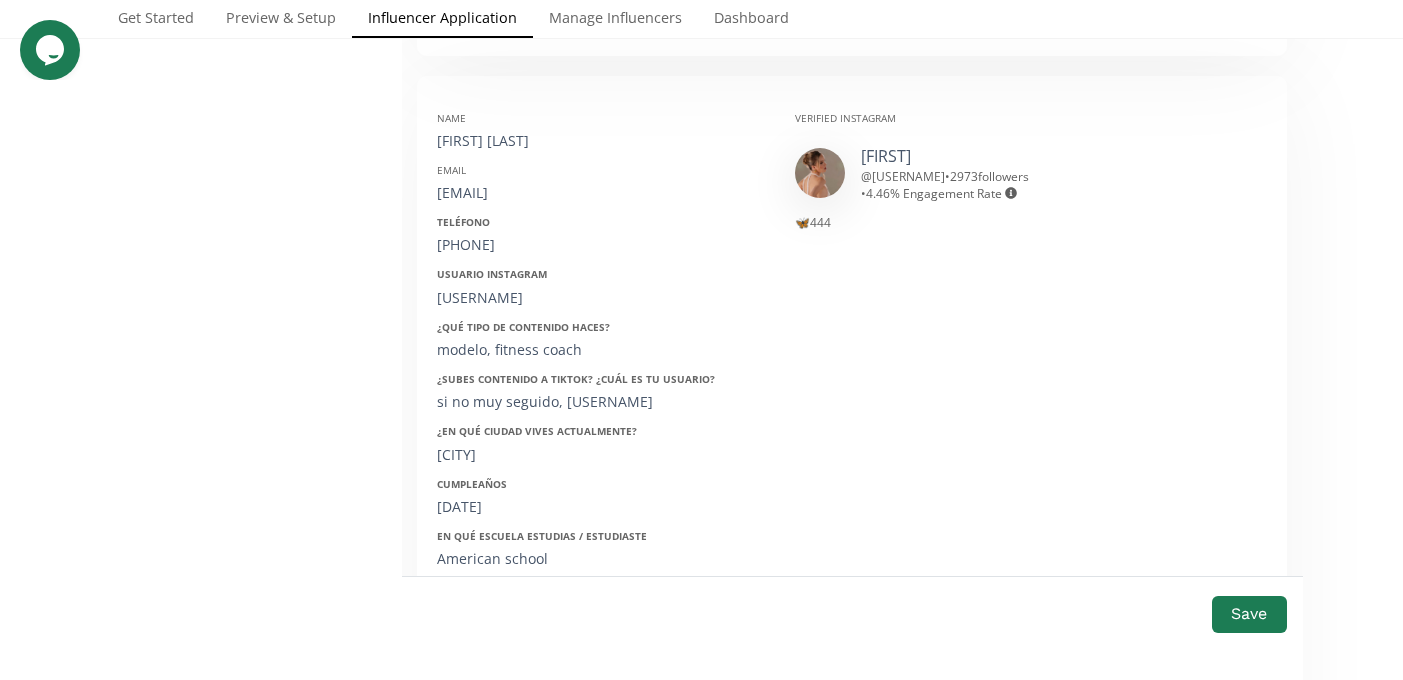 click on "2222580214" at bounding box center (601, 245) 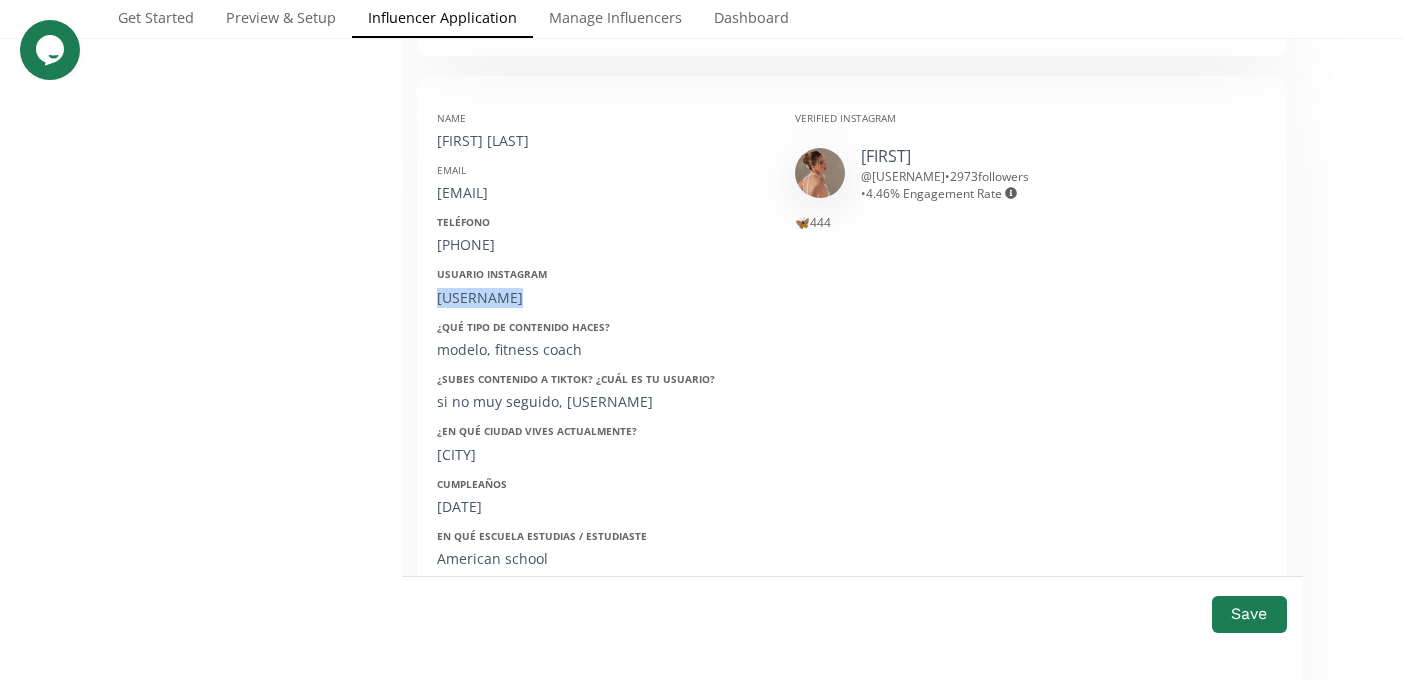 click on "valerialopez.o" at bounding box center [601, 298] 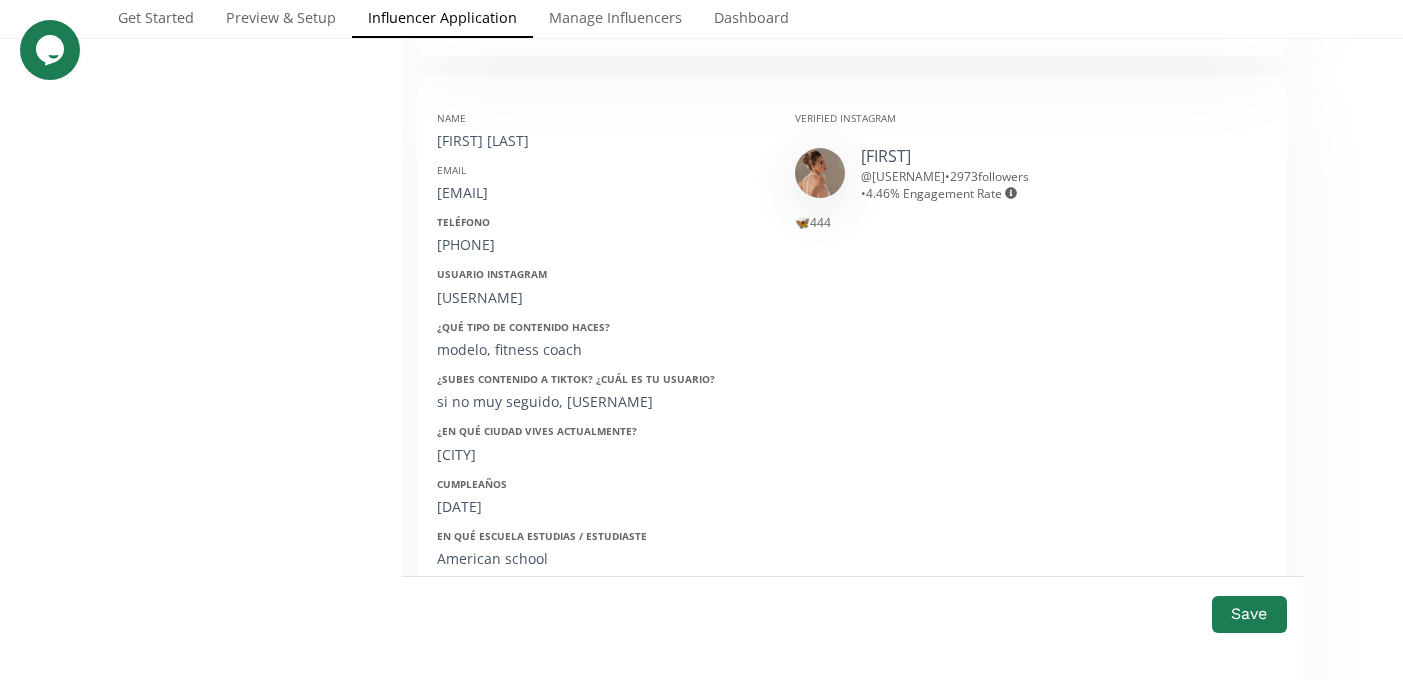click on "2222580214" at bounding box center (601, 245) 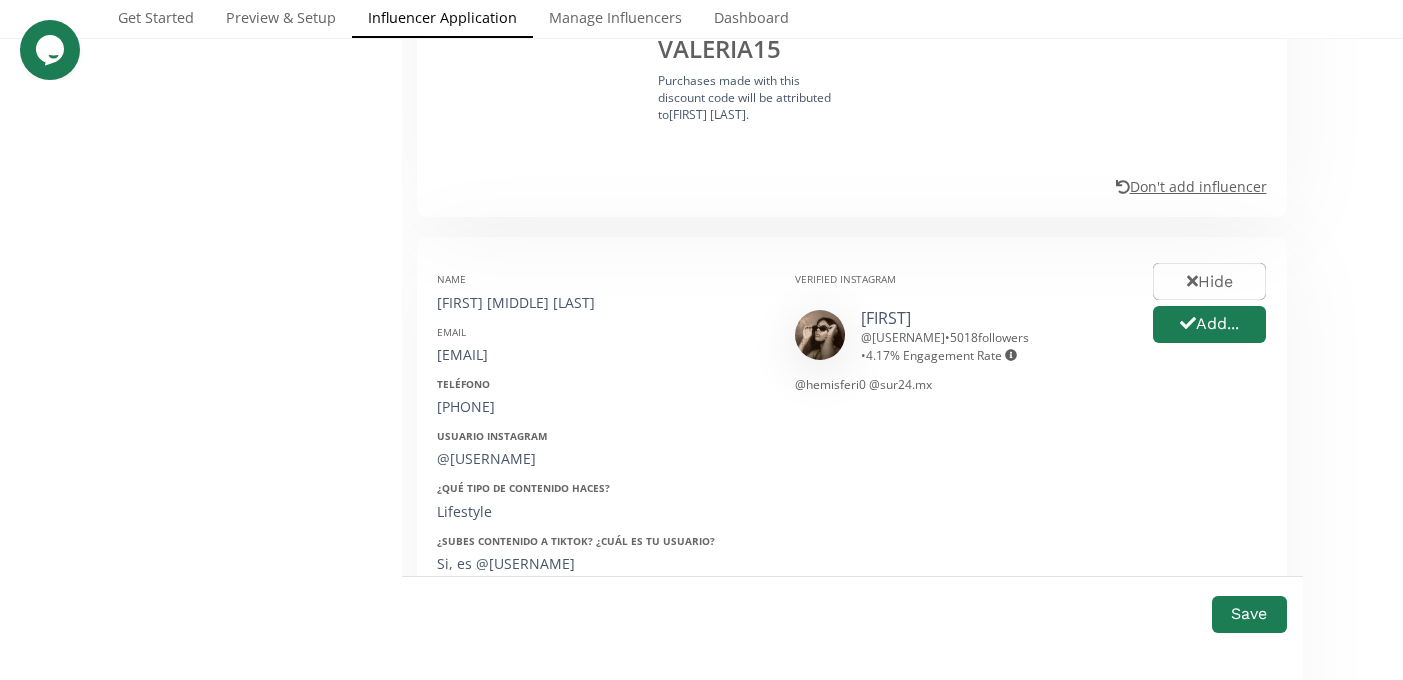 scroll, scrollTop: 5482, scrollLeft: 0, axis: vertical 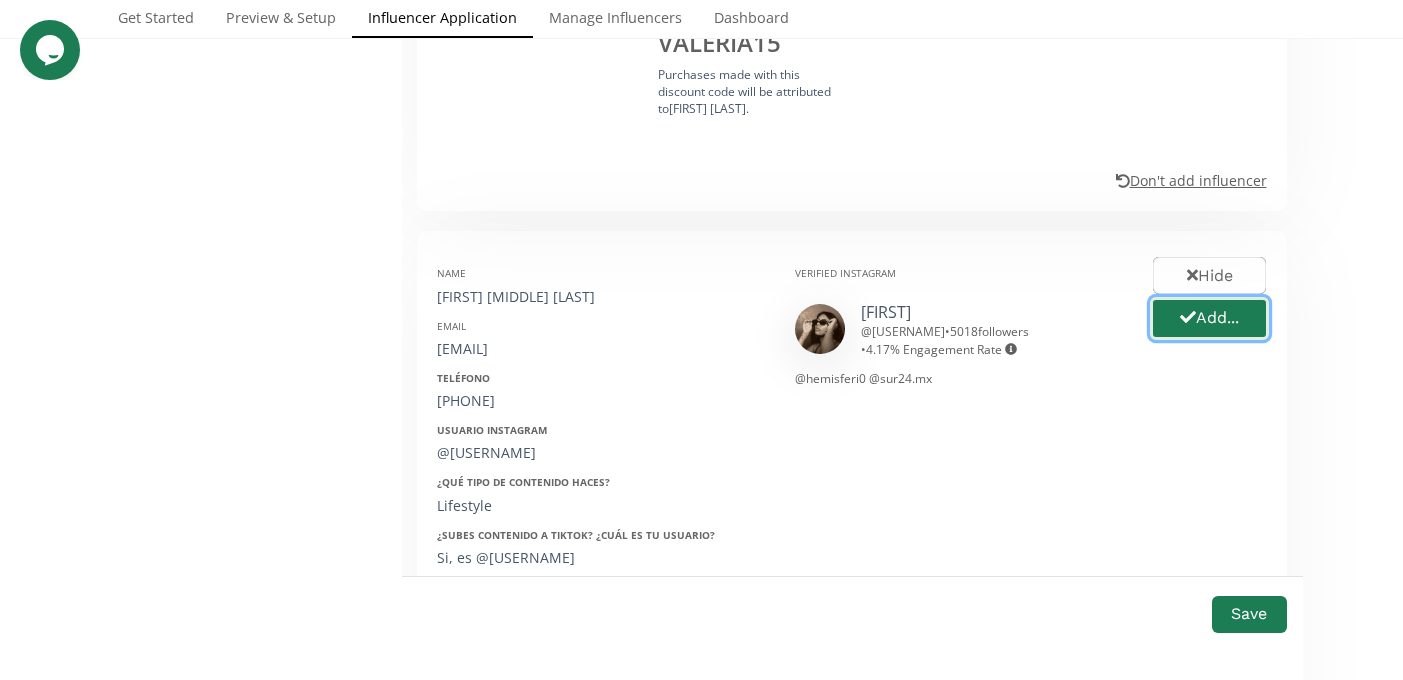 click 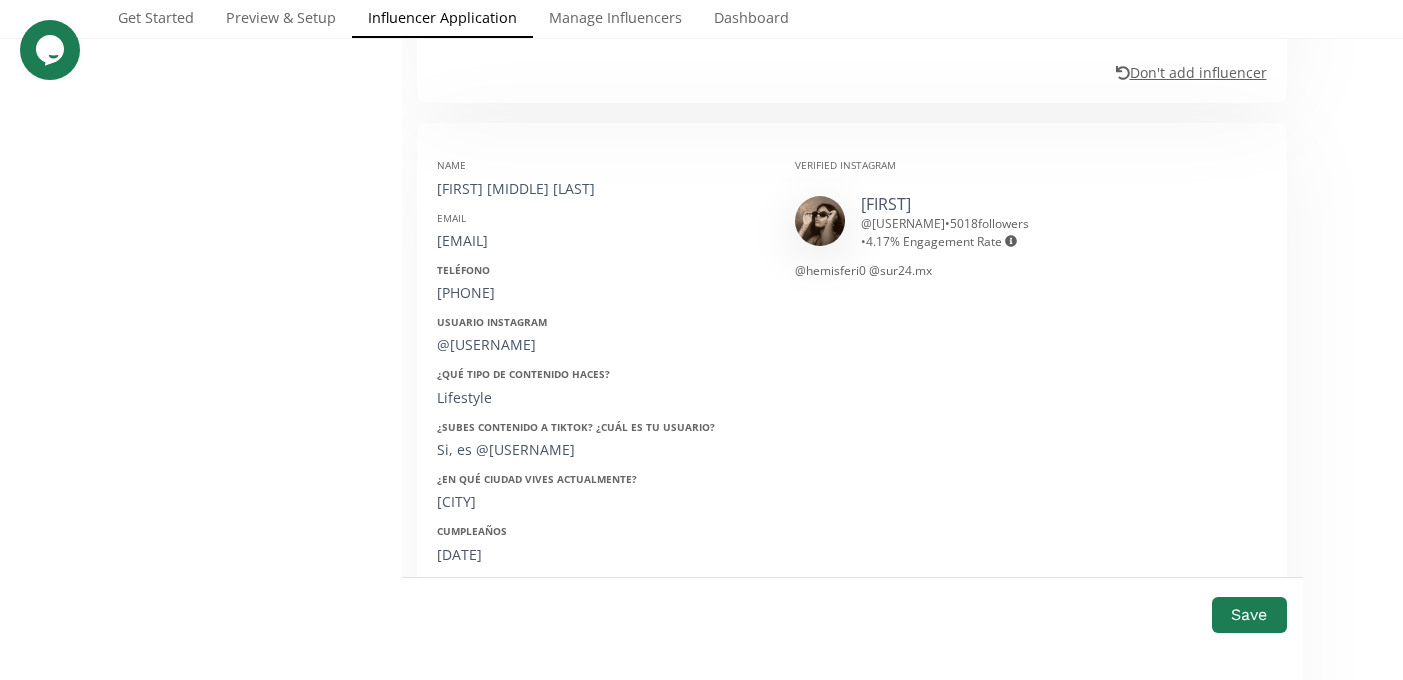 scroll, scrollTop: 5589, scrollLeft: 0, axis: vertical 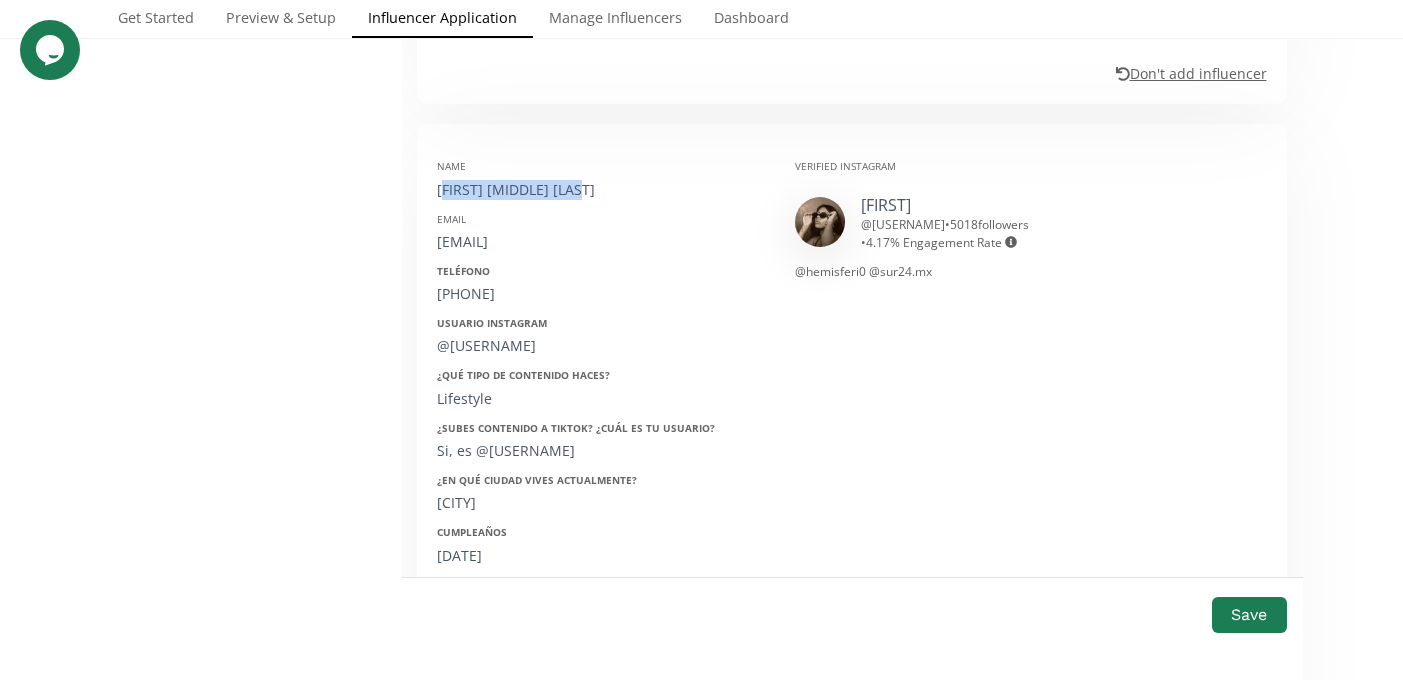 drag, startPoint x: 441, startPoint y: 187, endPoint x: 595, endPoint y: 188, distance: 154.00325 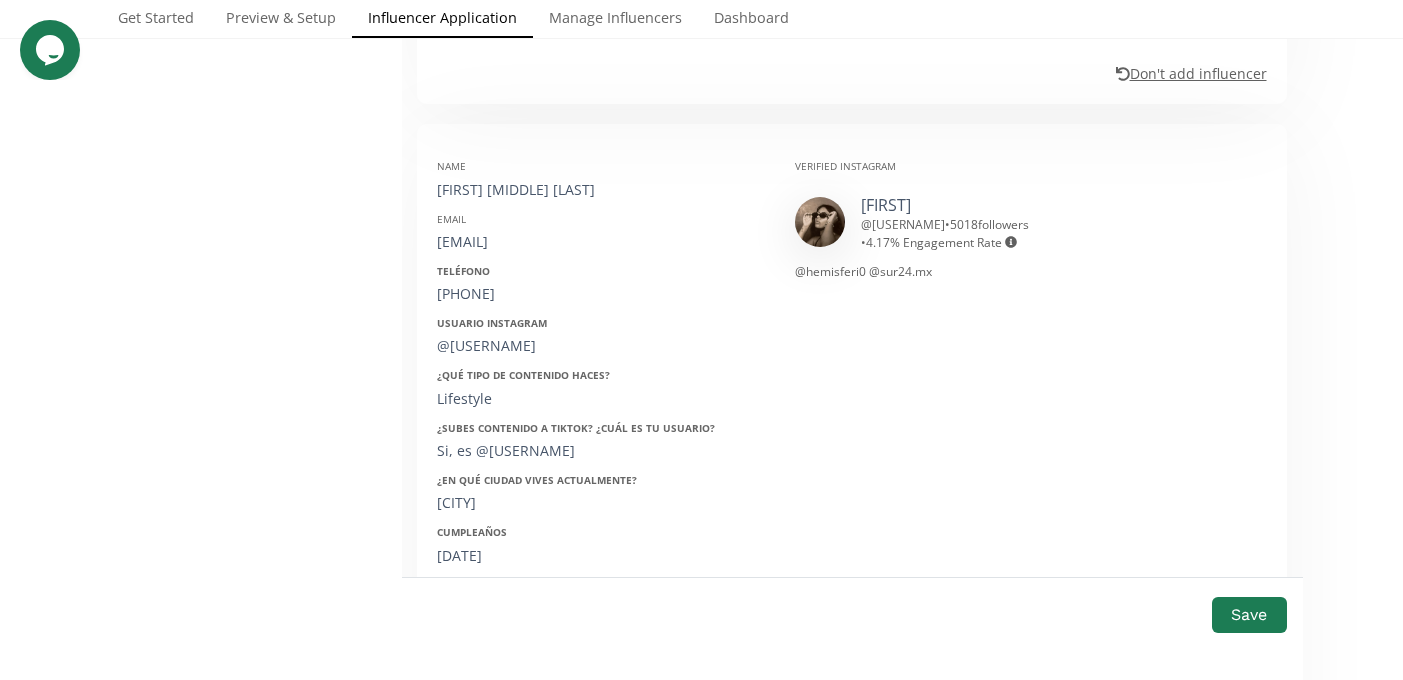 click on "[FIRST] [LAST] [LAST]" at bounding box center (601, 190) 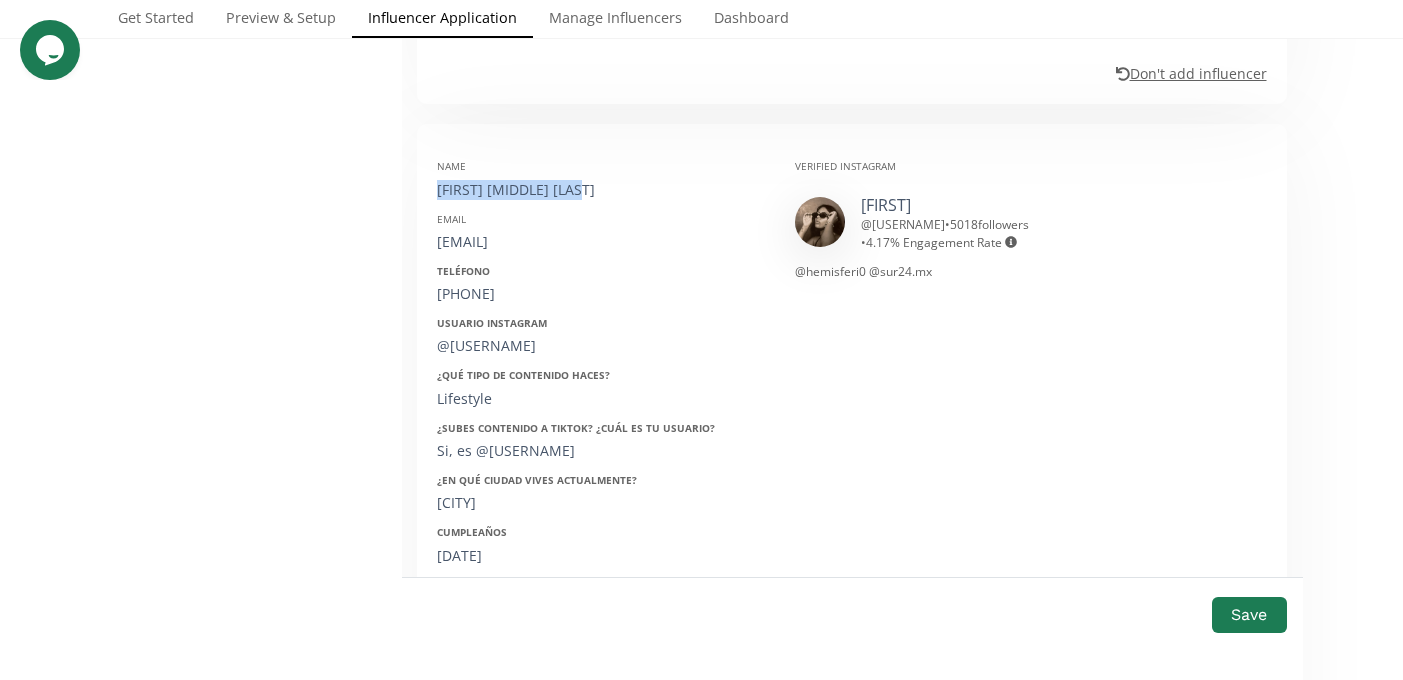 drag, startPoint x: 579, startPoint y: 191, endPoint x: 428, endPoint y: 189, distance: 151.01324 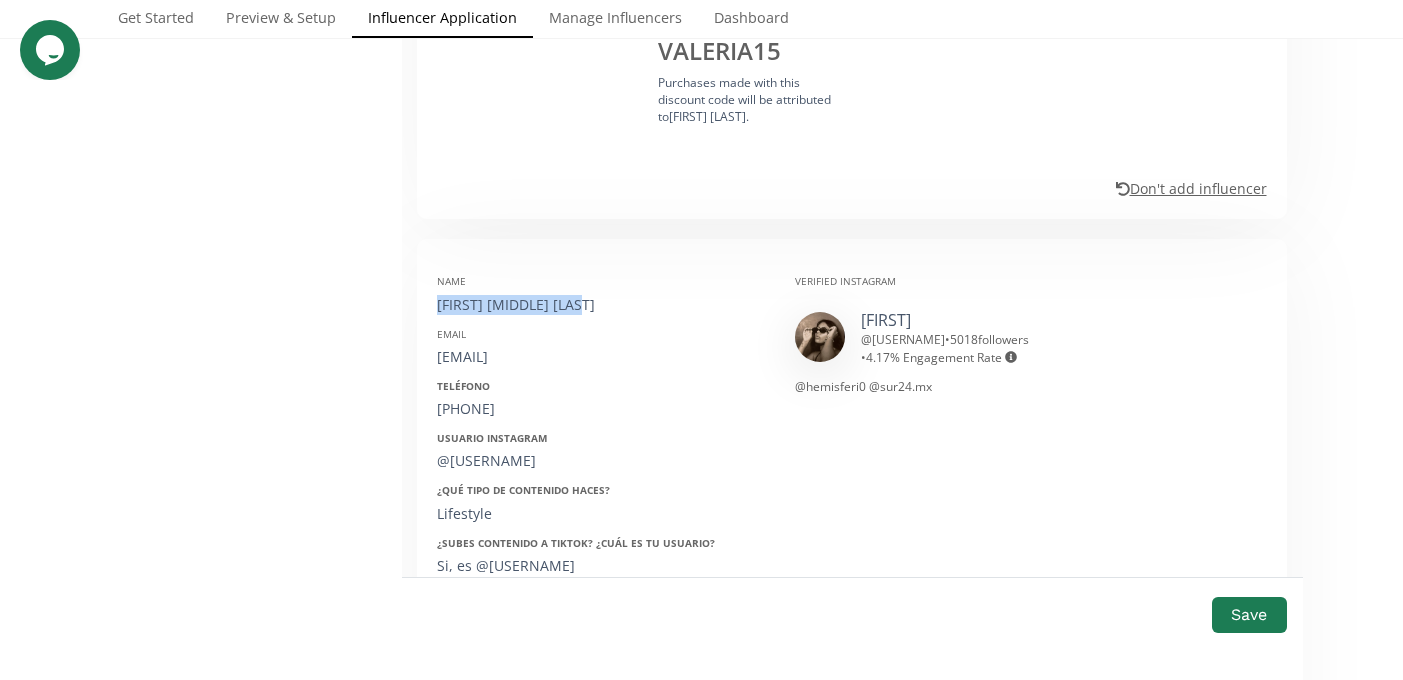 scroll, scrollTop: 5473, scrollLeft: 0, axis: vertical 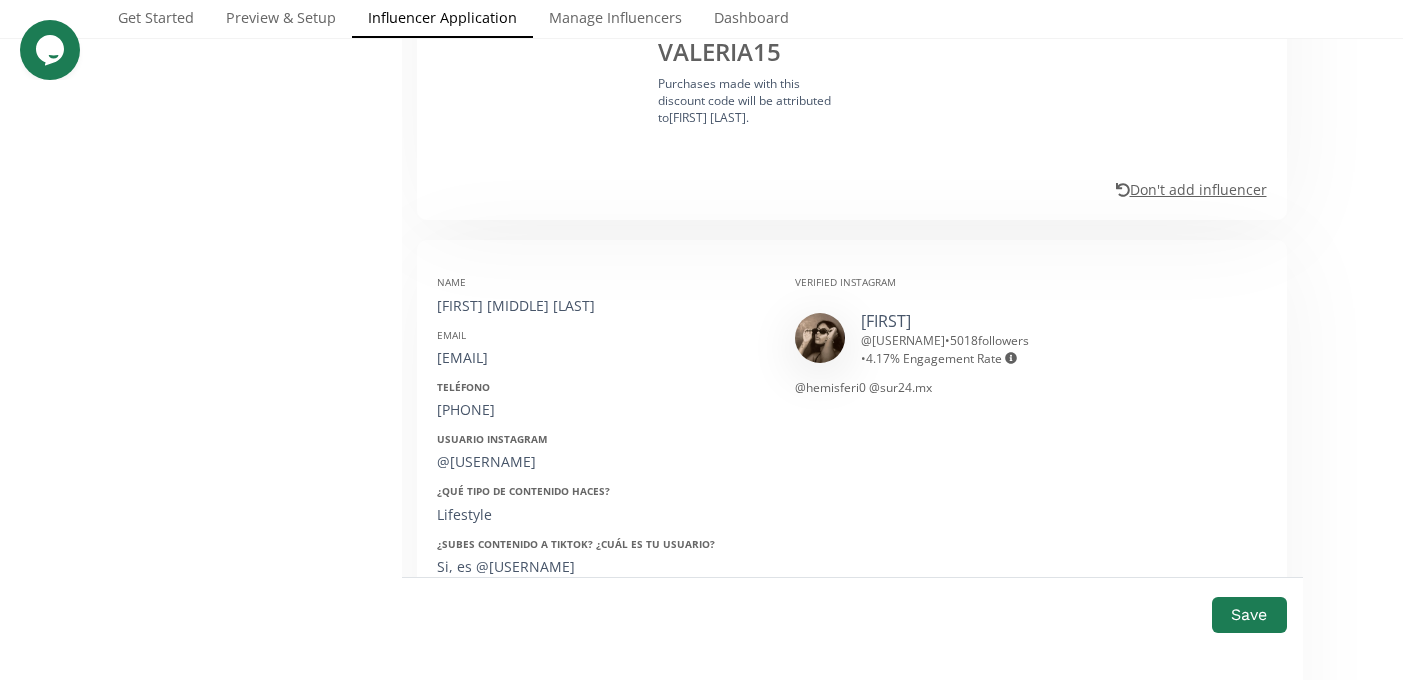 click on "[EMAIL]" at bounding box center (601, 358) 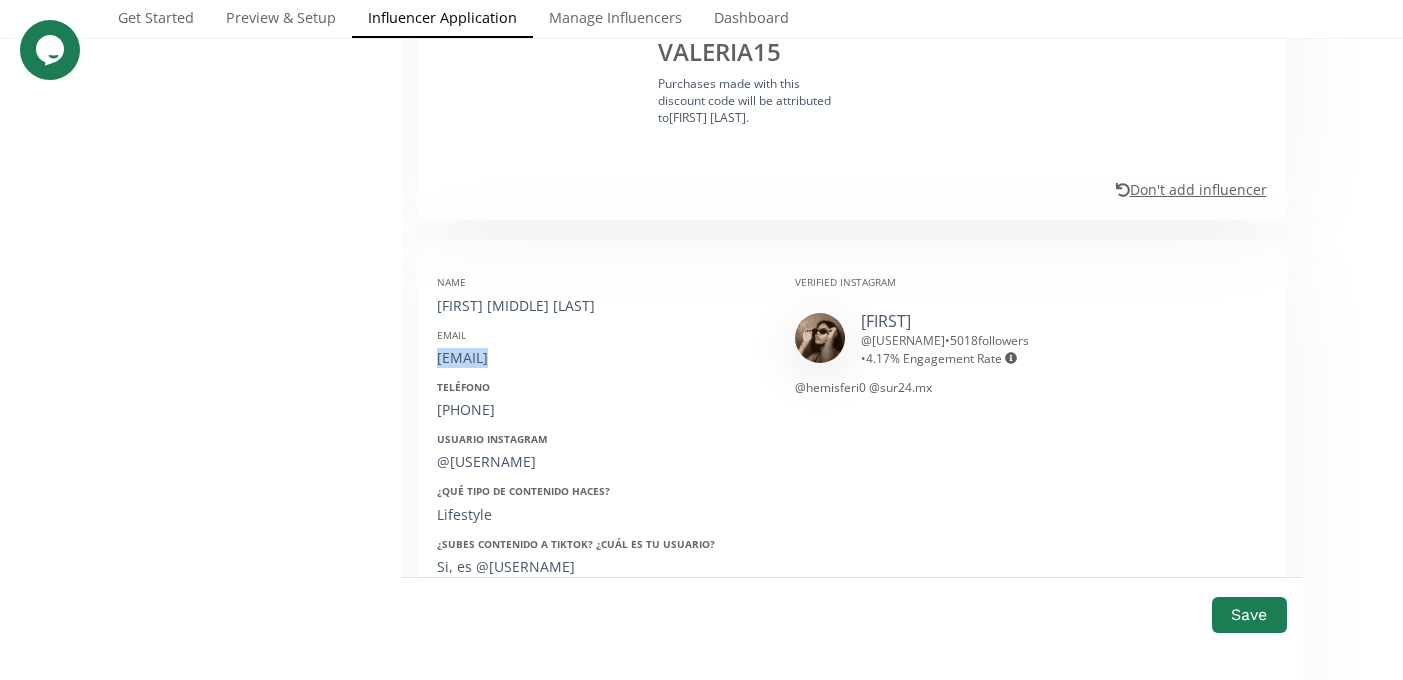 click on "[EMAIL]" at bounding box center [601, 358] 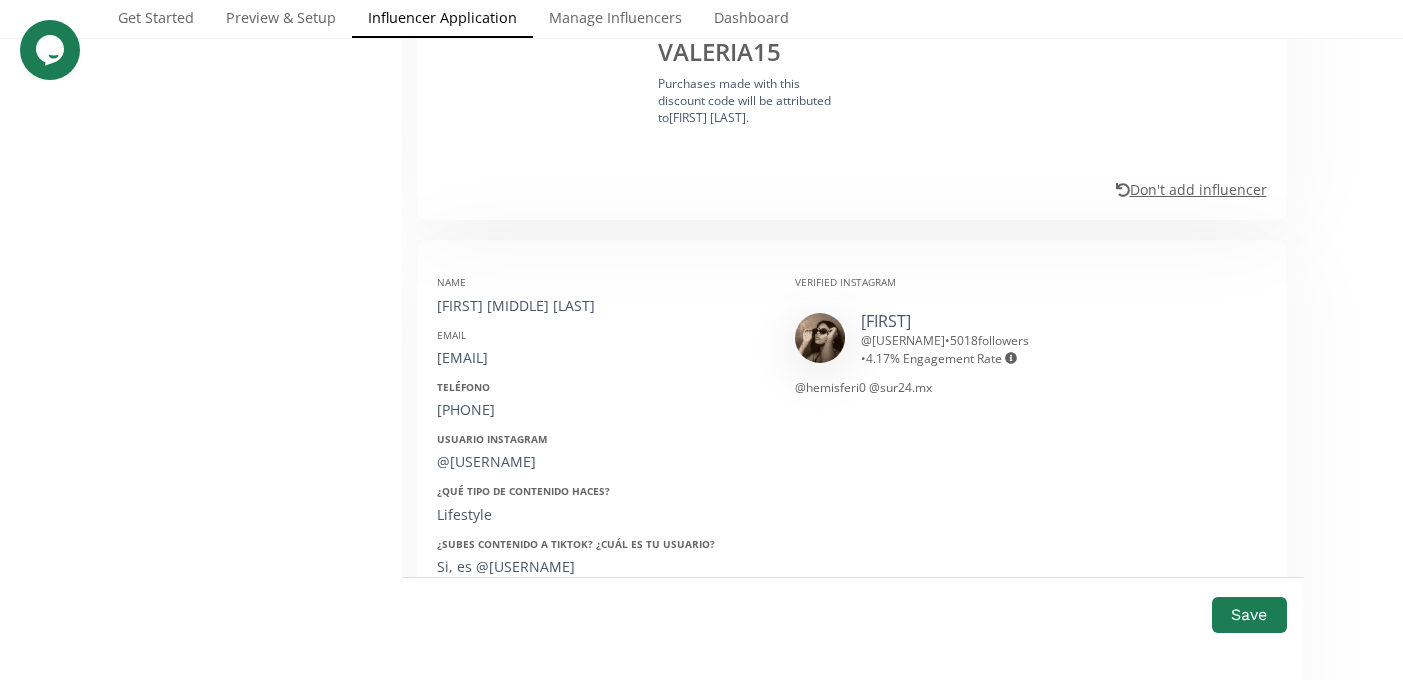 click on "4423834137" at bounding box center [601, 410] 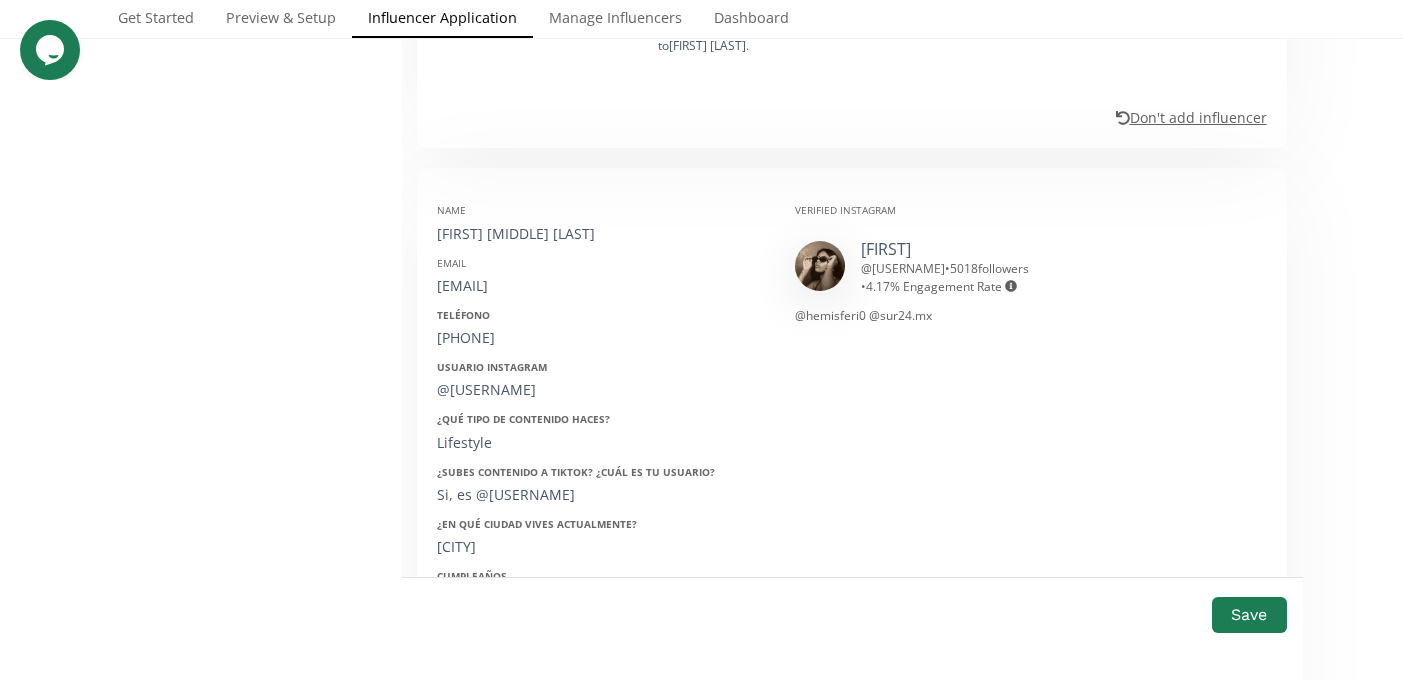 scroll, scrollTop: 5553, scrollLeft: 0, axis: vertical 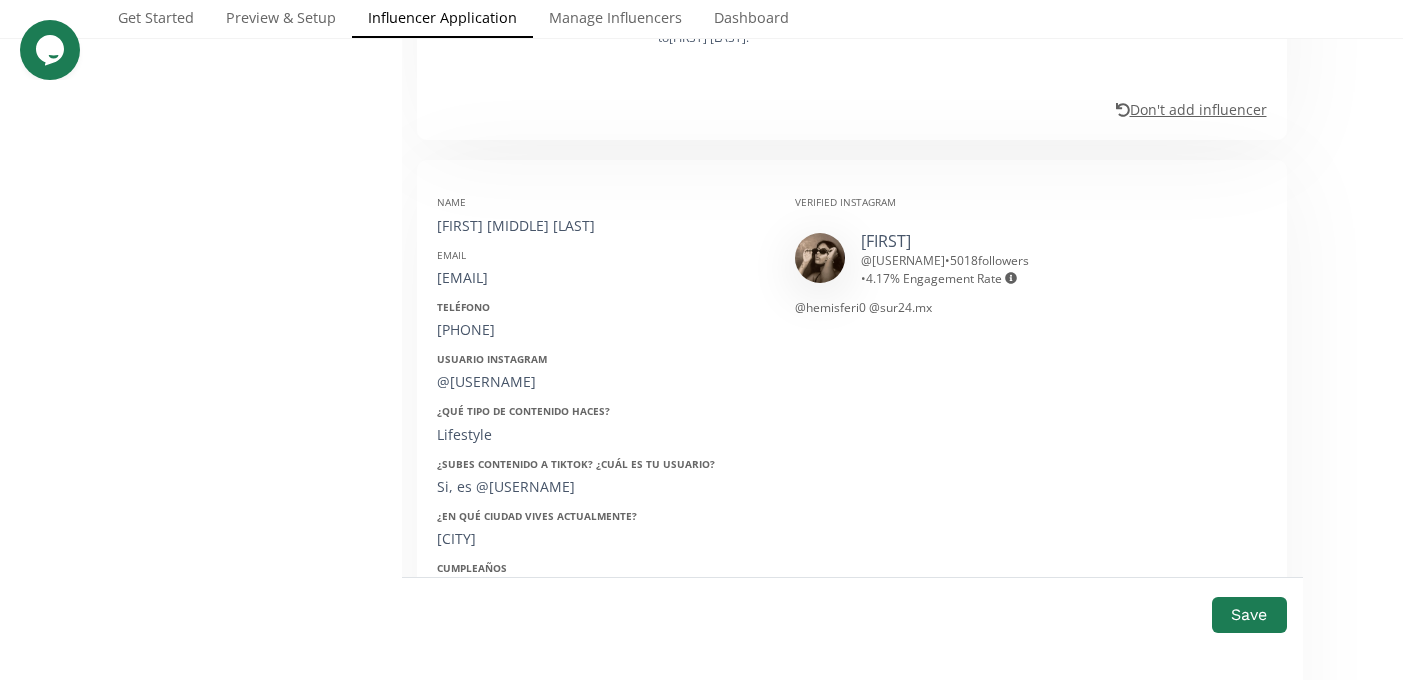 drag, startPoint x: 440, startPoint y: 376, endPoint x: 544, endPoint y: 376, distance: 104 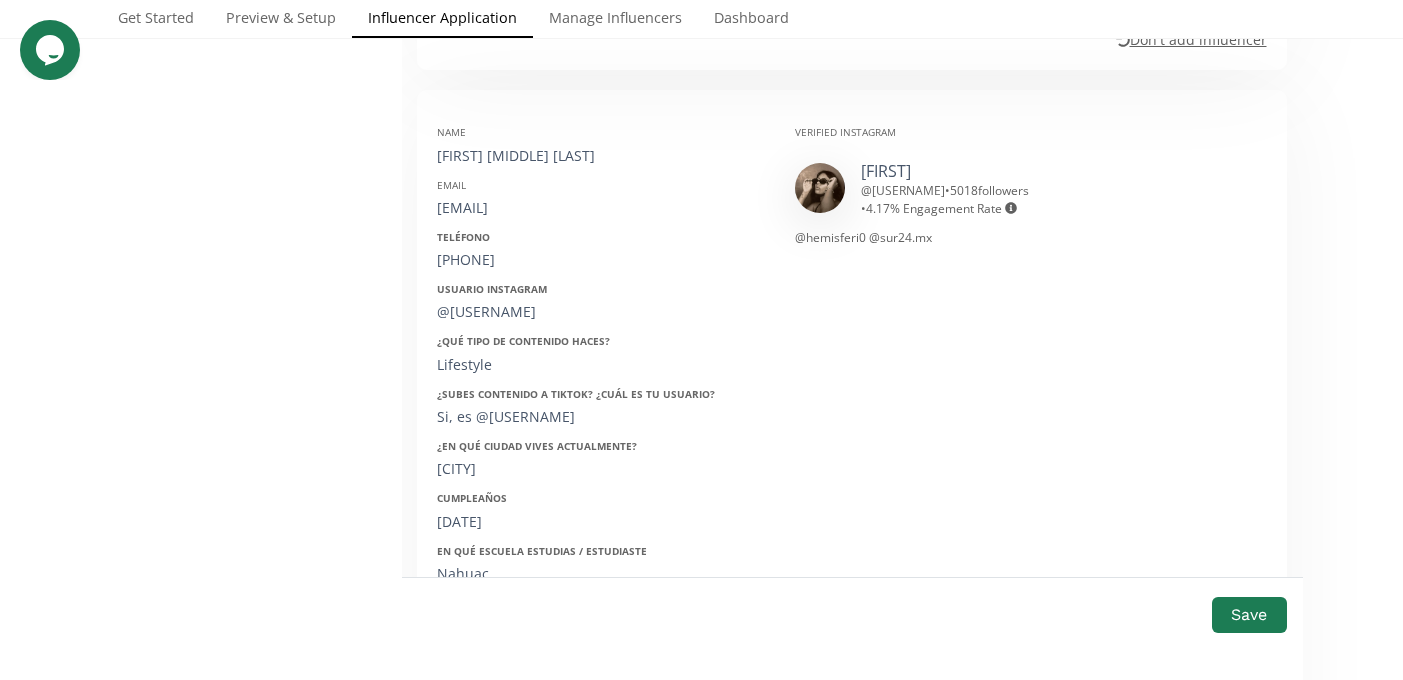 scroll, scrollTop: 5631, scrollLeft: 0, axis: vertical 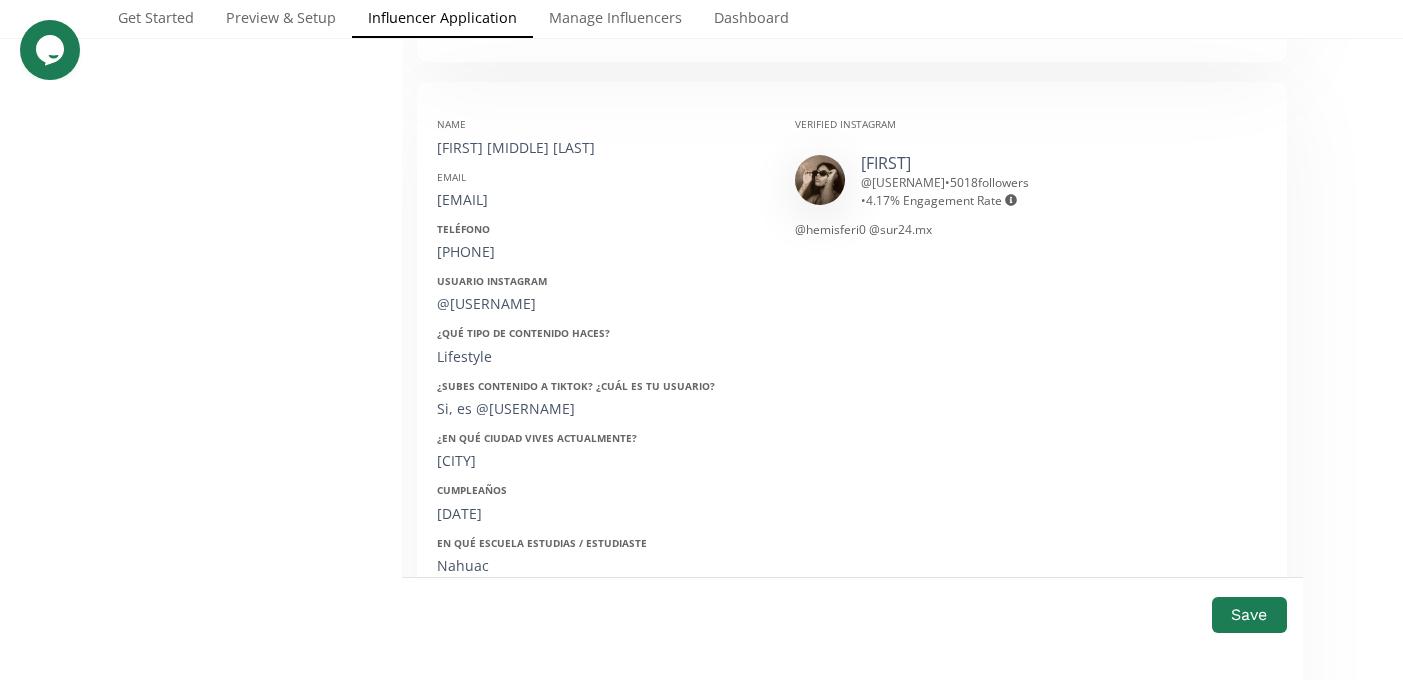 click on "4423834137" at bounding box center [601, 252] 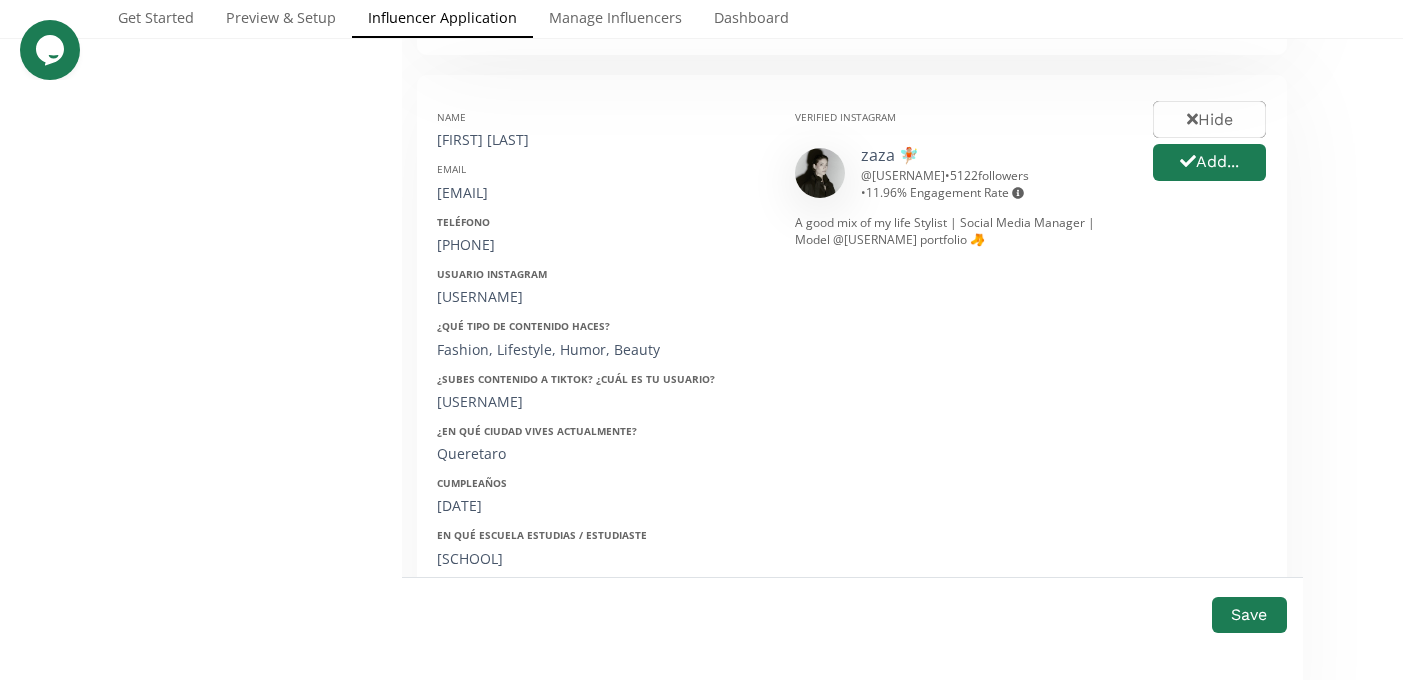 scroll, scrollTop: 6848, scrollLeft: 0, axis: vertical 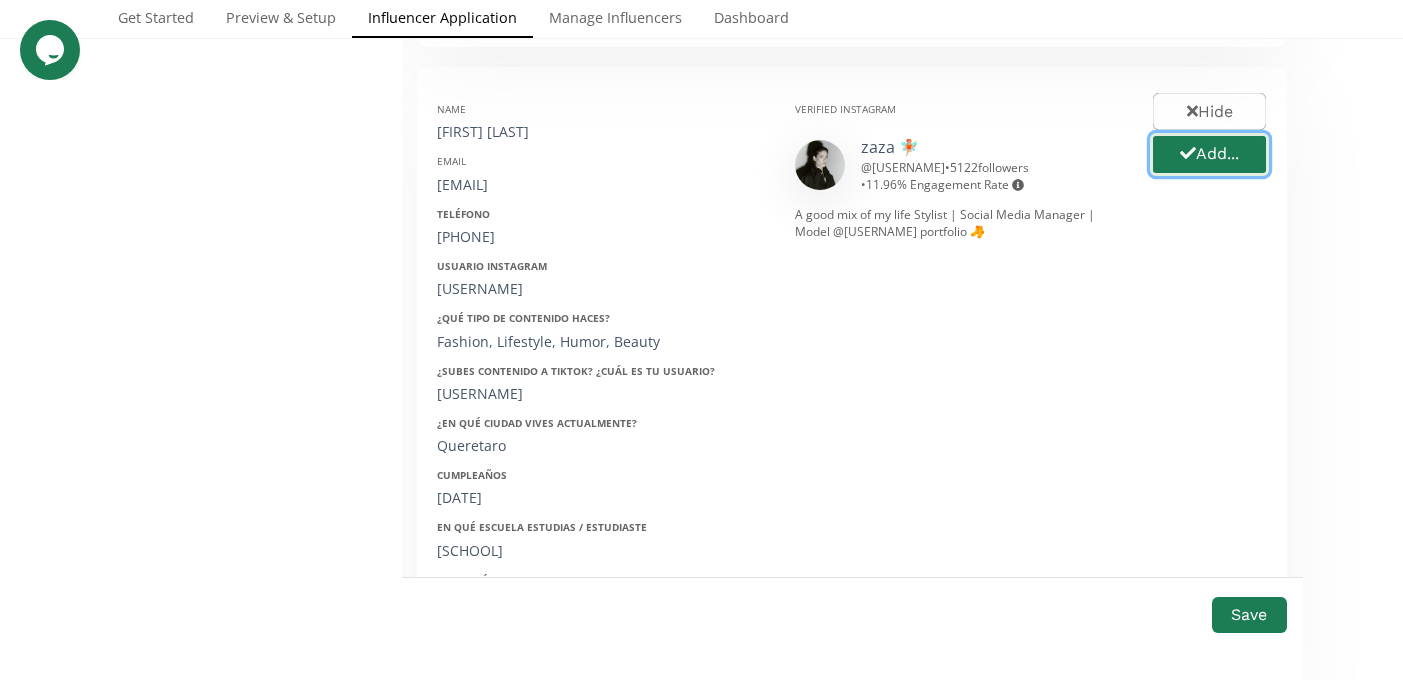click on "Add..." at bounding box center (1209, 154) 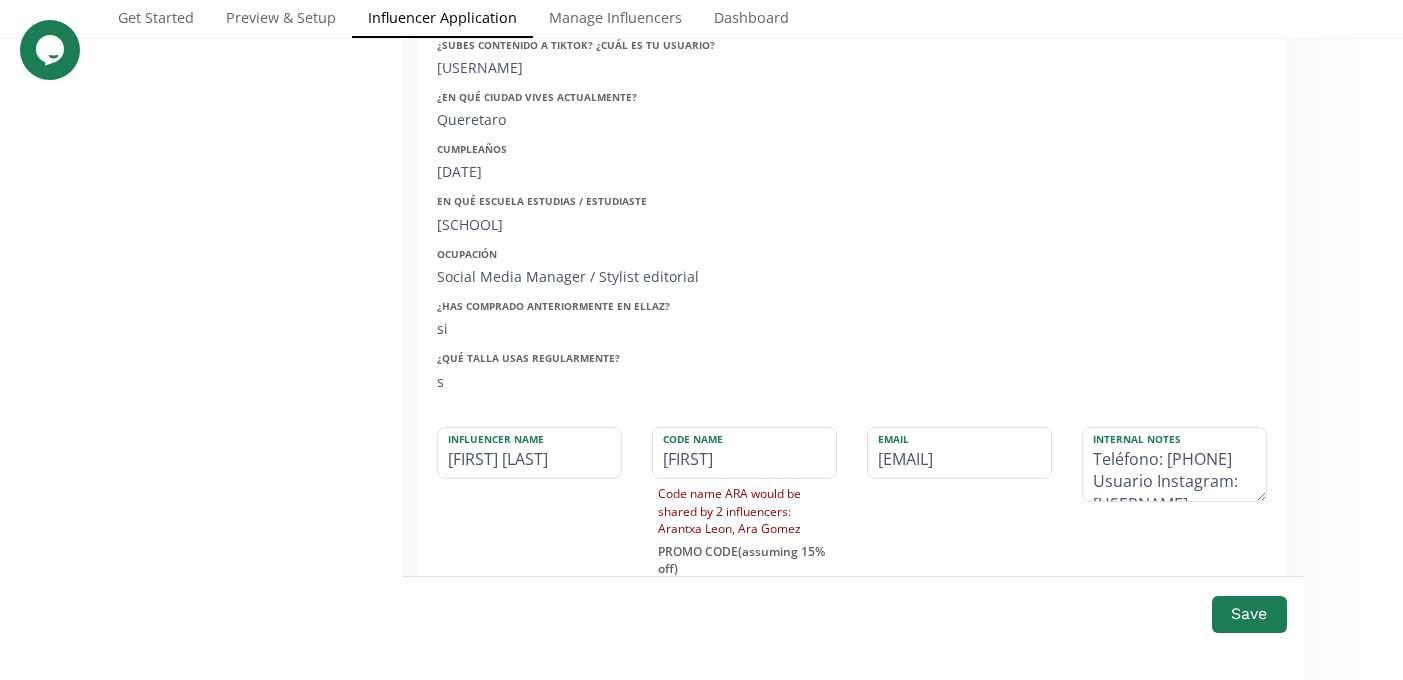 scroll, scrollTop: 7192, scrollLeft: 0, axis: vertical 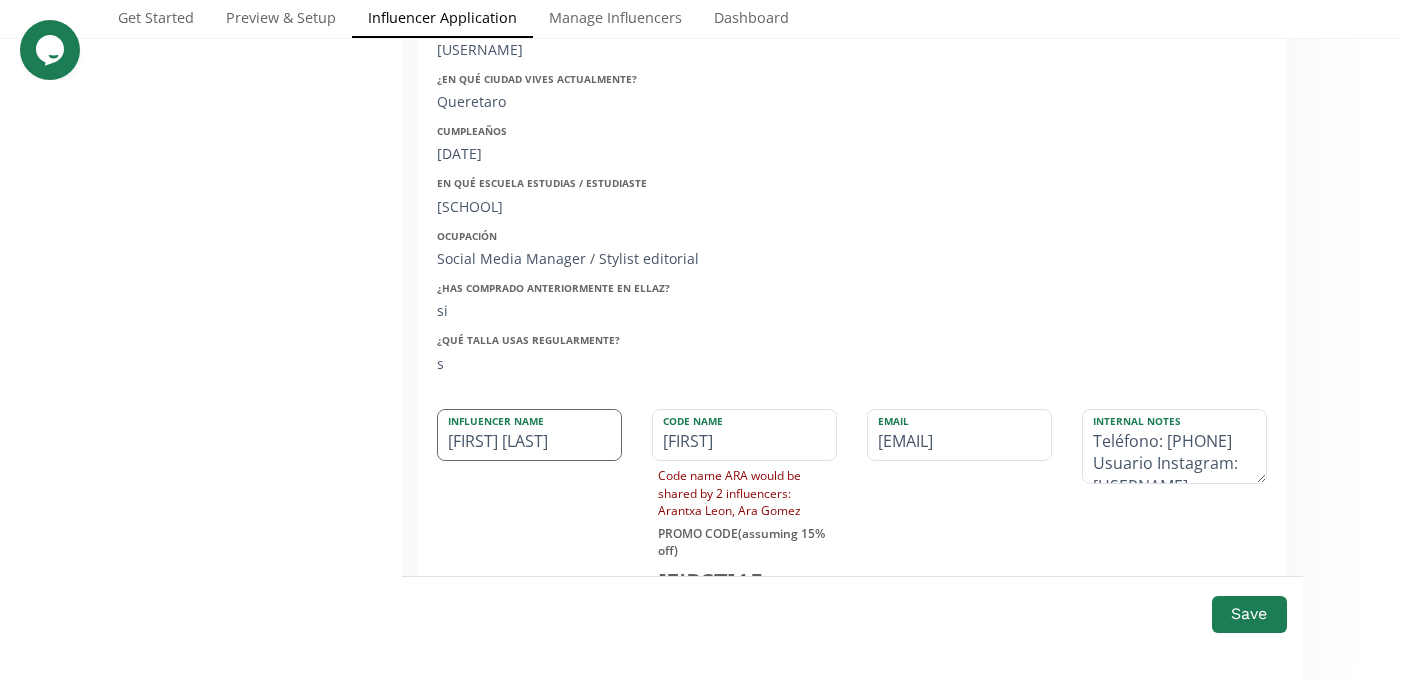 click on "[FIRST] [LAST]" at bounding box center [529, 435] 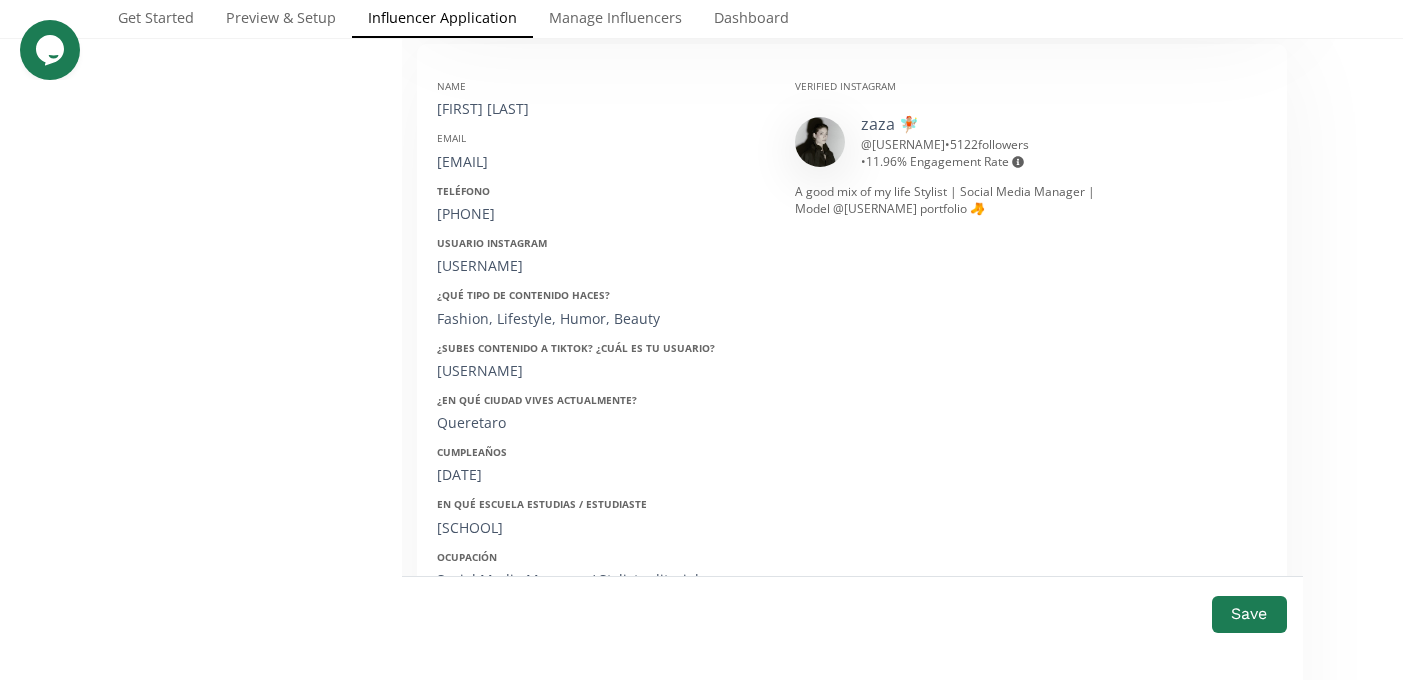 scroll, scrollTop: 6869, scrollLeft: 0, axis: vertical 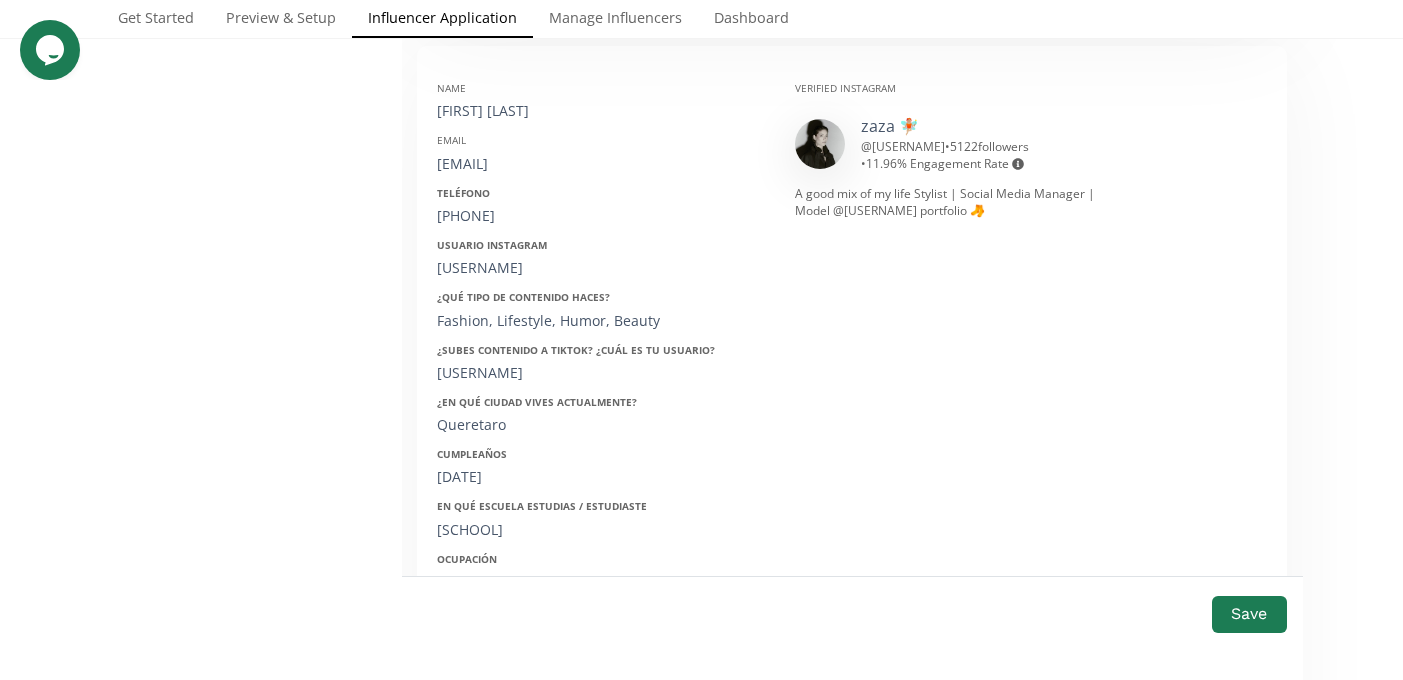 click on "[EMAIL]" at bounding box center (601, 164) 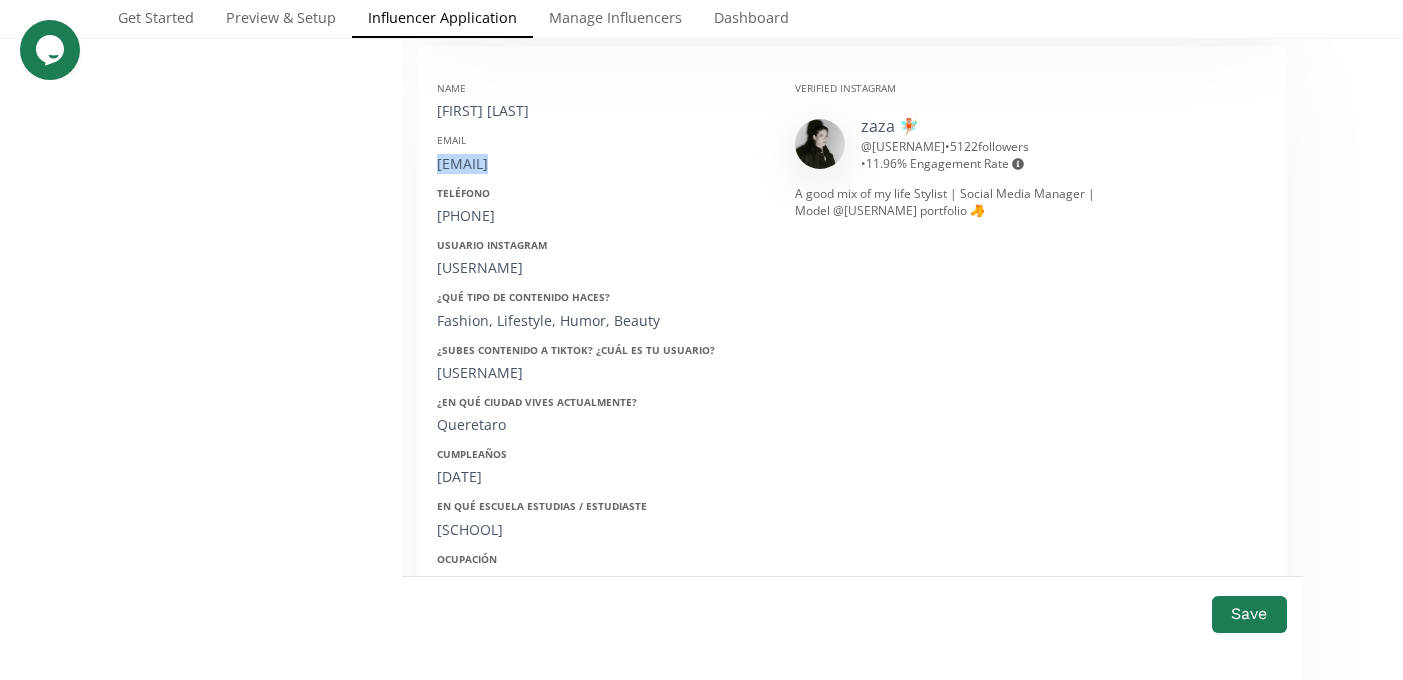 click on "[EMAIL]" at bounding box center [601, 164] 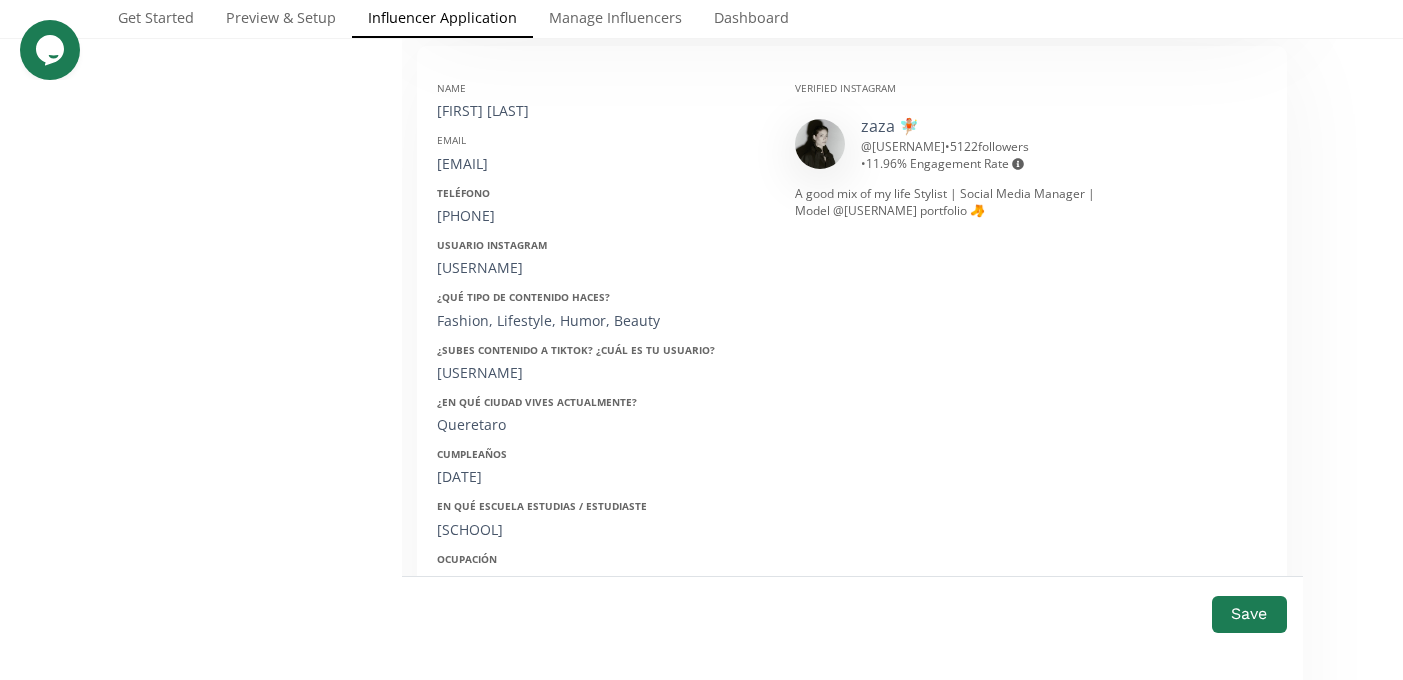 click on "4421132233" at bounding box center (601, 216) 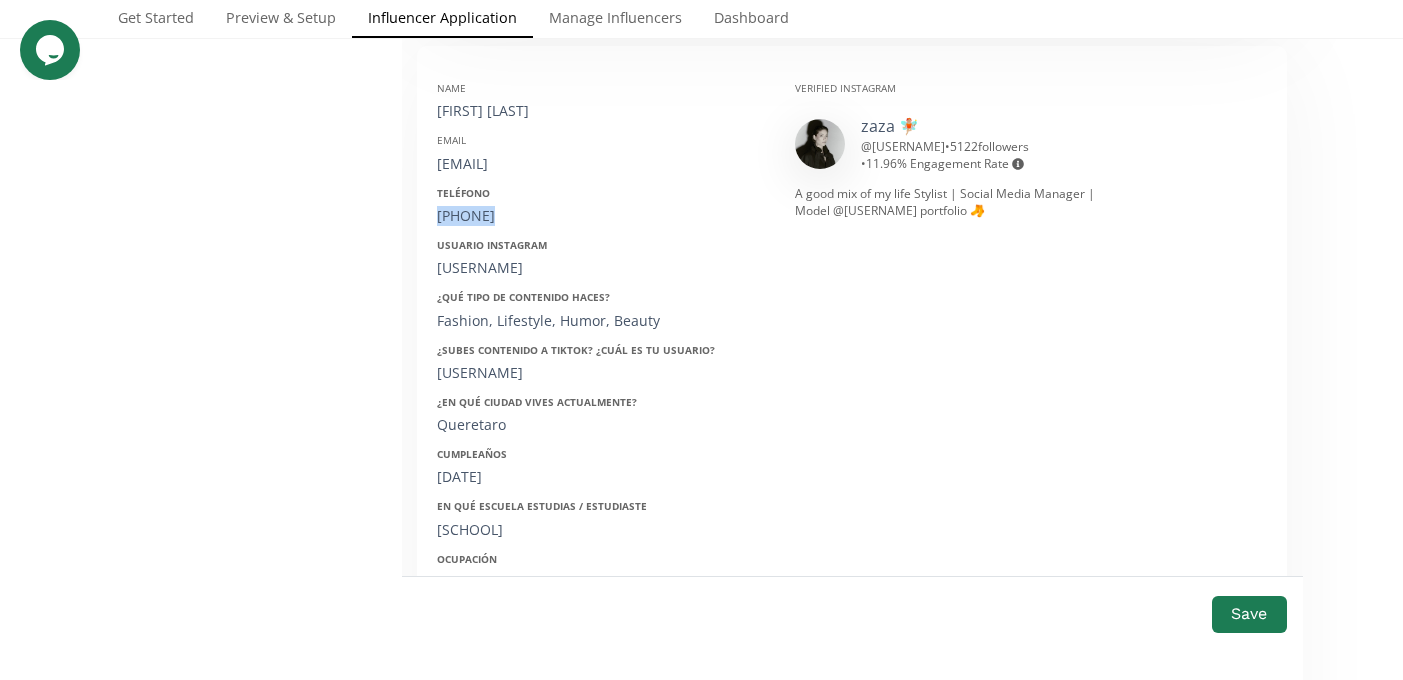 click on "4421132233" at bounding box center (601, 216) 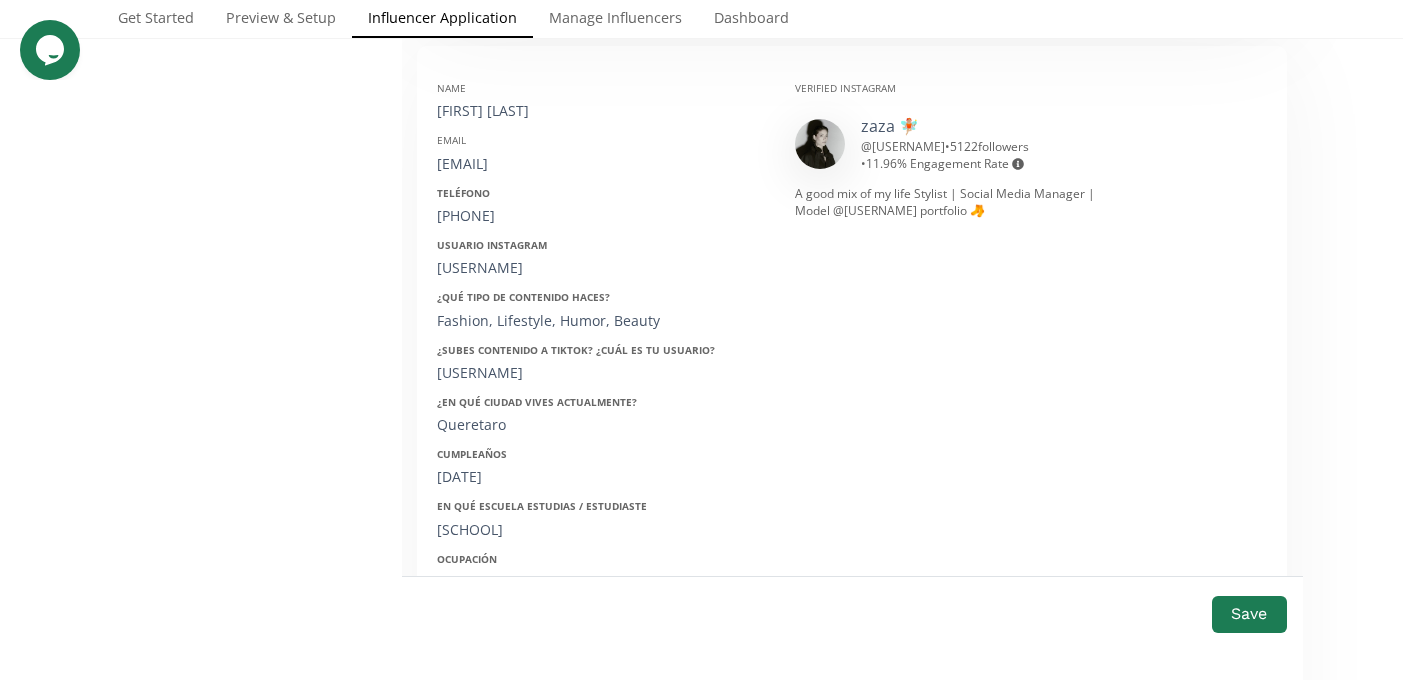 click on "aragomezt" at bounding box center [601, 268] 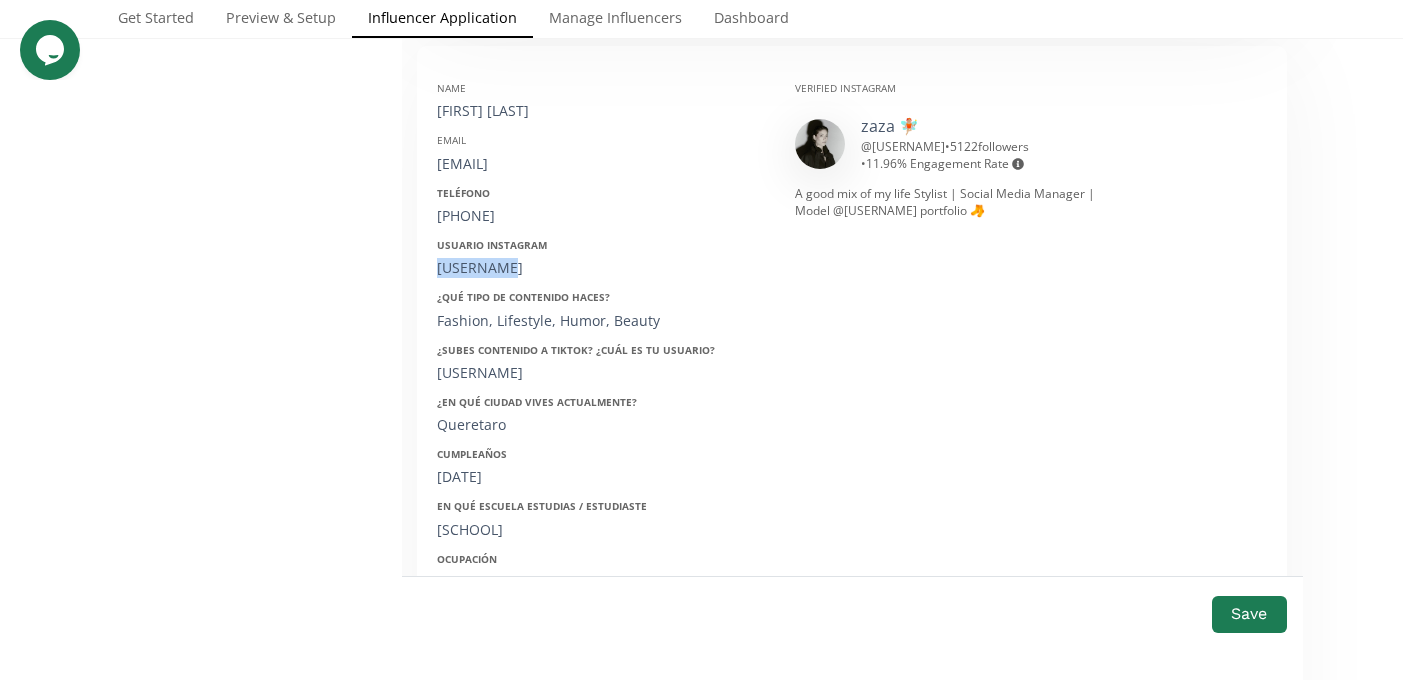 click on "aragomezt" at bounding box center (601, 268) 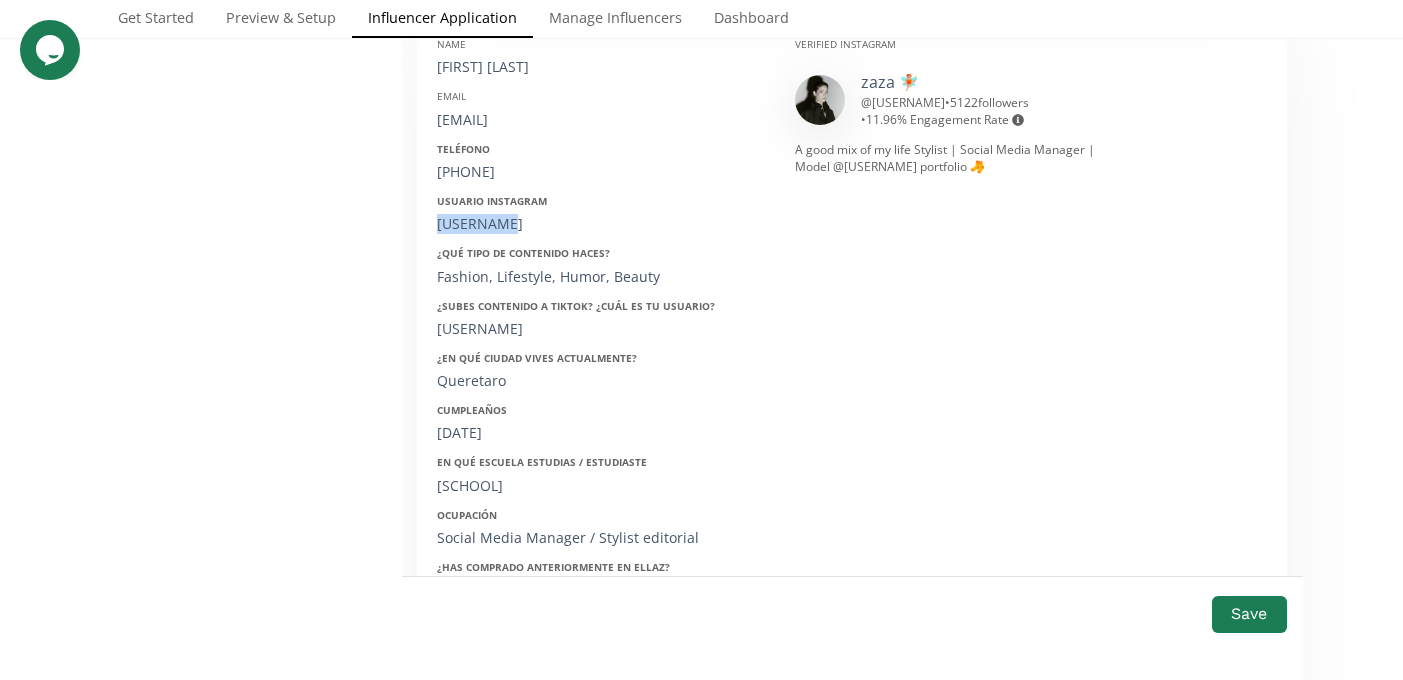 scroll, scrollTop: 6914, scrollLeft: 0, axis: vertical 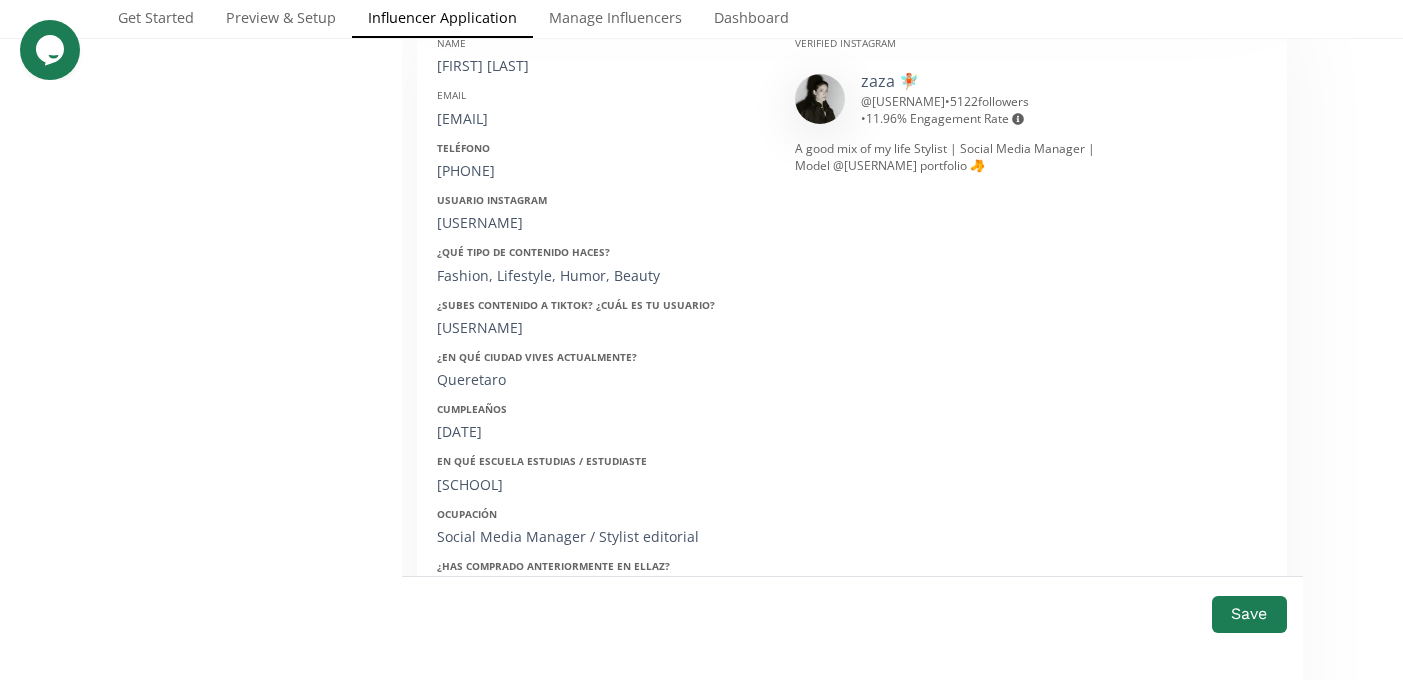click on "4421132233" at bounding box center [601, 171] 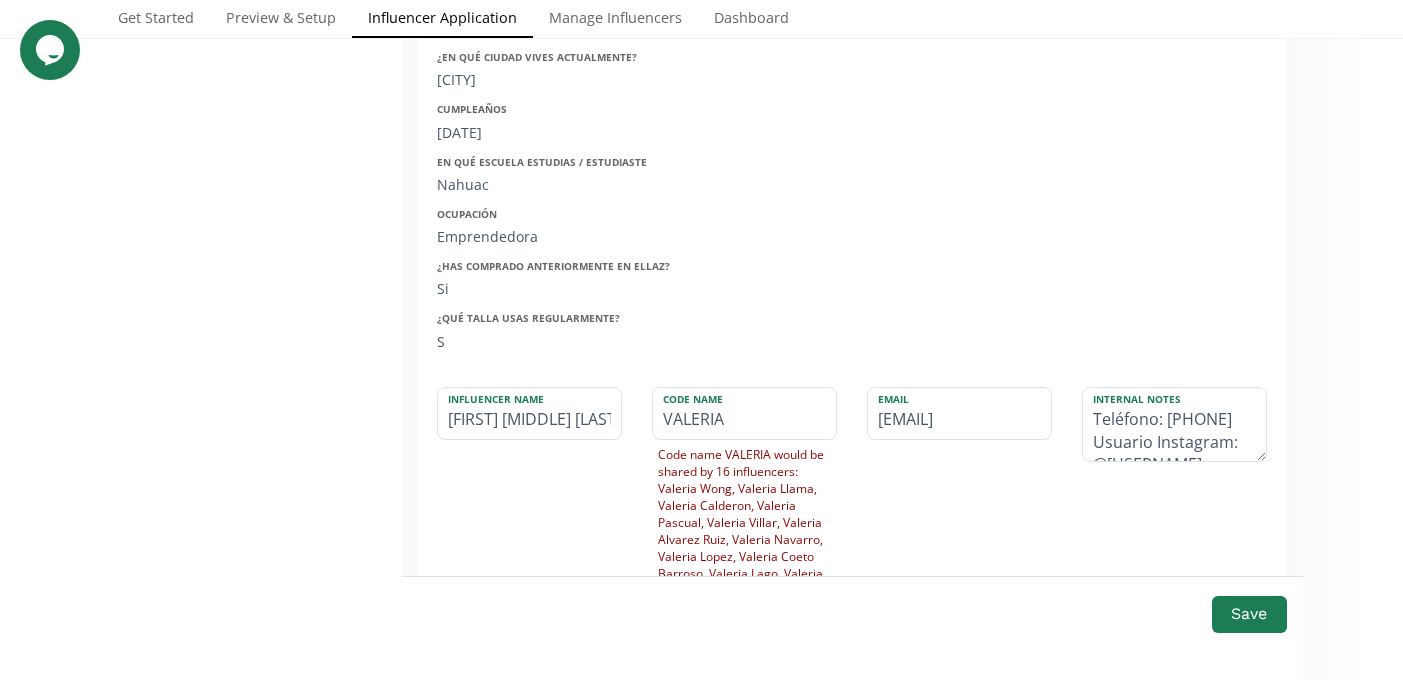 scroll, scrollTop: 5808, scrollLeft: 0, axis: vertical 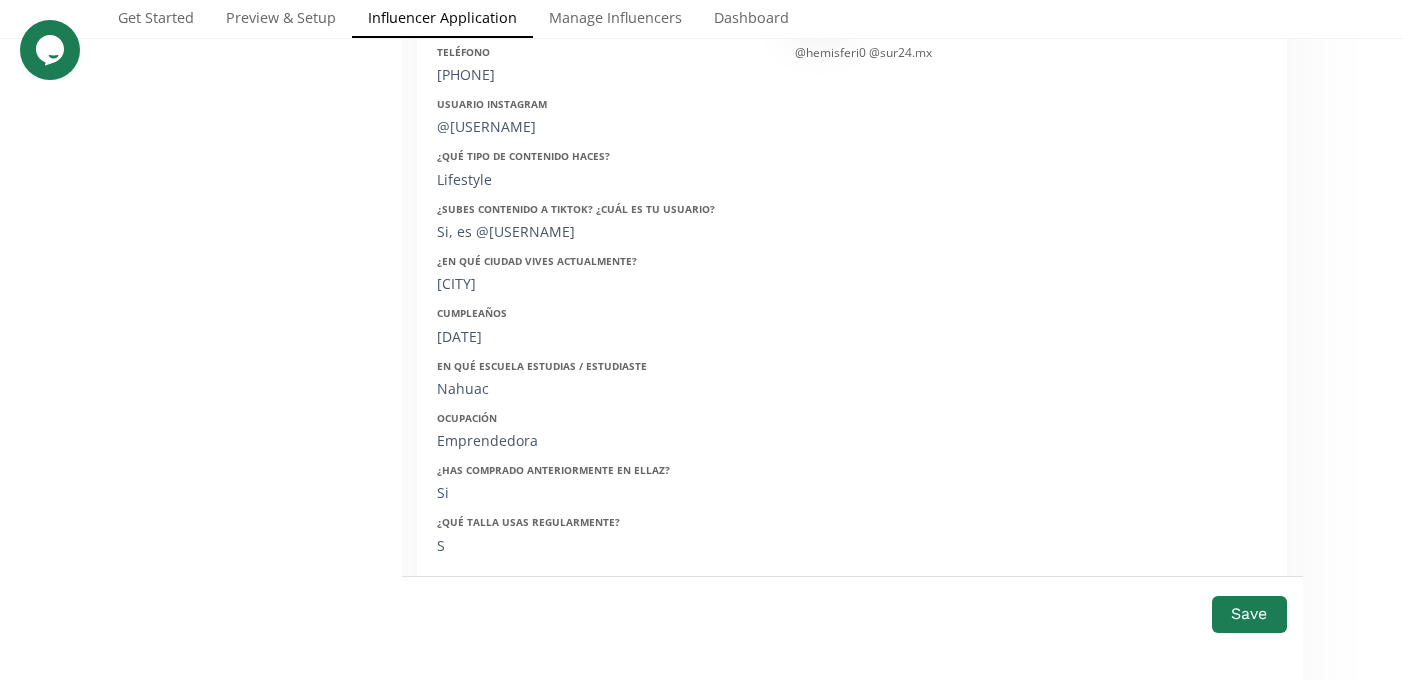 click on "15/05/2003" at bounding box center (601, 337) 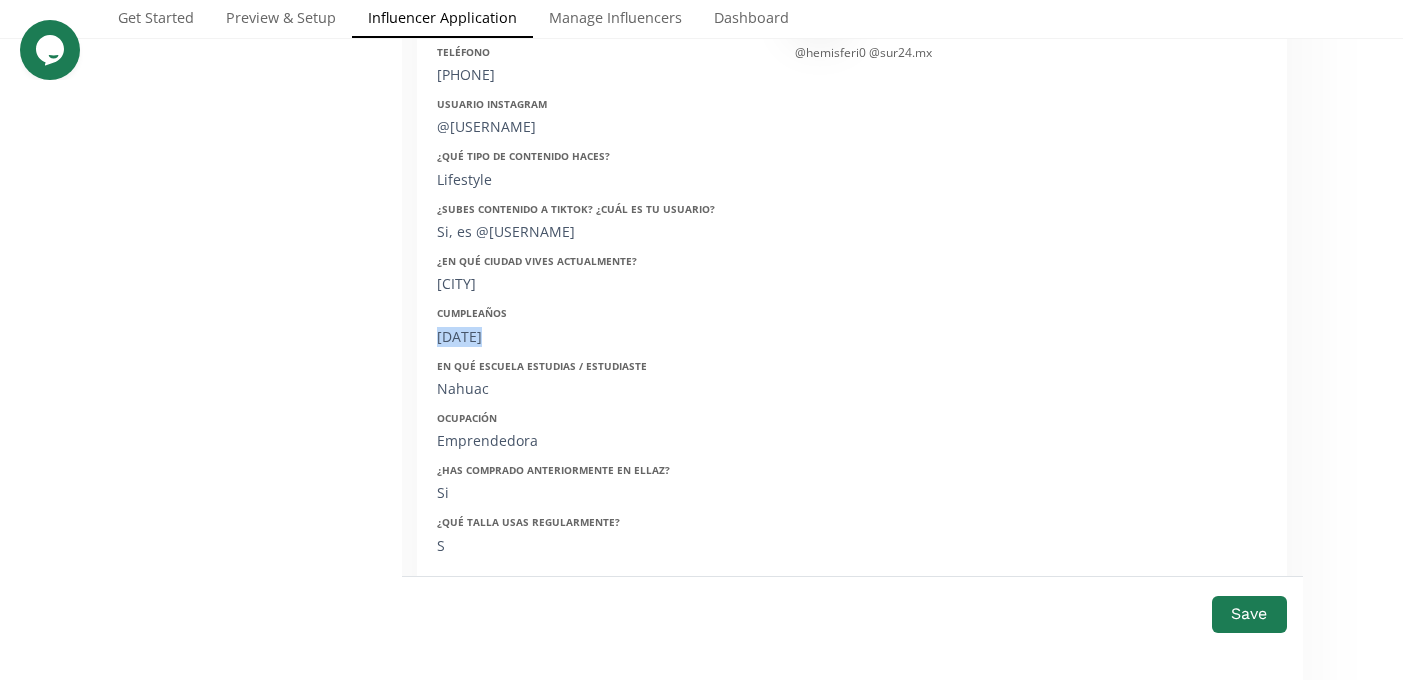 click on "15/05/2003" at bounding box center (601, 337) 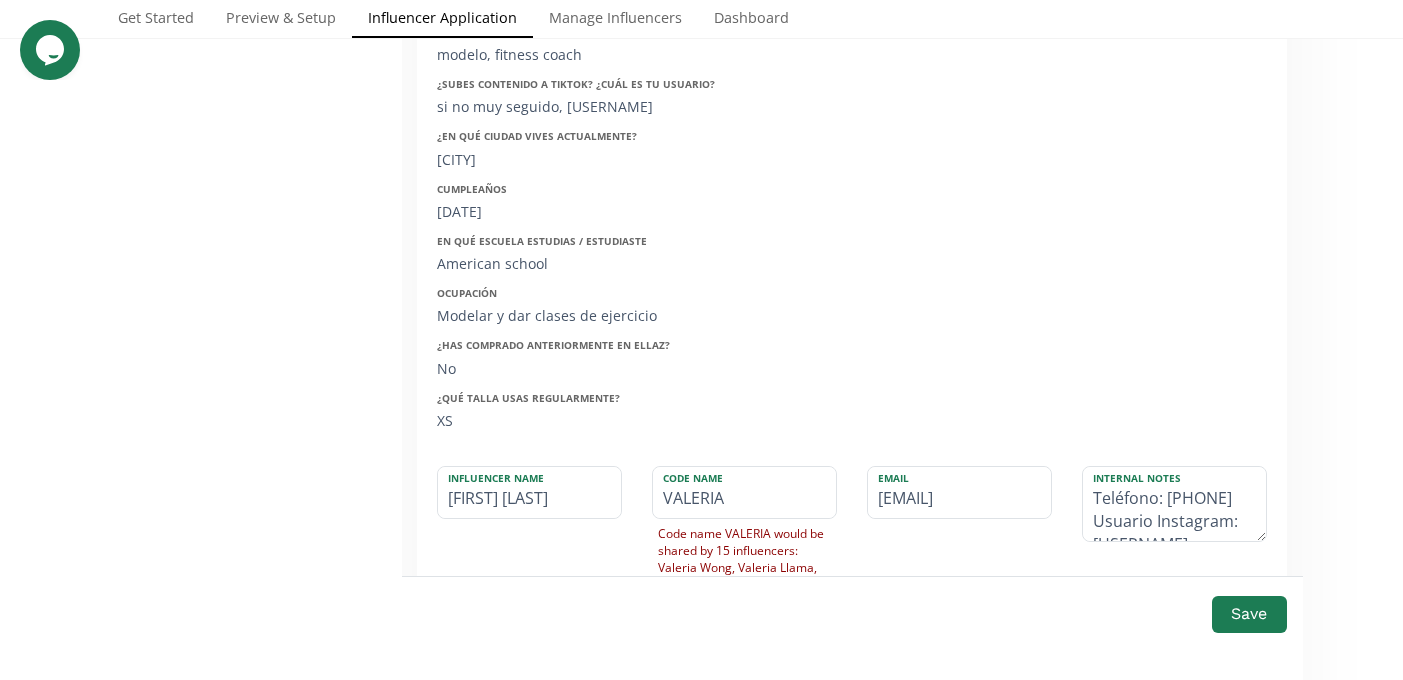 scroll, scrollTop: 4747, scrollLeft: 0, axis: vertical 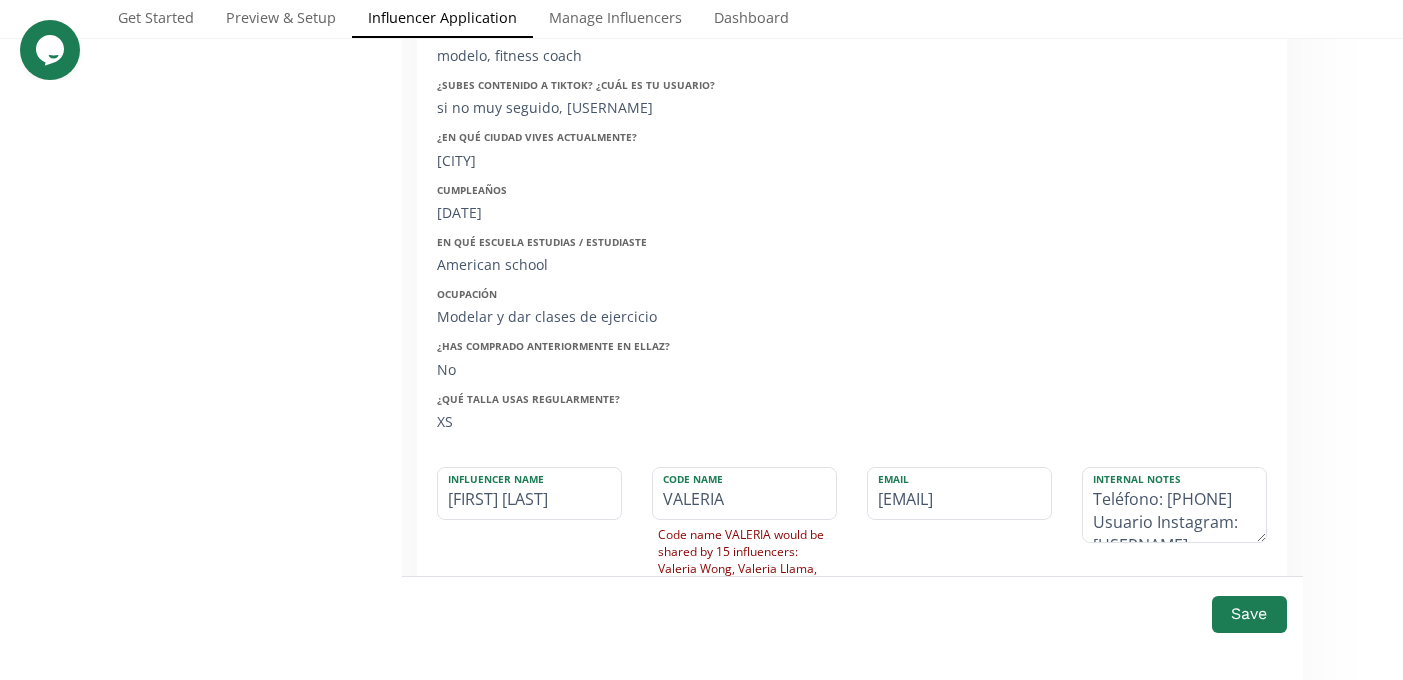 click on "11/06/2001" at bounding box center [601, 213] 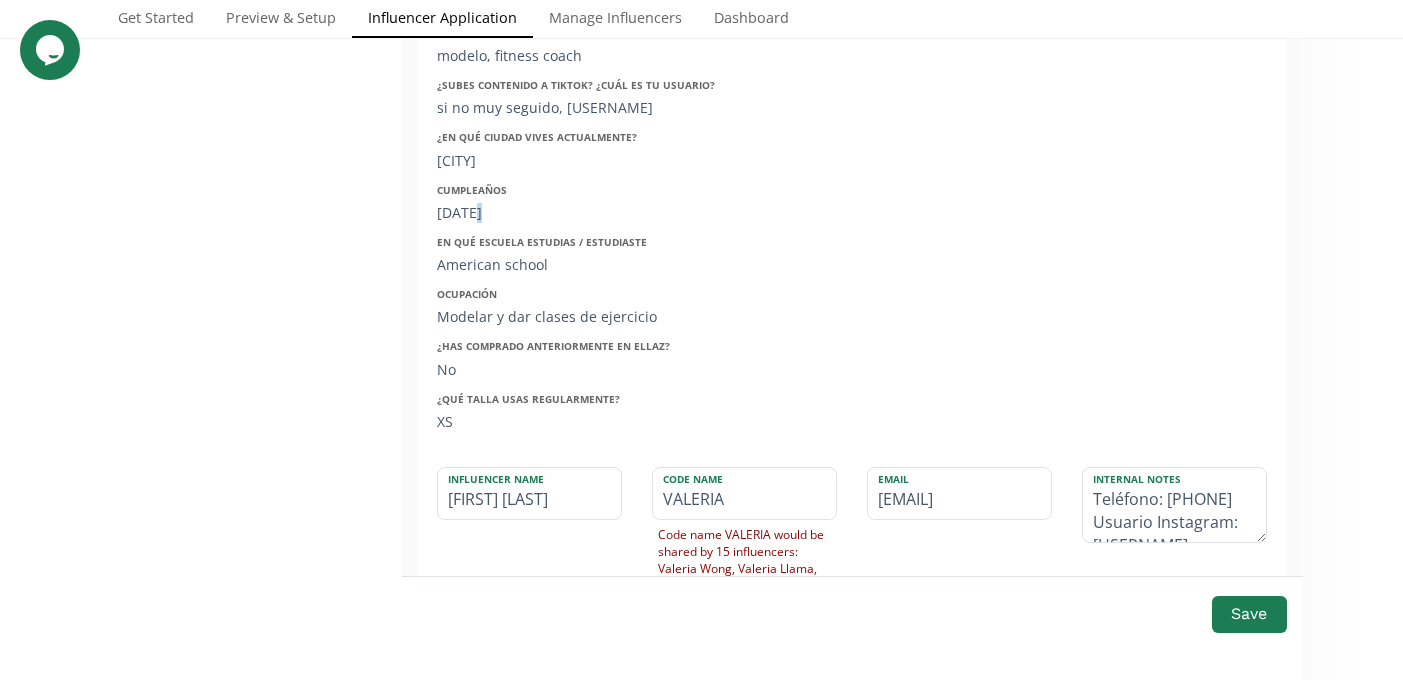 click on "11/06/2001" at bounding box center [601, 213] 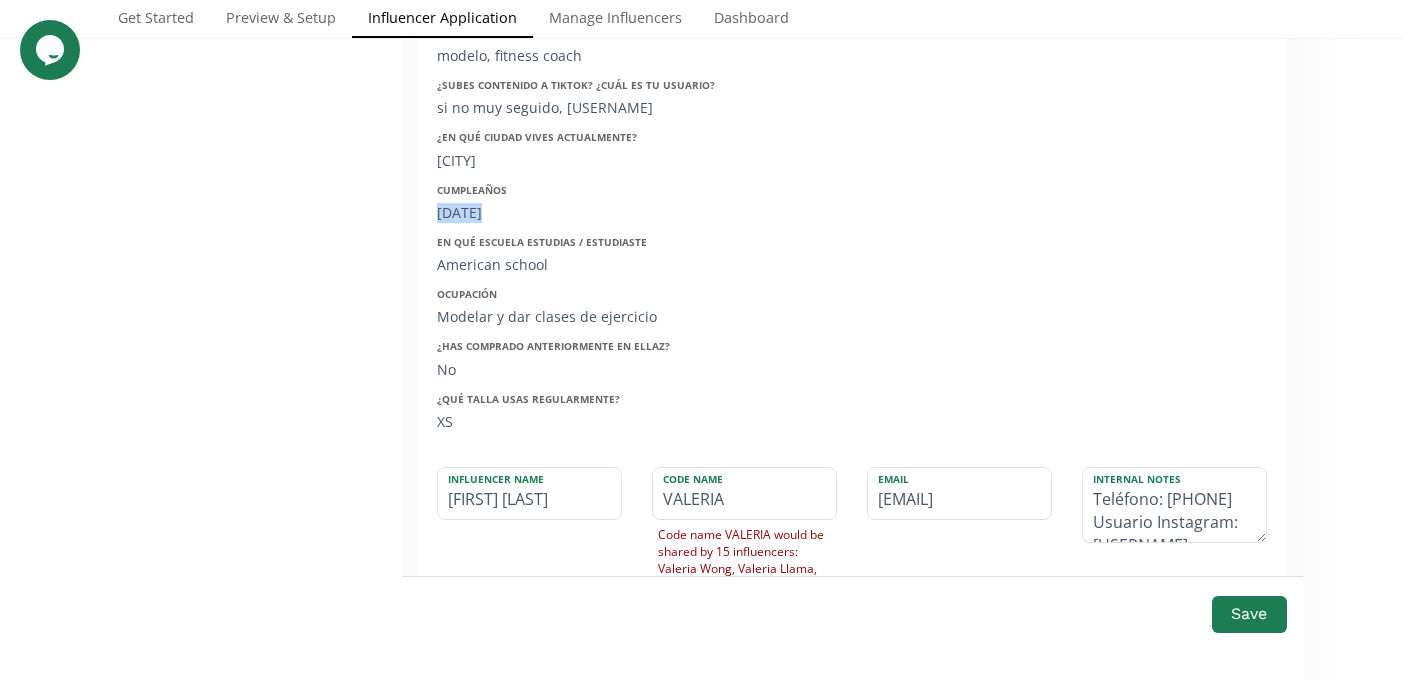 click on "11/06/2001" at bounding box center (601, 213) 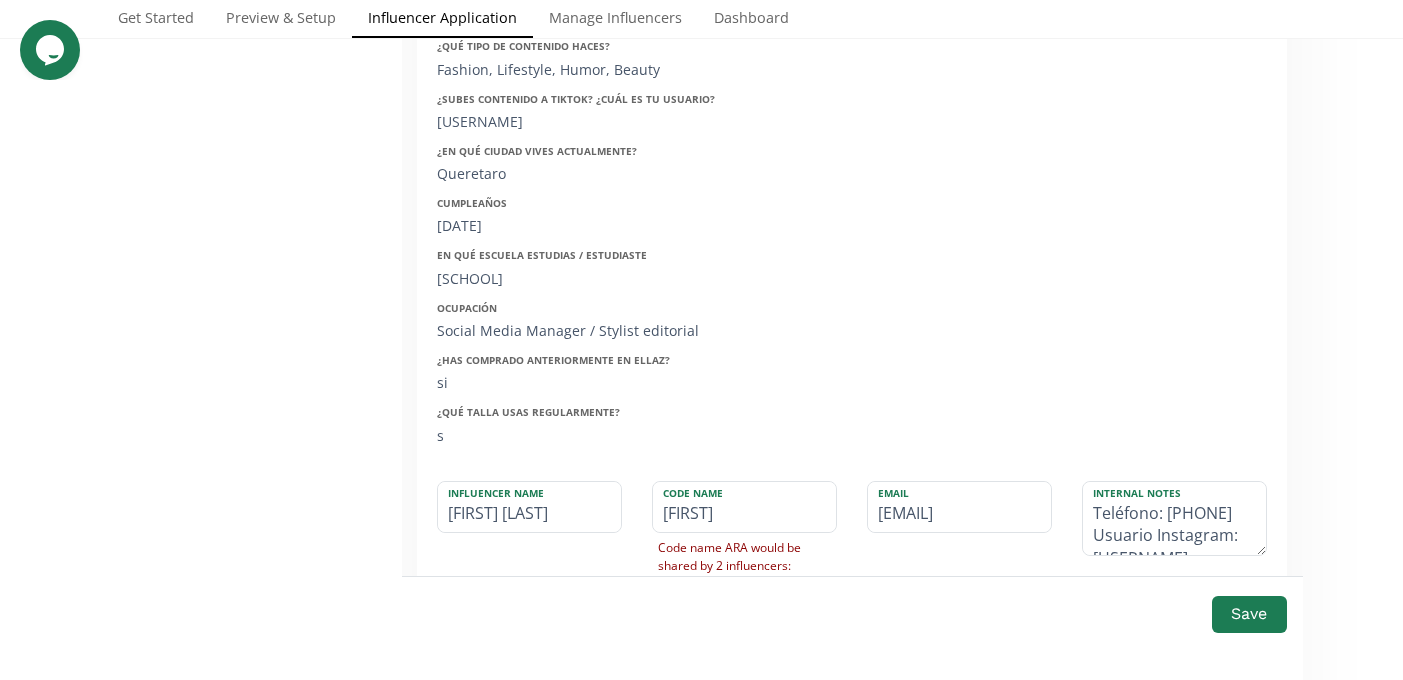 scroll, scrollTop: 7129, scrollLeft: 0, axis: vertical 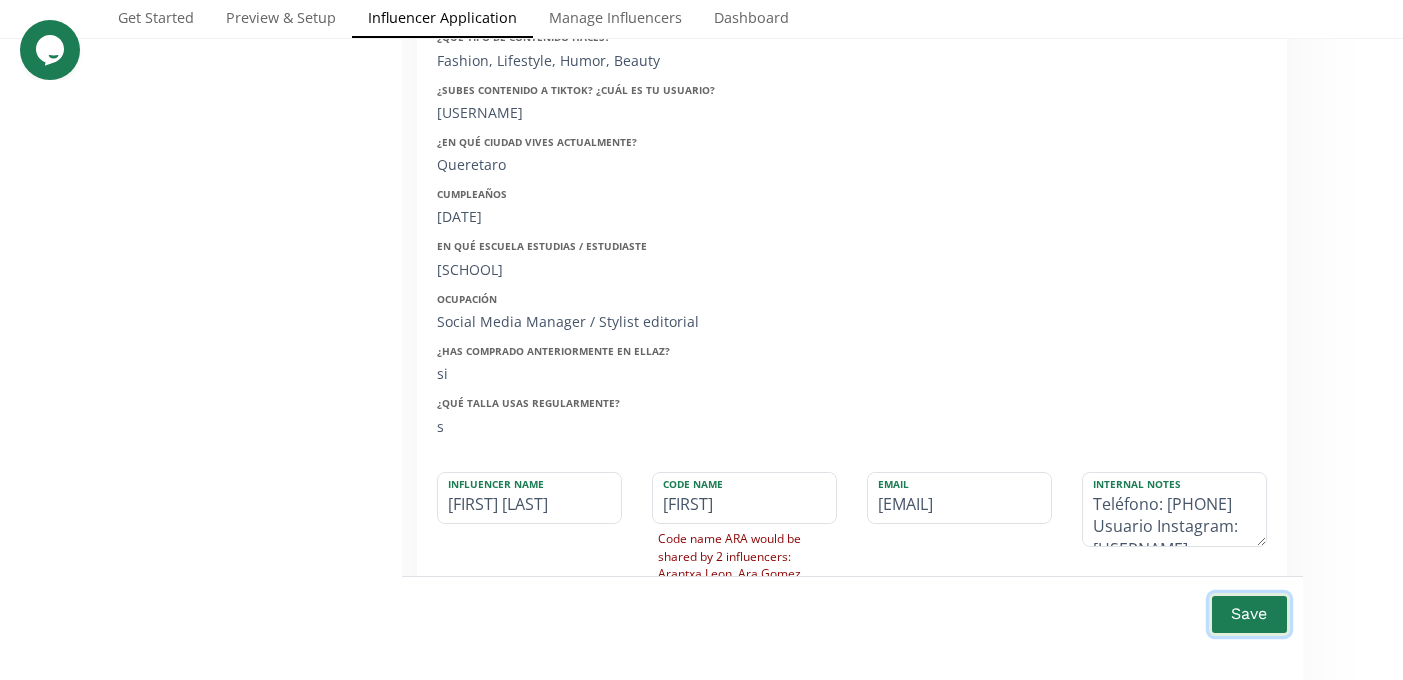 click on "Save" at bounding box center (1249, 614) 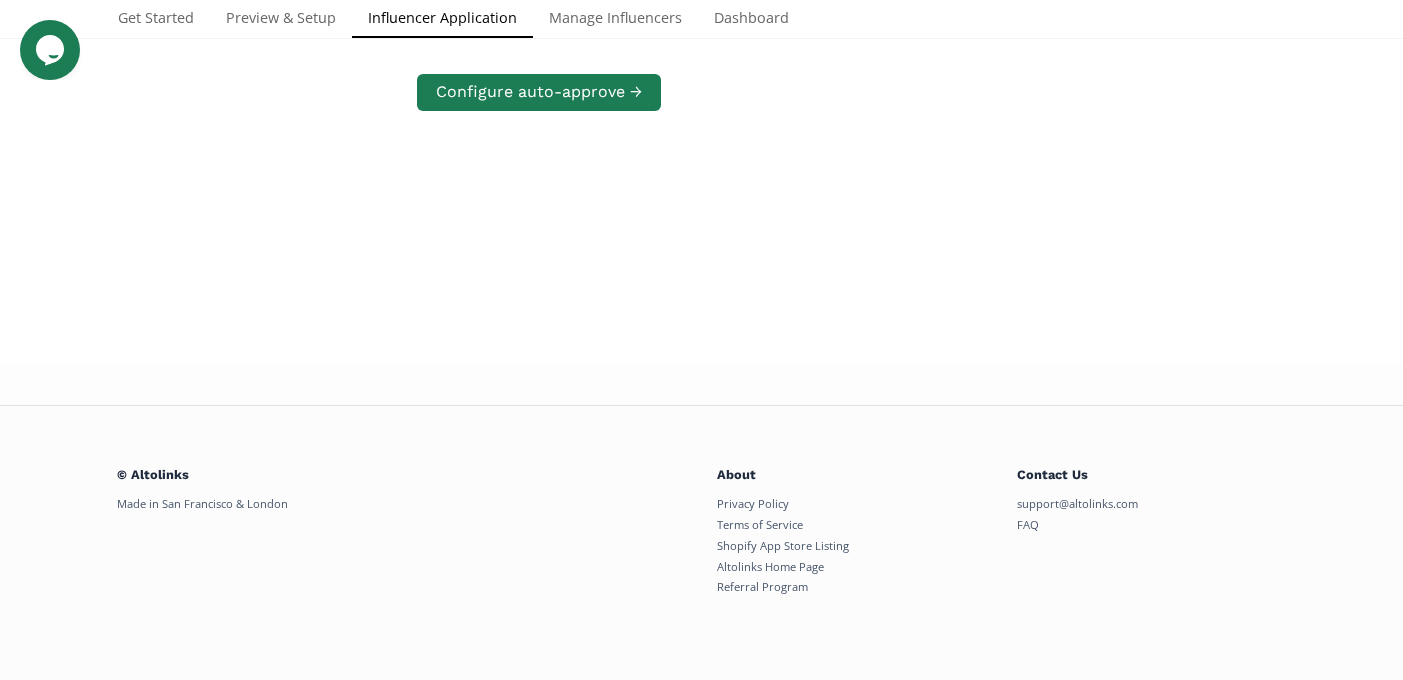 scroll, scrollTop: 385, scrollLeft: 0, axis: vertical 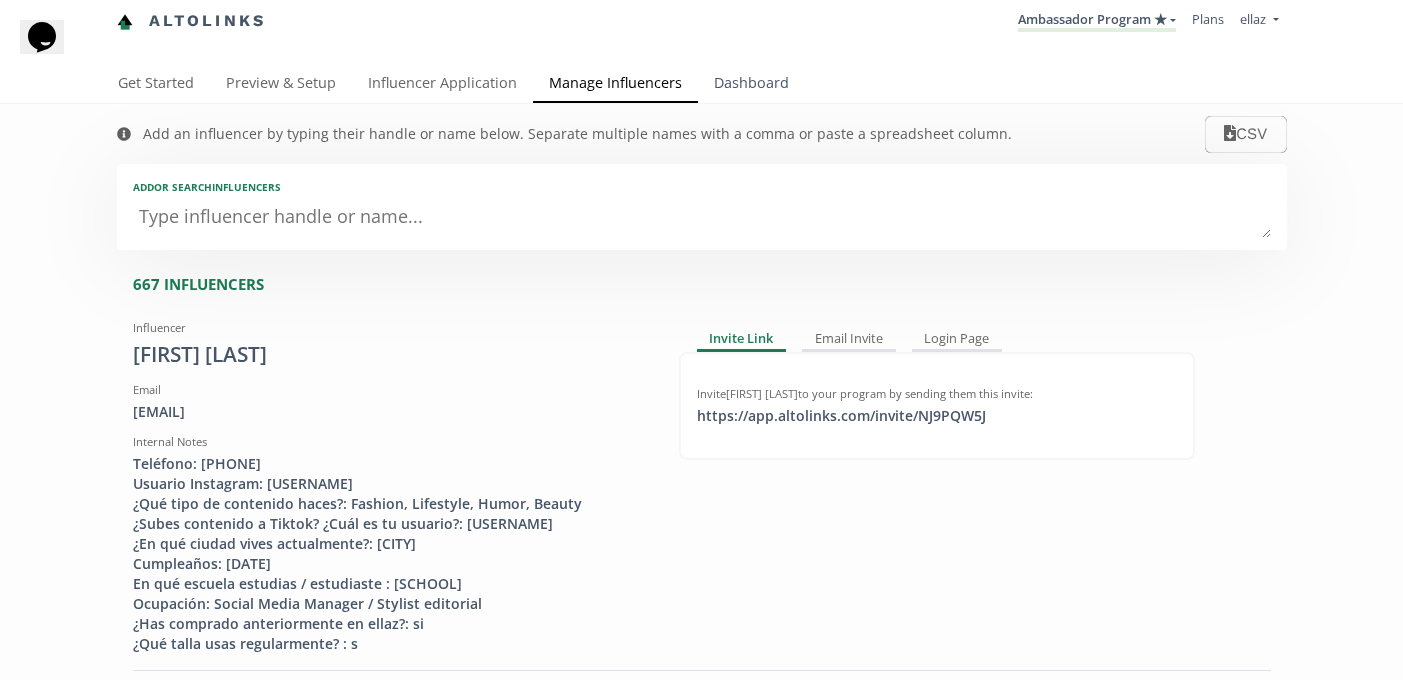 click on "Dashboard" at bounding box center (751, 85) 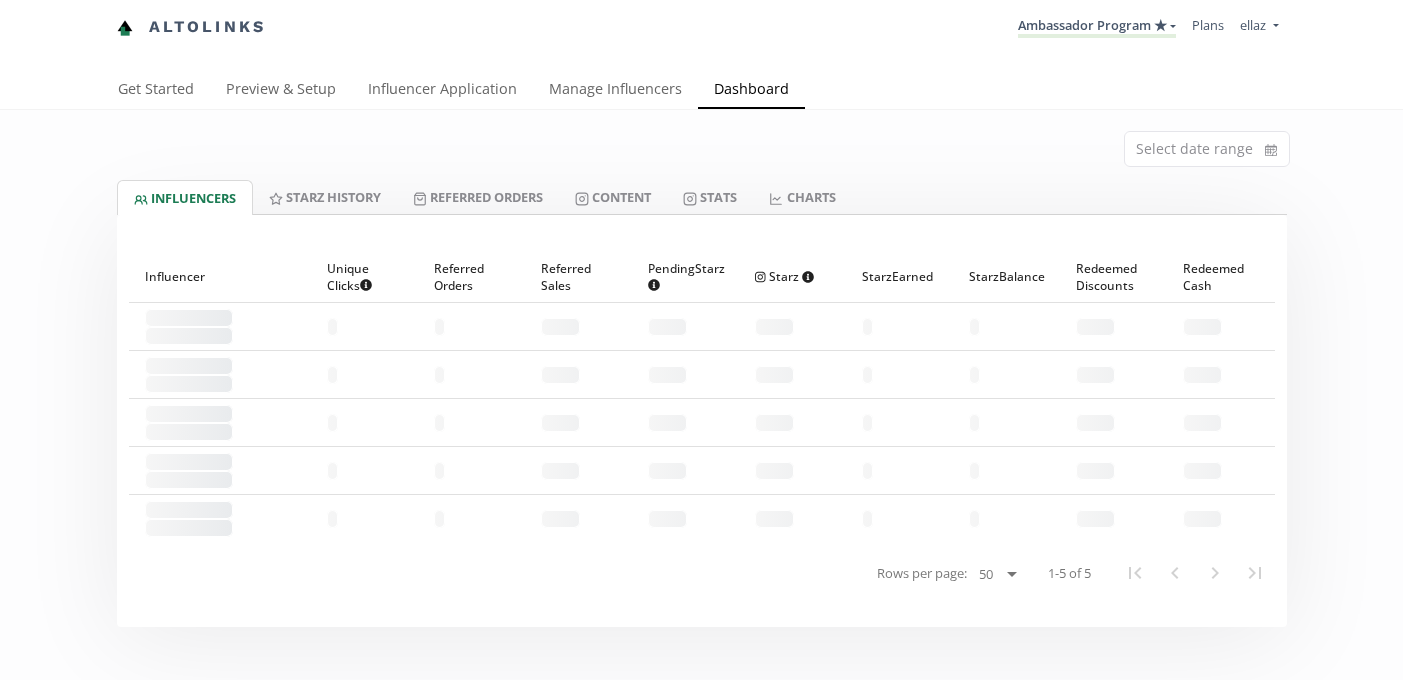 scroll, scrollTop: 0, scrollLeft: 0, axis: both 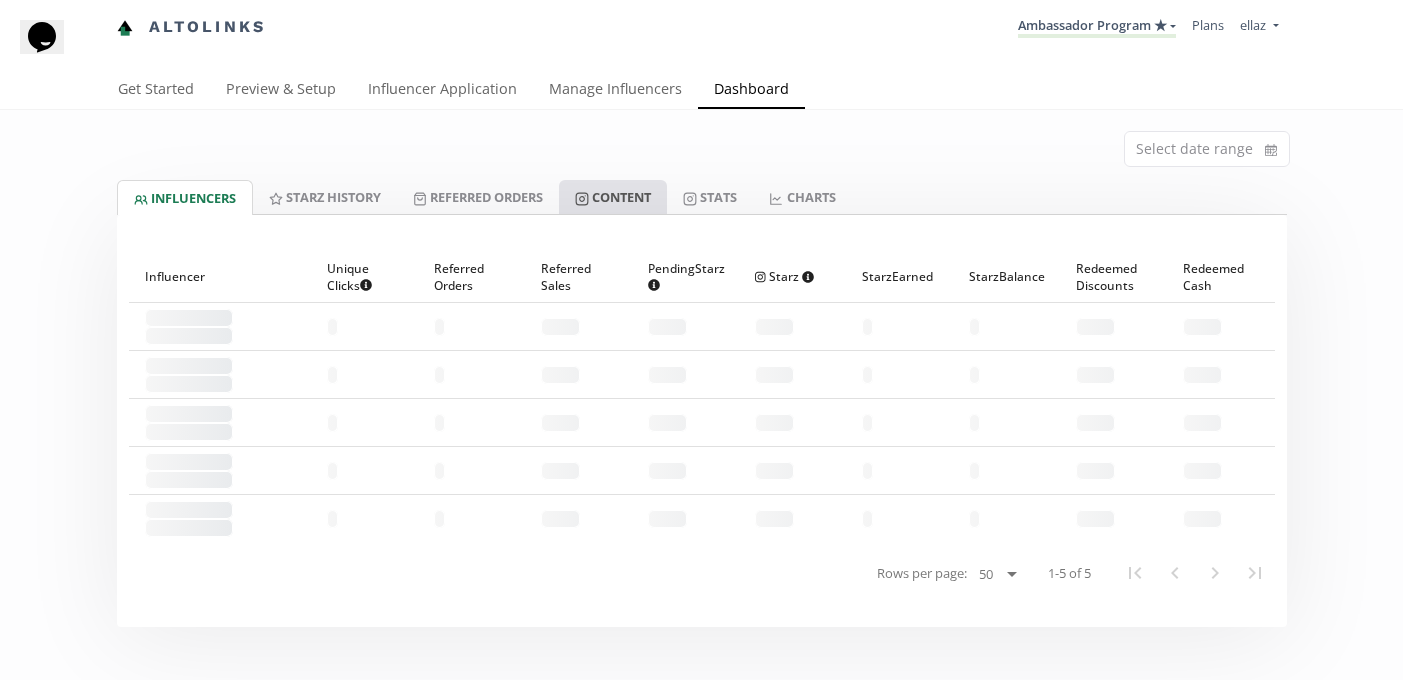 click on "Content" at bounding box center (613, 197) 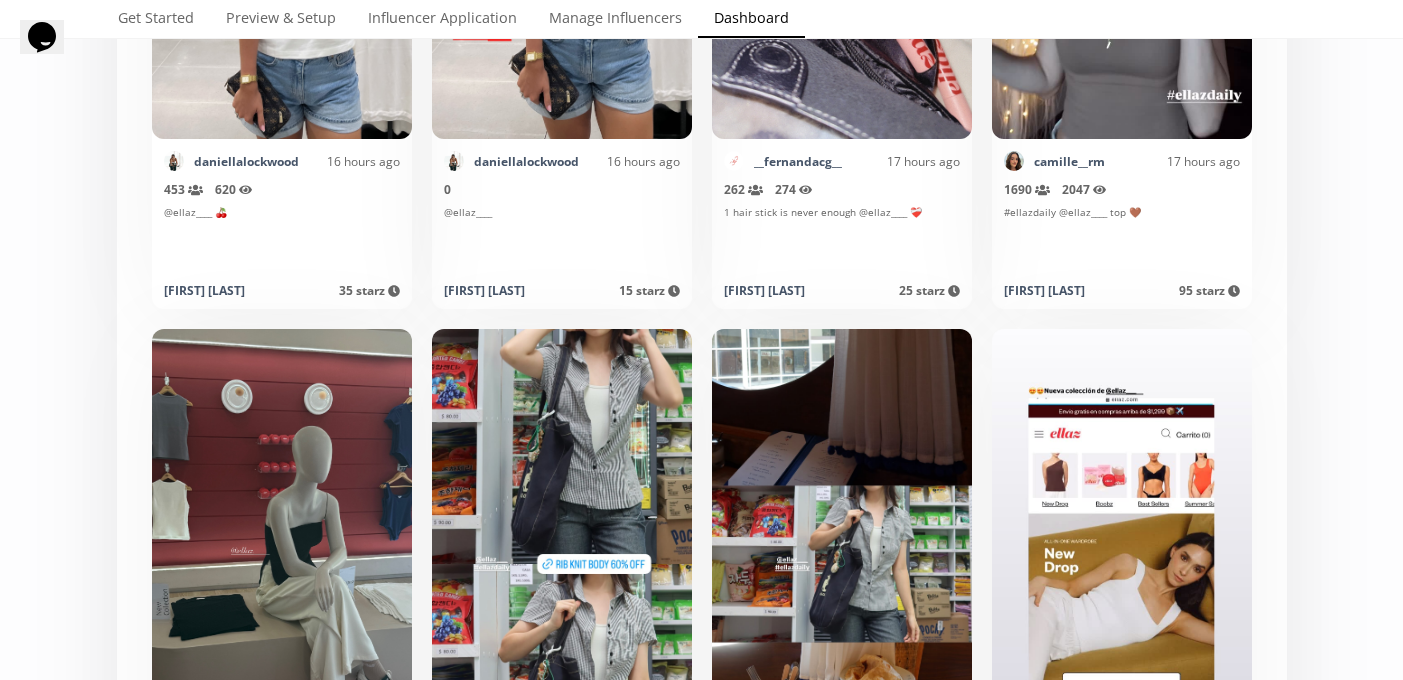 scroll, scrollTop: 0, scrollLeft: 0, axis: both 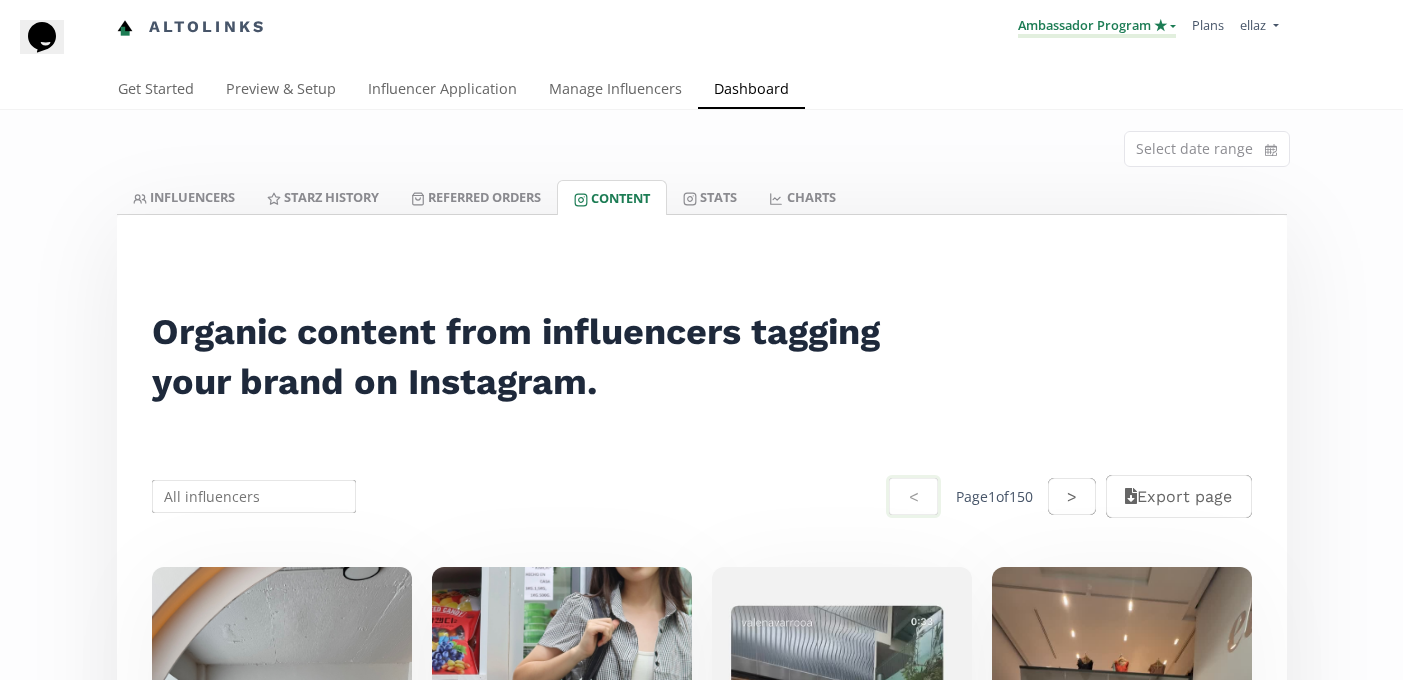 click on "Ambassador Program ★" at bounding box center [1097, 27] 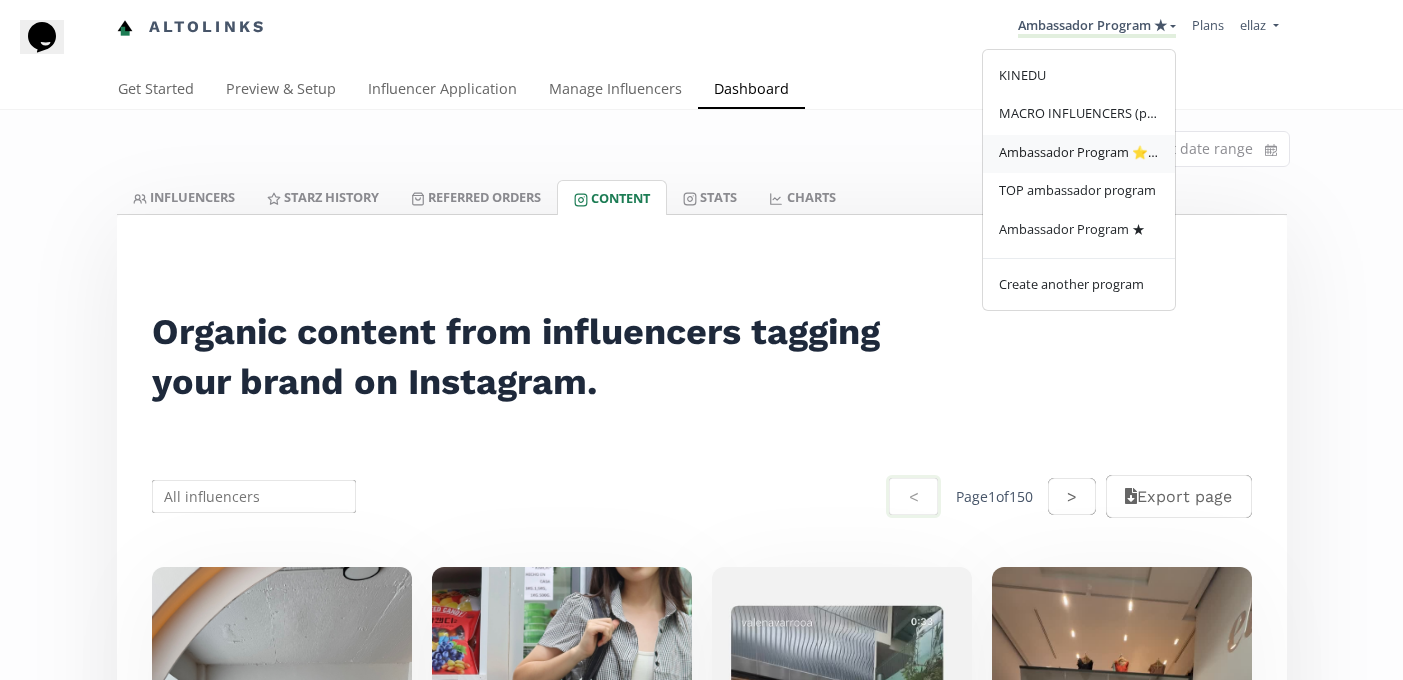 click on "Ambassador Program ⭐️⭐️" at bounding box center (1079, 152) 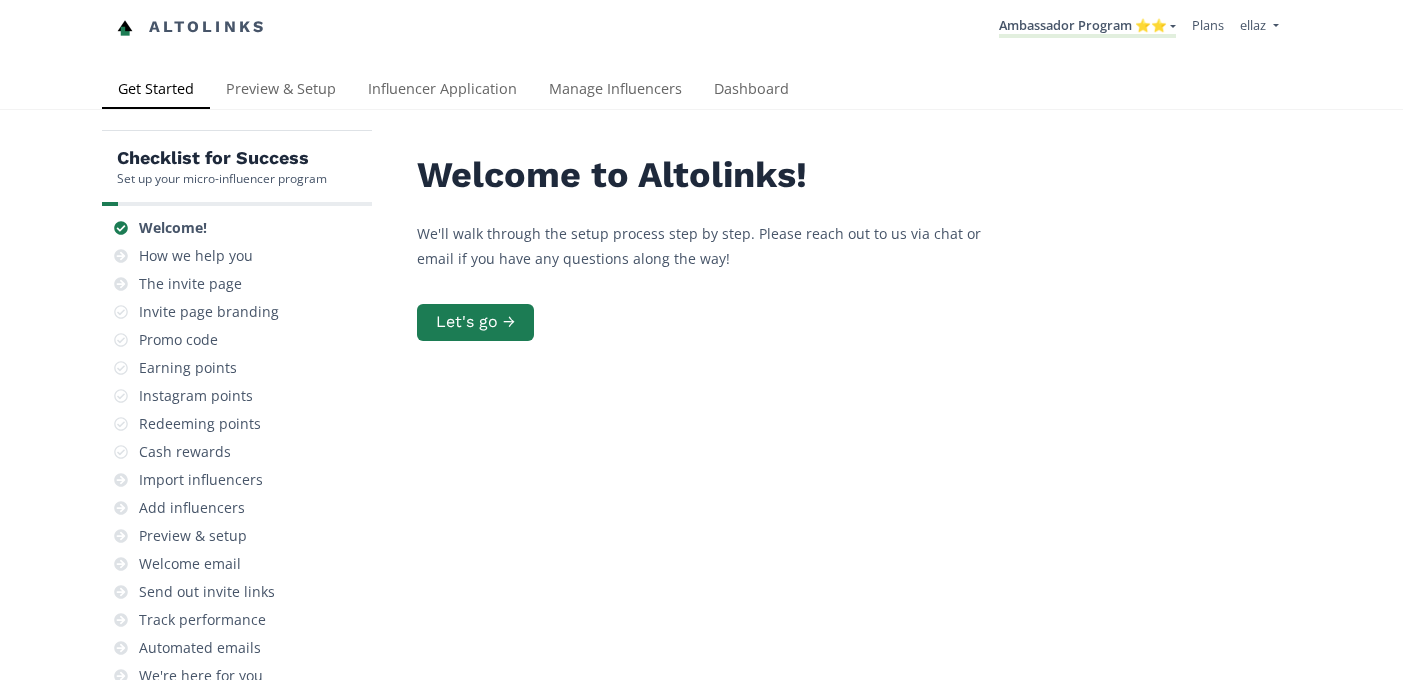 scroll, scrollTop: 0, scrollLeft: 0, axis: both 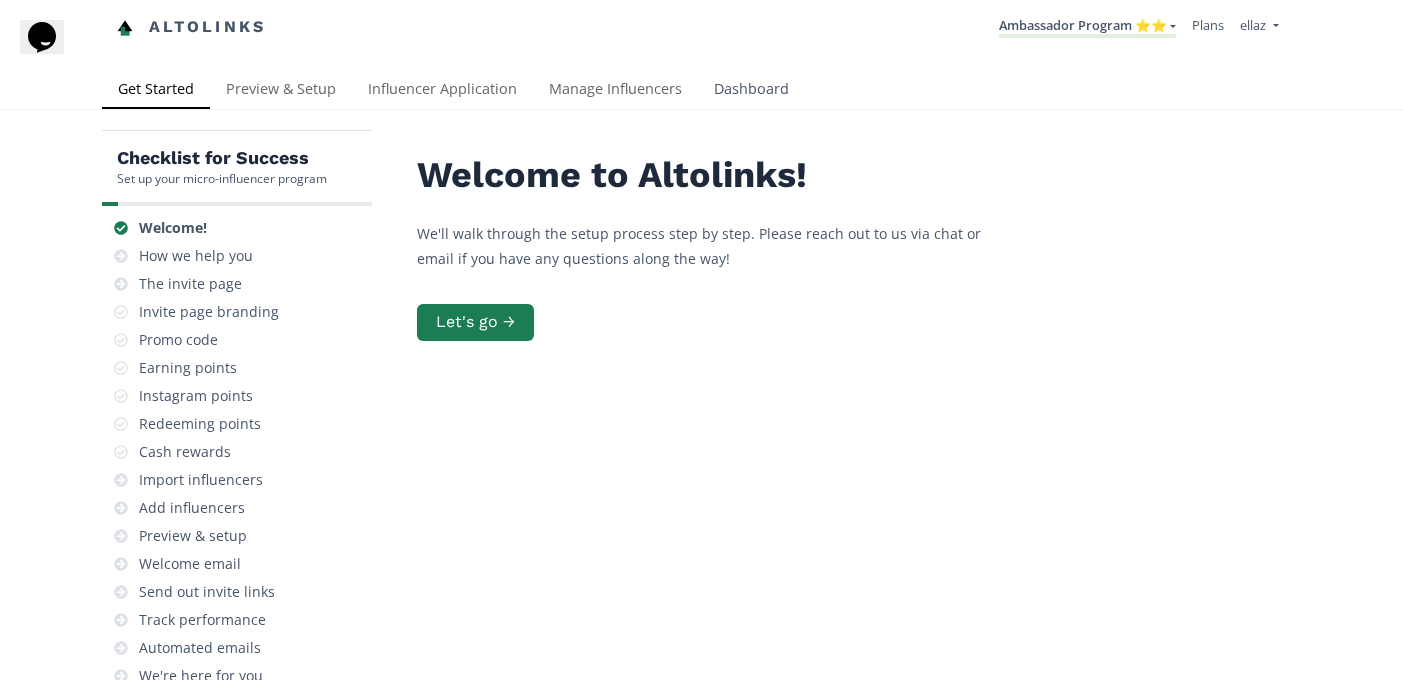 click on "Dashboard" at bounding box center (751, 91) 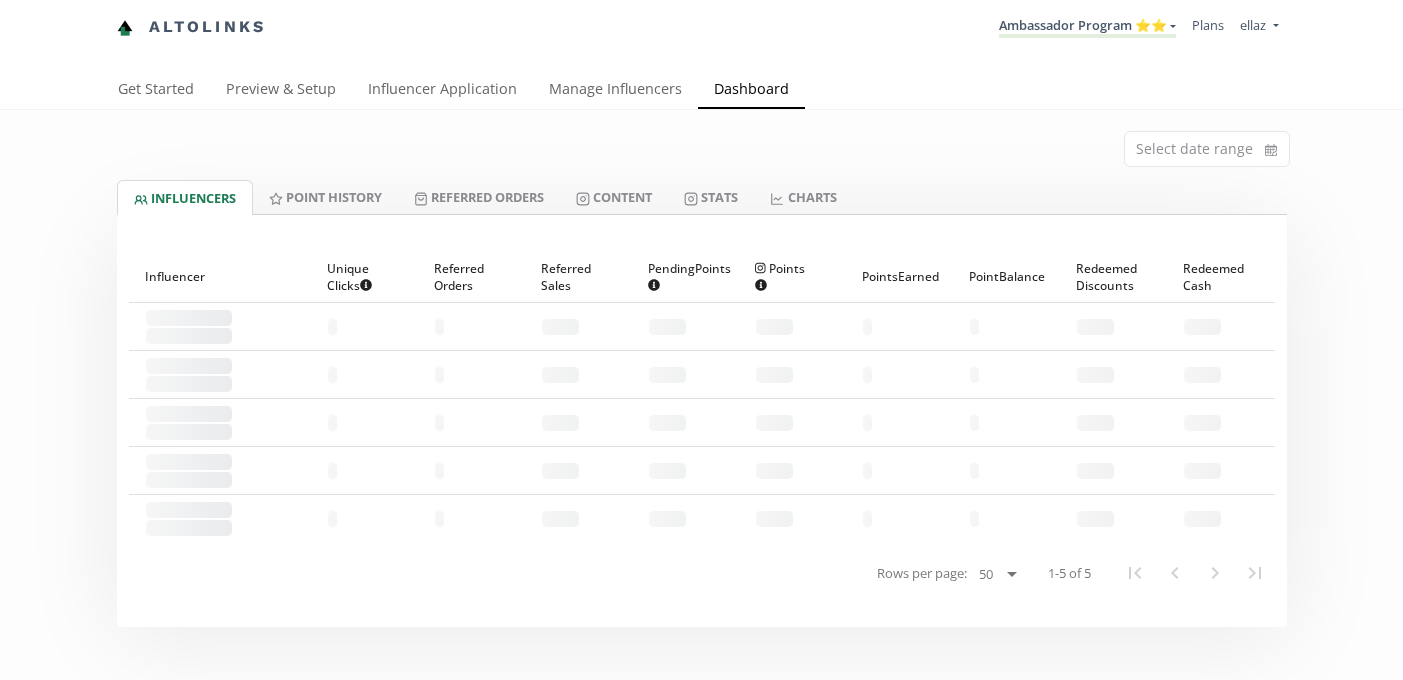 scroll, scrollTop: 0, scrollLeft: 0, axis: both 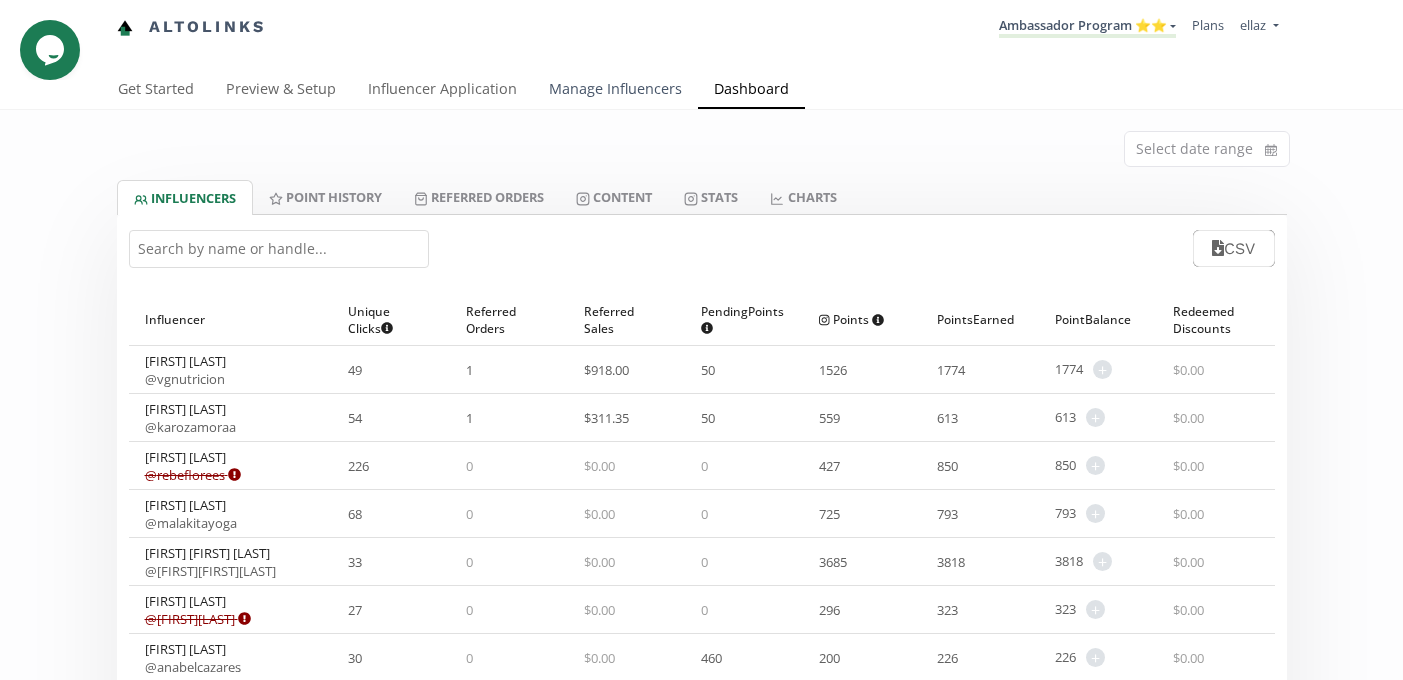 click on "Manage Influencers" at bounding box center (615, 91) 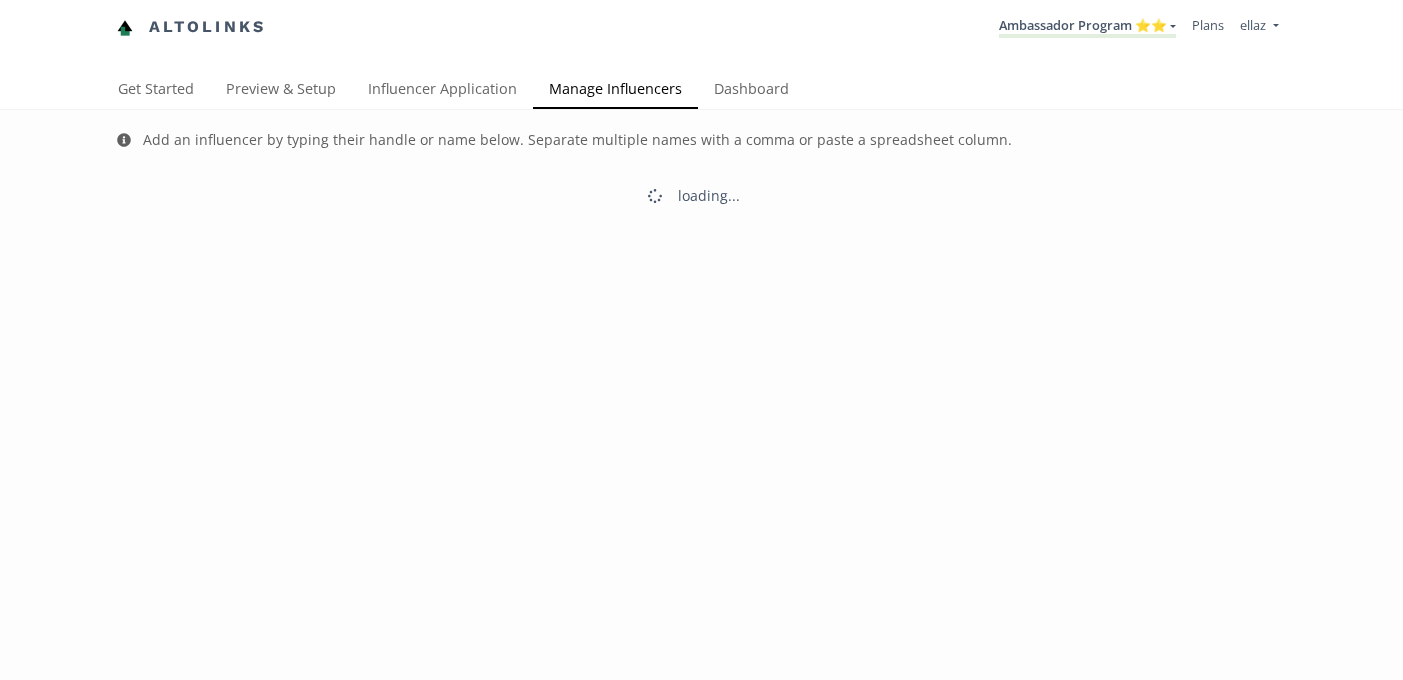scroll, scrollTop: 0, scrollLeft: 0, axis: both 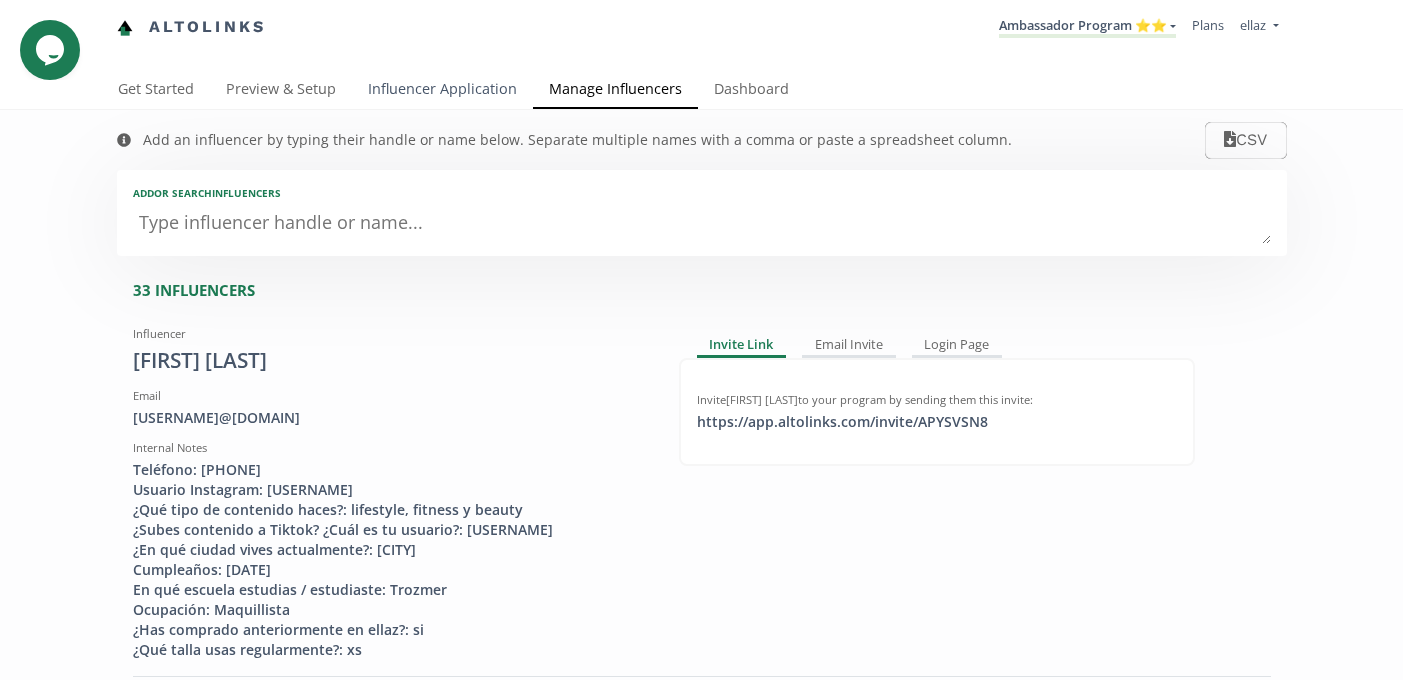 click on "Influencer Application" at bounding box center [442, 91] 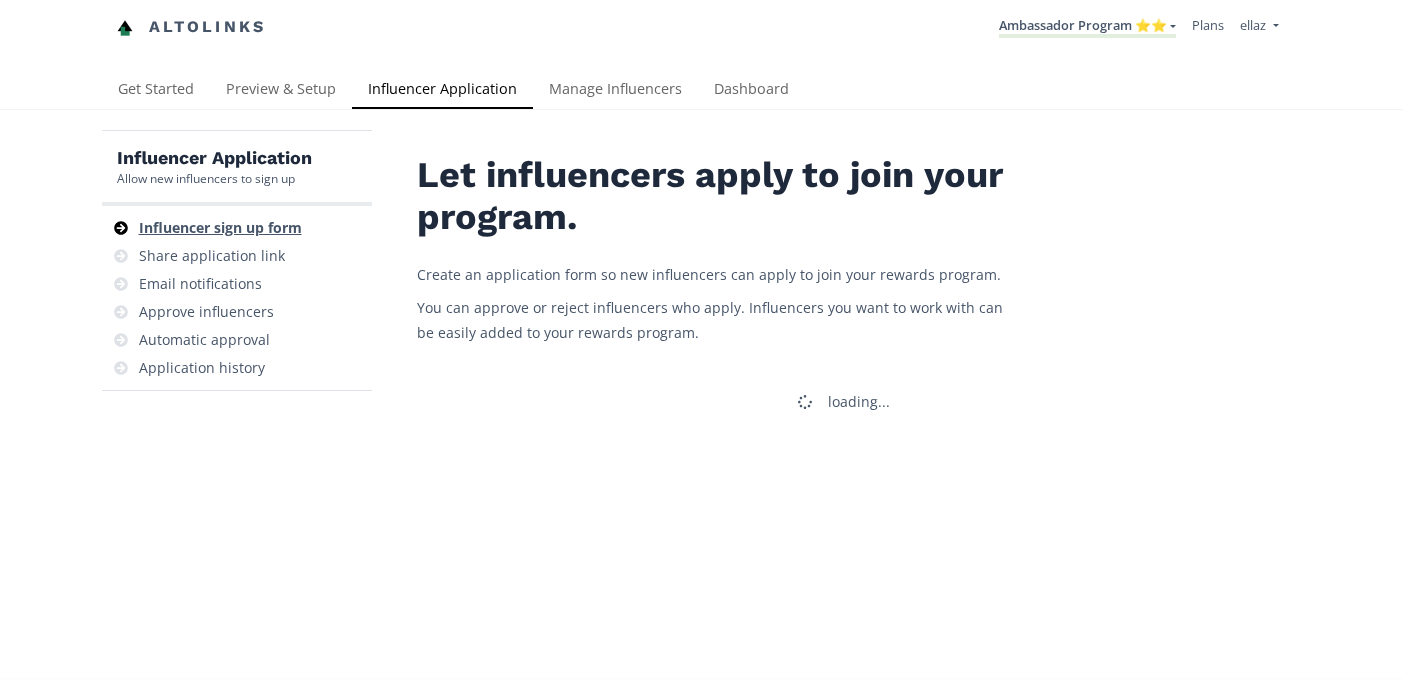 scroll, scrollTop: 0, scrollLeft: 0, axis: both 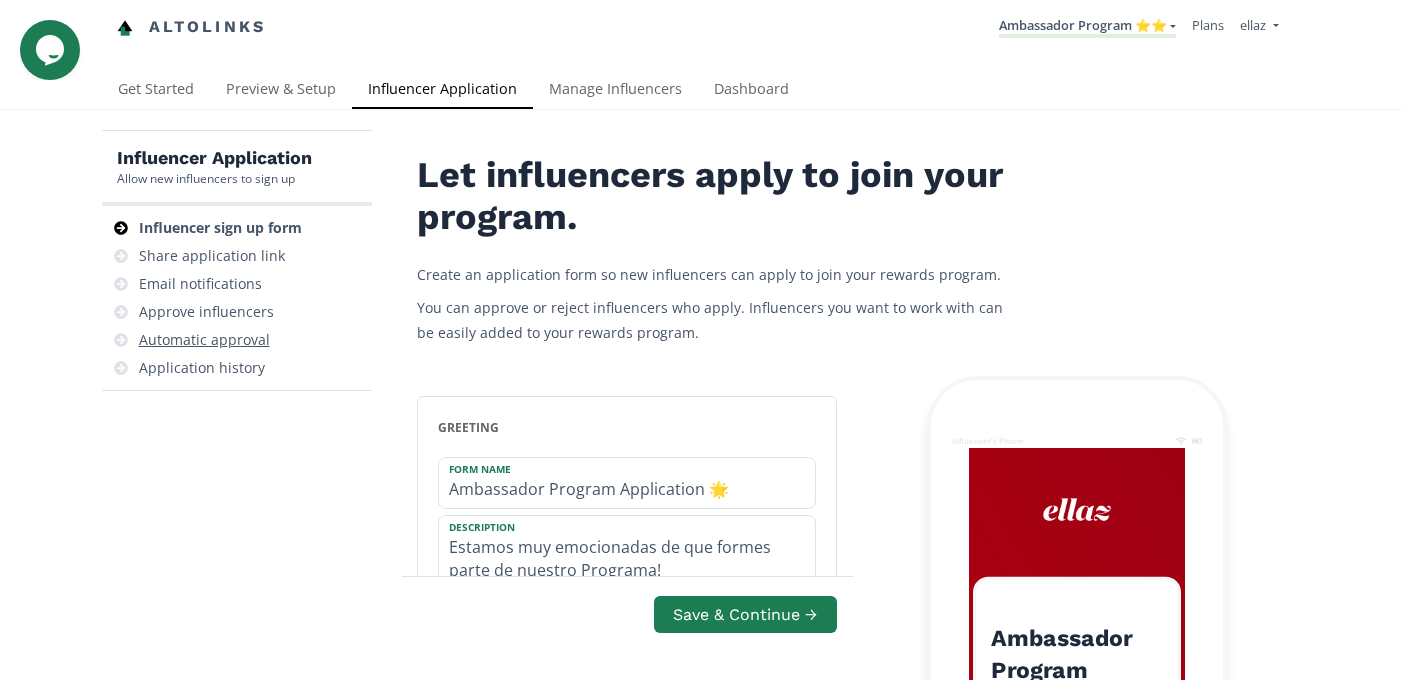 click on "Automatic approval" at bounding box center [237, 340] 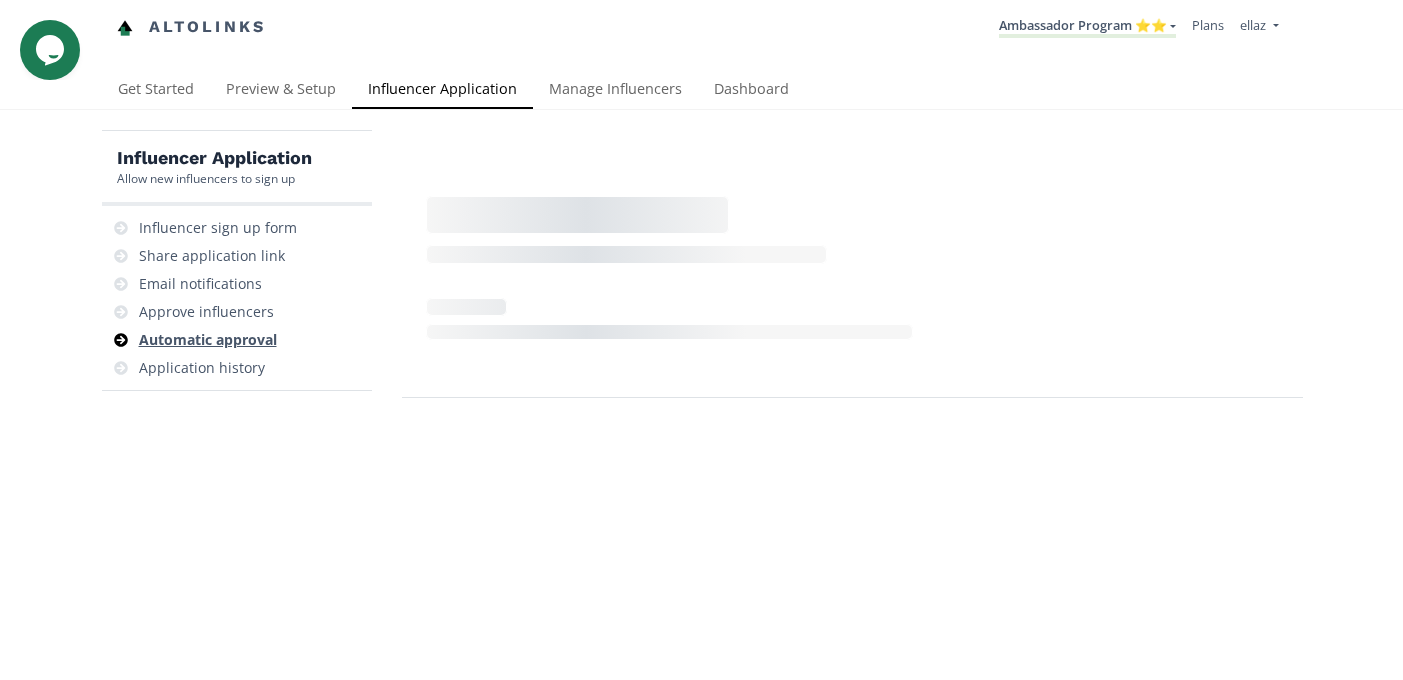 scroll, scrollTop: 80, scrollLeft: 0, axis: vertical 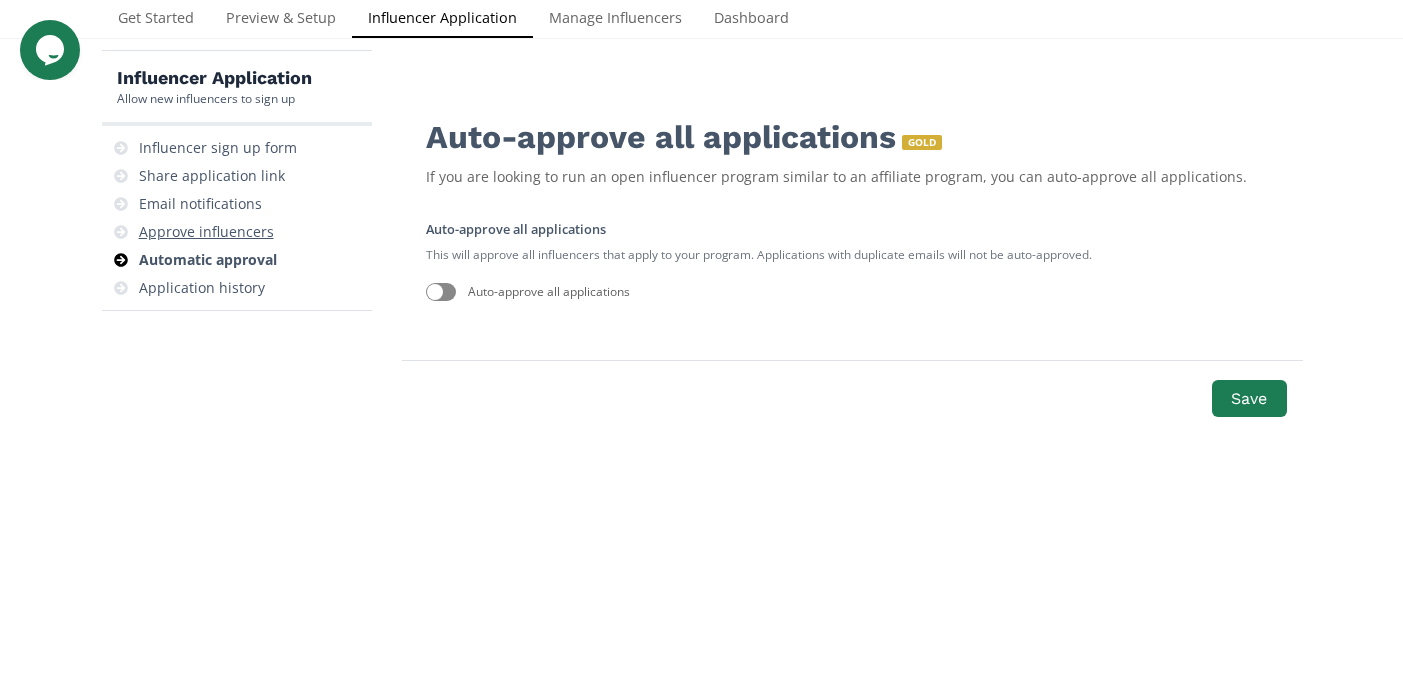 click on "Approve influencers" at bounding box center [206, 232] 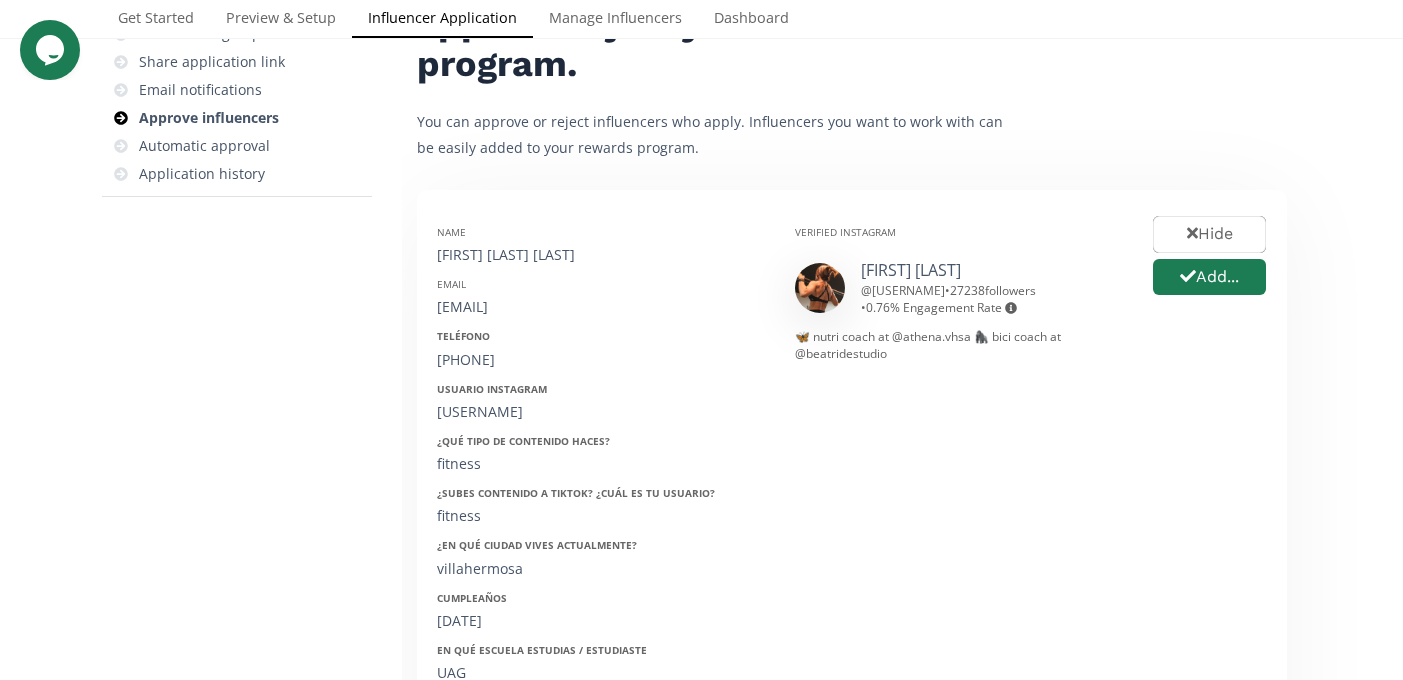 scroll, scrollTop: 195, scrollLeft: 0, axis: vertical 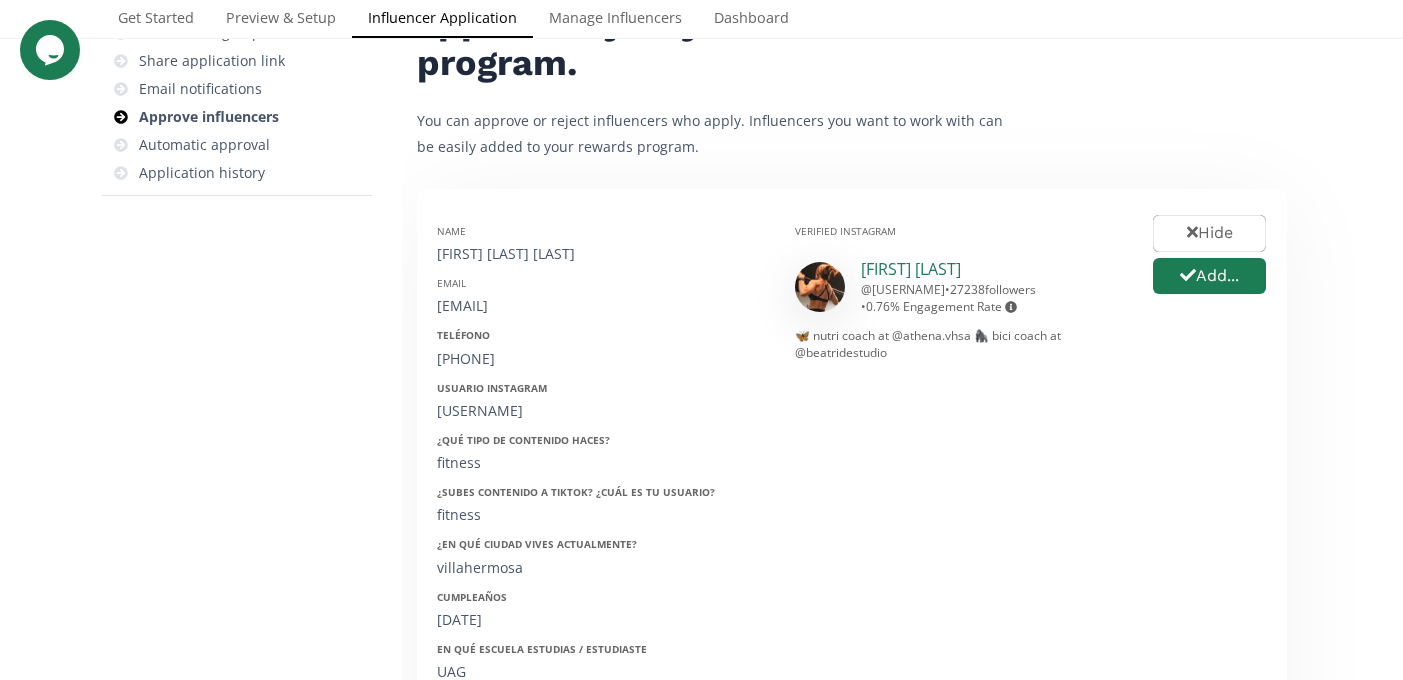 click on "[FIRST] [LAST]" at bounding box center (911, 269) 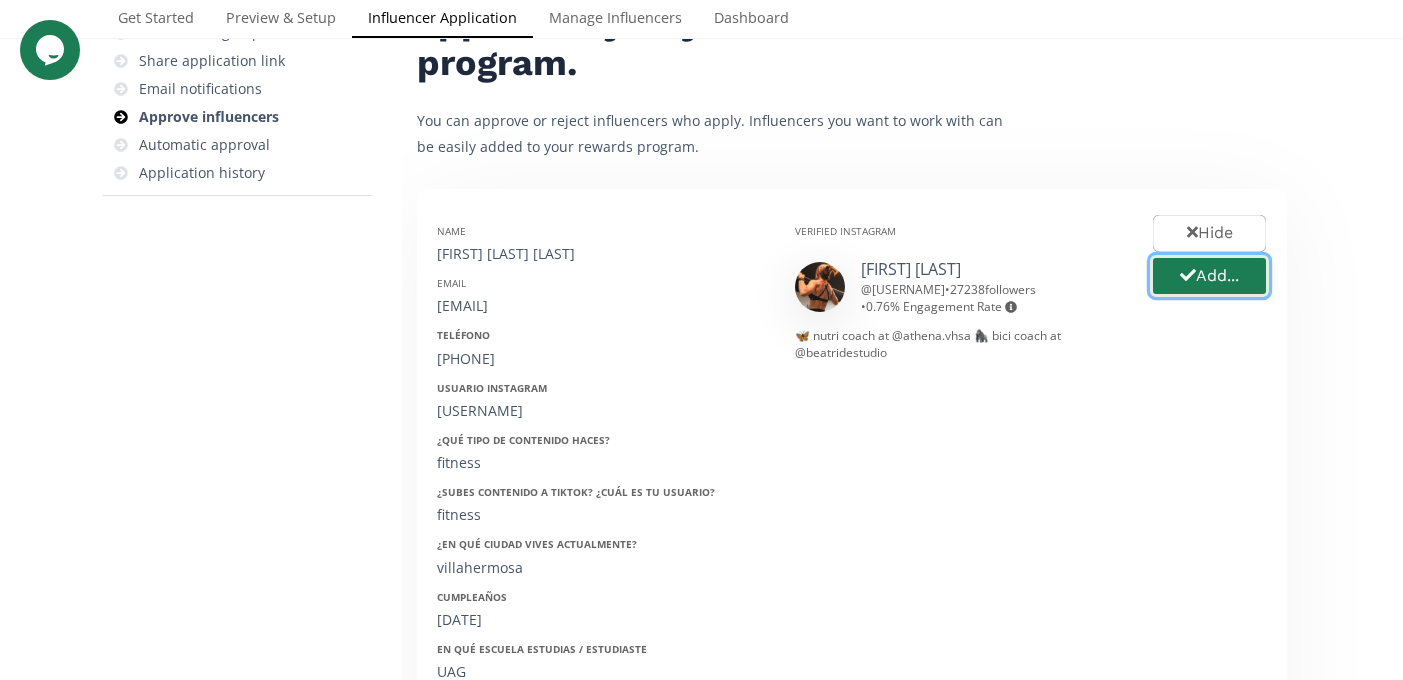 click on "Add..." at bounding box center [1209, 276] 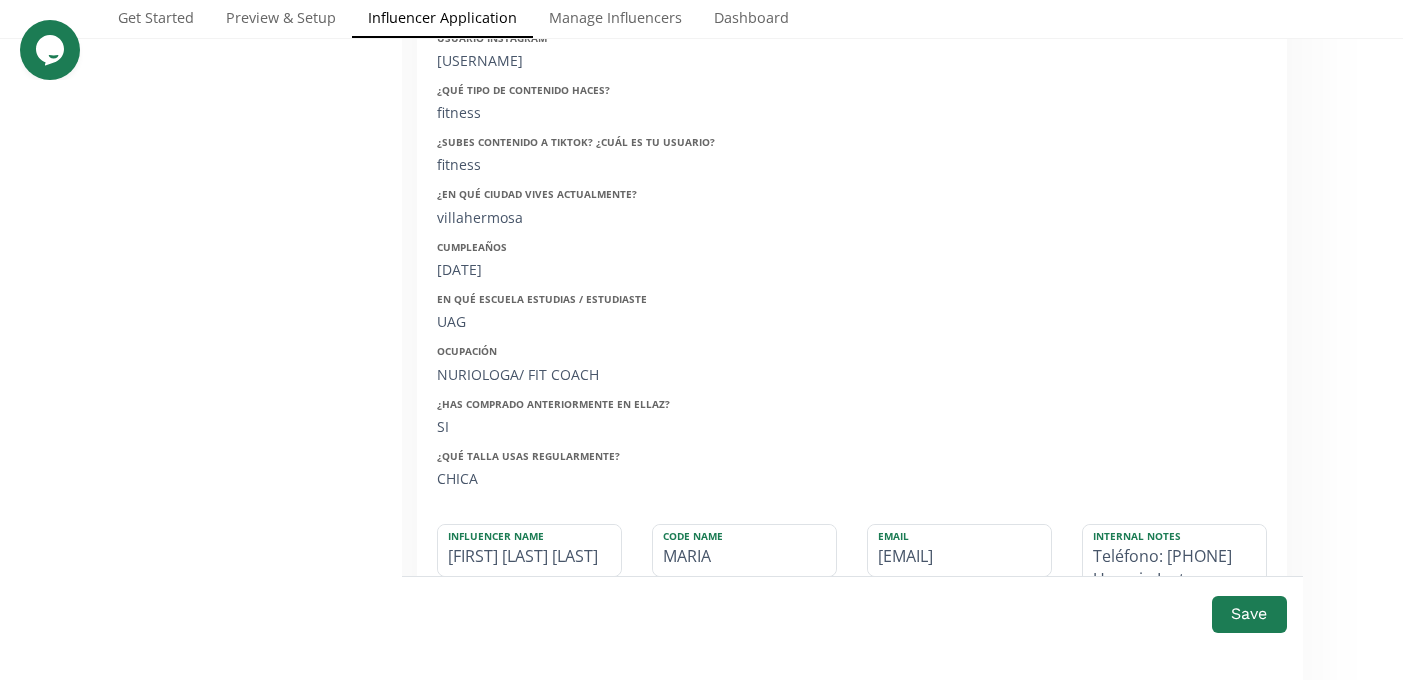 scroll, scrollTop: 653, scrollLeft: 0, axis: vertical 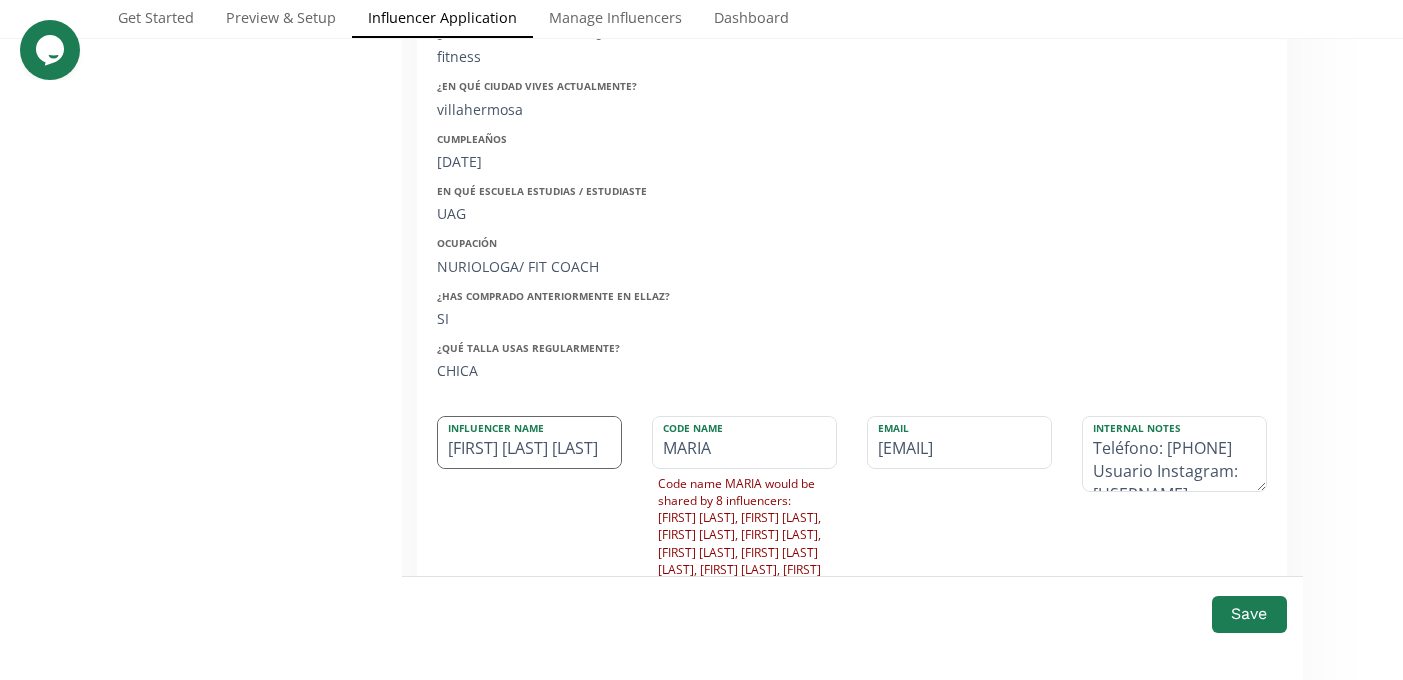 click on "maria jose gutierrez ortiz" at bounding box center (529, 442) 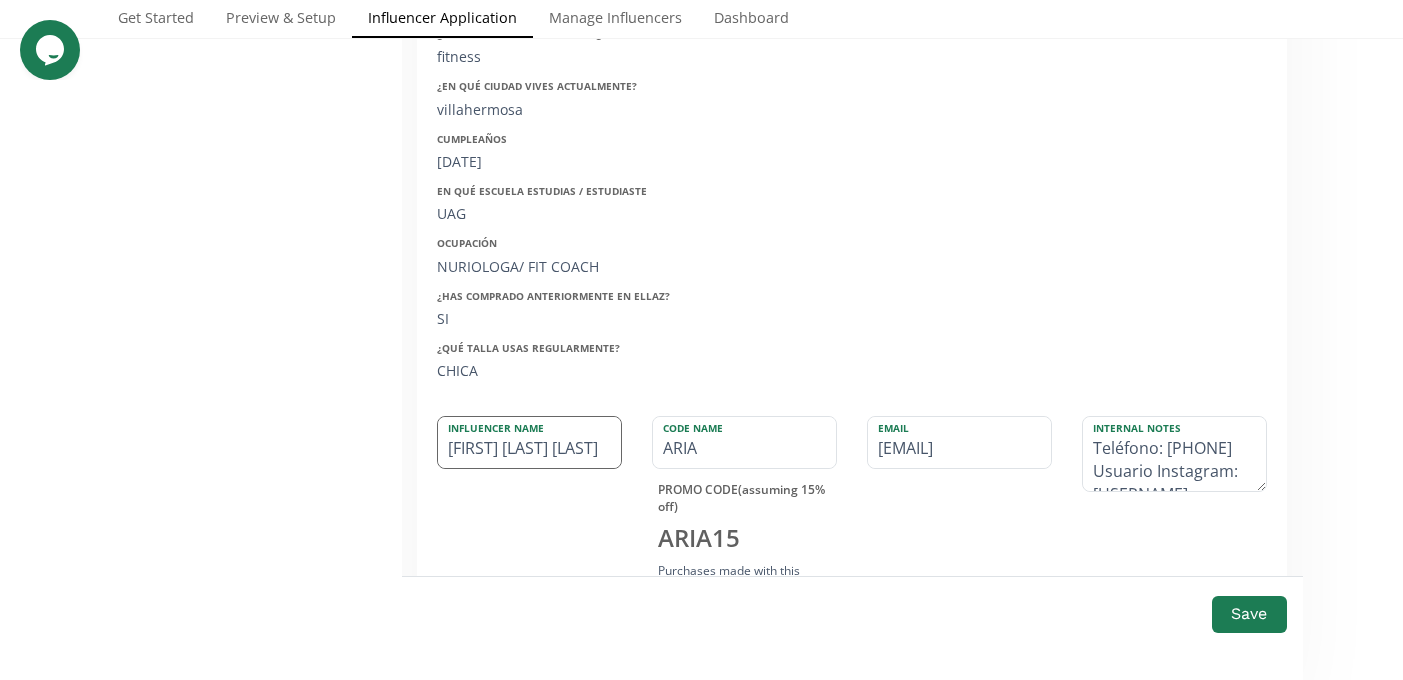 type on "Maria jose gutierrez ortiz" 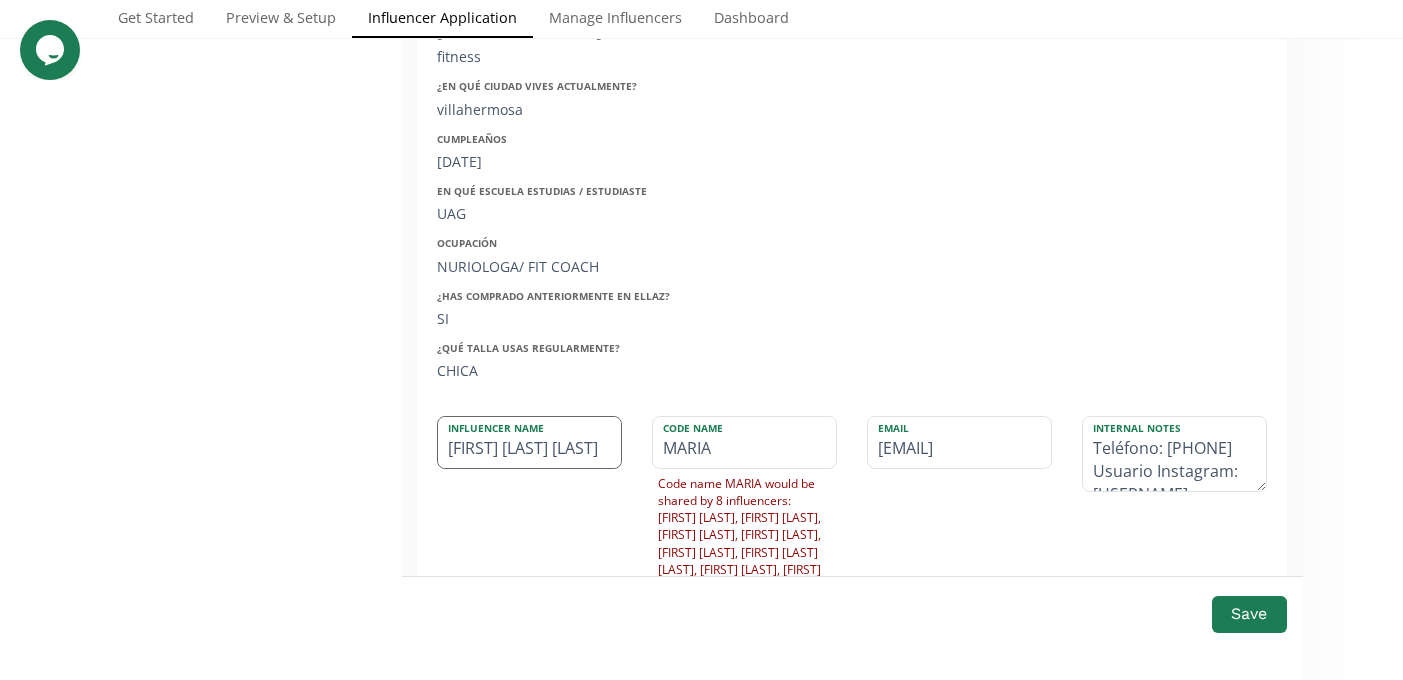 click on "Maria jose gutierrez ortiz" at bounding box center (529, 442) 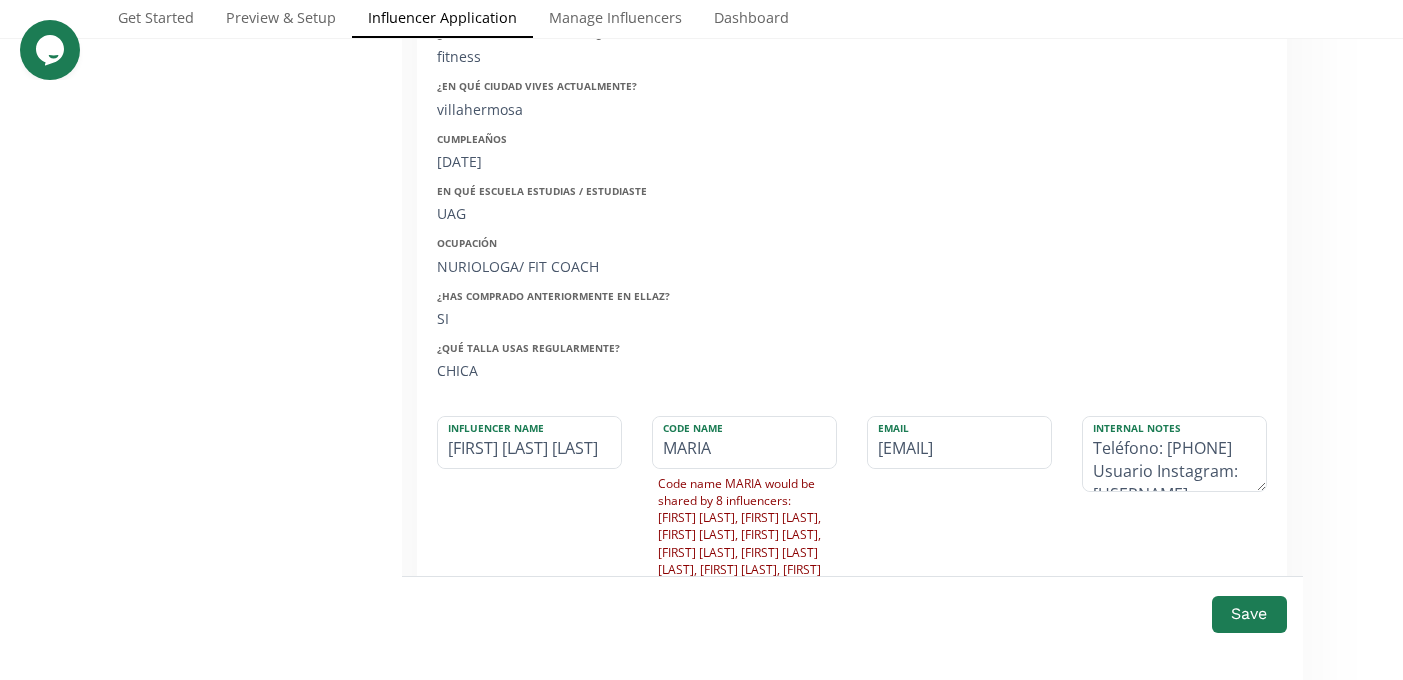 type on "Maria Jose Gutierrez Ortiz" 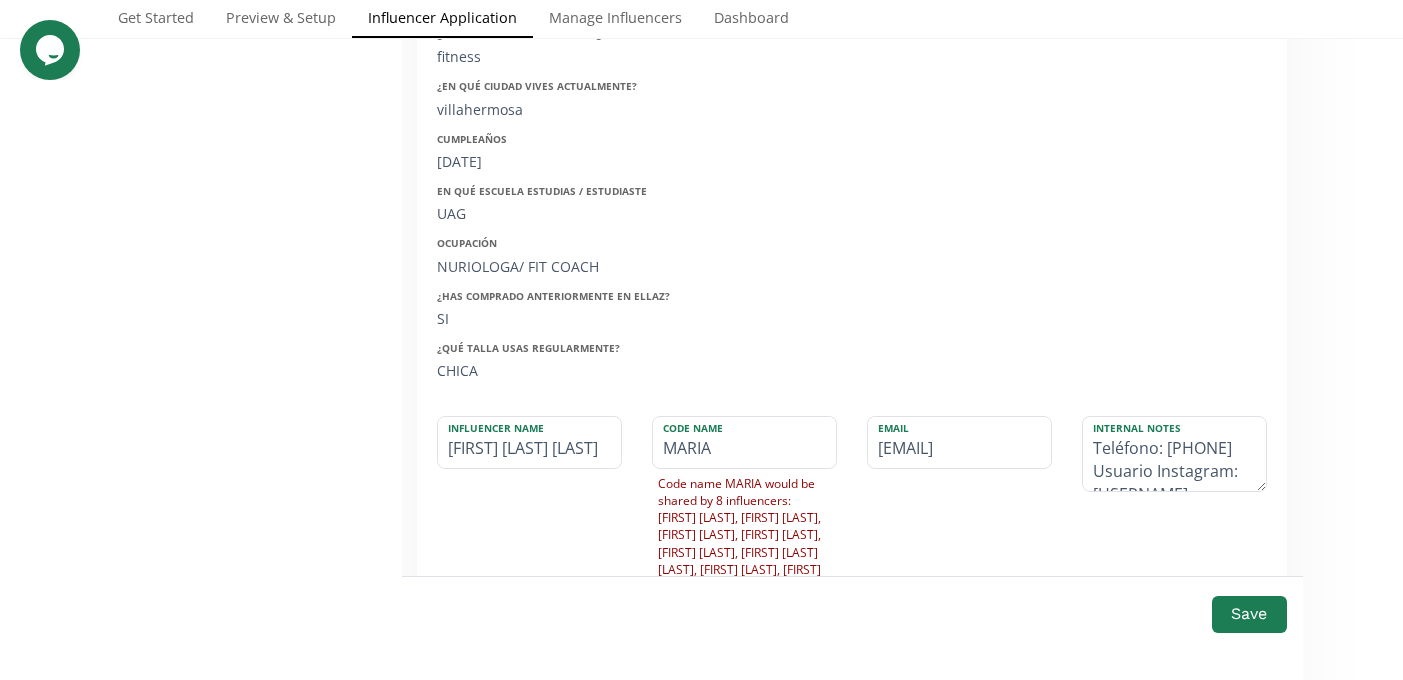 scroll, scrollTop: 0, scrollLeft: 0, axis: both 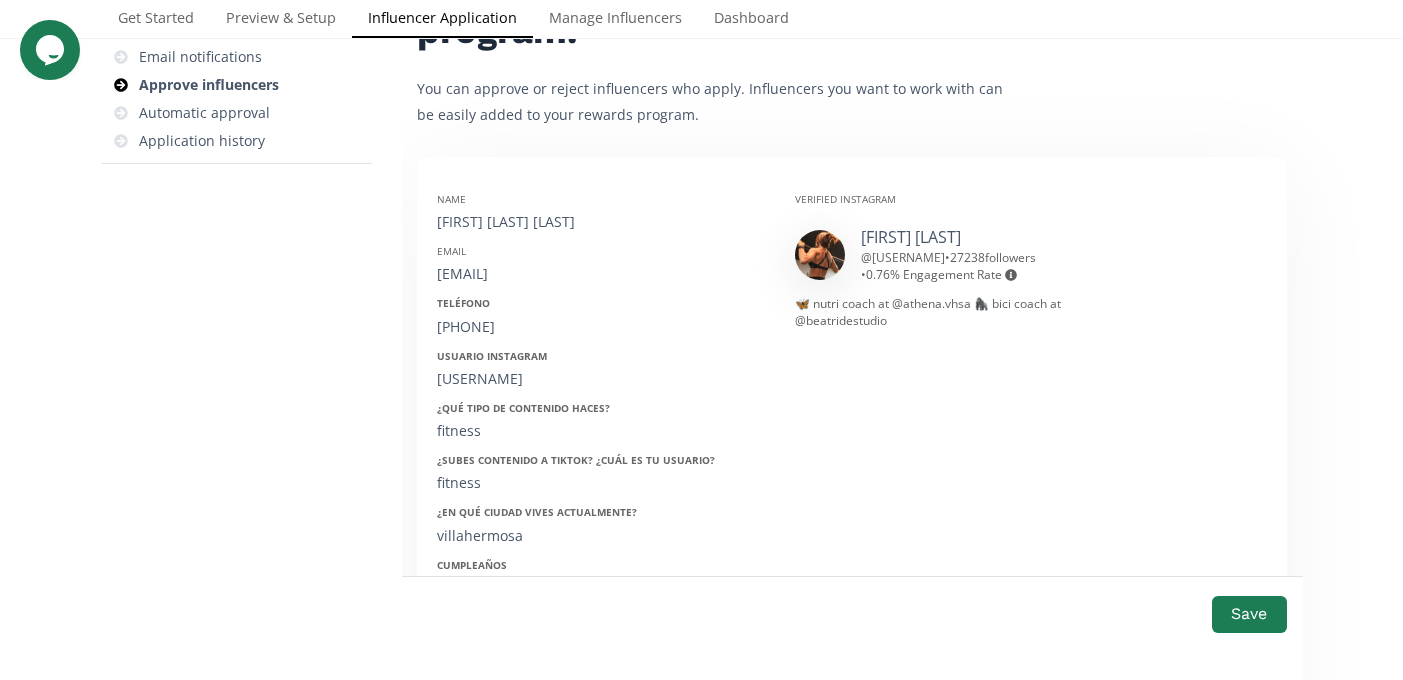 click on "majo.gtz.ort@gmail.com" at bounding box center [601, 274] 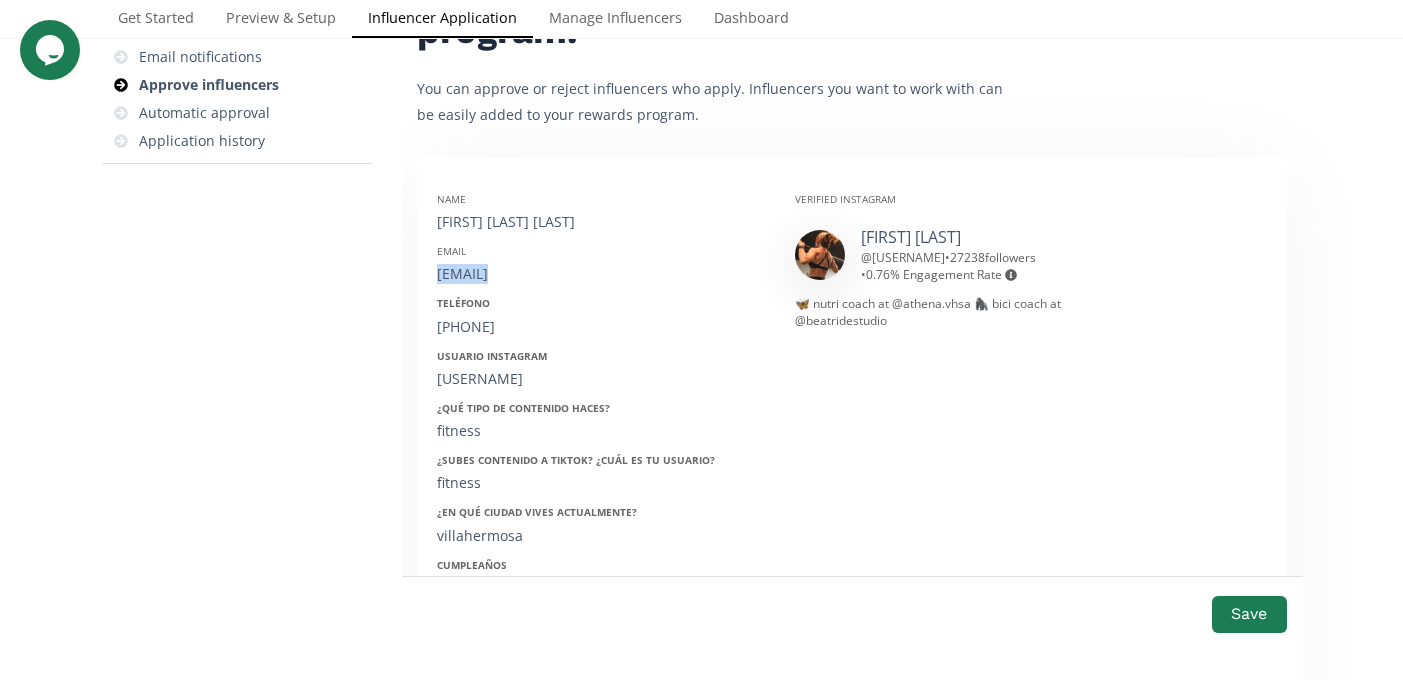click on "[EMAIL]" at bounding box center [601, 274] 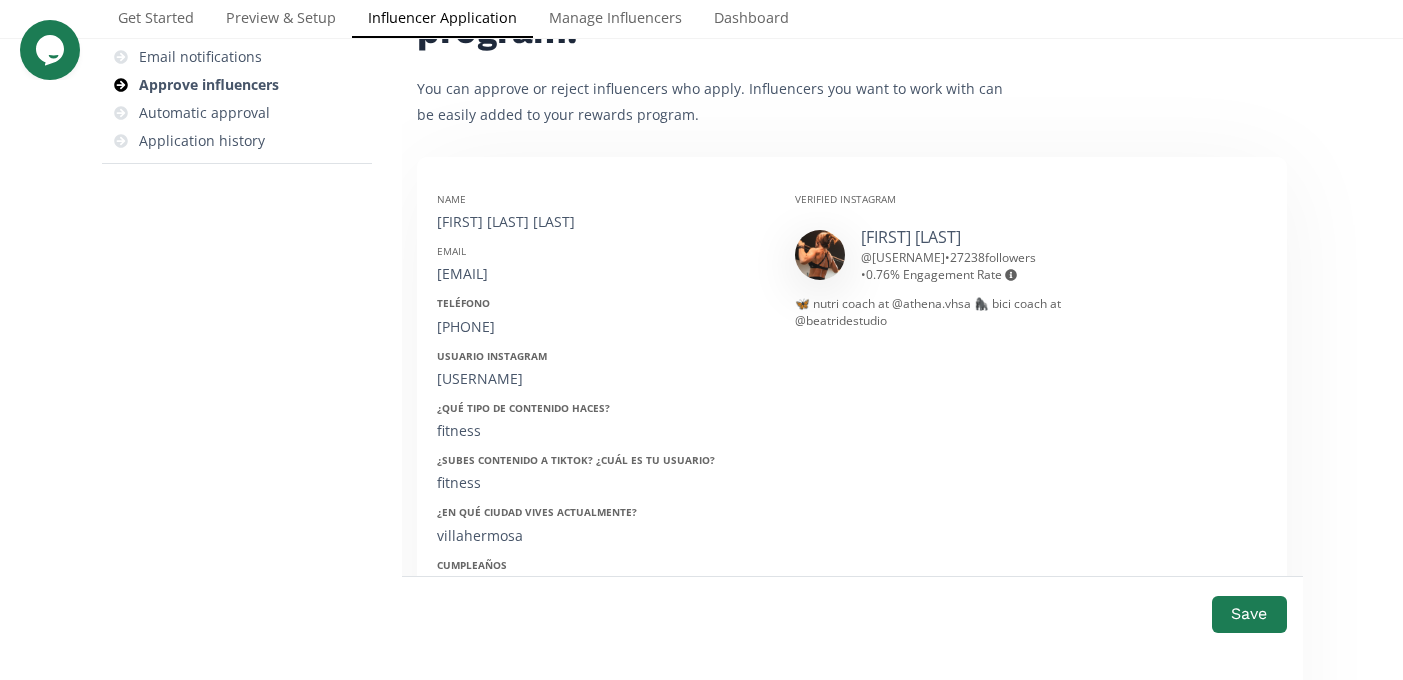 click on "9935904441" at bounding box center (601, 327) 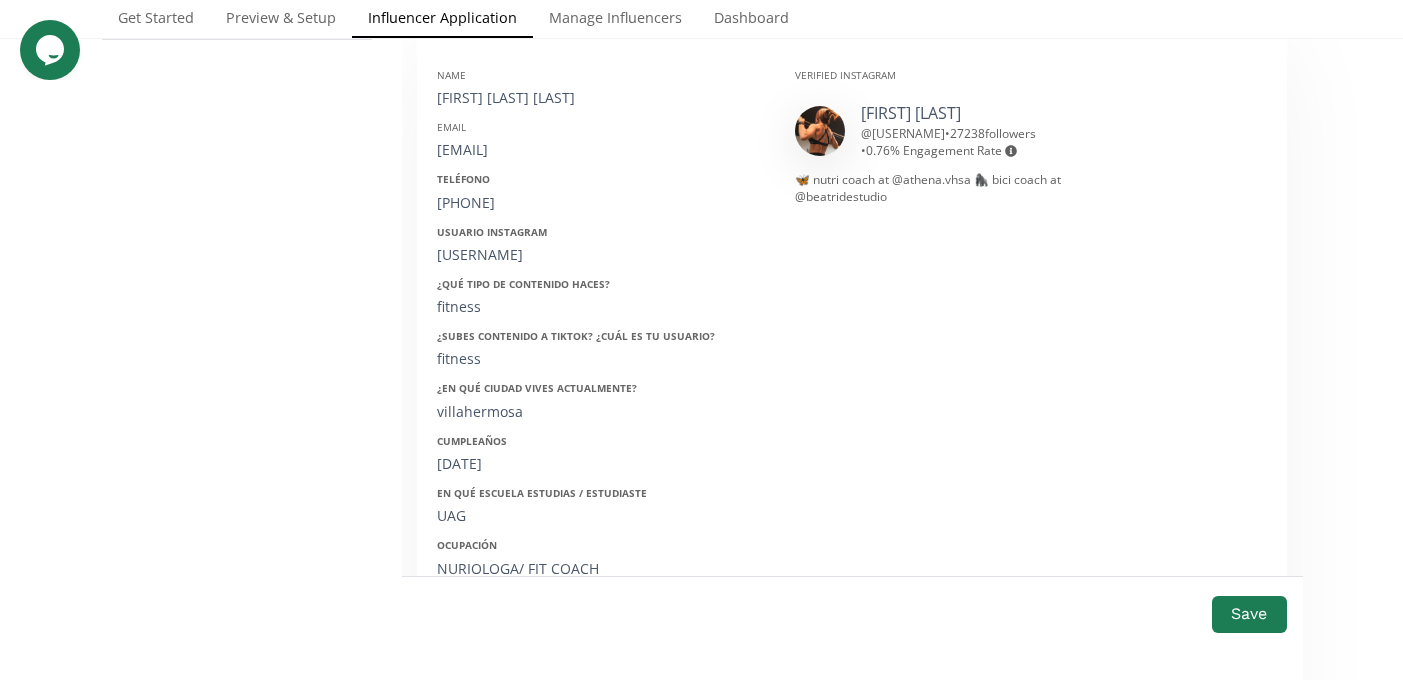 click on "06/04/1994" at bounding box center (601, 464) 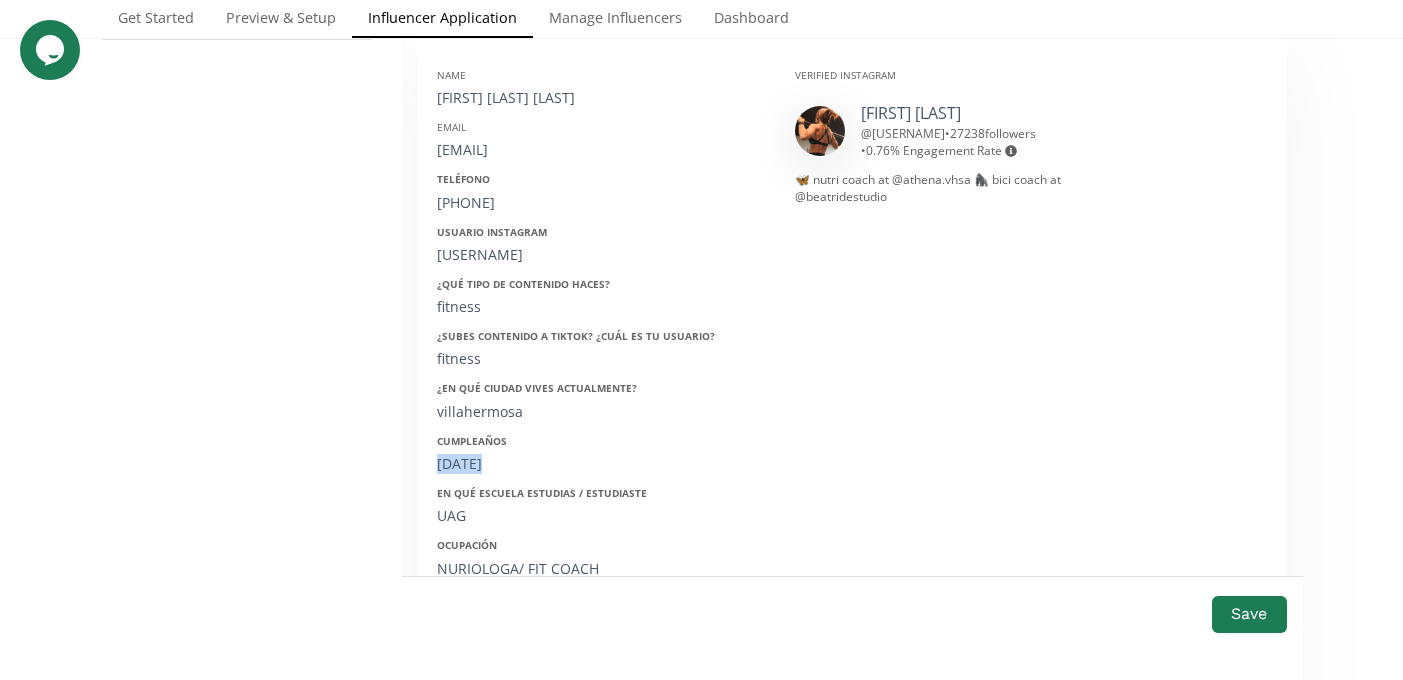 click on "06/04/1994" at bounding box center [601, 464] 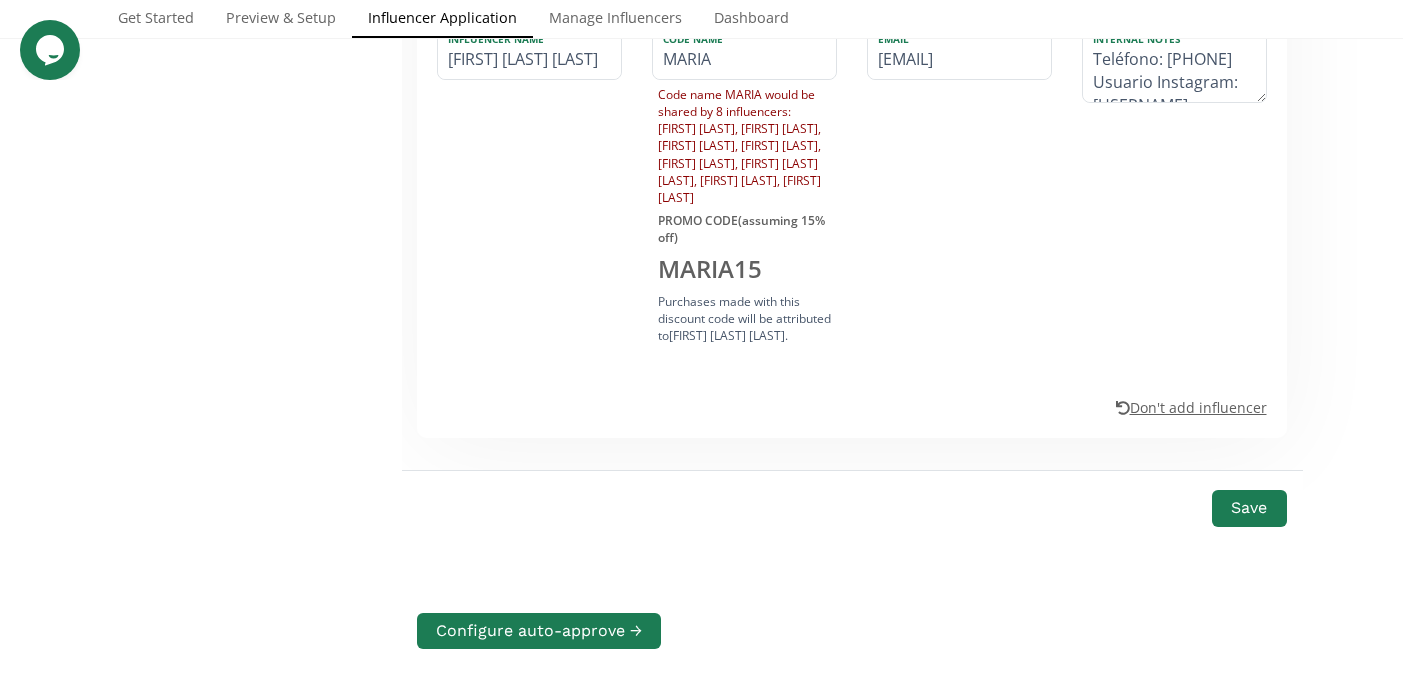 scroll, scrollTop: 1405, scrollLeft: 0, axis: vertical 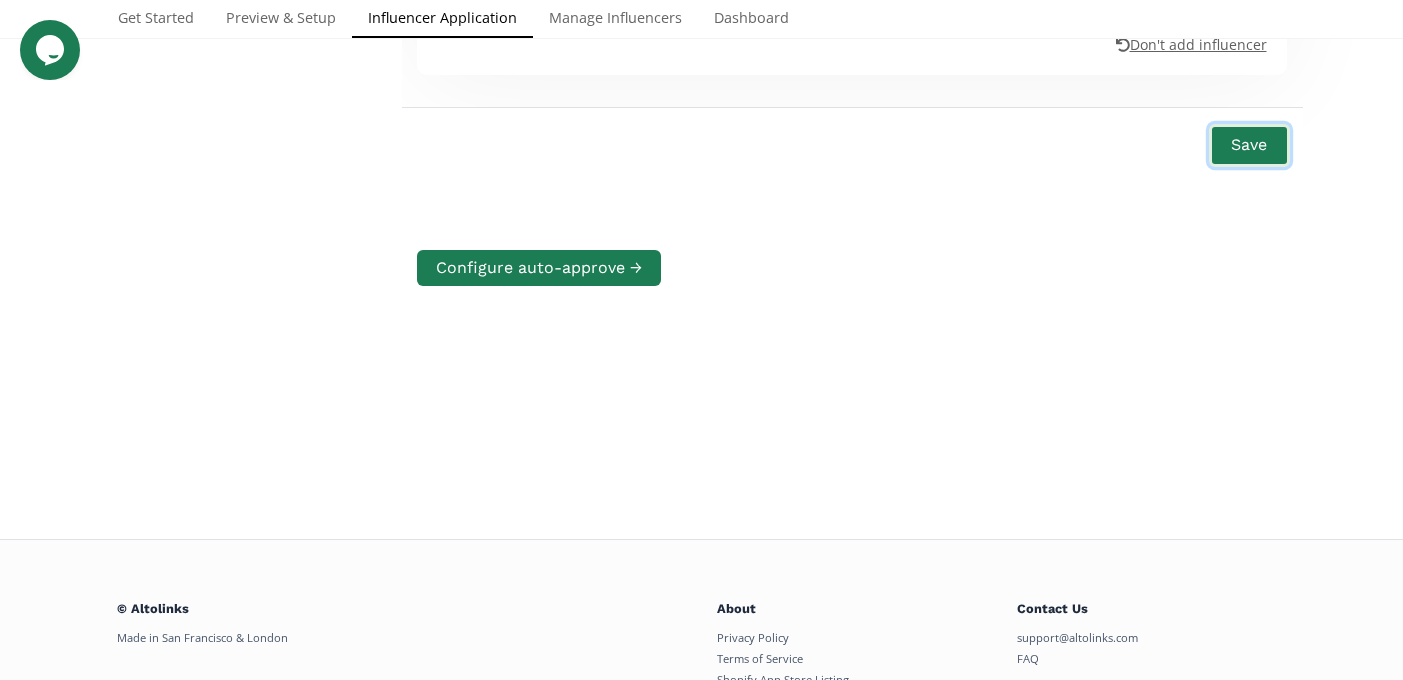 click on "Save" at bounding box center (1249, 145) 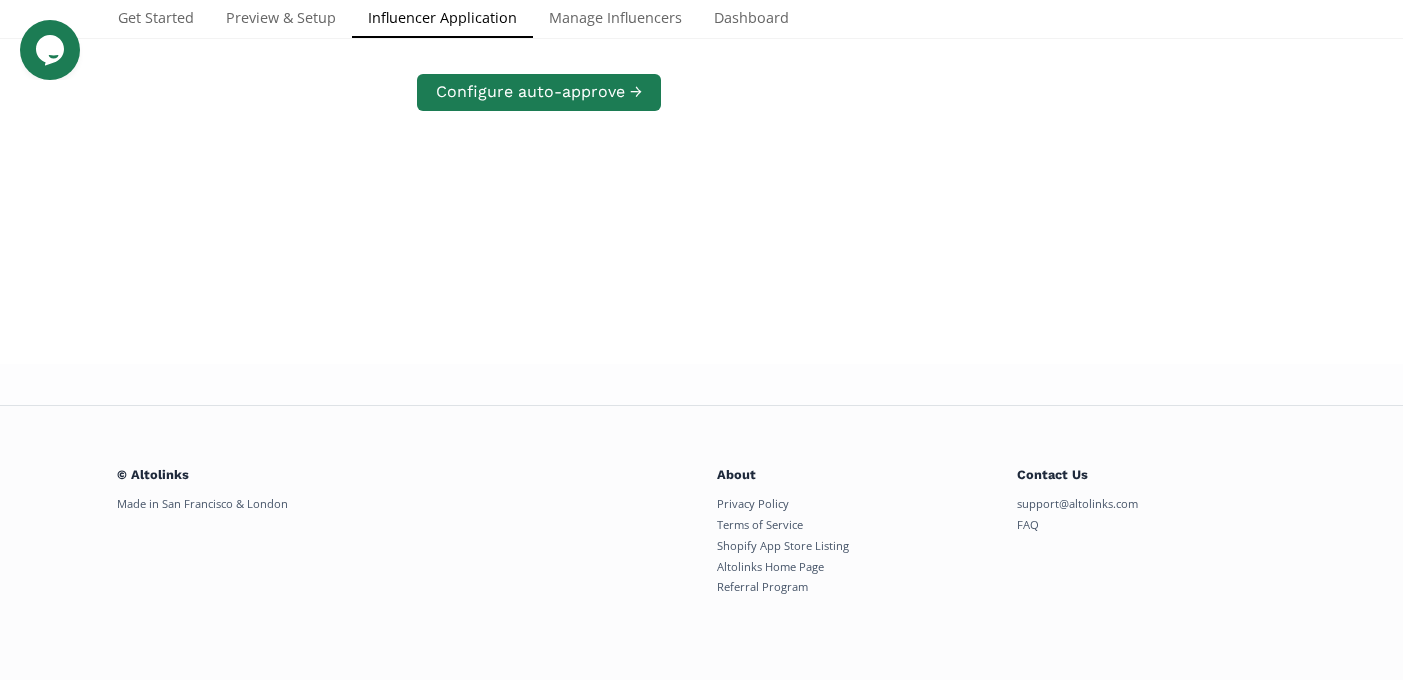 scroll, scrollTop: 402, scrollLeft: 0, axis: vertical 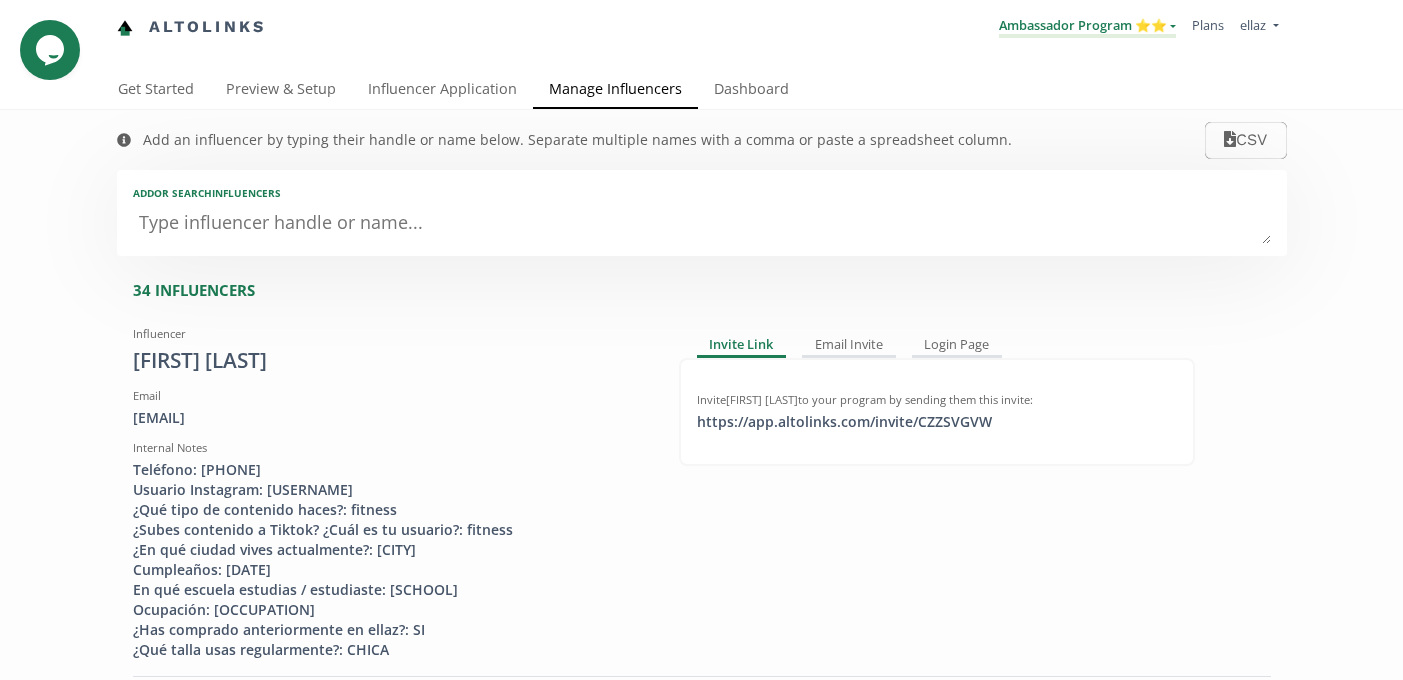 click on "Ambassador Program ⭐️⭐️" at bounding box center (1087, 27) 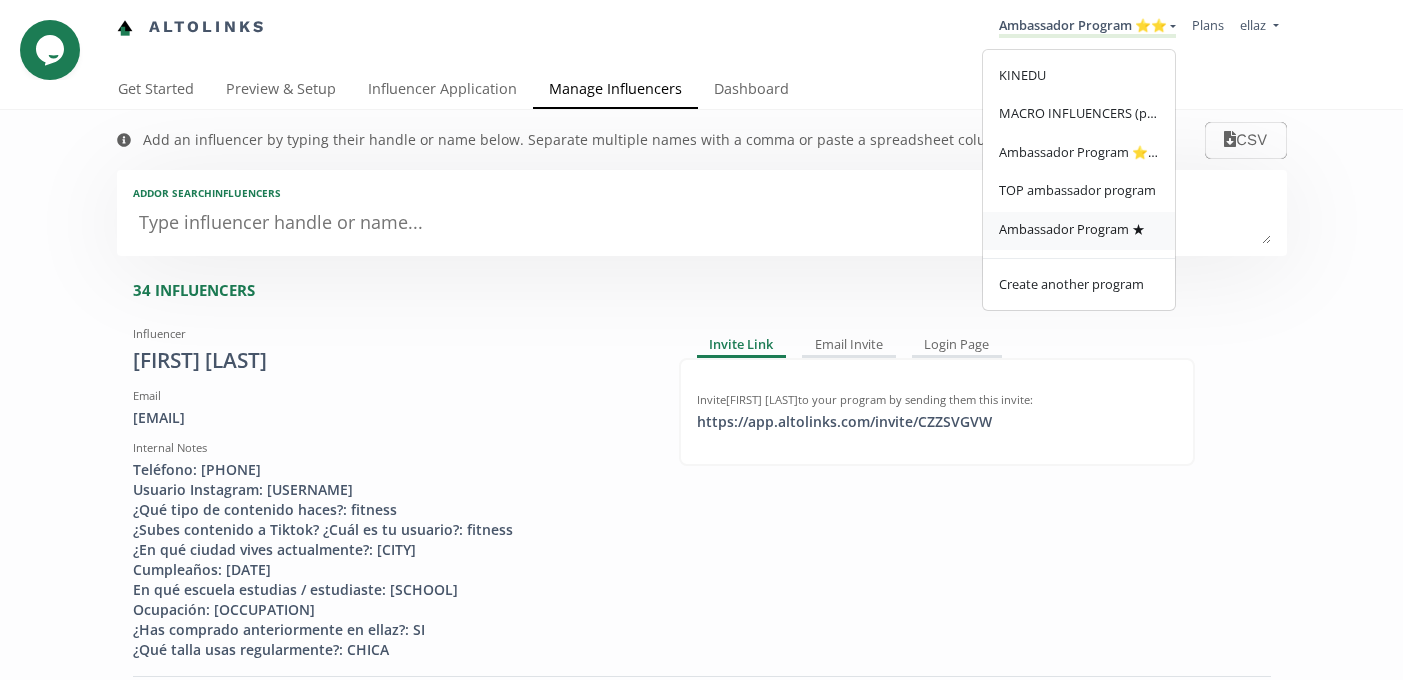 click on "Ambassador Program ★" at bounding box center [1079, 231] 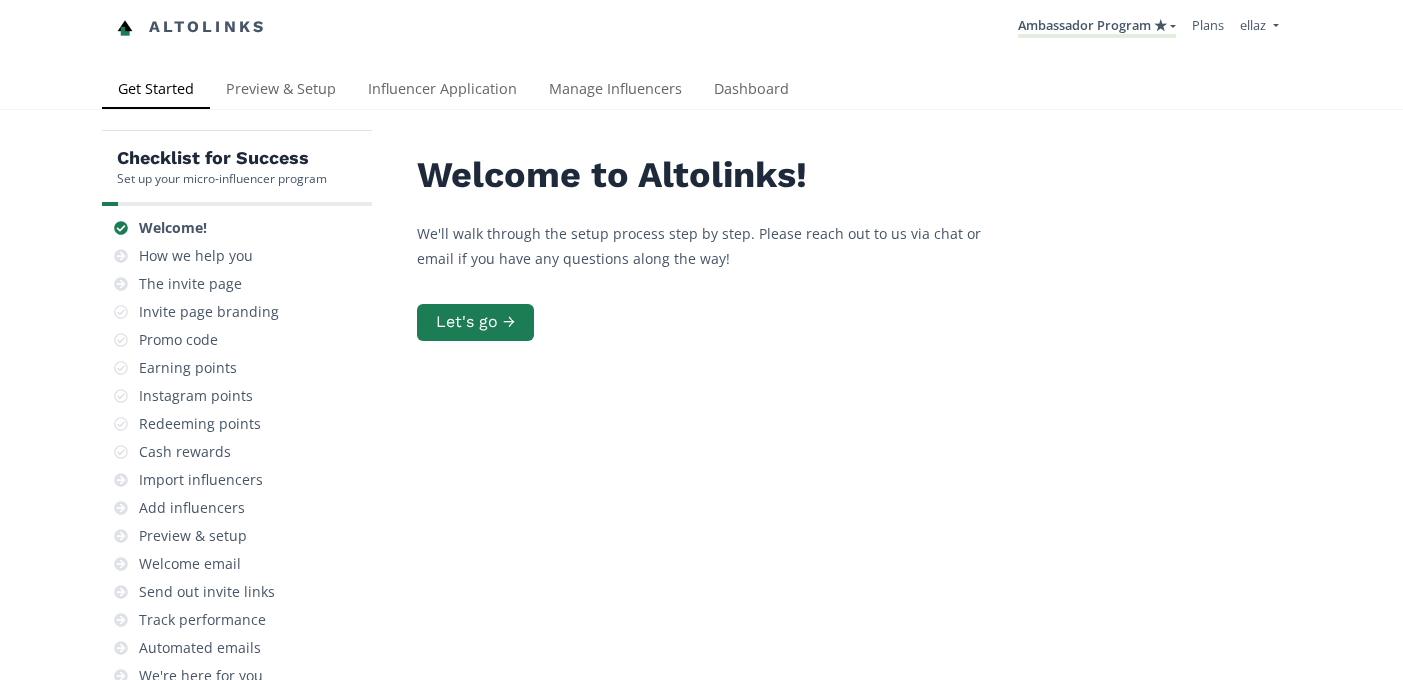 scroll, scrollTop: 0, scrollLeft: 0, axis: both 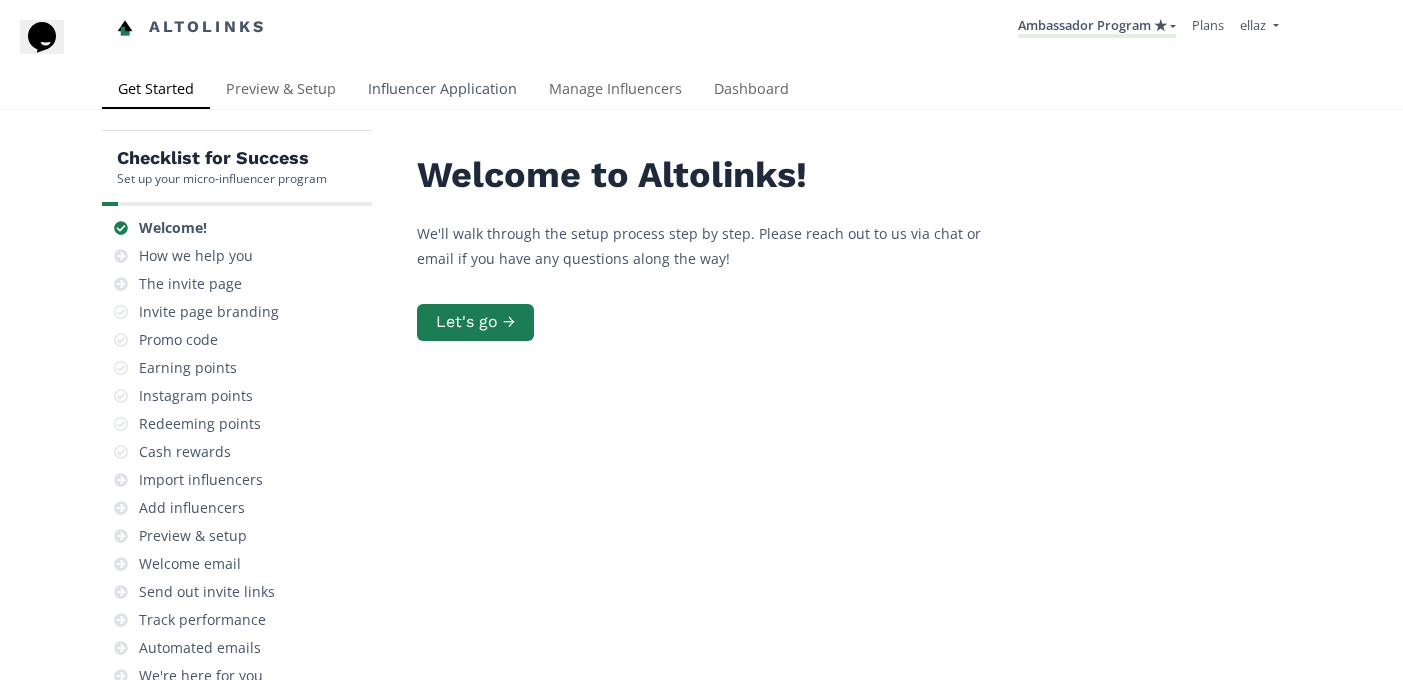 click on "Influencer Application" at bounding box center (442, 91) 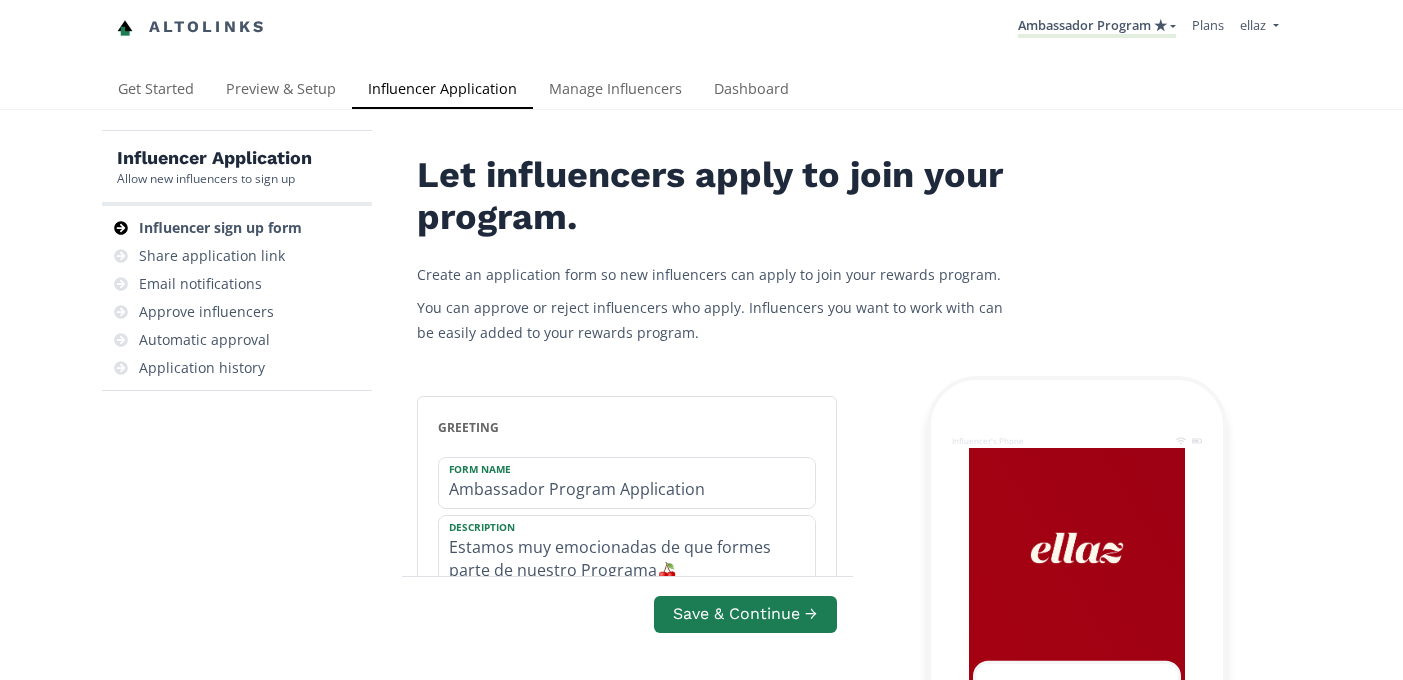 scroll, scrollTop: 0, scrollLeft: 0, axis: both 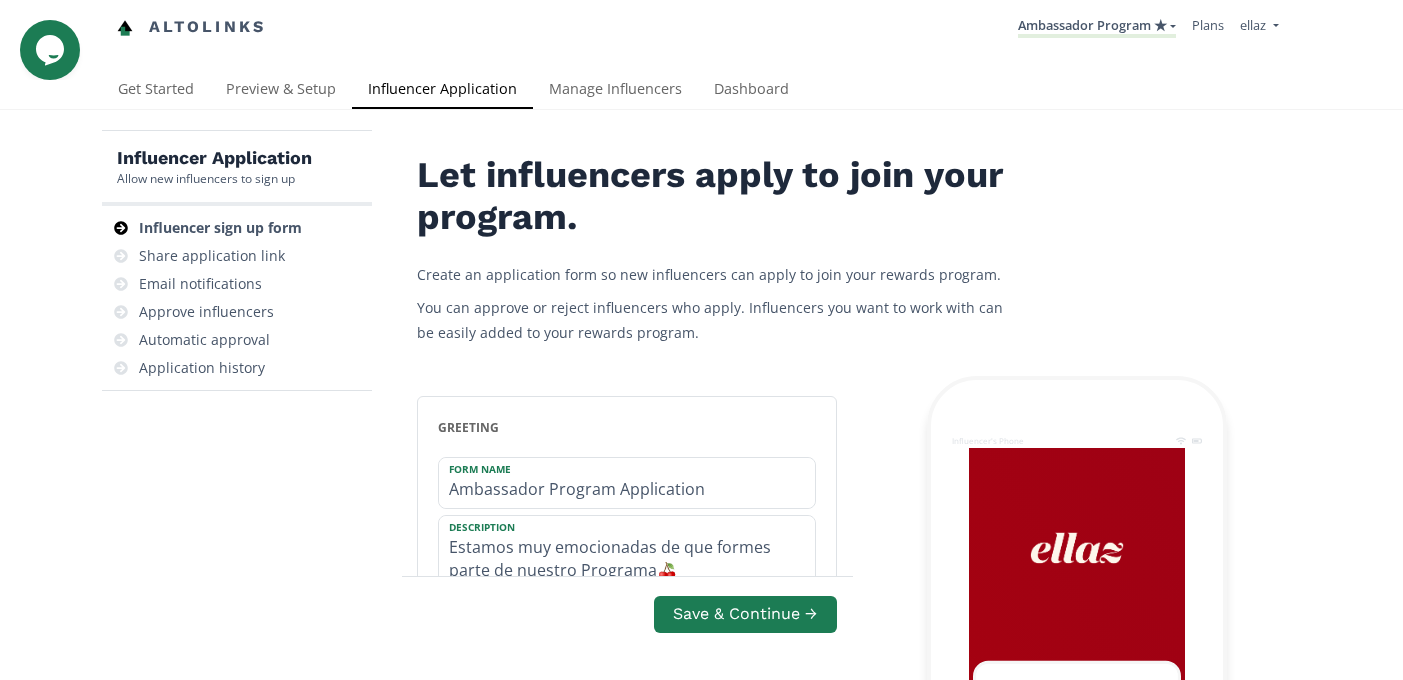 click on "Altolinks
Ambassador Program ★
KINEDU
MACRO INFLUENCERS (prog ventas)
Ambassador Program ⭐️⭐️ TOP ambassador program Ambassador Program ★" at bounding box center [701, 35] 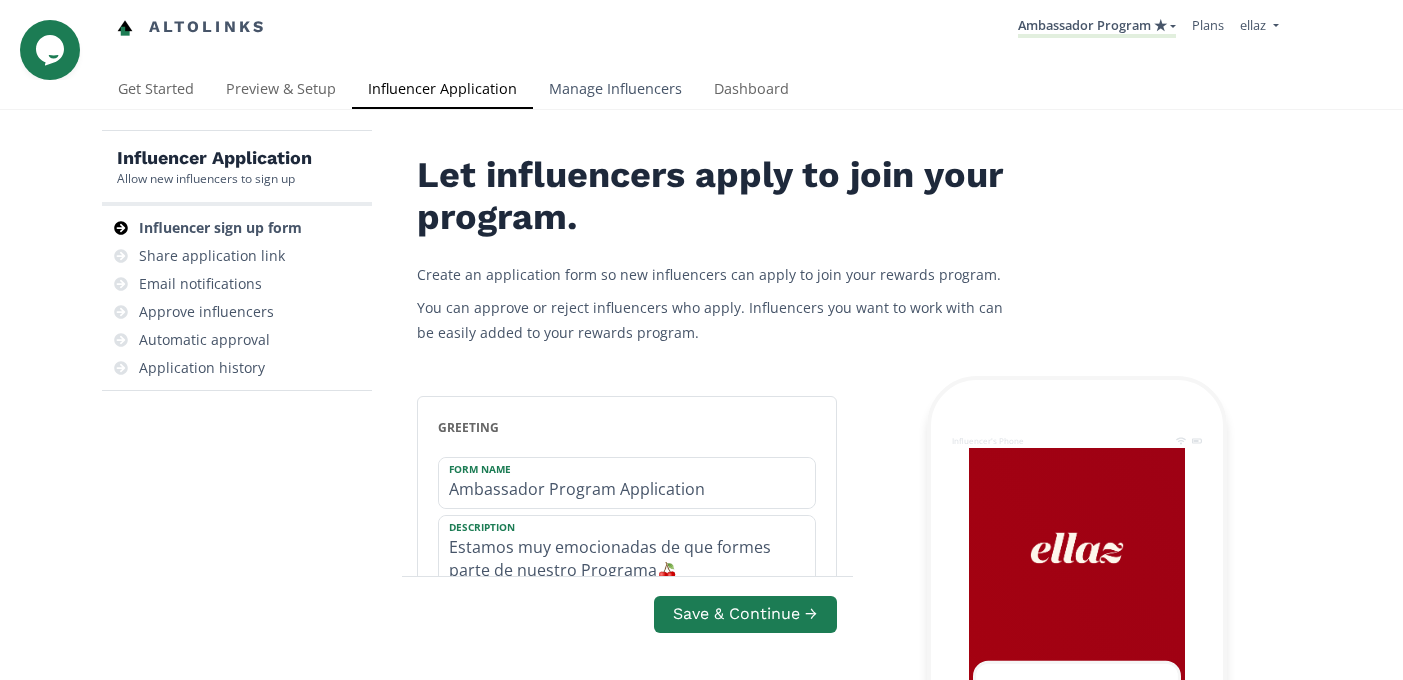 click on "Manage Influencers" at bounding box center [615, 91] 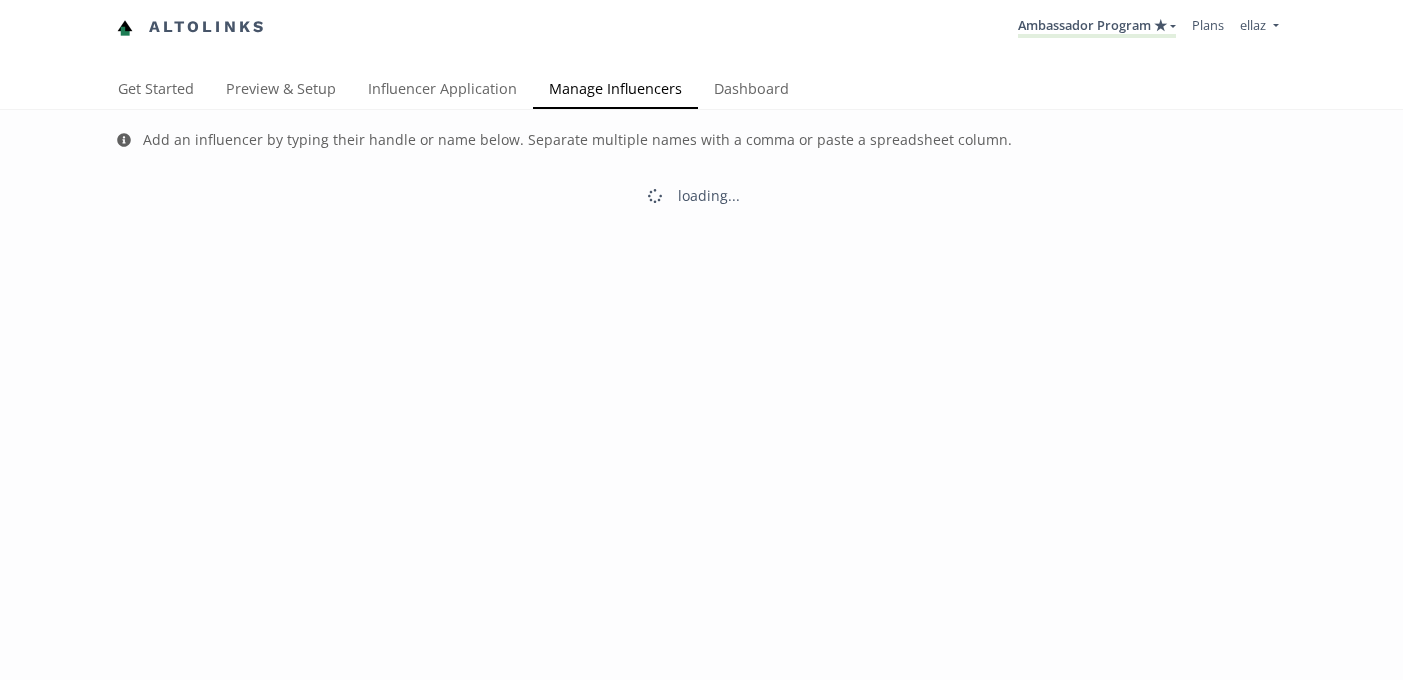 scroll, scrollTop: 0, scrollLeft: 0, axis: both 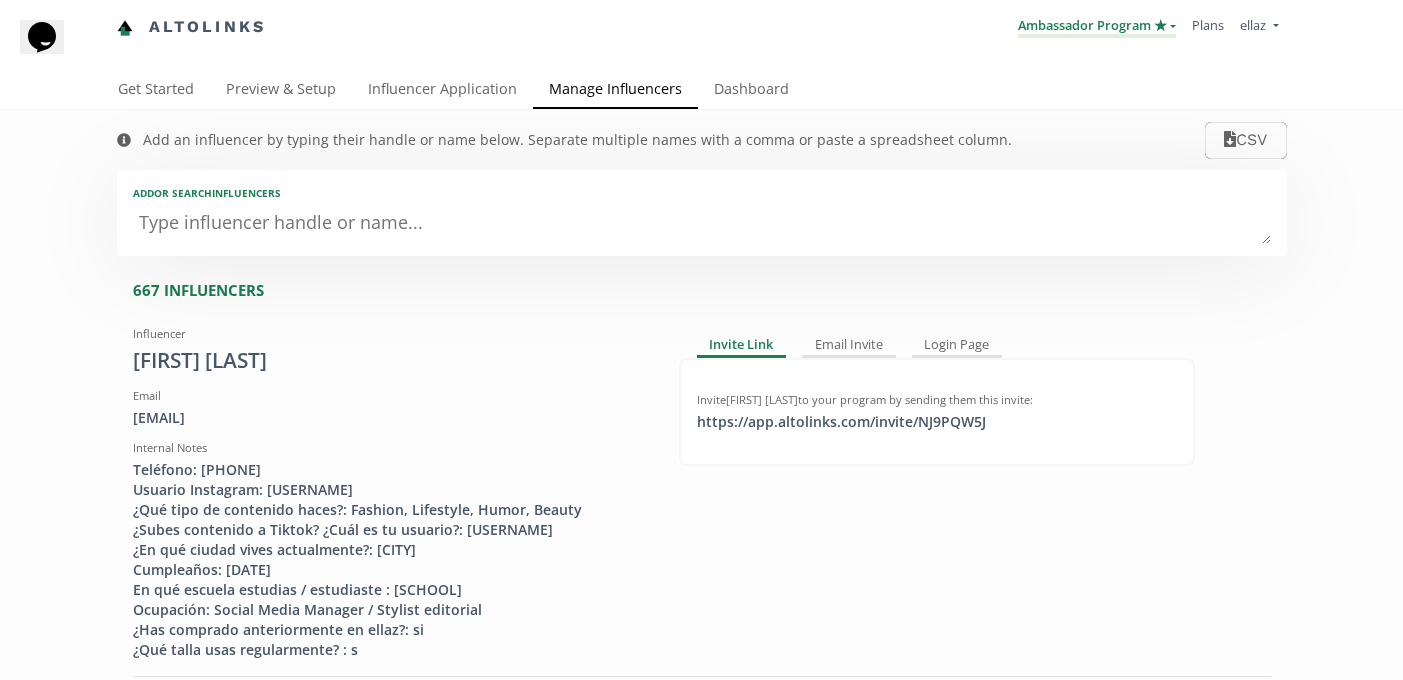 click on "Ambassador Program ★" at bounding box center (1097, 27) 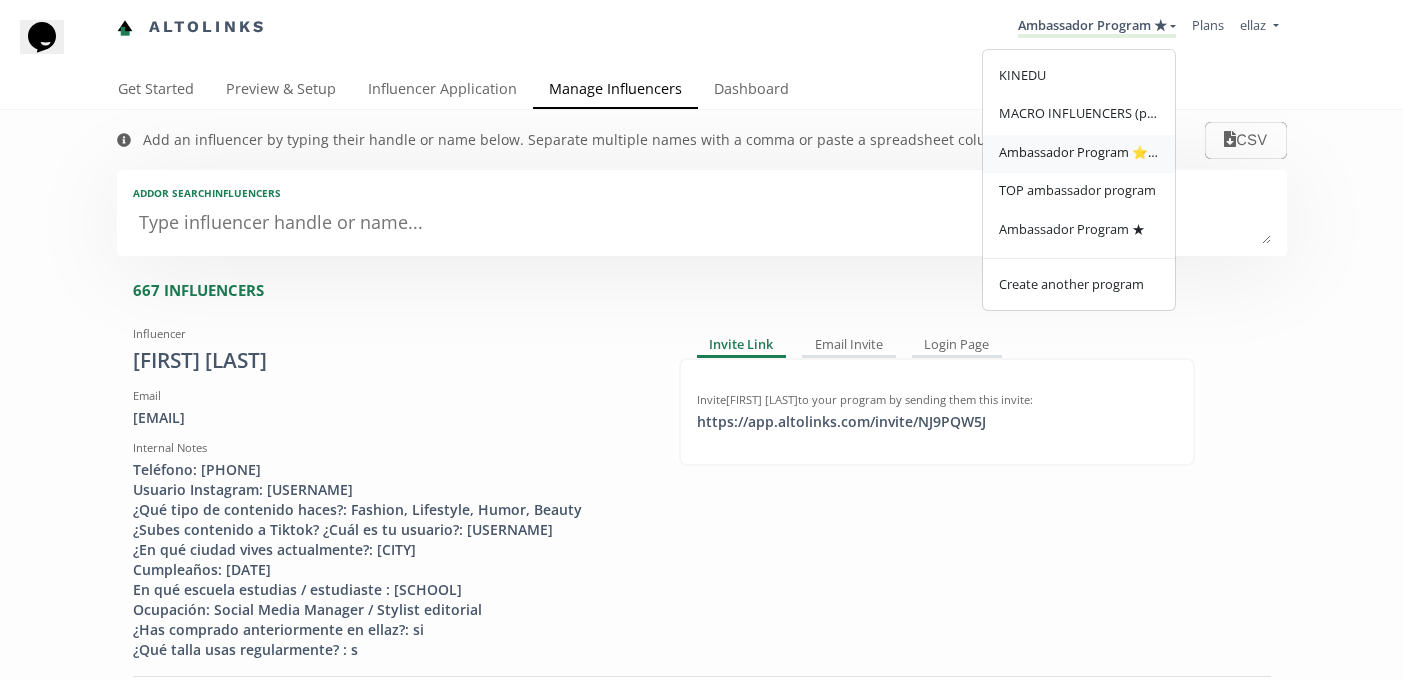 click on "Ambassador Program ⭐️⭐️" at bounding box center (1079, 152) 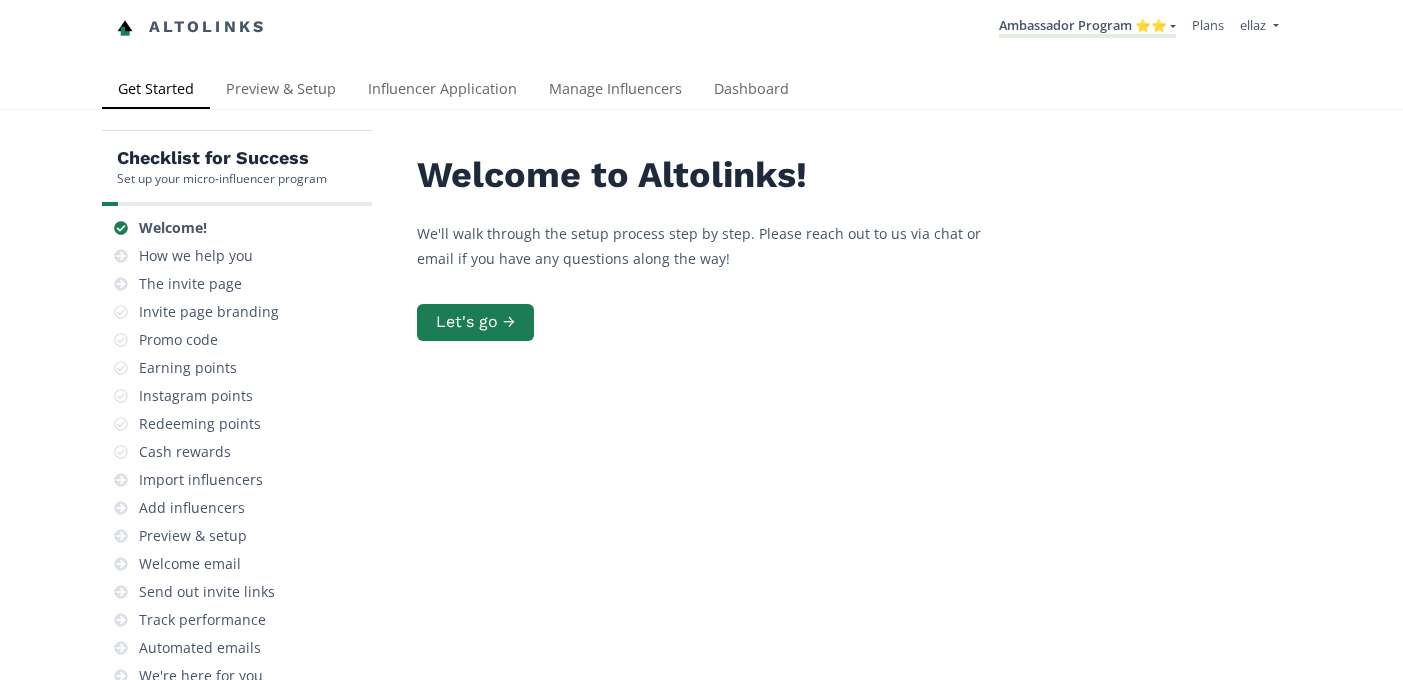 scroll, scrollTop: 0, scrollLeft: 0, axis: both 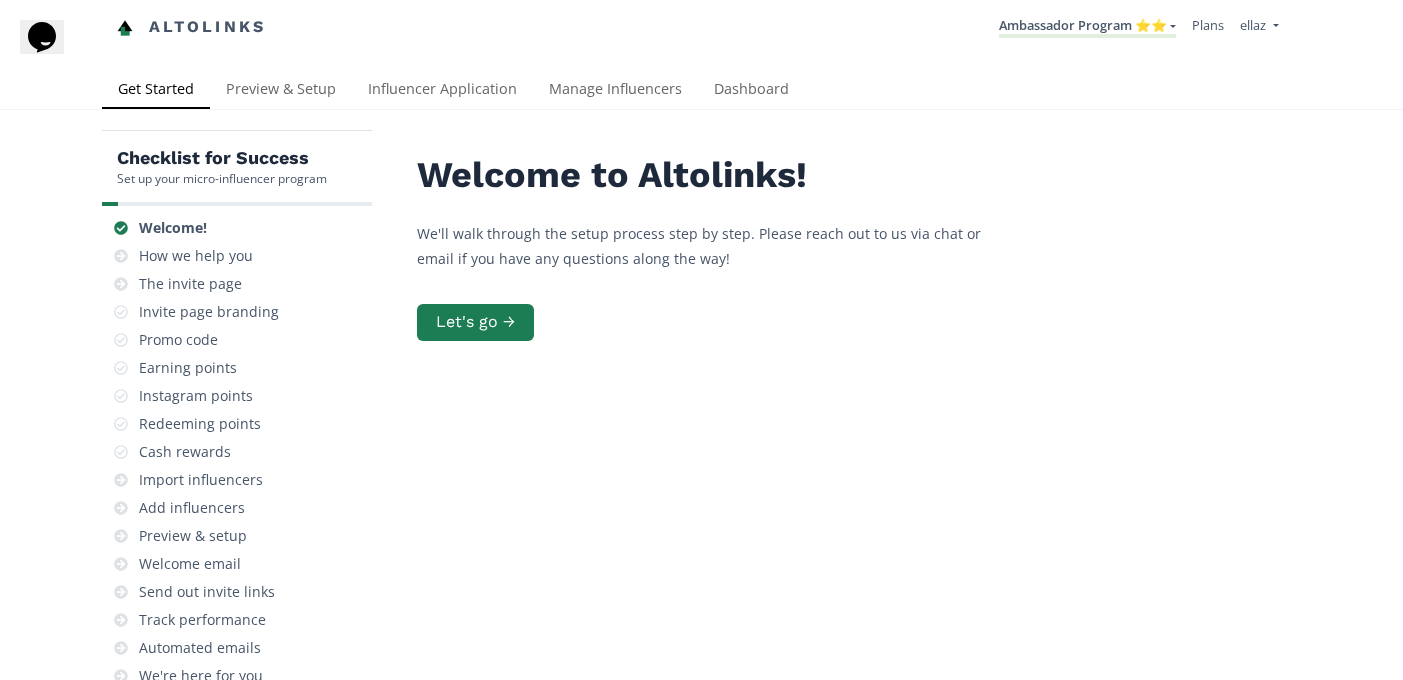 click on "Checklist for Success Set up your micro-influencer program Welcome! How we help you The invite page Invite page branding Promo code Earning points Instagram points Redeeming points Cash rewards Import influencers Add influencers Preview & setup Welcome email Send out invite links Track performance Automated emails We're here for you Welcome to Altolinks! We'll walk through the setup process step by step. Please reach out to us via chat or email if you have any questions along the way! Let's go →" at bounding box center [701, 491] 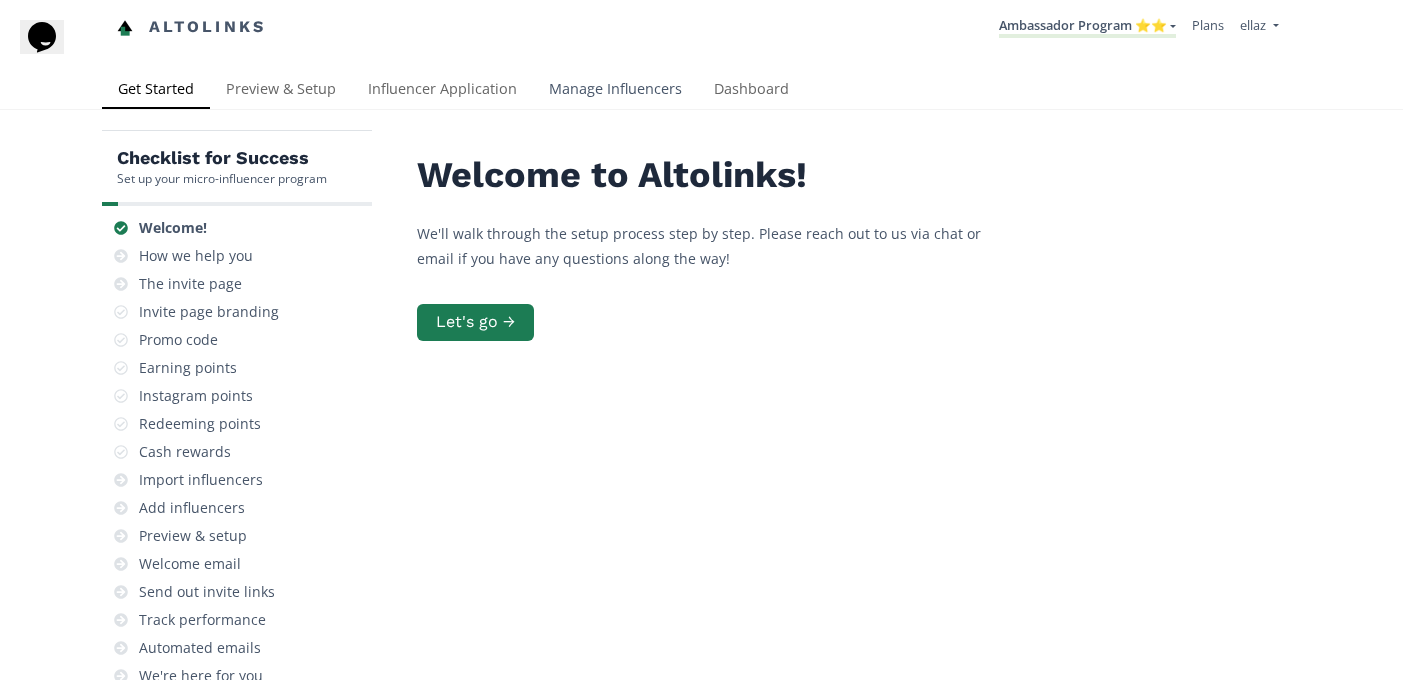 click on "Manage Influencers" at bounding box center [615, 91] 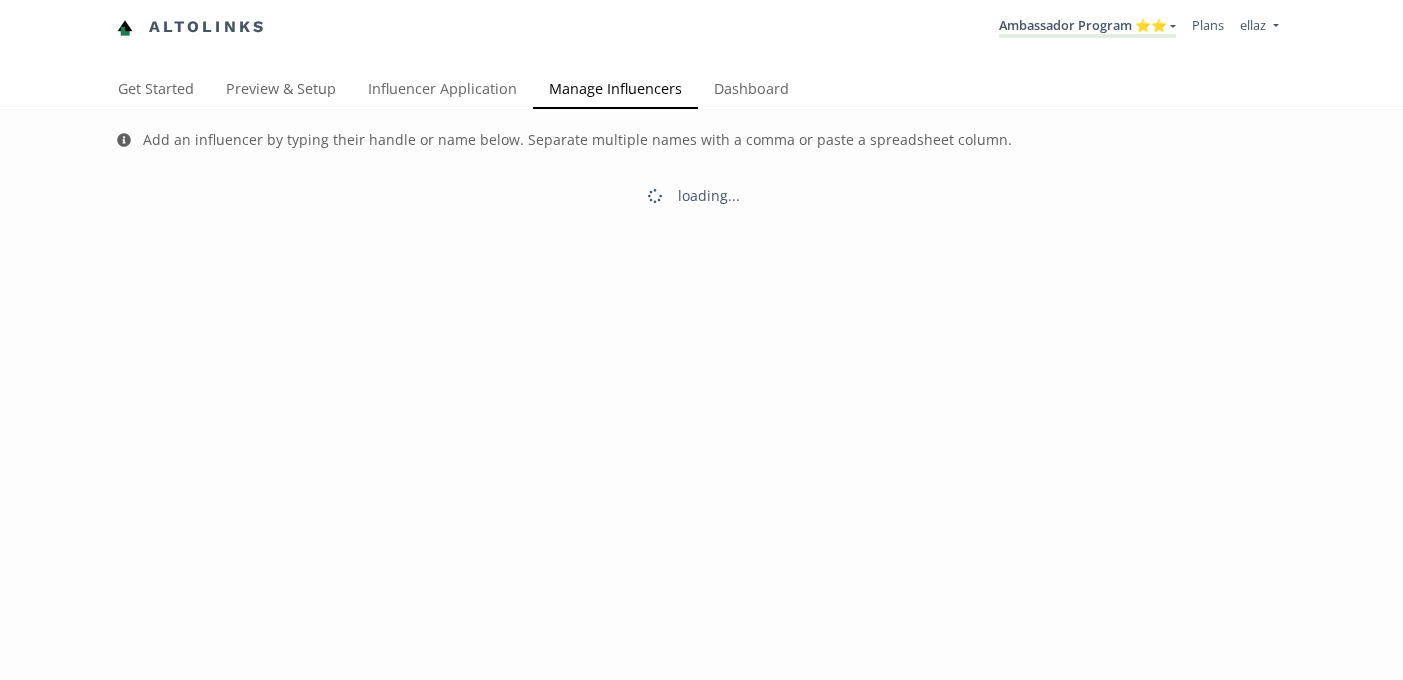 scroll, scrollTop: 0, scrollLeft: 0, axis: both 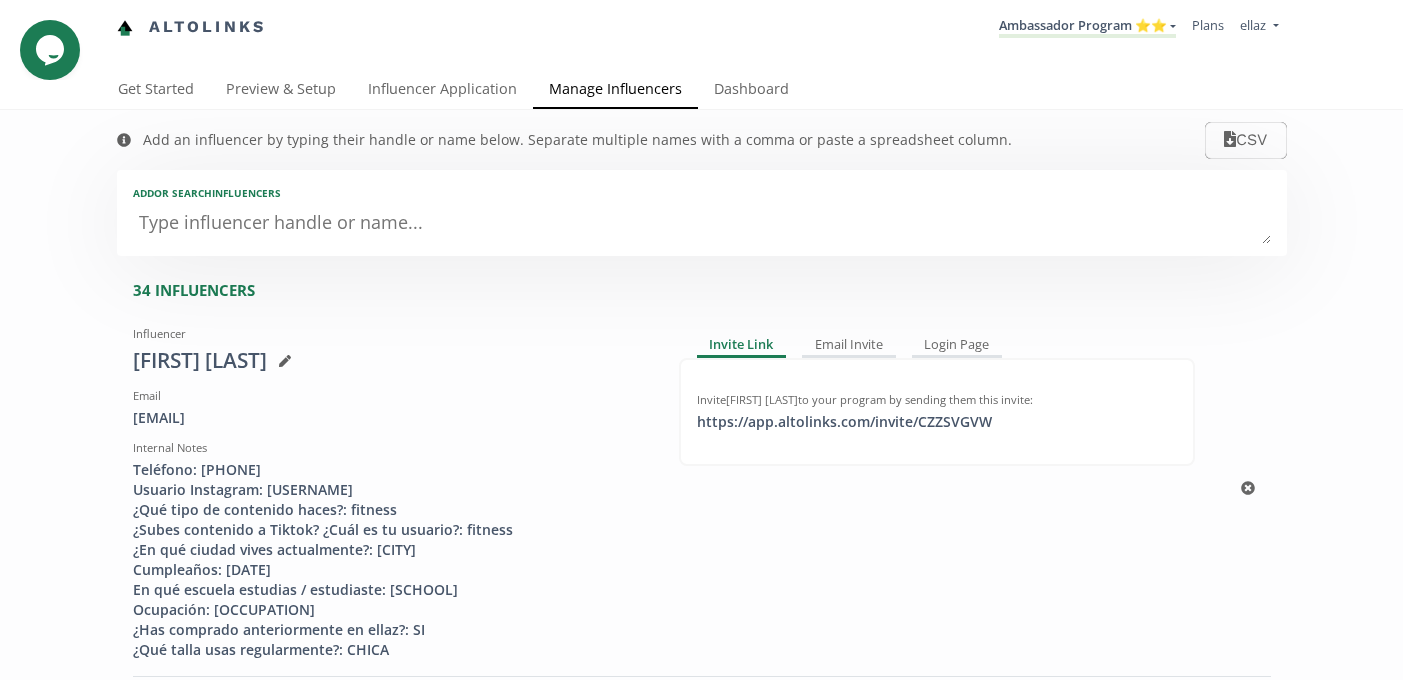 click on "Invite [NAME] to your program by sending them this invite: [URL] click to copy" at bounding box center (937, 412) 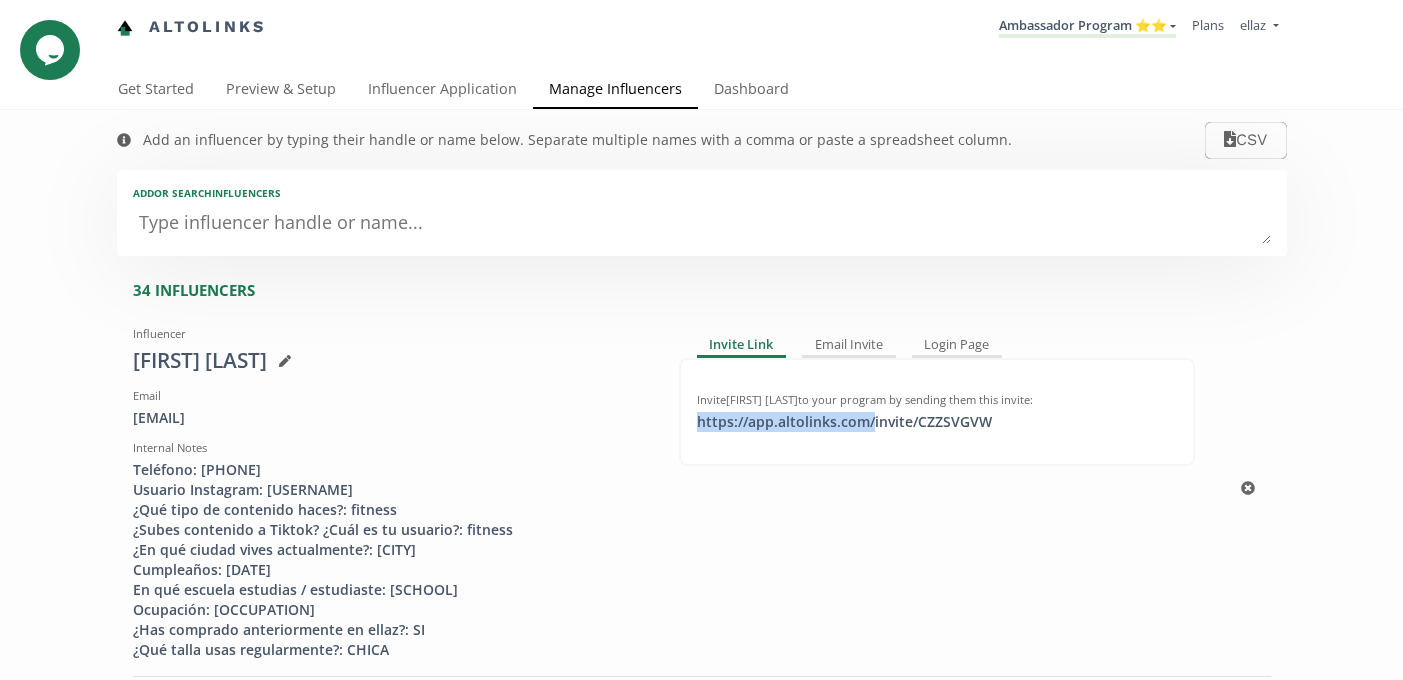 click on "https://app.altolinks.com/invite/ CZZSVGVW click to copy" at bounding box center (844, 422) 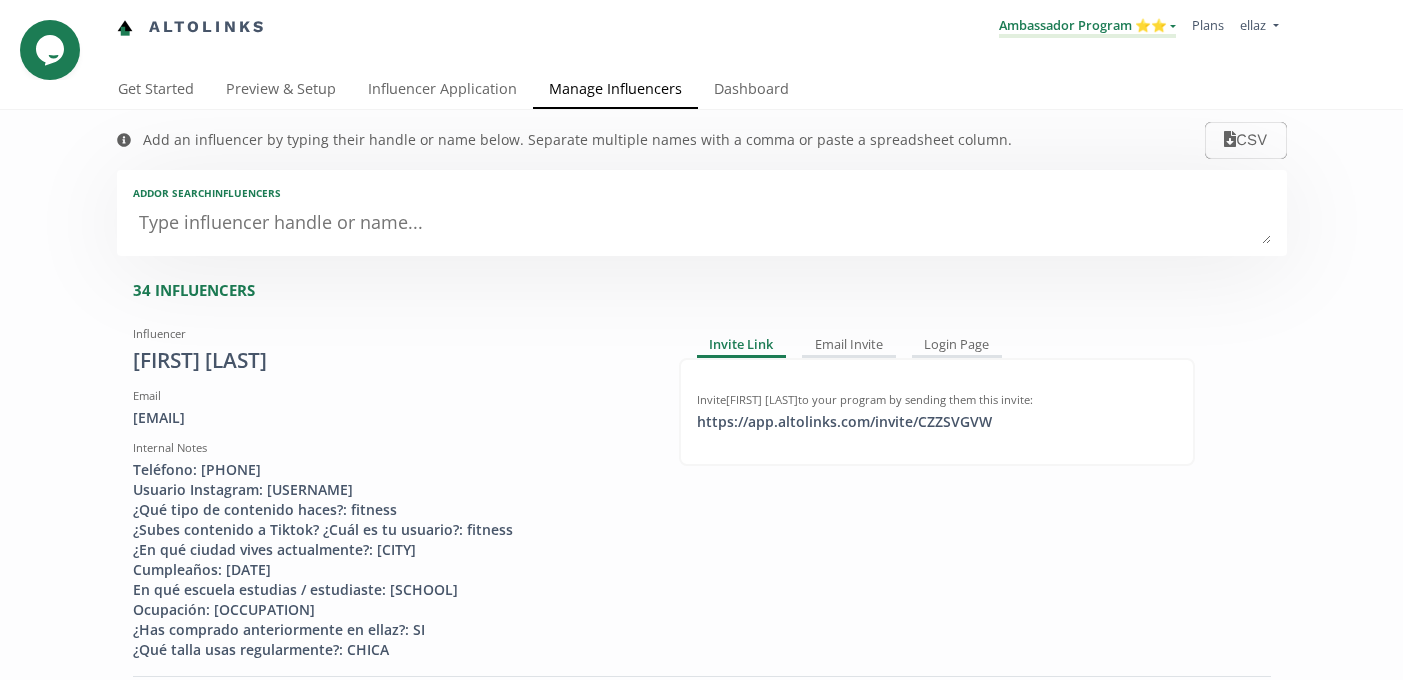 click on "Ambassador Program ⭐️⭐️" at bounding box center [1087, 27] 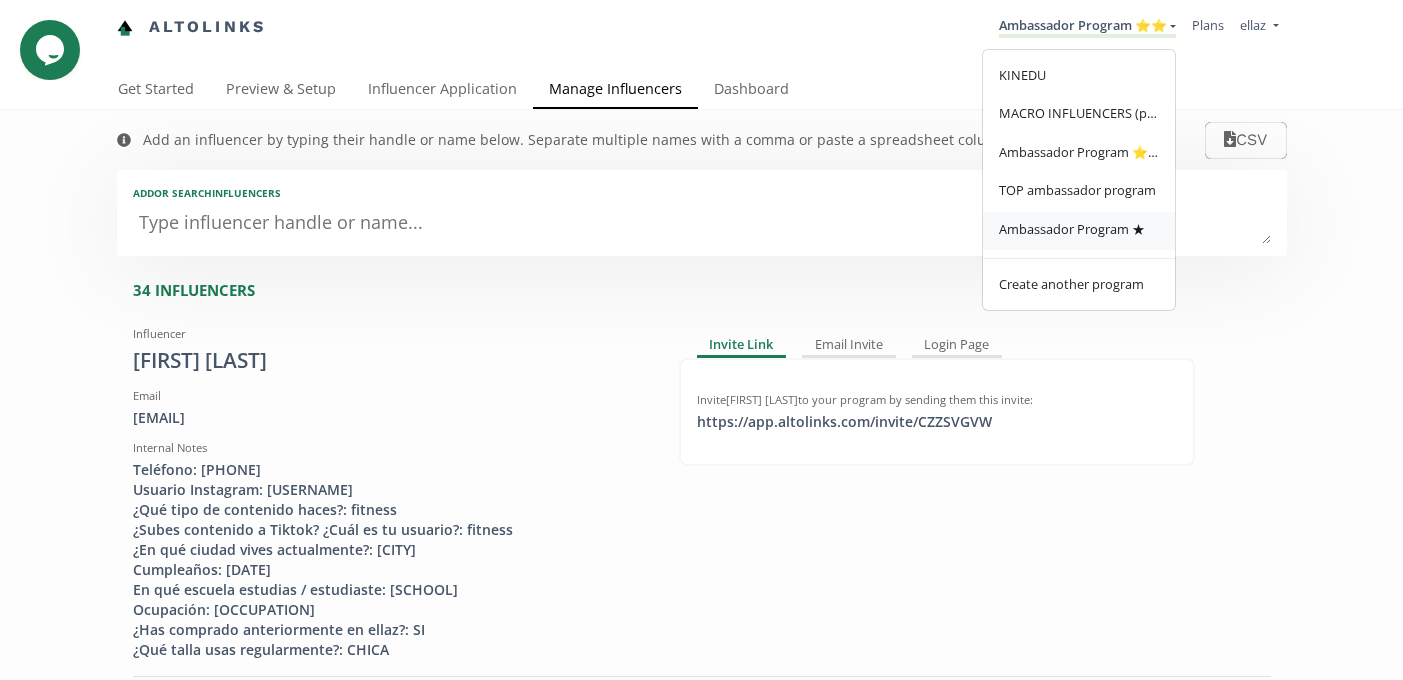 click on "Ambassador Program ★" at bounding box center (1072, 229) 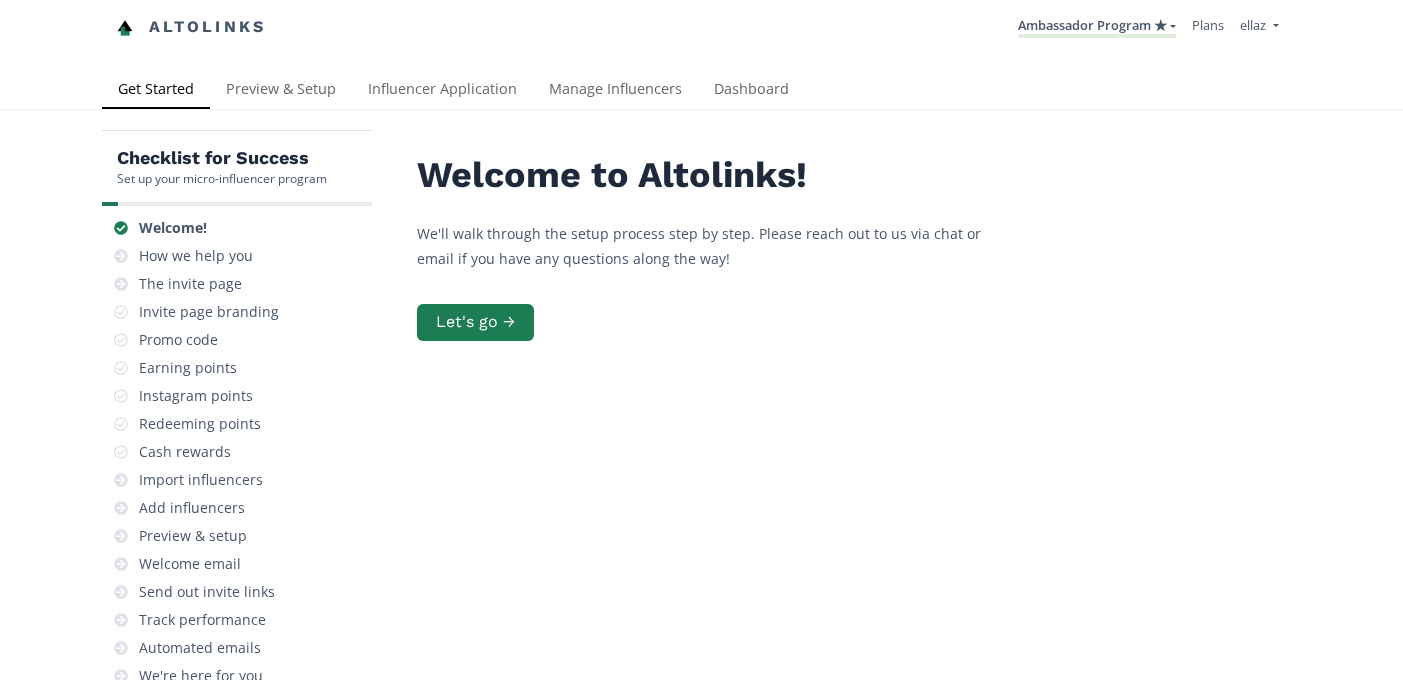 scroll, scrollTop: 0, scrollLeft: 0, axis: both 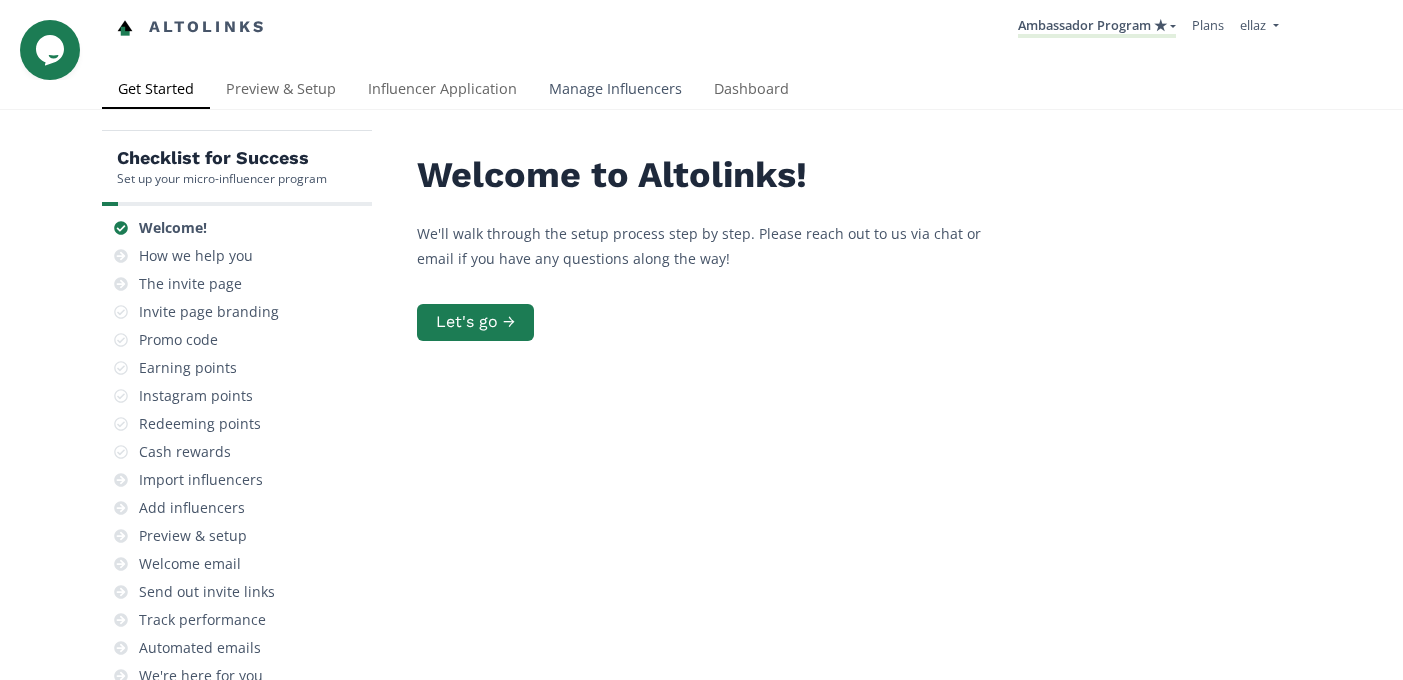 click on "Manage Influencers" at bounding box center (615, 91) 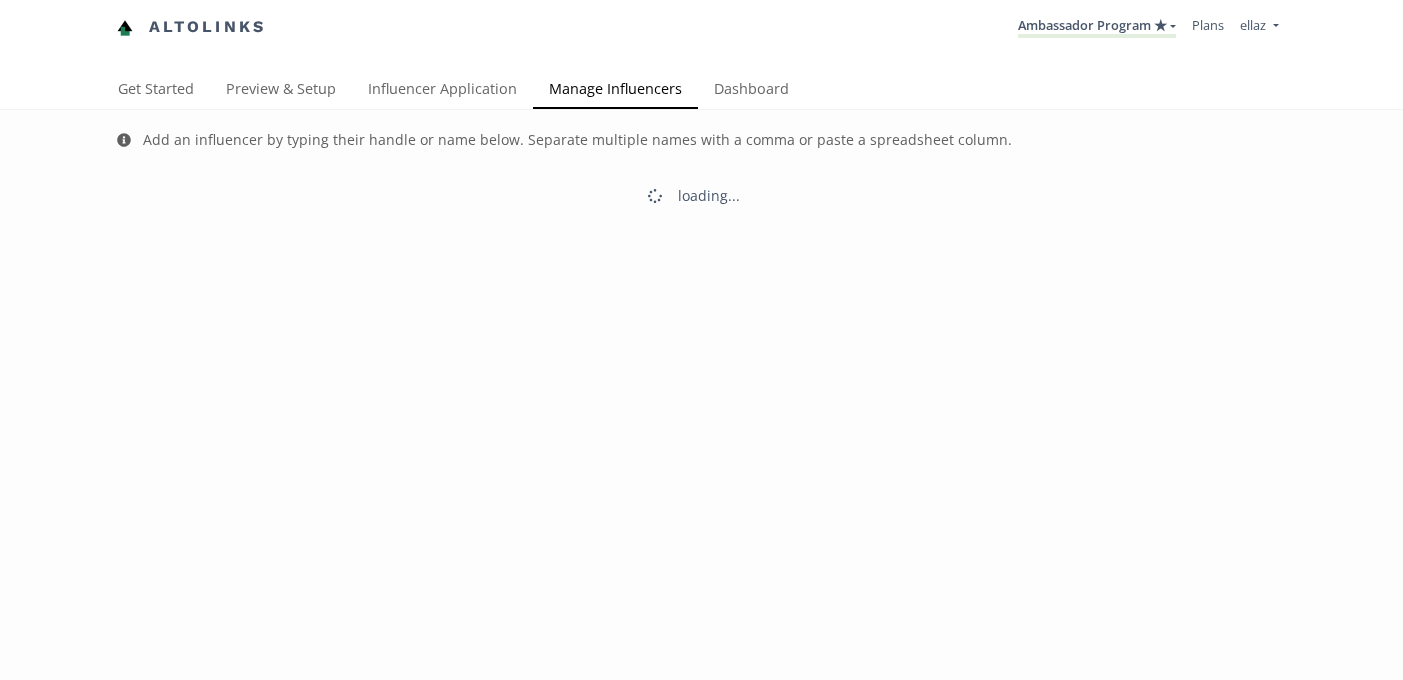 scroll, scrollTop: 0, scrollLeft: 0, axis: both 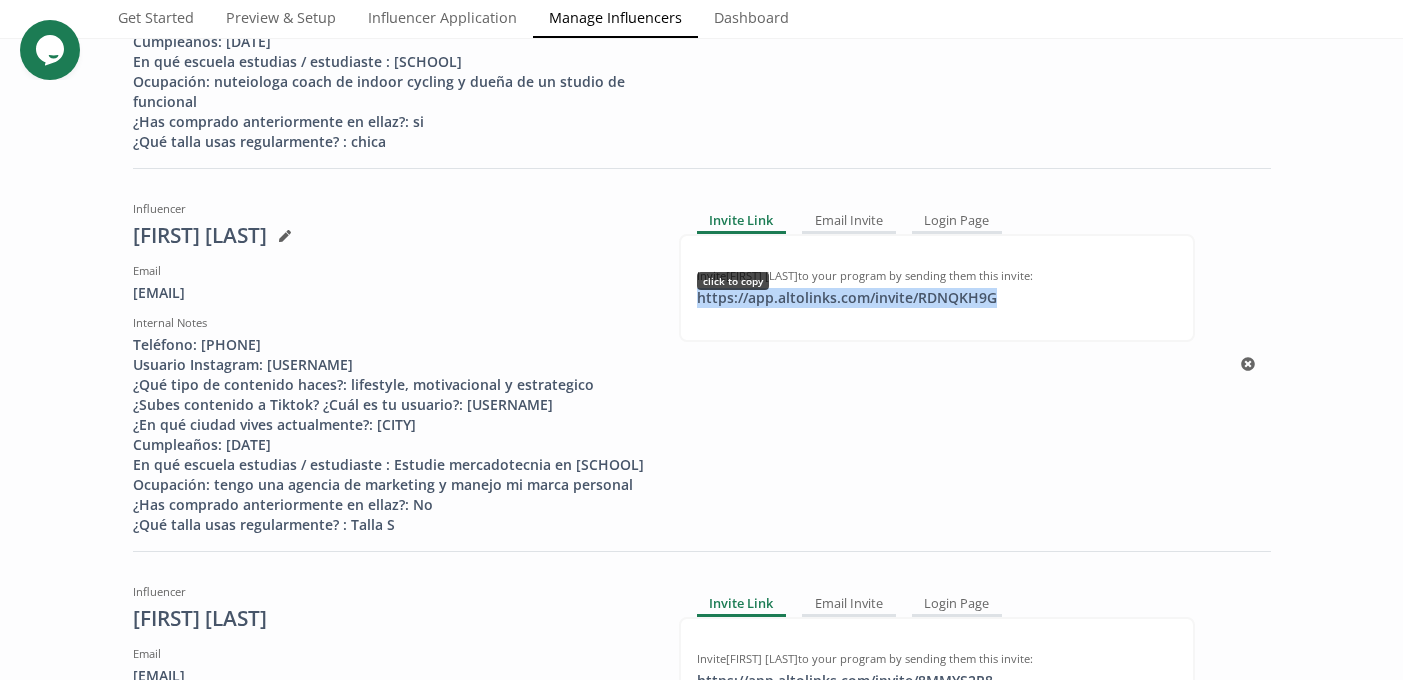 click on "https://app.altolinks.com/invite/ RDNQKH9G click to copy" at bounding box center (847, 298) 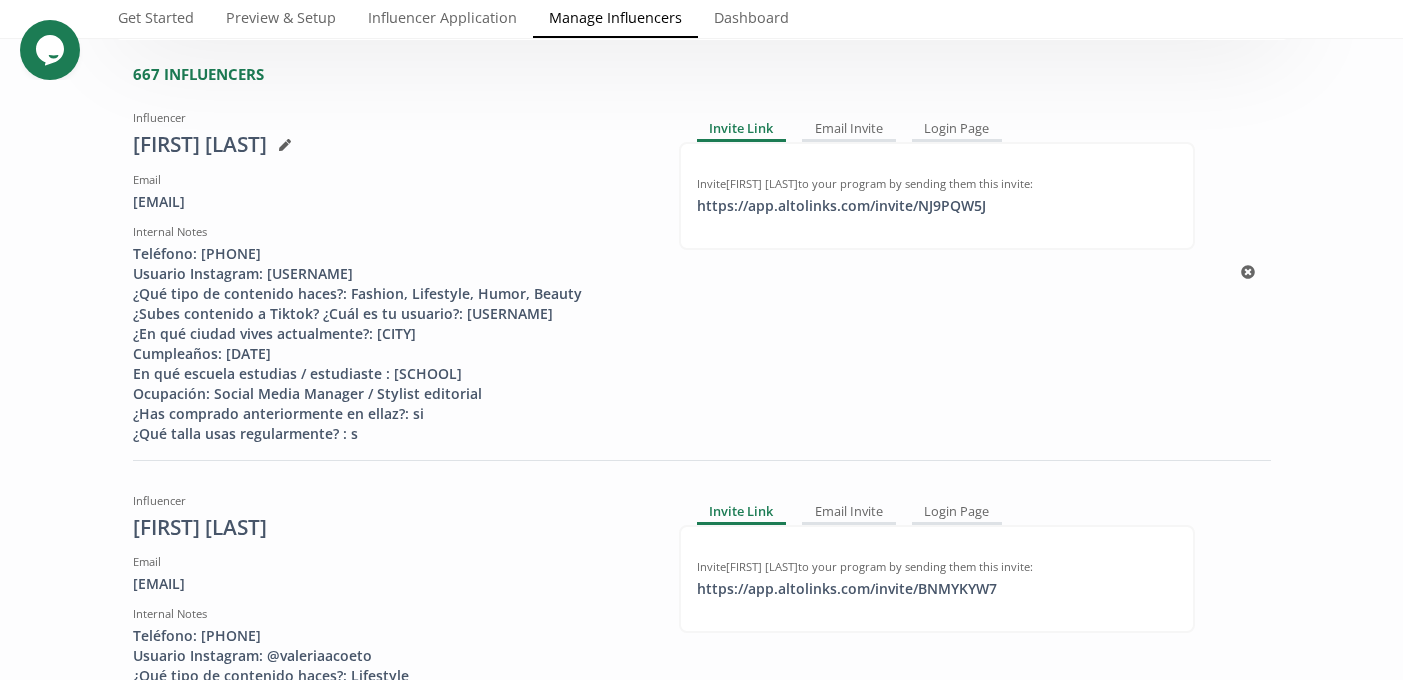 scroll, scrollTop: 168, scrollLeft: 0, axis: vertical 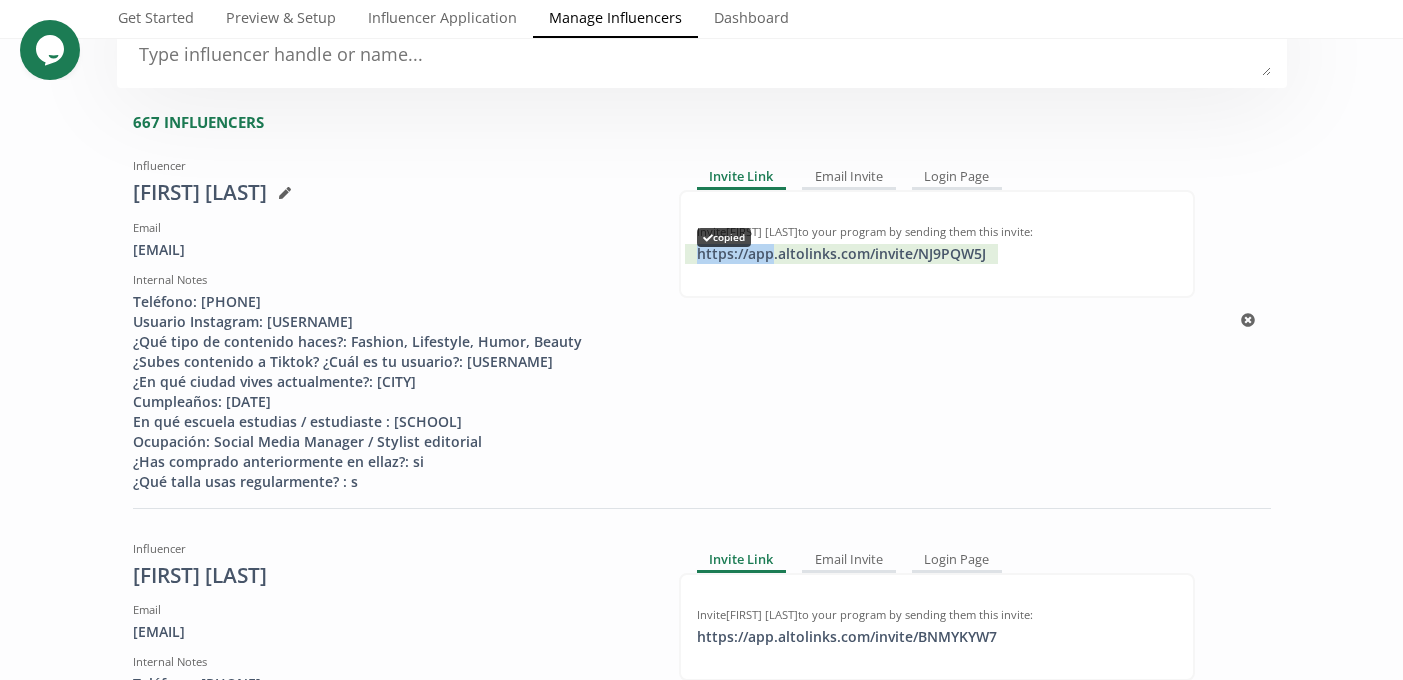 click on "https://app.altolinks.com/invite/ NJ9PQW5J  copied" at bounding box center [841, 254] 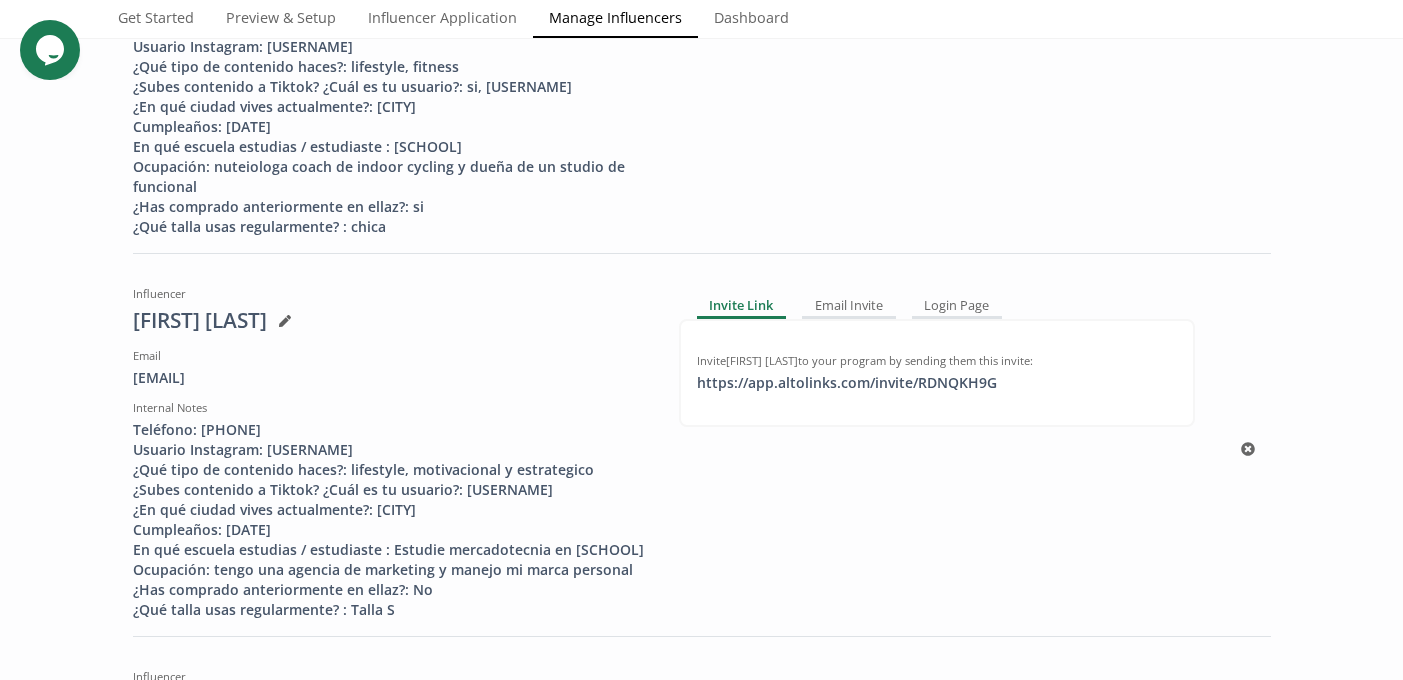 scroll, scrollTop: 2338, scrollLeft: 0, axis: vertical 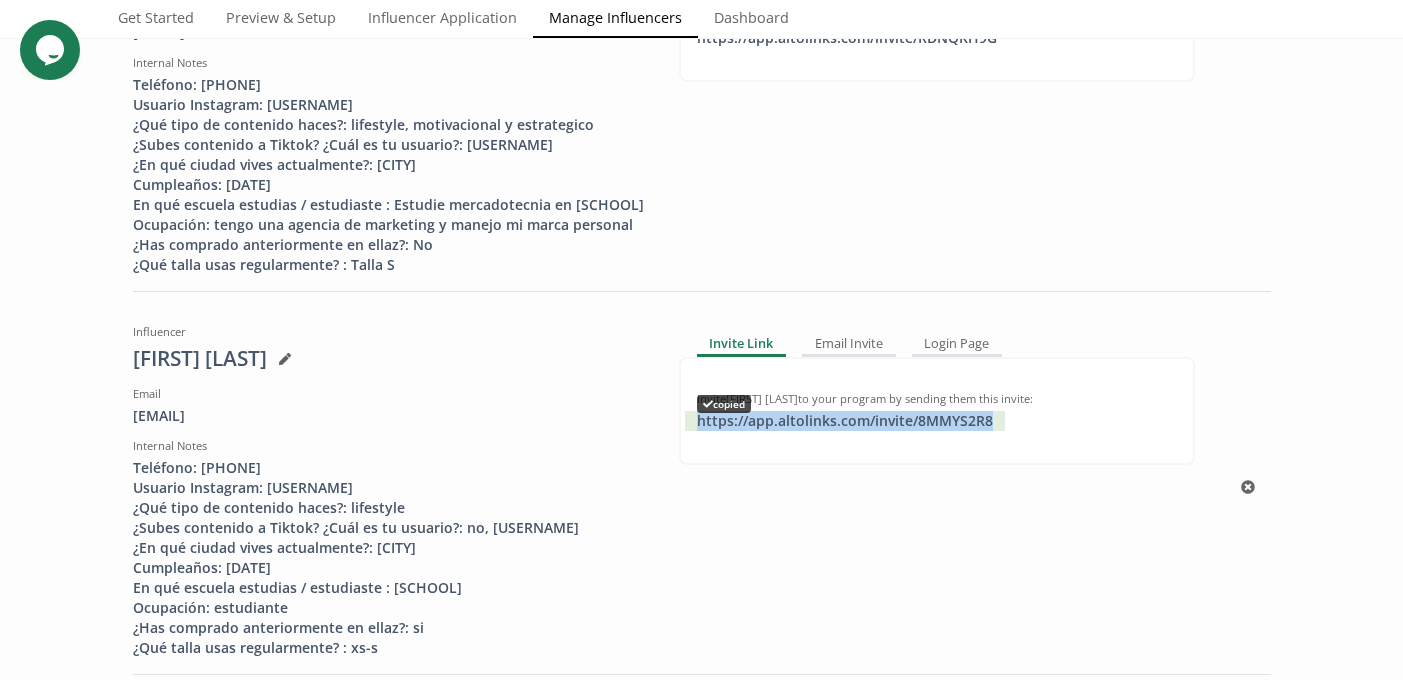 click on "https://app.altolinks.com/invite/ 8MMYS2R8  copied" at bounding box center (845, 421) 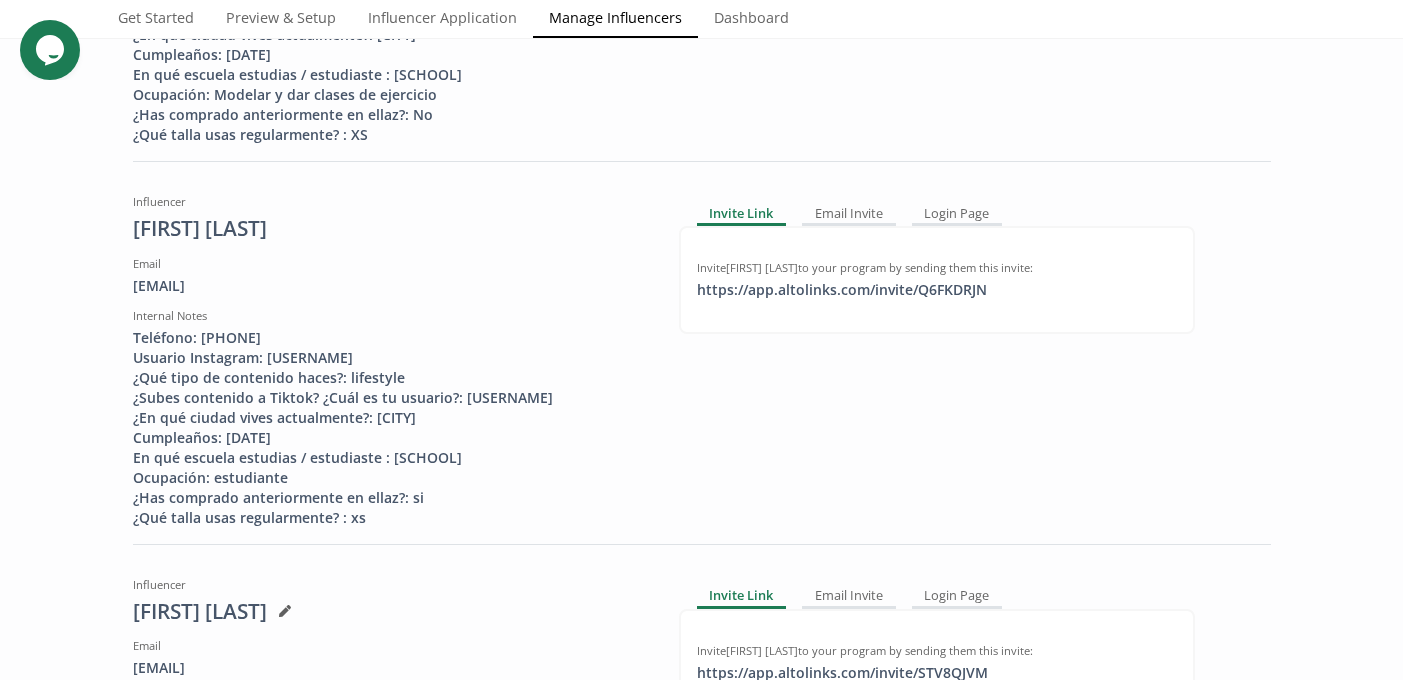 scroll, scrollTop: 1280, scrollLeft: 0, axis: vertical 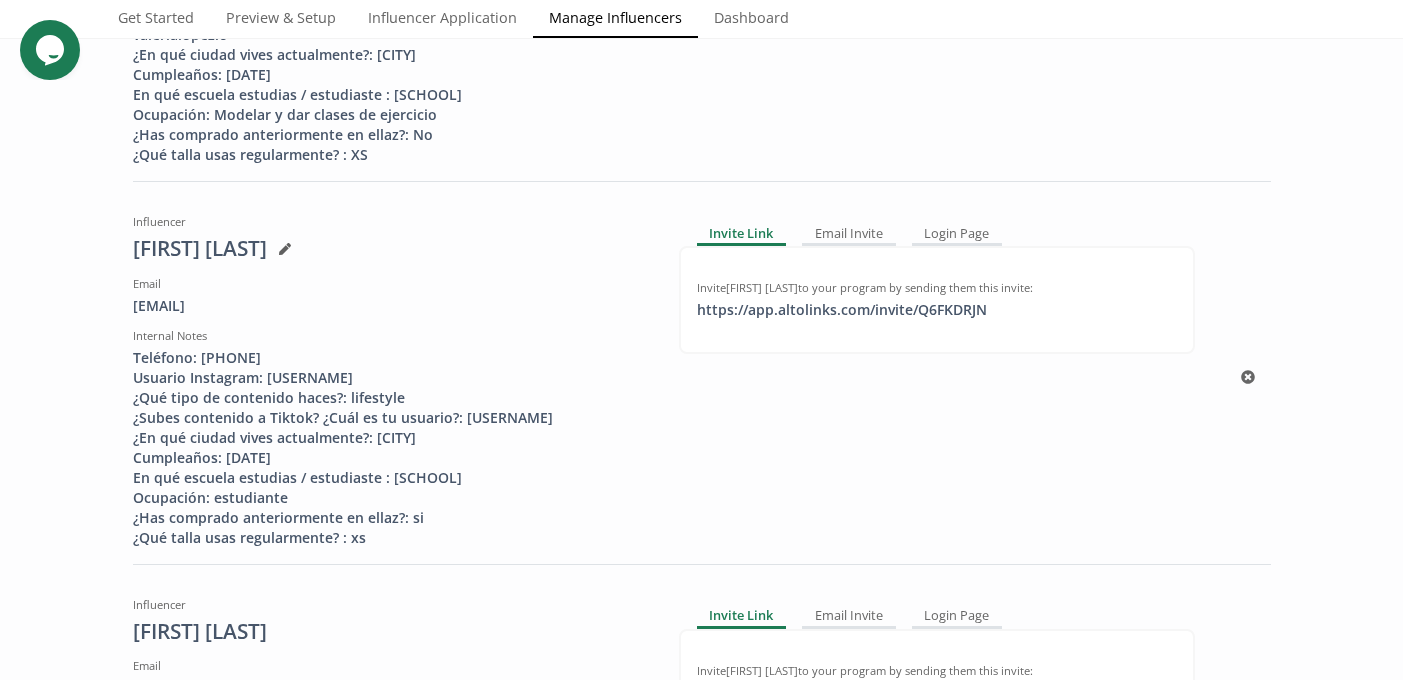 click on "Invite  Danna Macin  to your program by sending them this invite:" at bounding box center (937, 288) 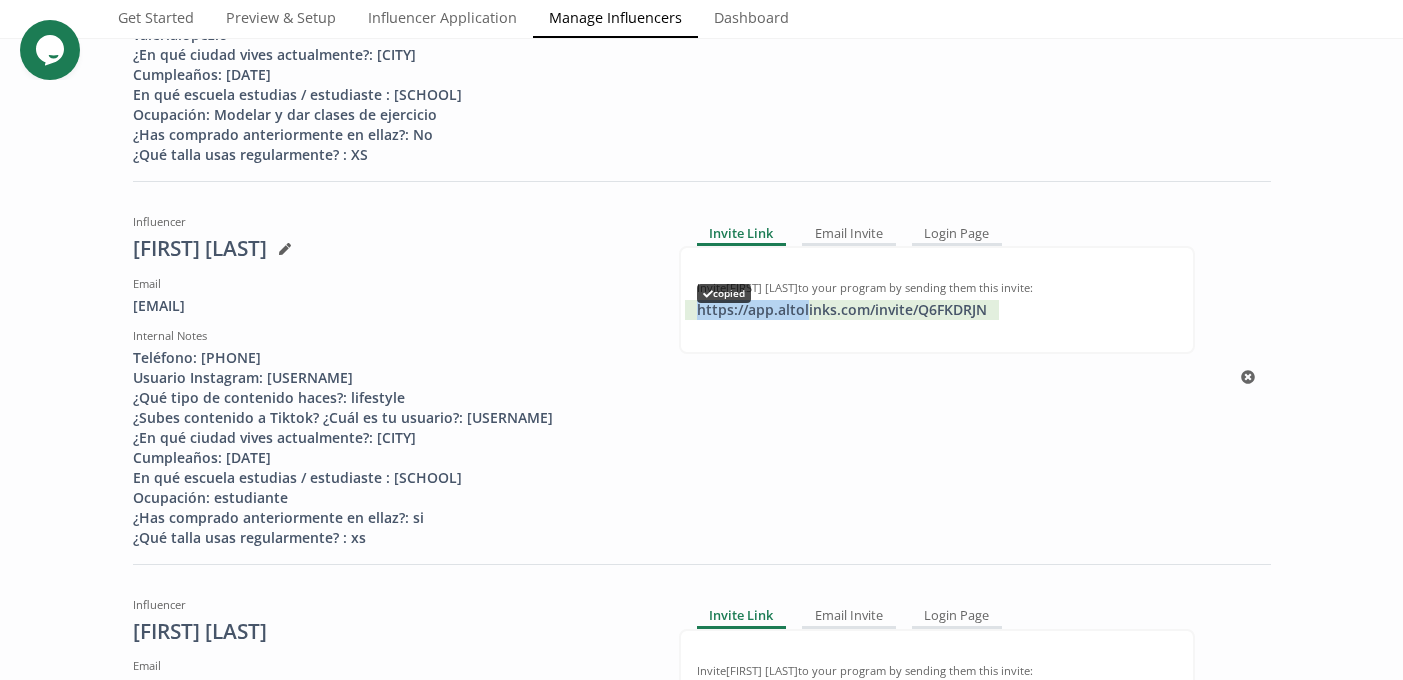 click on "https://app.altolinks.com/invite/ Q6FKDRJN  copied" at bounding box center [842, 310] 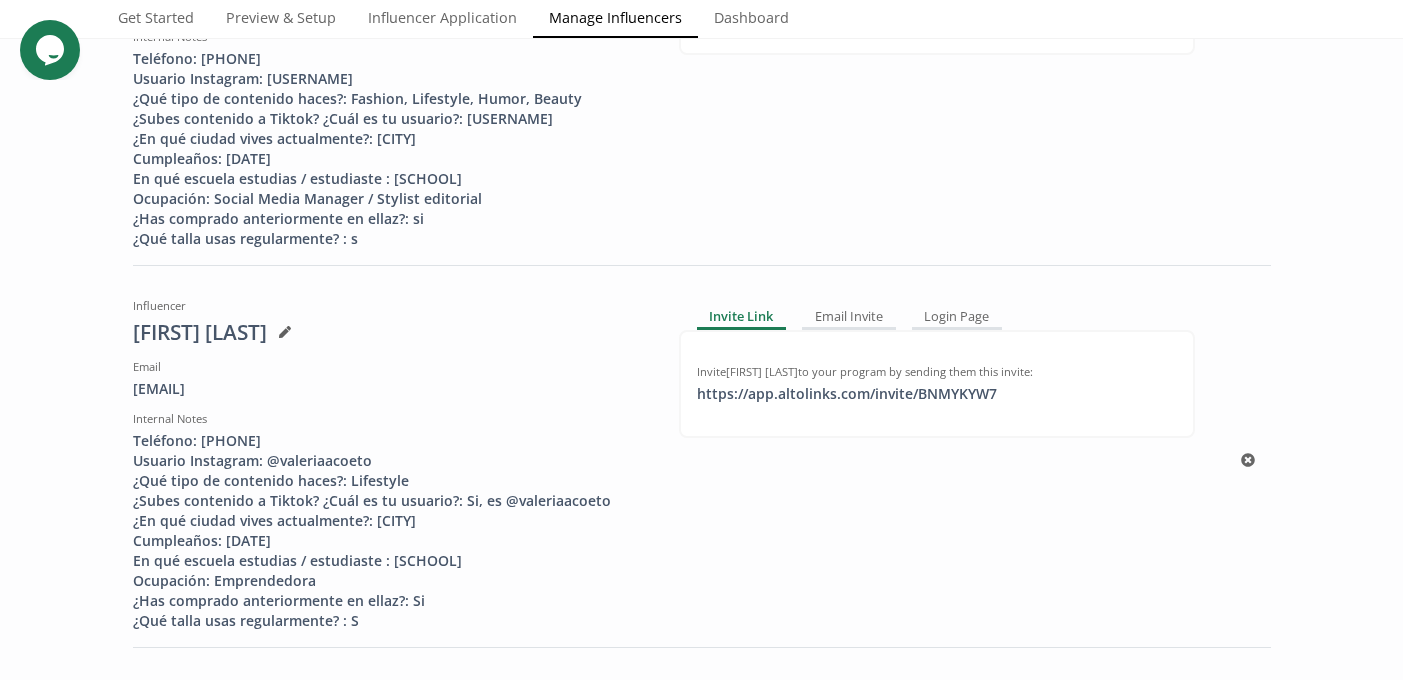 scroll, scrollTop: 384, scrollLeft: 0, axis: vertical 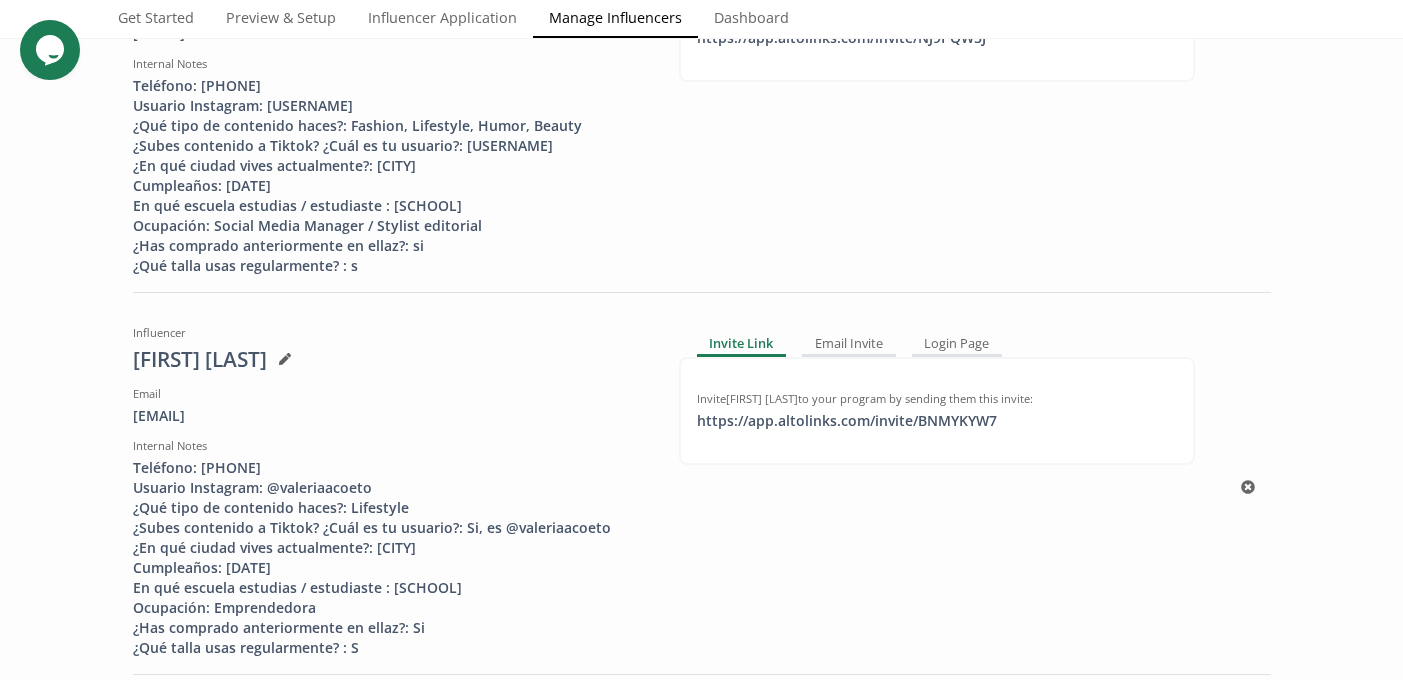 copy on "https://app.altol" 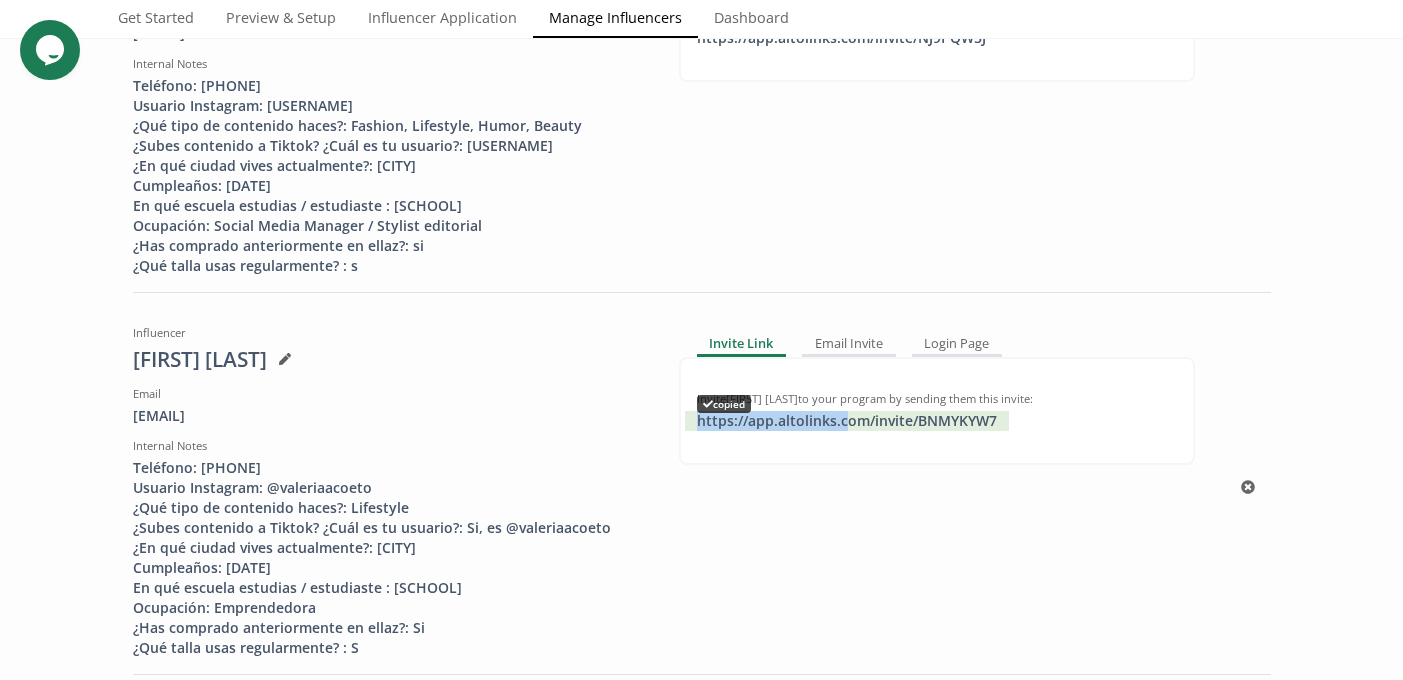 click on "https://app.altolinks.com/invite/ BNMYKYW7  copied" at bounding box center (847, 421) 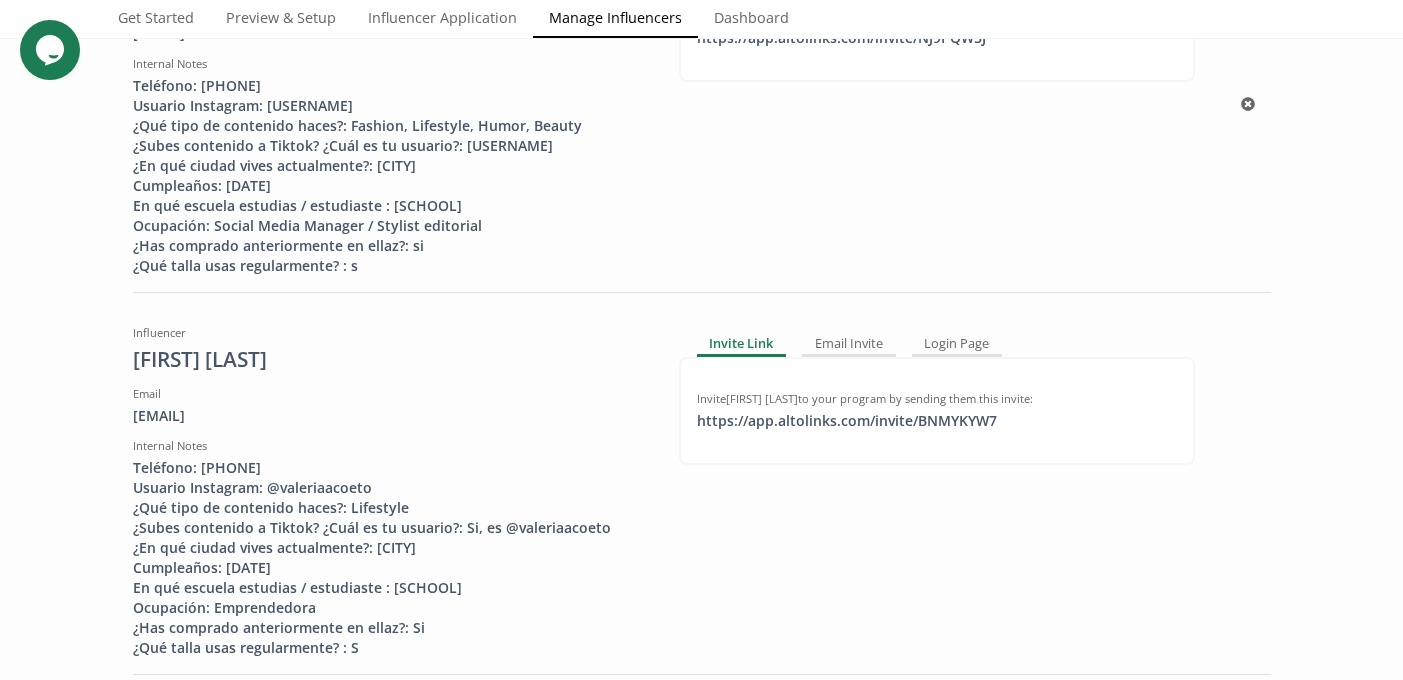 scroll, scrollTop: 0, scrollLeft: 0, axis: both 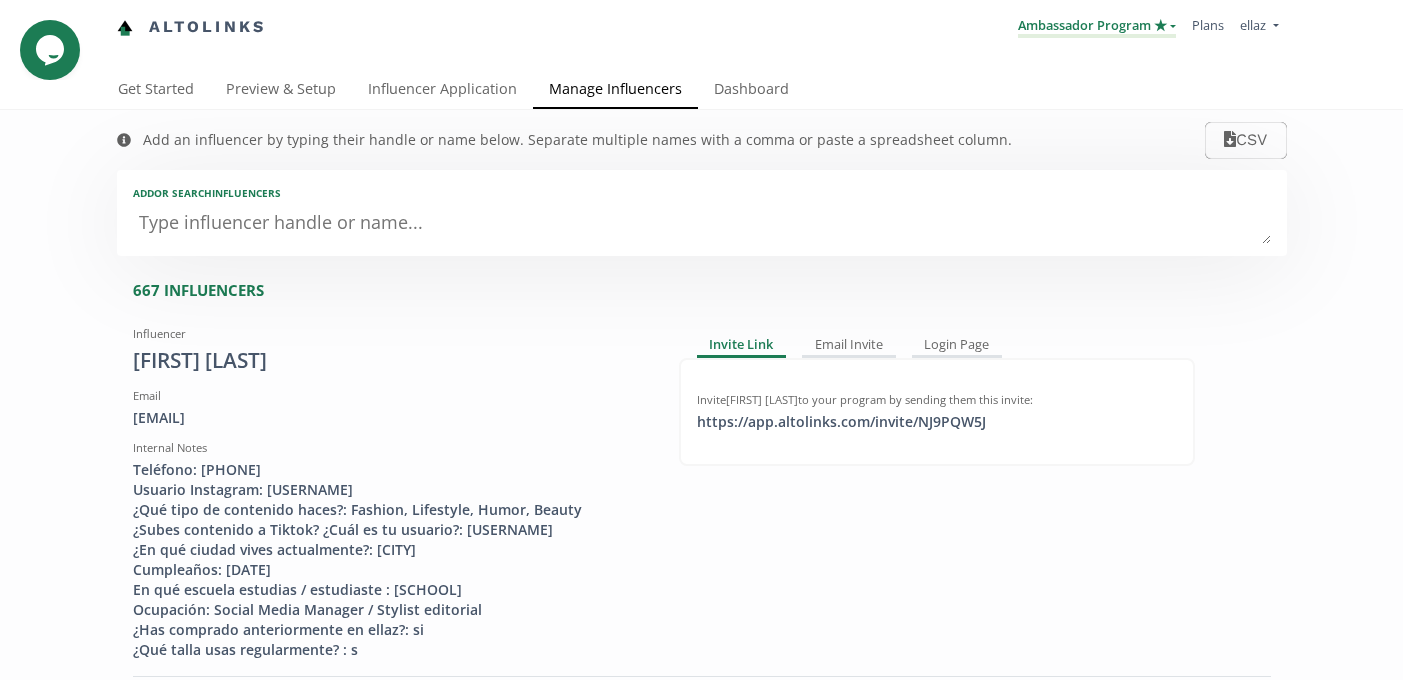 click on "Ambassador Program ★" at bounding box center (1097, 27) 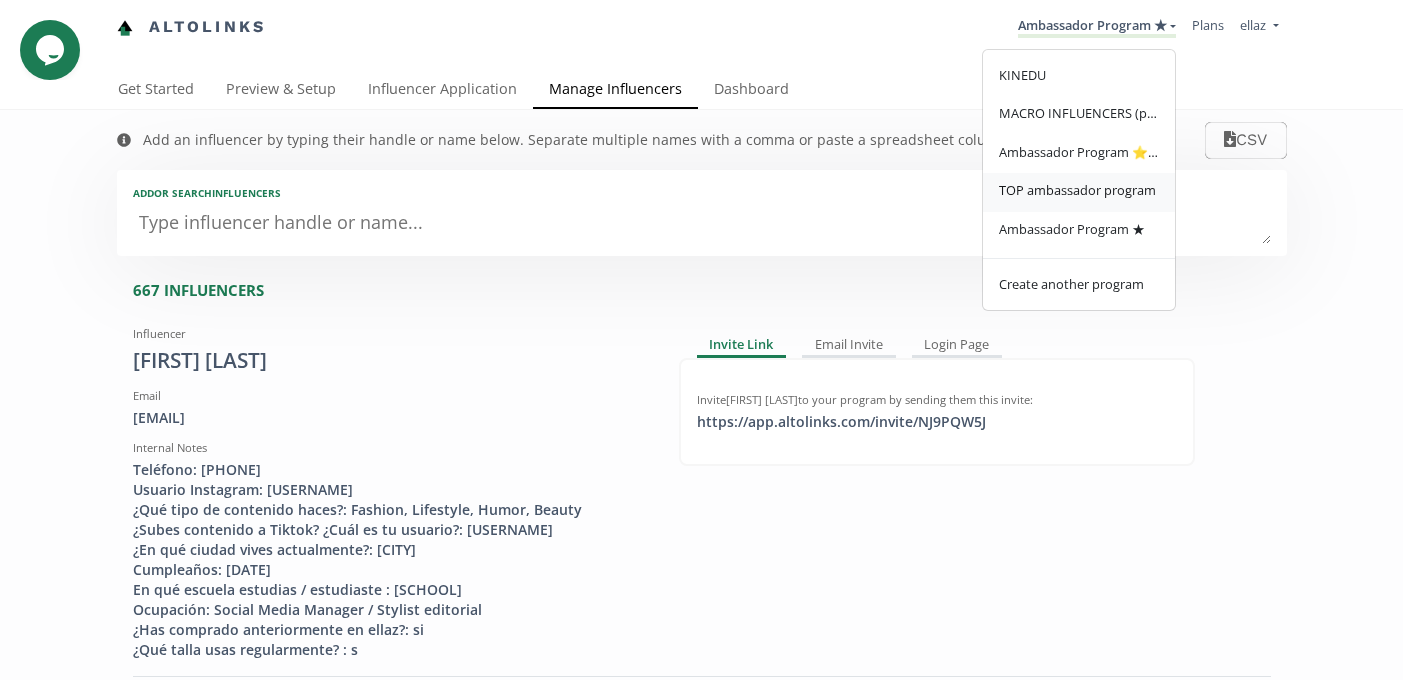 click on "TOP ambassador program" at bounding box center [1077, 190] 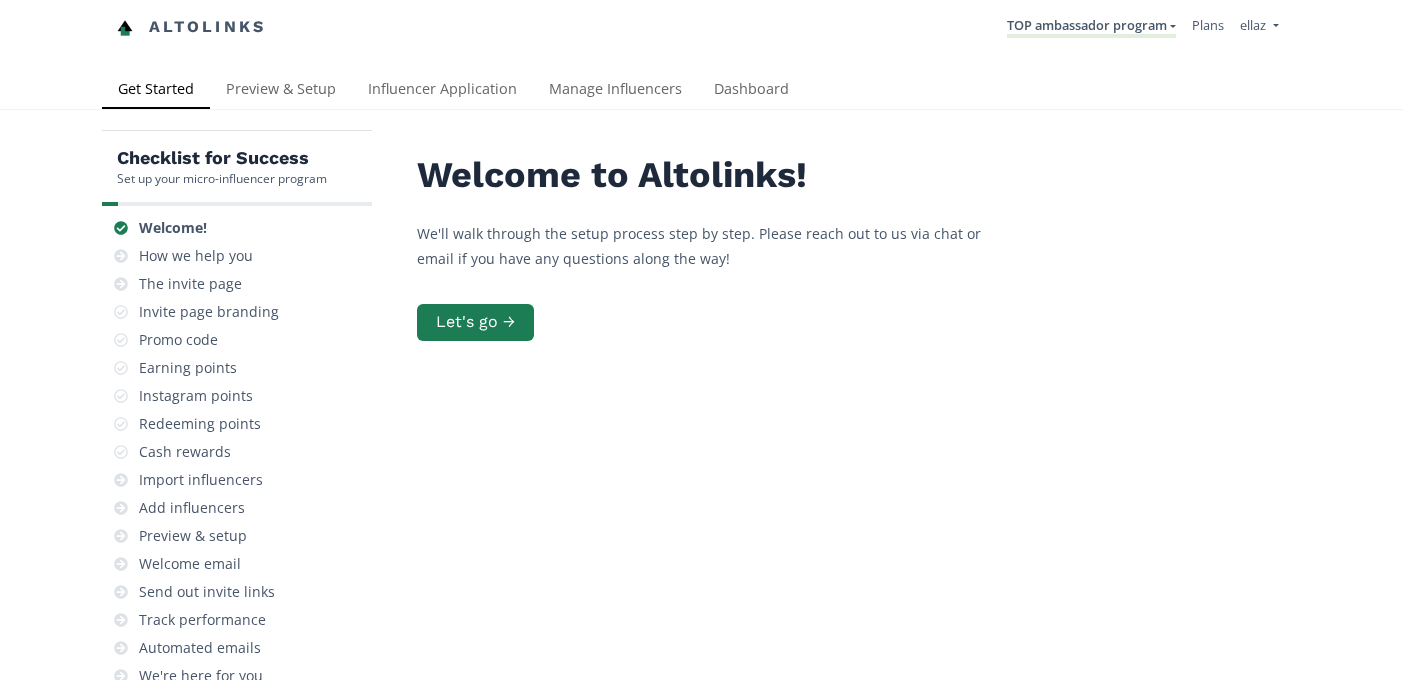 scroll, scrollTop: 0, scrollLeft: 0, axis: both 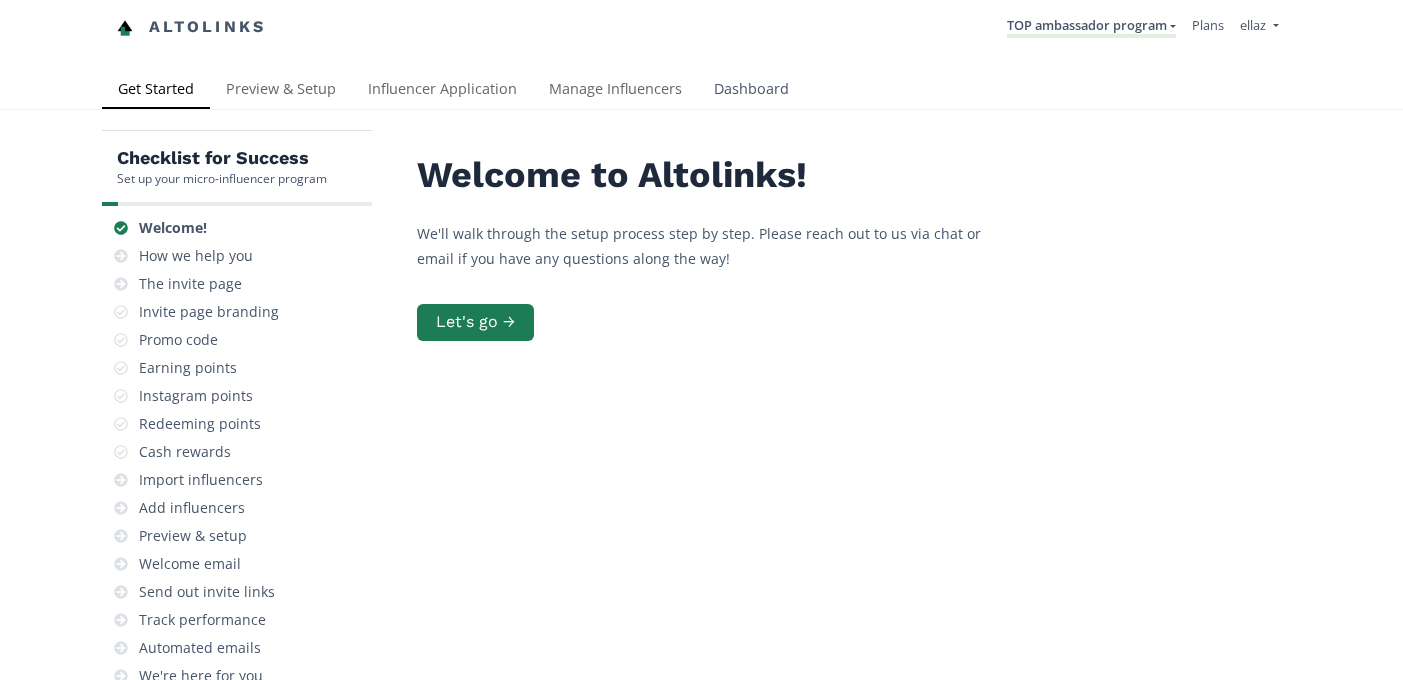 click on "Dashboard" at bounding box center [751, 91] 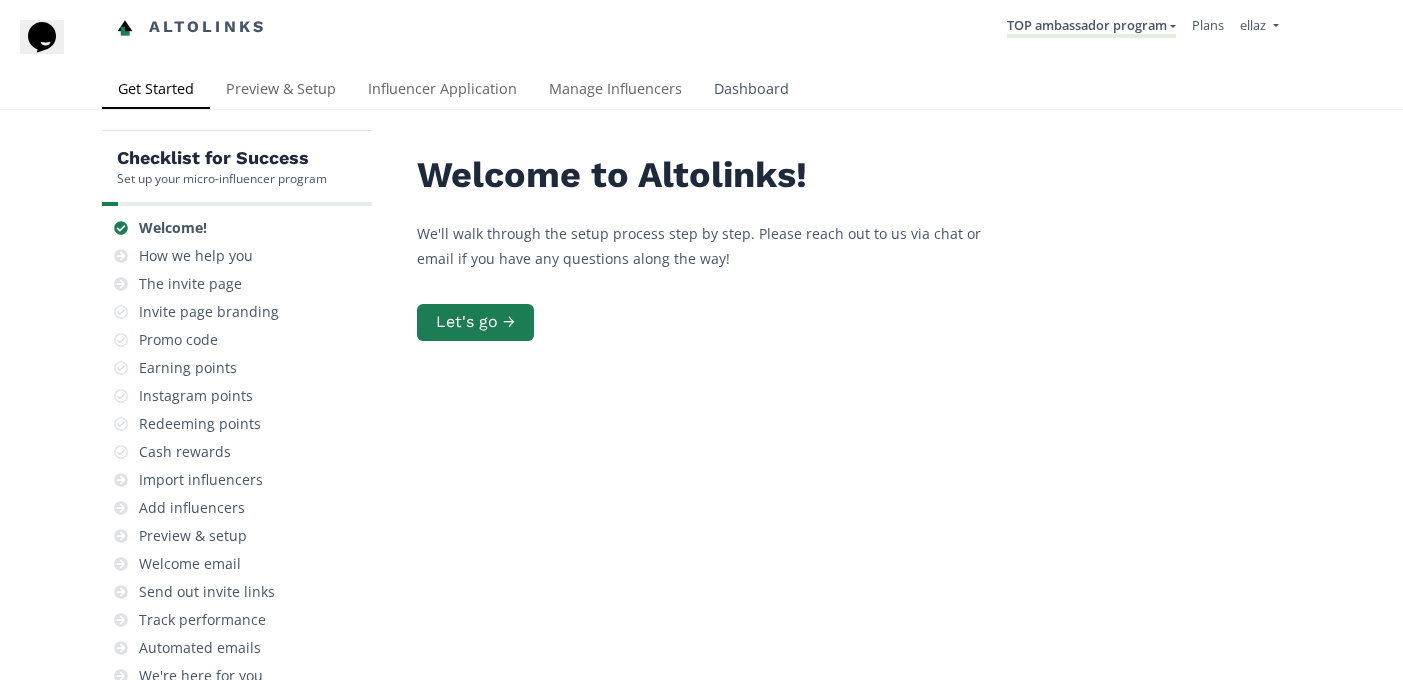 scroll, scrollTop: 0, scrollLeft: 0, axis: both 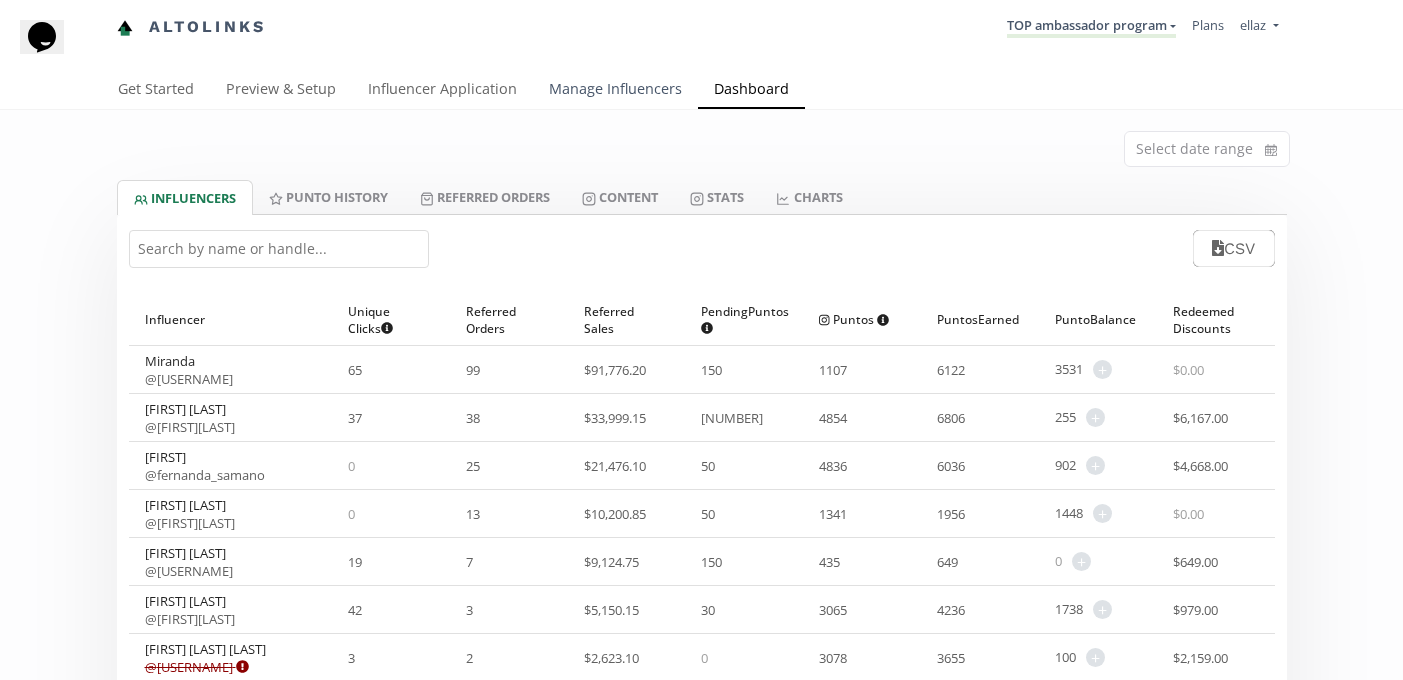 click on "Manage Influencers" at bounding box center [615, 91] 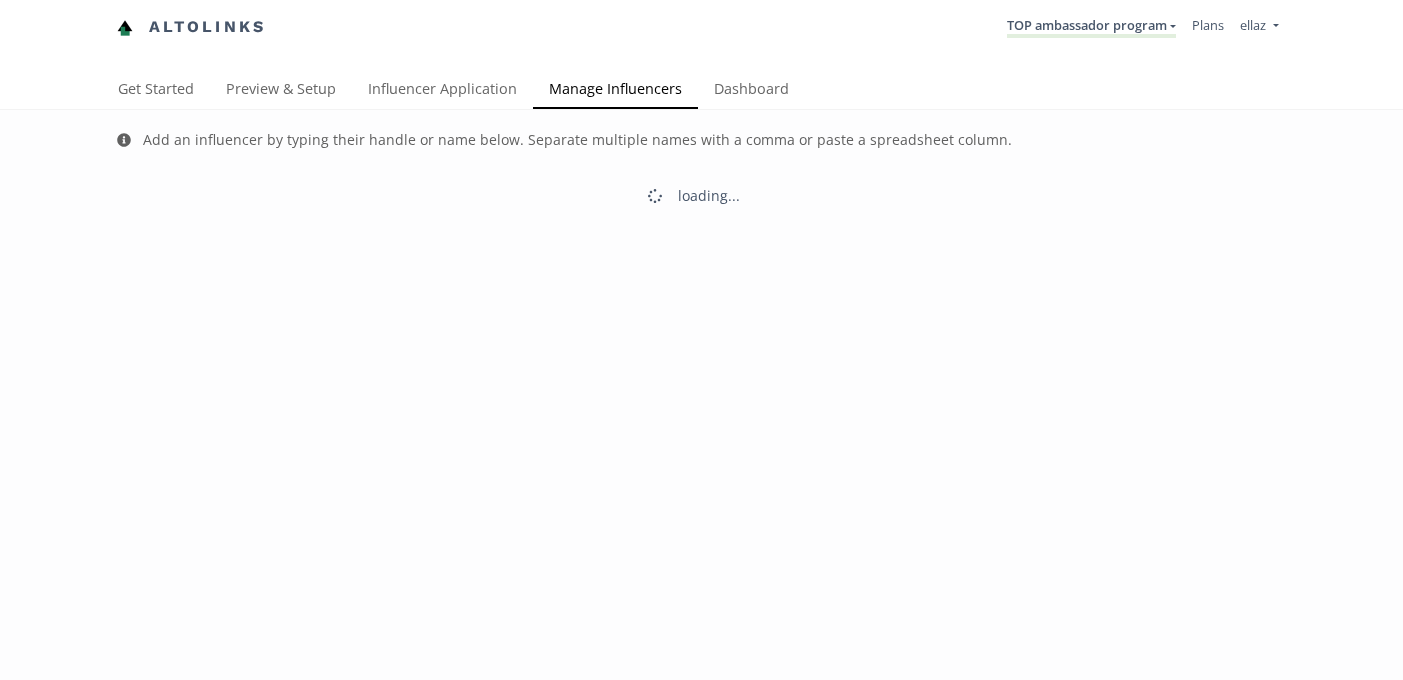 scroll, scrollTop: 0, scrollLeft: 0, axis: both 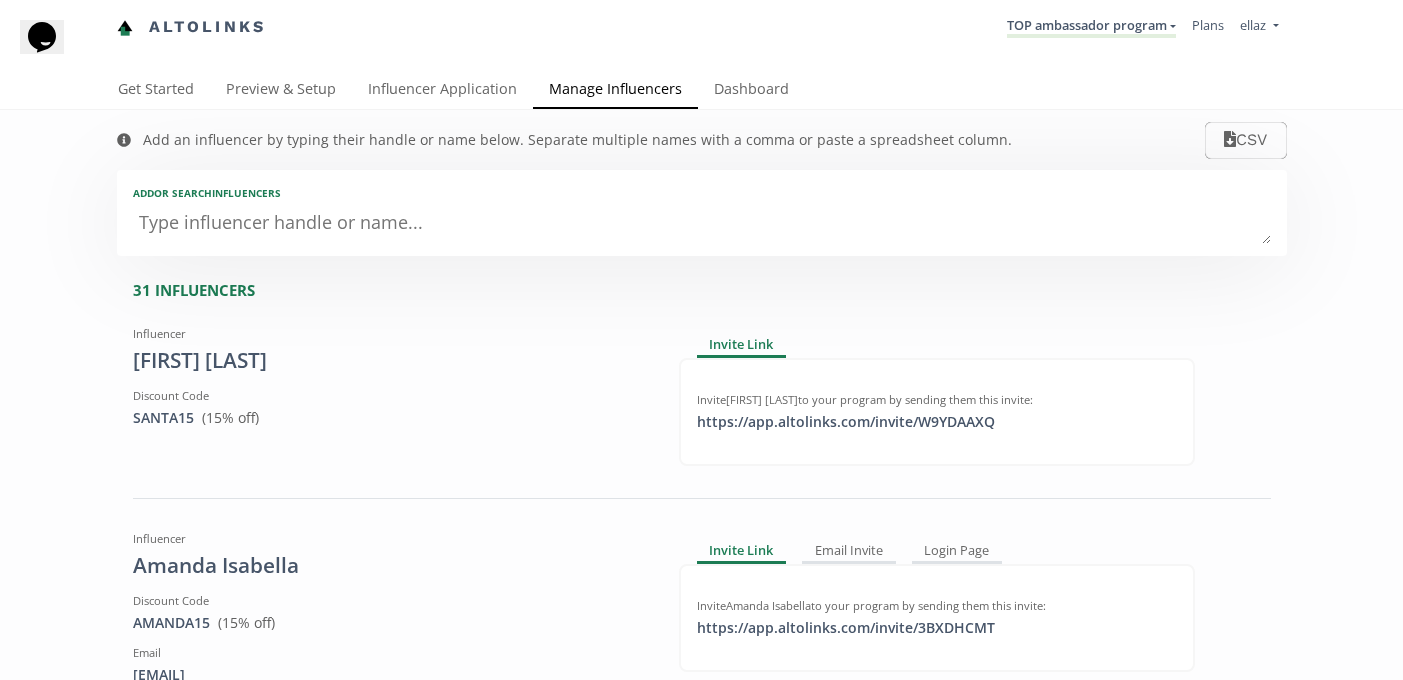click at bounding box center (702, 224) 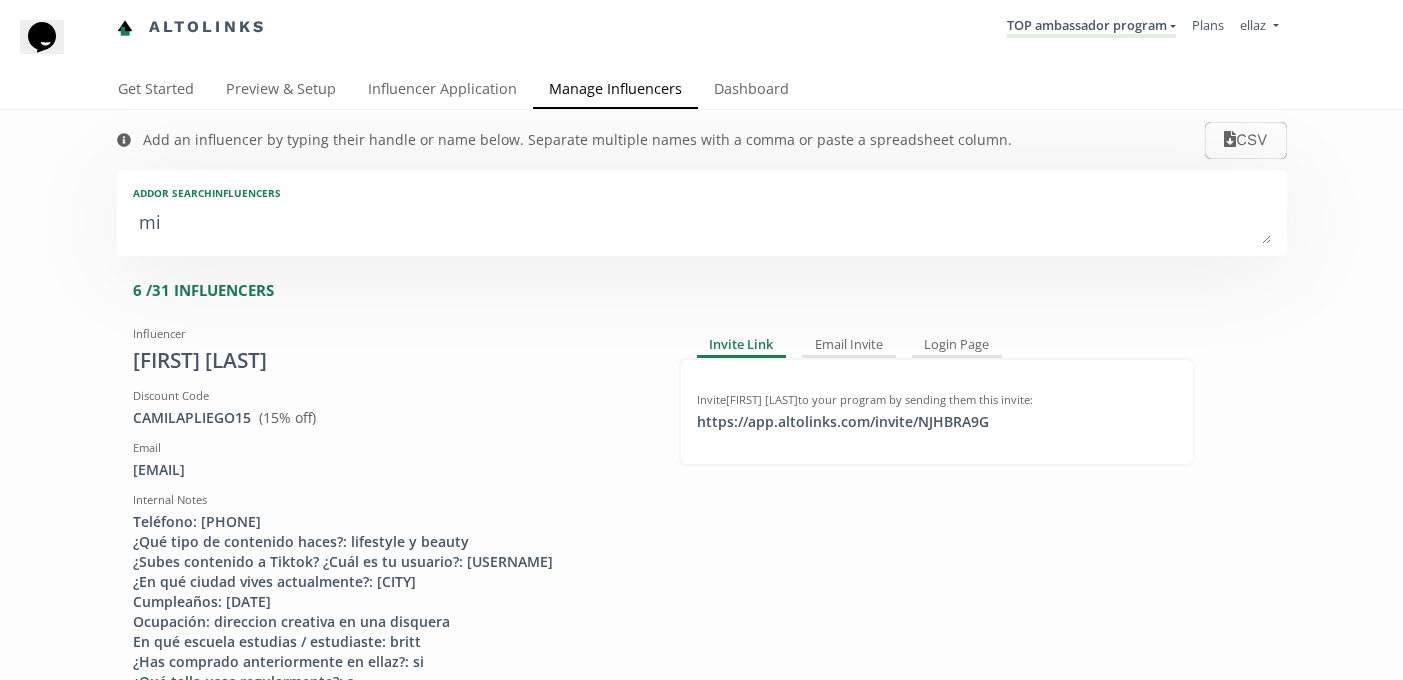 type on "[USERNAME]" 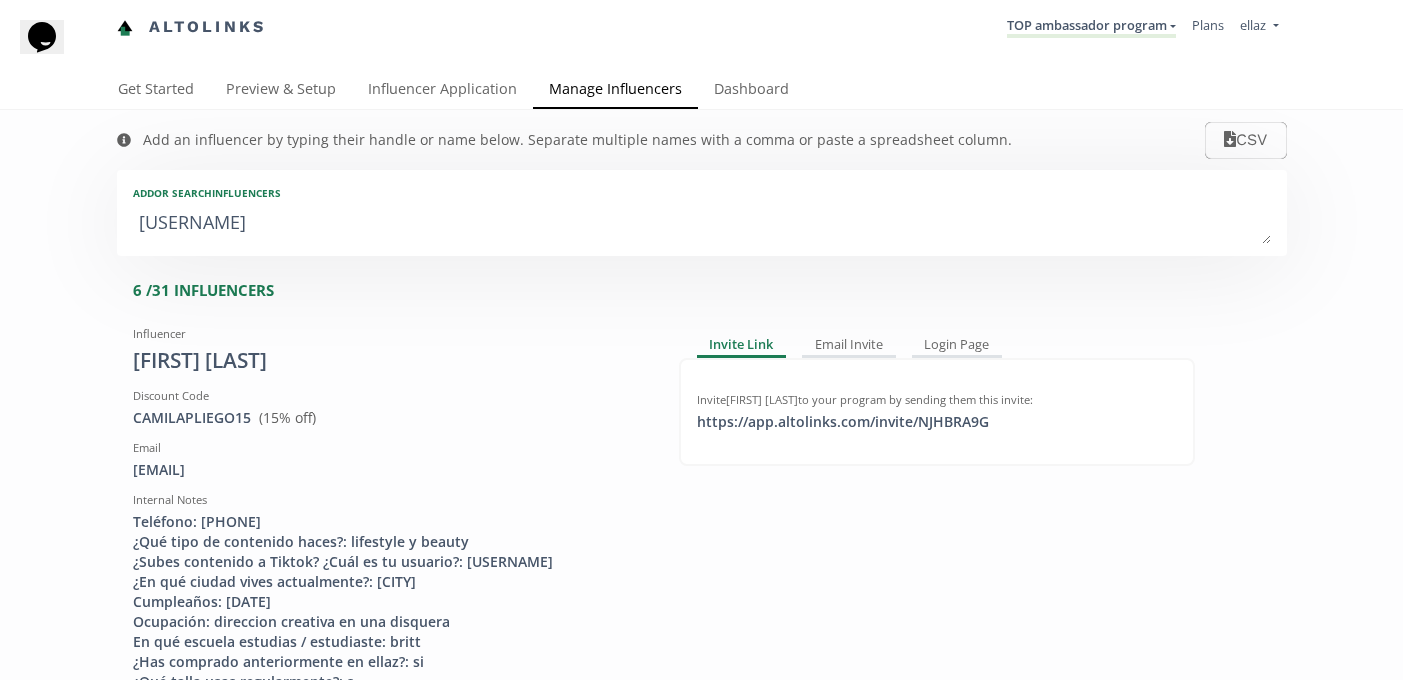 type on "[USERNAME]" 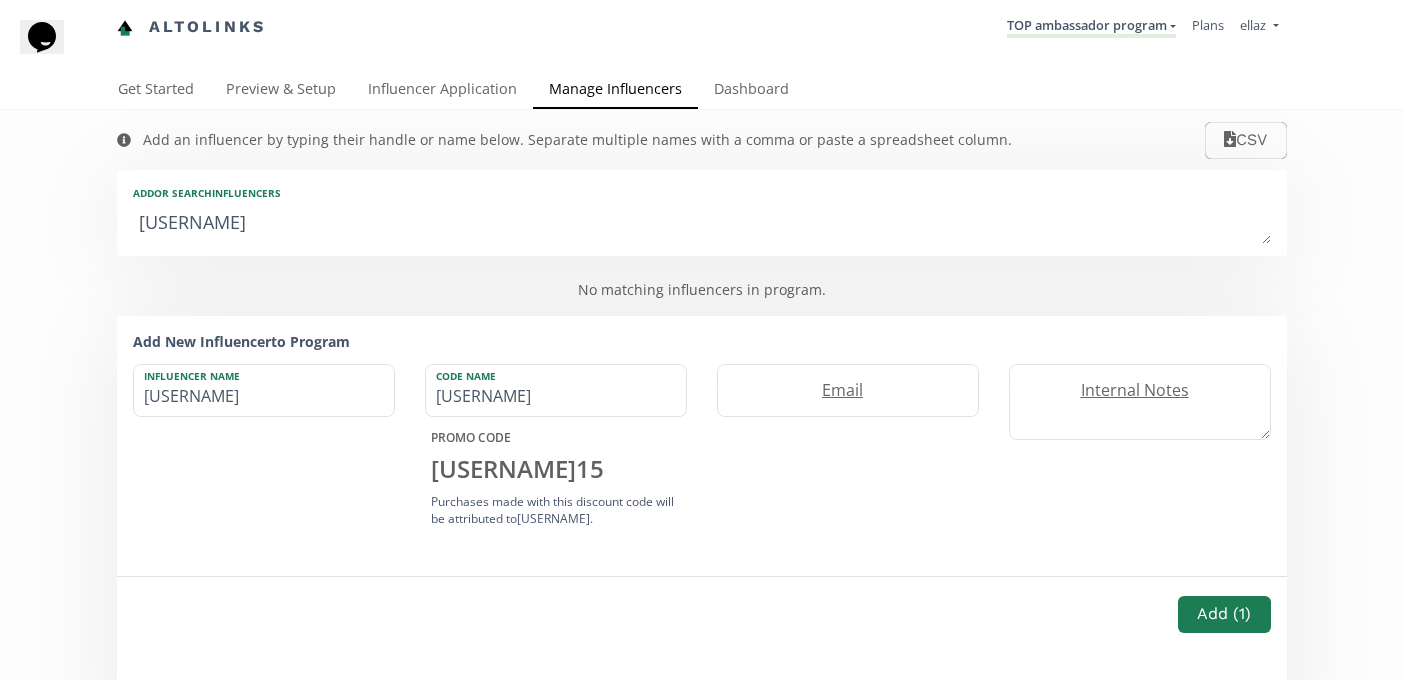 type on "[USERNAME]" 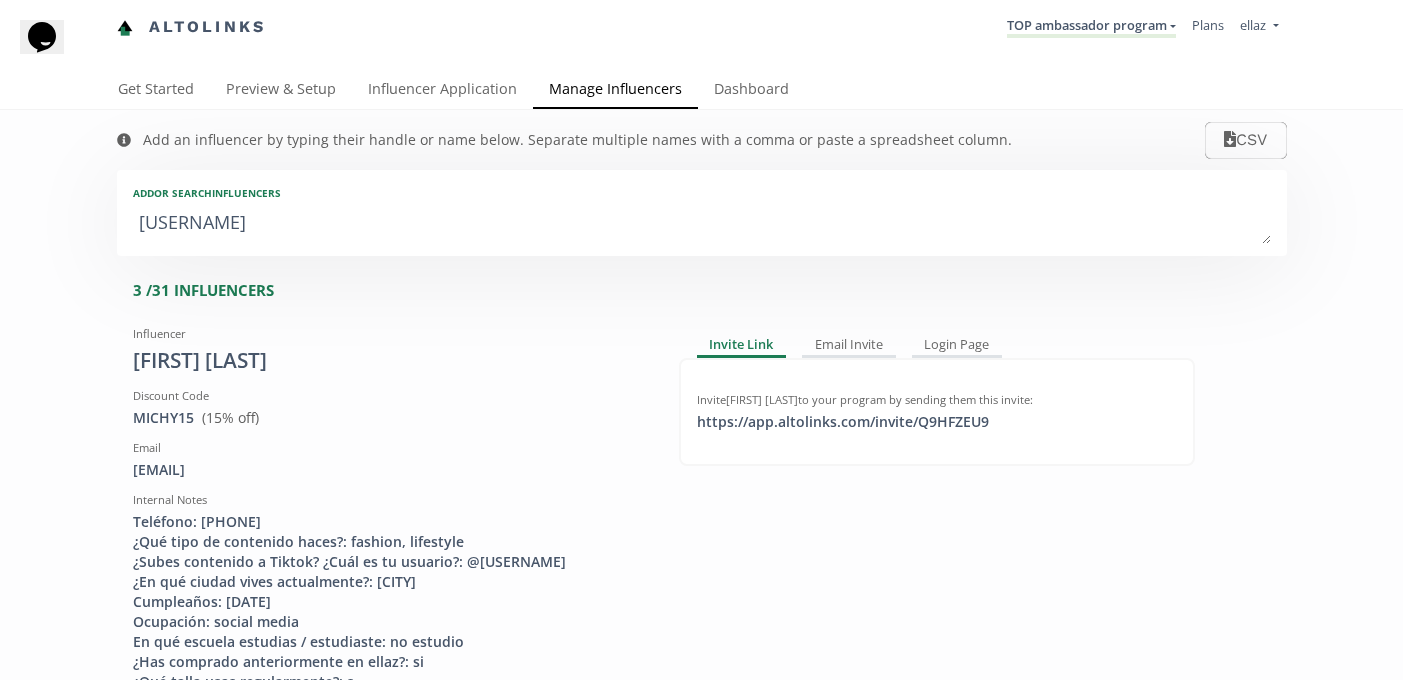 type on "[USERNAME]" 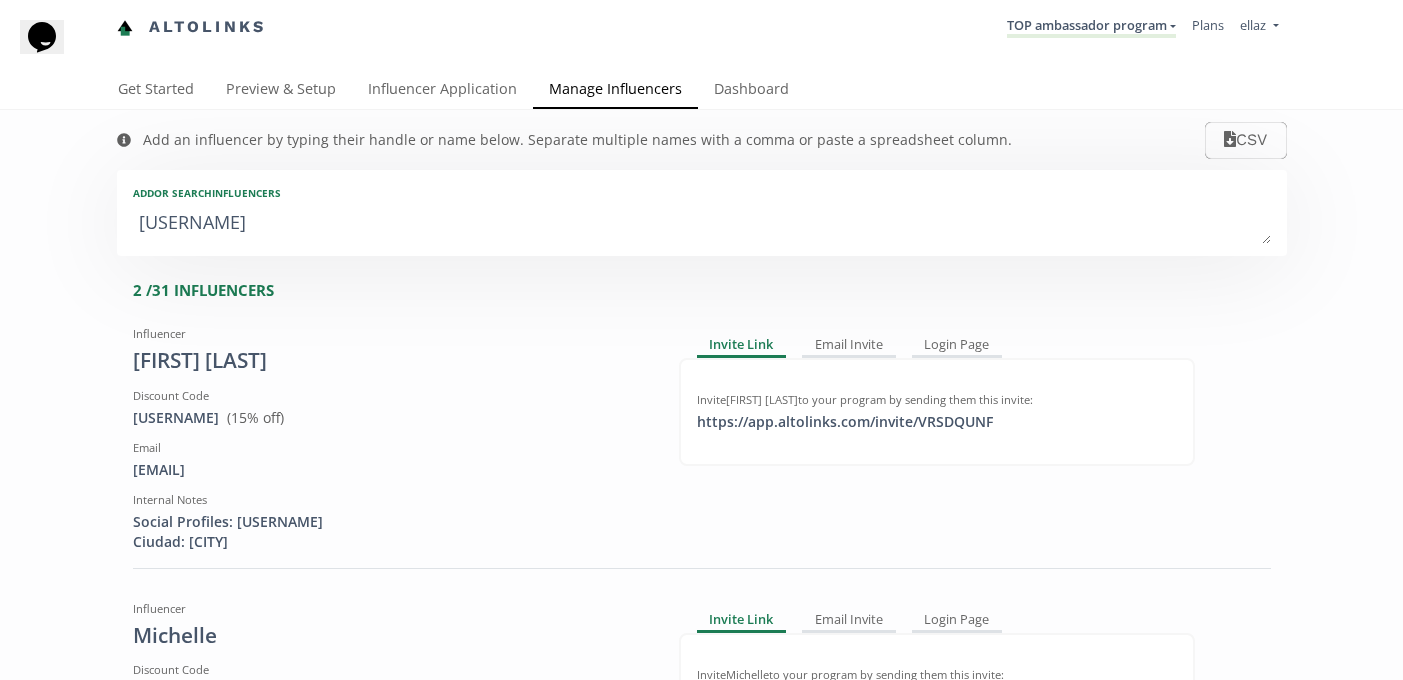 type on "michel" 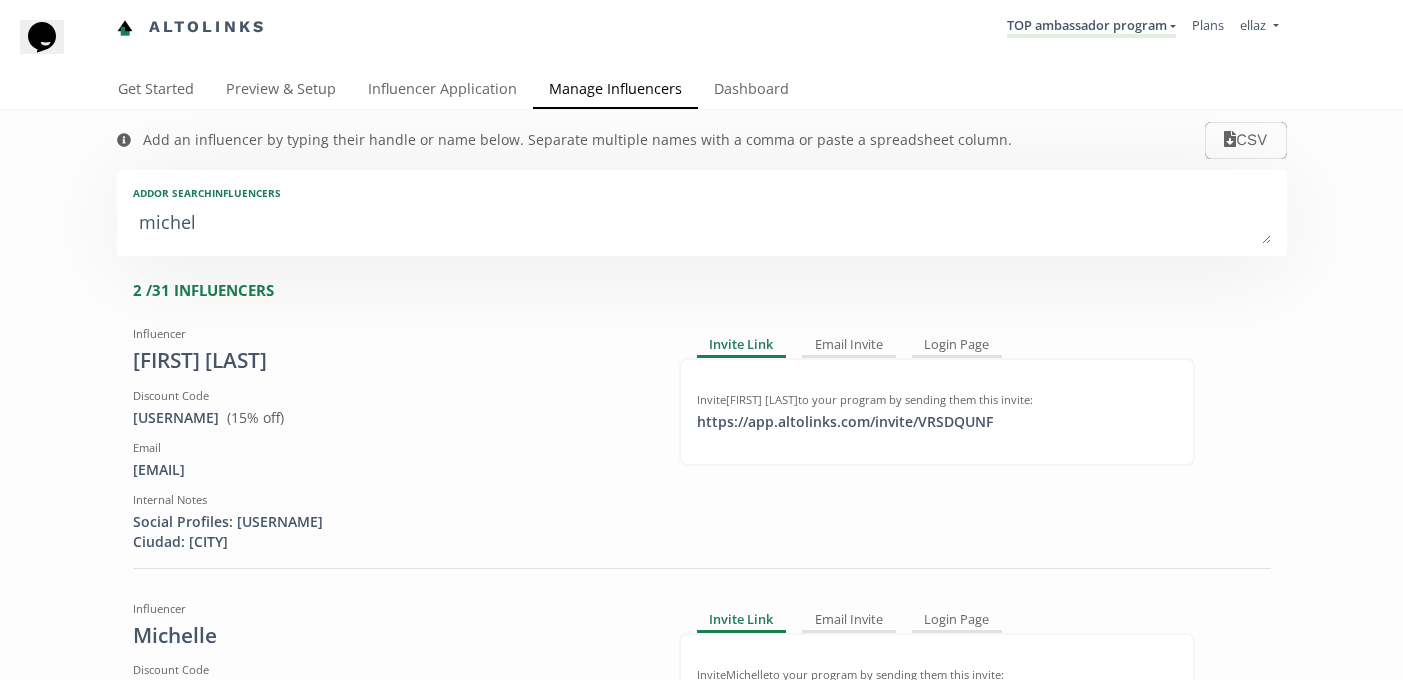 type on "michell" 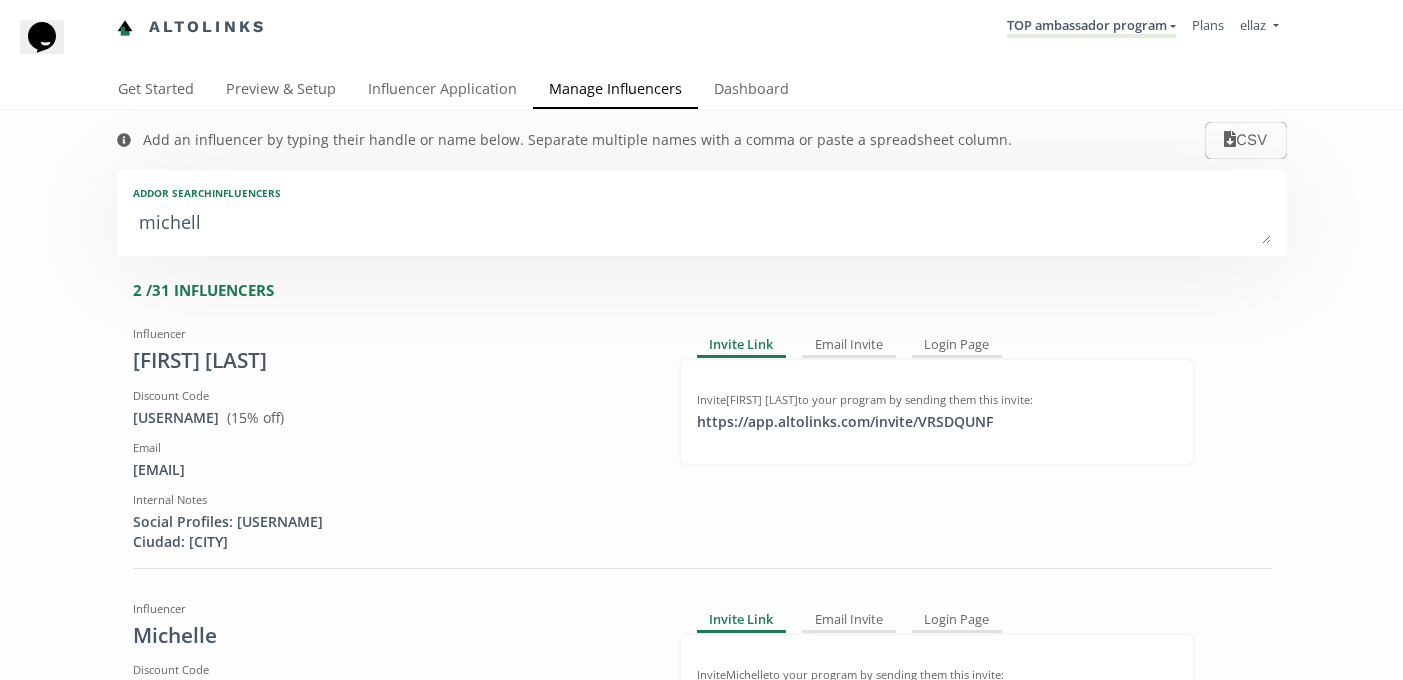 type on "michelle" 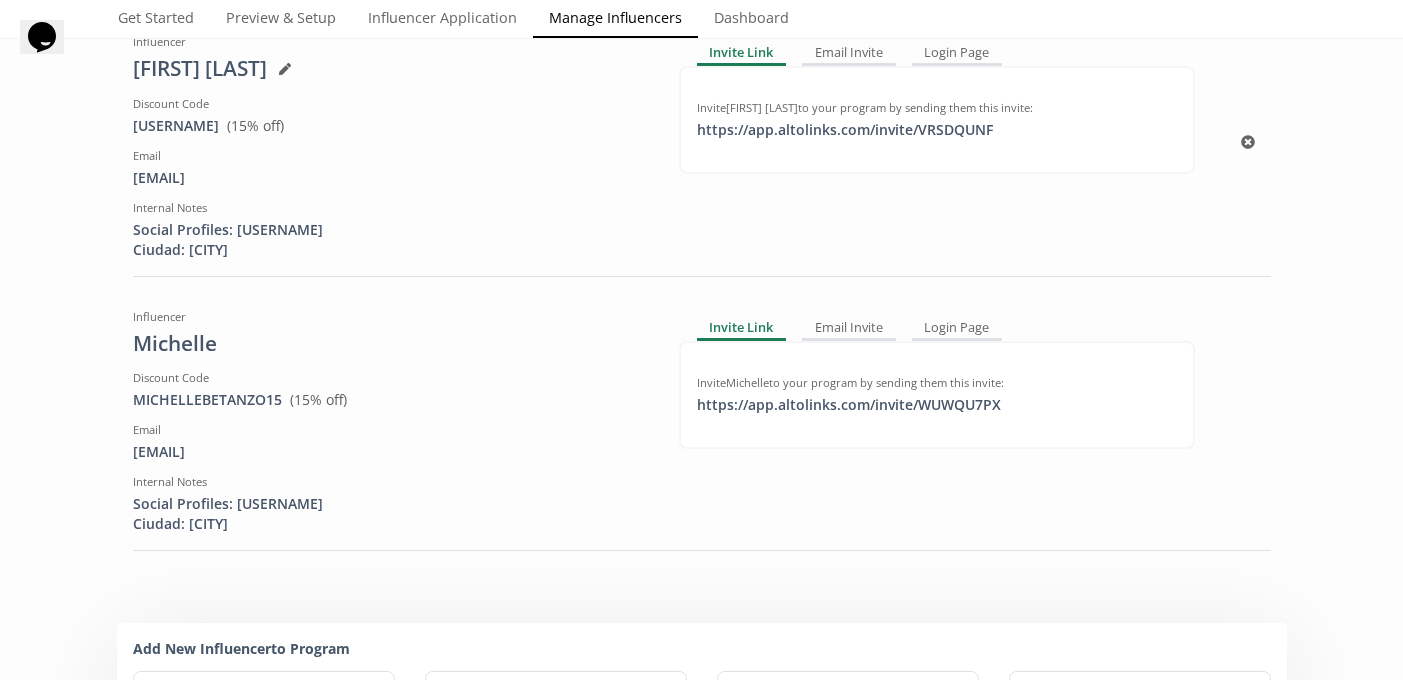 scroll, scrollTop: 346, scrollLeft: 0, axis: vertical 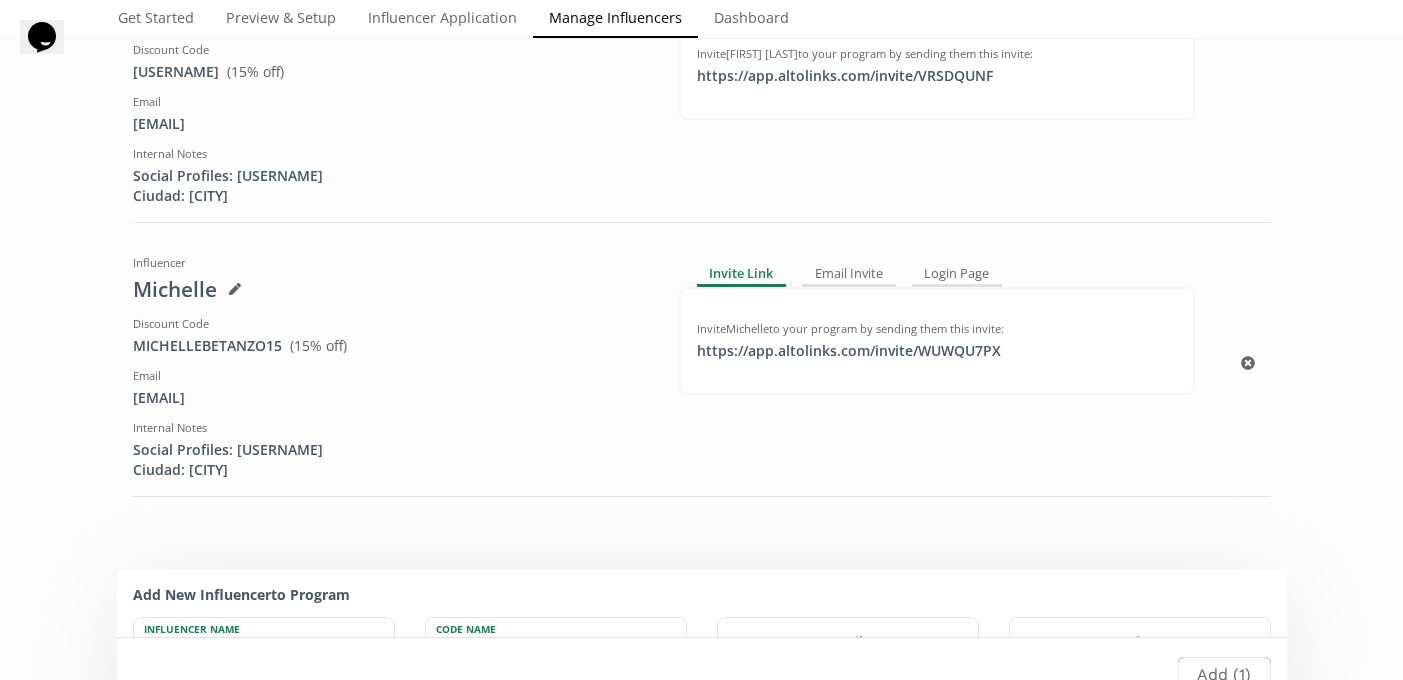 type on "michelle" 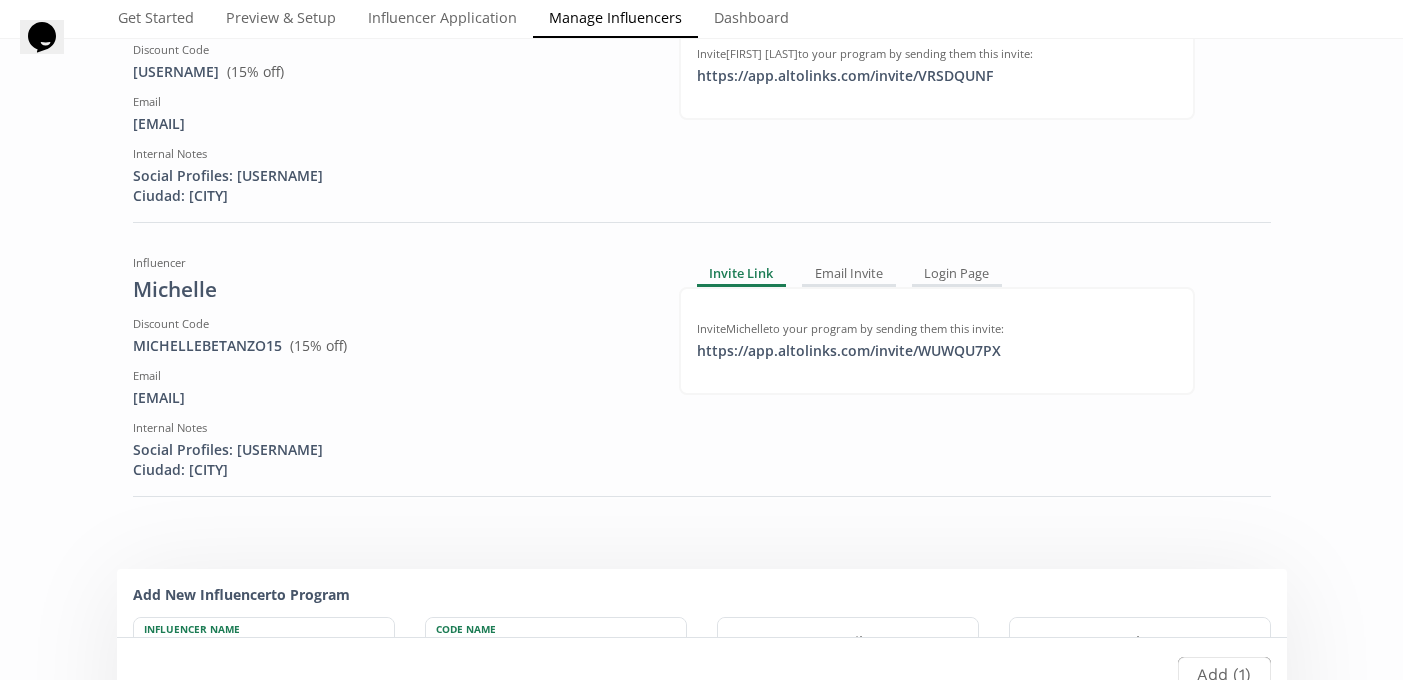 drag, startPoint x: 371, startPoint y: 402, endPoint x: 105, endPoint y: 398, distance: 266.03006 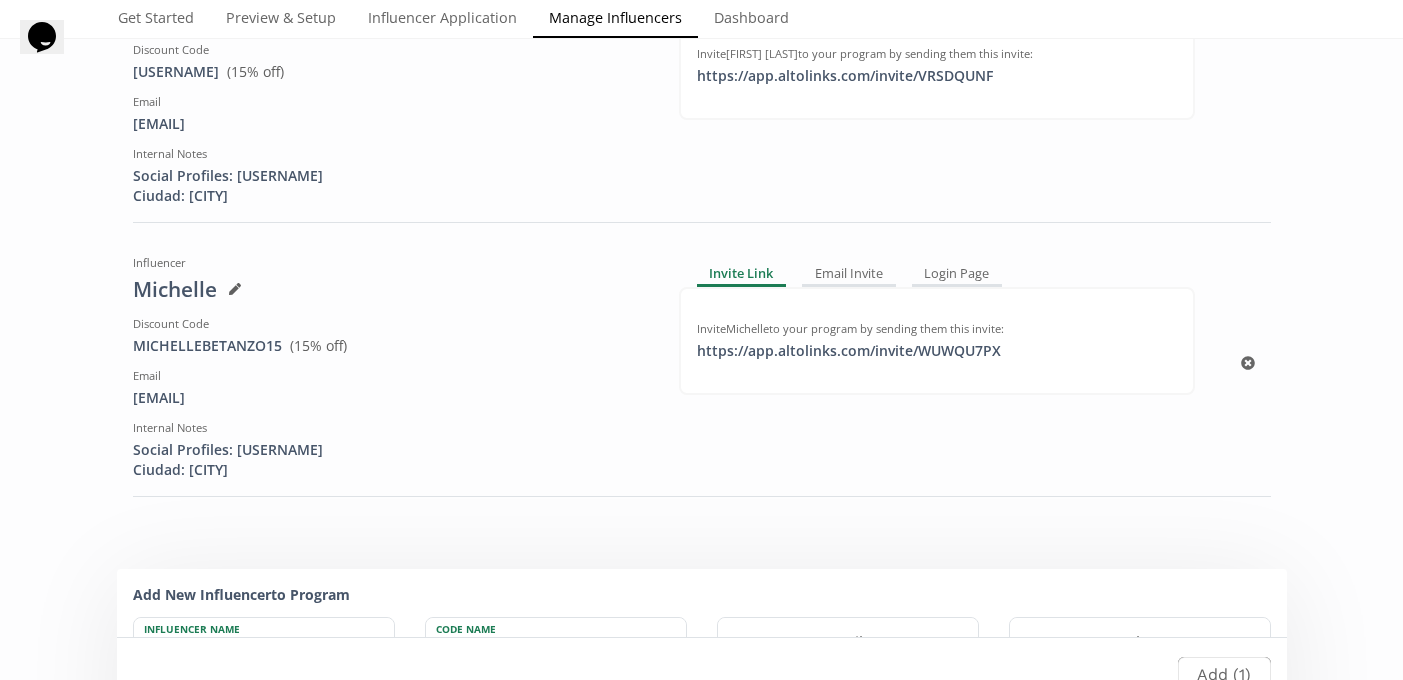 scroll, scrollTop: 0, scrollLeft: 0, axis: both 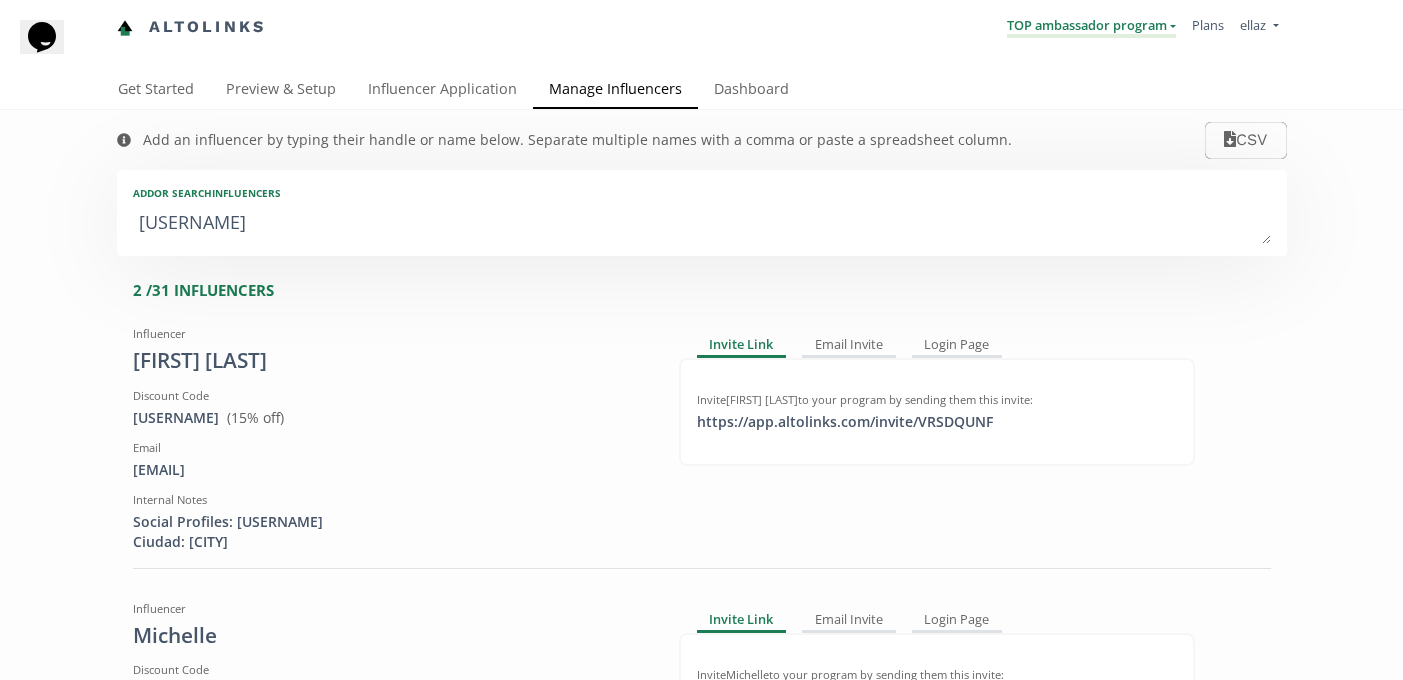 click on "TOP ambassador program" at bounding box center (1091, 27) 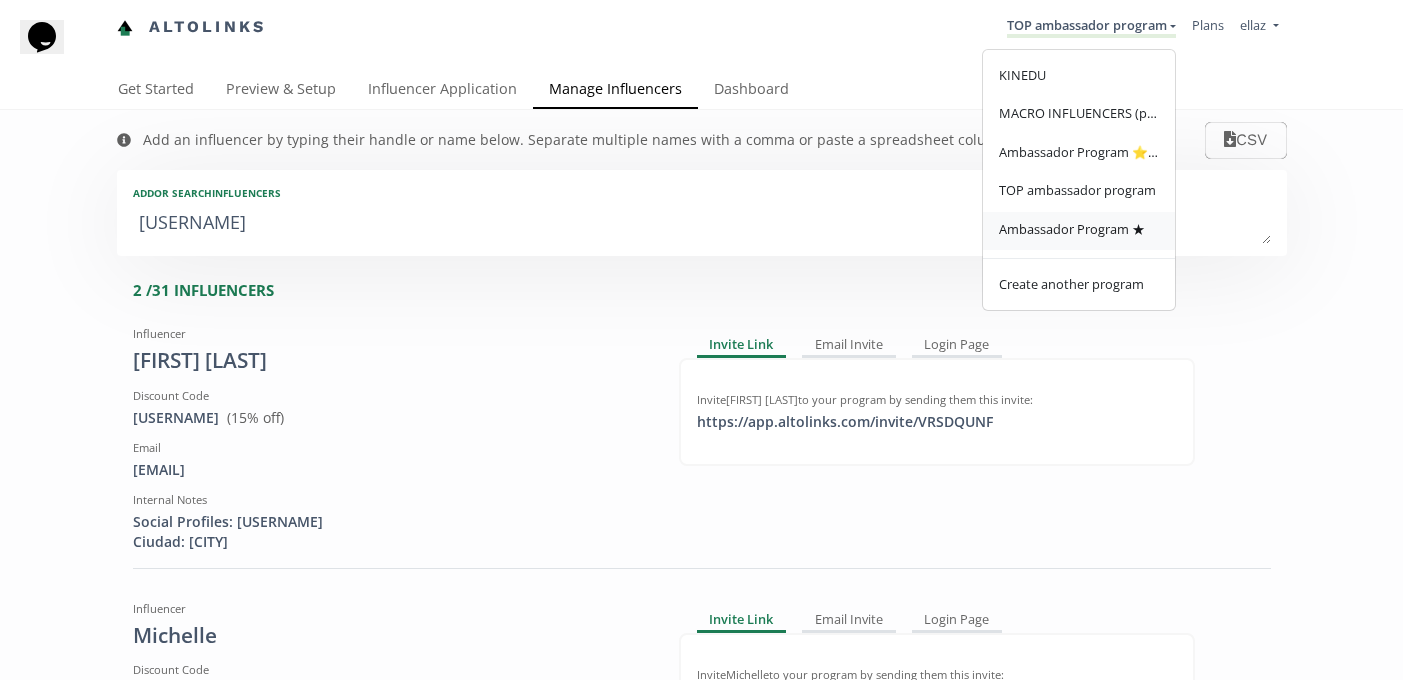 click on "Ambassador Program ★" at bounding box center [1072, 229] 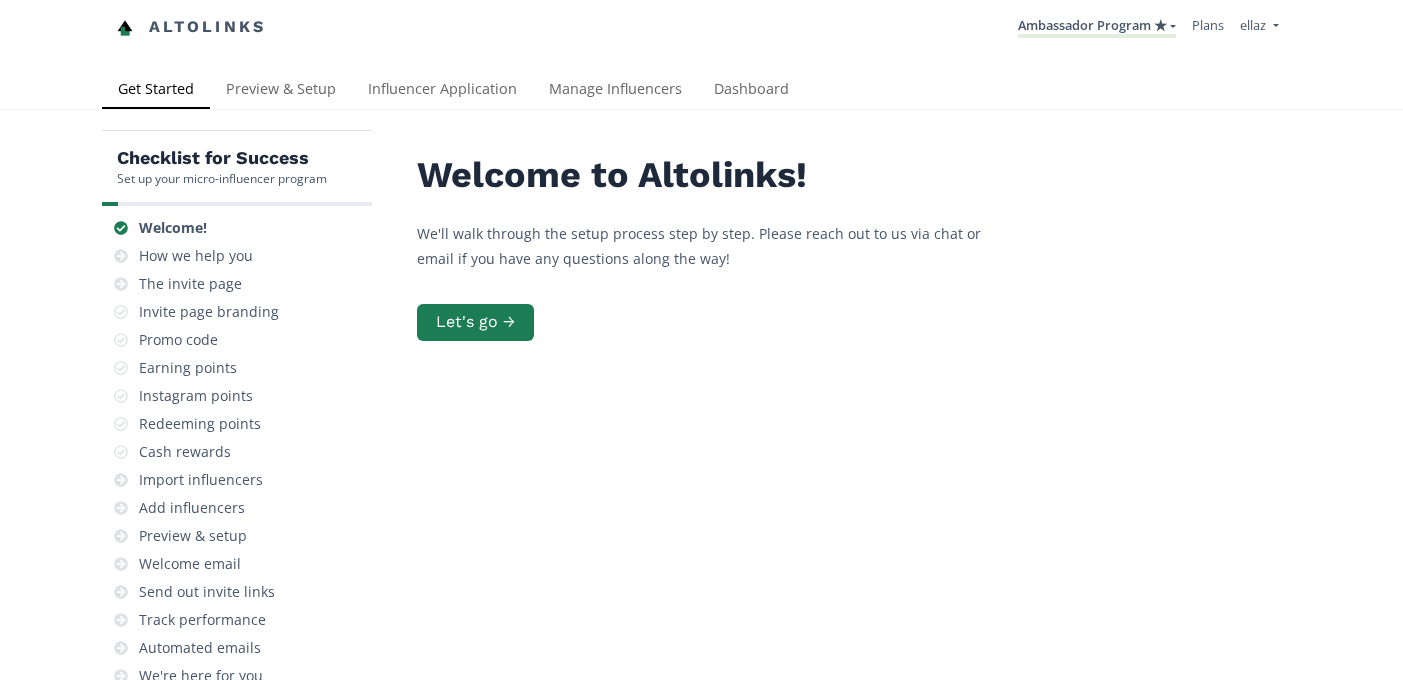 scroll, scrollTop: 0, scrollLeft: 0, axis: both 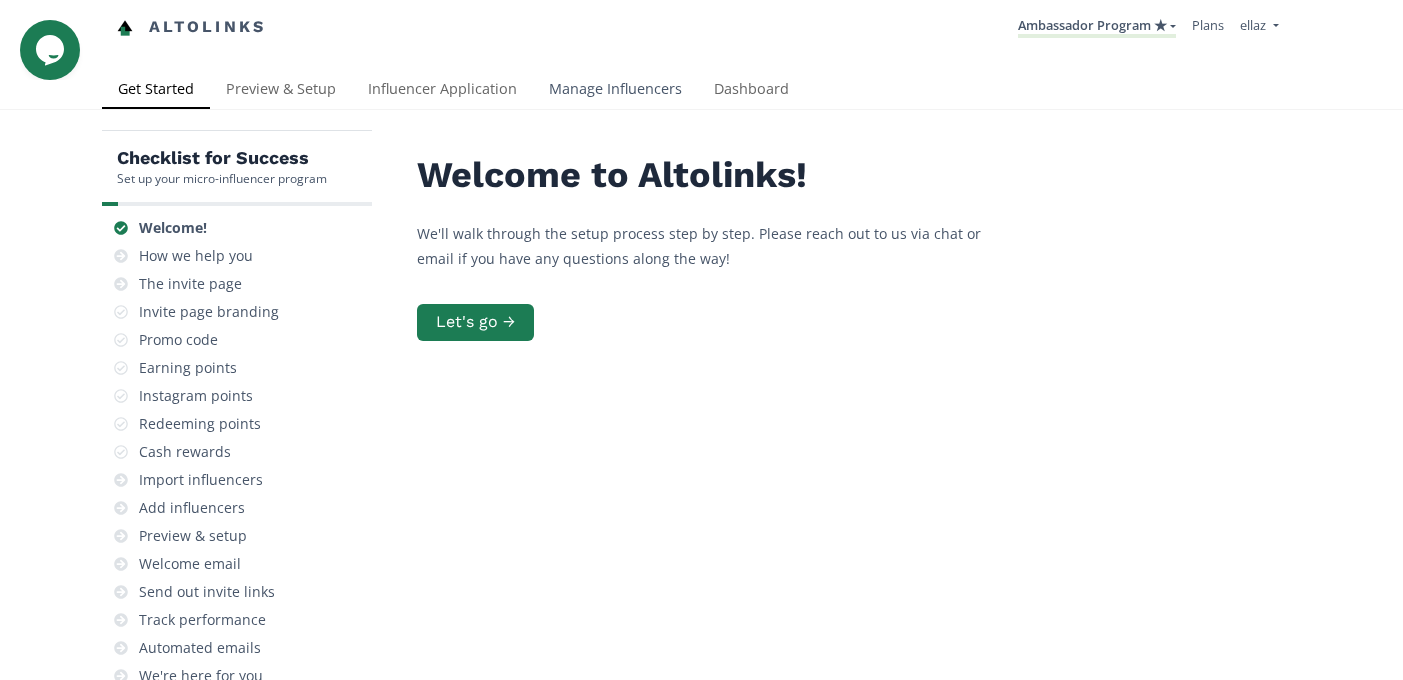 click on "Manage Influencers" at bounding box center [615, 91] 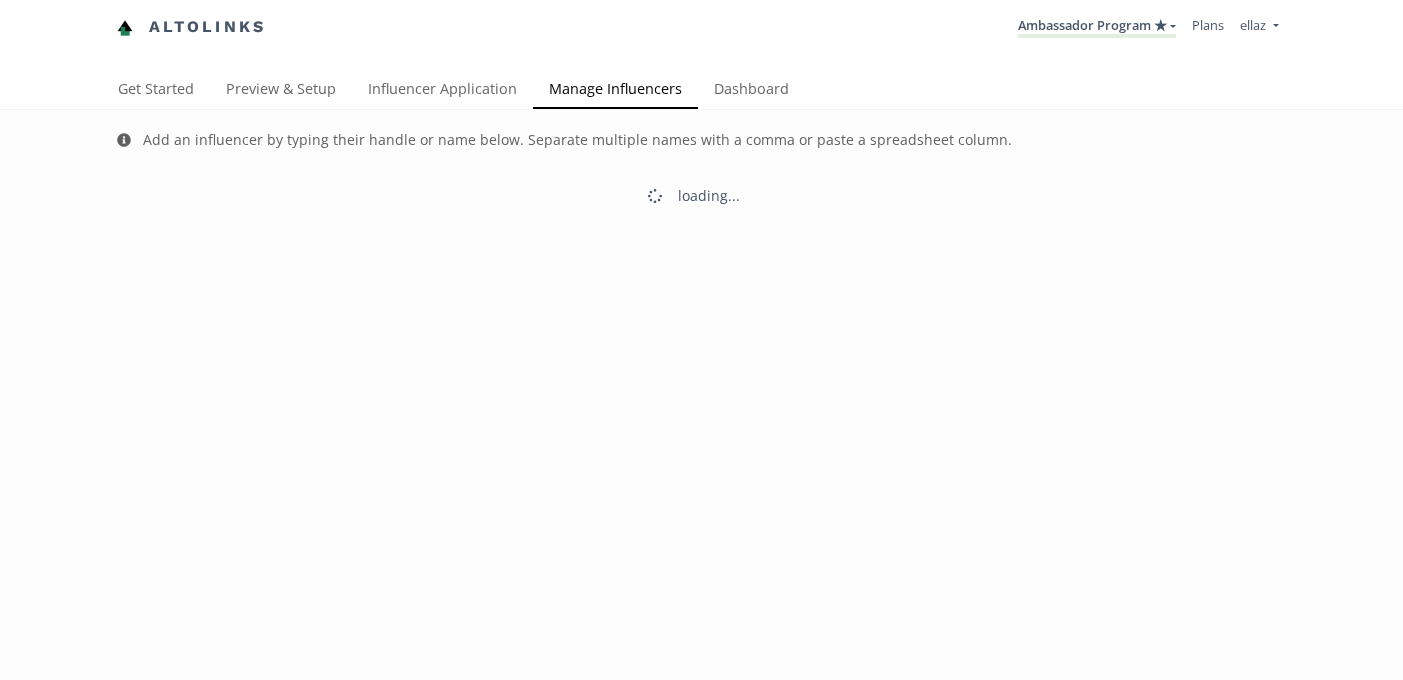 scroll, scrollTop: 0, scrollLeft: 0, axis: both 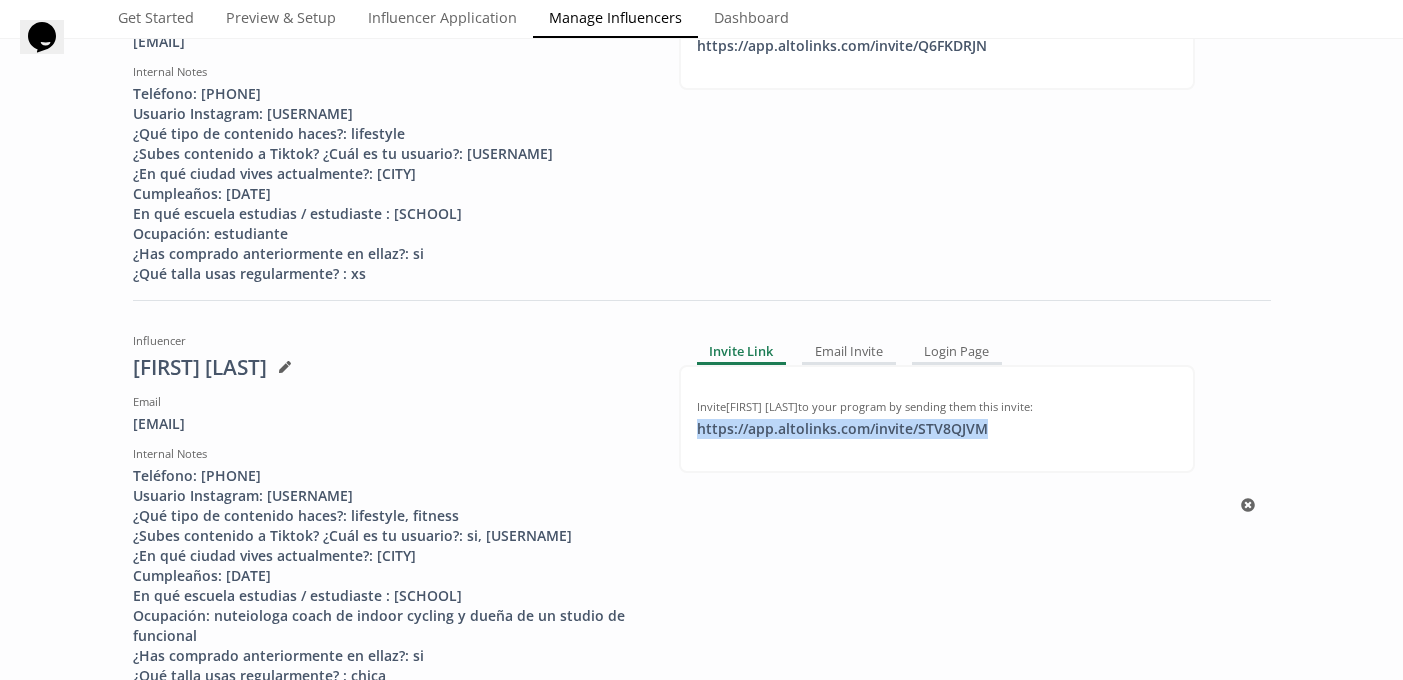 click on "https://app.altolinks.com/invite/ STV8QJVM click to copy" at bounding box center [842, 429] 